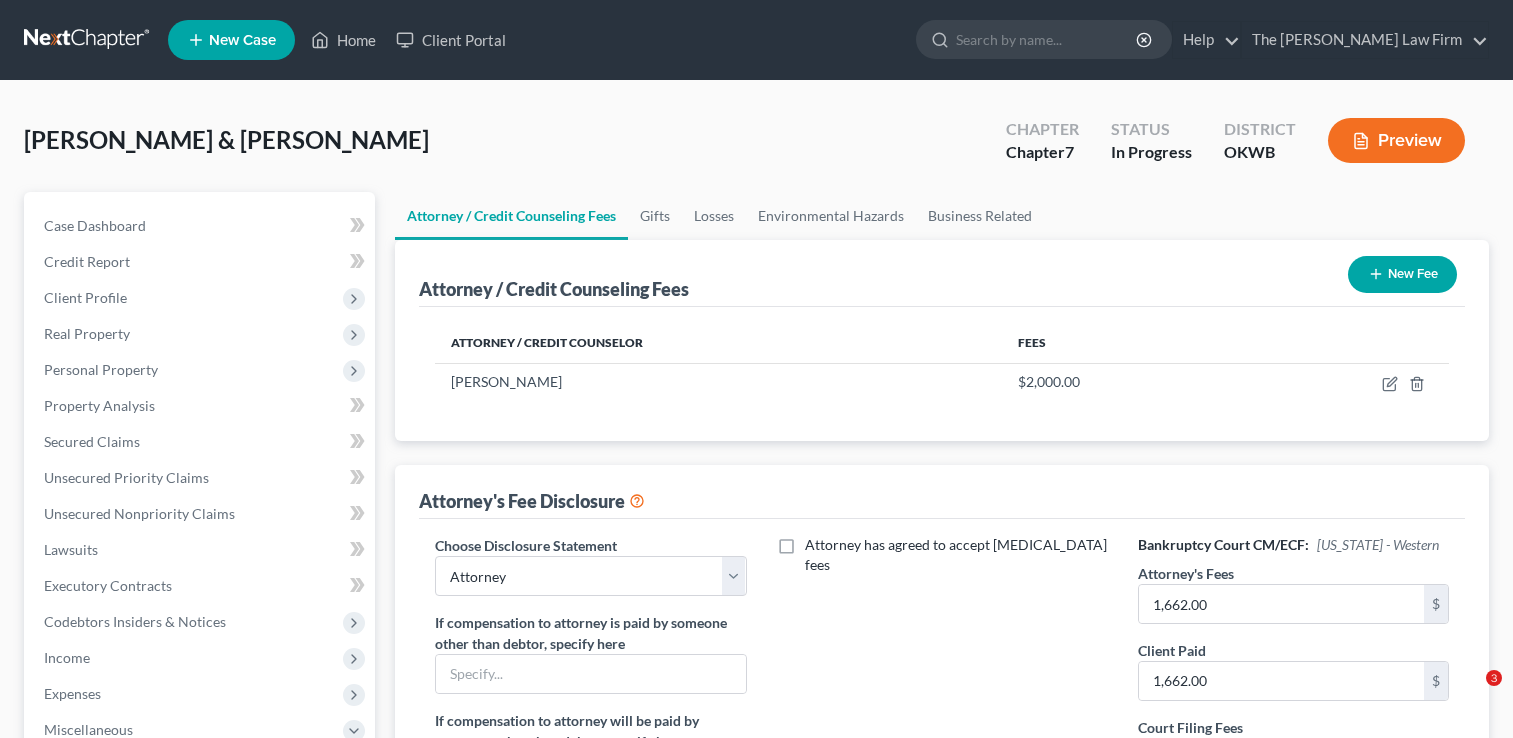 select on "0" 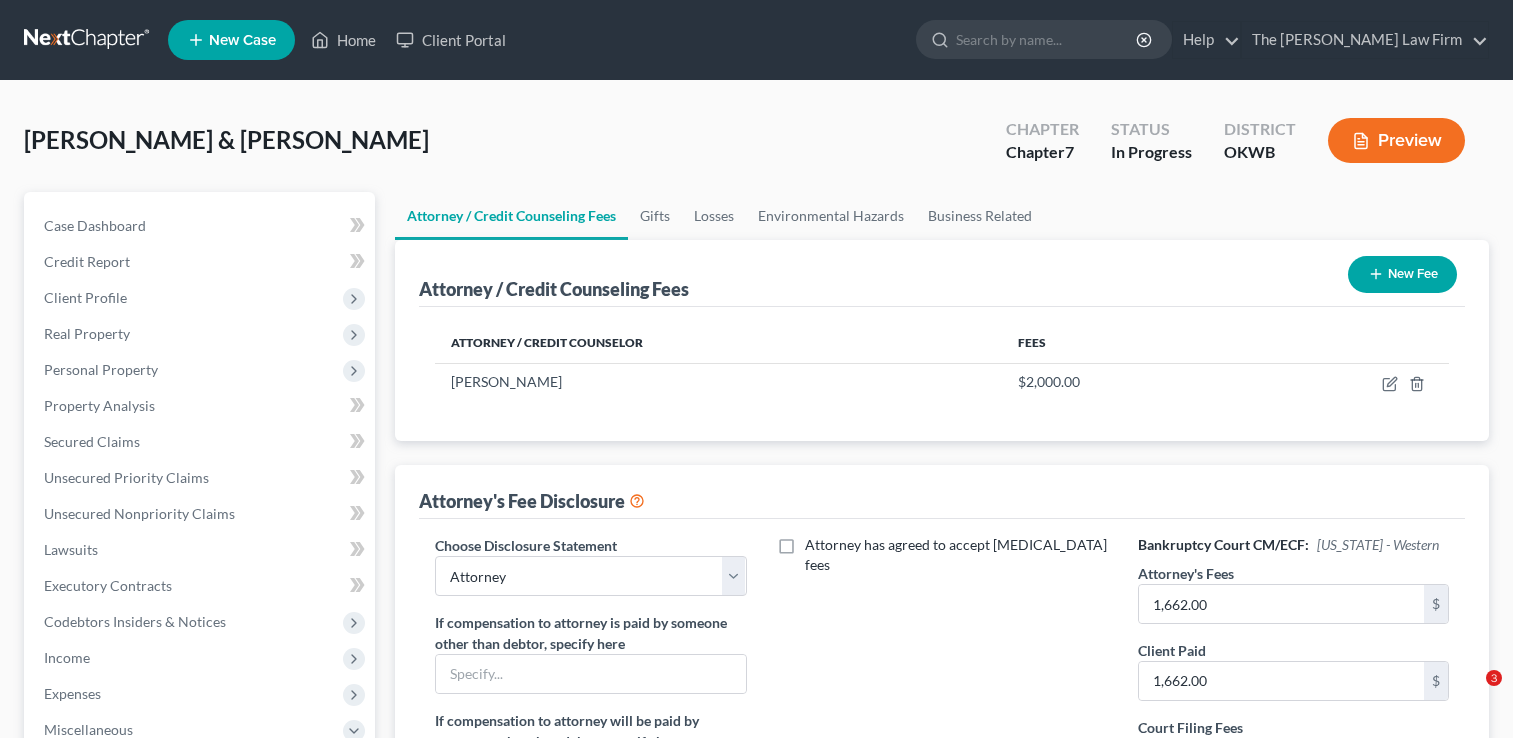 scroll, scrollTop: 0, scrollLeft: 0, axis: both 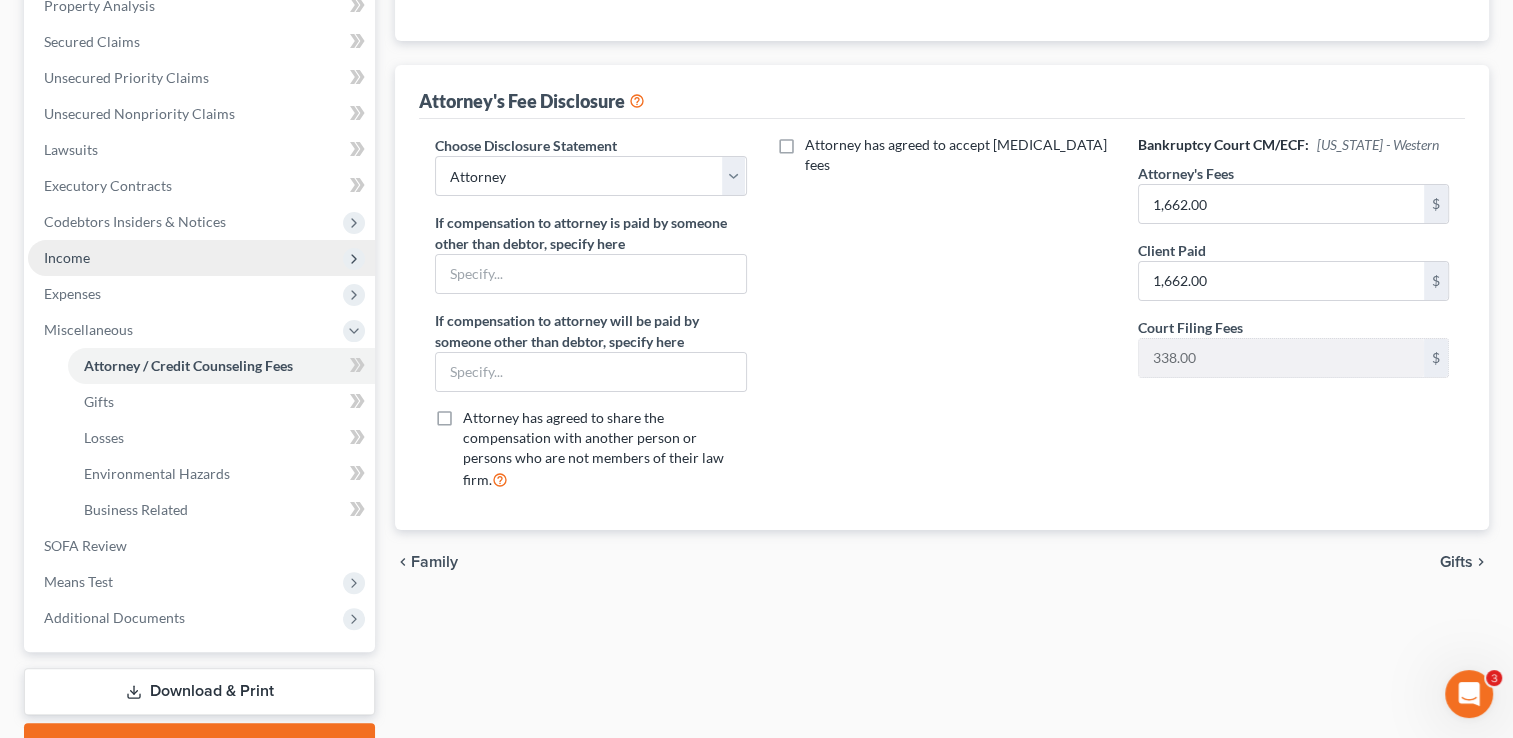 click on "Income" at bounding box center (201, 258) 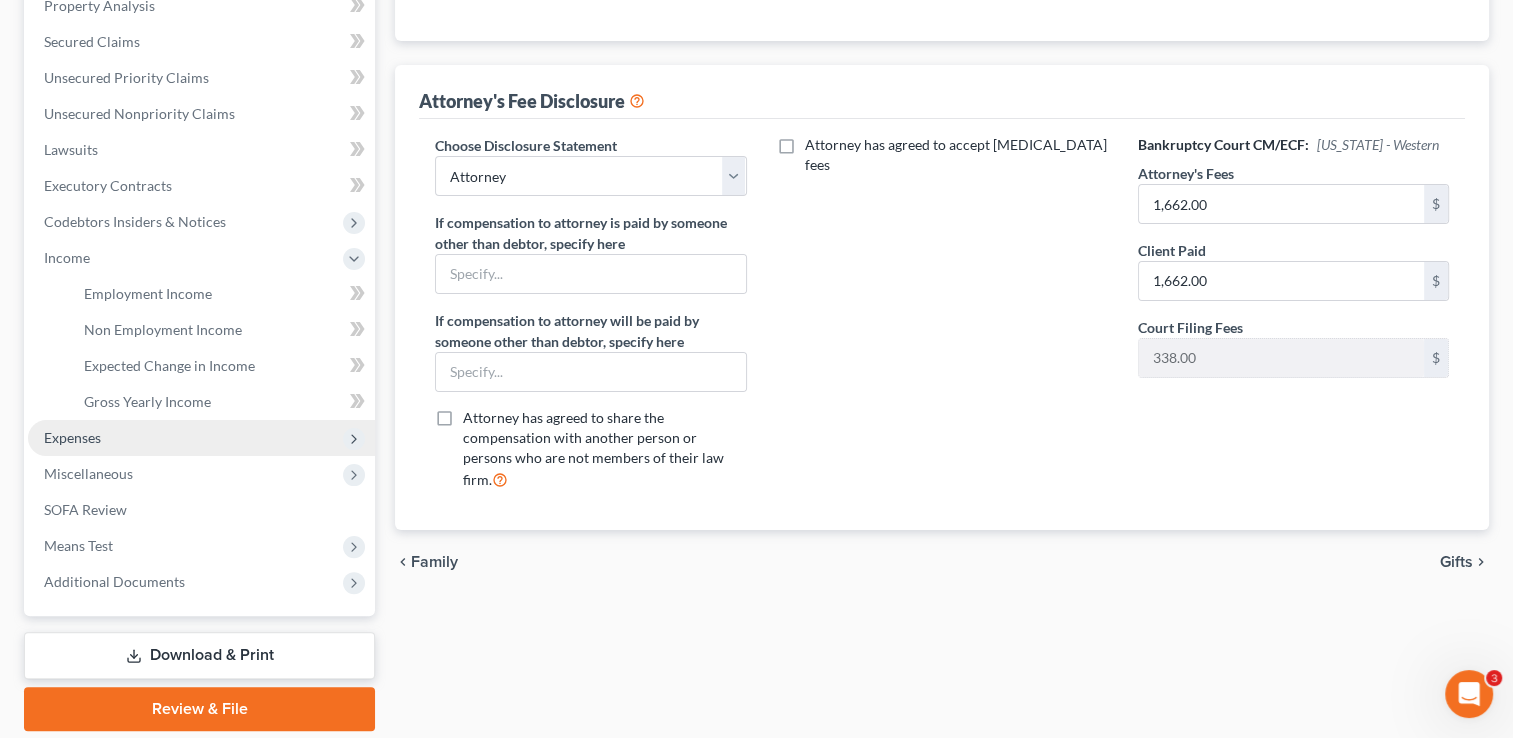 click on "Expenses" at bounding box center (72, 437) 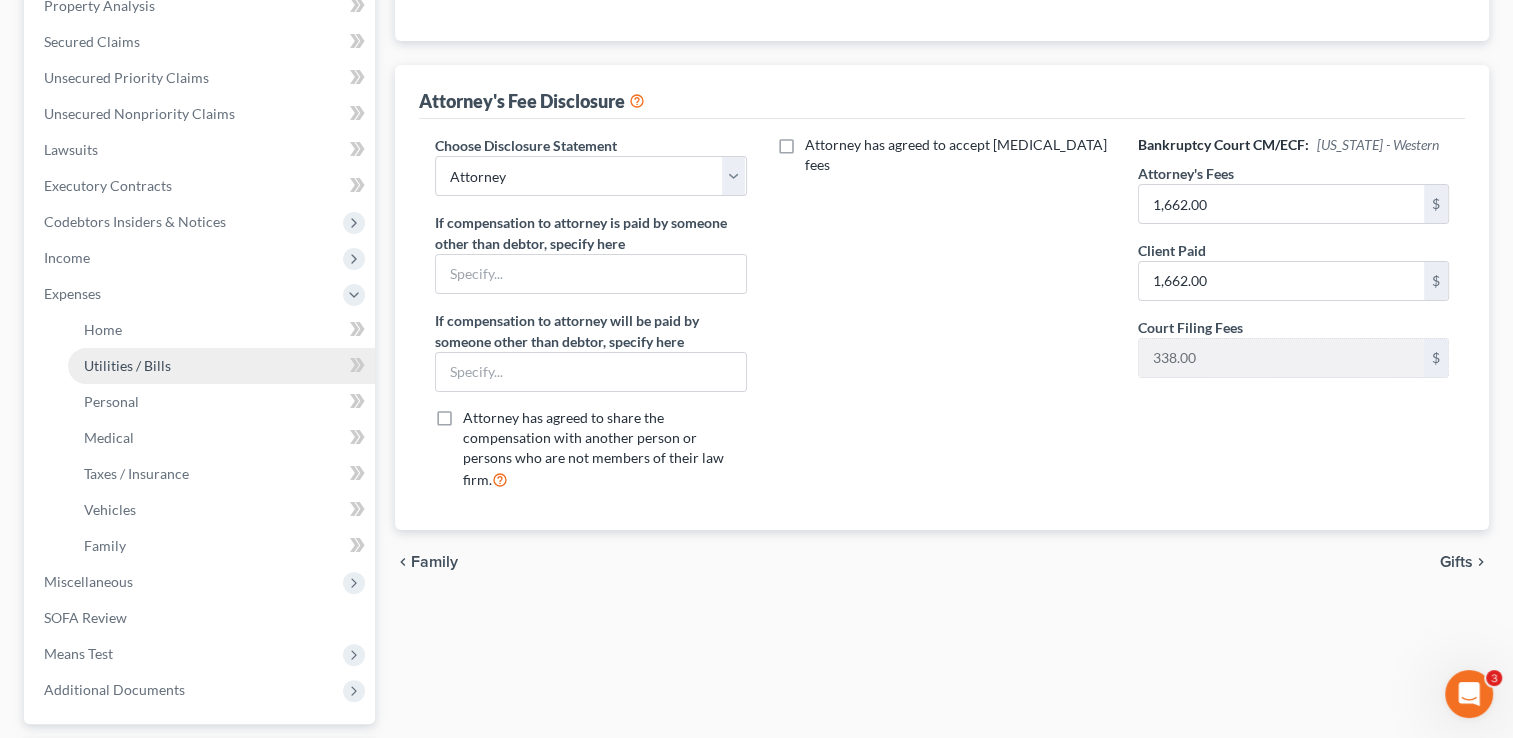click on "Utilities / Bills" at bounding box center (127, 365) 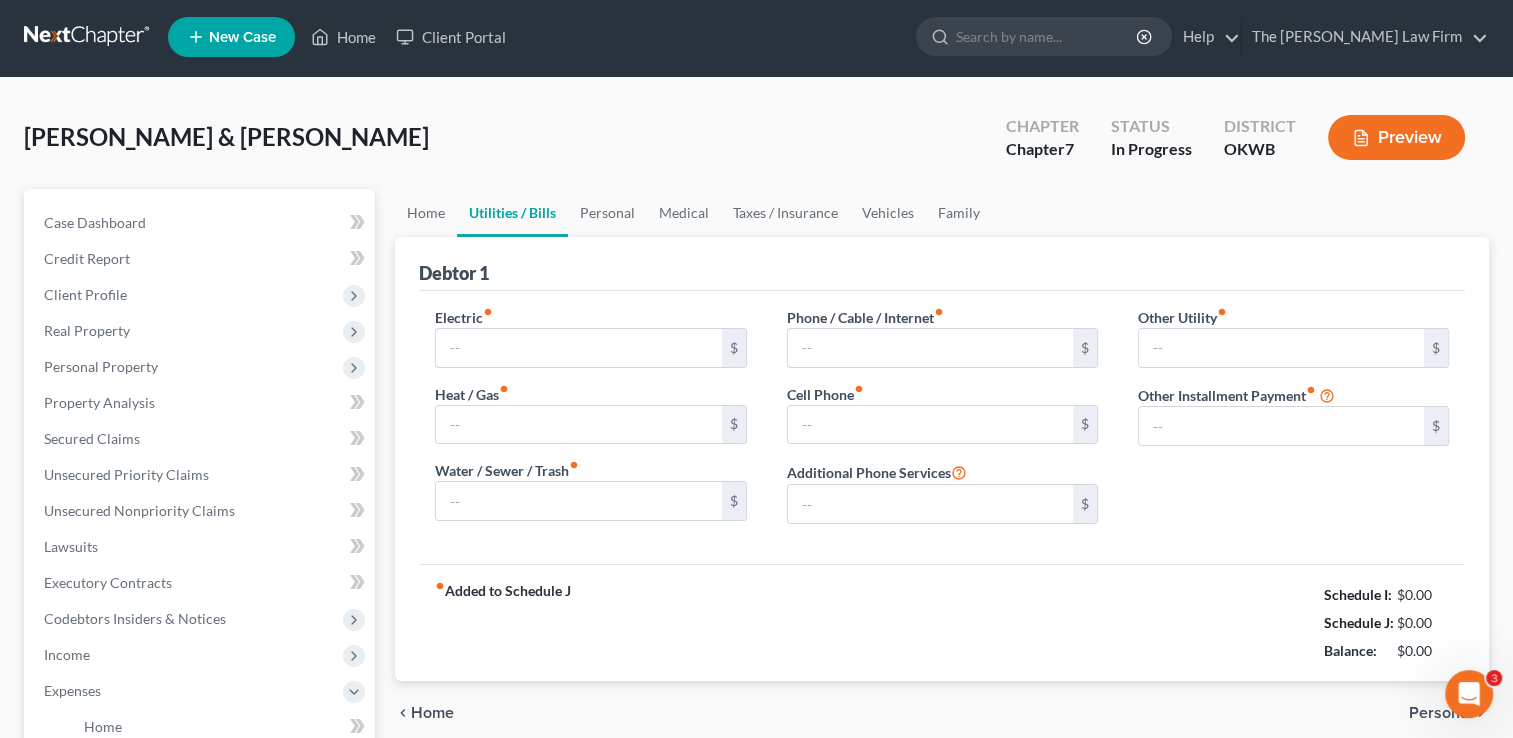 scroll, scrollTop: 0, scrollLeft: 0, axis: both 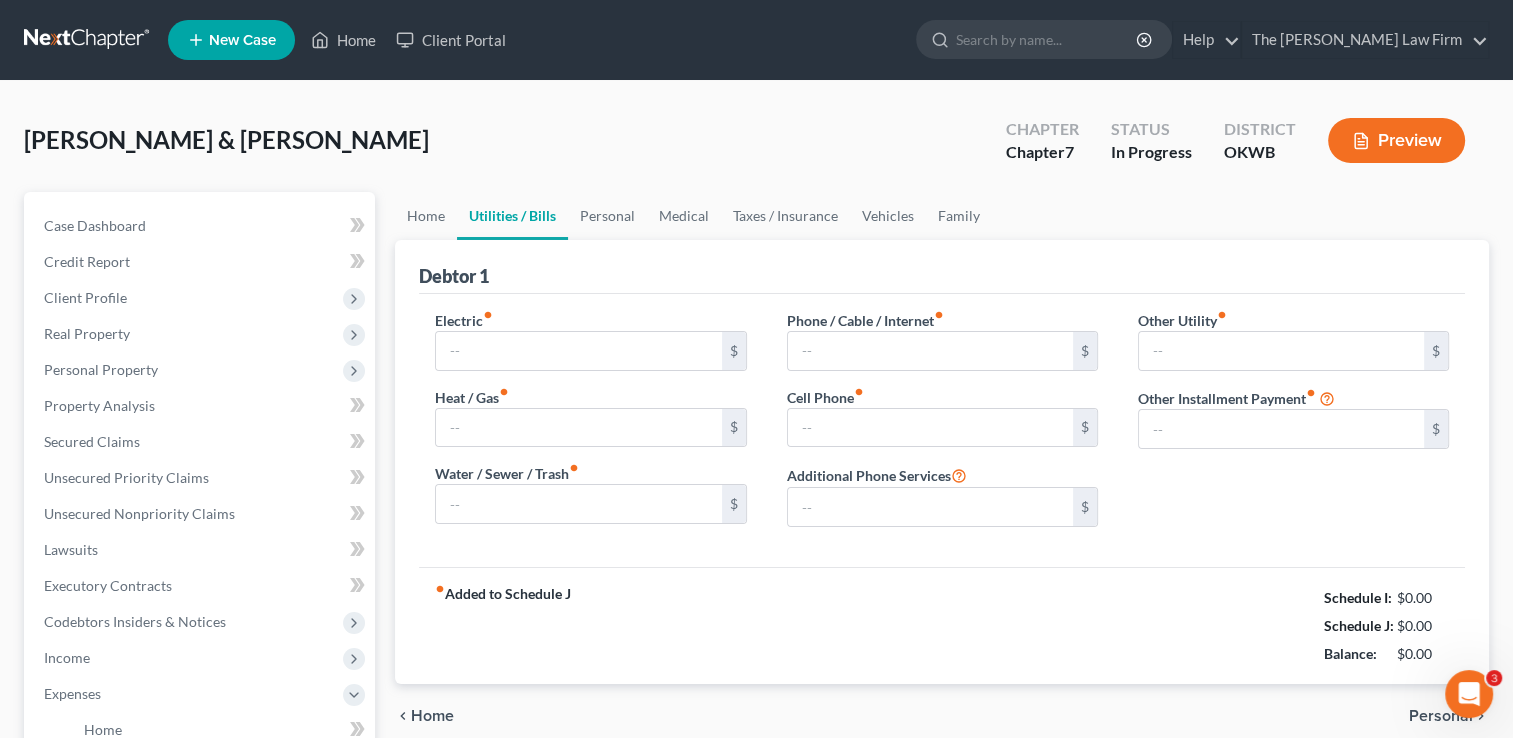 type on "300.00" 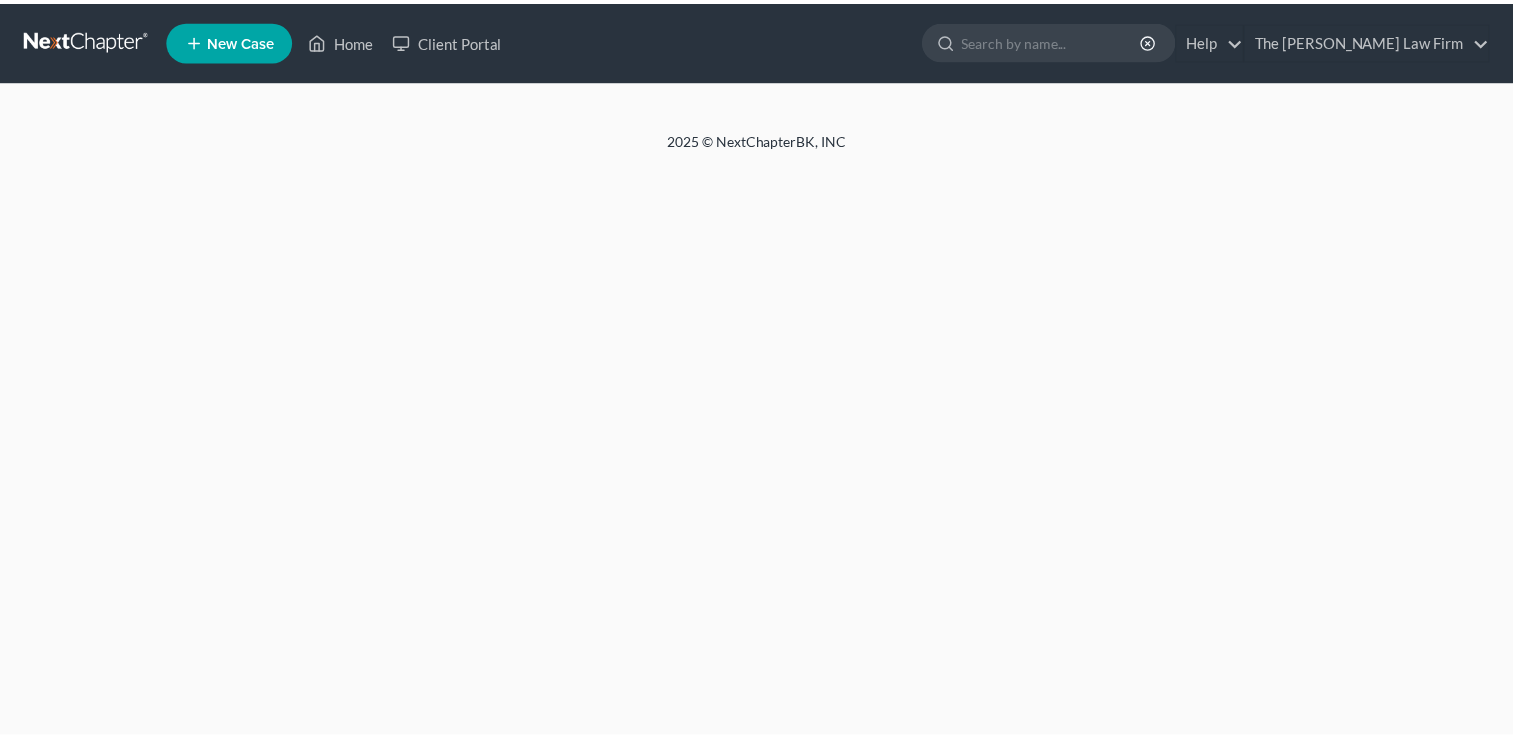 scroll, scrollTop: 0, scrollLeft: 0, axis: both 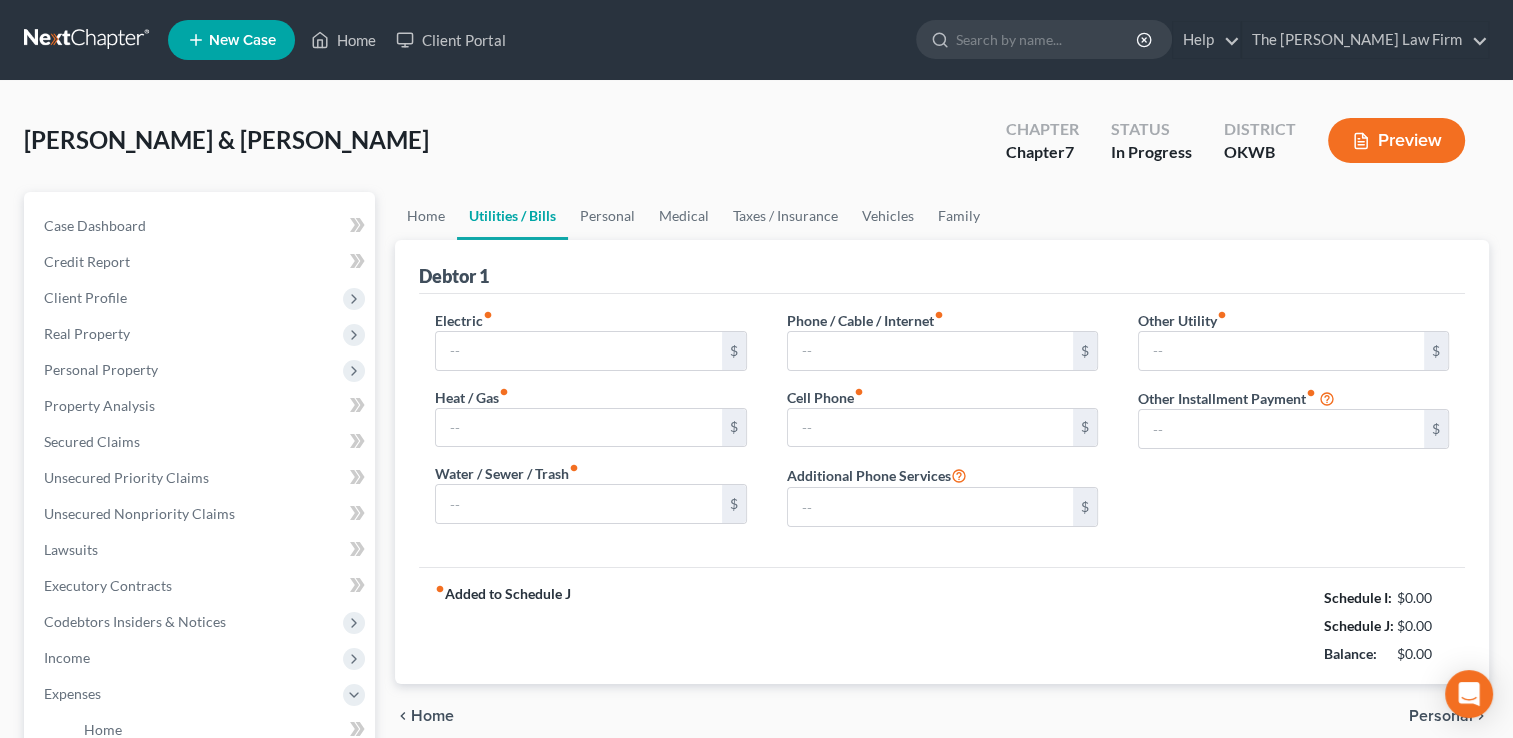 type on "300.00" 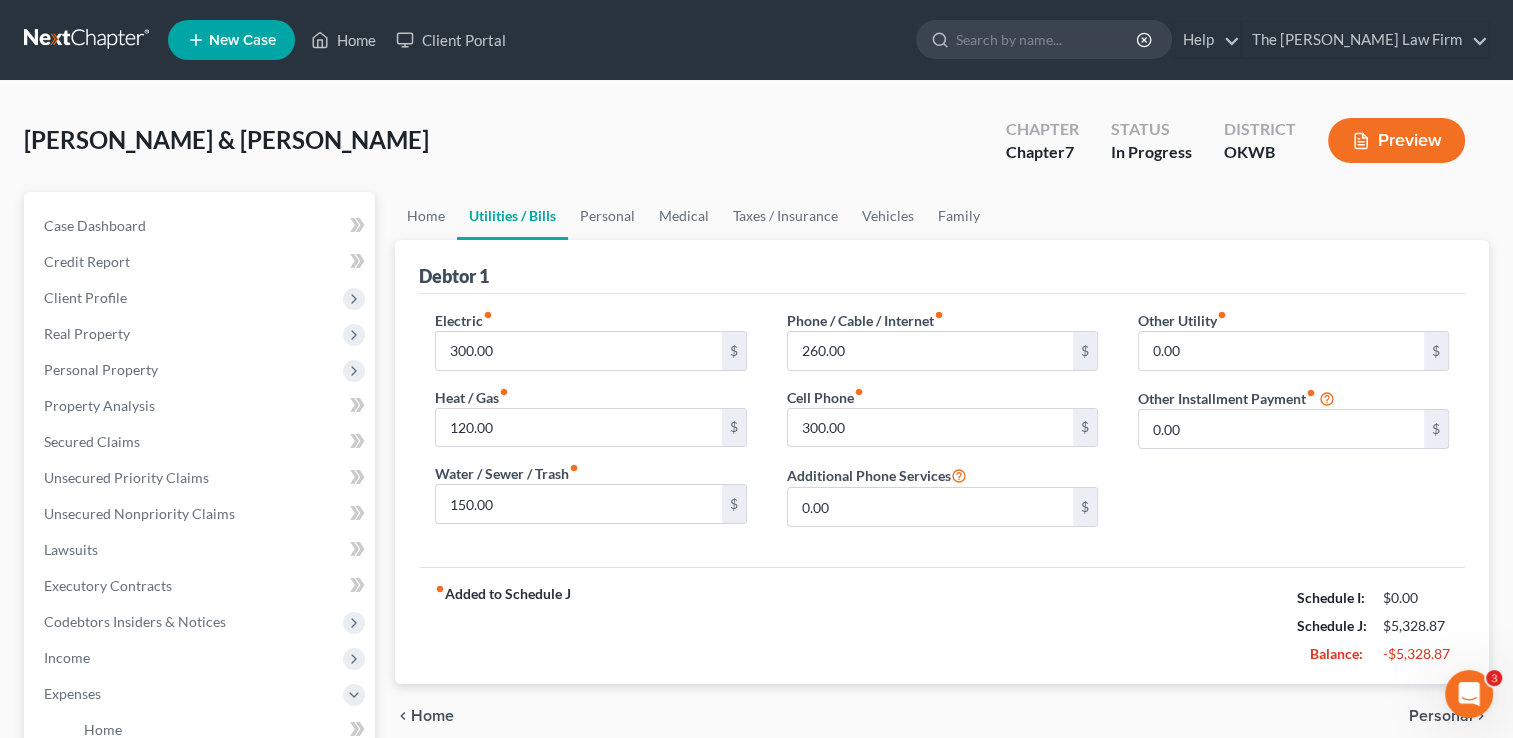 scroll, scrollTop: 0, scrollLeft: 0, axis: both 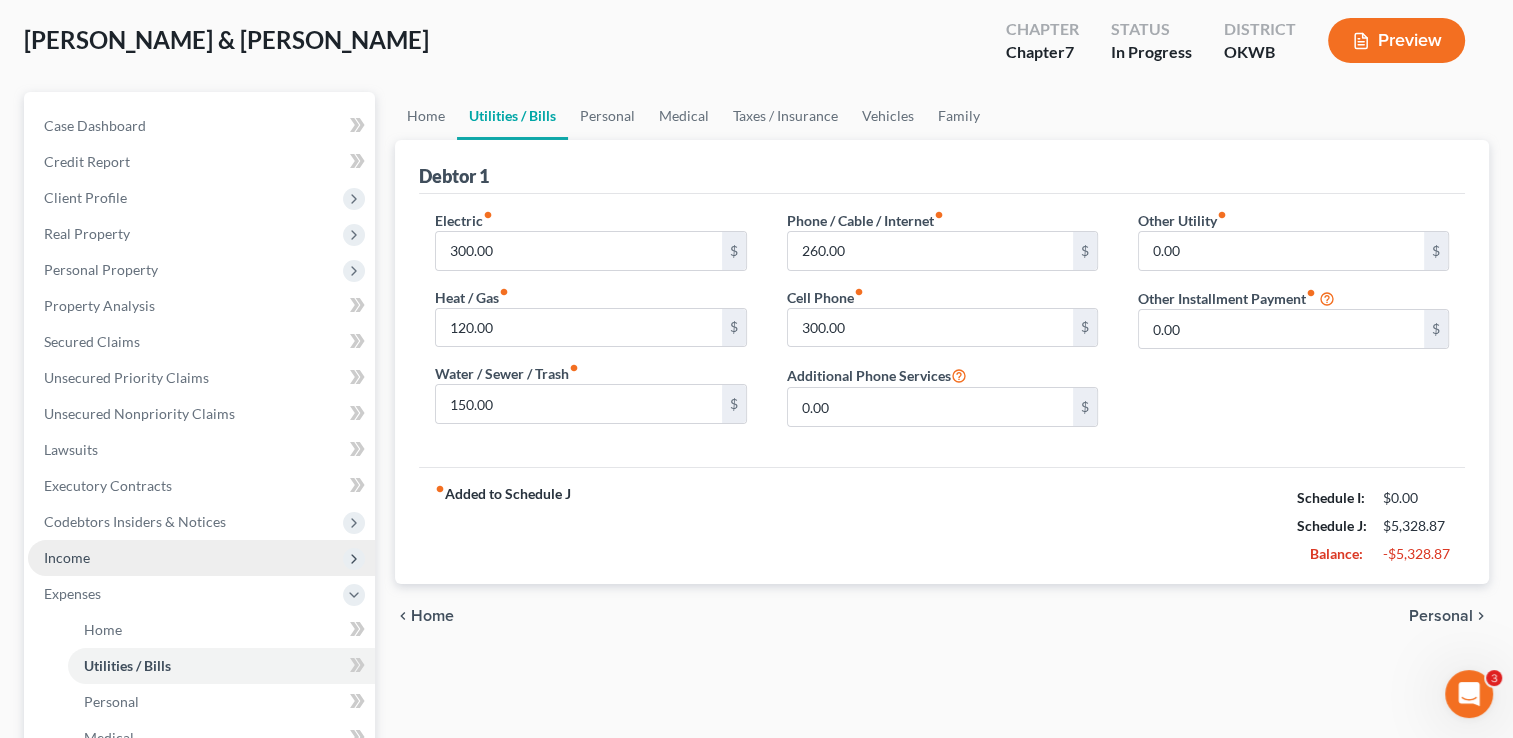click on "Income" at bounding box center [201, 558] 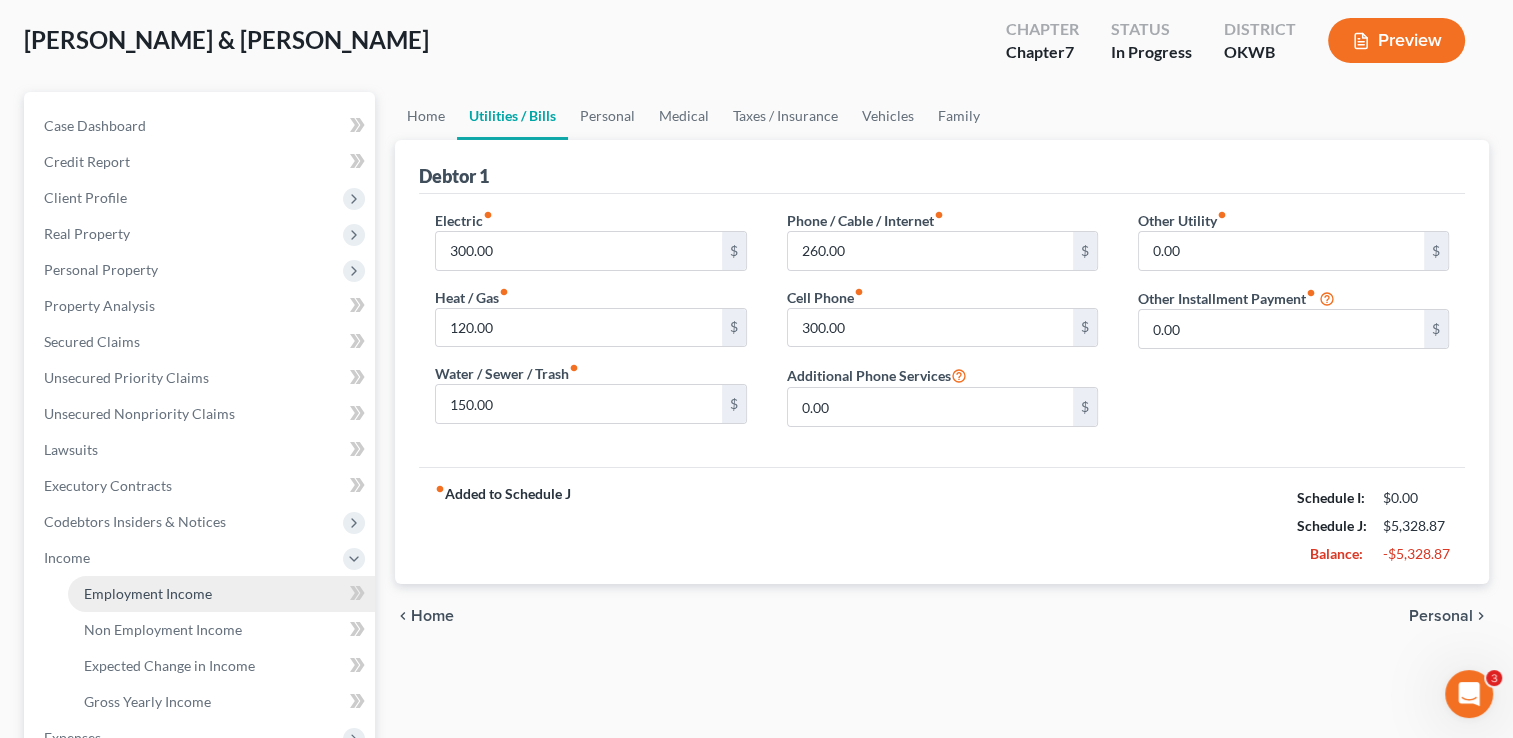 click on "Employment Income" at bounding box center (148, 593) 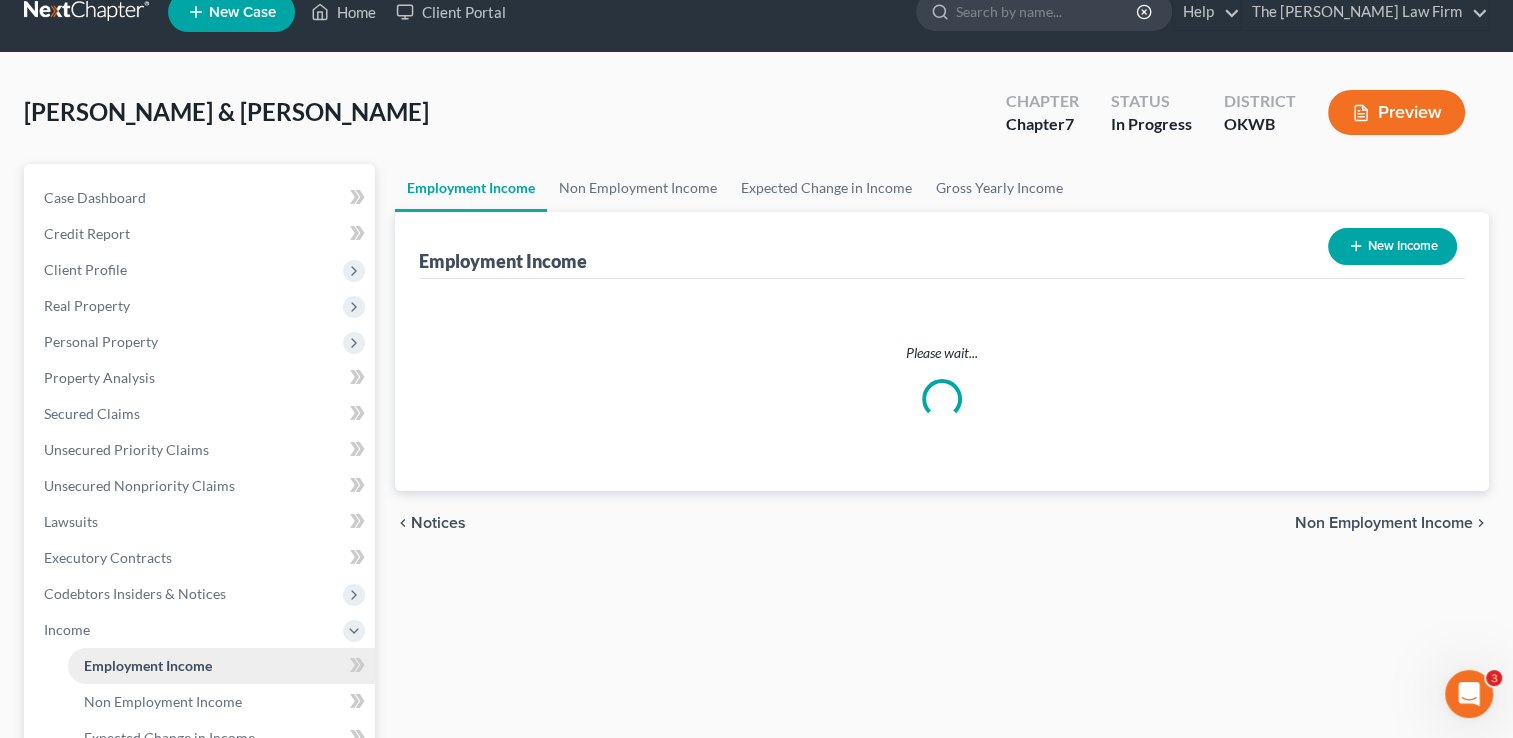 scroll, scrollTop: 0, scrollLeft: 0, axis: both 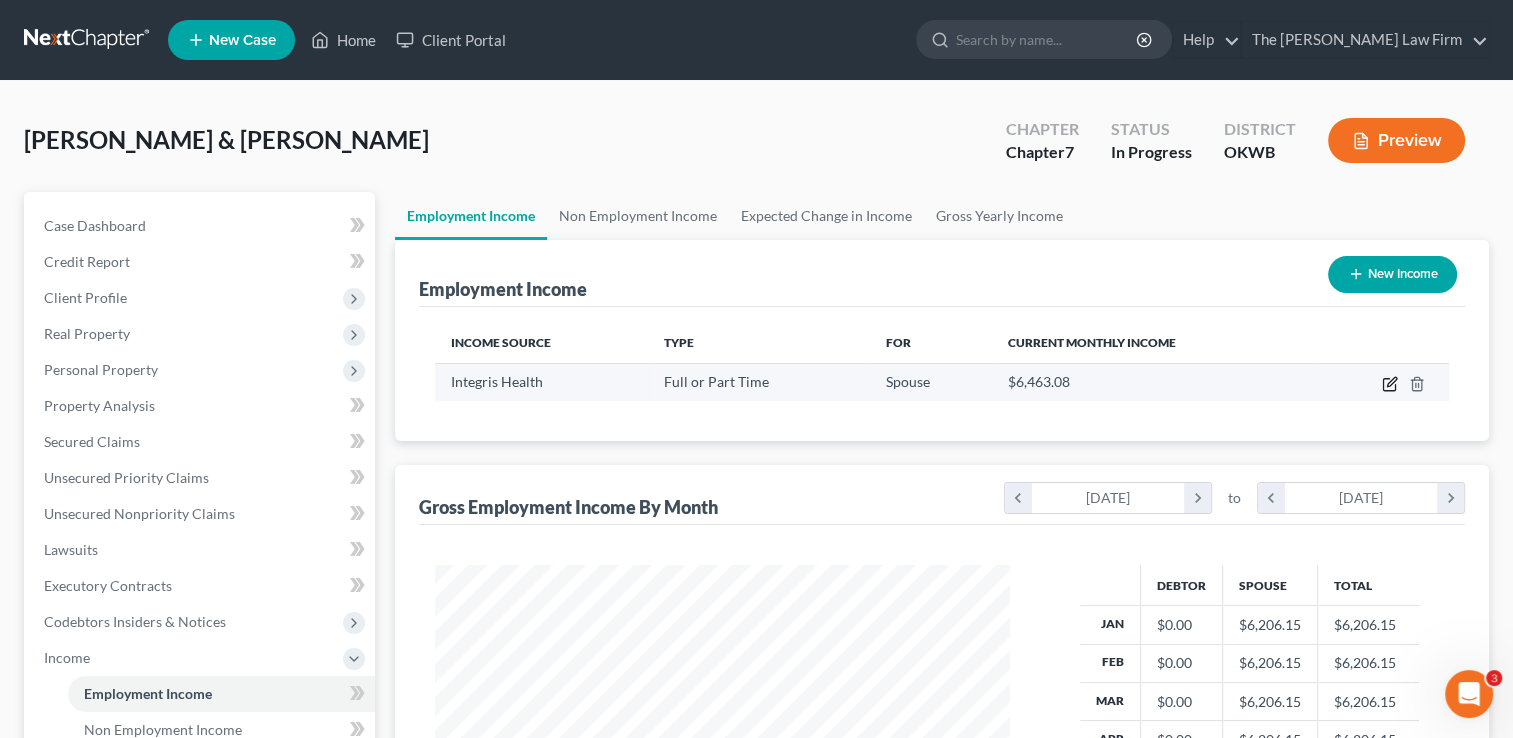click 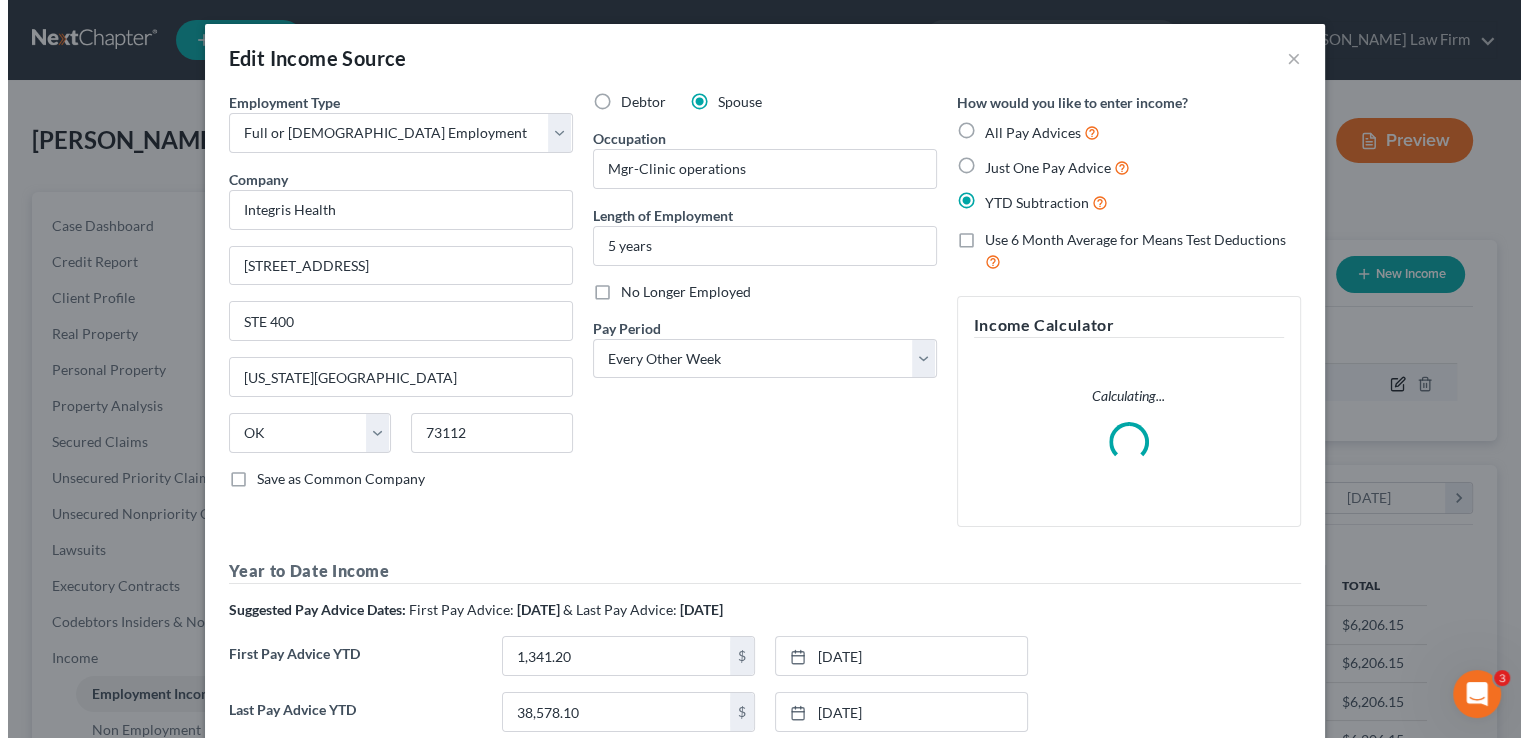 scroll, scrollTop: 999643, scrollLeft: 999378, axis: both 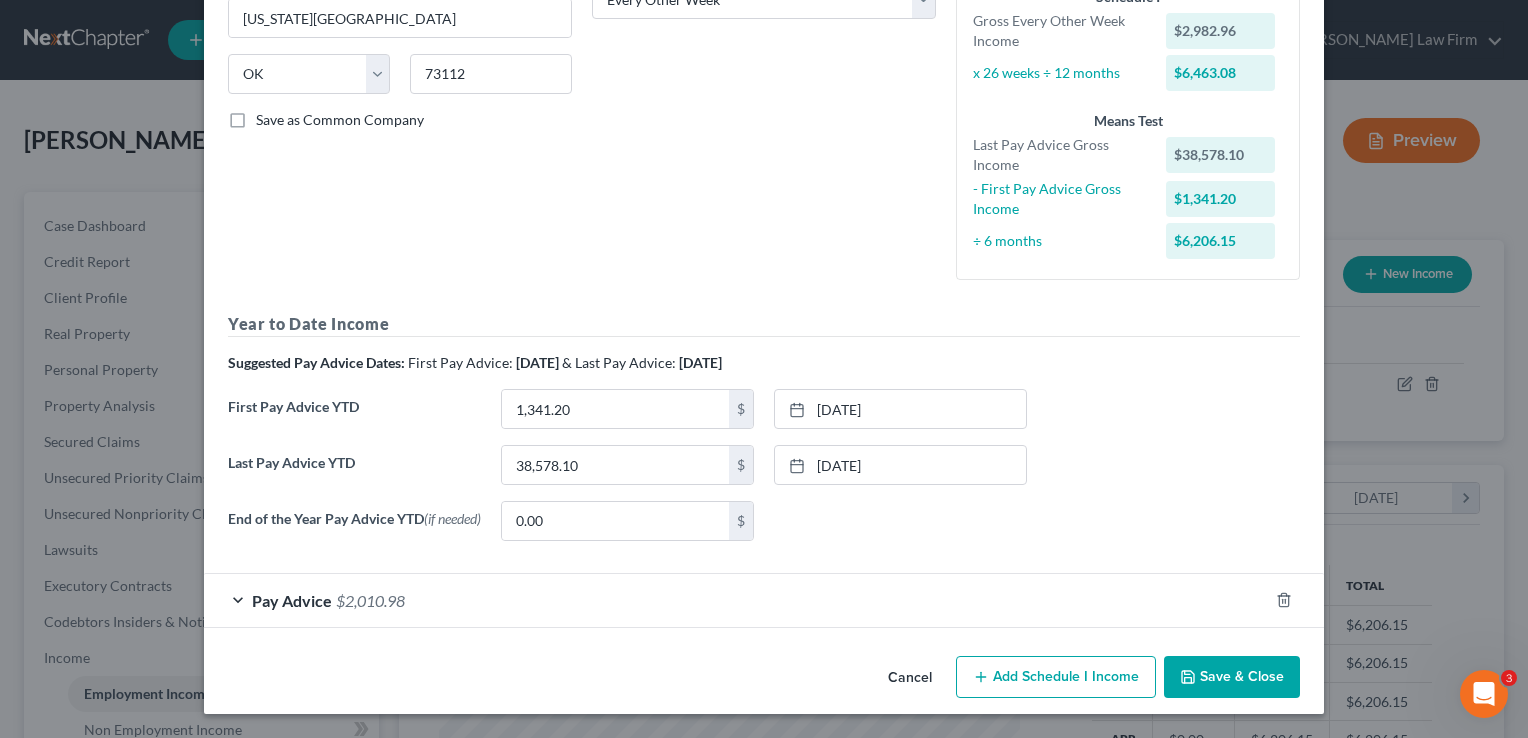 click on "Save & Close" at bounding box center [1232, 677] 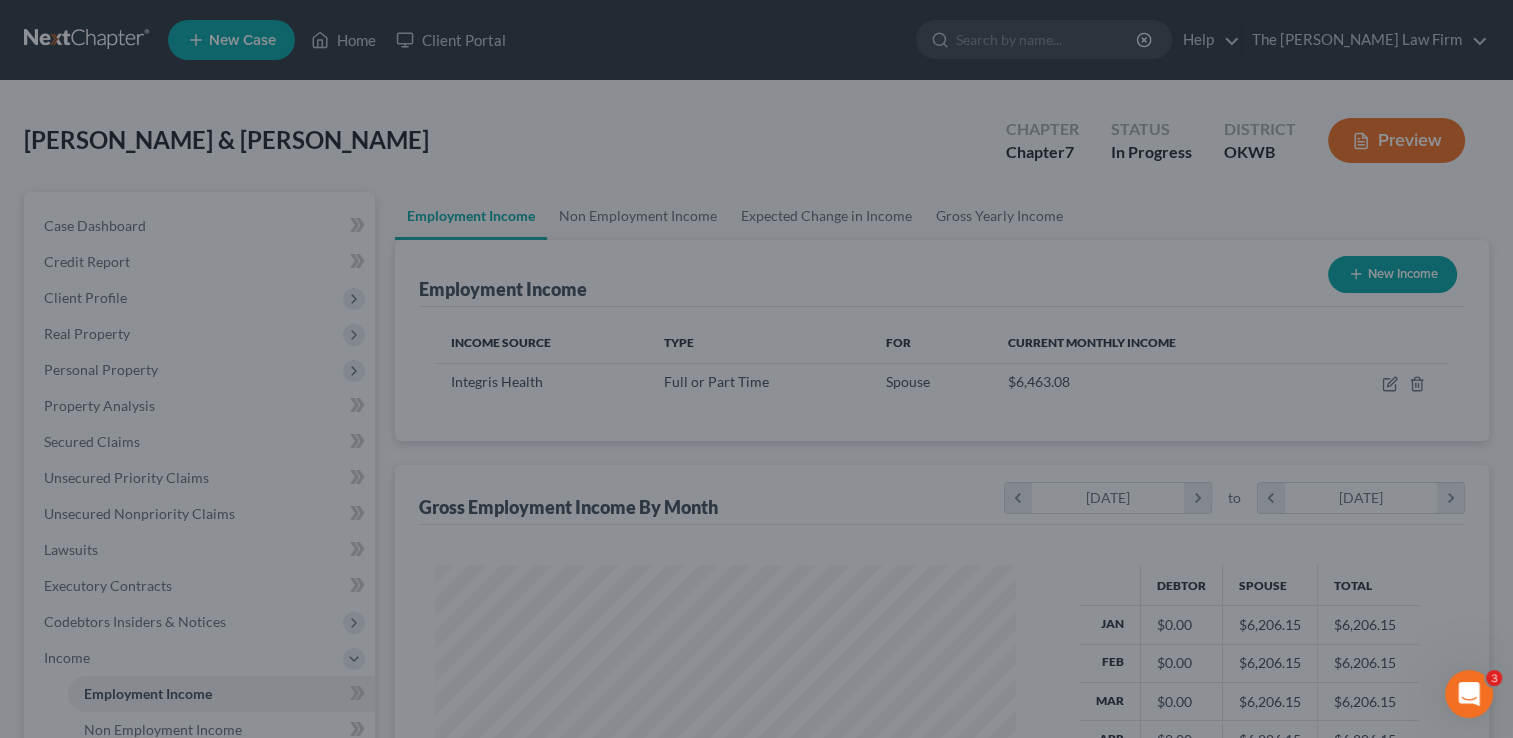 scroll, scrollTop: 356, scrollLeft: 615, axis: both 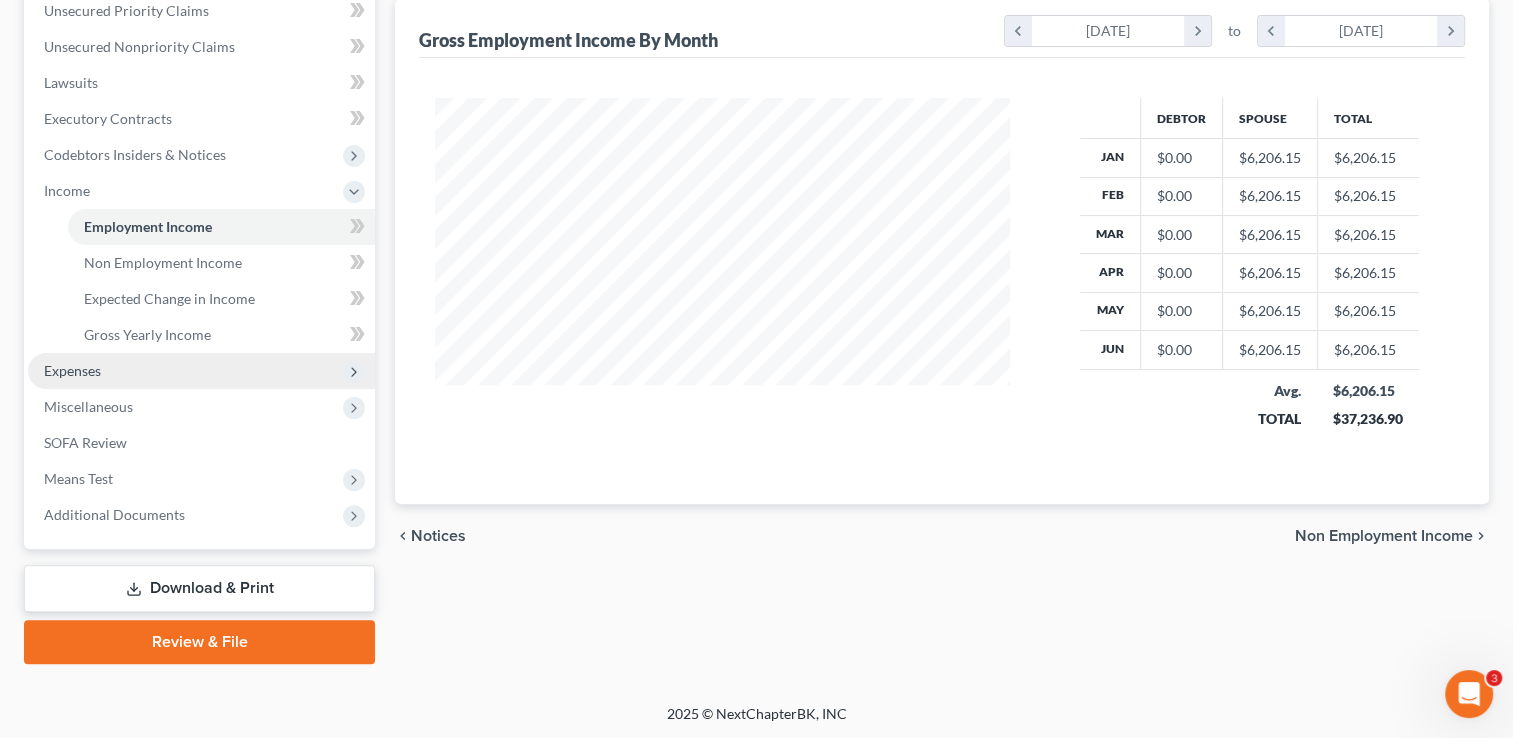 click on "Expenses" at bounding box center [201, 371] 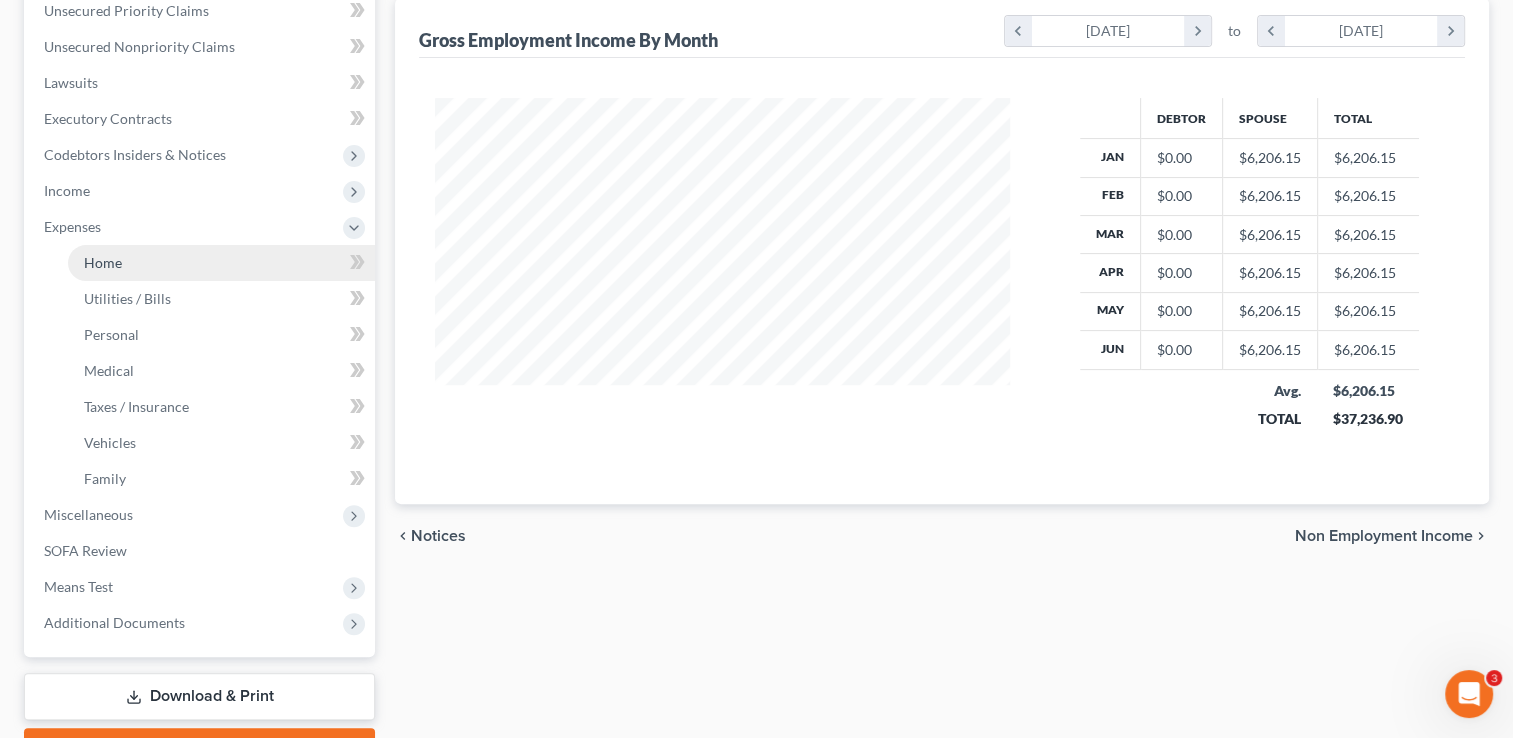 click on "Home" at bounding box center (221, 263) 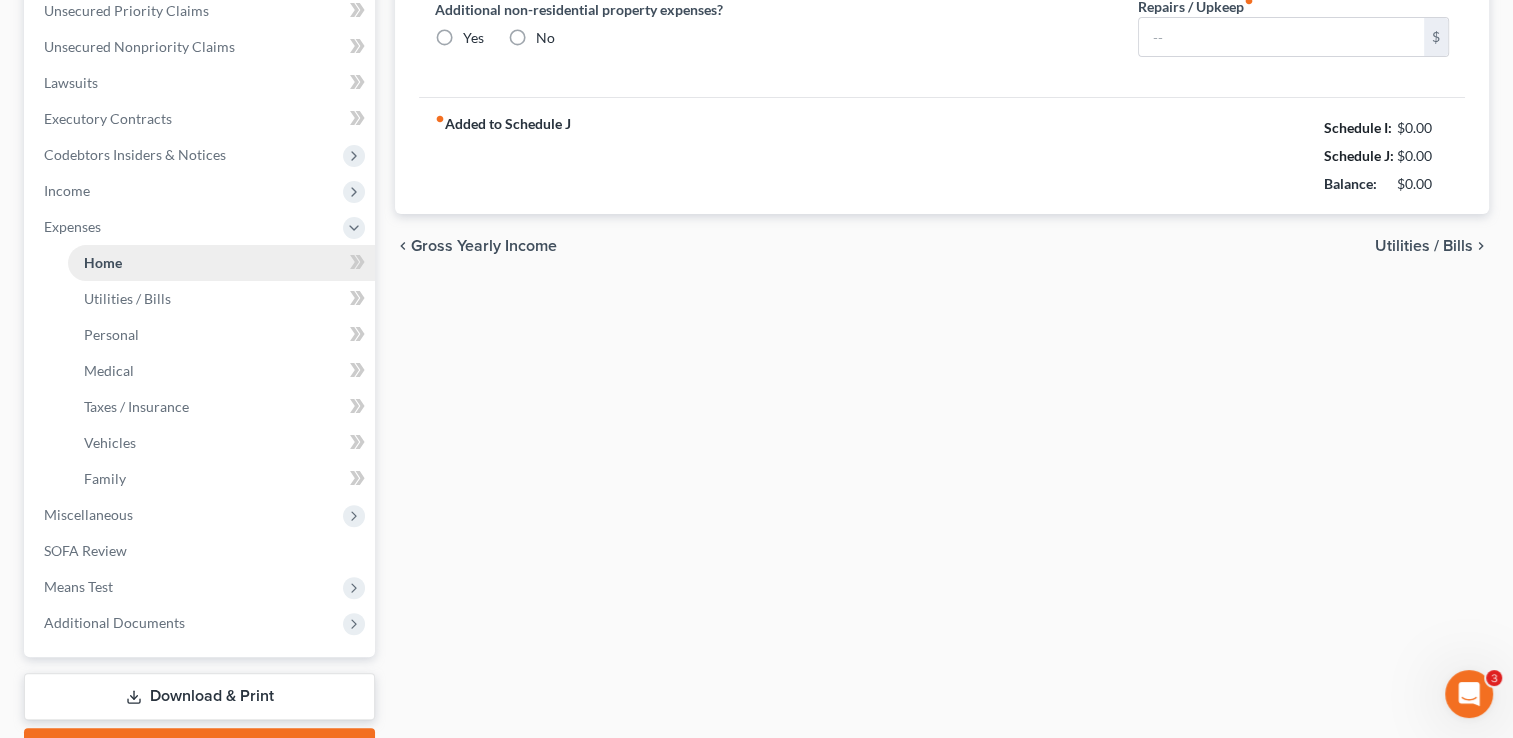 scroll, scrollTop: 171, scrollLeft: 0, axis: vertical 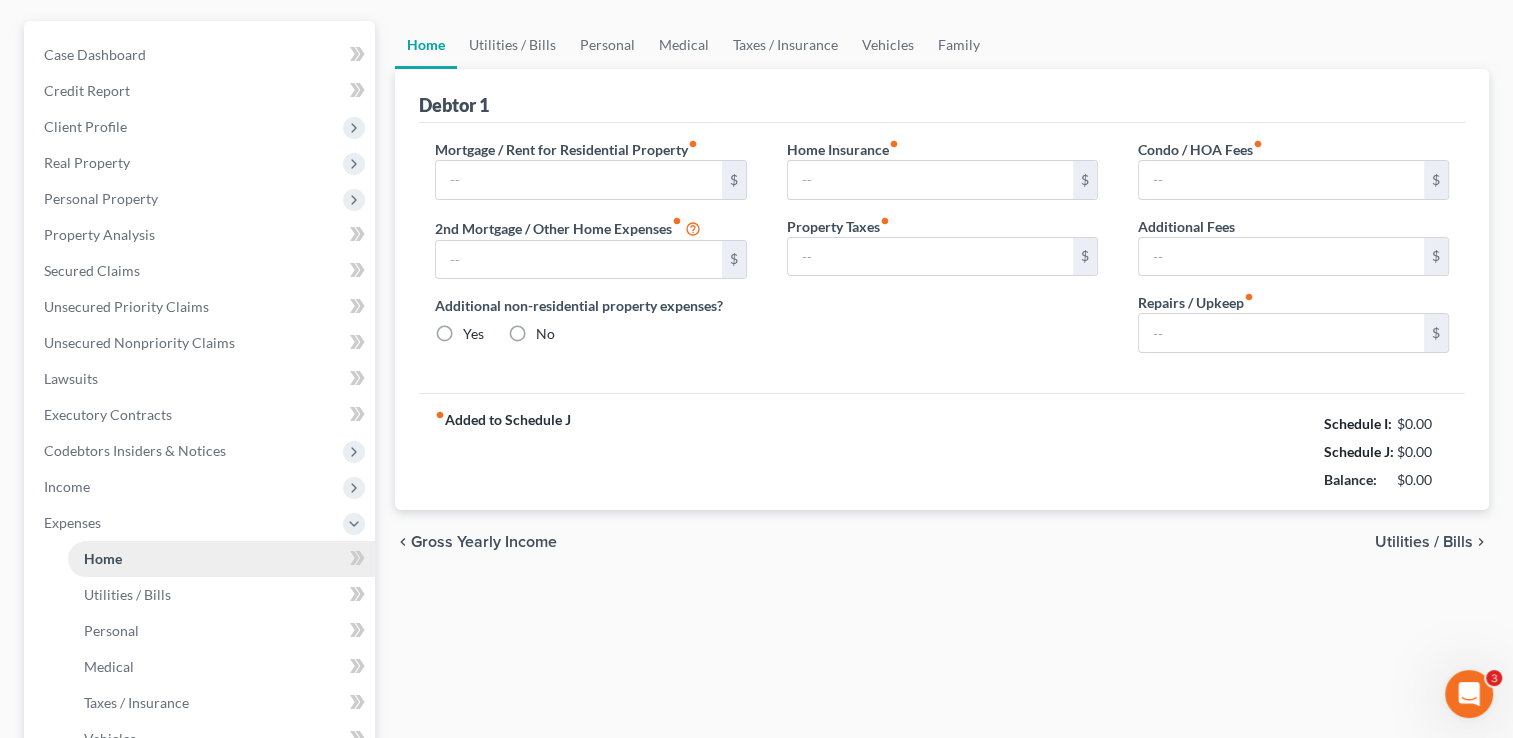 type on "812.87" 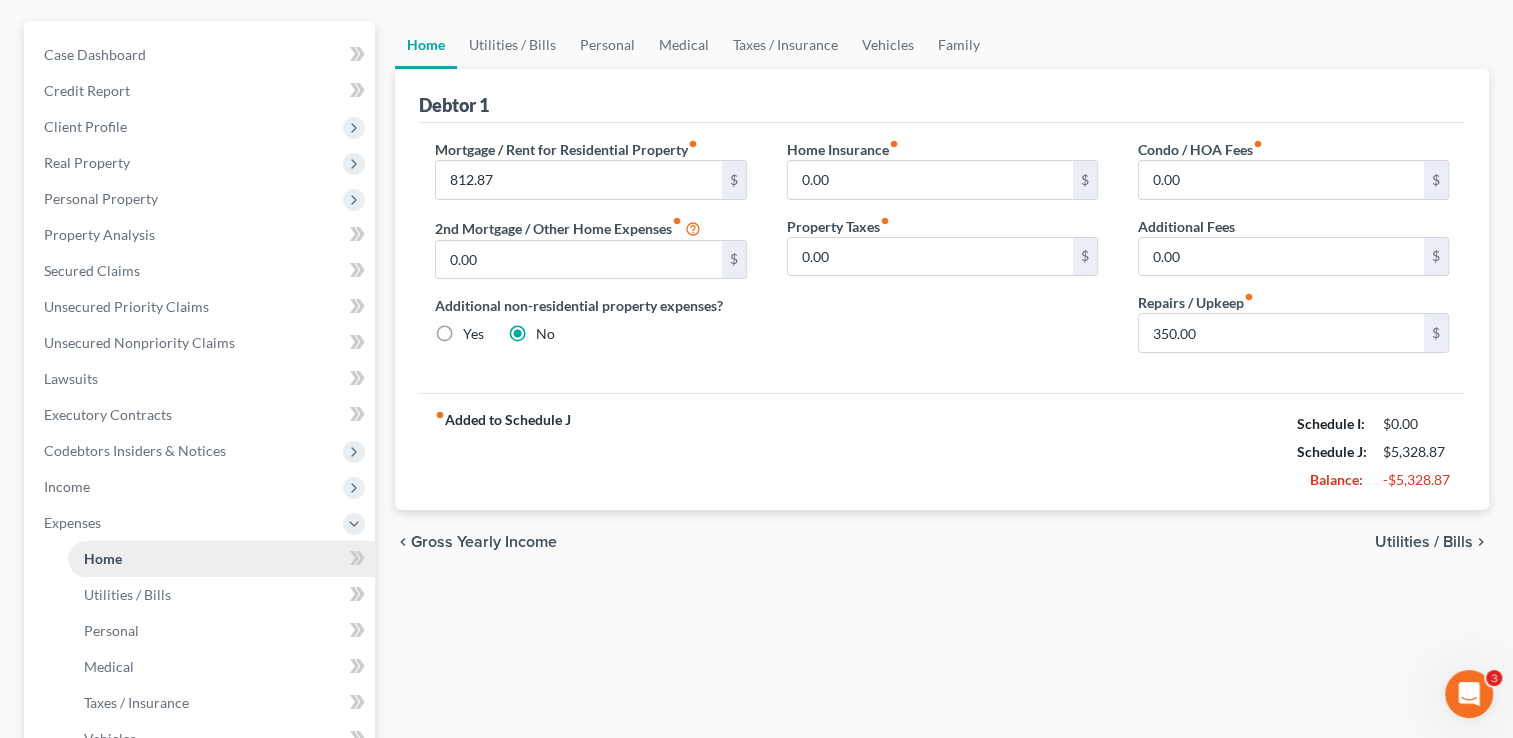 scroll, scrollTop: 0, scrollLeft: 0, axis: both 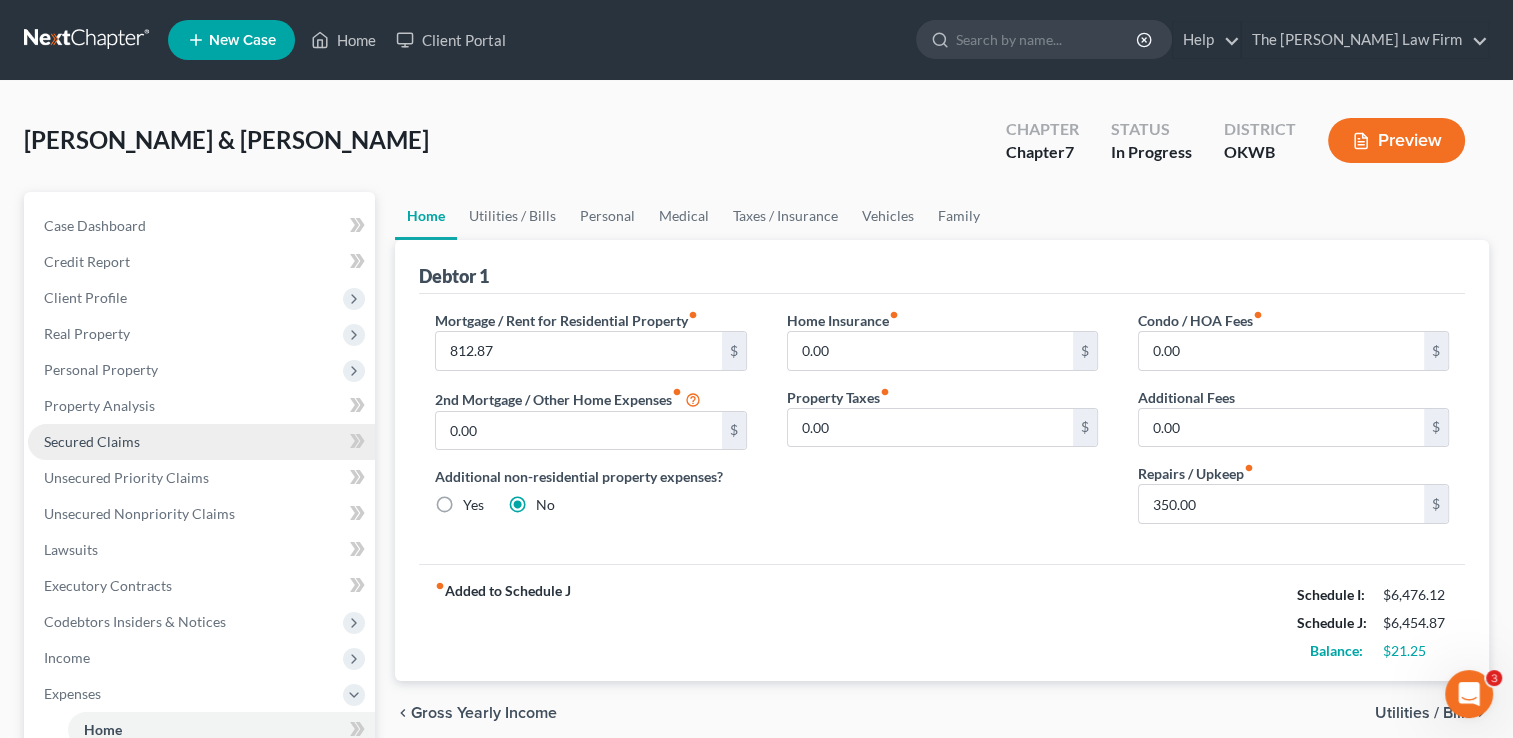 click on "Secured Claims" at bounding box center (92, 441) 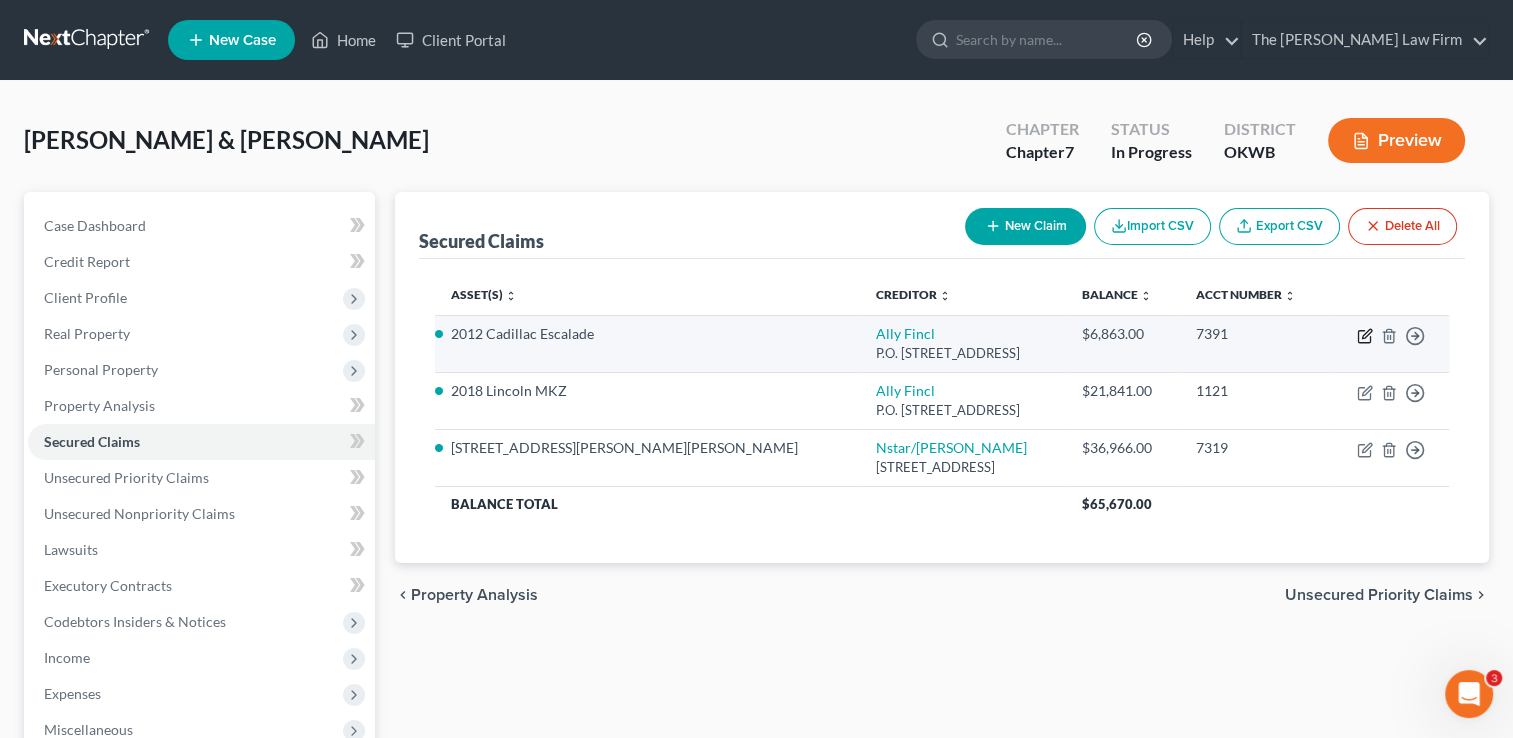 click 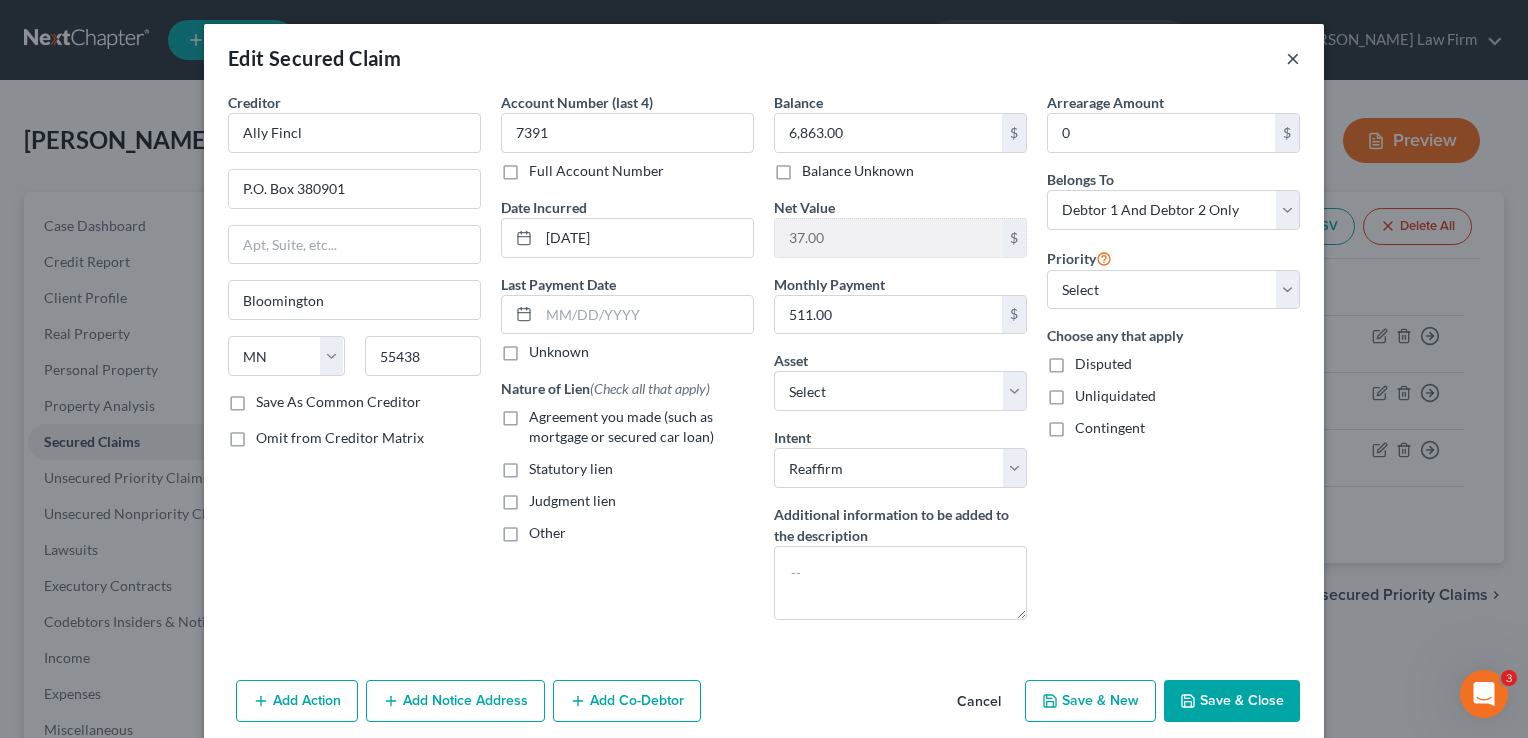 click on "×" at bounding box center (1293, 58) 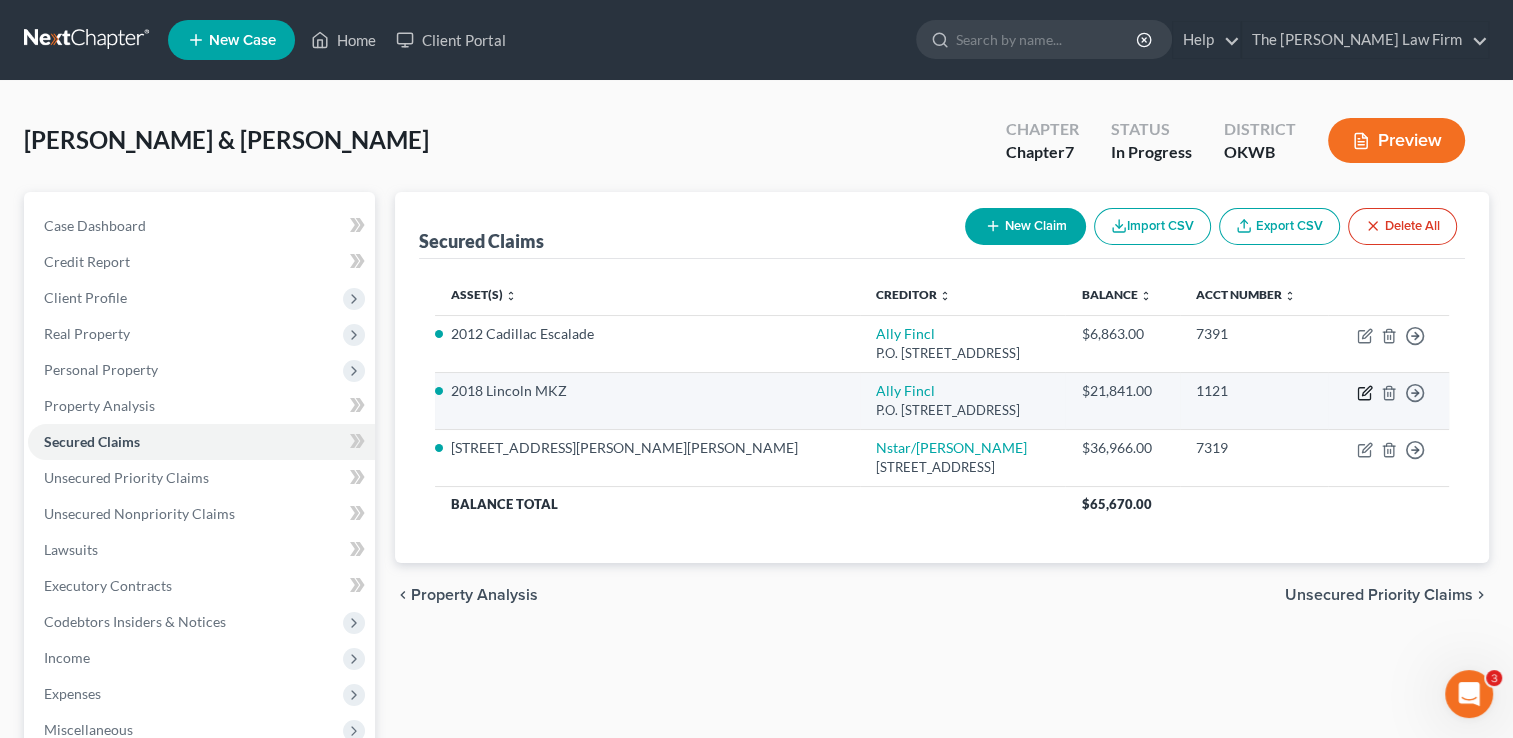 click 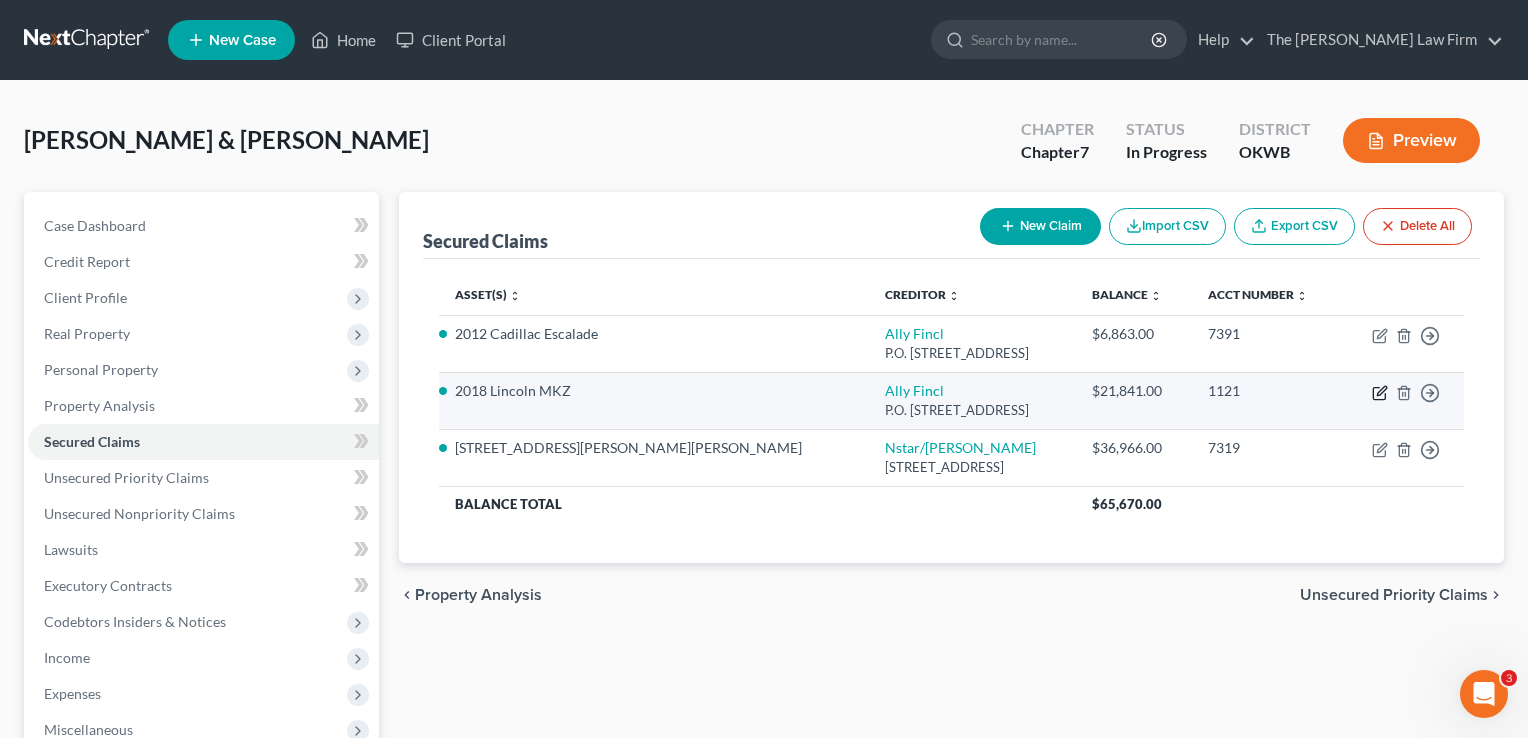 select on "24" 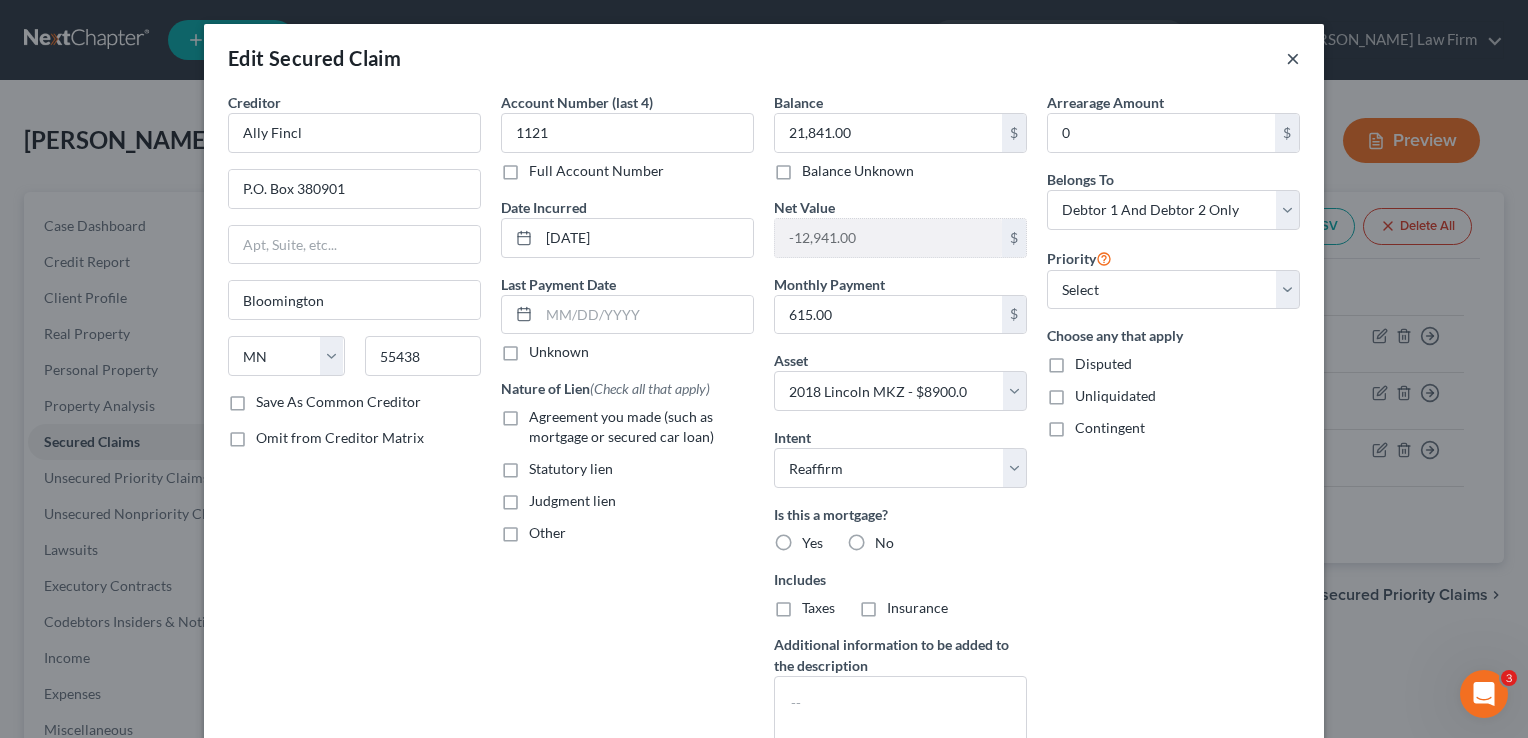 click on "×" at bounding box center (1293, 58) 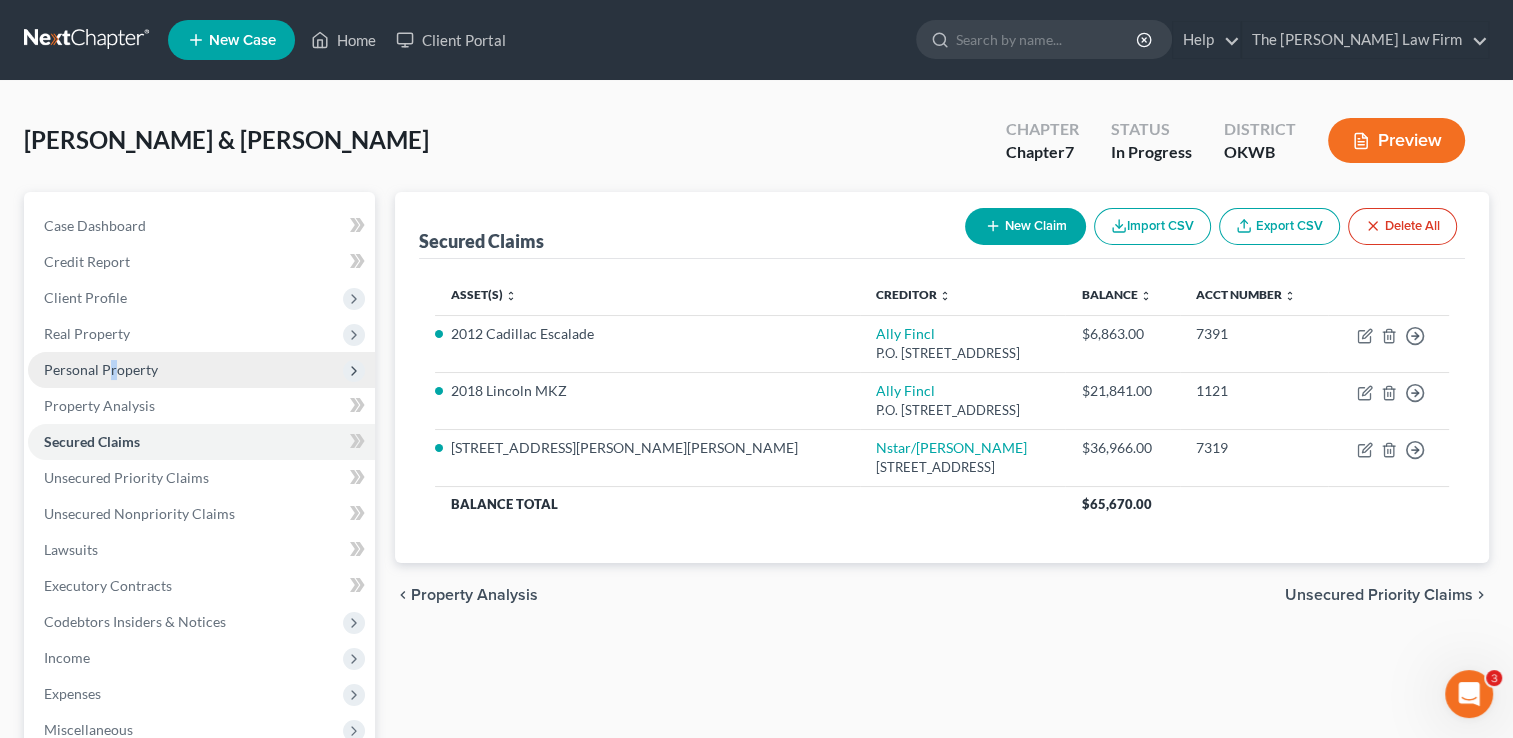 click on "Personal Property" at bounding box center (101, 369) 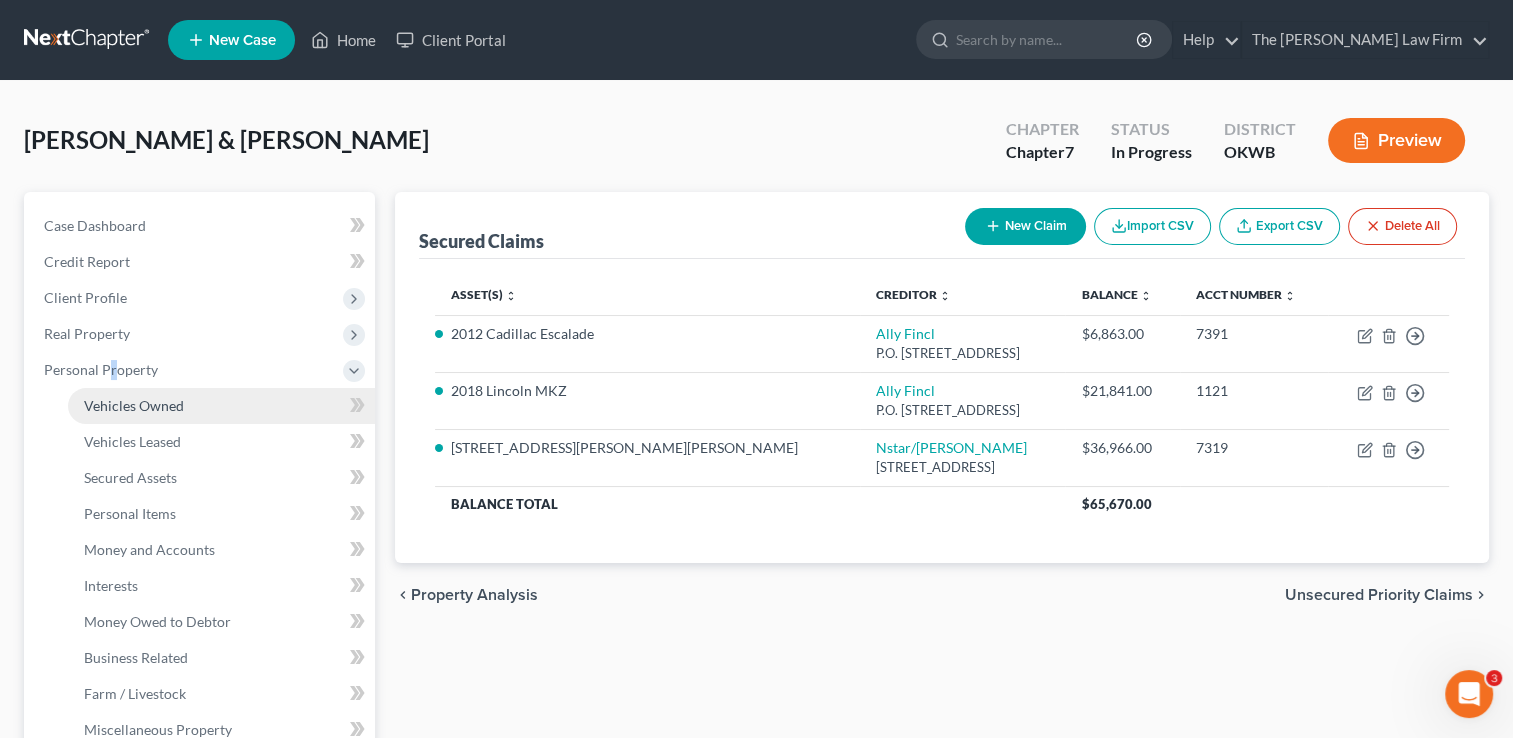 drag, startPoint x: 112, startPoint y: 370, endPoint x: 149, endPoint y: 410, distance: 54.48853 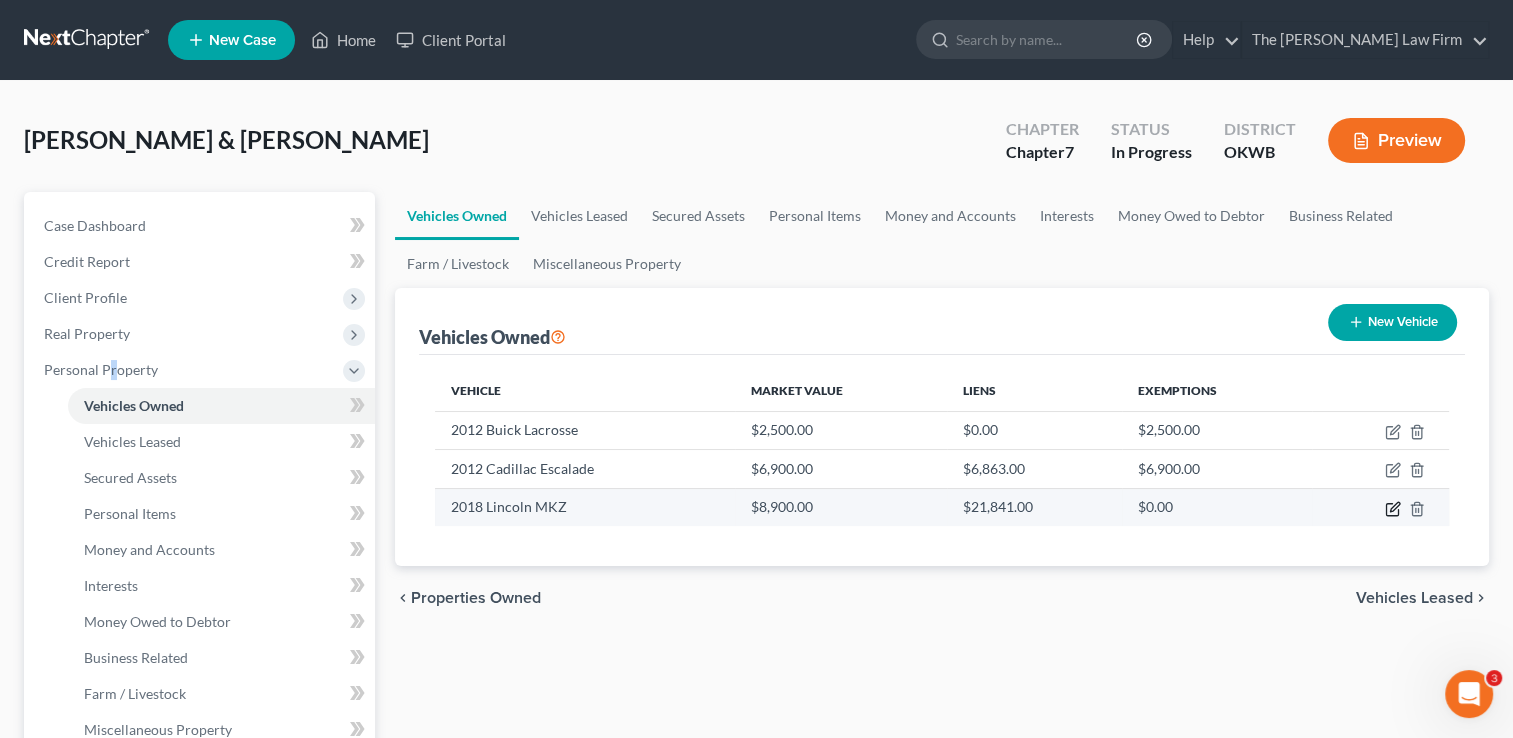 click 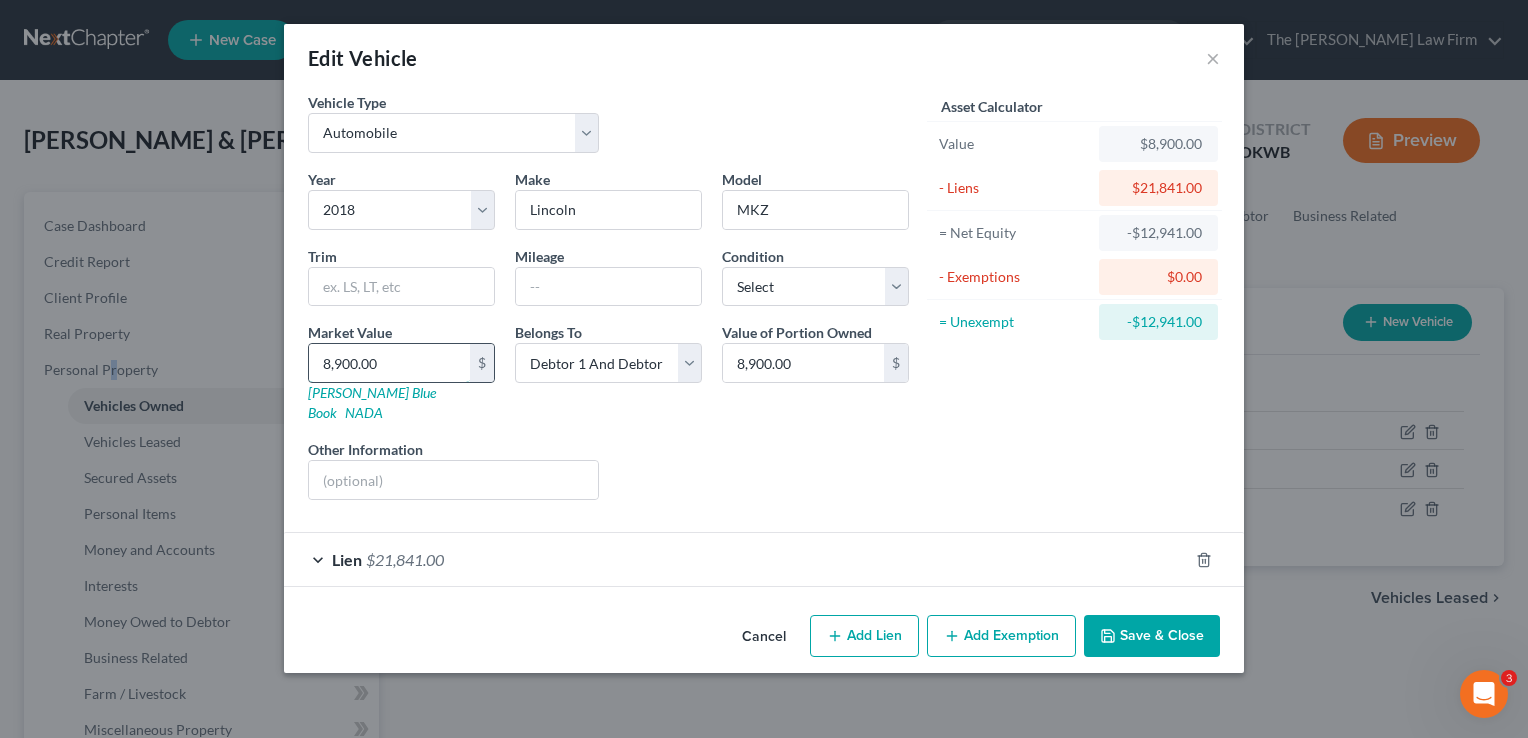 click on "8,900.00" at bounding box center (389, 363) 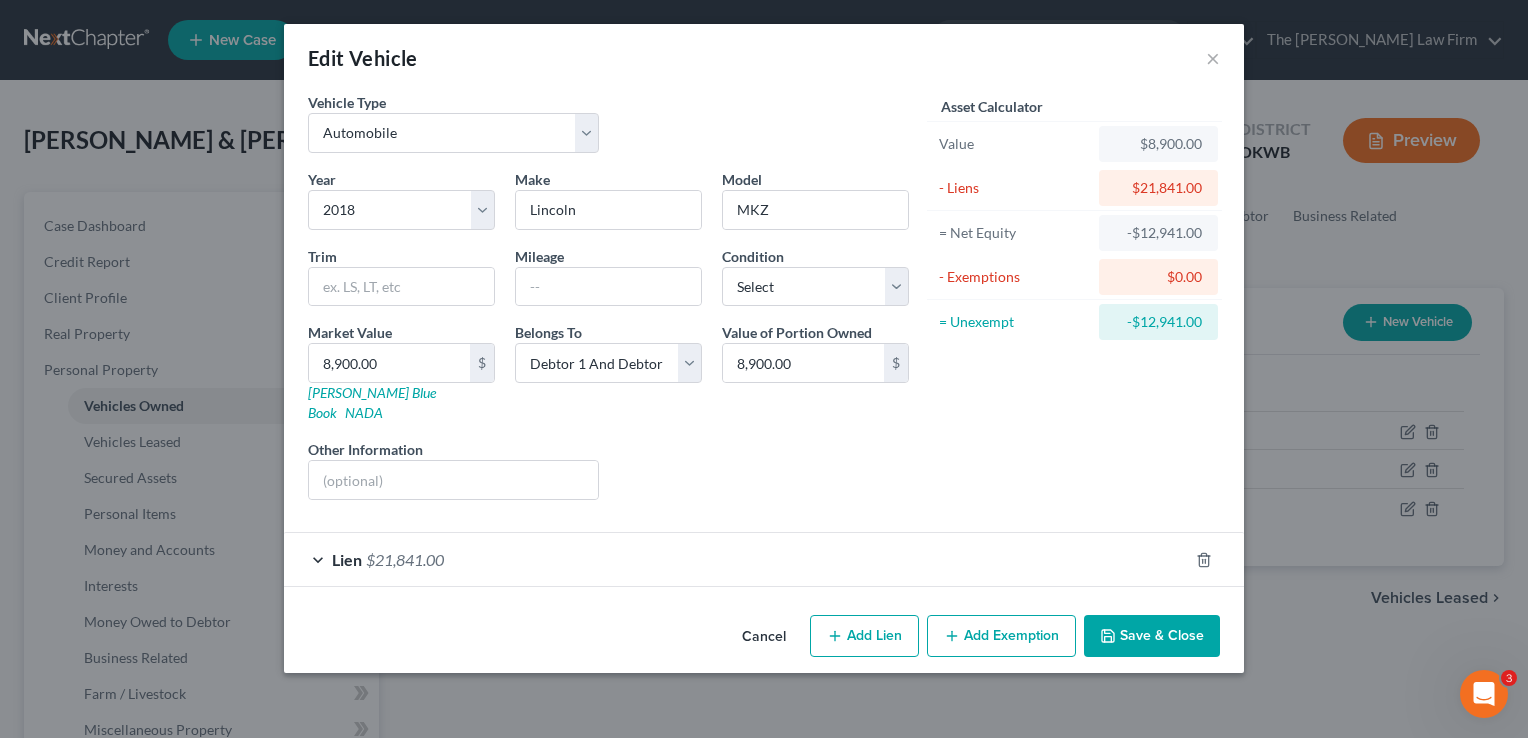 click on "Asset Calculator Value $8,900.00 - Liens $21,841.00 = Net Equity -$12,941.00 - Exemptions $0.00 = Unexempt -$12,941.00" at bounding box center (1074, 304) 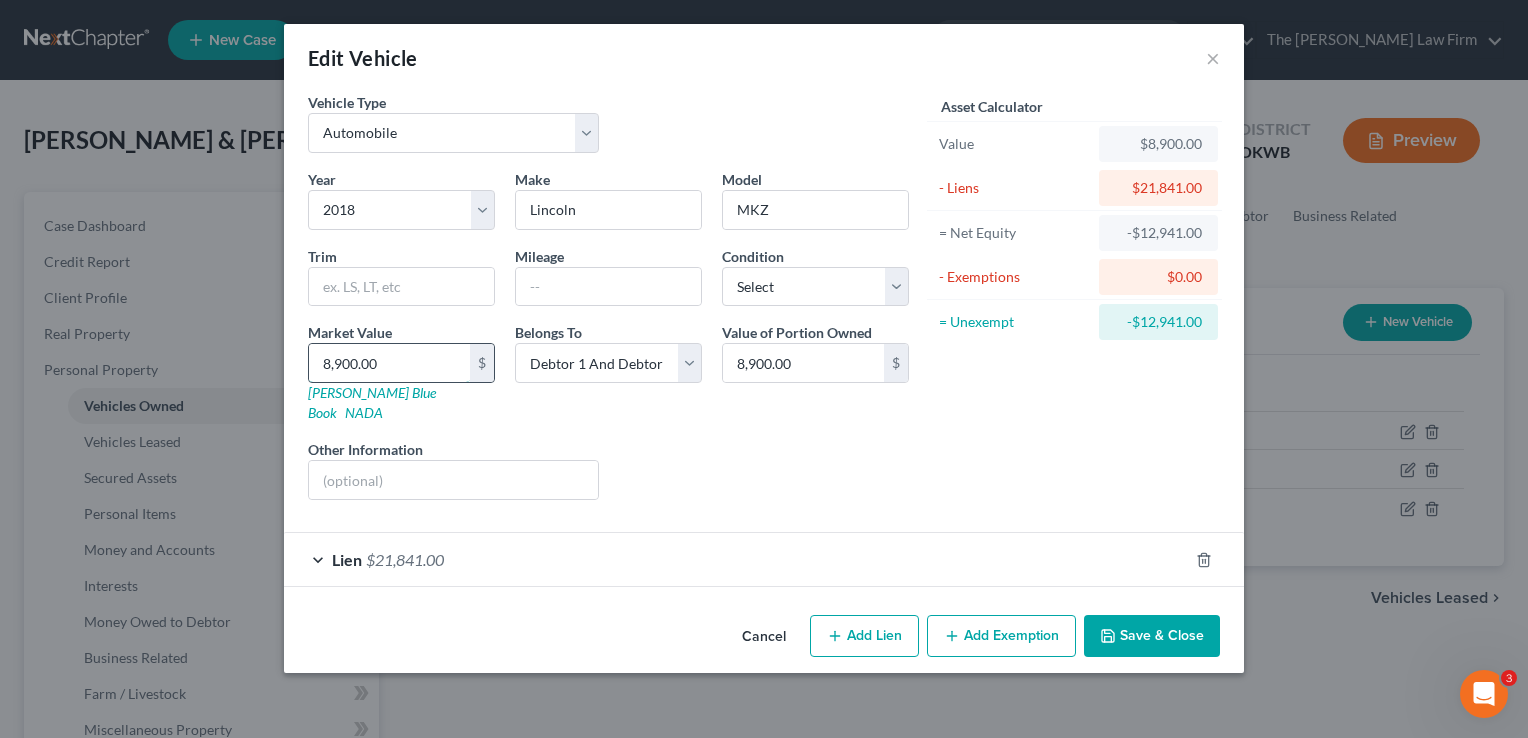 click on "8,900.00" at bounding box center [389, 363] 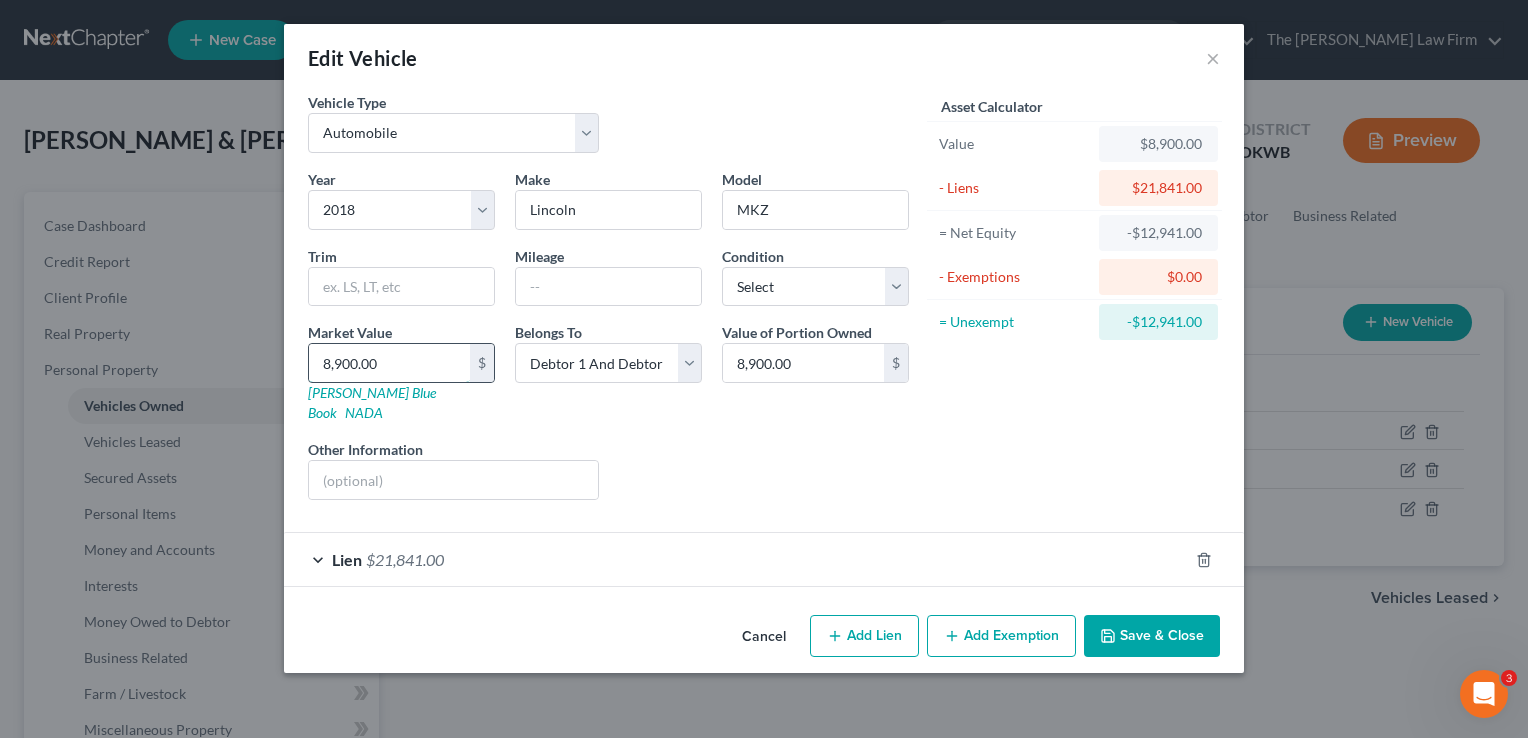 type on "1" 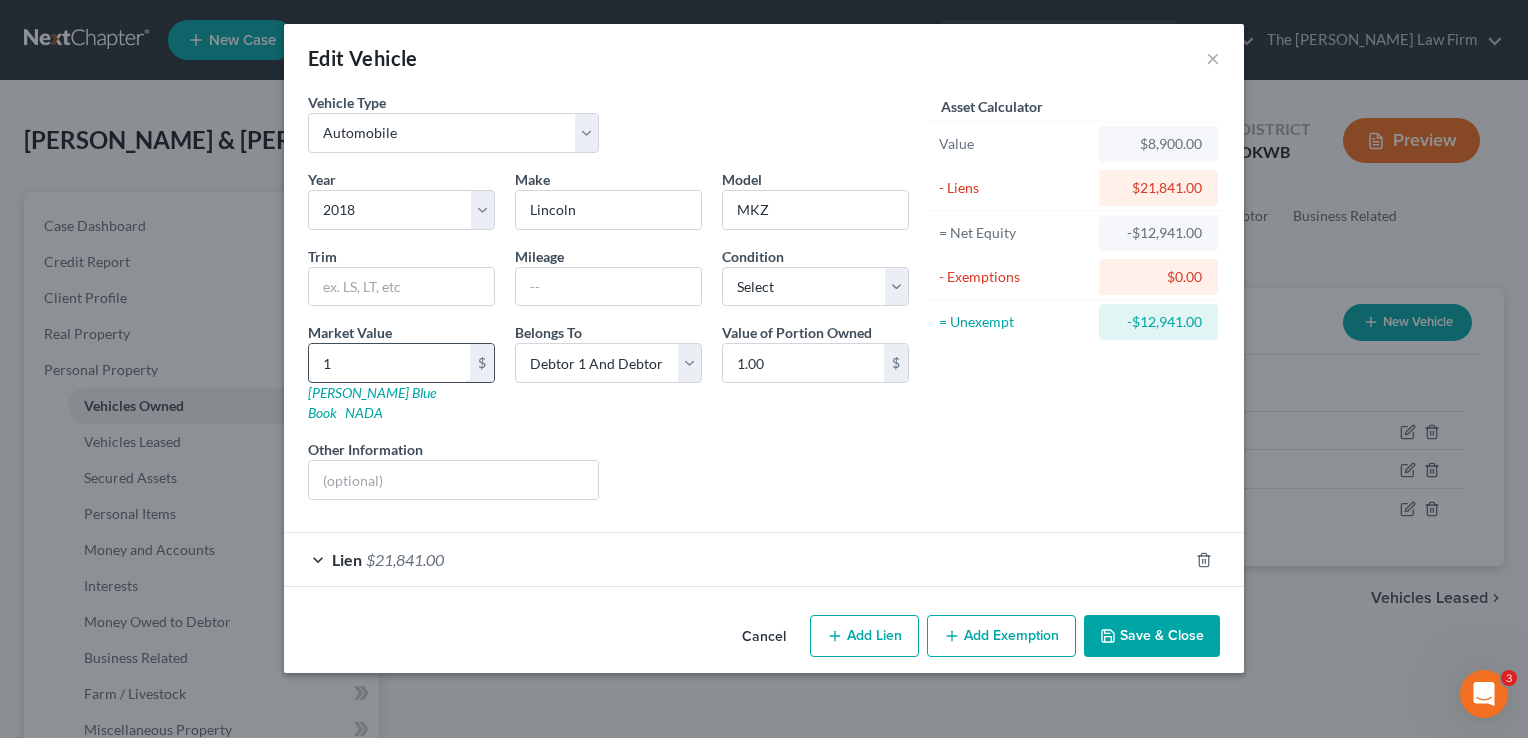 type on "11" 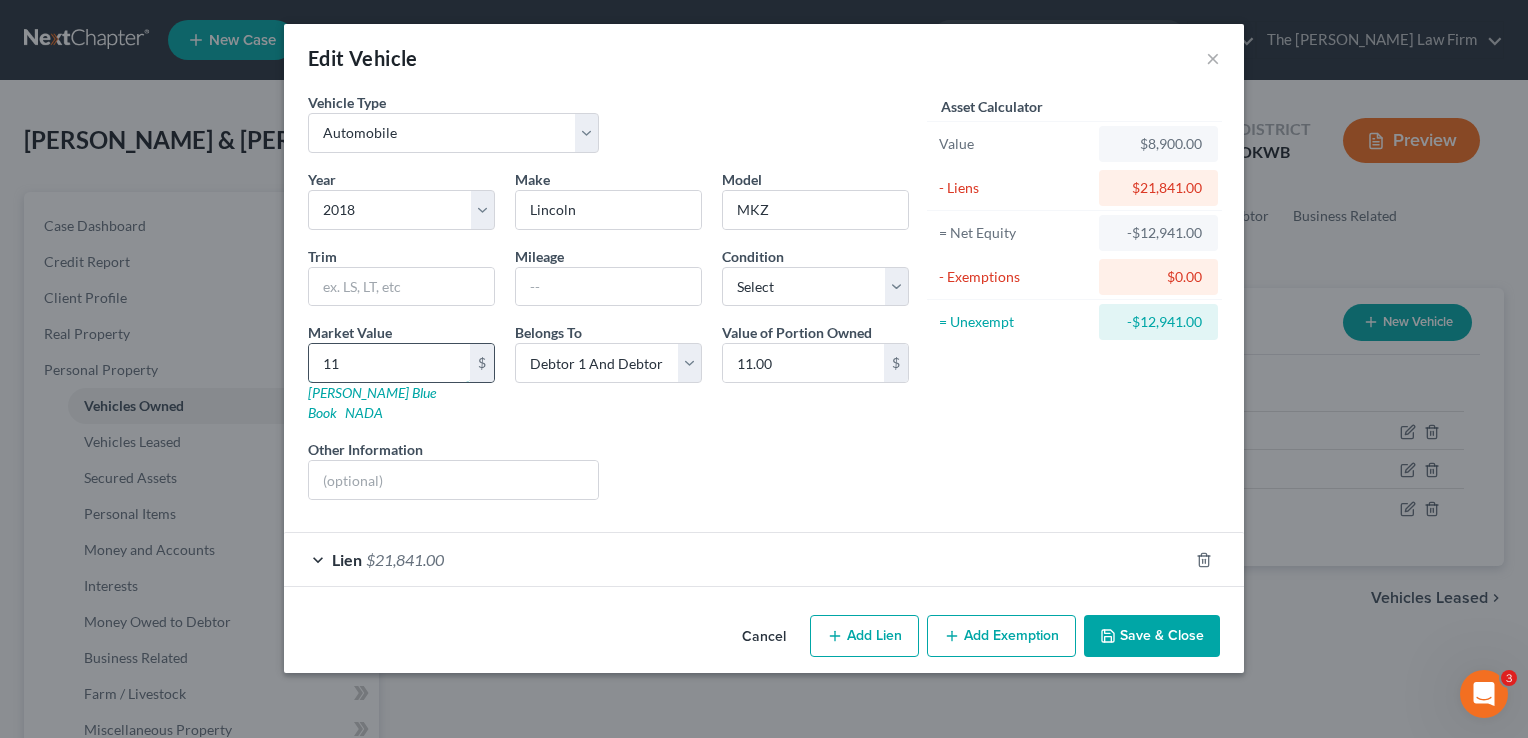 type on "110" 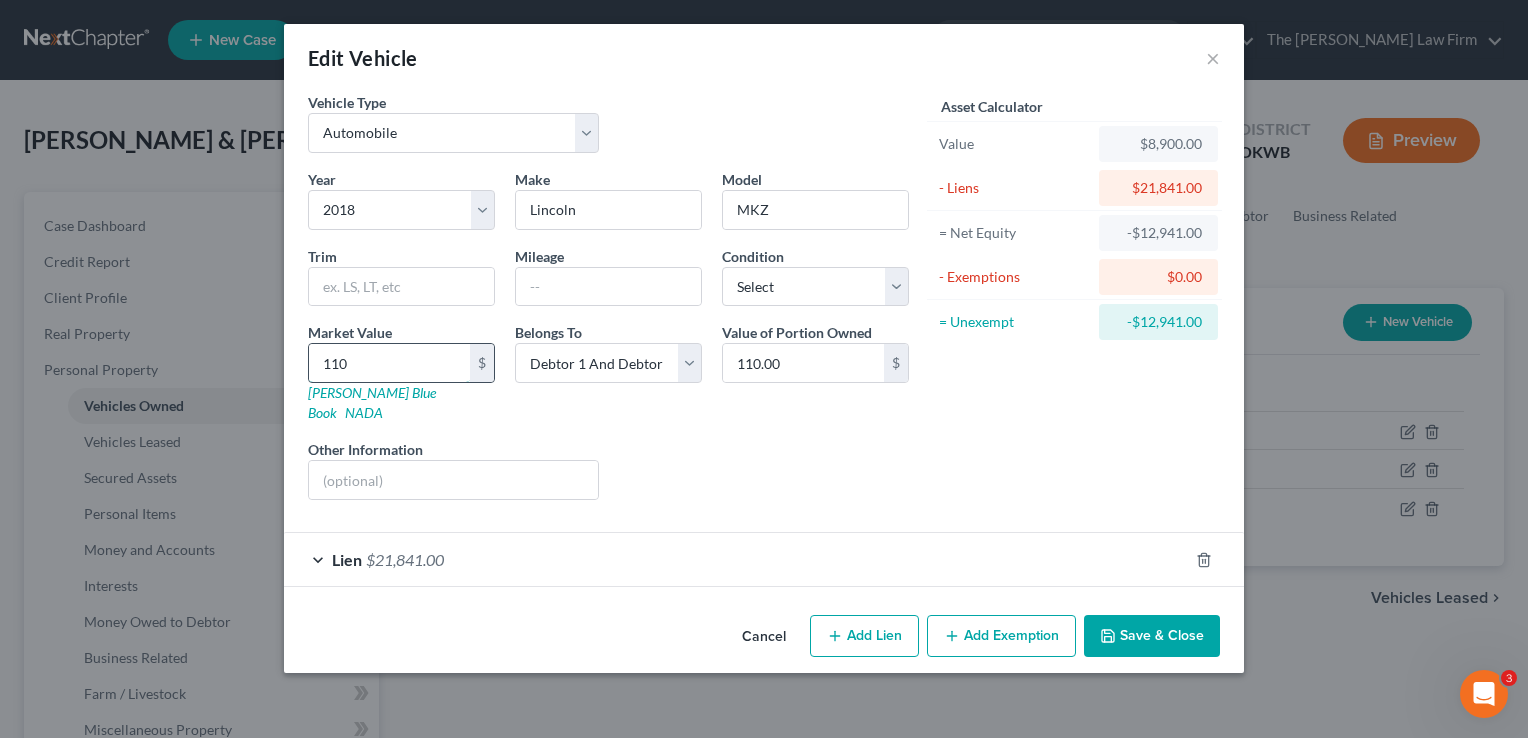 type on "1100" 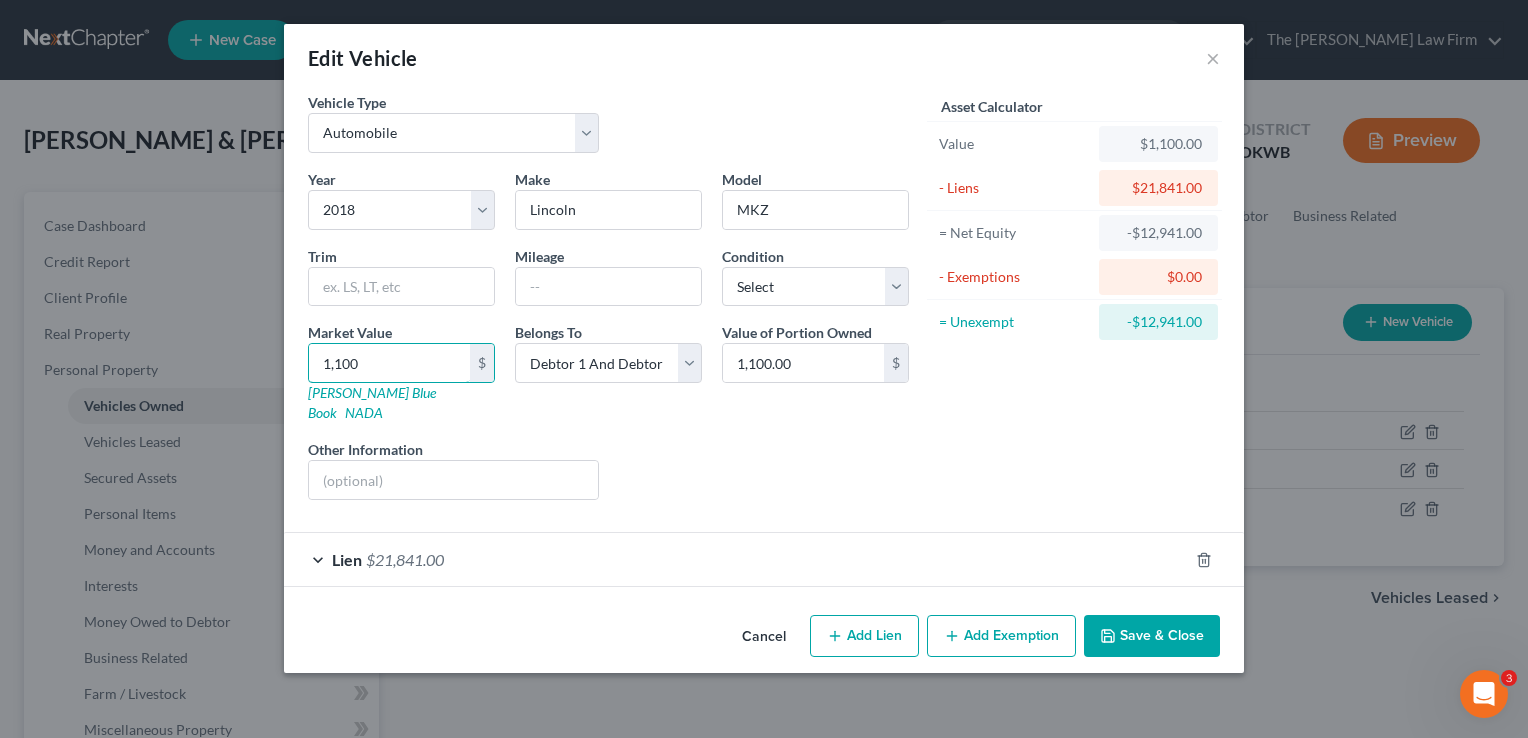 type on "1,1000" 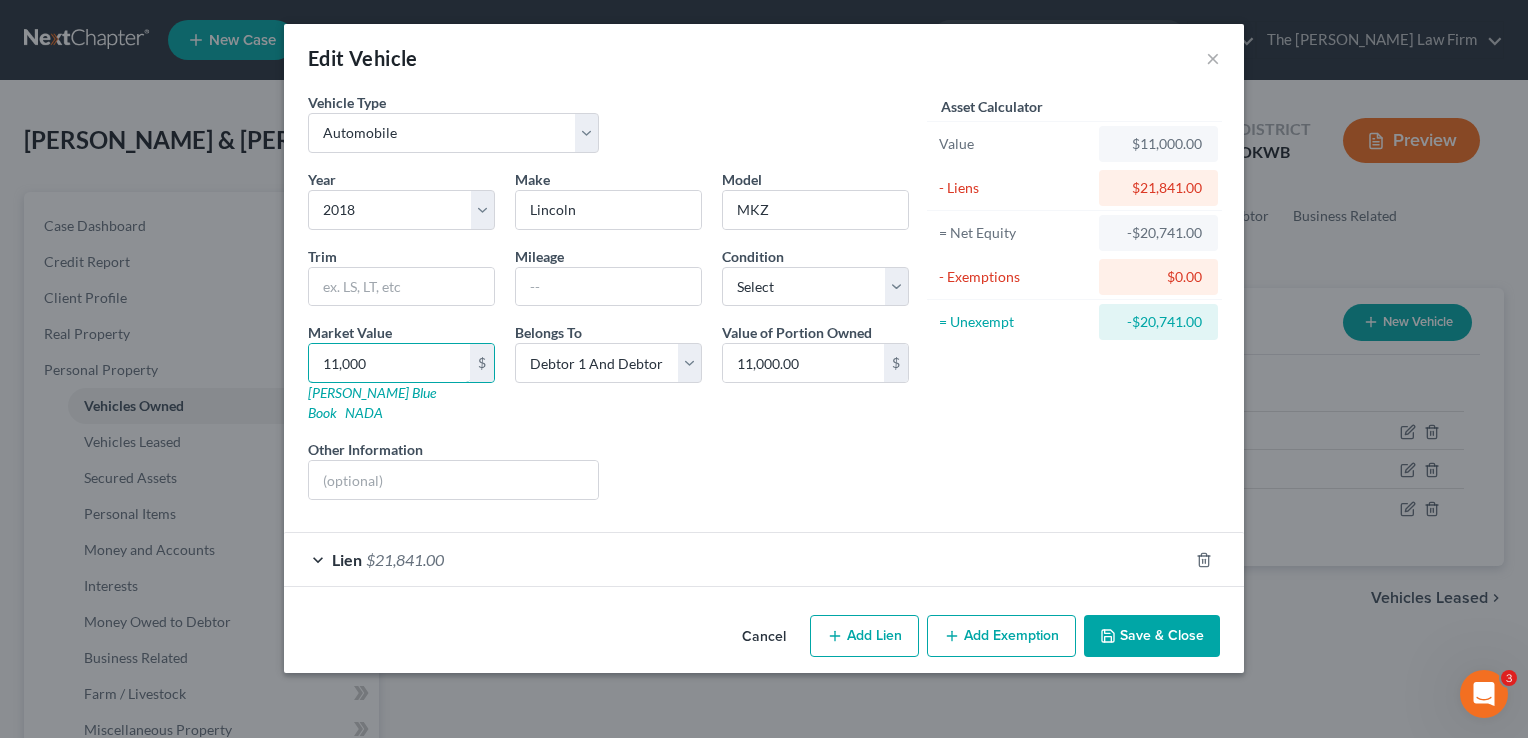 type on "11,000" 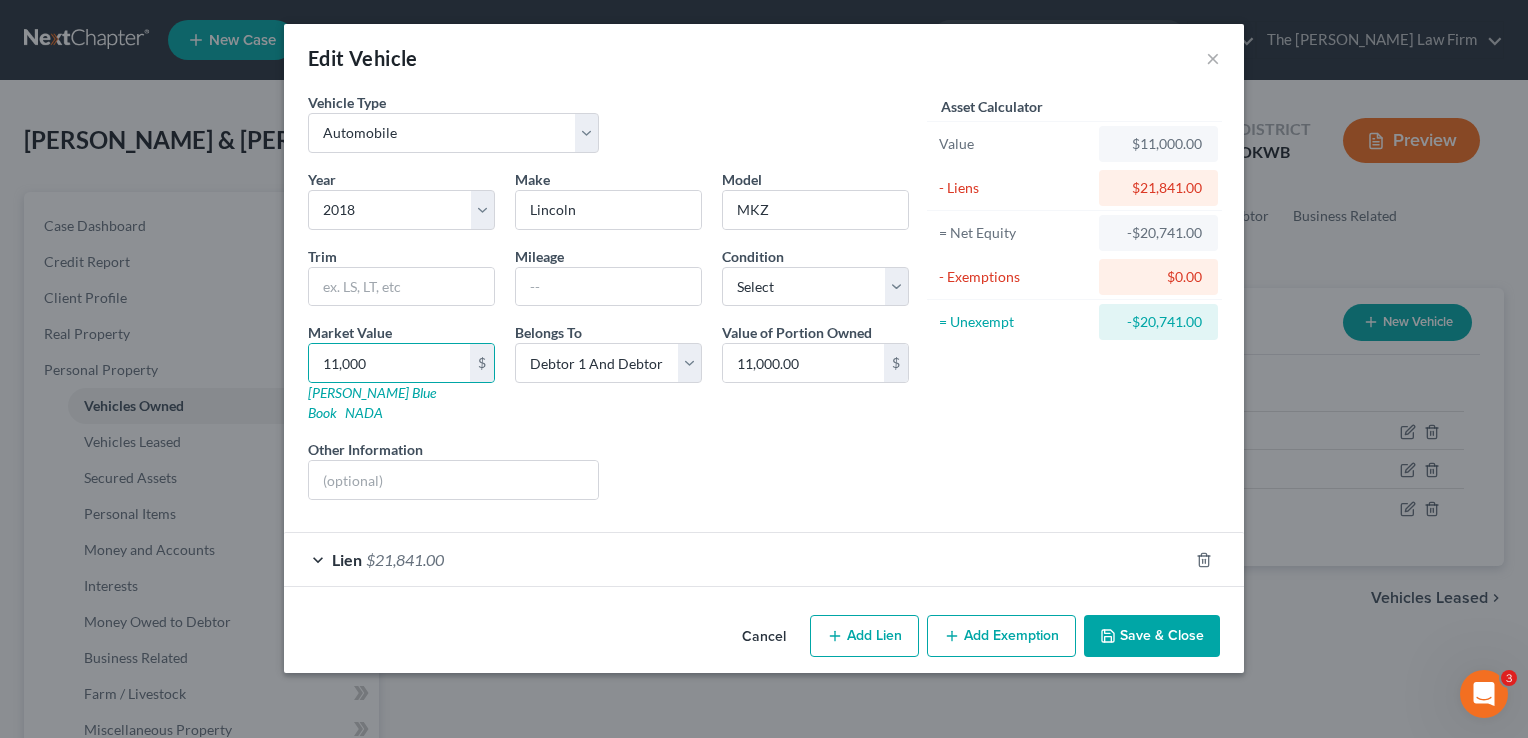 click on "Save & Close" at bounding box center (1152, 636) 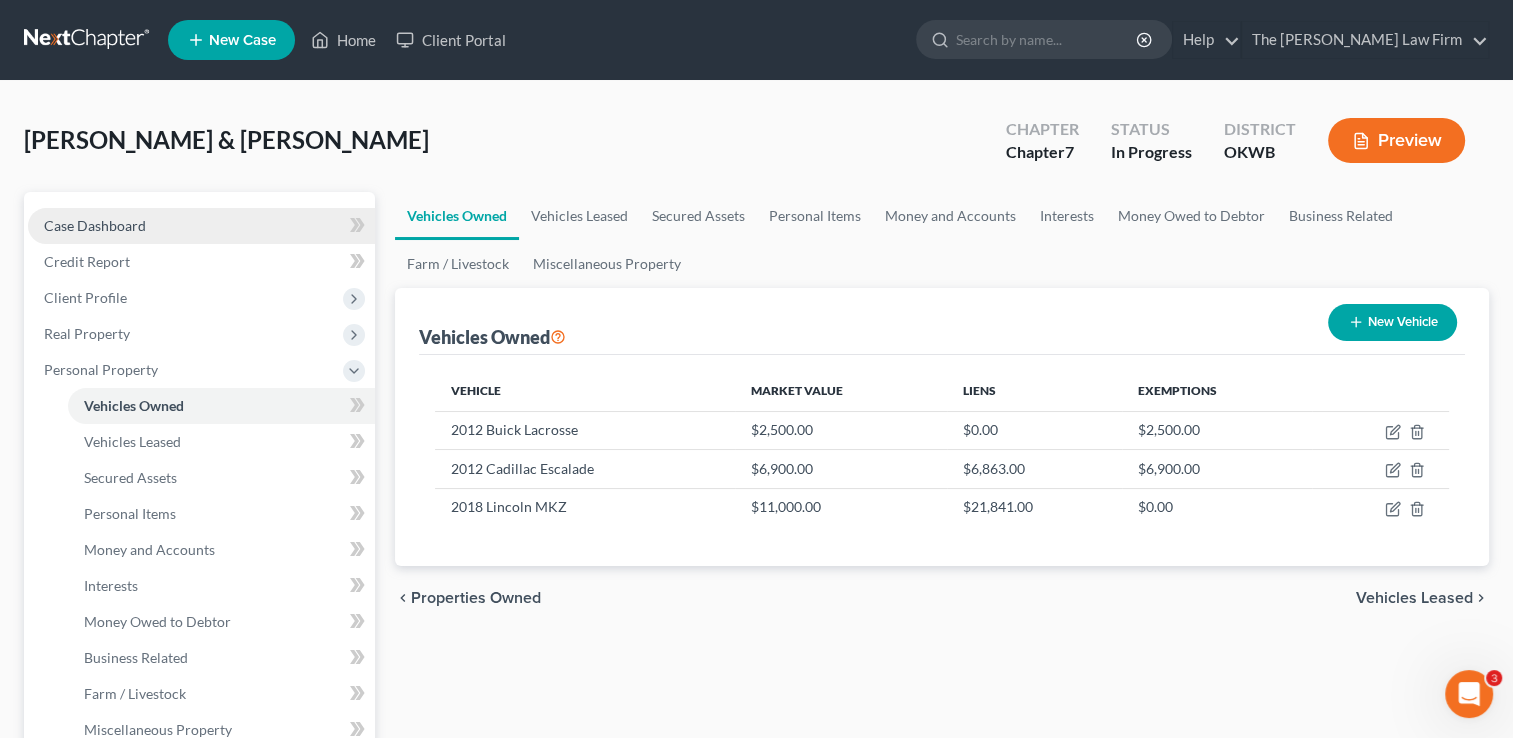 click on "Case Dashboard" at bounding box center [95, 225] 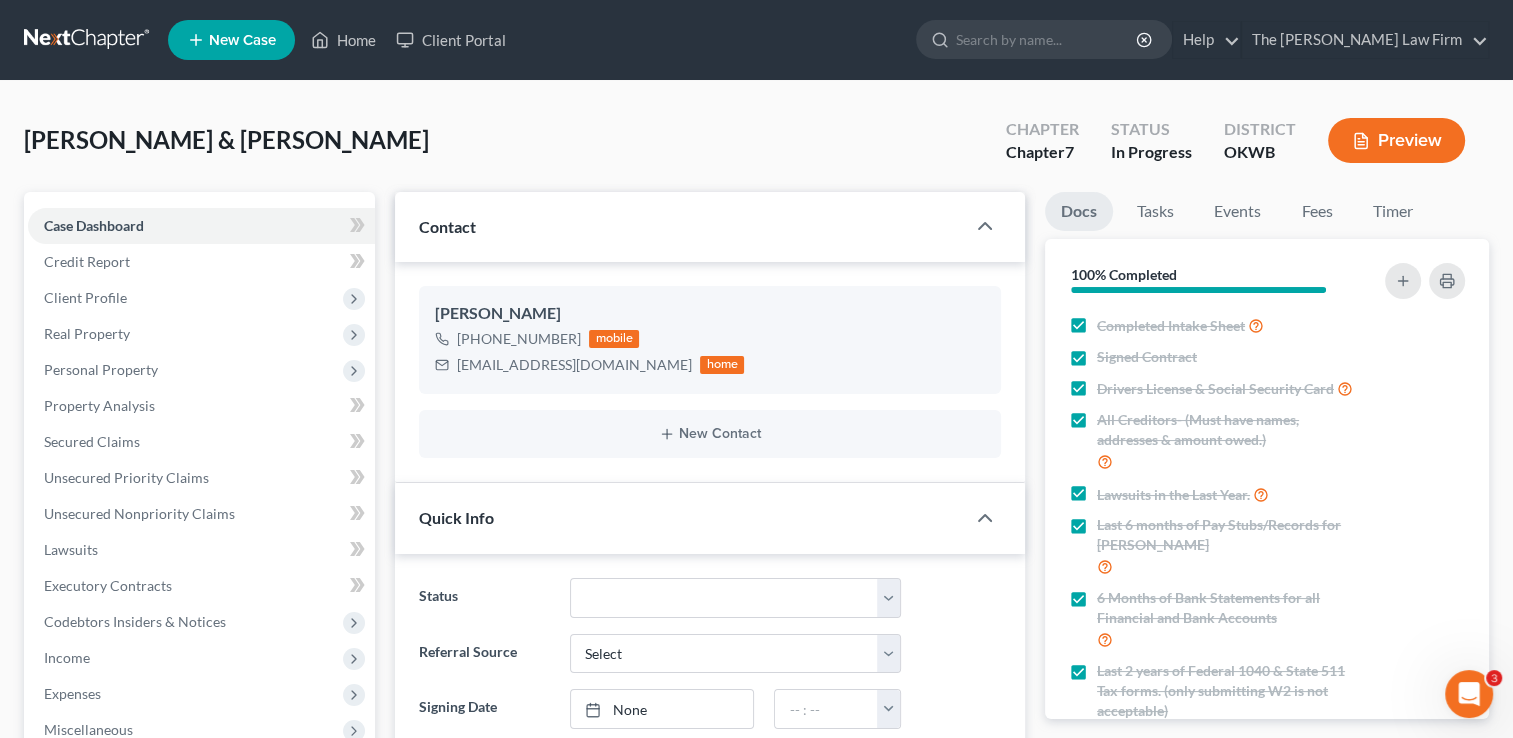 click at bounding box center [88, 40] 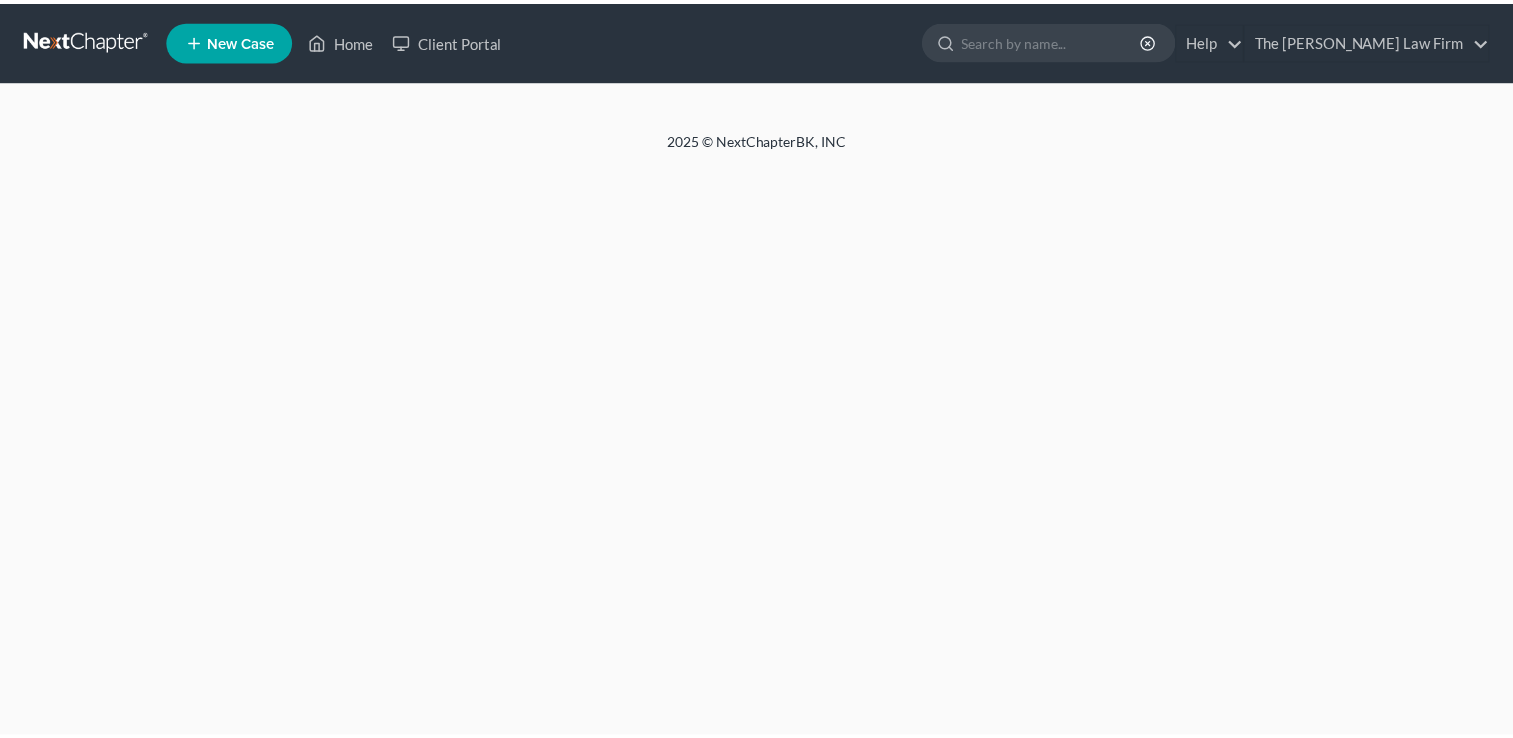 scroll, scrollTop: 0, scrollLeft: 0, axis: both 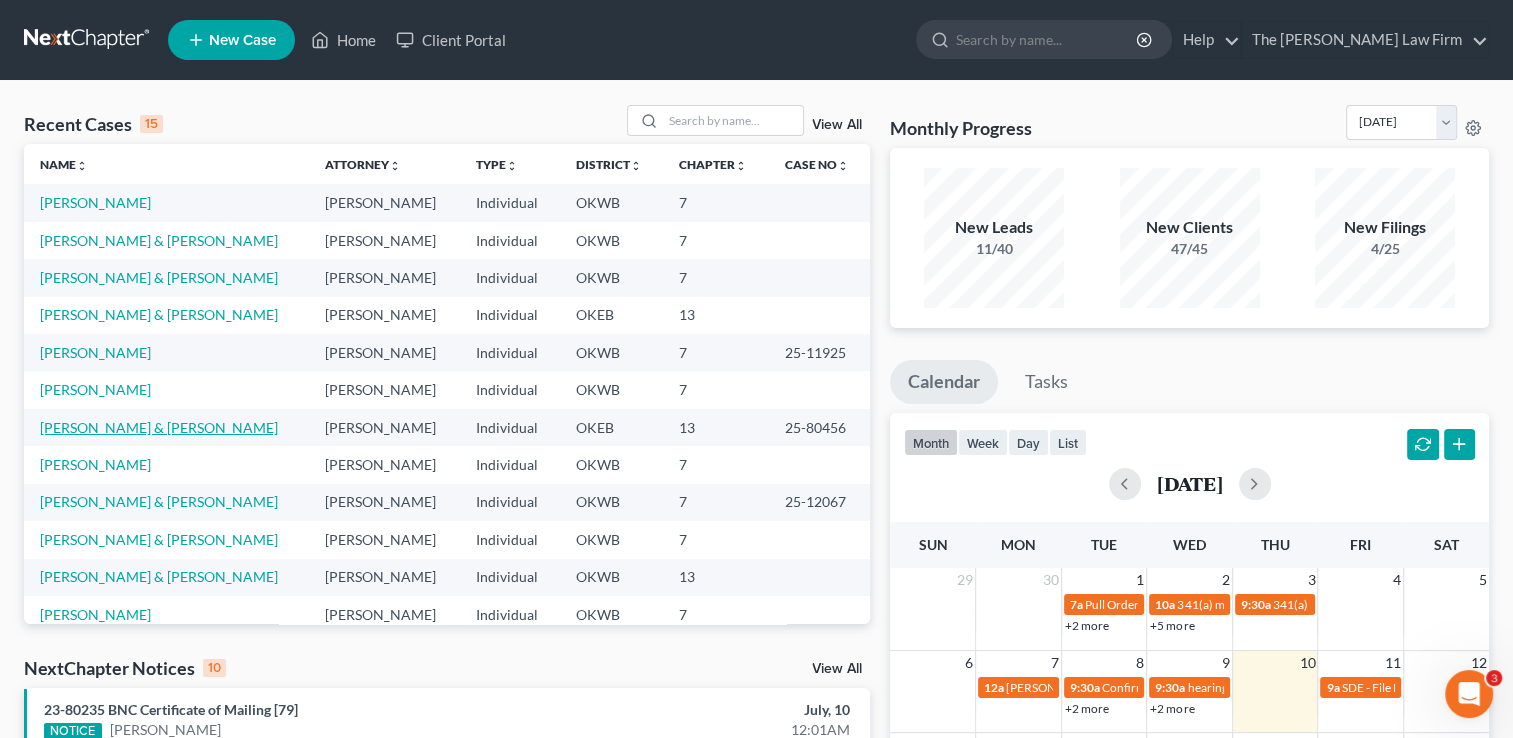 click on "[PERSON_NAME] & [PERSON_NAME]" at bounding box center [159, 427] 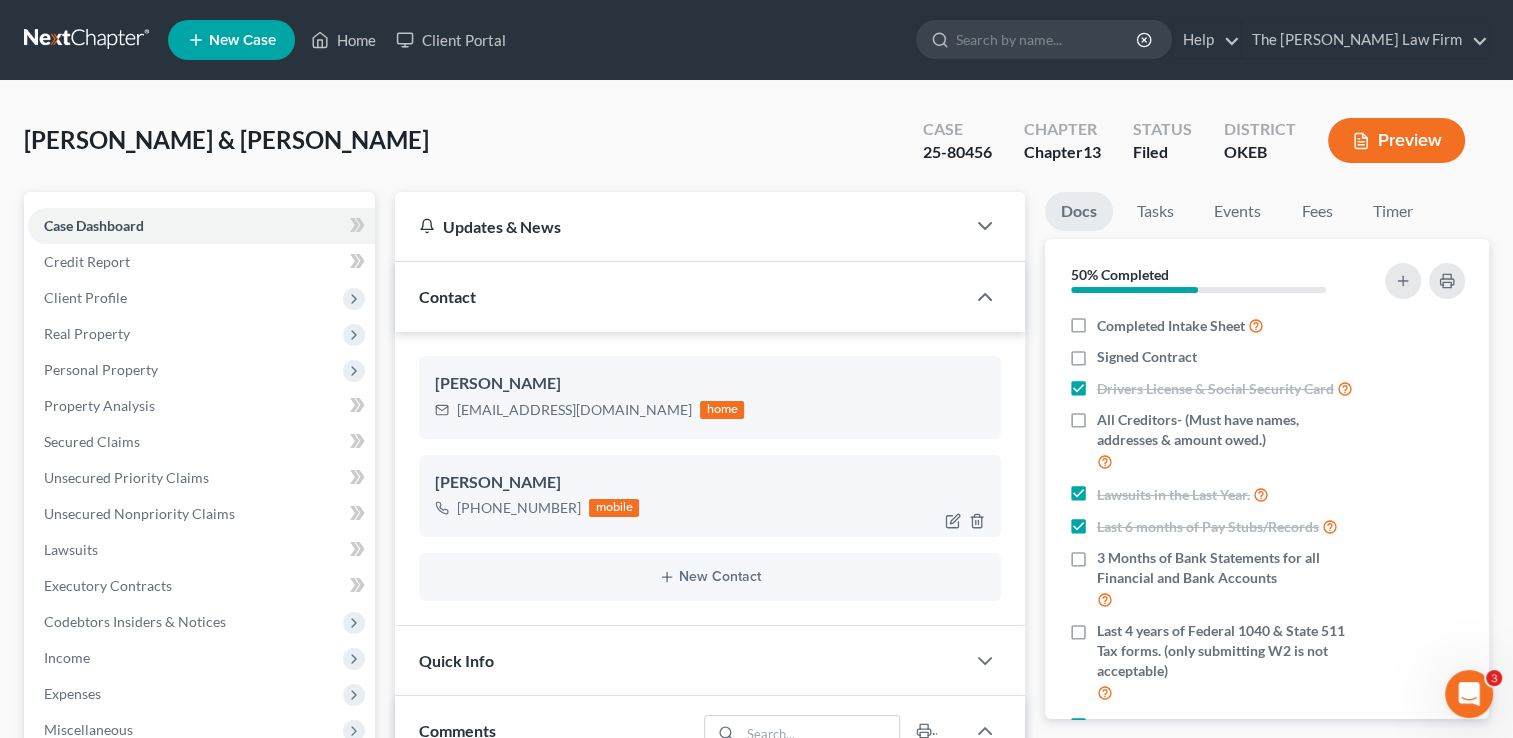 scroll, scrollTop: 1126, scrollLeft: 0, axis: vertical 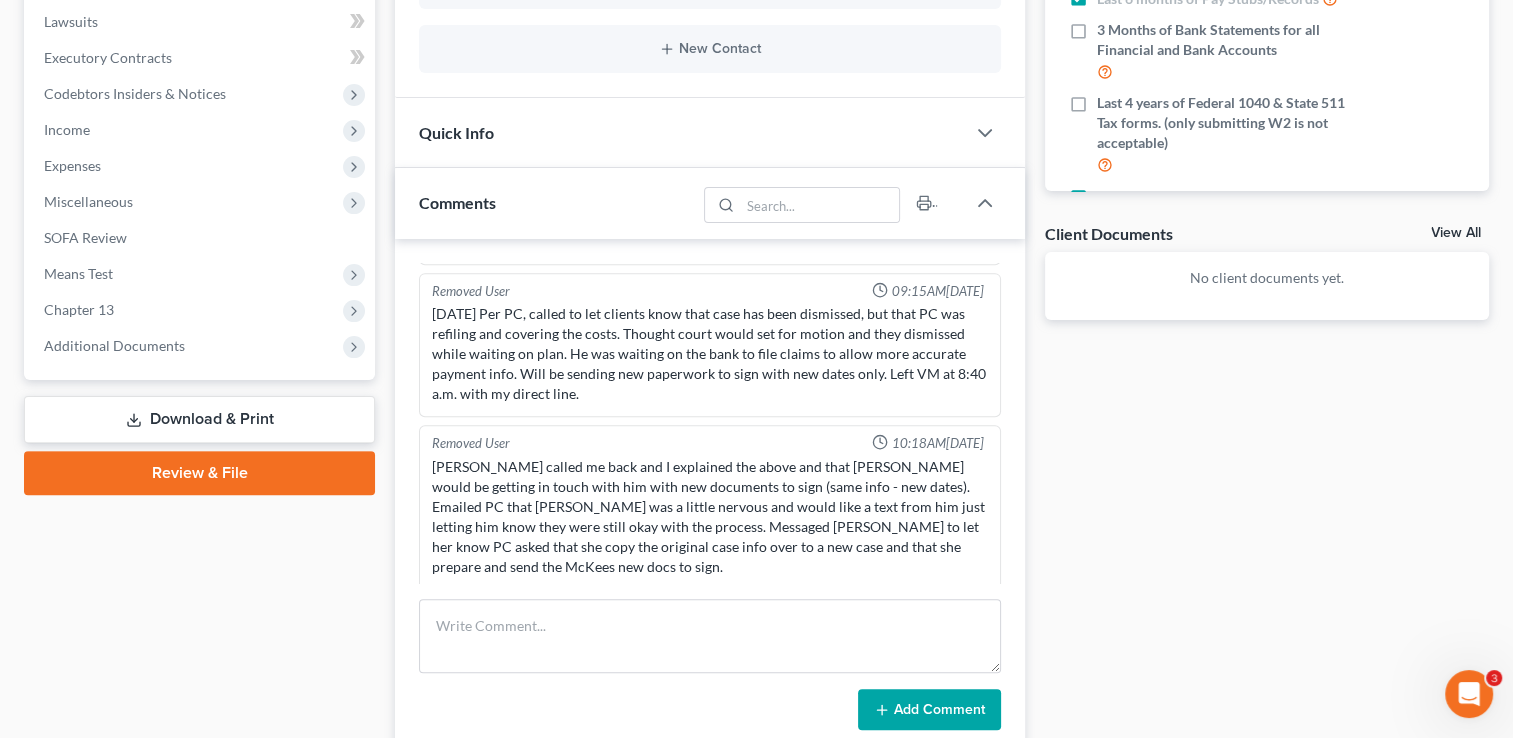 click on "Download & Print" at bounding box center [199, 419] 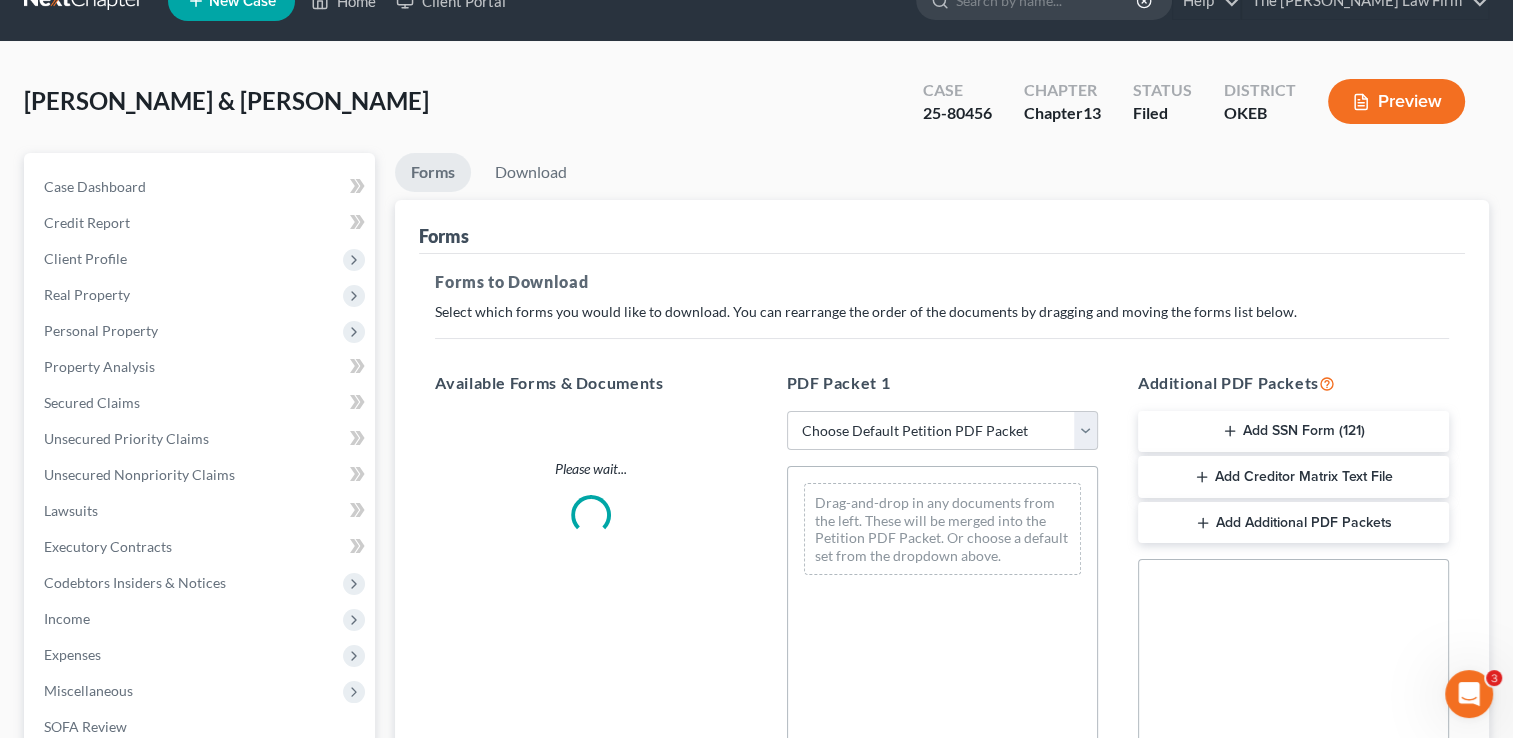 scroll, scrollTop: 0, scrollLeft: 0, axis: both 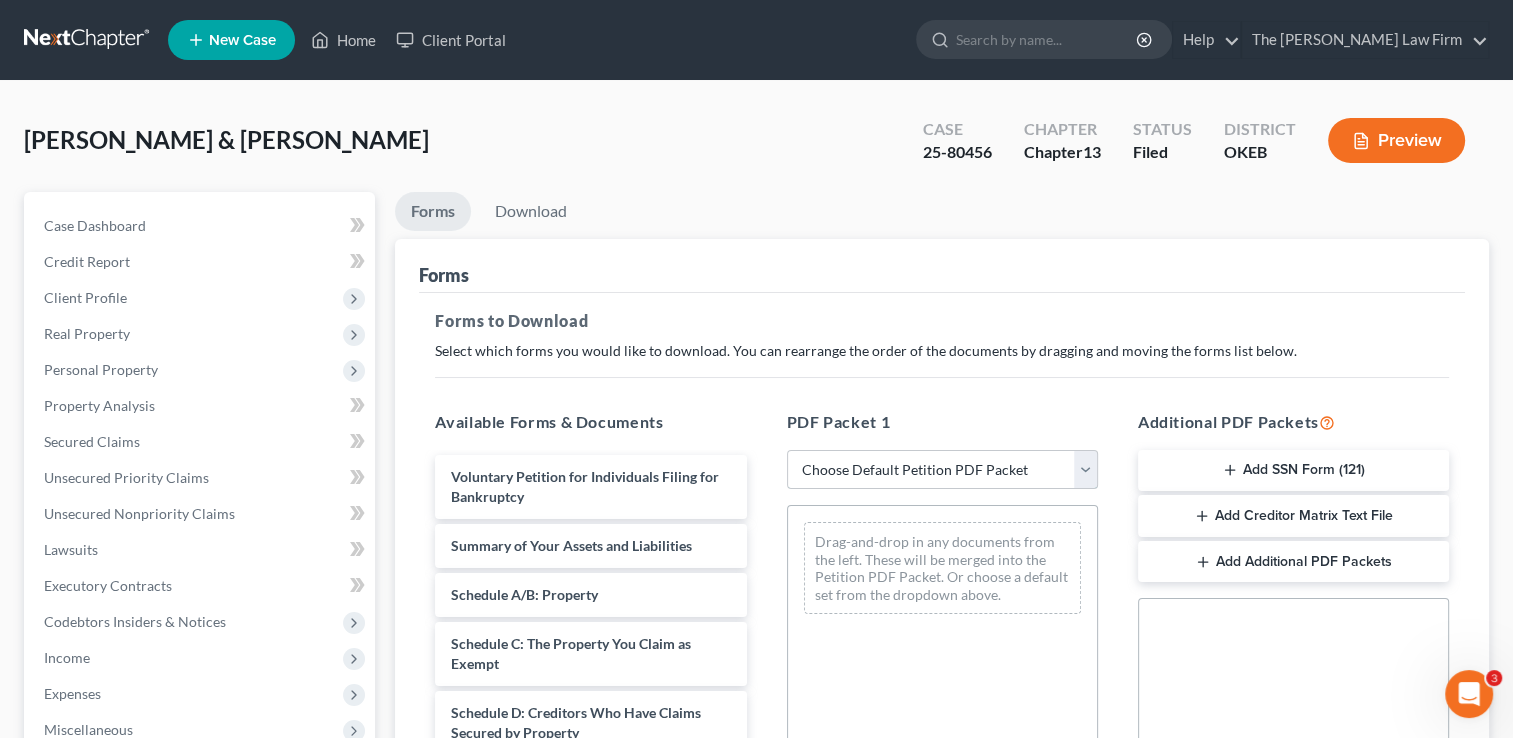 click on "Choose Default Petition PDF Packet Complete Bankruptcy Petition (all forms and schedules) Emergency Filing Forms (Petition and Creditor List Only) Amended Forms Signature Pages Only Supplemental Post Petition (Sch. I & J) Supplemental Post Petition (Sch. I) Supplemental Post Petition (Sch. J)" at bounding box center (942, 470) 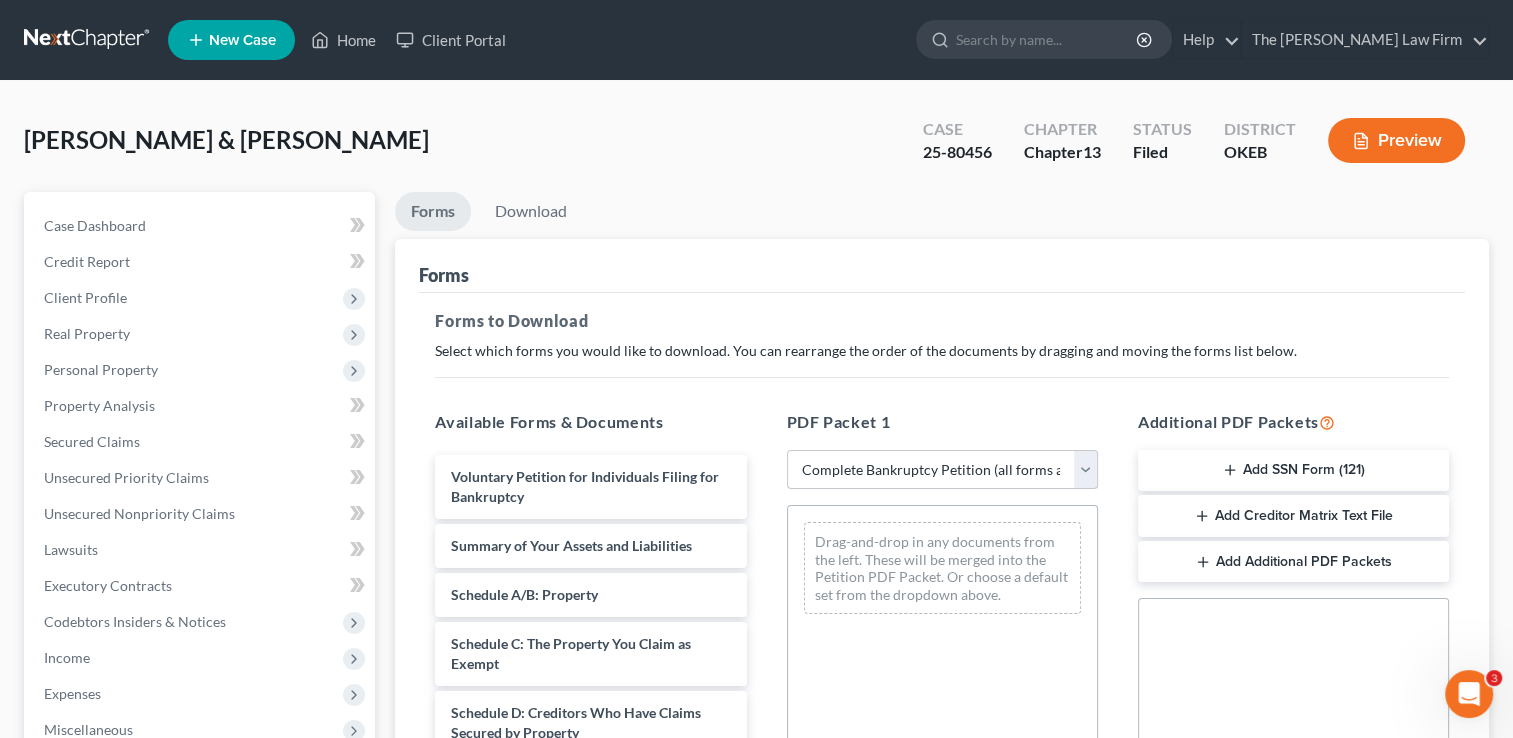 click on "Choose Default Petition PDF Packet Complete Bankruptcy Petition (all forms and schedules) Emergency Filing Forms (Petition and Creditor List Only) Amended Forms Signature Pages Only Supplemental Post Petition (Sch. I & J) Supplemental Post Petition (Sch. I) Supplemental Post Petition (Sch. J)" at bounding box center [942, 470] 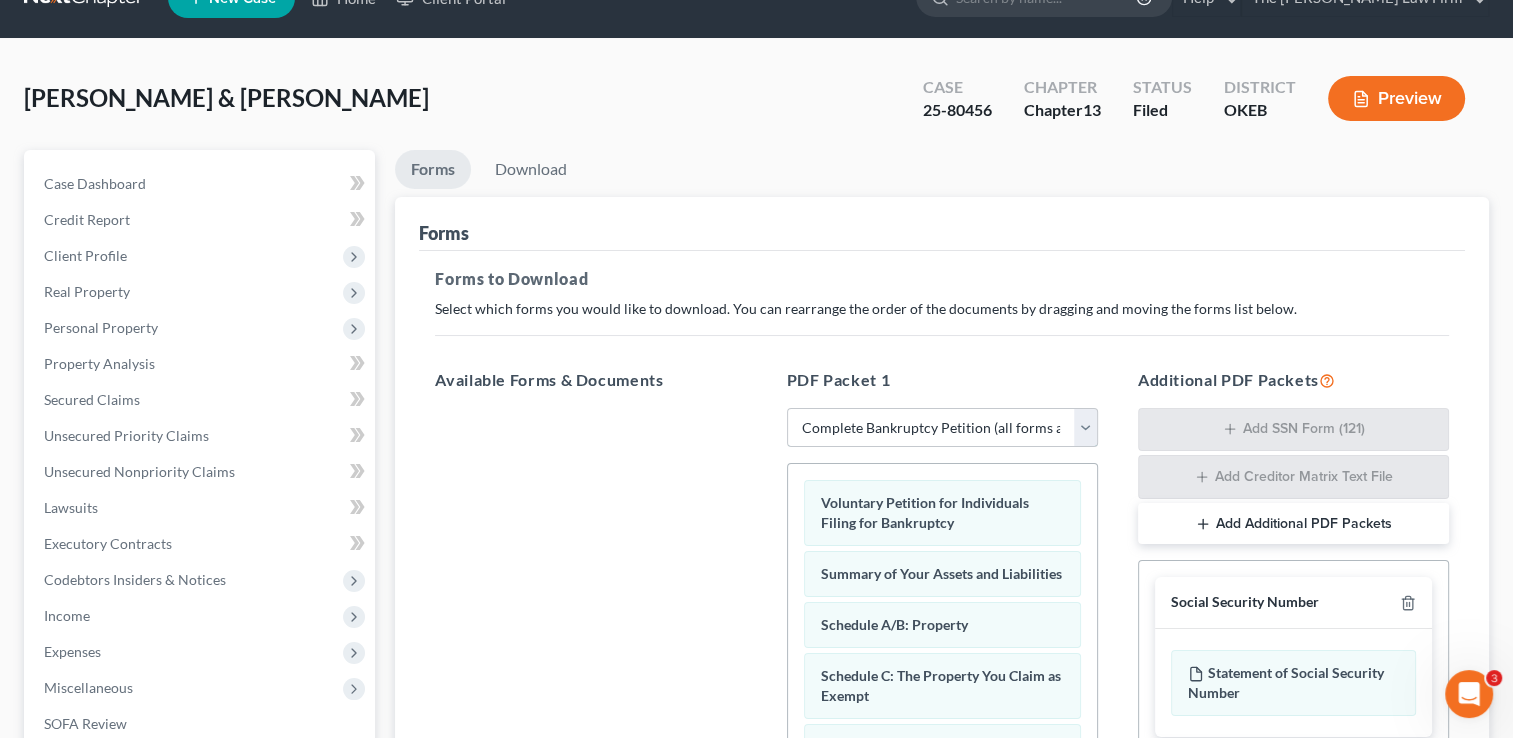 scroll, scrollTop: 0, scrollLeft: 0, axis: both 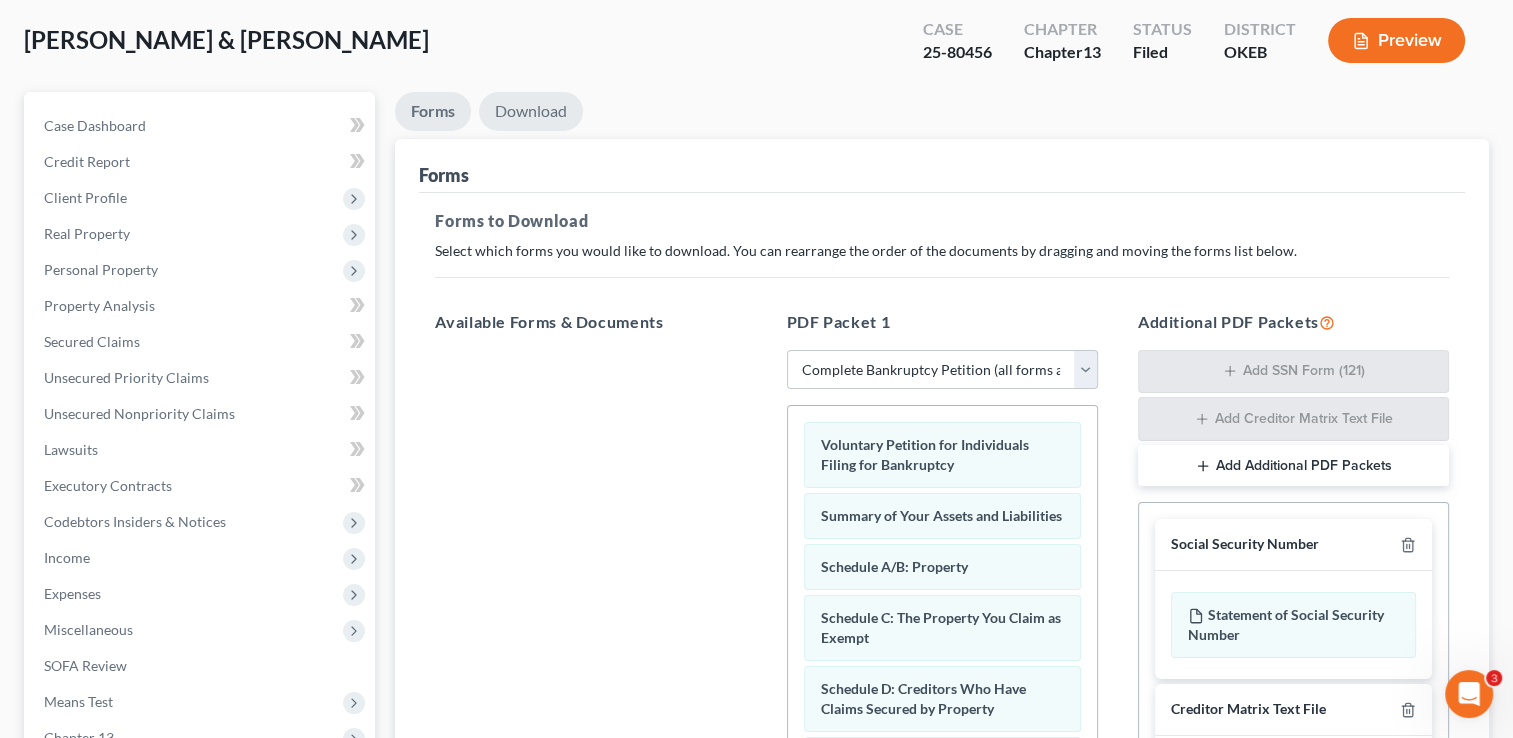 click on "Download" at bounding box center (531, 111) 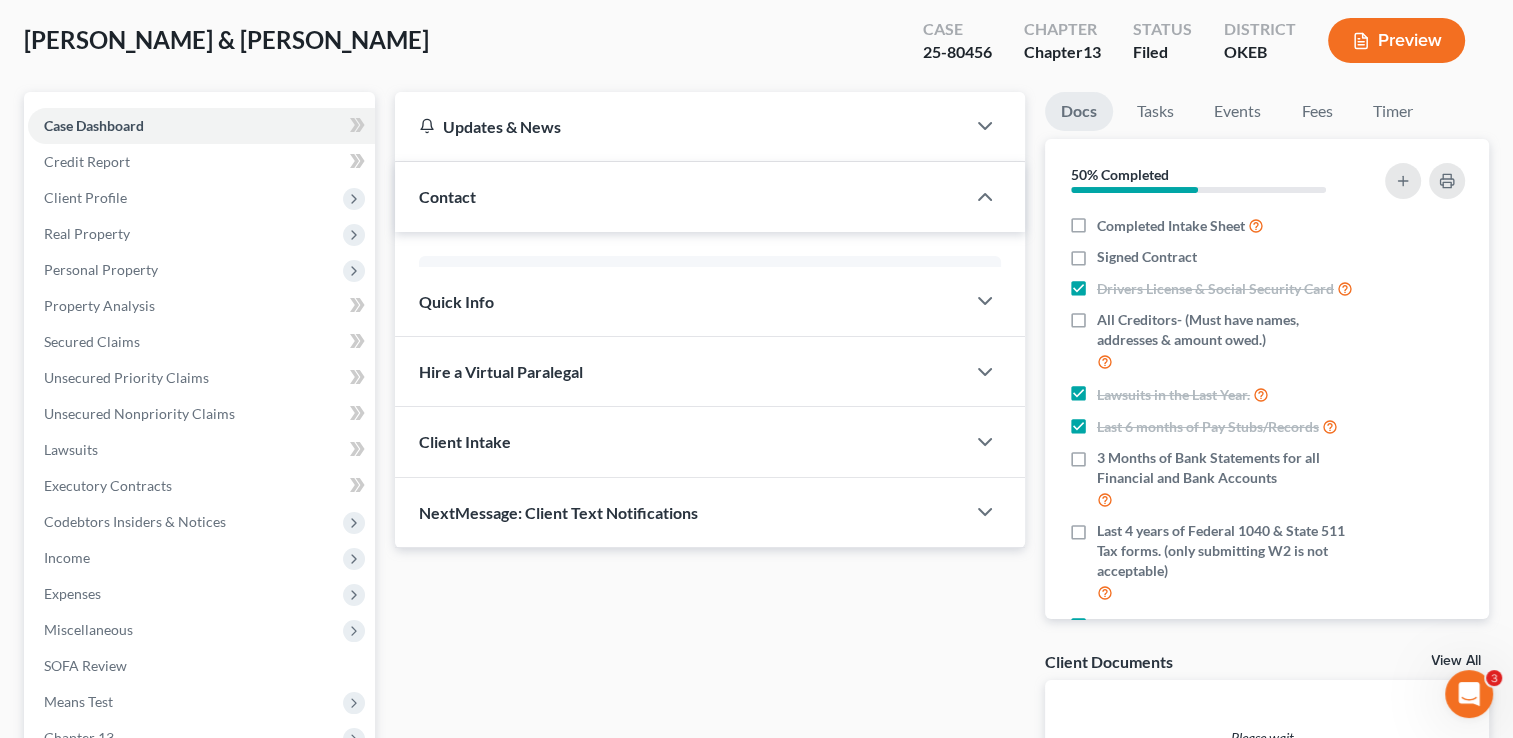 scroll, scrollTop: 359, scrollLeft: 0, axis: vertical 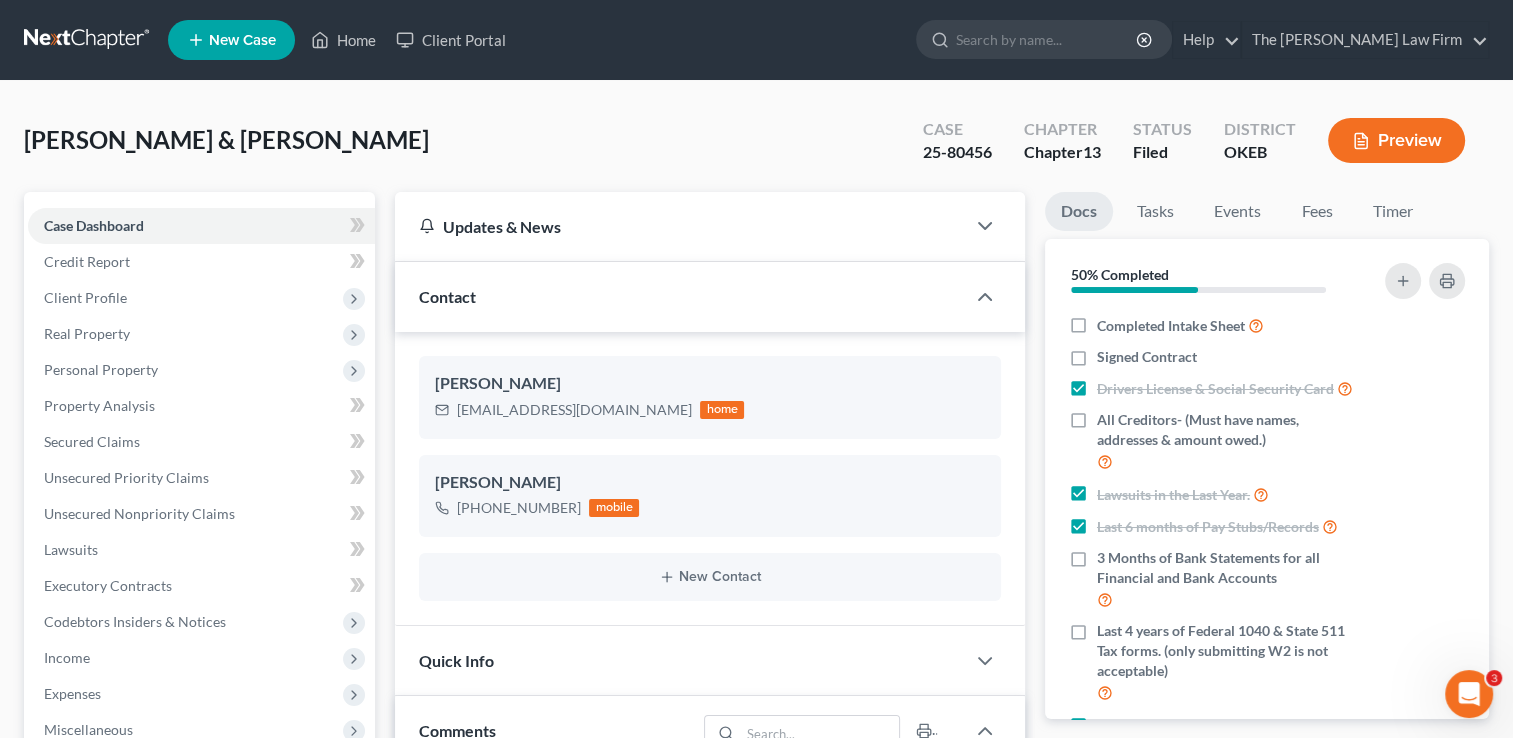 click at bounding box center [88, 40] 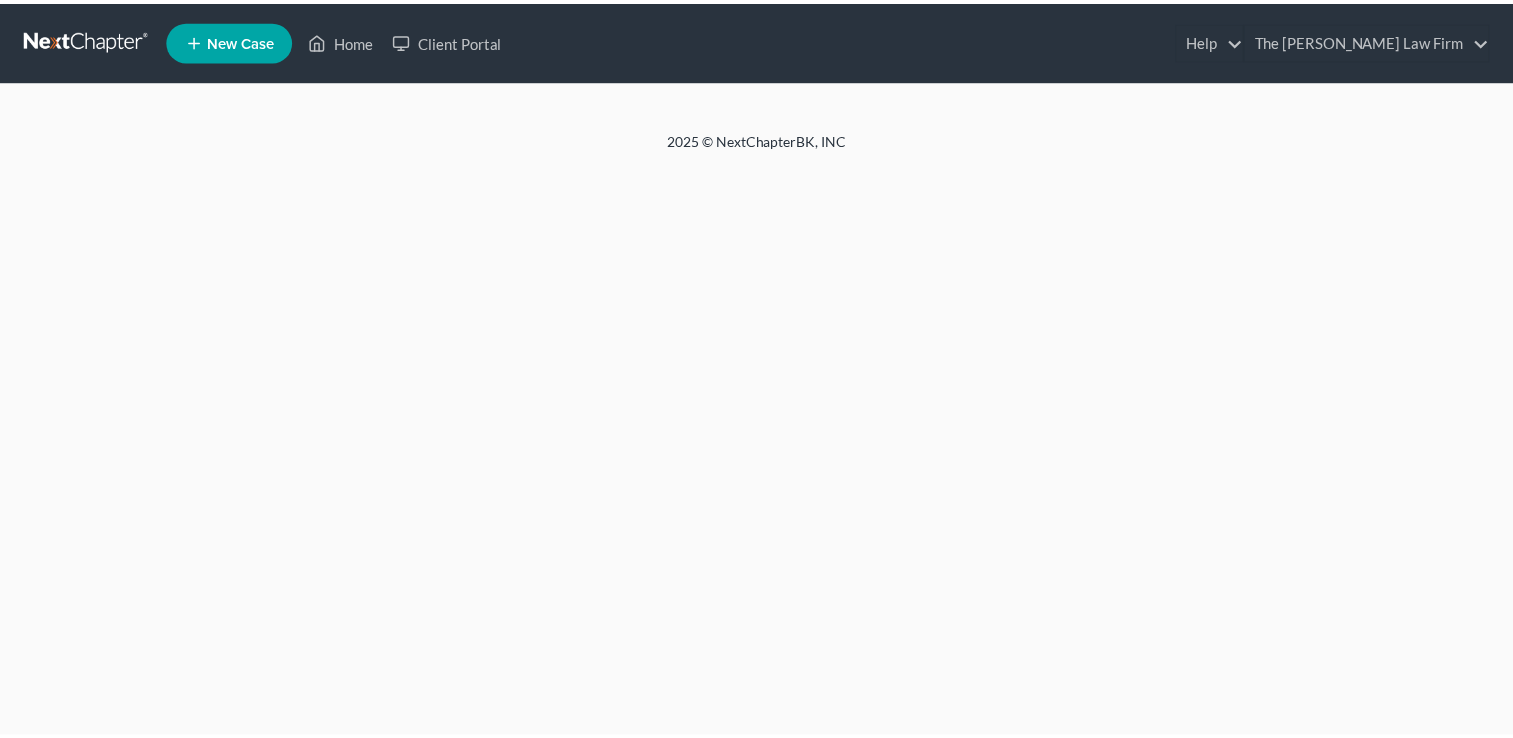 scroll, scrollTop: 0, scrollLeft: 0, axis: both 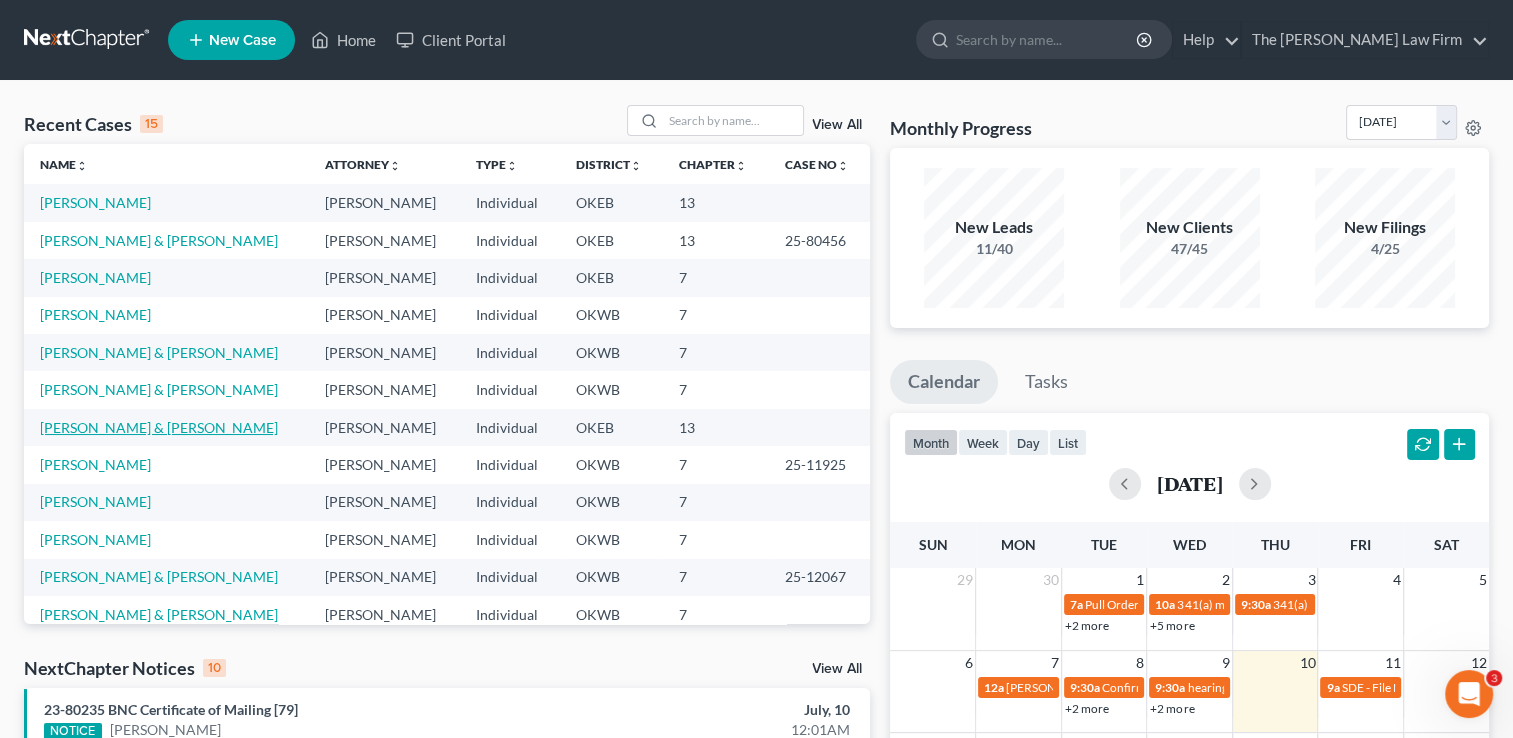 click on "McKee, Donnie & Mckee, Heather" at bounding box center (159, 427) 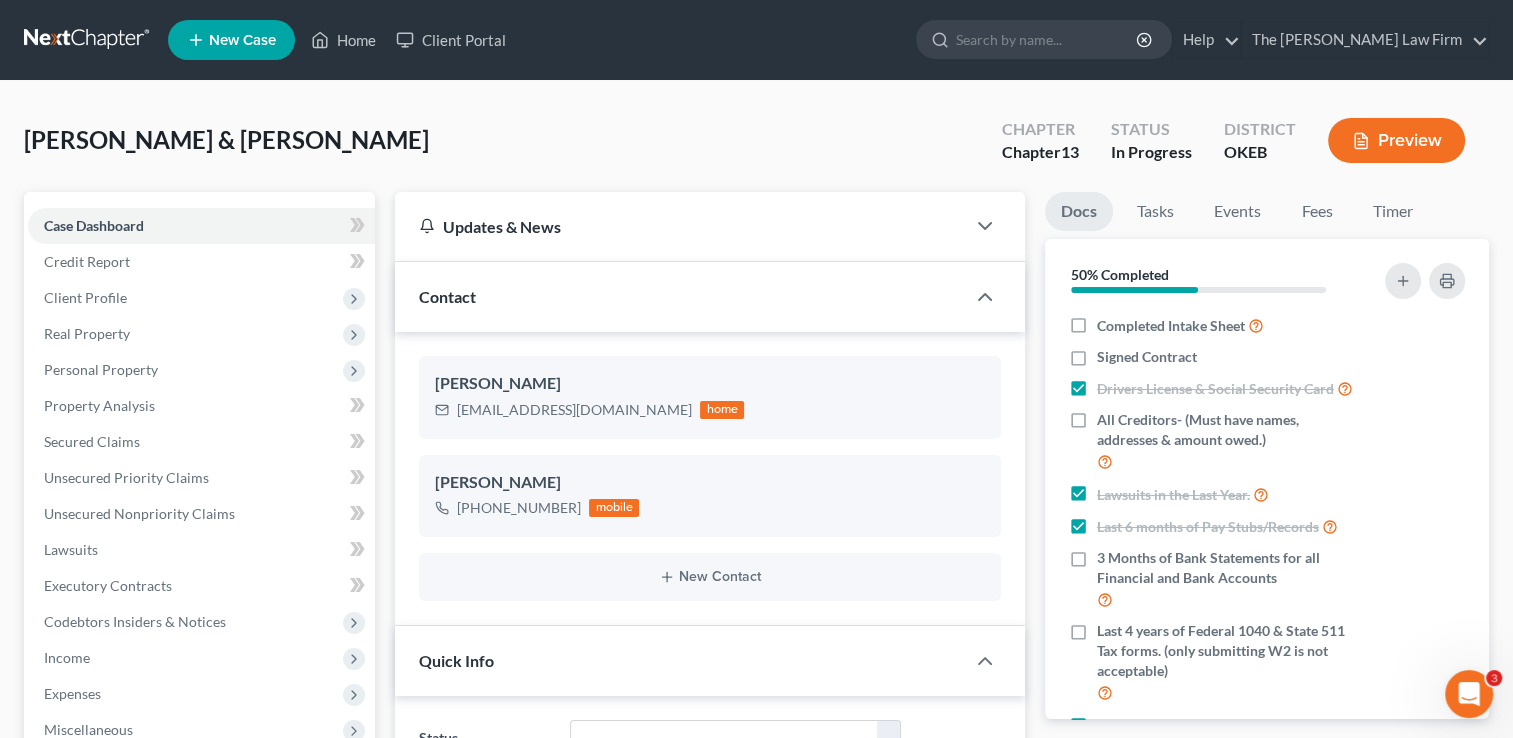 scroll, scrollTop: 1126, scrollLeft: 0, axis: vertical 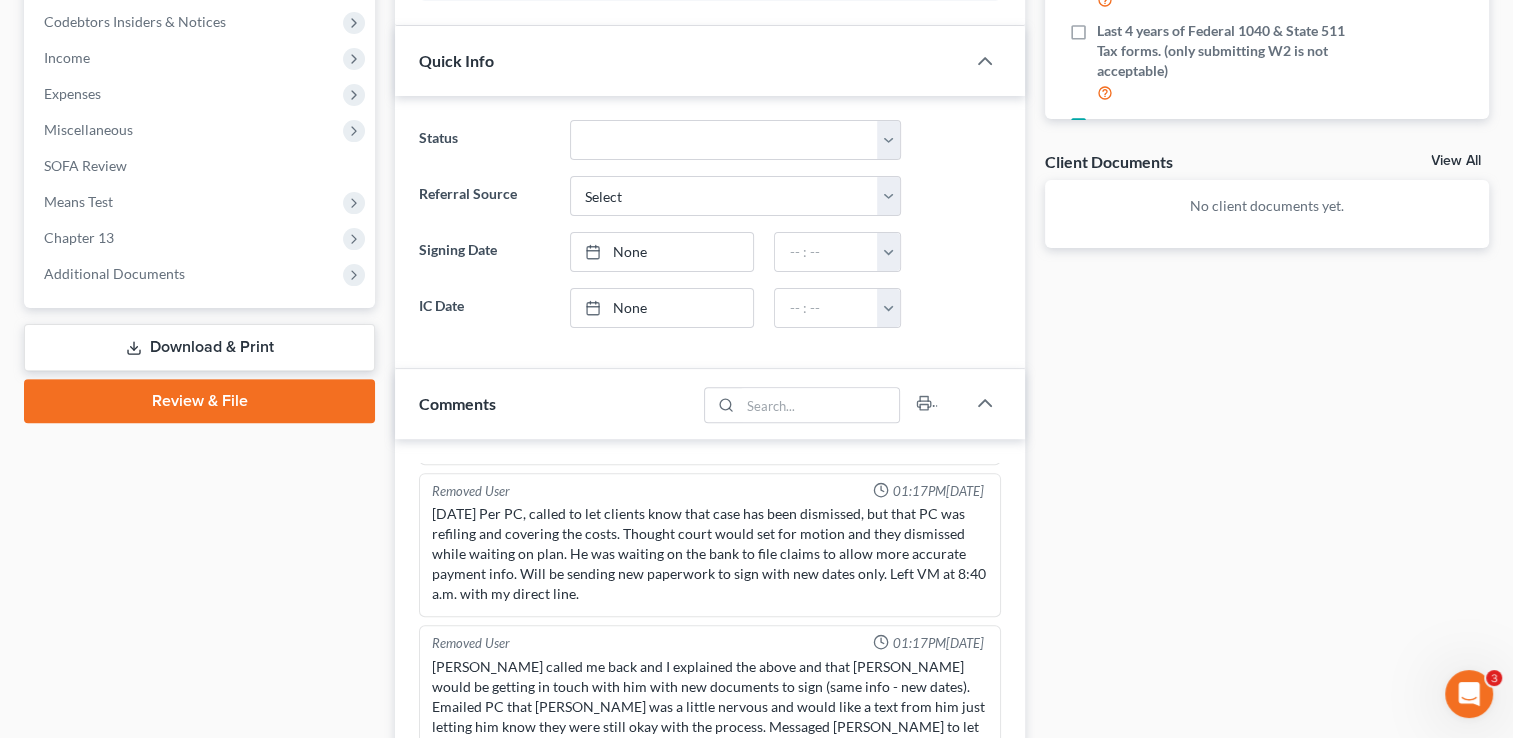 click on "Download & Print" at bounding box center (199, 347) 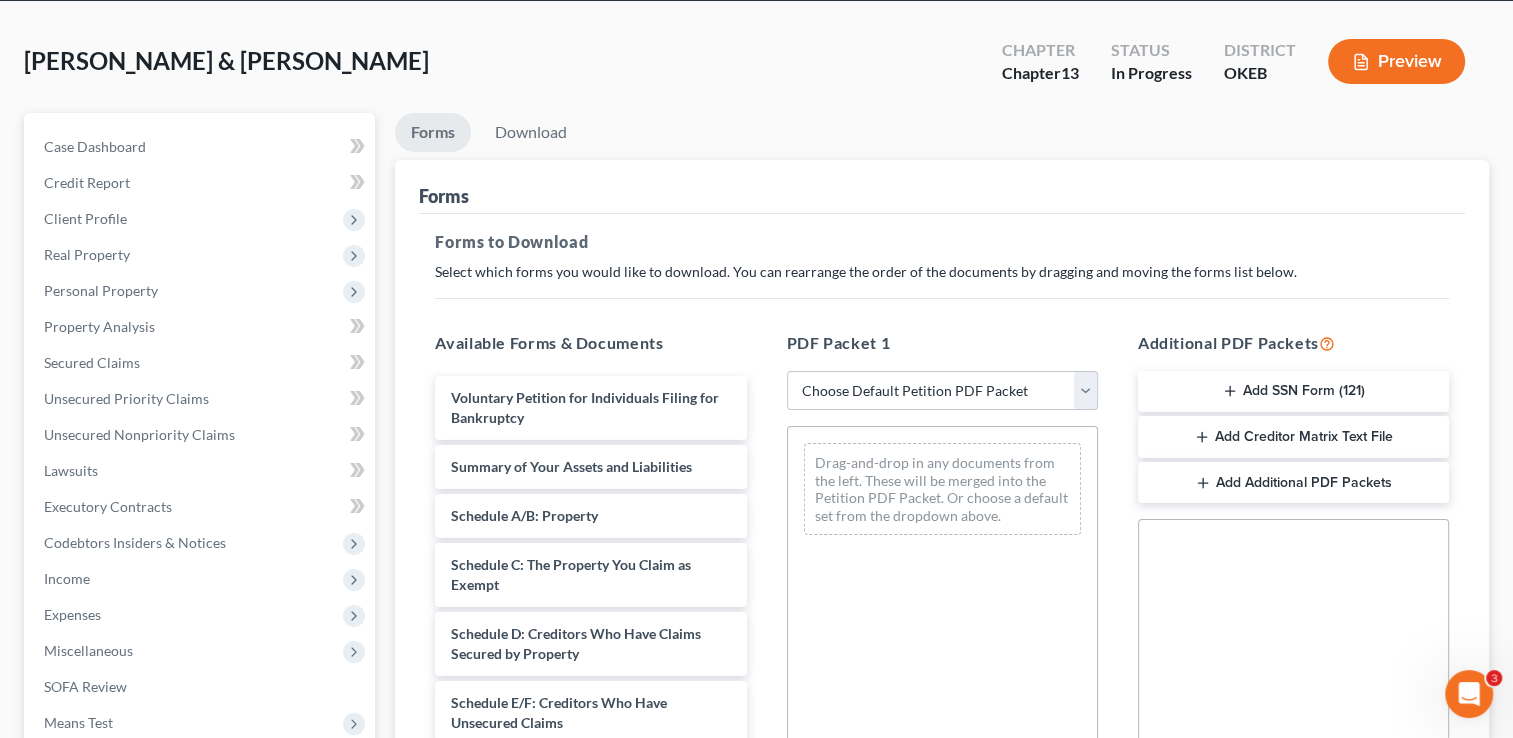 scroll, scrollTop: 0, scrollLeft: 0, axis: both 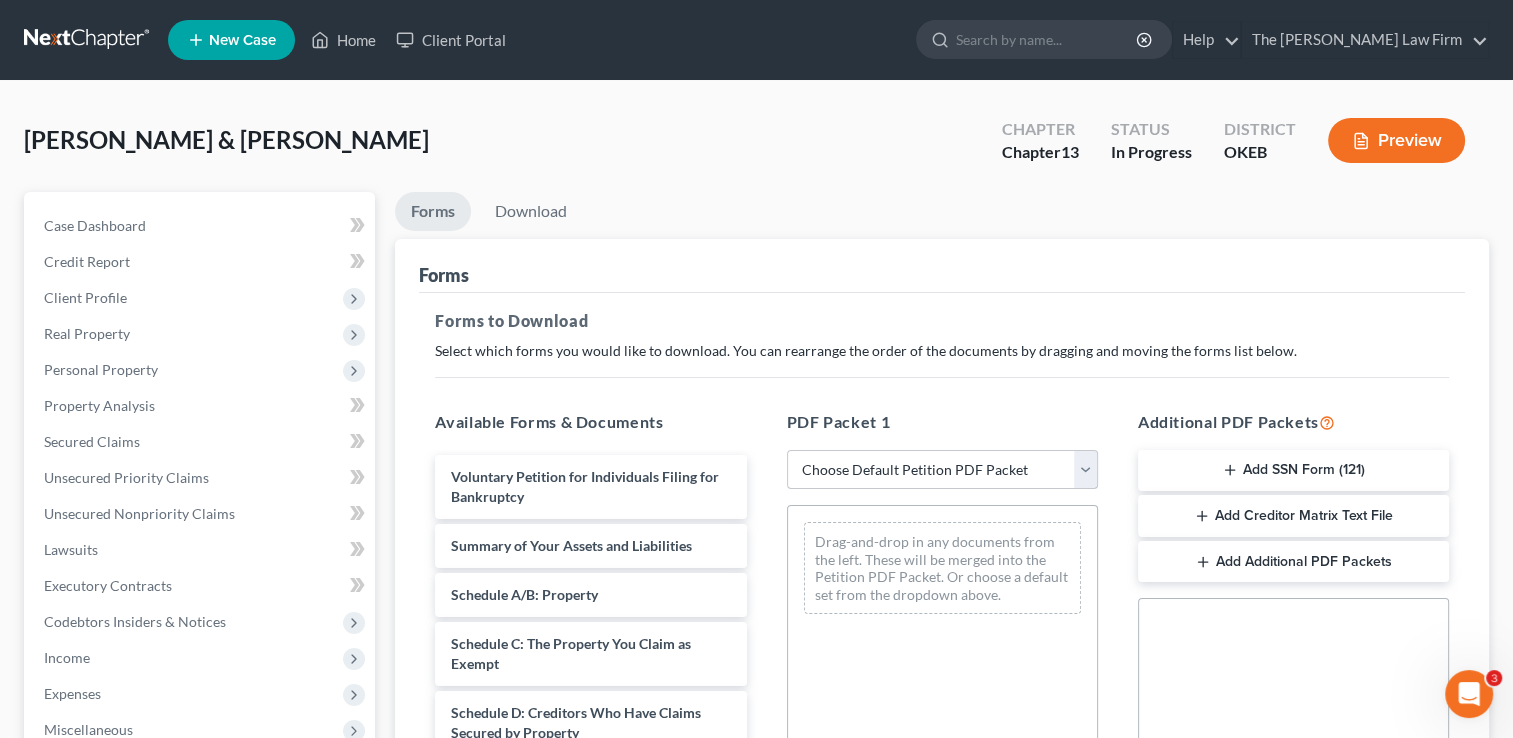 click on "Choose Default Petition PDF Packet Complete Bankruptcy Petition (all forms and schedules) Emergency Filing Forms (Petition and Creditor List Only) Amended Forms Signature Pages Only Supplemental Post Petition (Sch. I & J) Supplemental Post Petition (Sch. I) Supplemental Post Petition (Sch. J)" at bounding box center (942, 470) 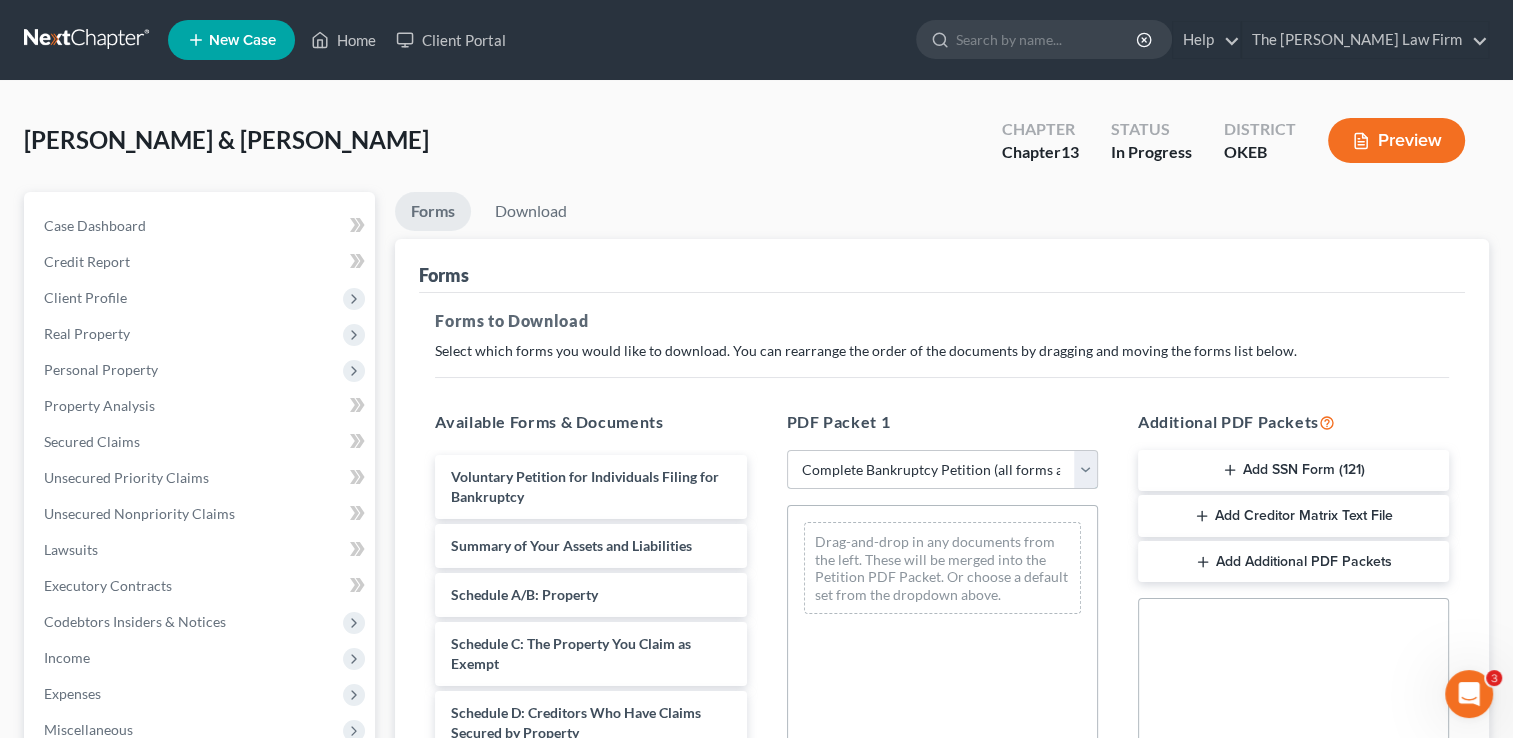 click on "Choose Default Petition PDF Packet Complete Bankruptcy Petition (all forms and schedules) Emergency Filing Forms (Petition and Creditor List Only) Amended Forms Signature Pages Only Supplemental Post Petition (Sch. I & J) Supplemental Post Petition (Sch. I) Supplemental Post Petition (Sch. J)" at bounding box center (942, 470) 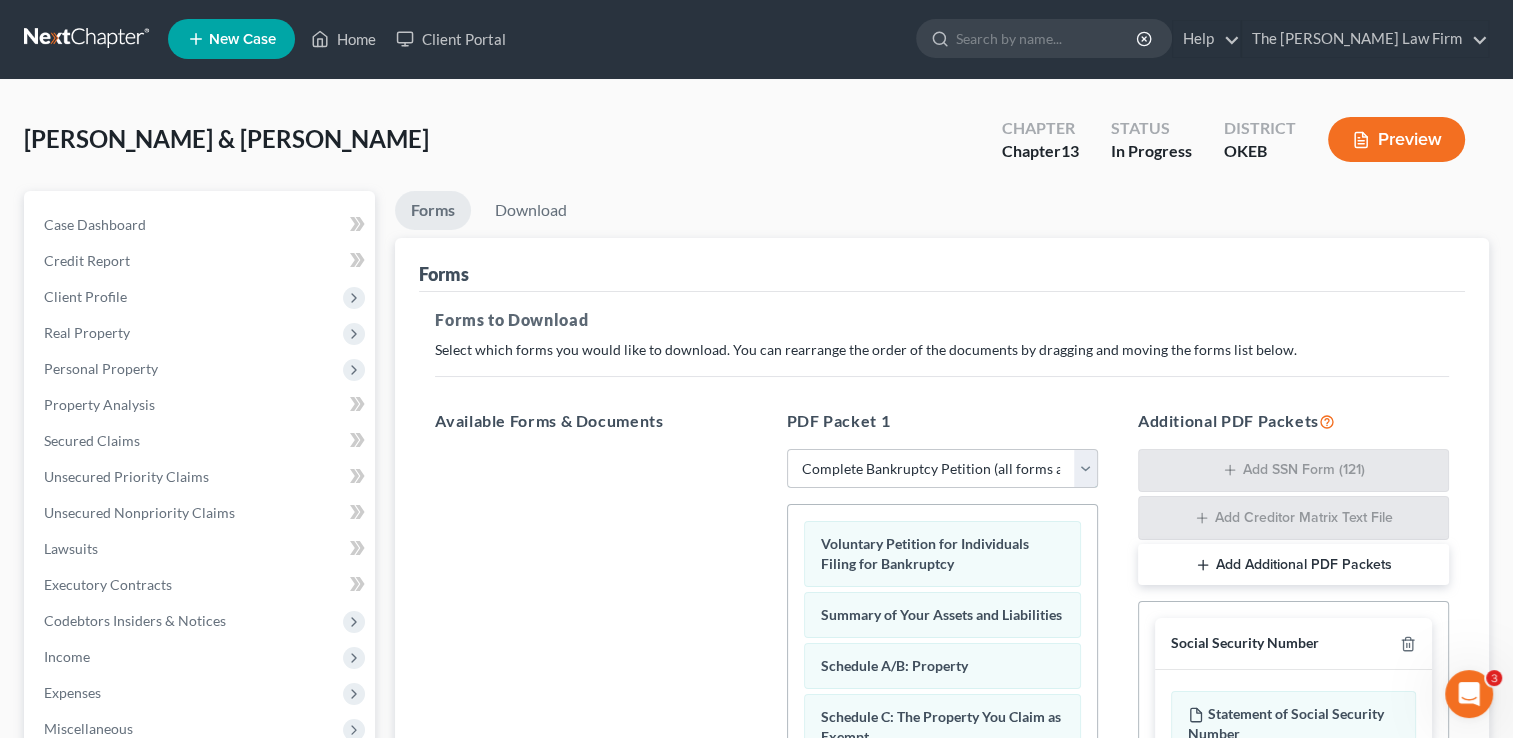 scroll, scrollTop: 0, scrollLeft: 0, axis: both 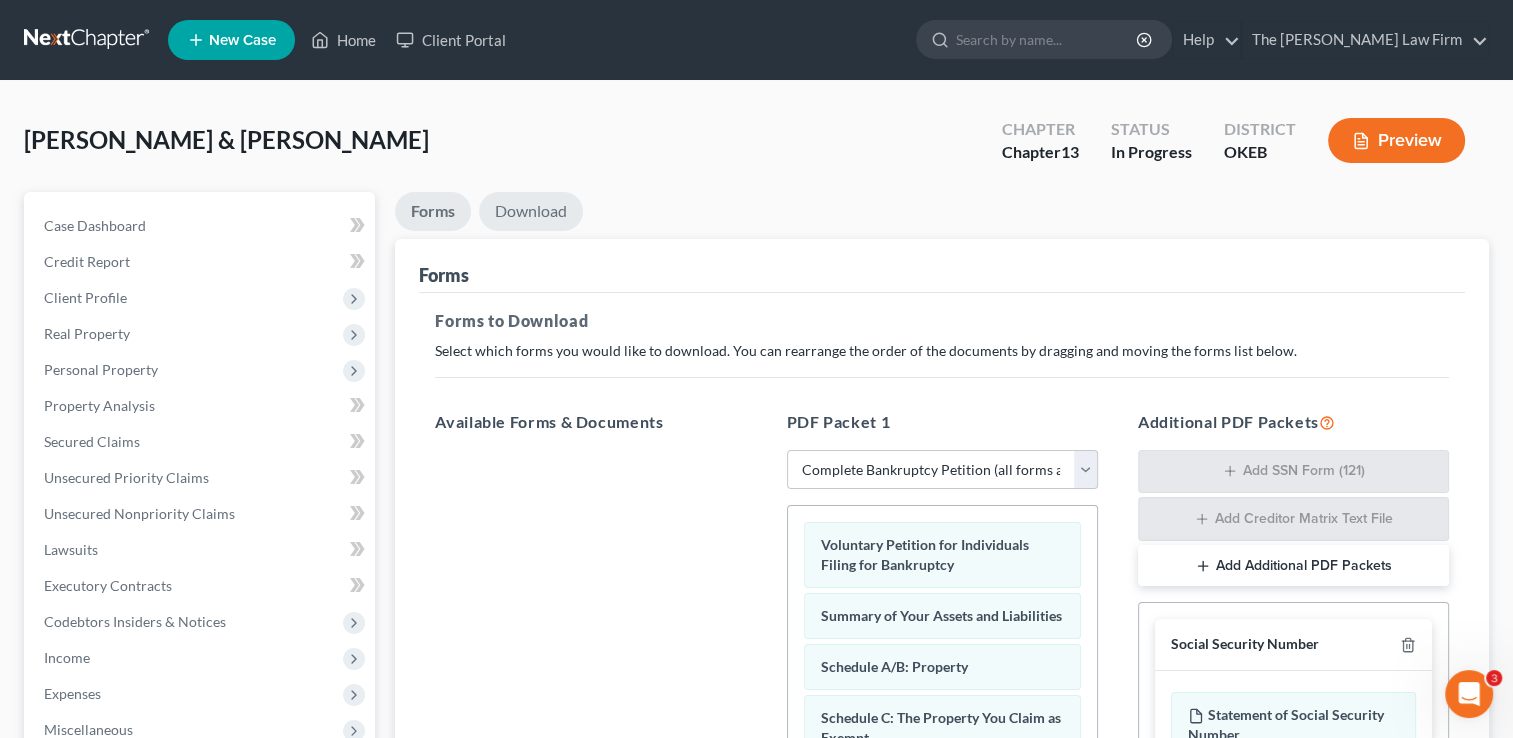 click on "Download" at bounding box center (531, 211) 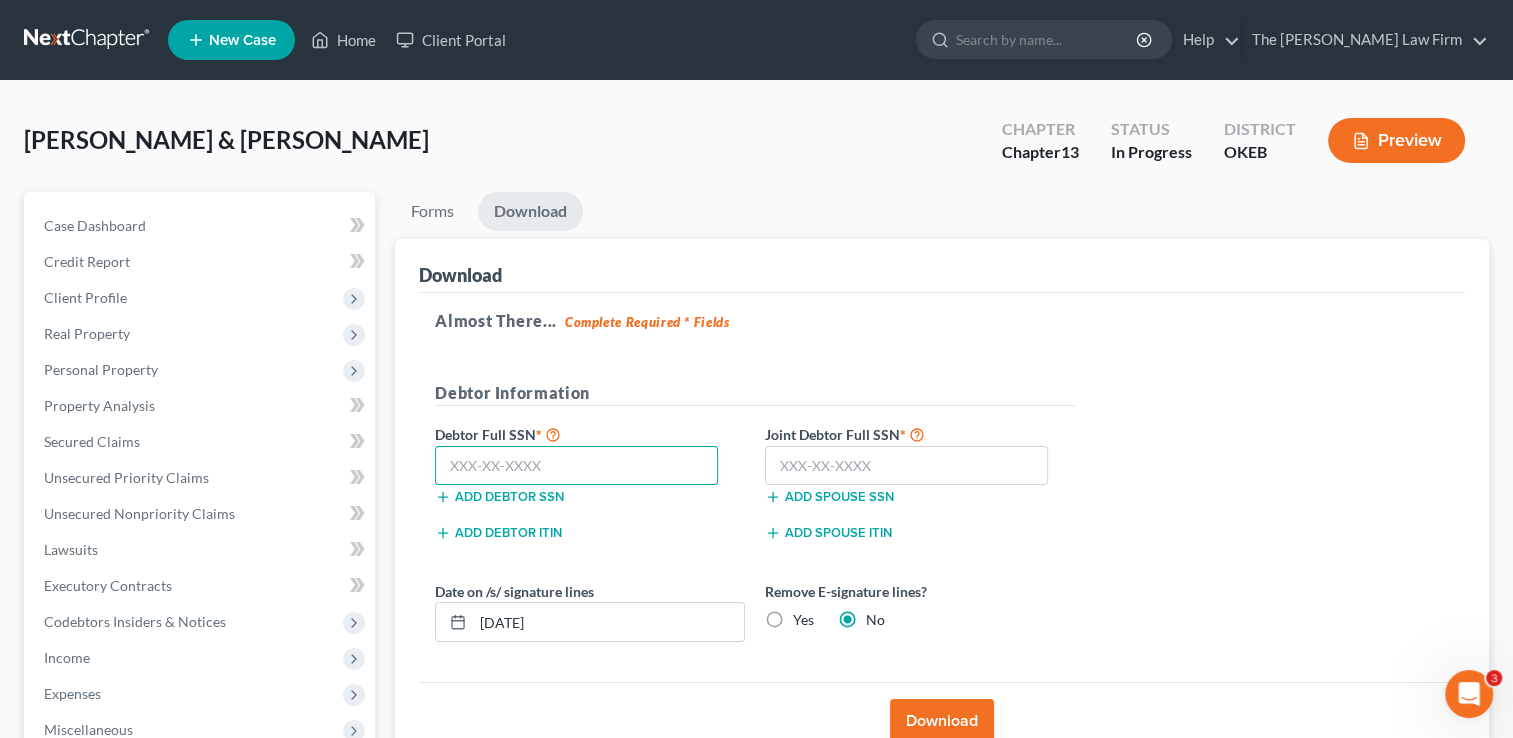 click at bounding box center [576, 466] 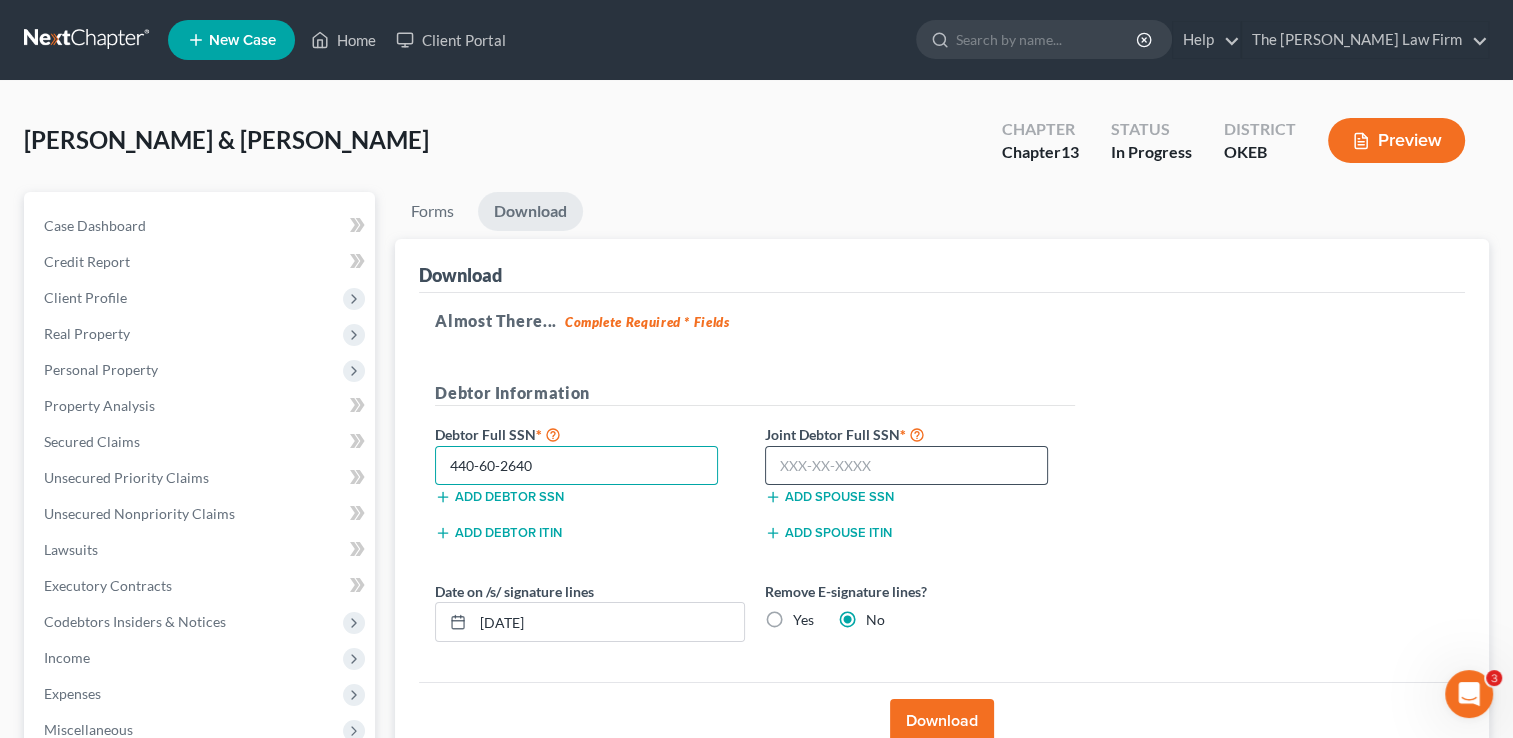 type on "440-60-2640" 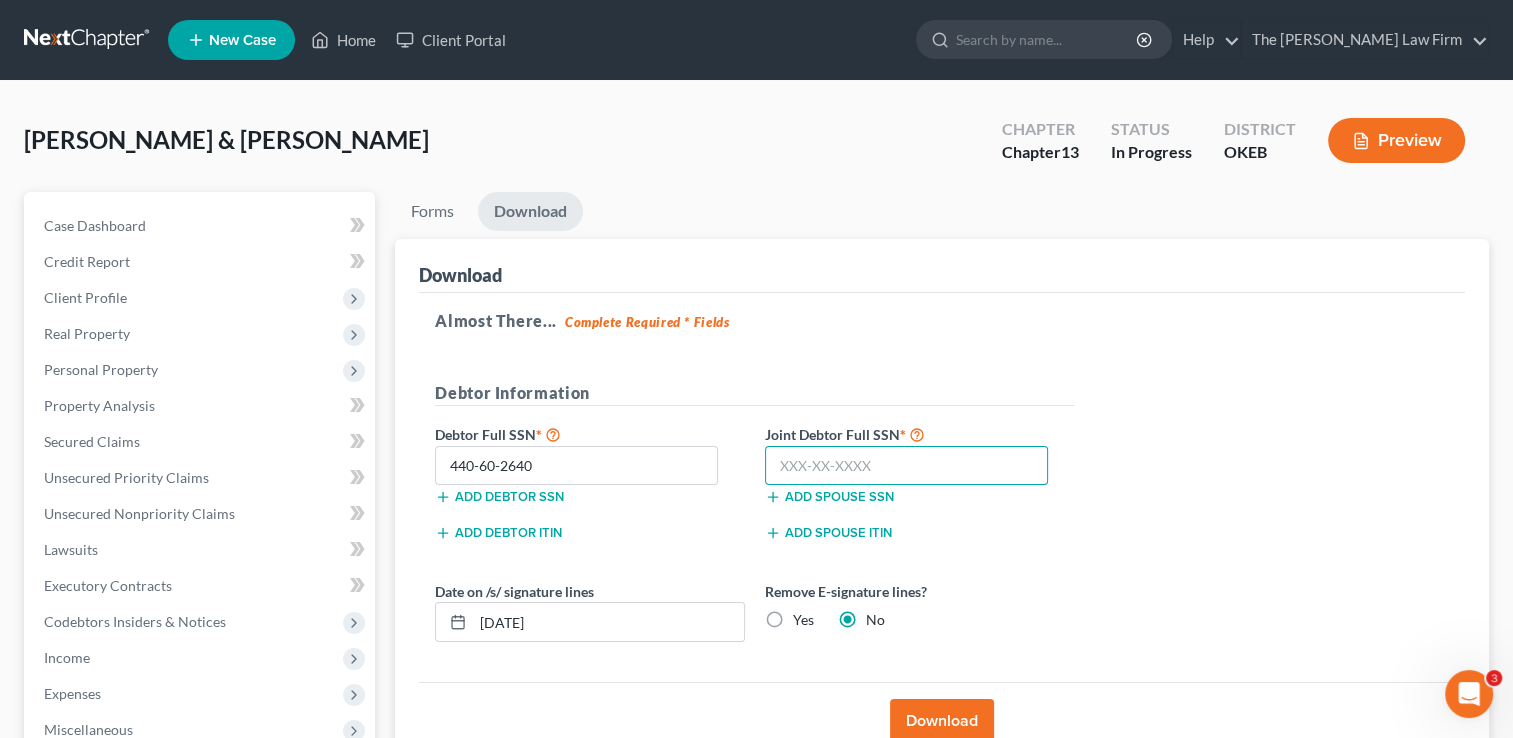 click at bounding box center [906, 466] 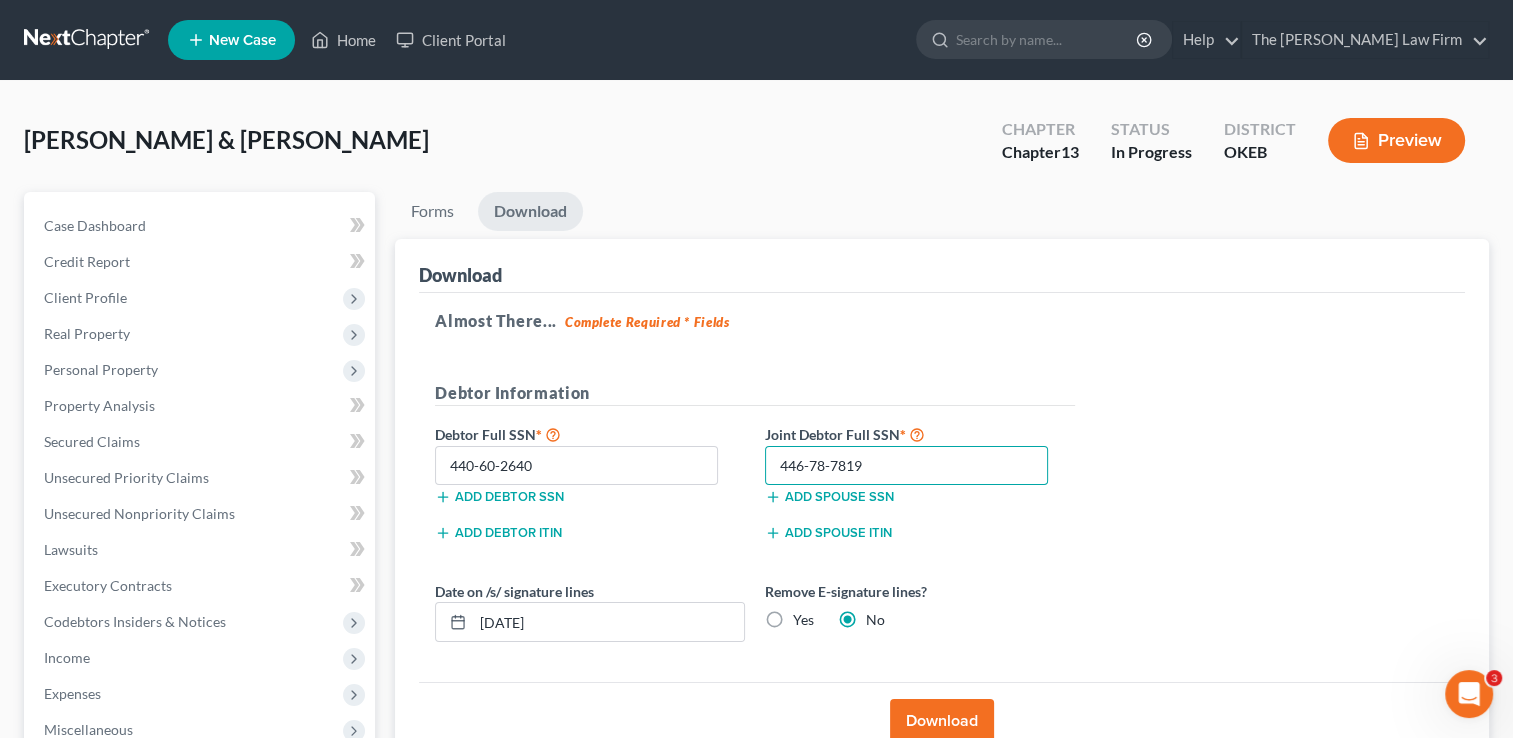 type on "446-78-7819" 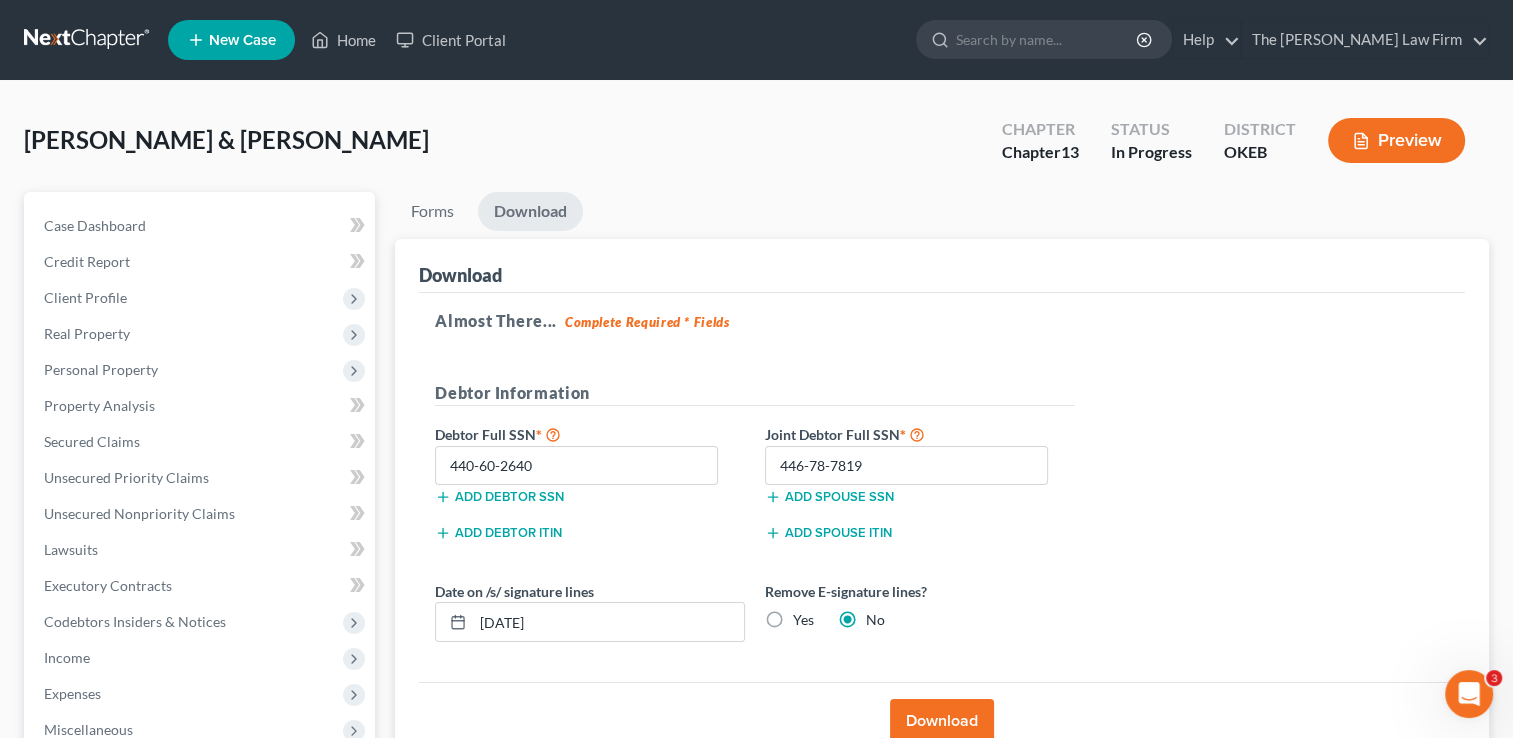 click on "Download" at bounding box center (942, 721) 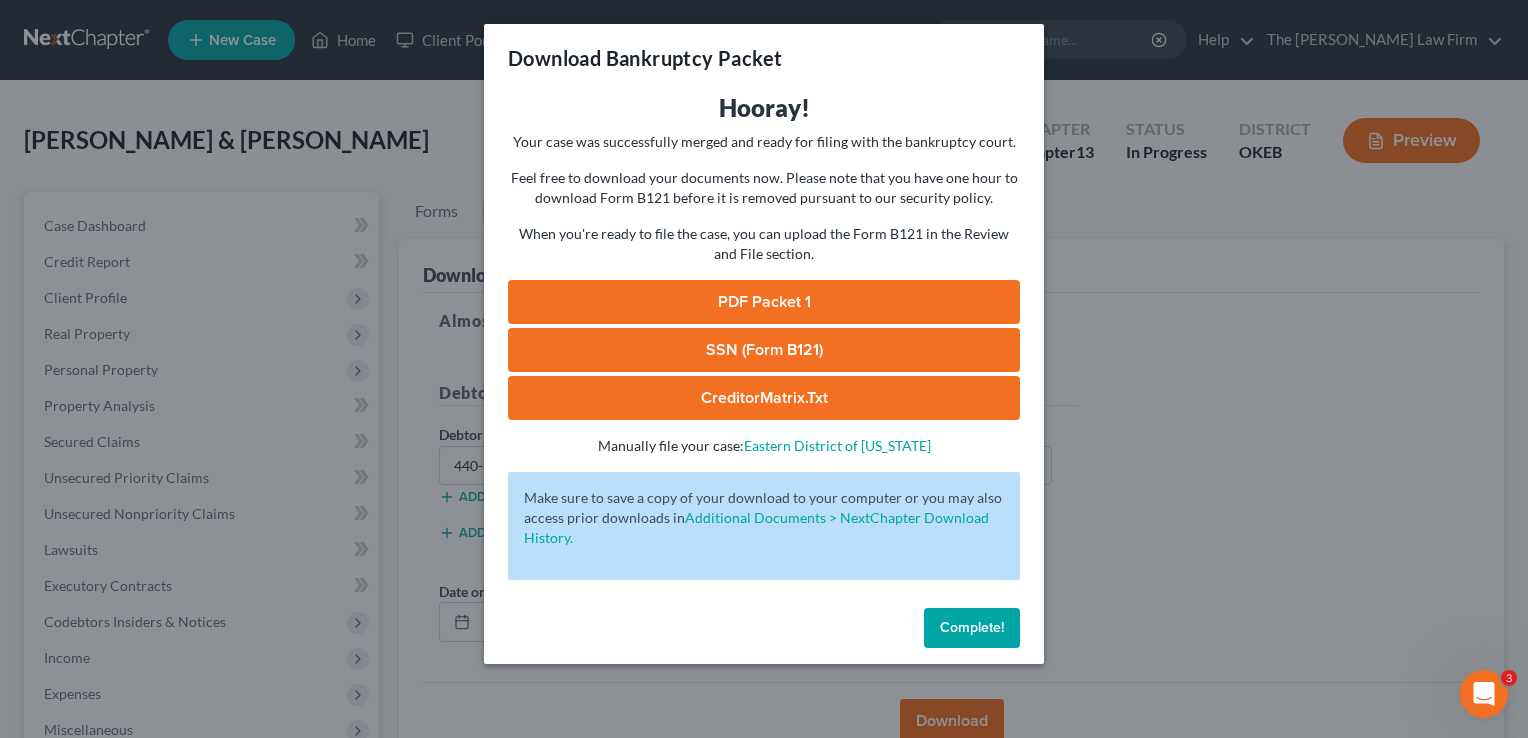 click on "PDF Packet 1" at bounding box center [764, 302] 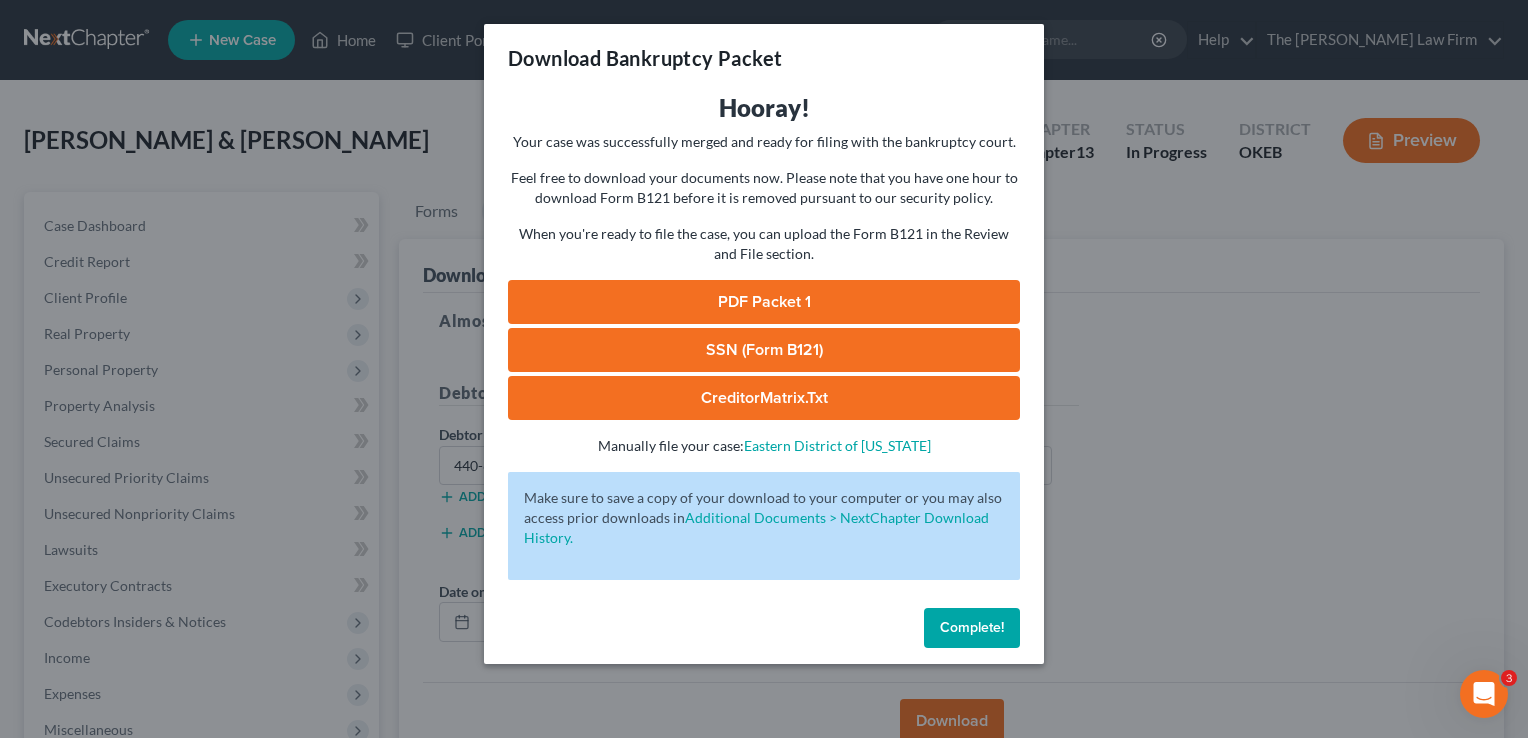 click on "SSN (Form B121)" at bounding box center (764, 350) 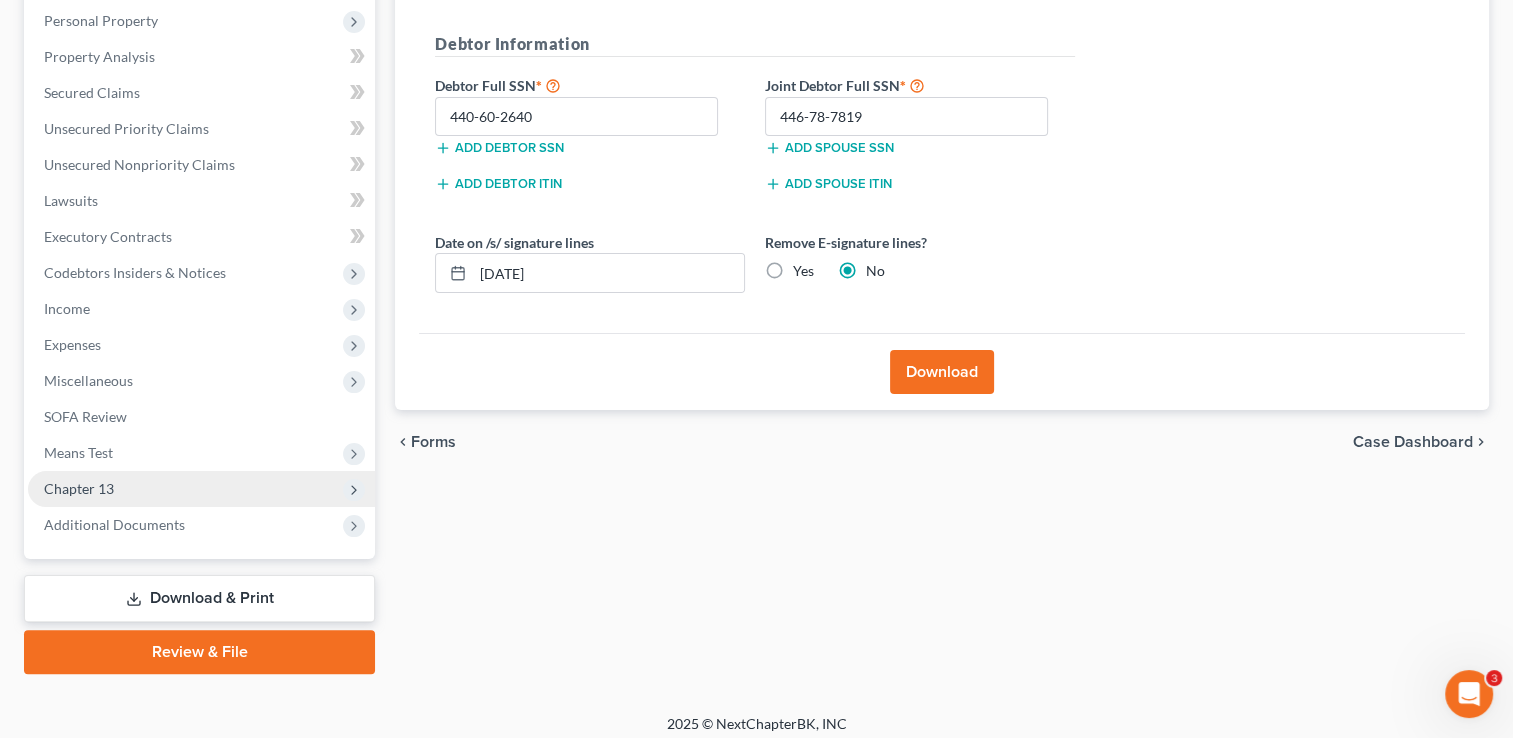 scroll, scrollTop: 359, scrollLeft: 0, axis: vertical 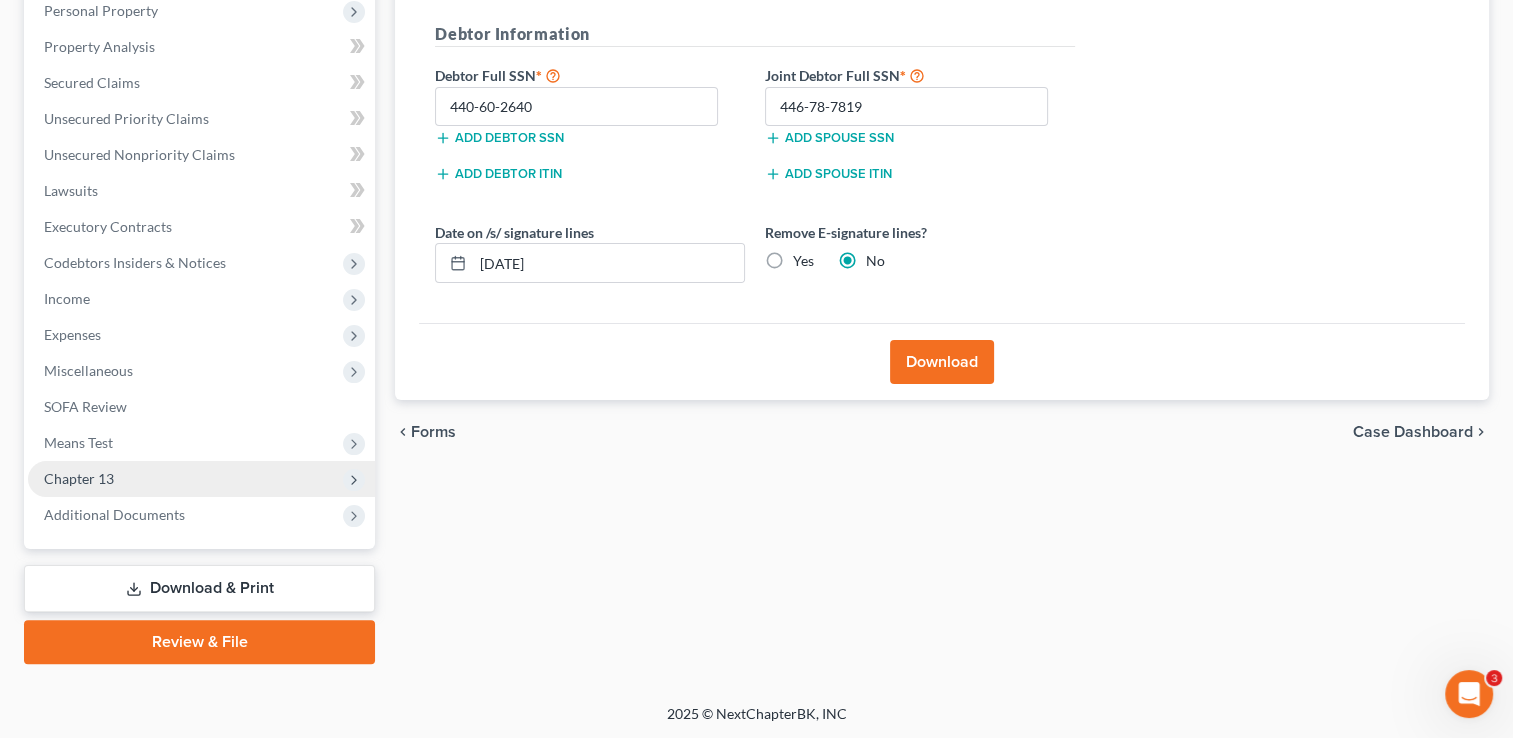click on "Chapter 13" at bounding box center (79, 478) 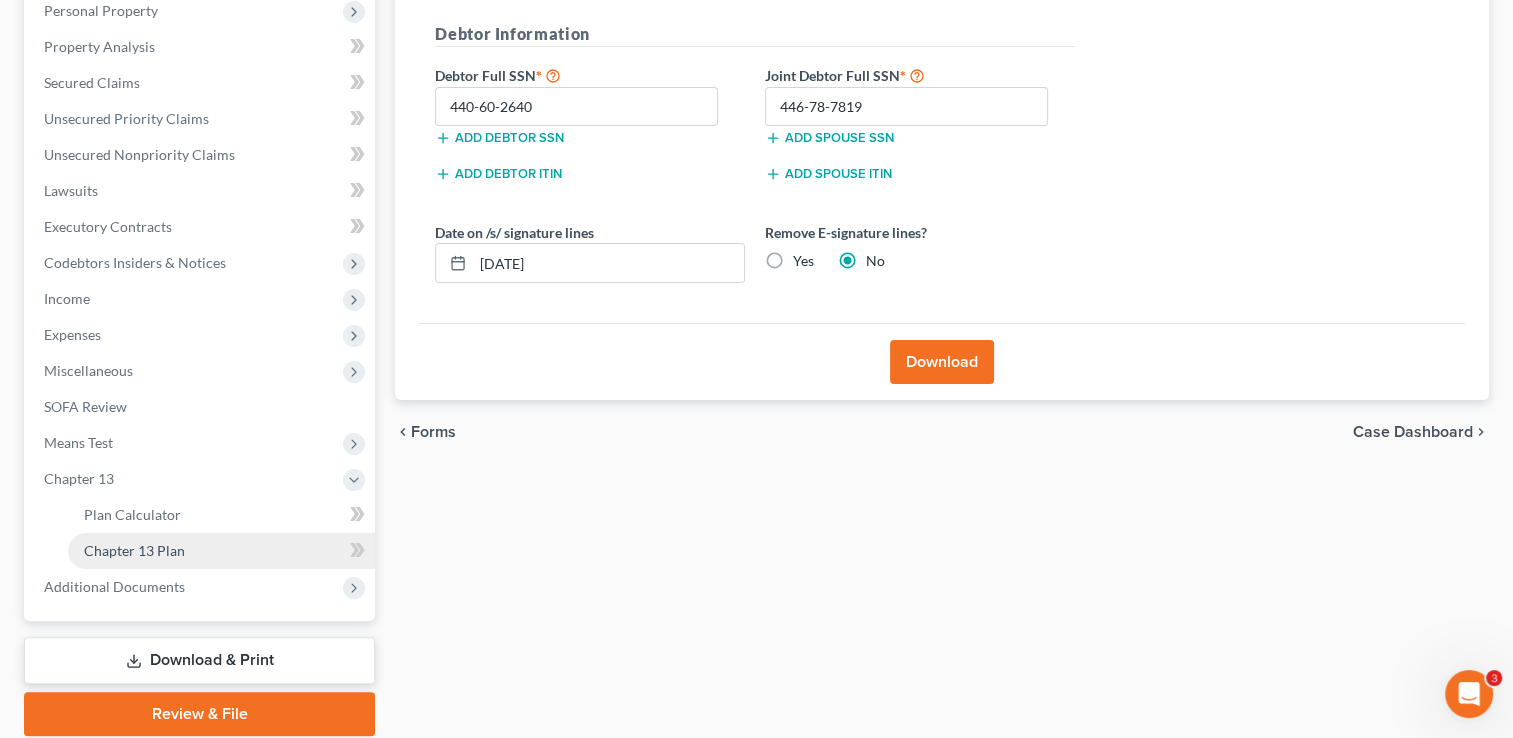 click on "Chapter 13 Plan" at bounding box center [134, 550] 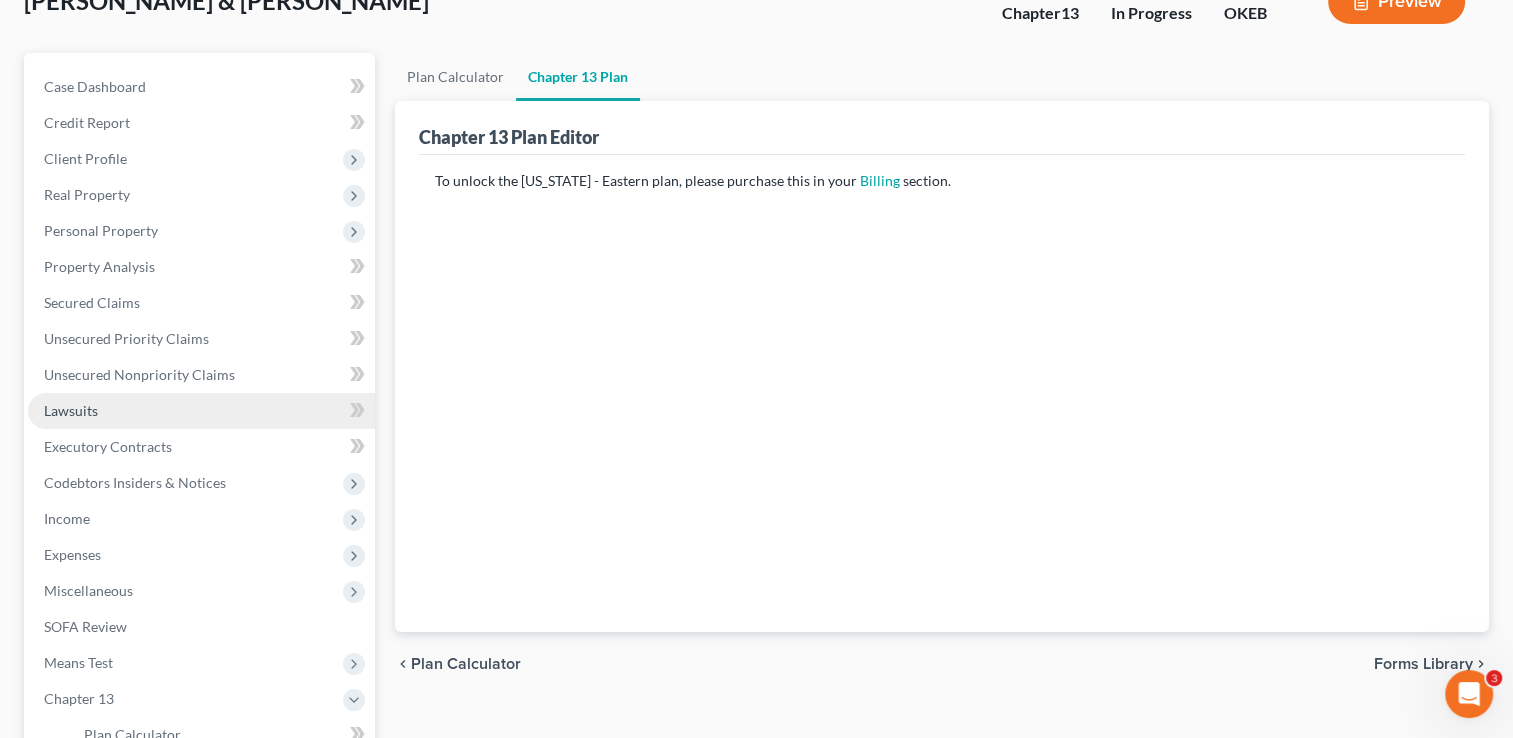 scroll, scrollTop: 0, scrollLeft: 0, axis: both 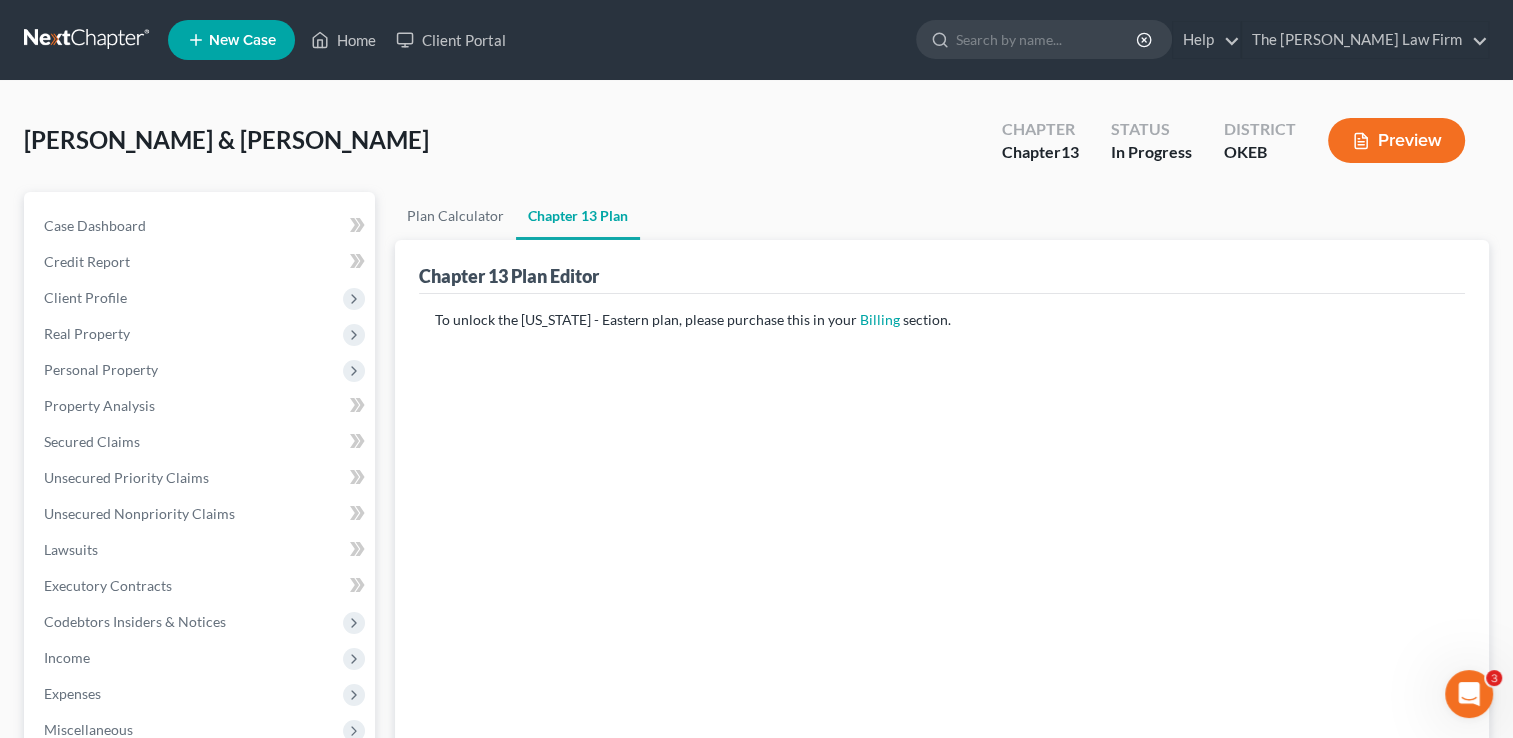 click on "McKee, Donnie & Mckee, Heather Upgraded Chapter Chapter  13 Status In Progress District OKEB Preview" at bounding box center [756, 148] 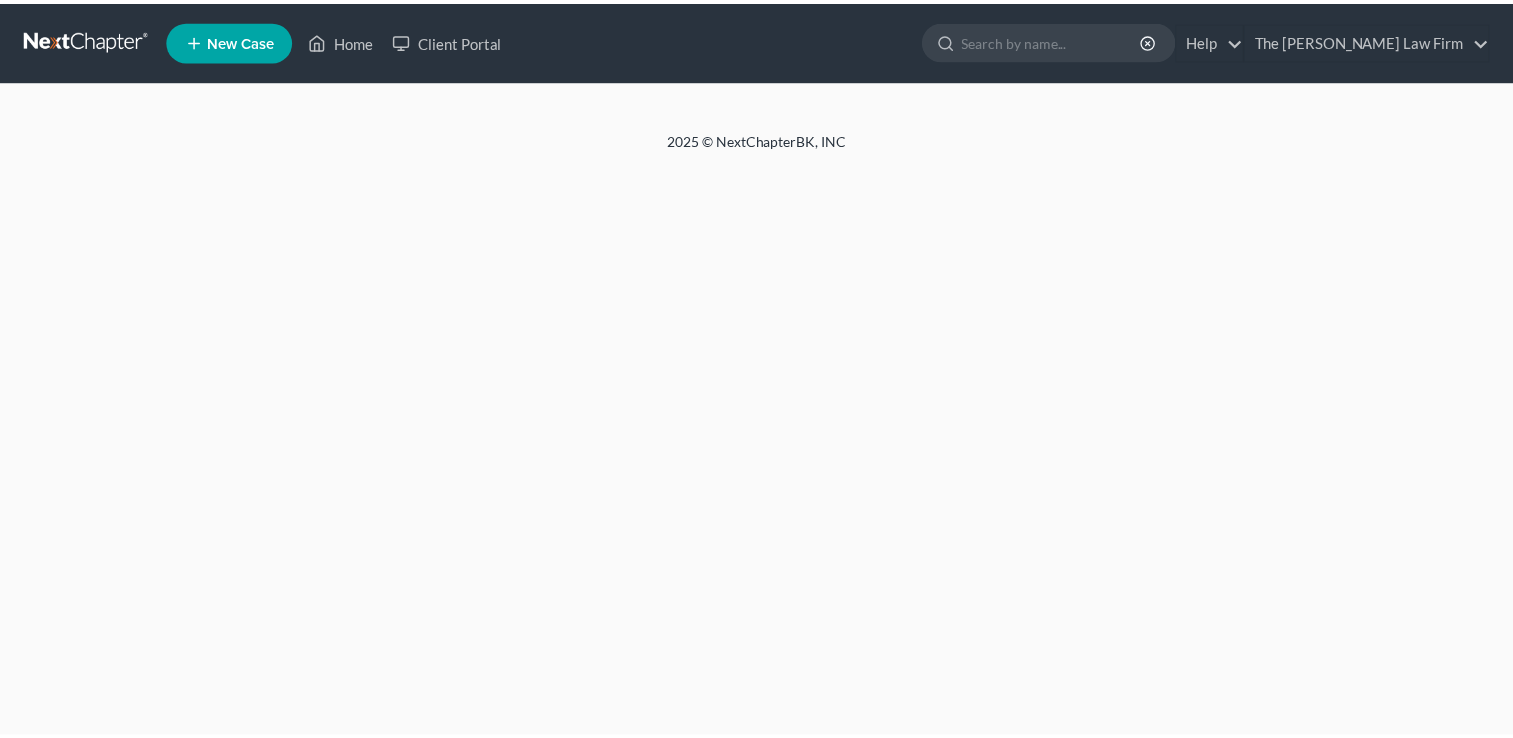scroll, scrollTop: 0, scrollLeft: 0, axis: both 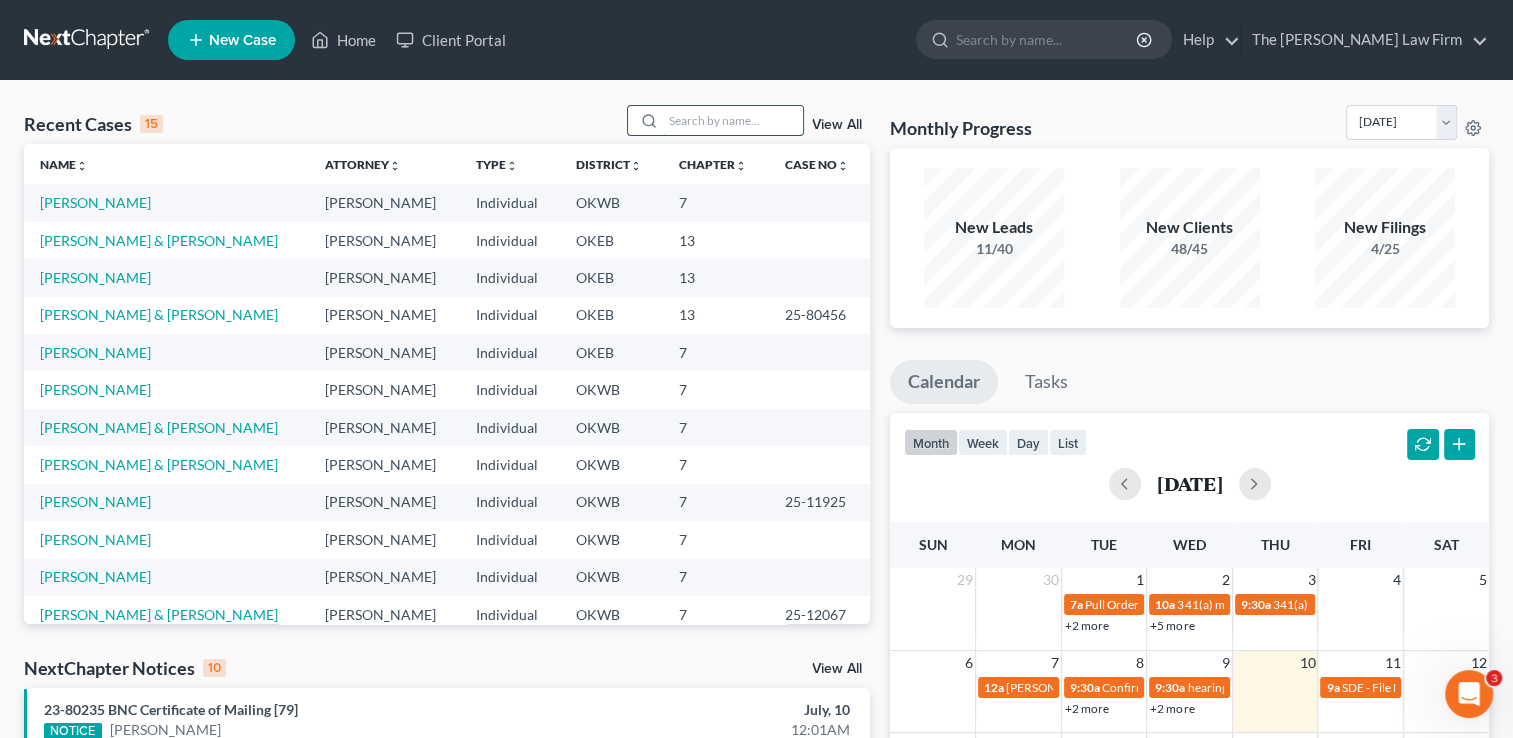 click at bounding box center [733, 120] 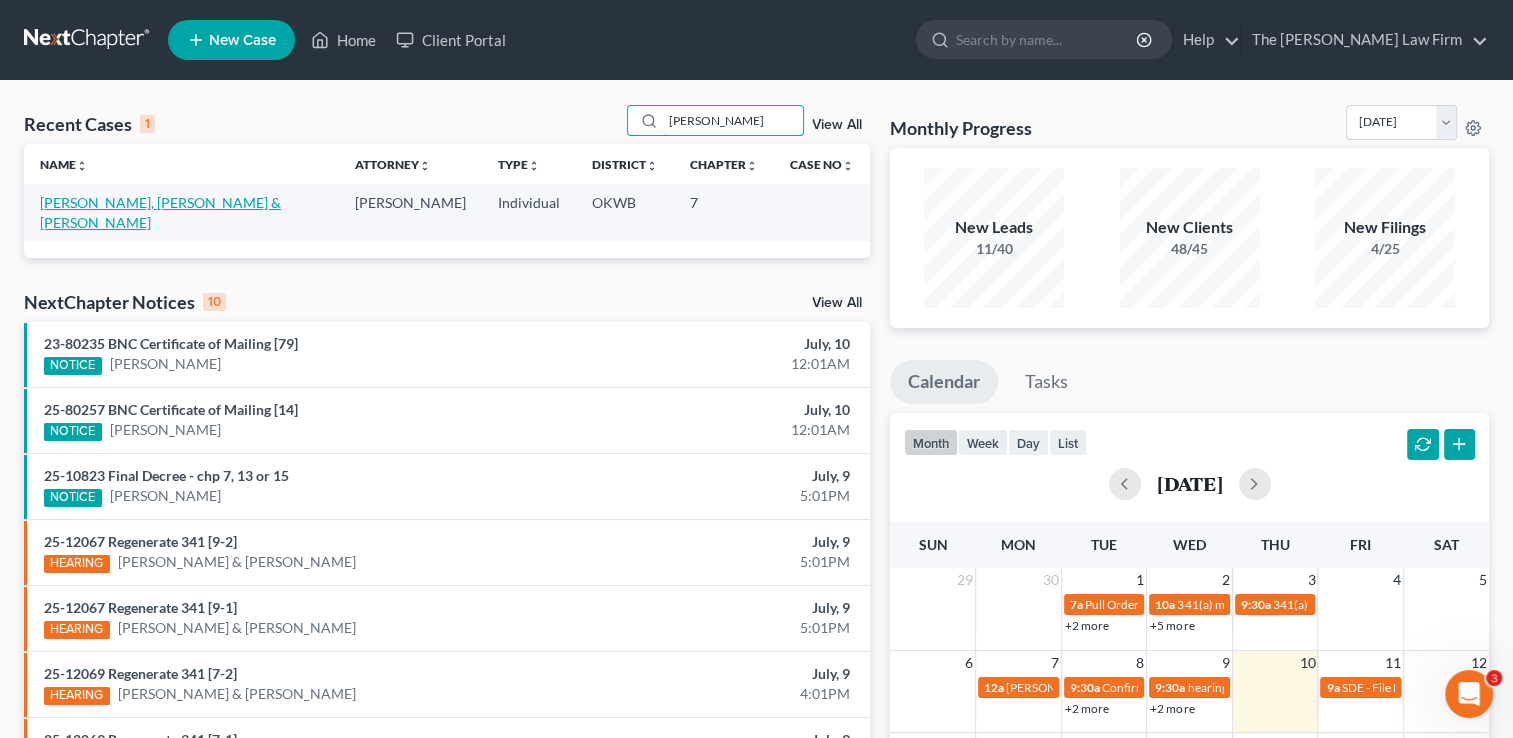 type on "conduff" 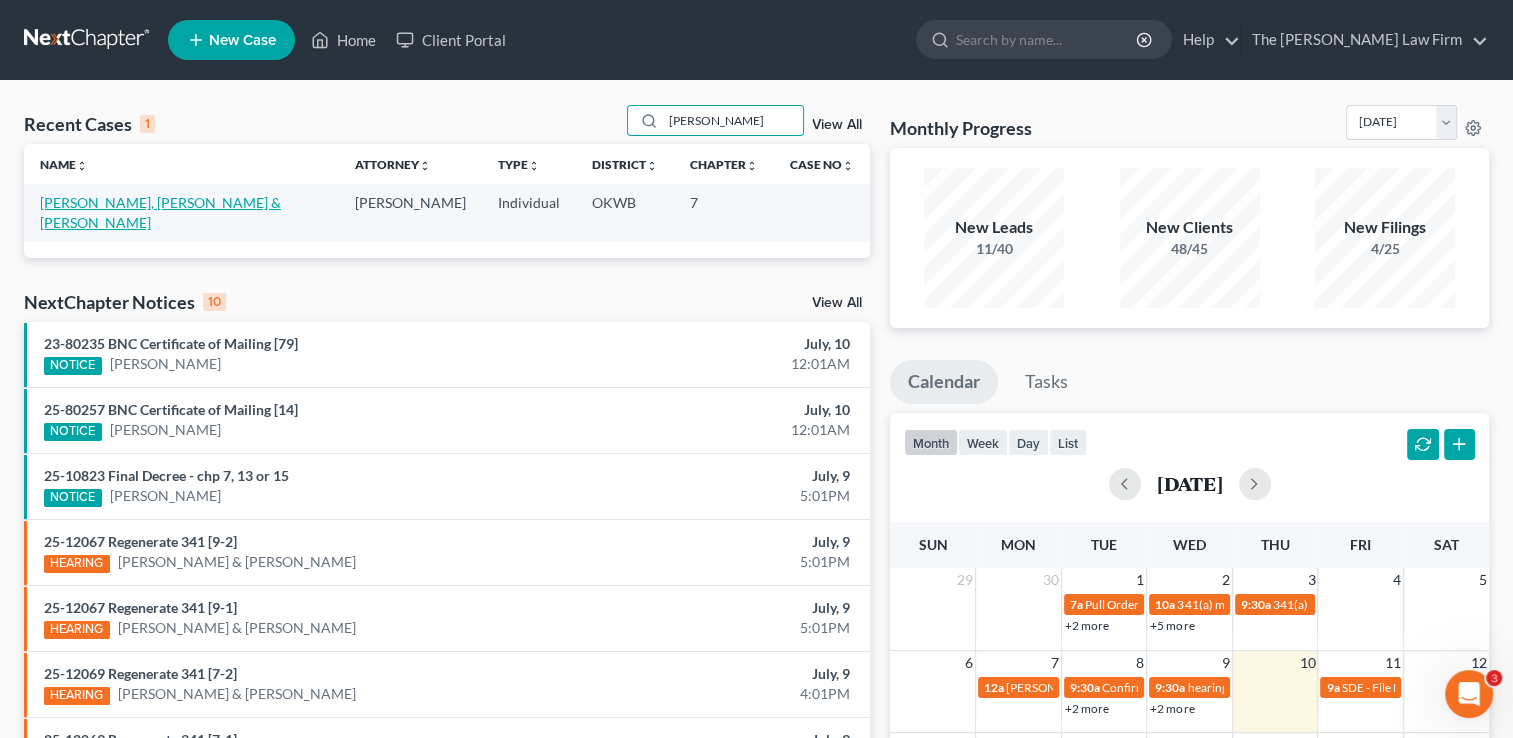 click on "[PERSON_NAME], [PERSON_NAME] & [PERSON_NAME]" at bounding box center [160, 212] 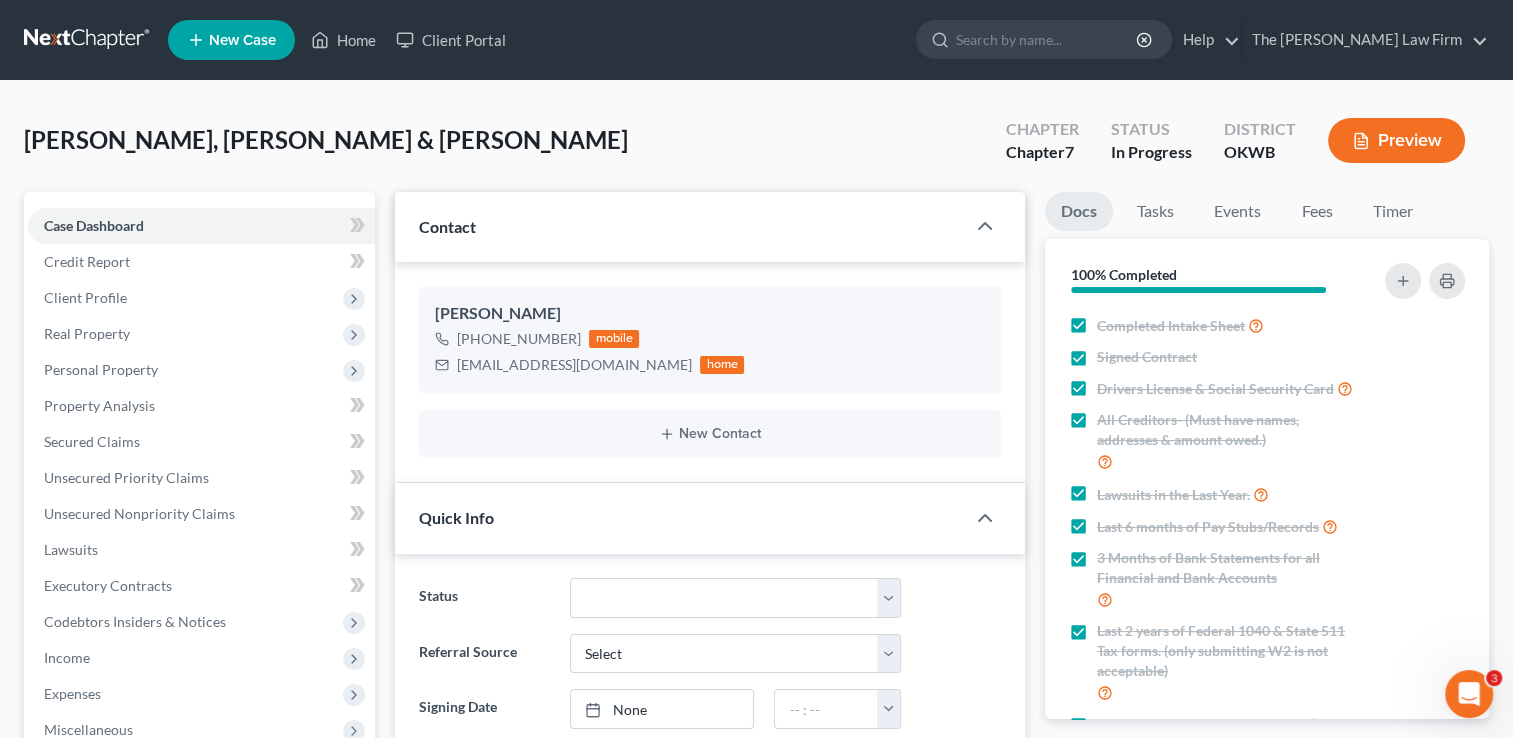 scroll, scrollTop: 281, scrollLeft: 0, axis: vertical 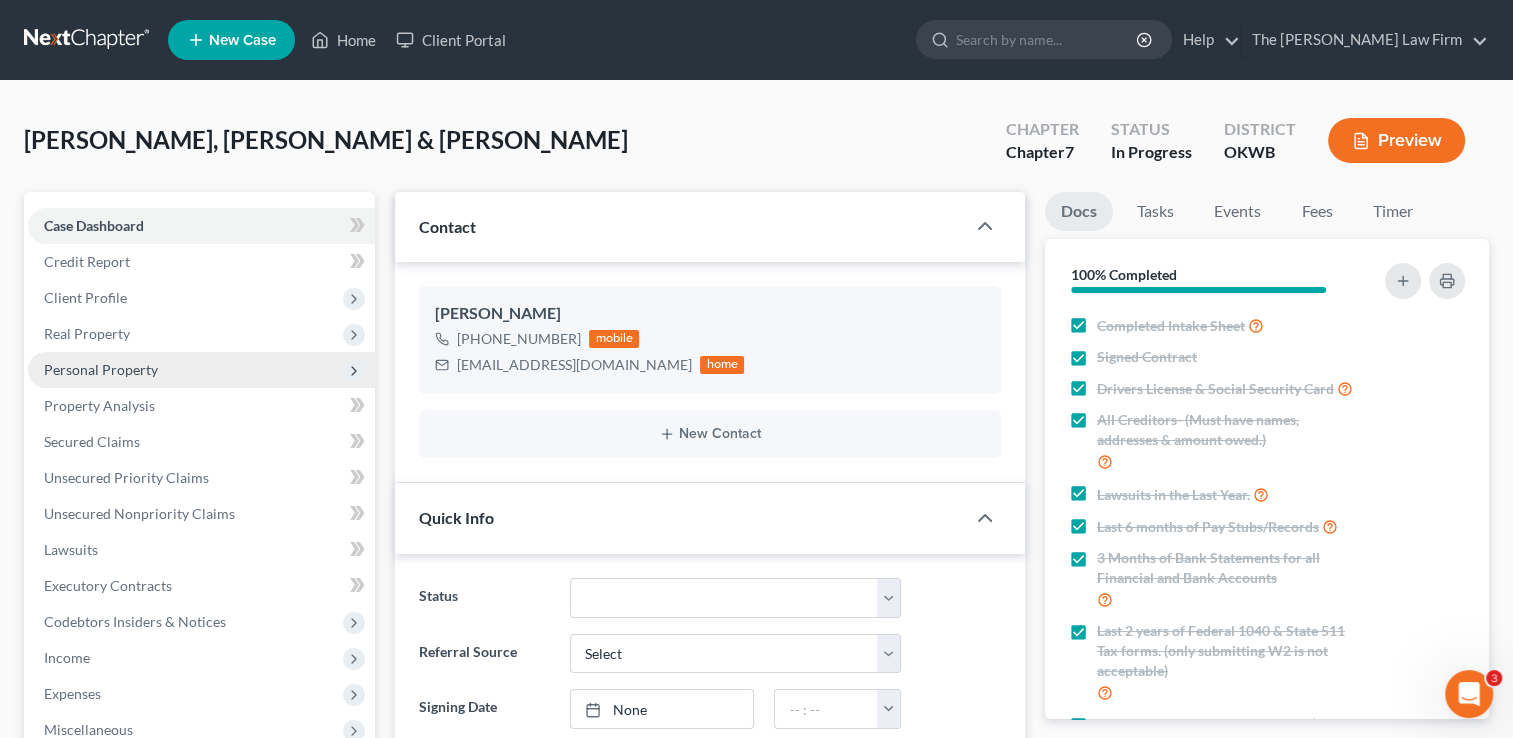 click on "Personal Property" at bounding box center [101, 369] 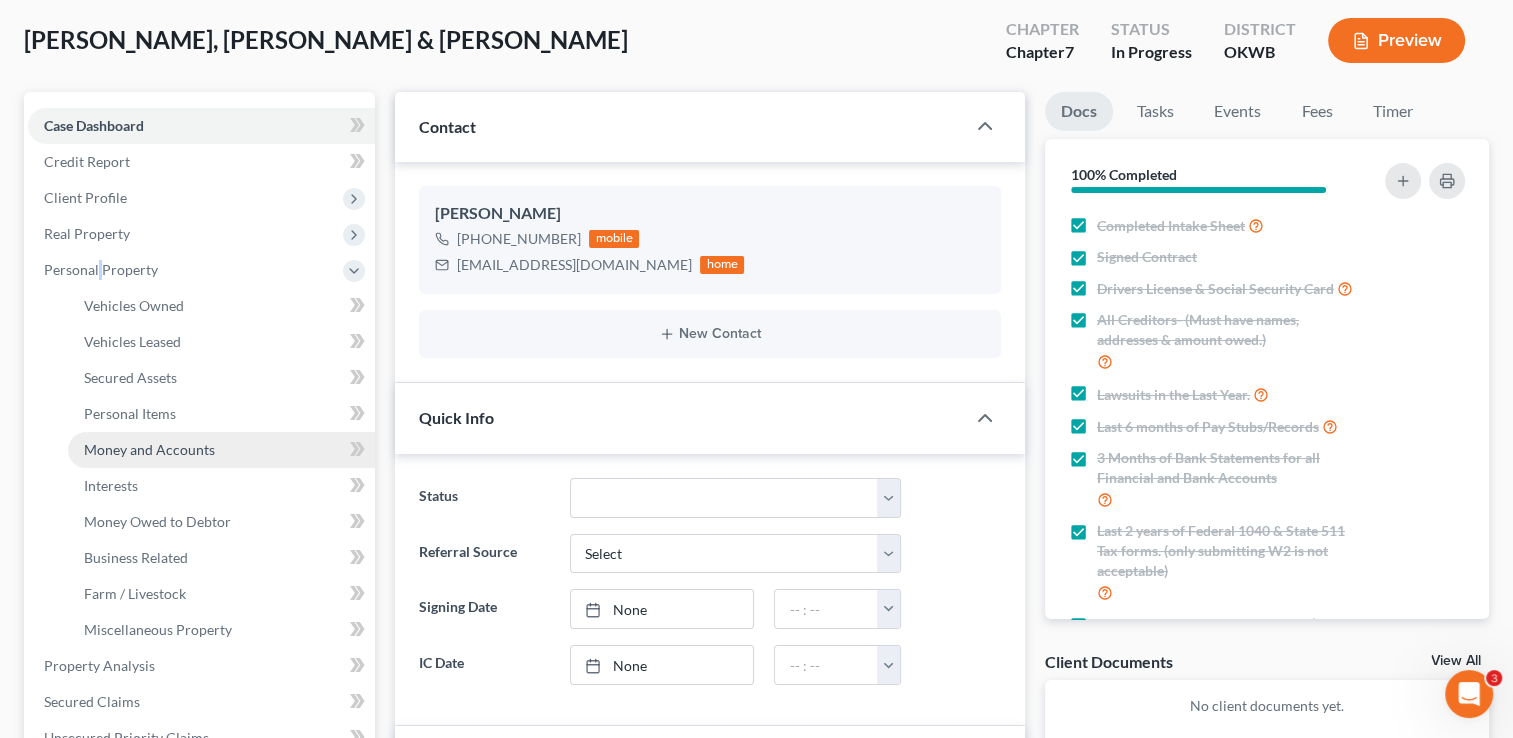 click on "Money and Accounts" at bounding box center [149, 449] 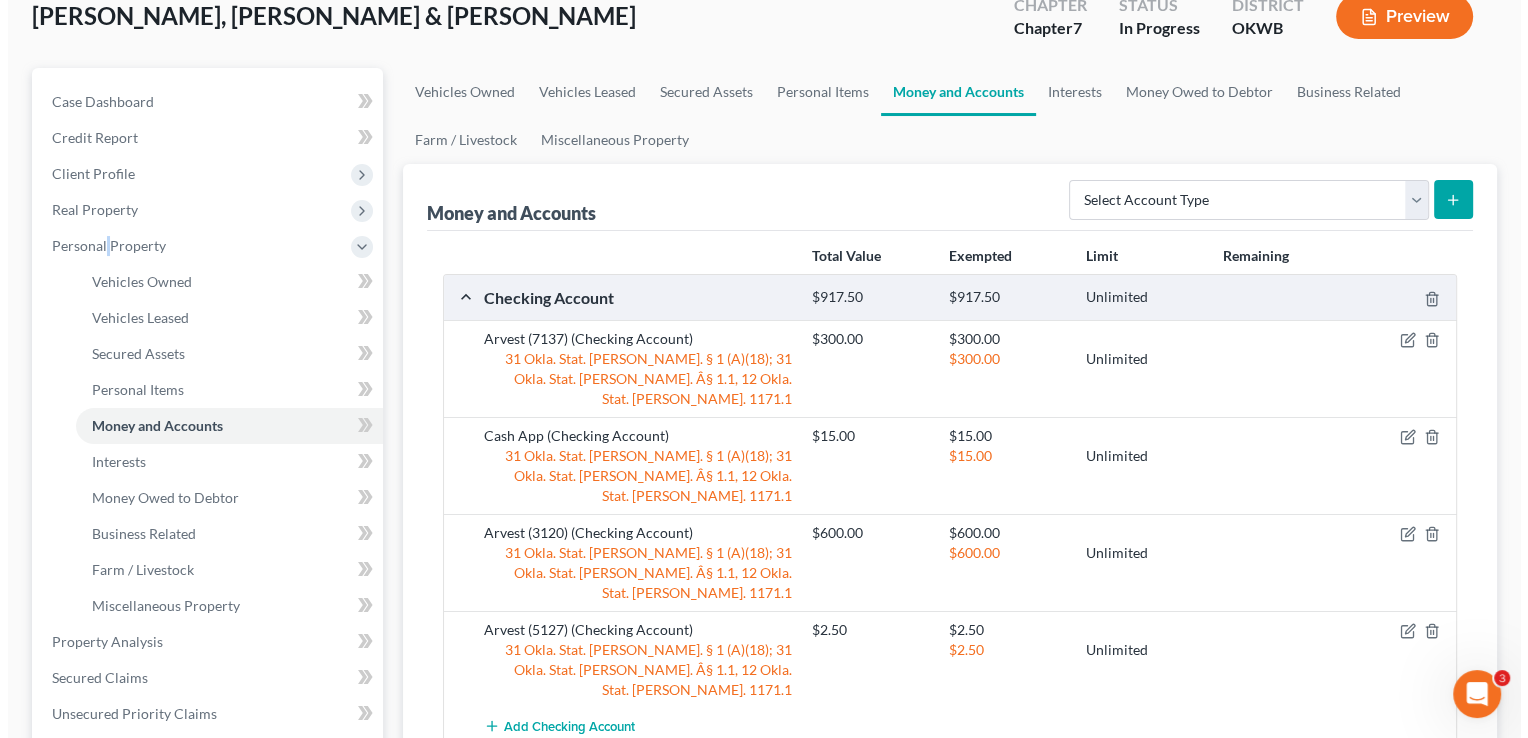 scroll, scrollTop: 100, scrollLeft: 0, axis: vertical 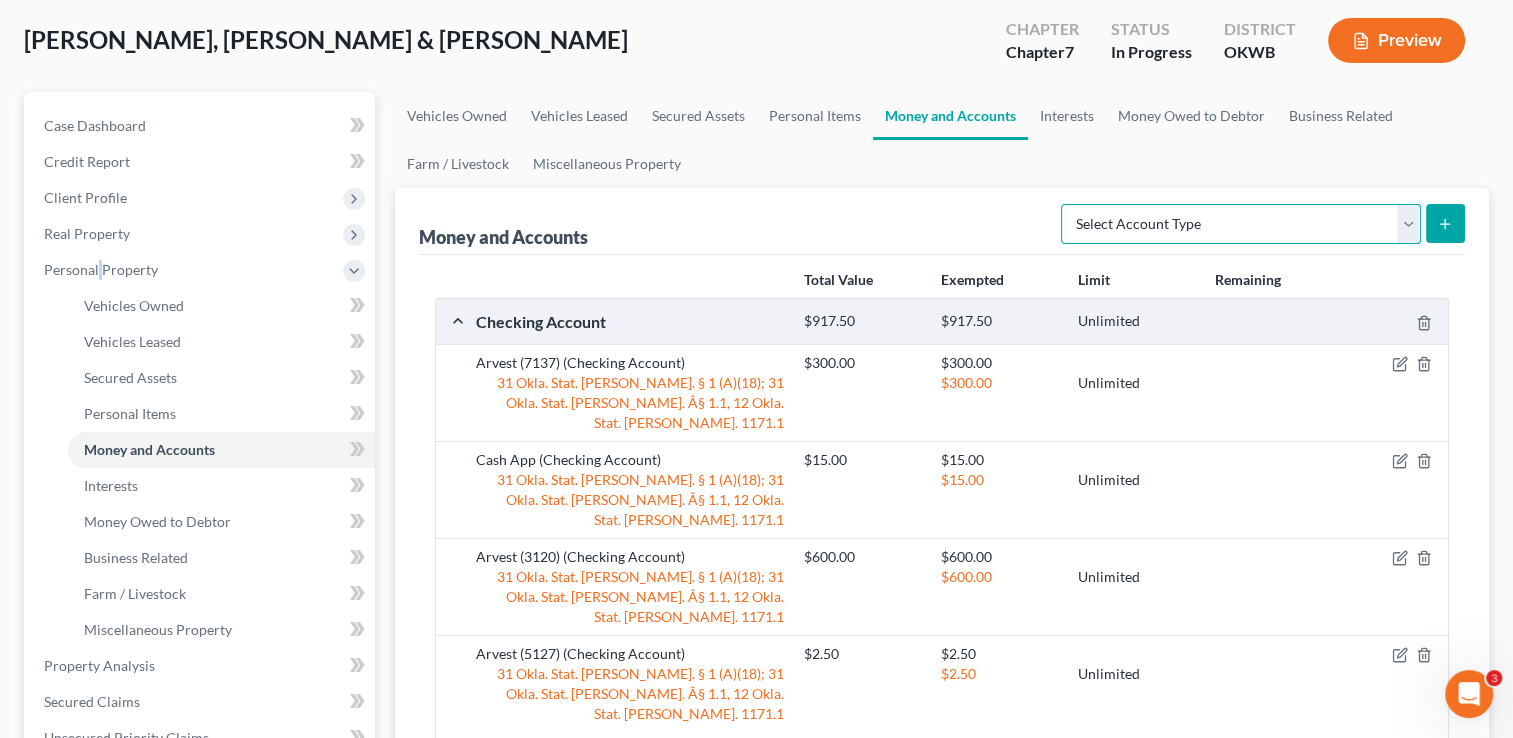 click on "Select Account Type Brokerage Cash on Hand Certificates of Deposit Checking Account Money Market Other (Credit Union, Health Savings Account, etc) Safe Deposit Box Savings Account Security Deposits or Prepayments" at bounding box center (1241, 224) 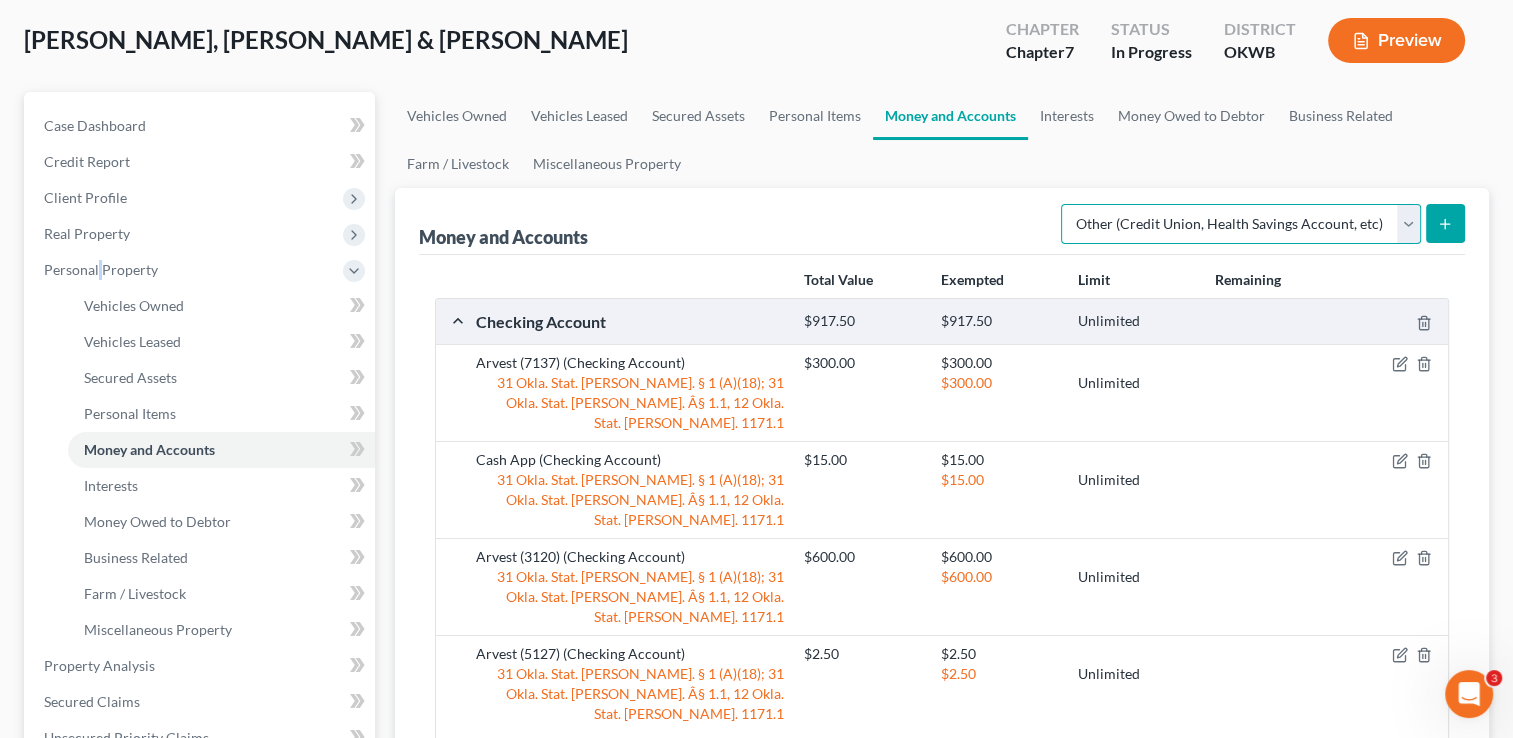 click on "Select Account Type Brokerage Cash on Hand Certificates of Deposit Checking Account Money Market Other (Credit Union, Health Savings Account, etc) Safe Deposit Box Savings Account Security Deposits or Prepayments" at bounding box center [1241, 224] 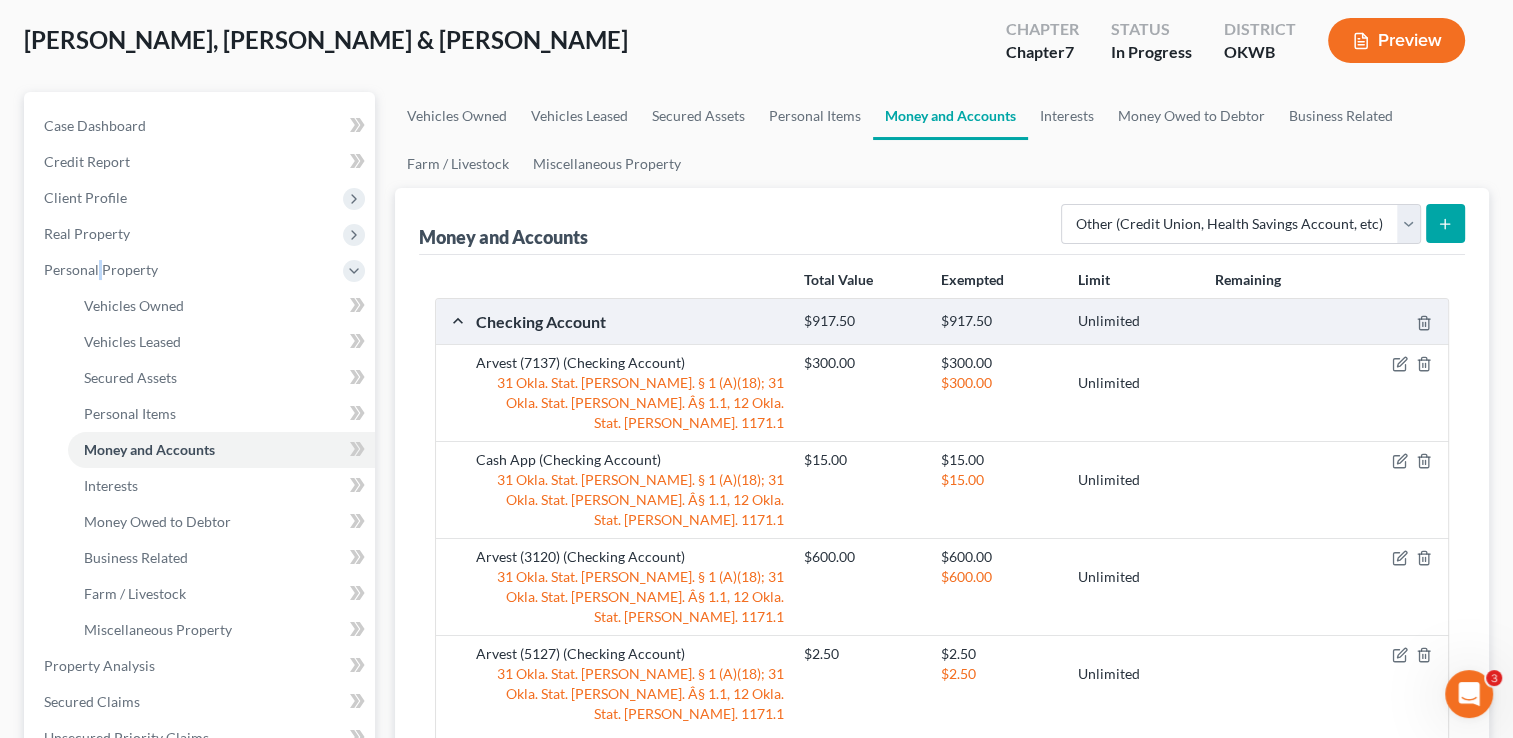 click 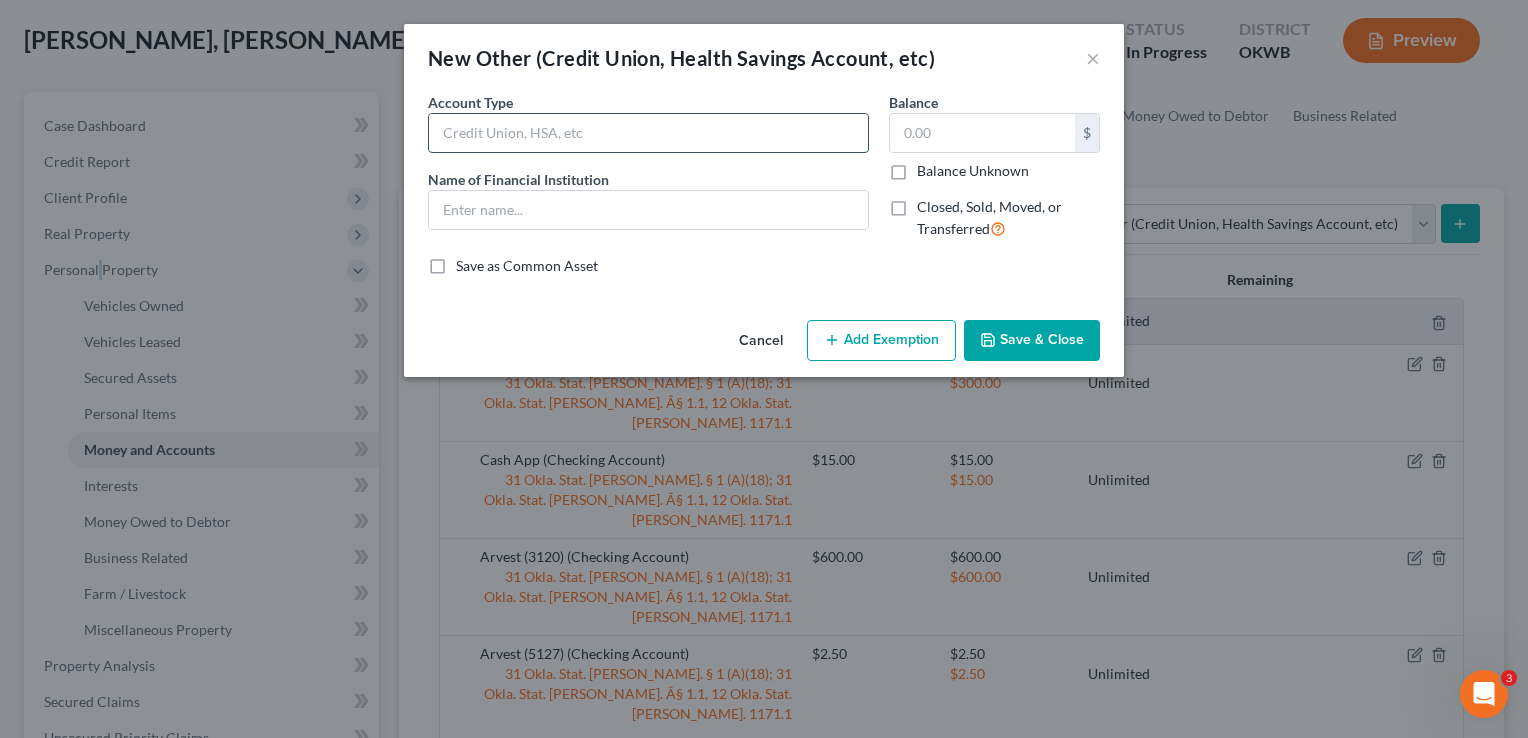 click at bounding box center (648, 133) 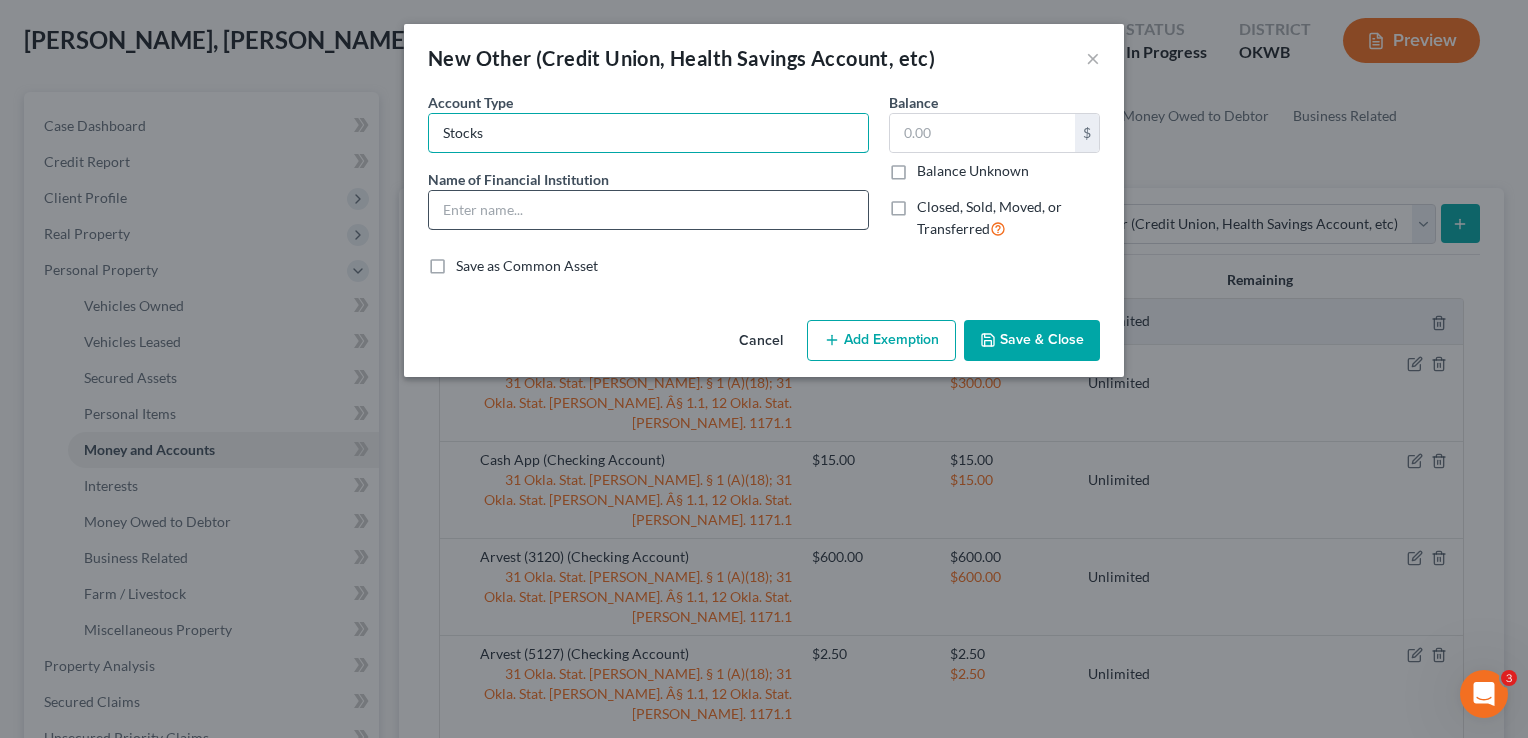 type on "Stocks" 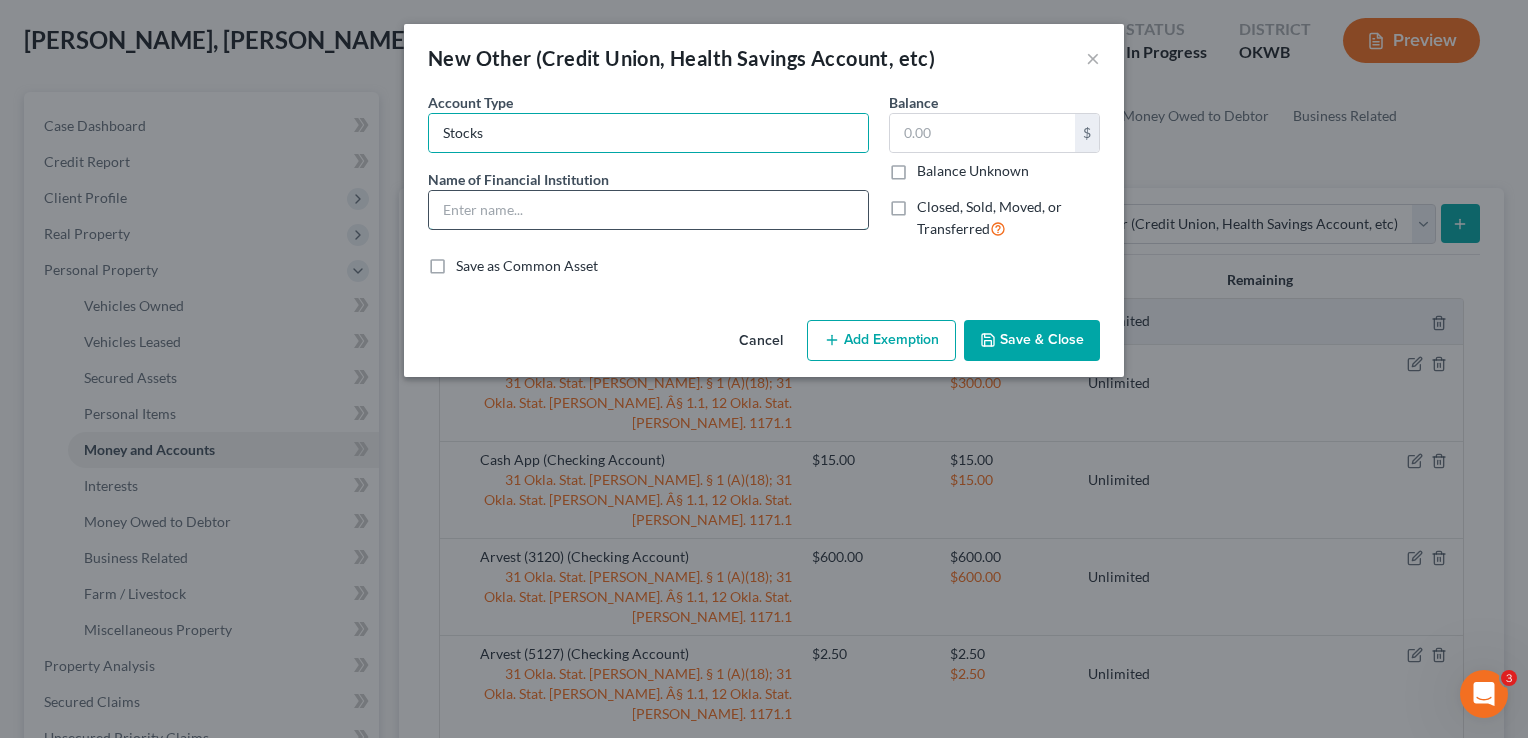 click at bounding box center (648, 210) 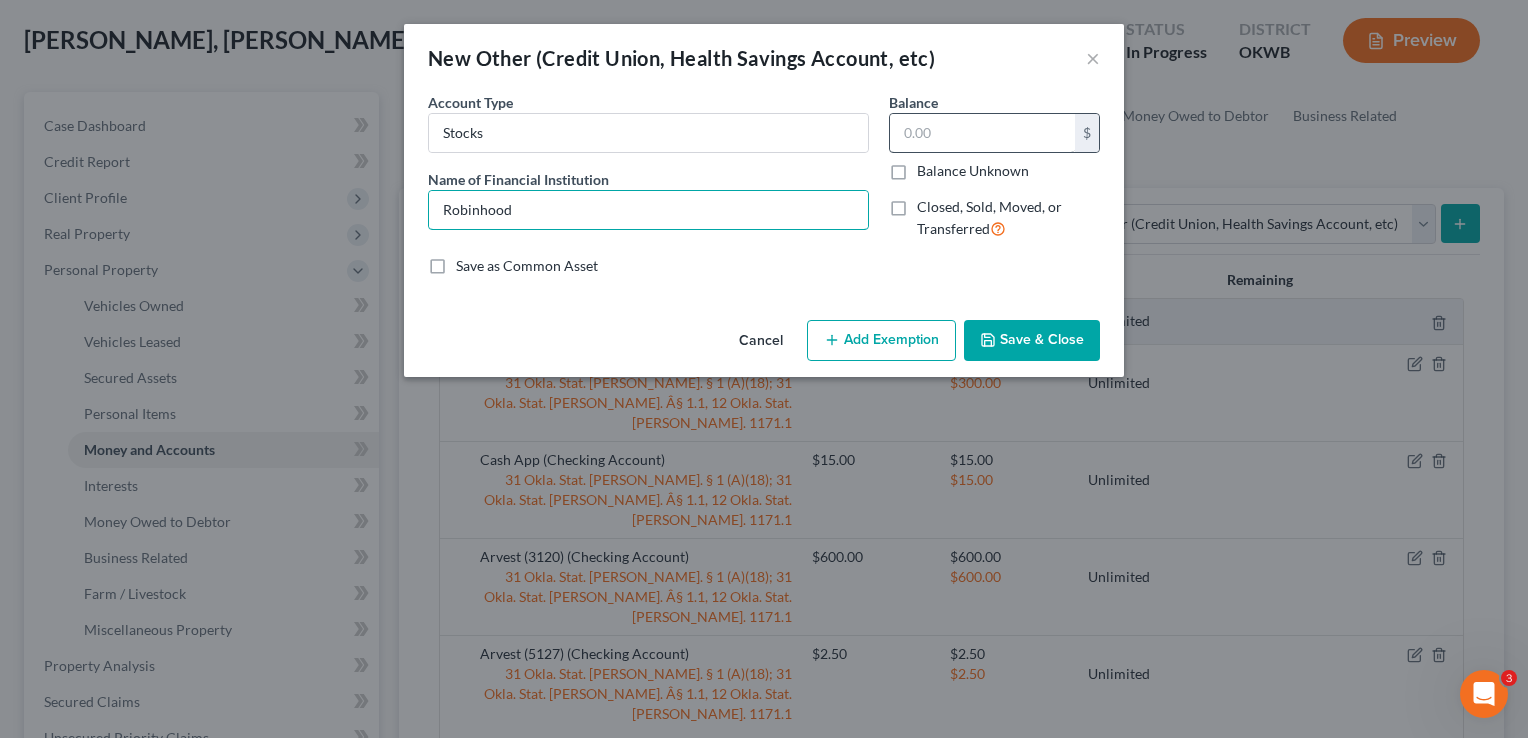 type on "Robinhood" 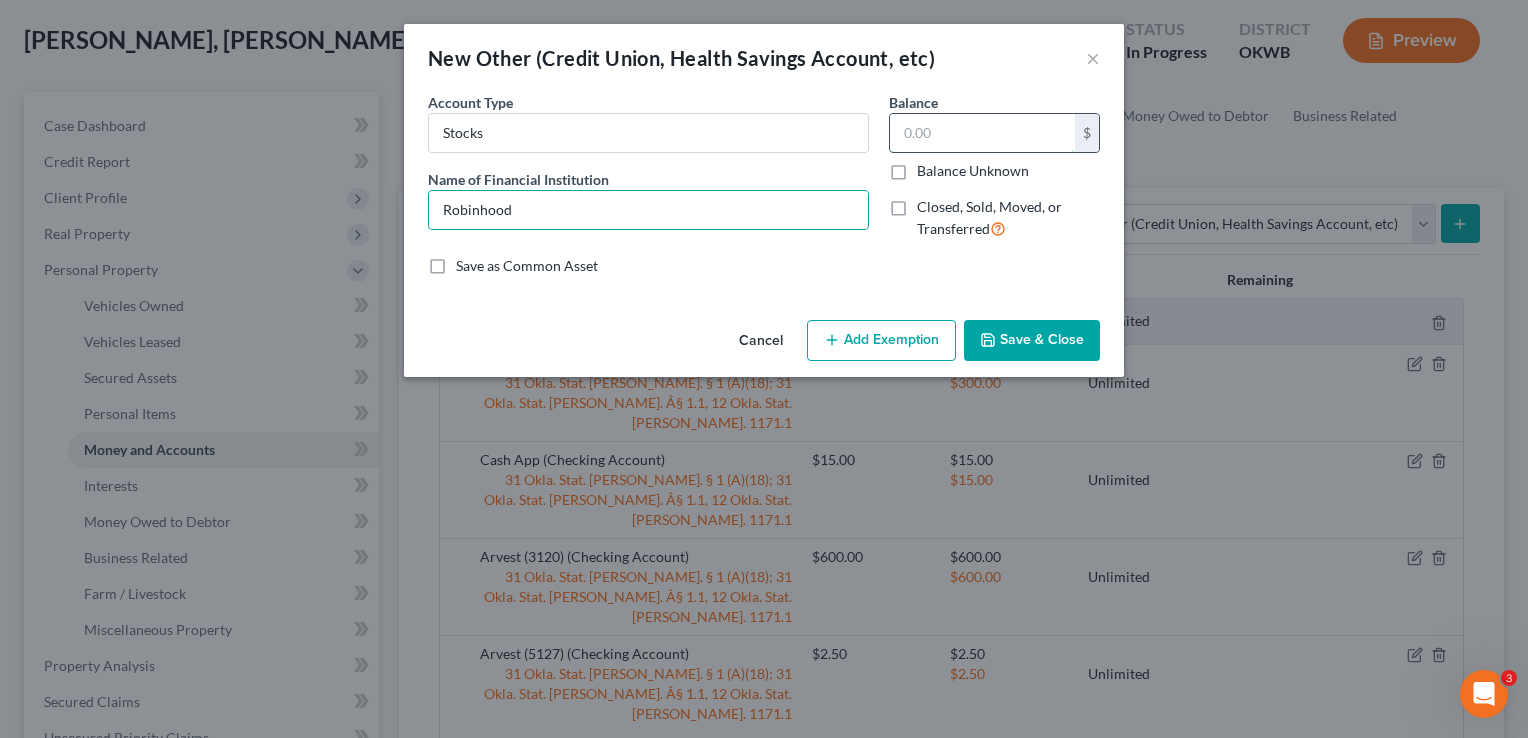 click at bounding box center (982, 133) 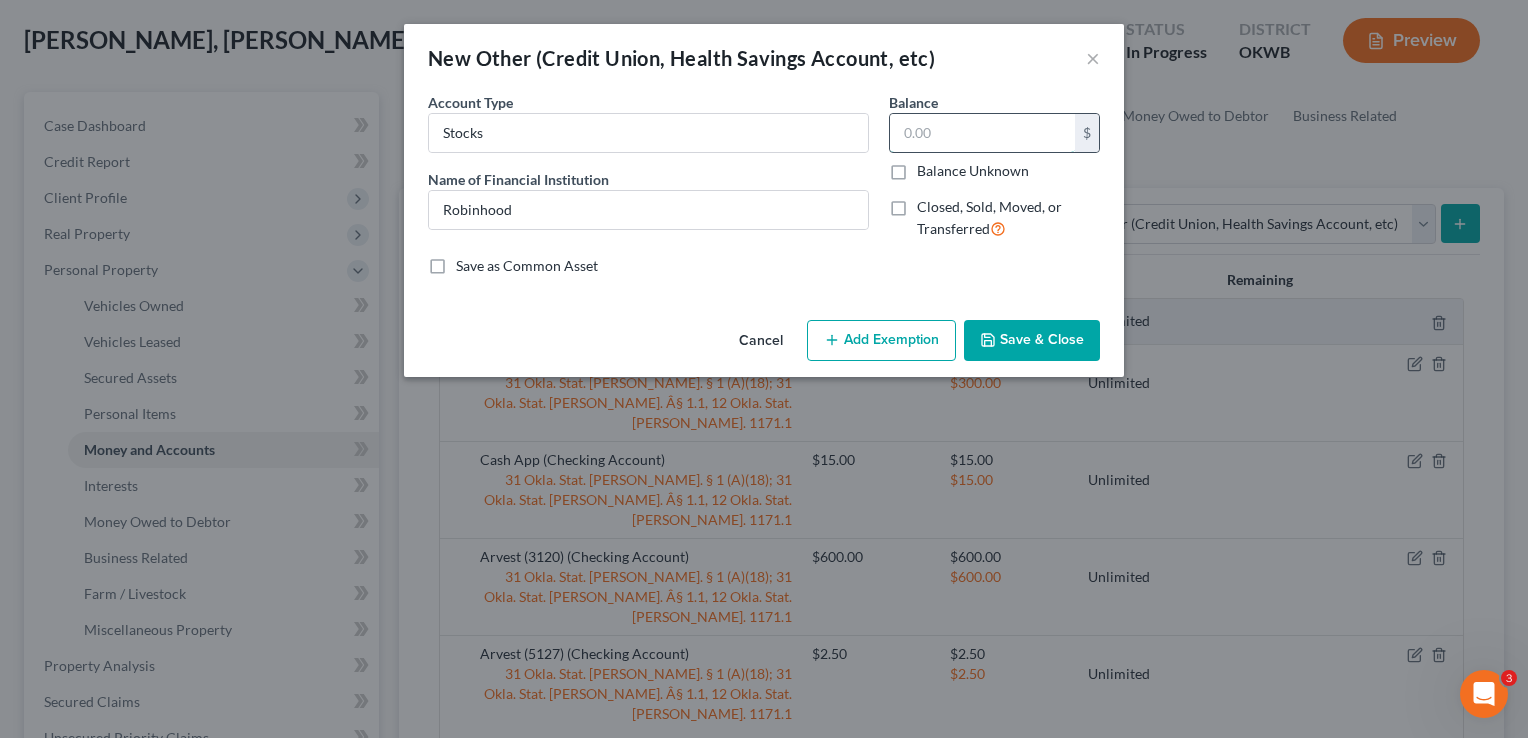 click at bounding box center (982, 133) 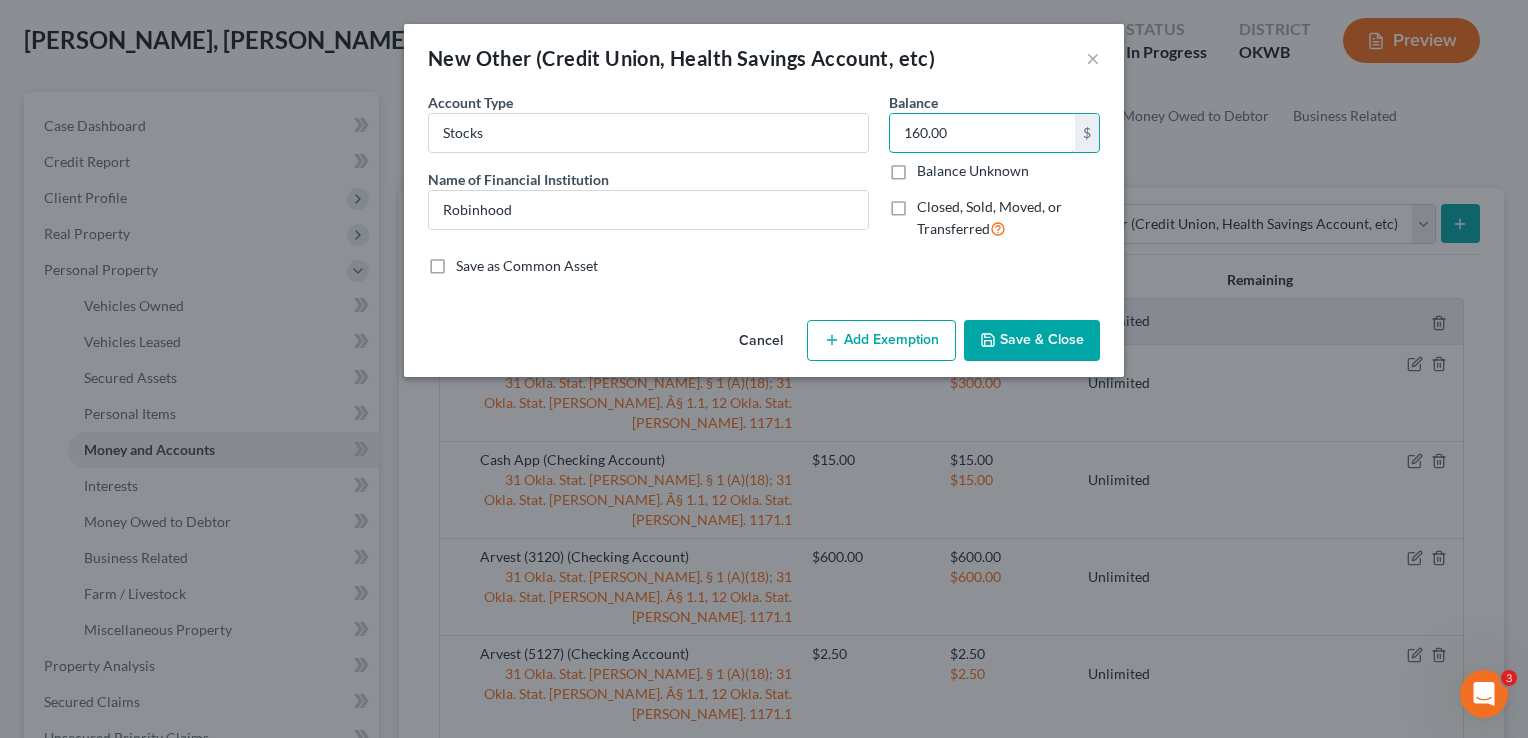 type on "160.00" 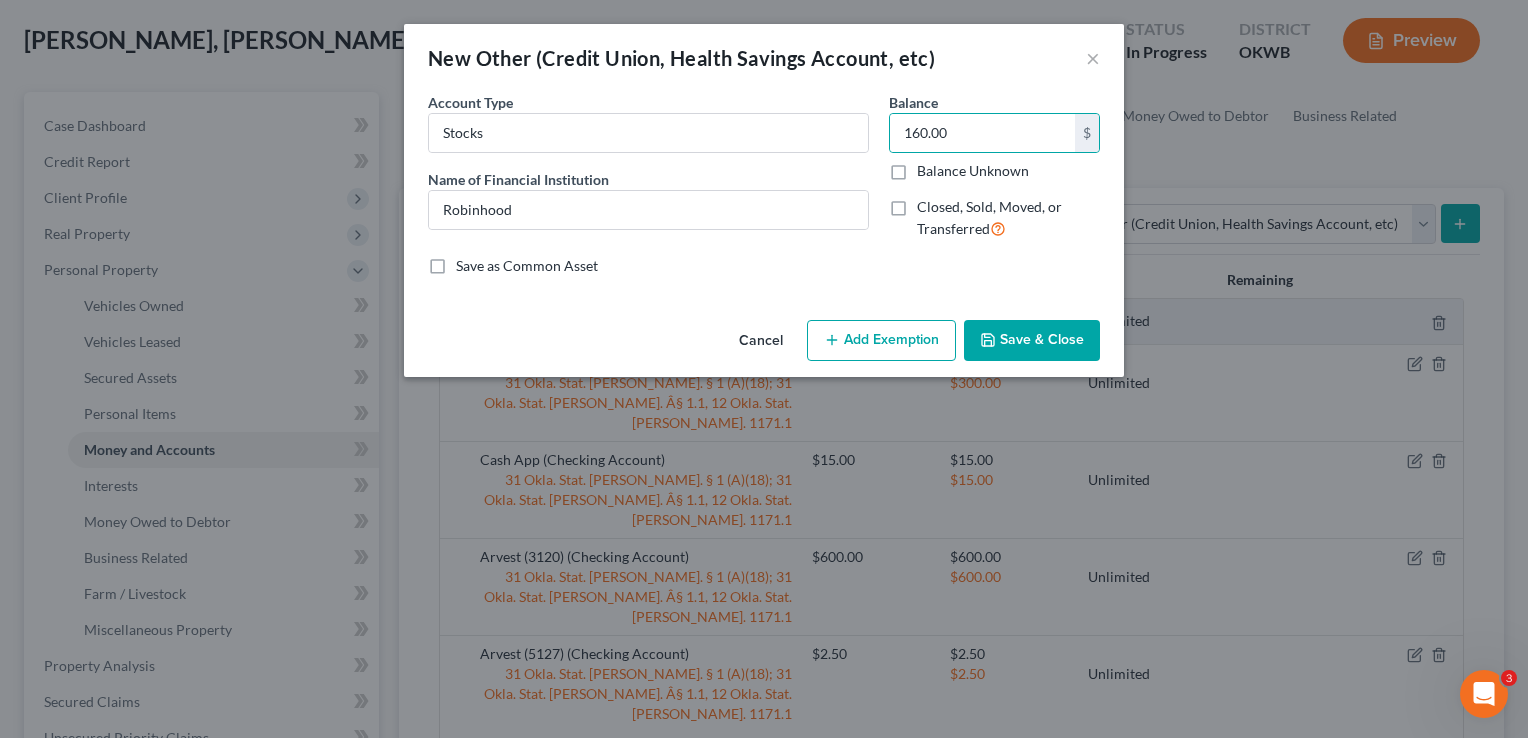 click on "Add Exemption" at bounding box center (881, 341) 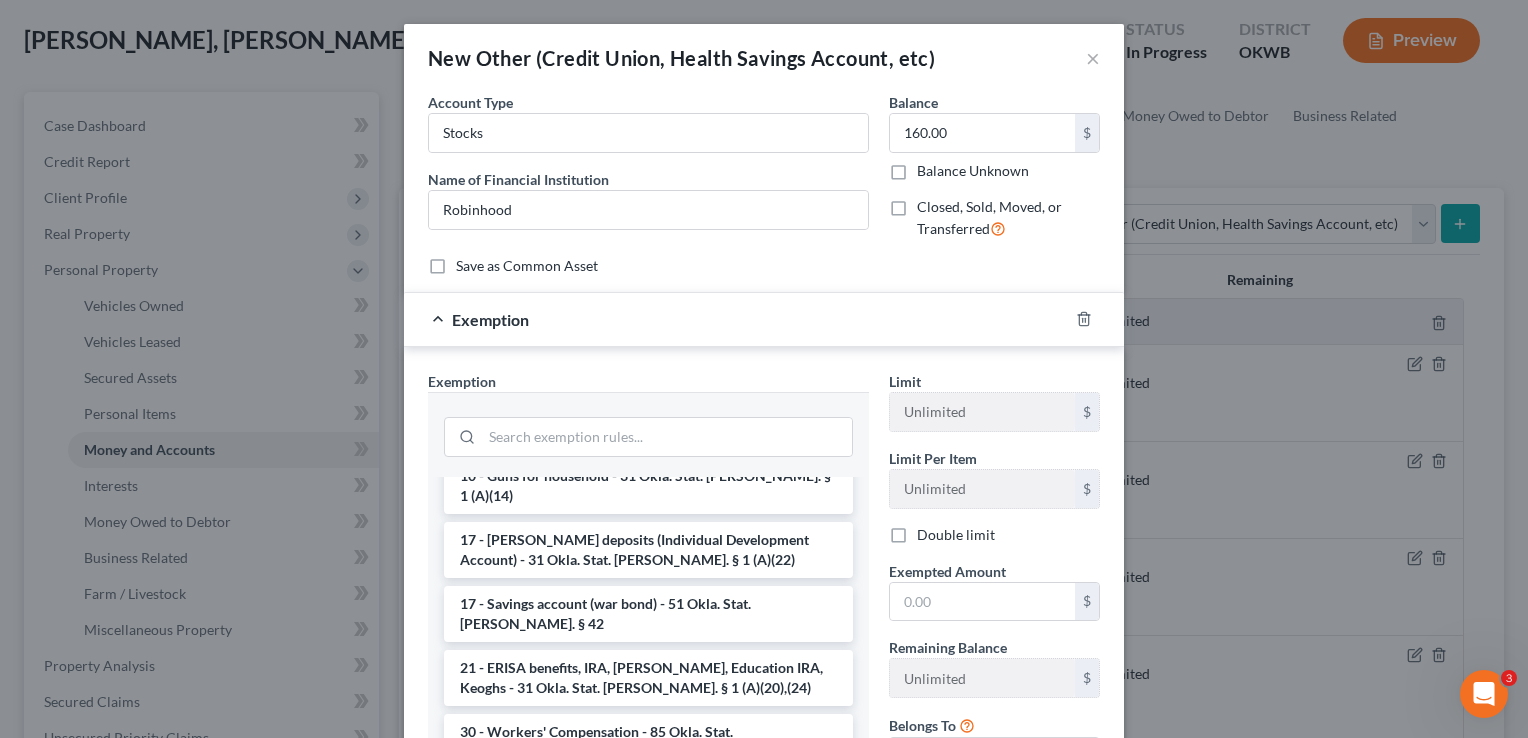 scroll, scrollTop: 2448, scrollLeft: 0, axis: vertical 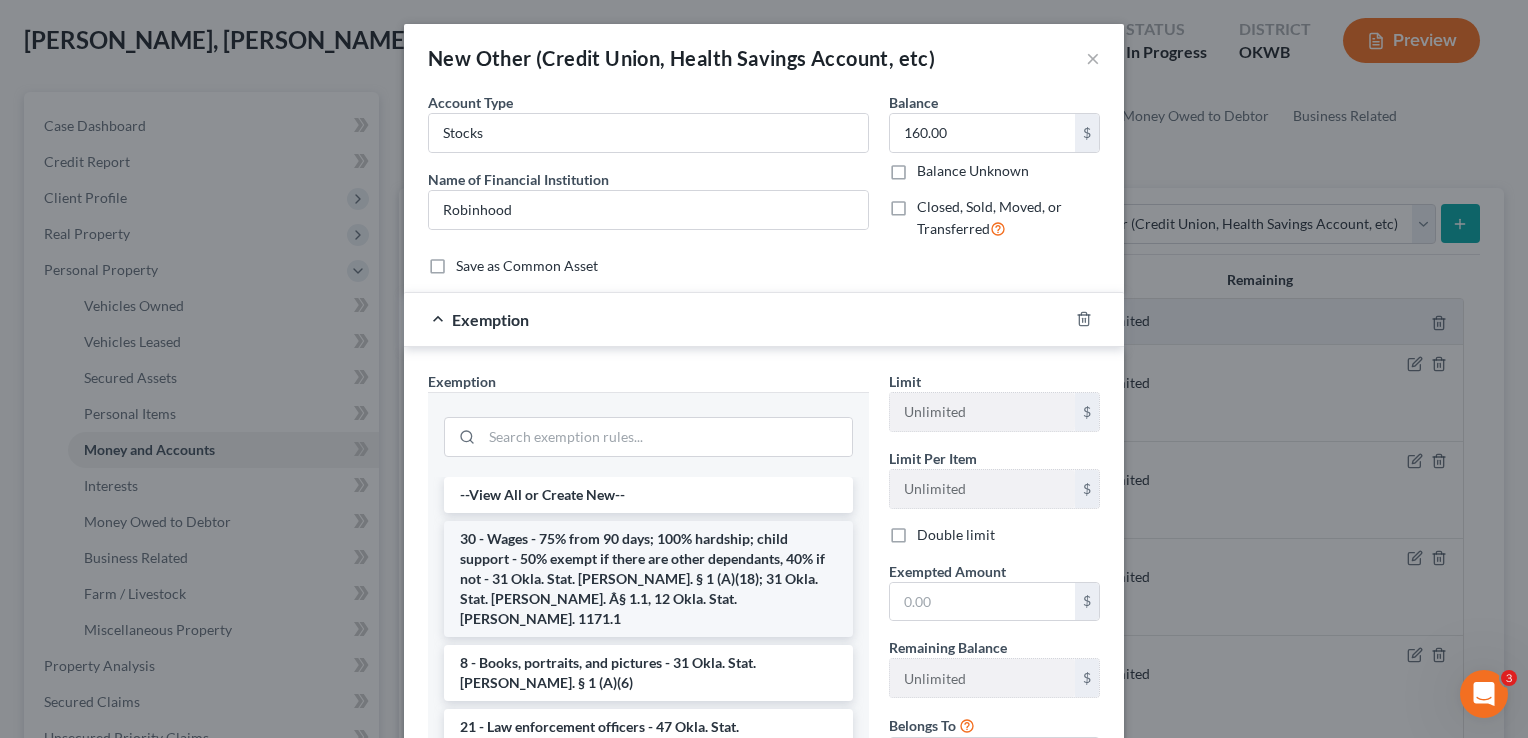 click on "30 - Wages - 75% from 90 days; 100% hardship; child support - 50% exempt if there are other dependants, 40% if not - 31 Okla. Stat. Ann. § 1 (A)(18); 31 Okla. Stat. Ann. Â§ 1.1, 12 Okla. Stat. Ann. 1171.1" at bounding box center [648, 579] 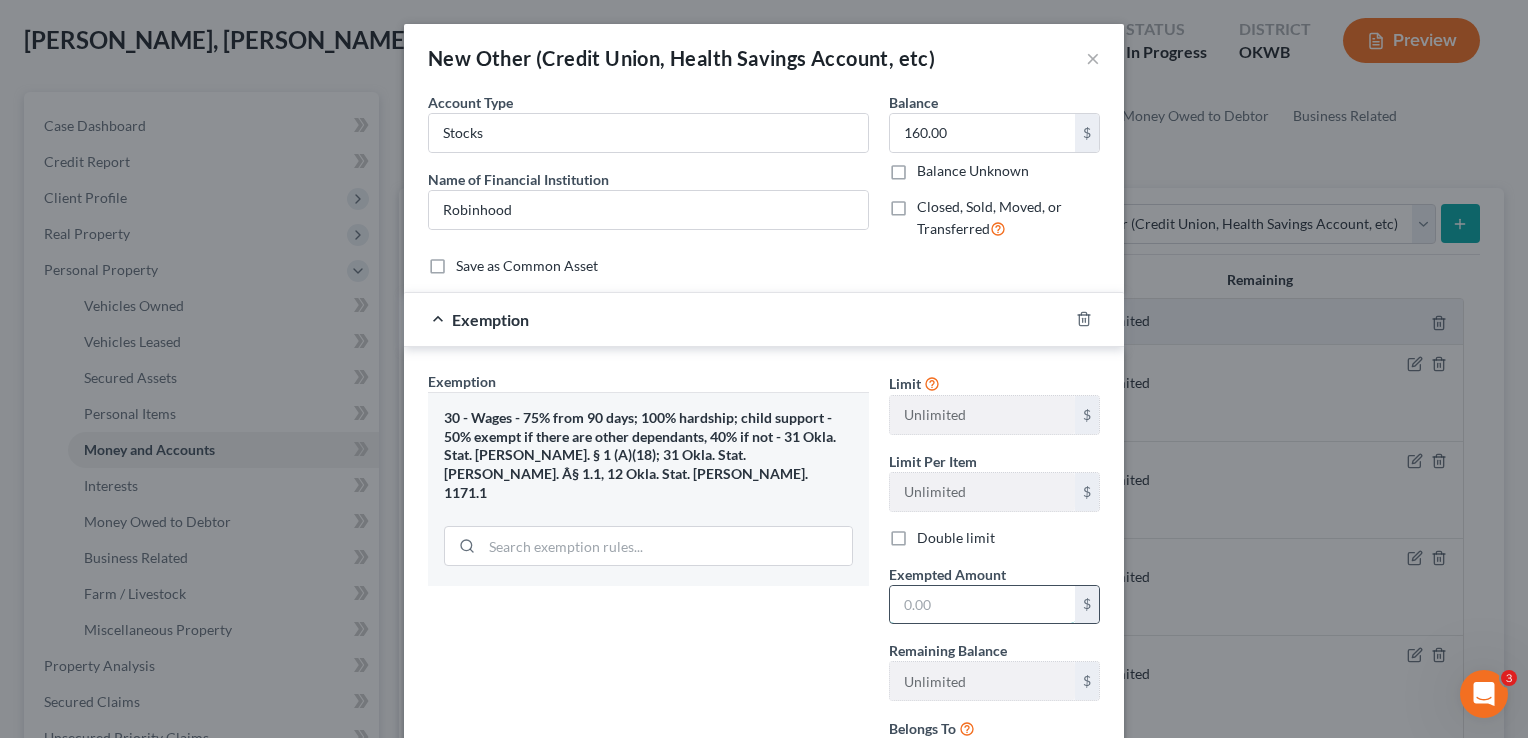click at bounding box center (982, 605) 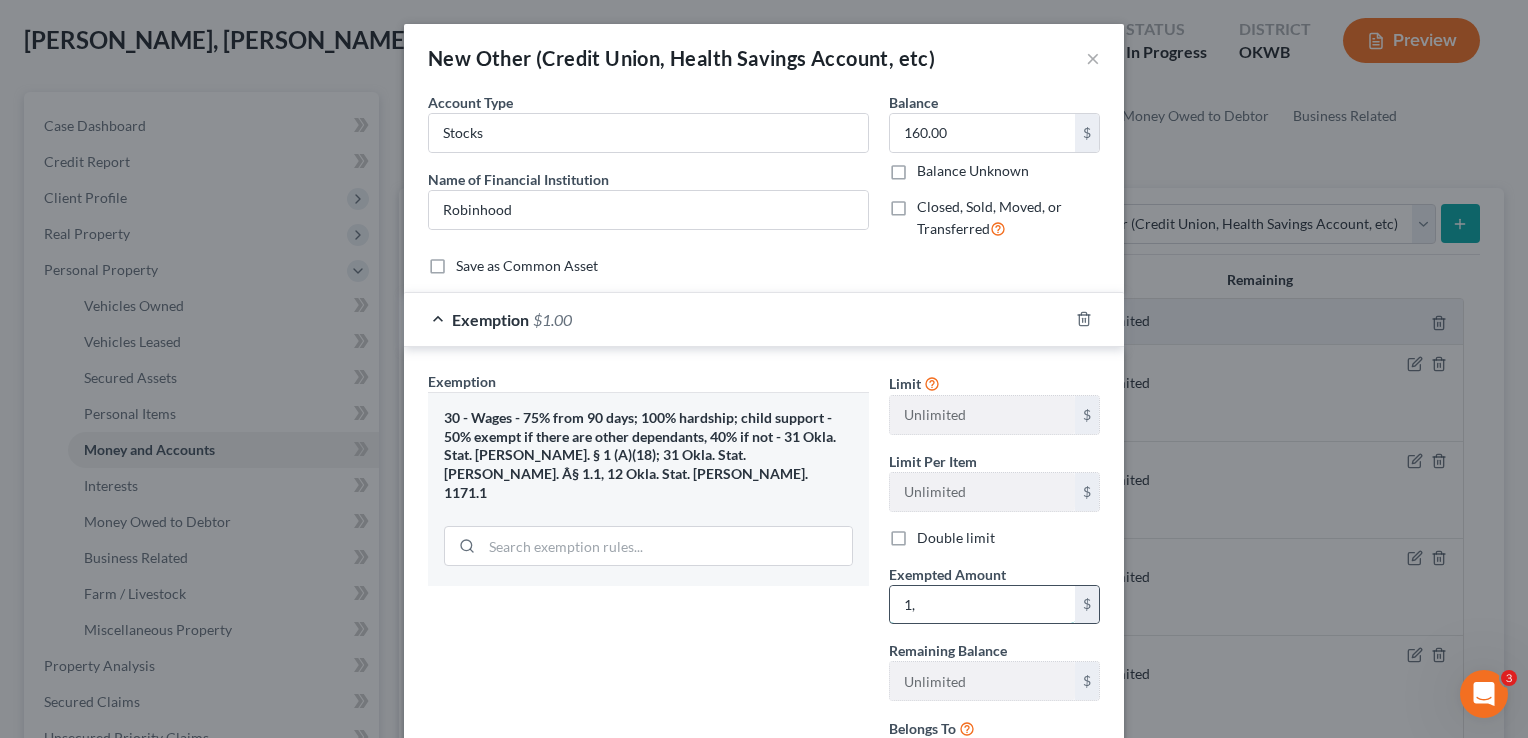 type on "1" 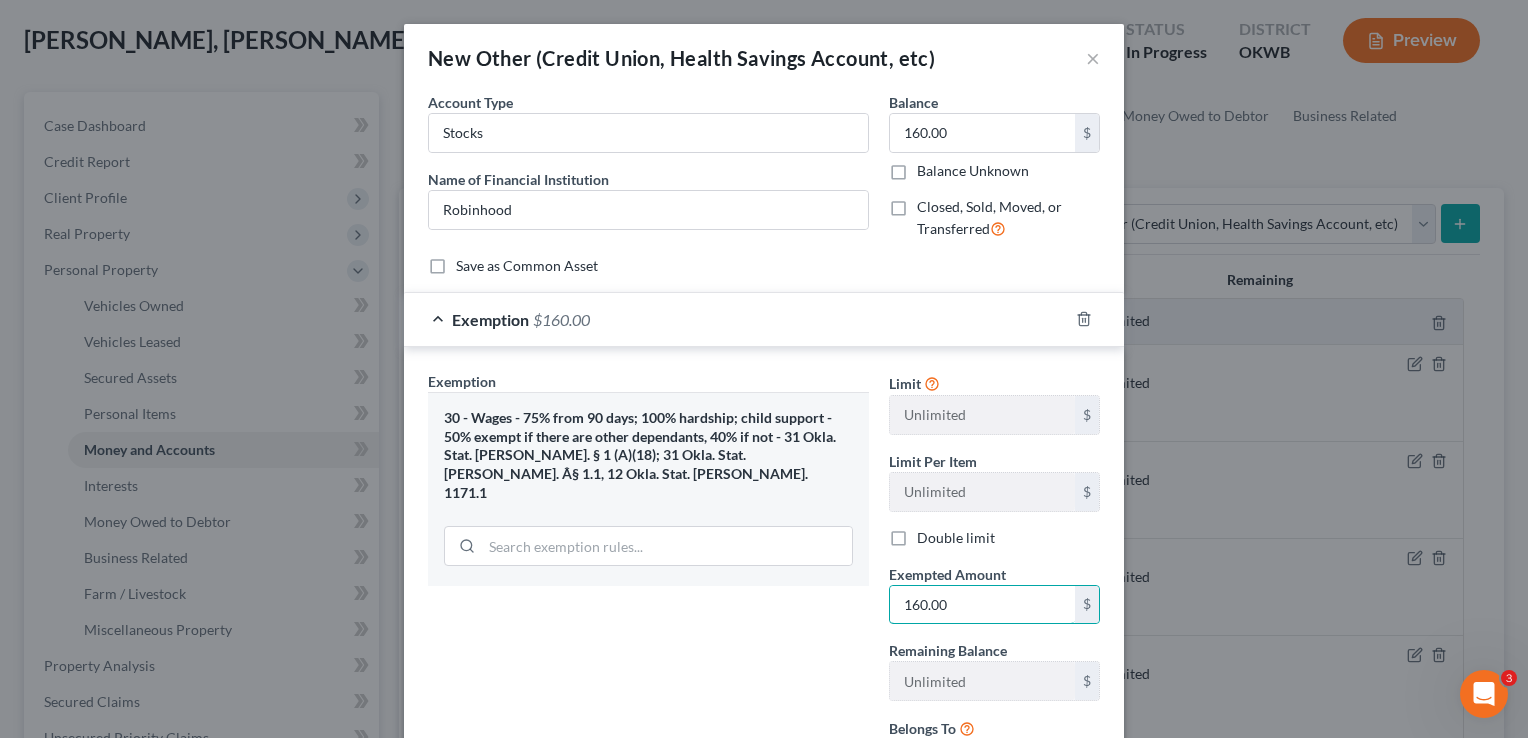 type on "160.00" 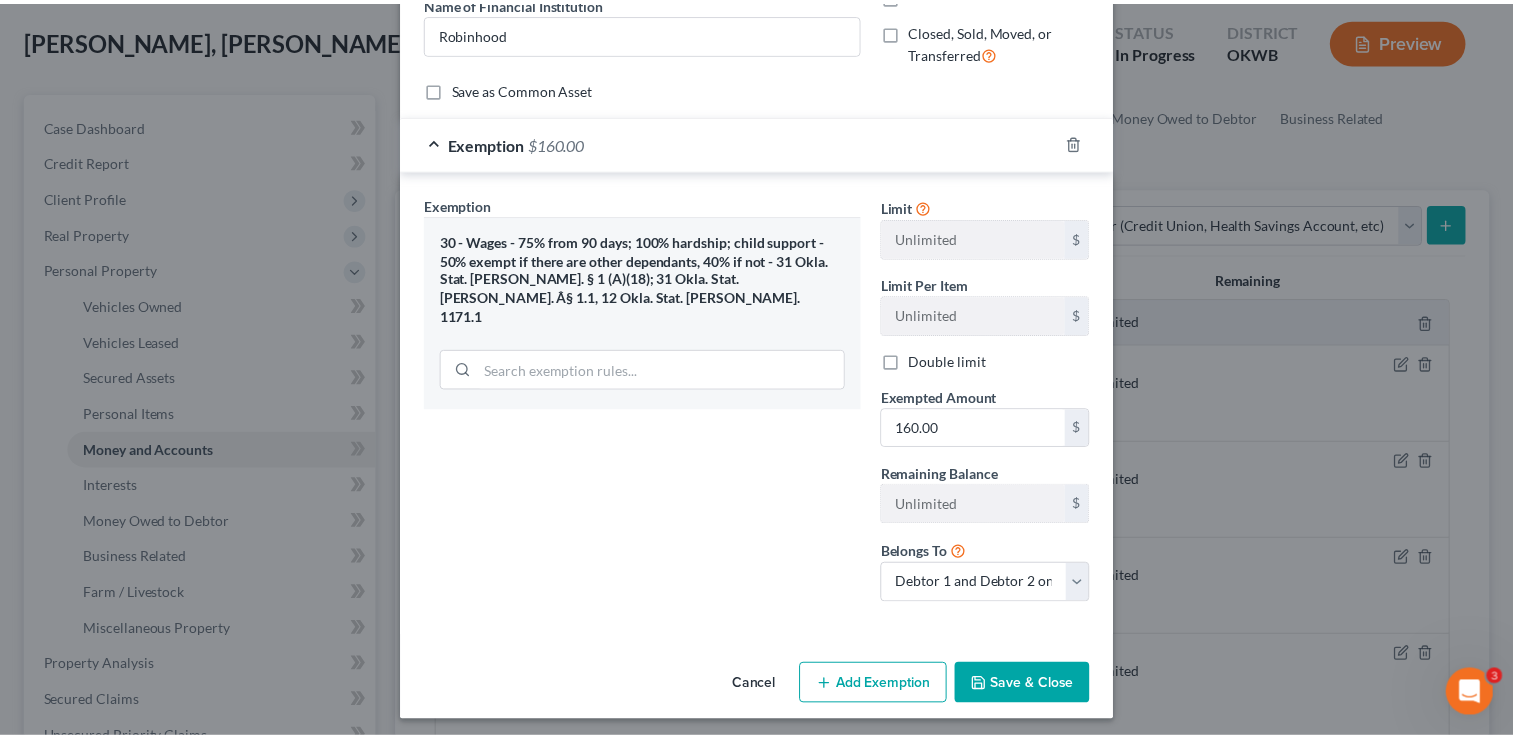 scroll, scrollTop: 181, scrollLeft: 0, axis: vertical 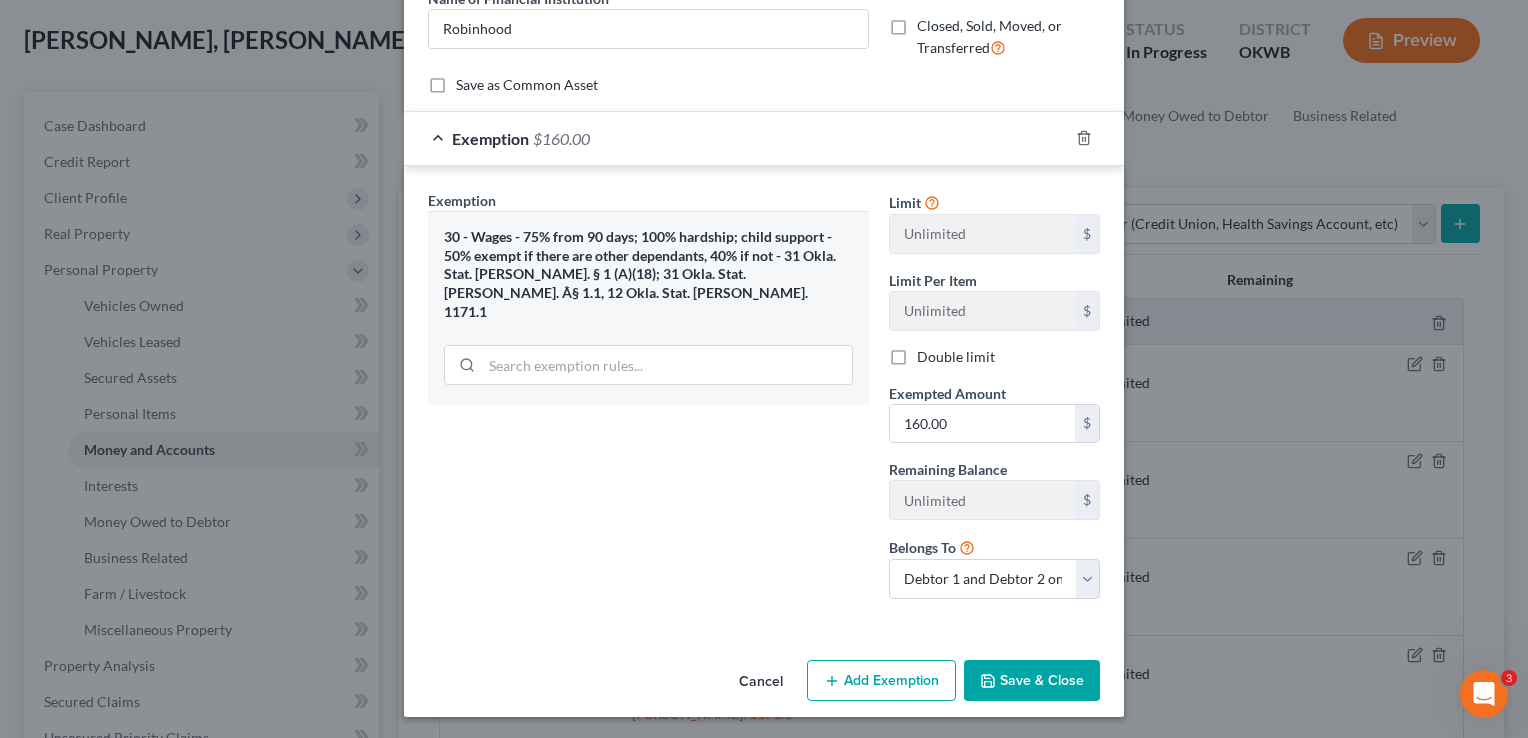 click on "Save & Close" at bounding box center [1032, 681] 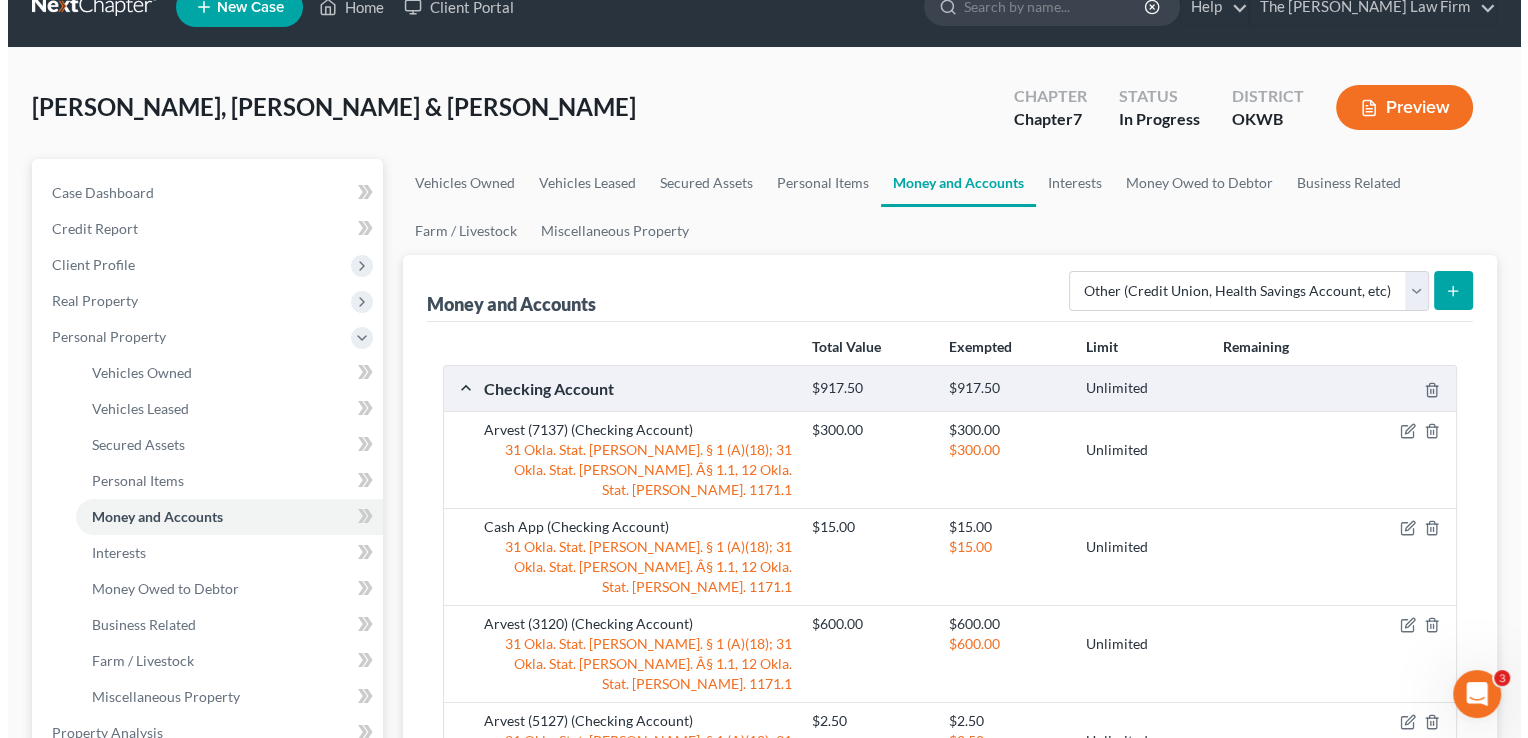scroll, scrollTop: 0, scrollLeft: 0, axis: both 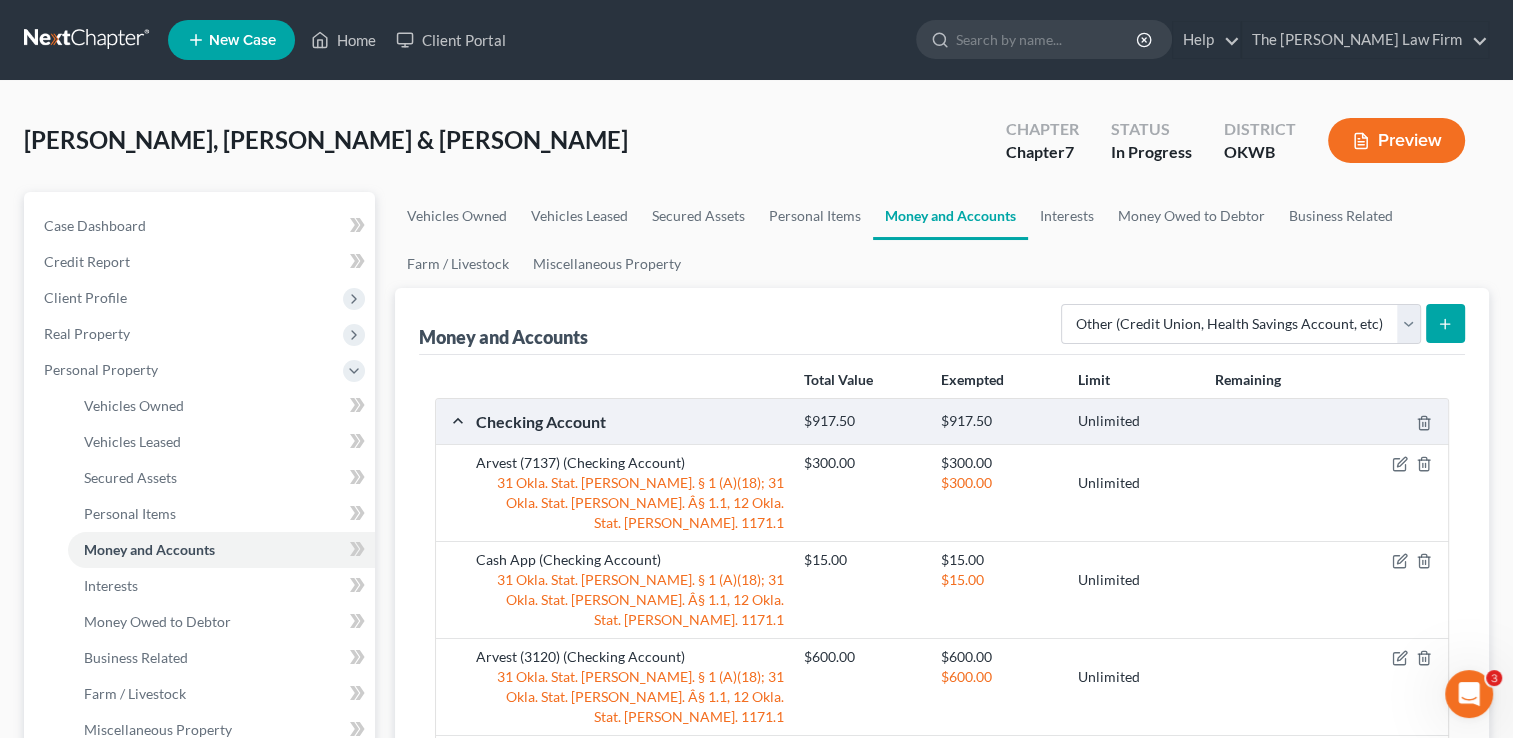 click 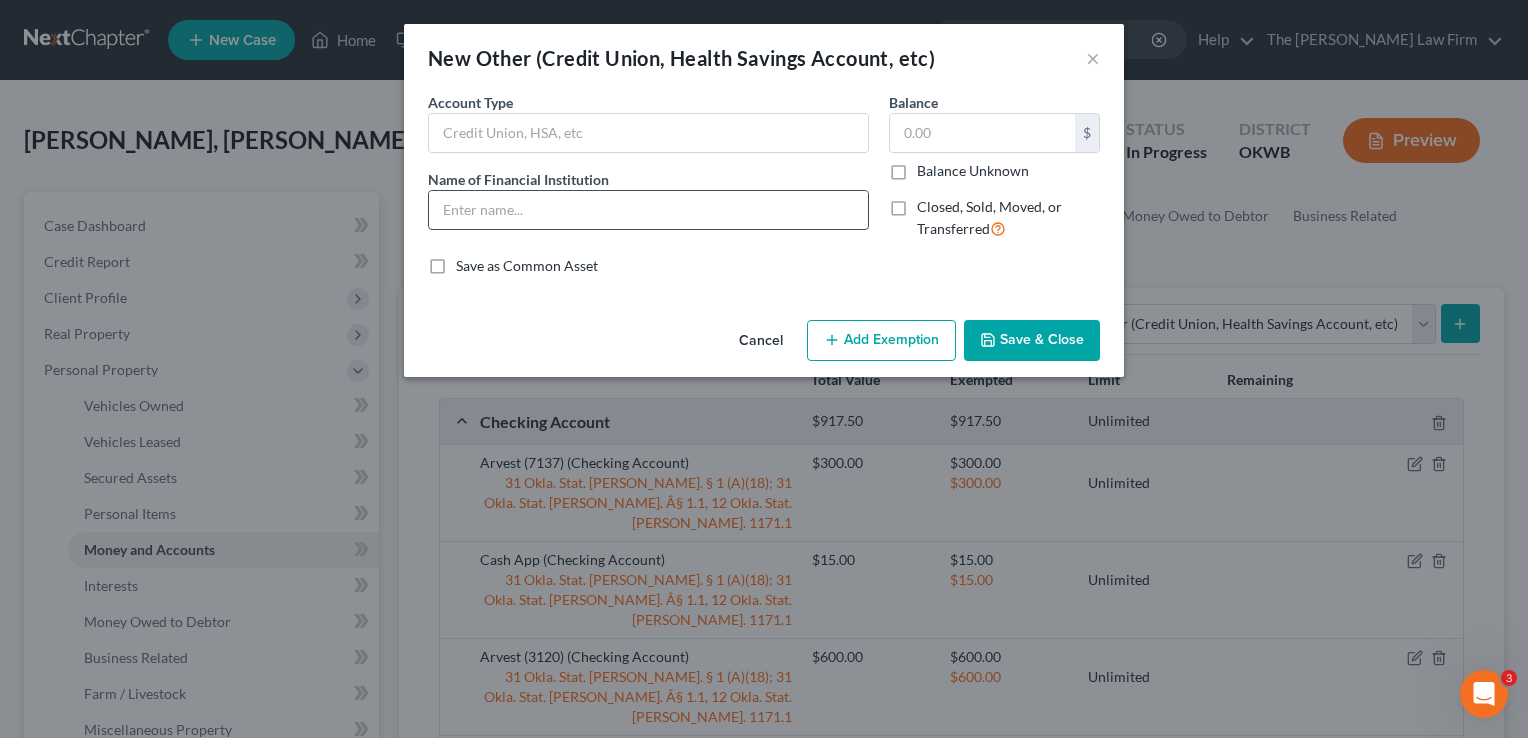 click at bounding box center [648, 210] 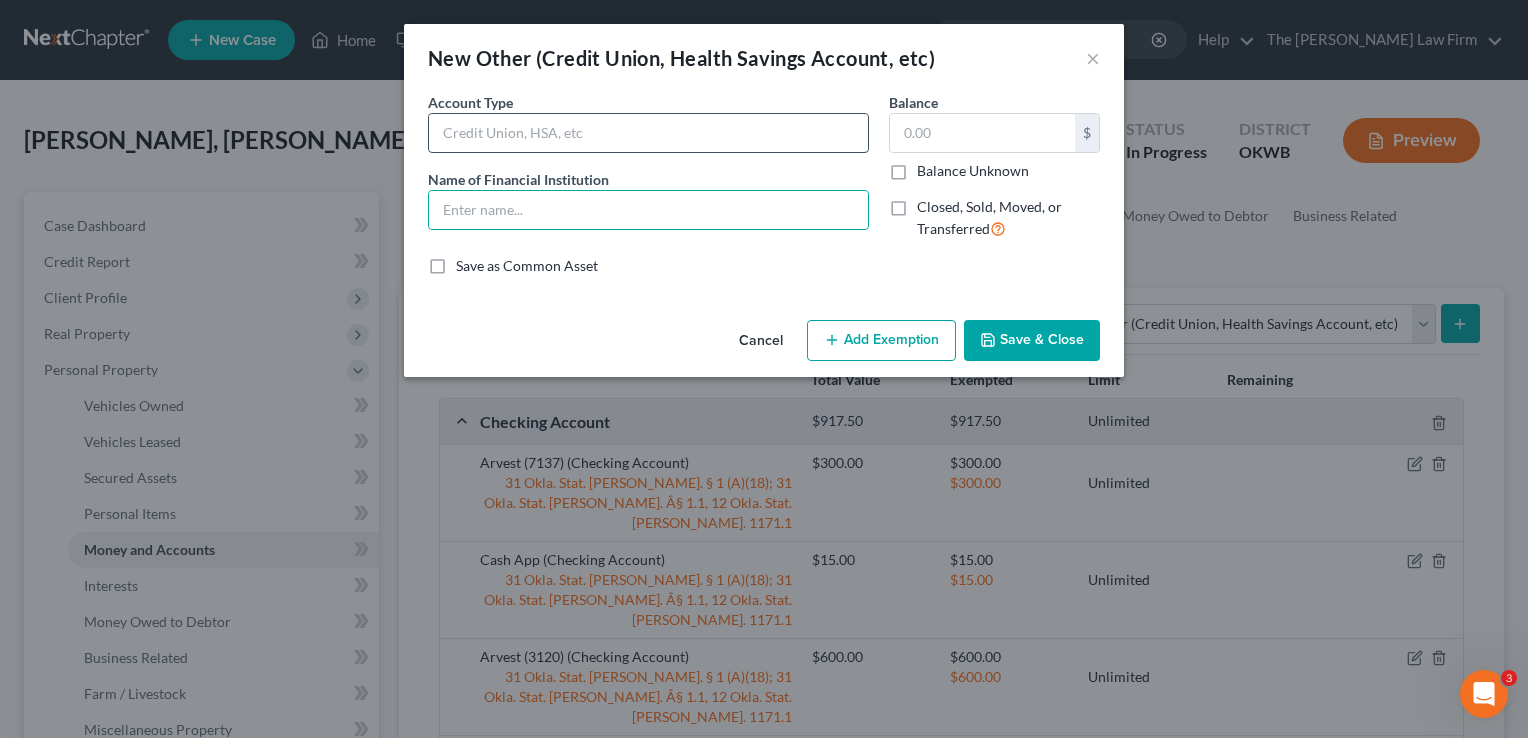 click at bounding box center (648, 133) 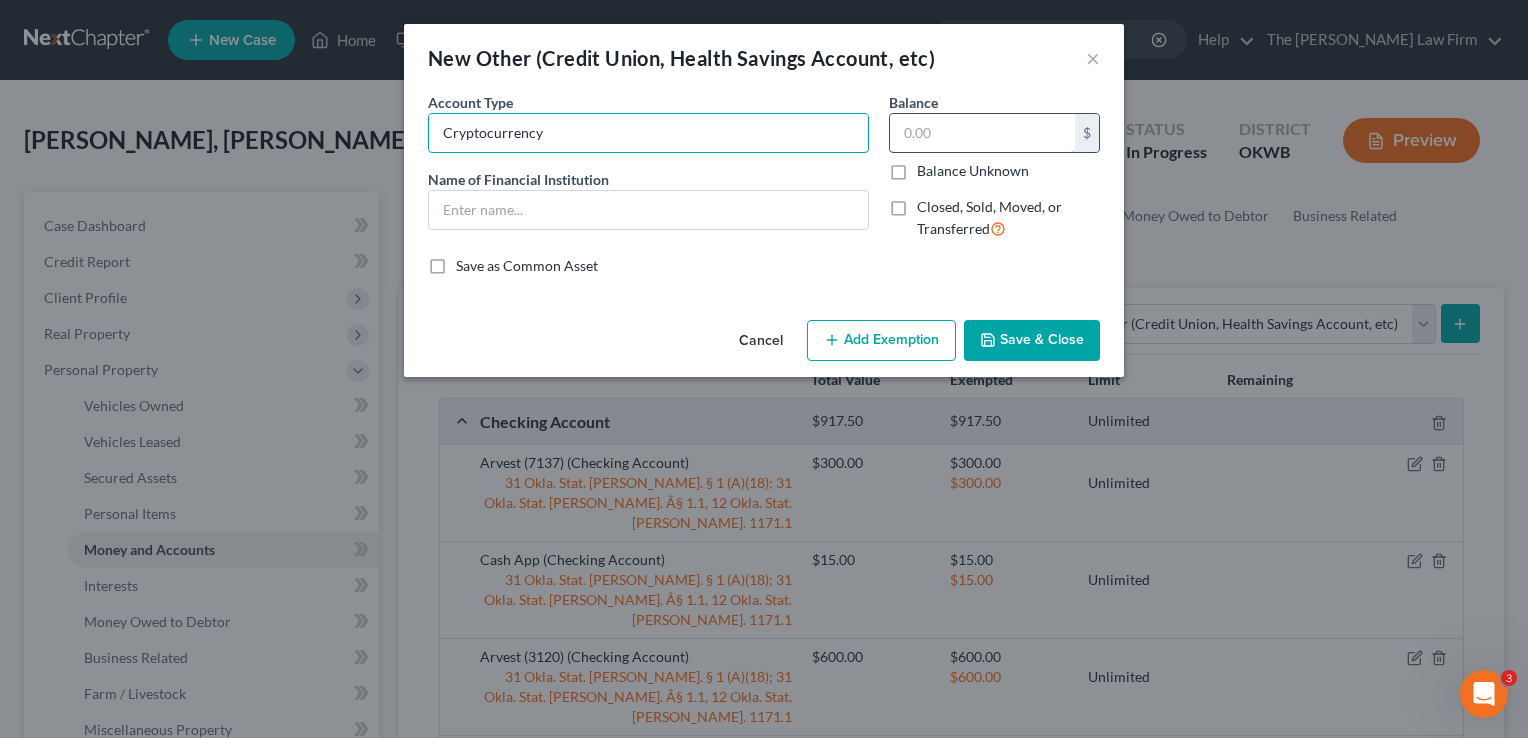 type on "Cryptocurrency" 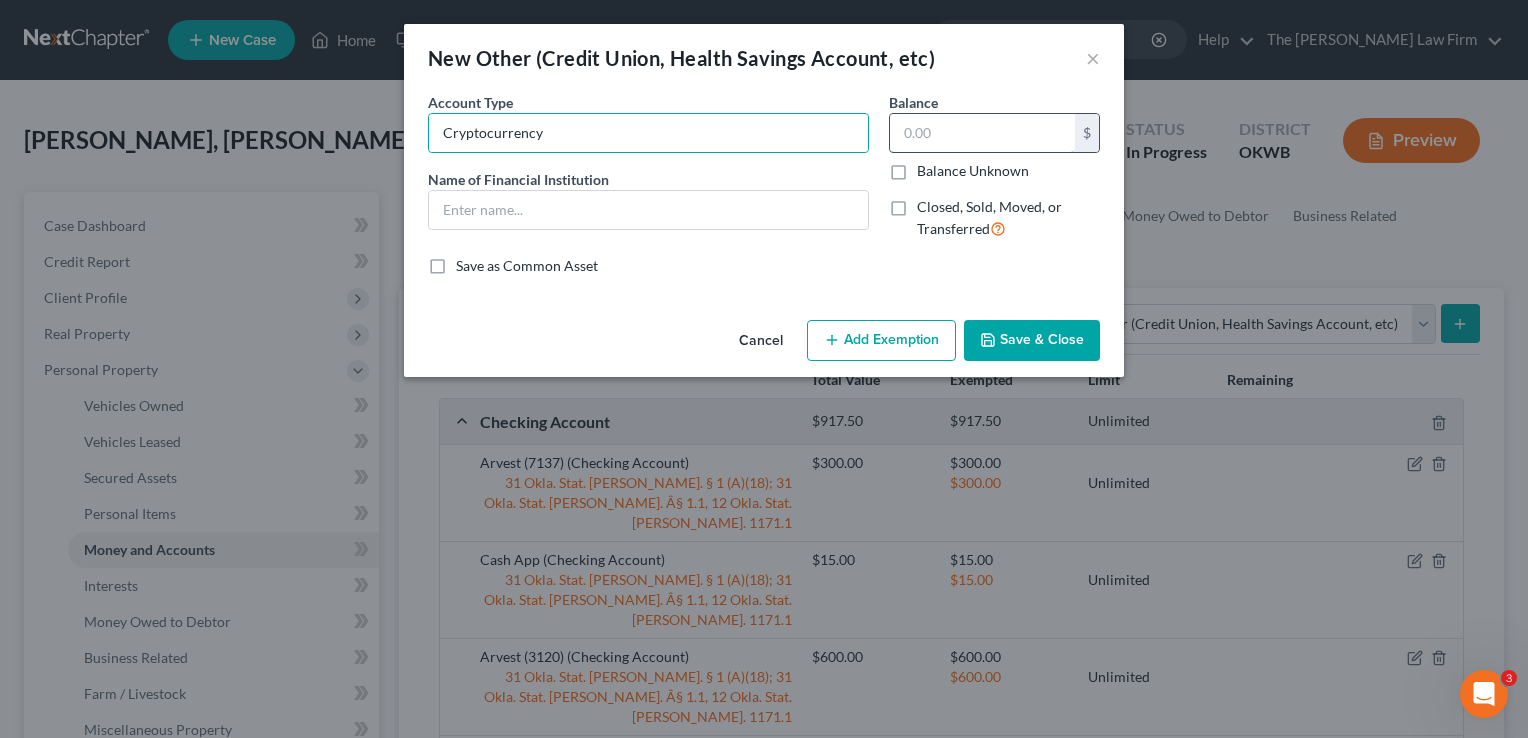 click at bounding box center (982, 133) 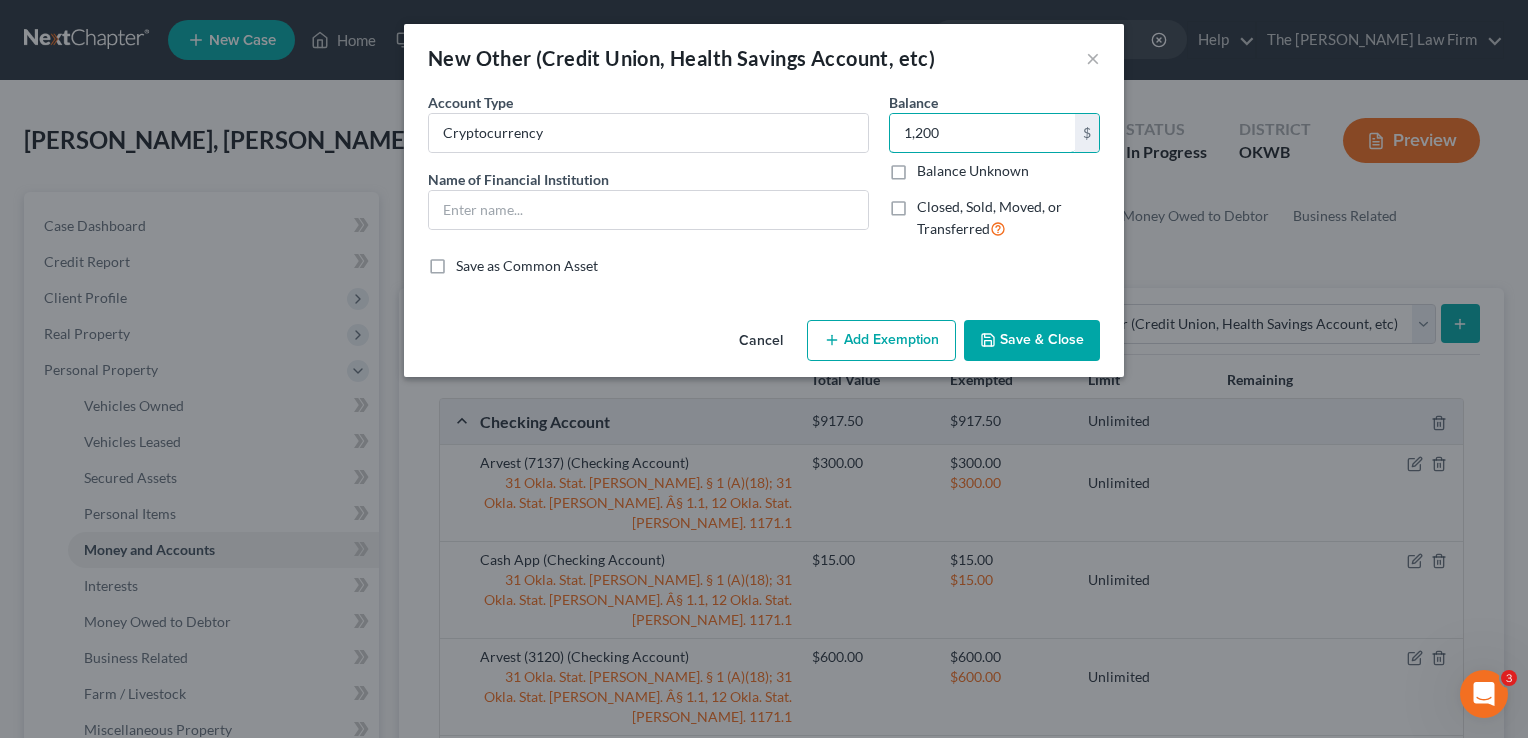 type on "1,200" 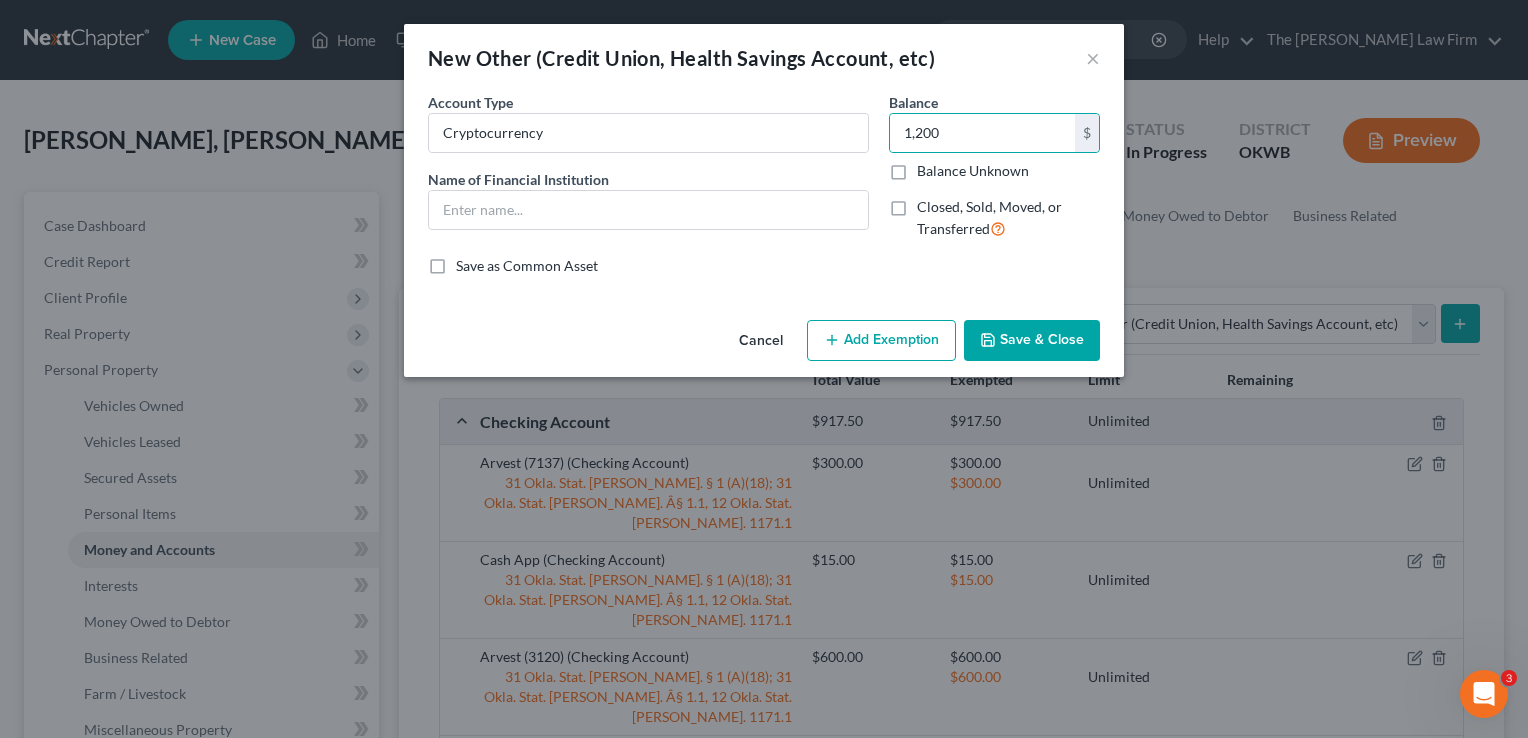 click on "Add Exemption" at bounding box center (881, 341) 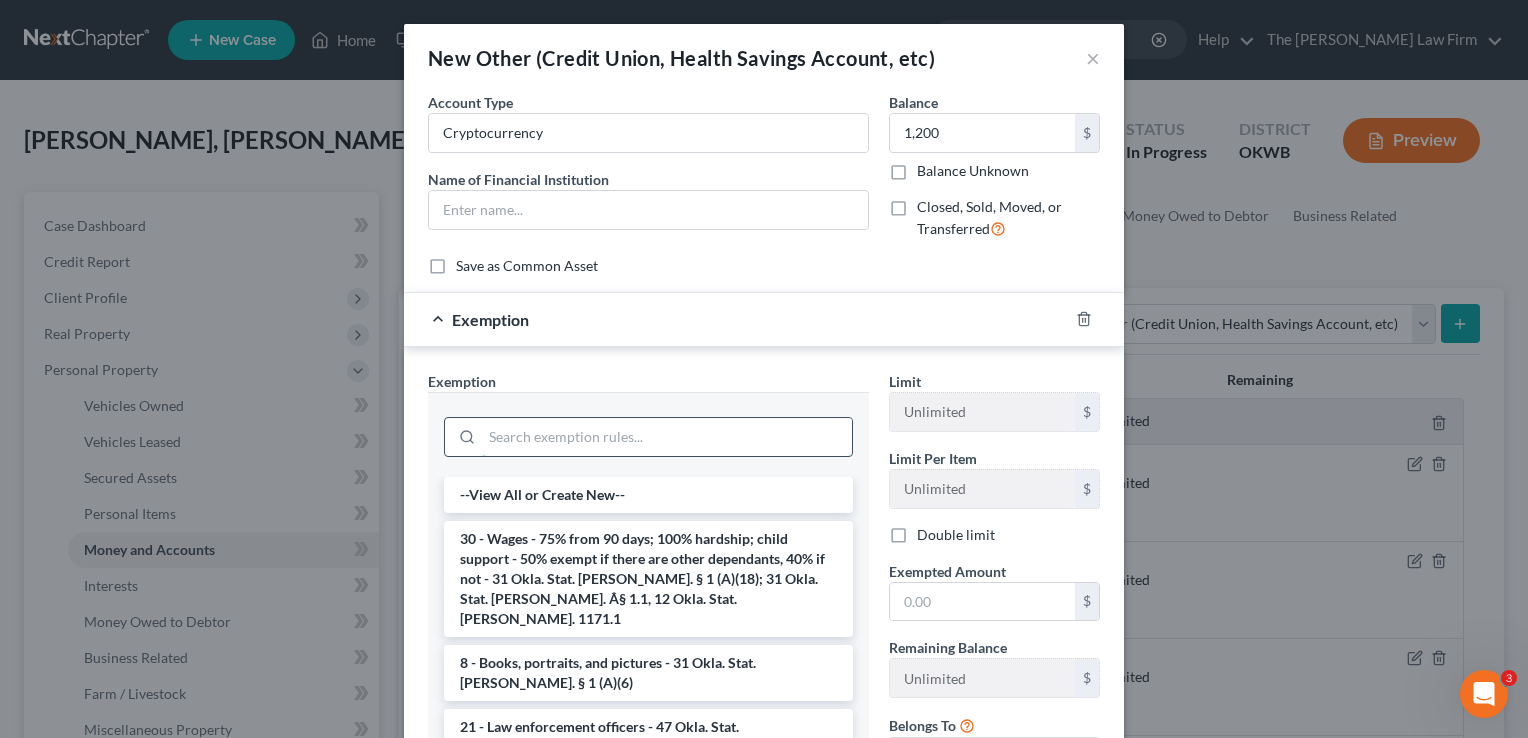 click at bounding box center [667, 437] 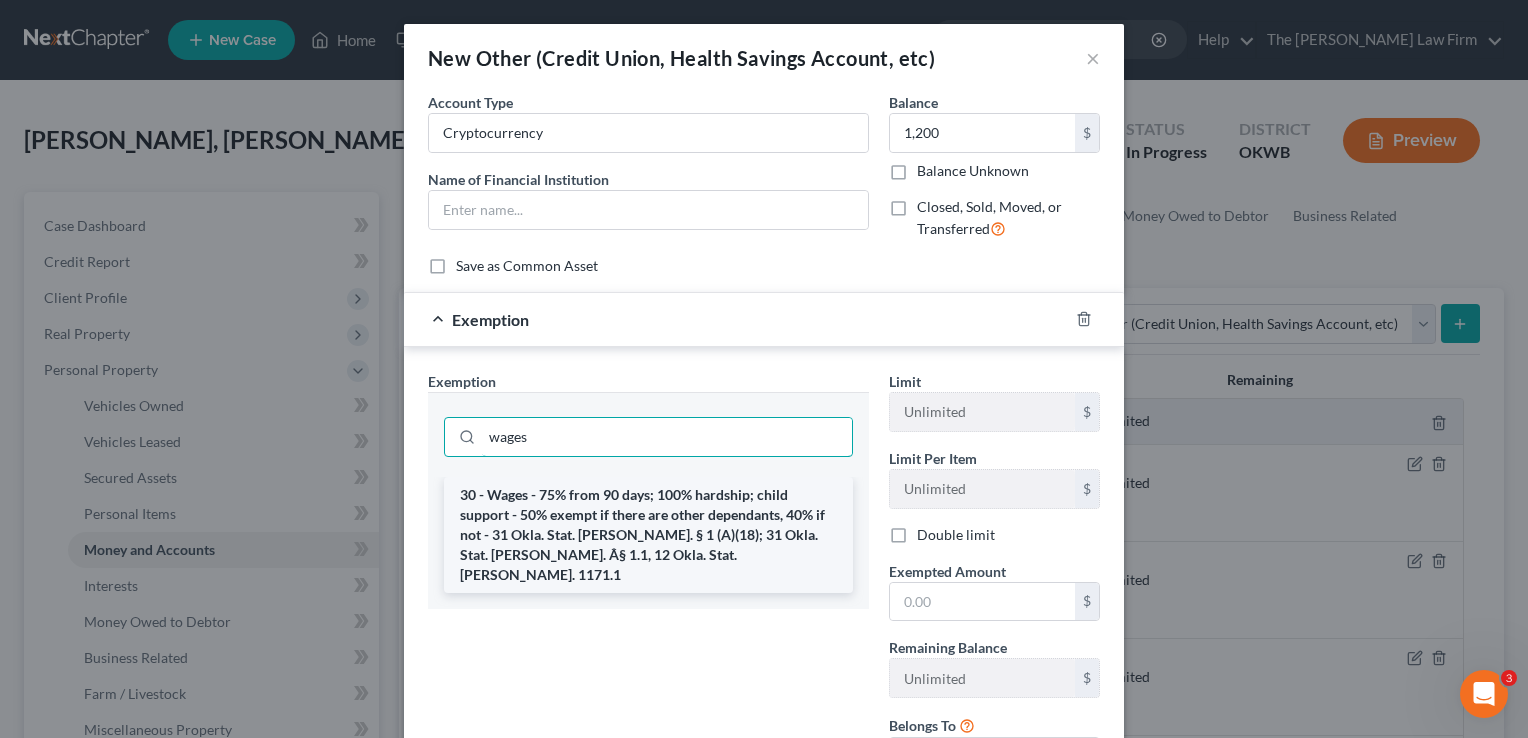 type on "wages" 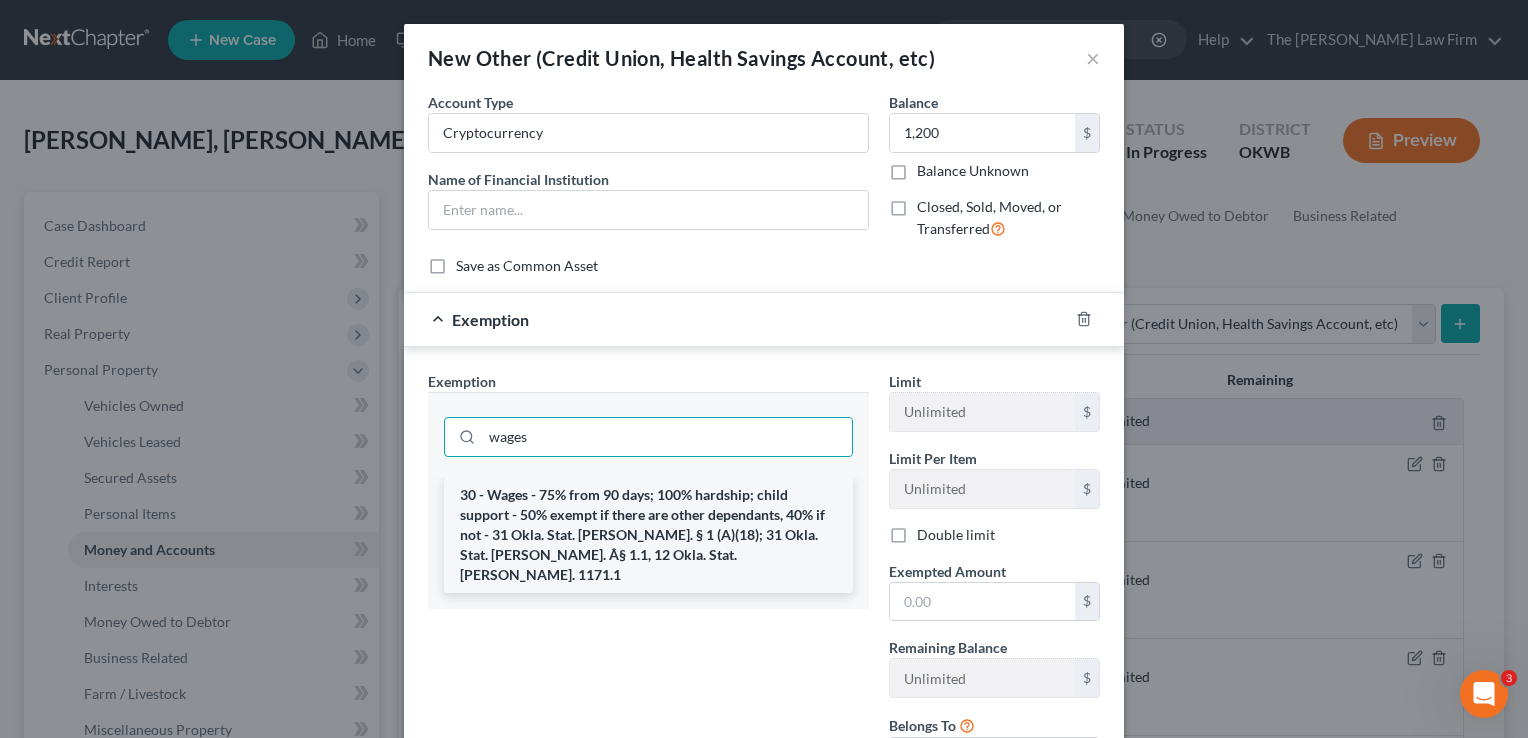 click on "30 - Wages - 75% from 90 days; 100% hardship; child support - 50% exempt if there are other dependants, 40% if not - 31 Okla. Stat. Ann. § 1 (A)(18); 31 Okla. Stat. Ann. Â§ 1.1, 12 Okla. Stat. Ann. 1171.1" at bounding box center [648, 535] 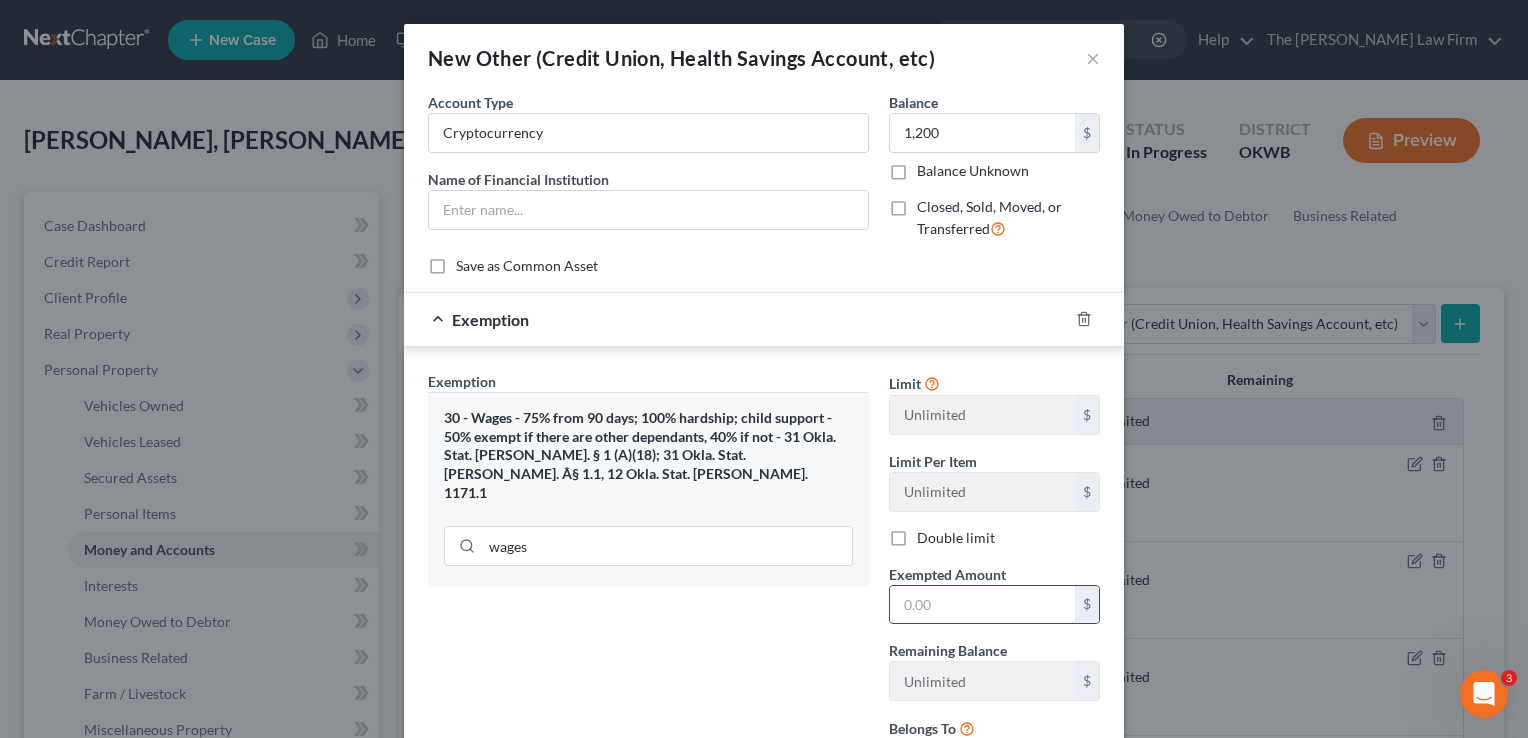 click at bounding box center [982, 605] 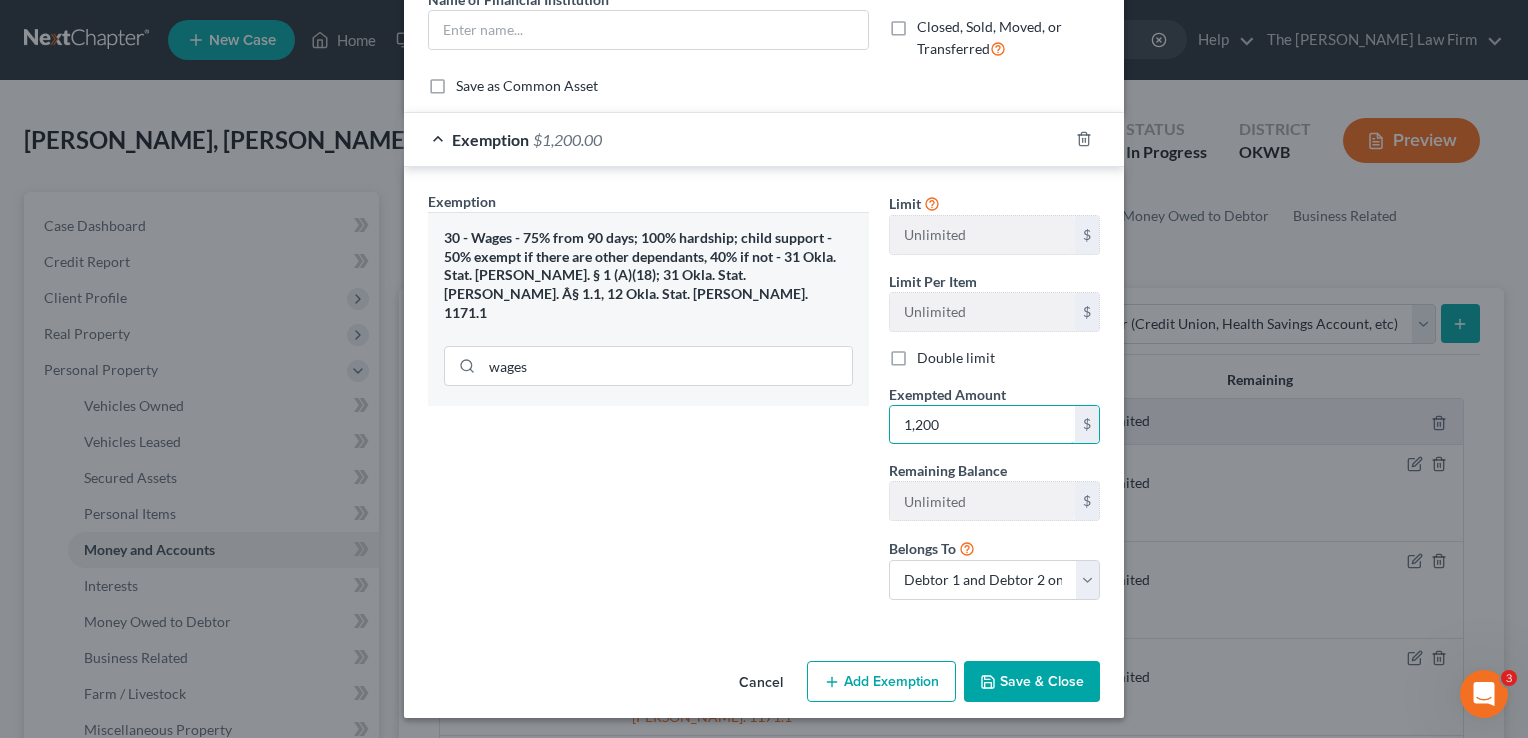 scroll, scrollTop: 181, scrollLeft: 0, axis: vertical 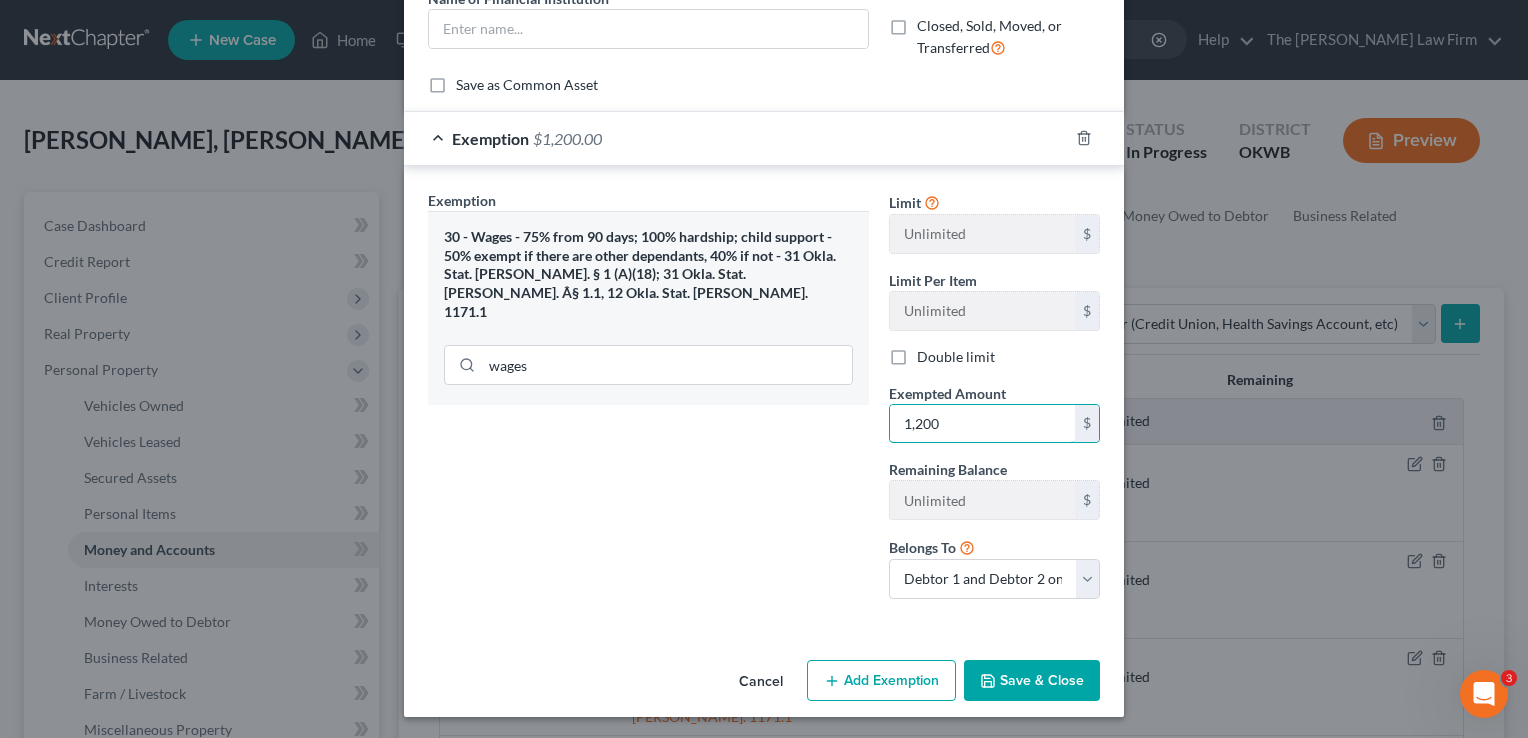type on "1,200" 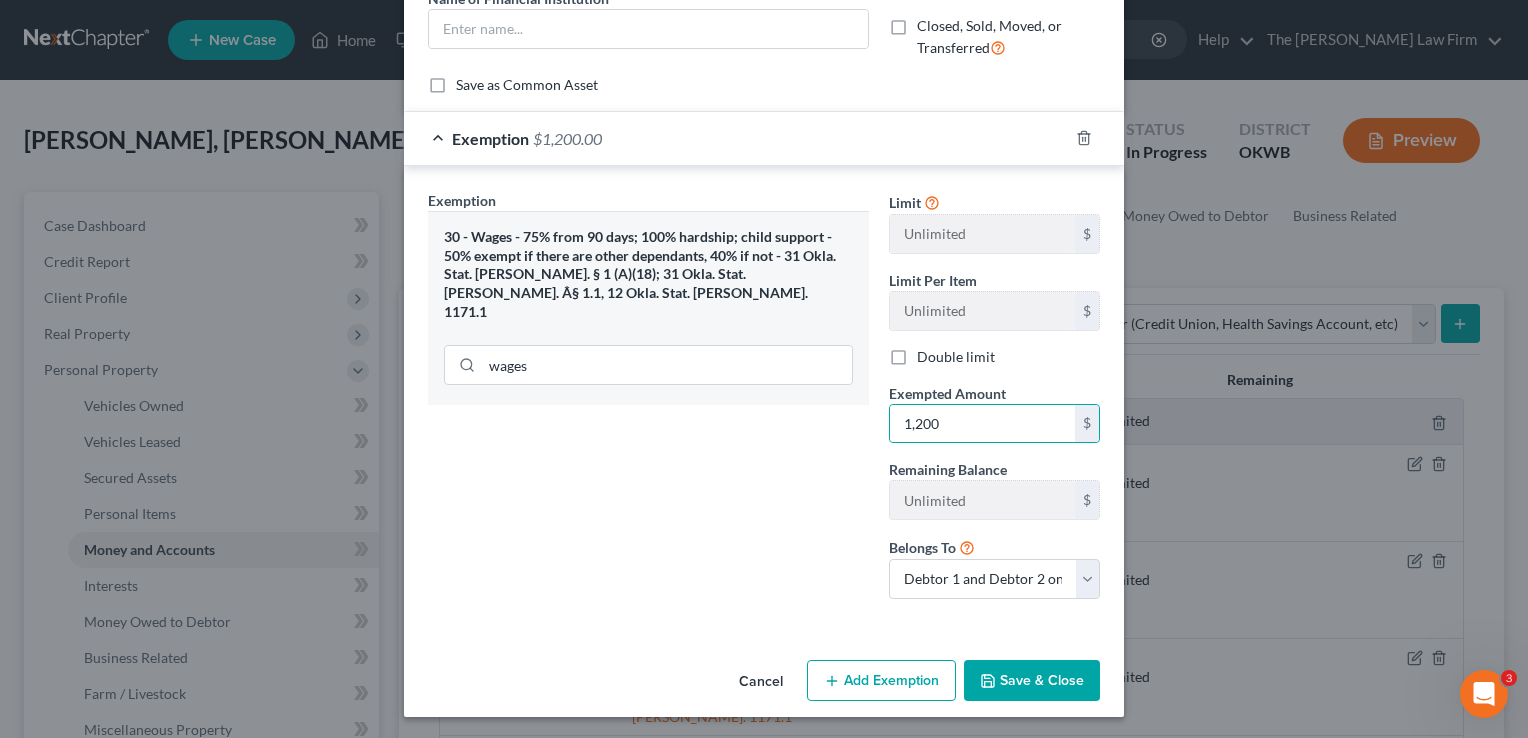 click on "Save & Close" at bounding box center [1032, 681] 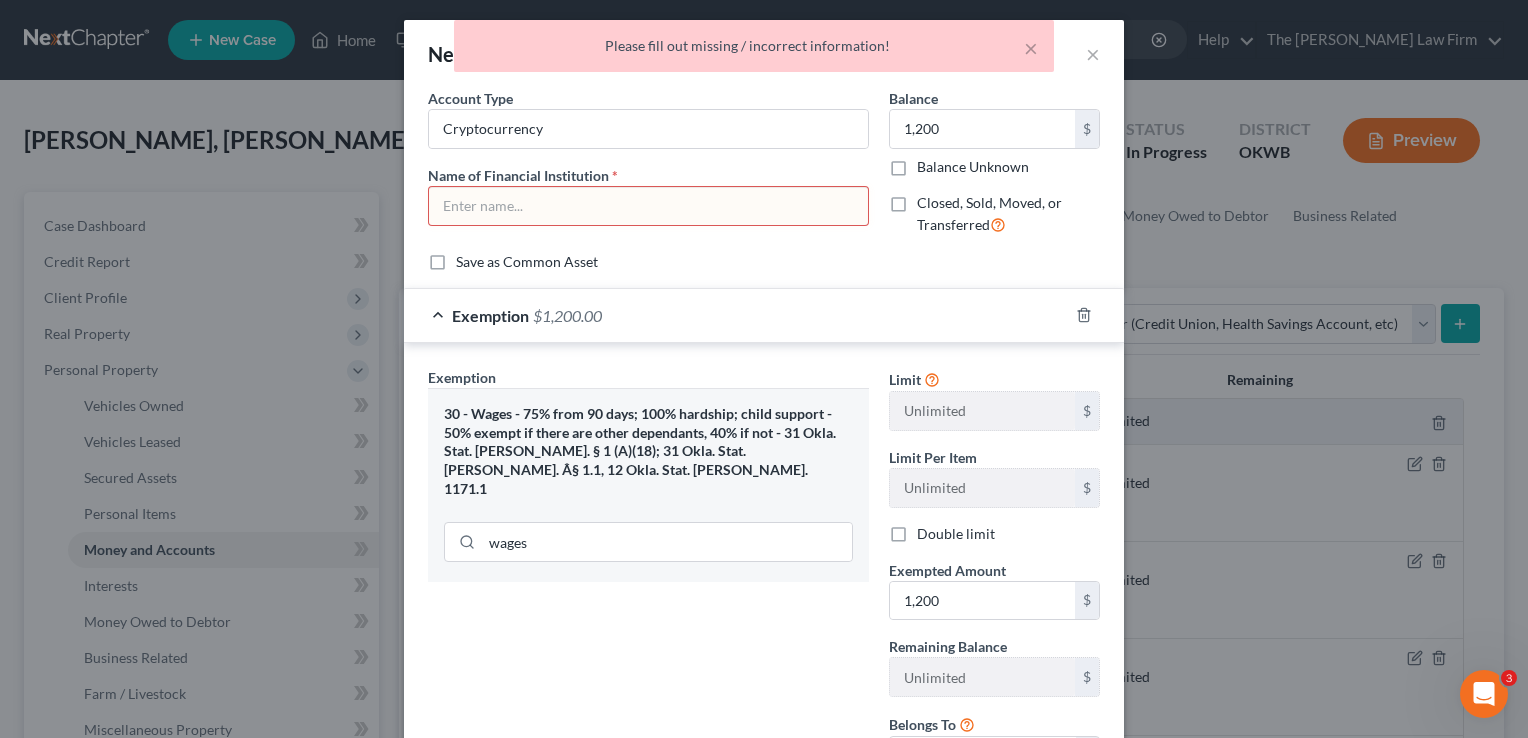 scroll, scrollTop: 0, scrollLeft: 0, axis: both 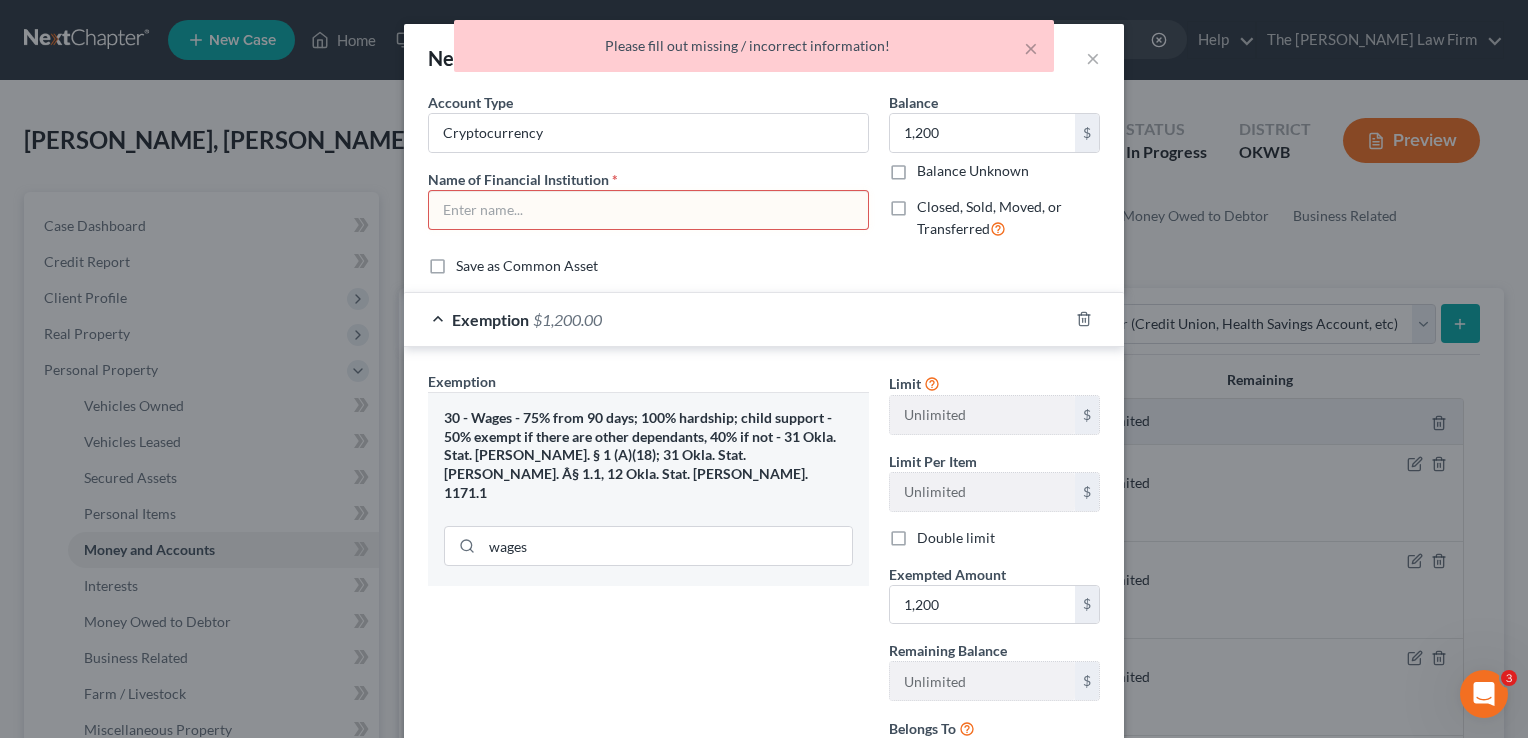 click at bounding box center [648, 210] 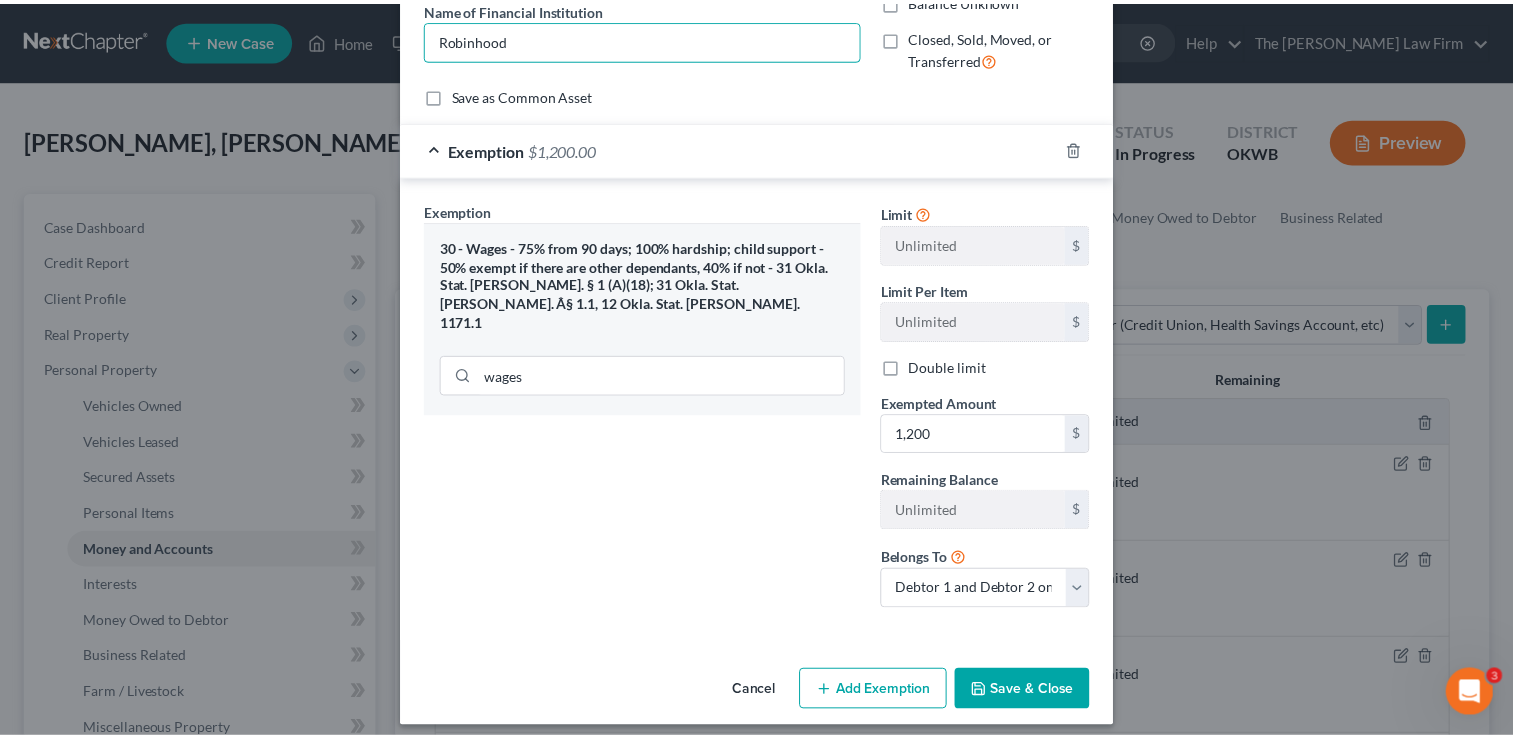 scroll, scrollTop: 181, scrollLeft: 0, axis: vertical 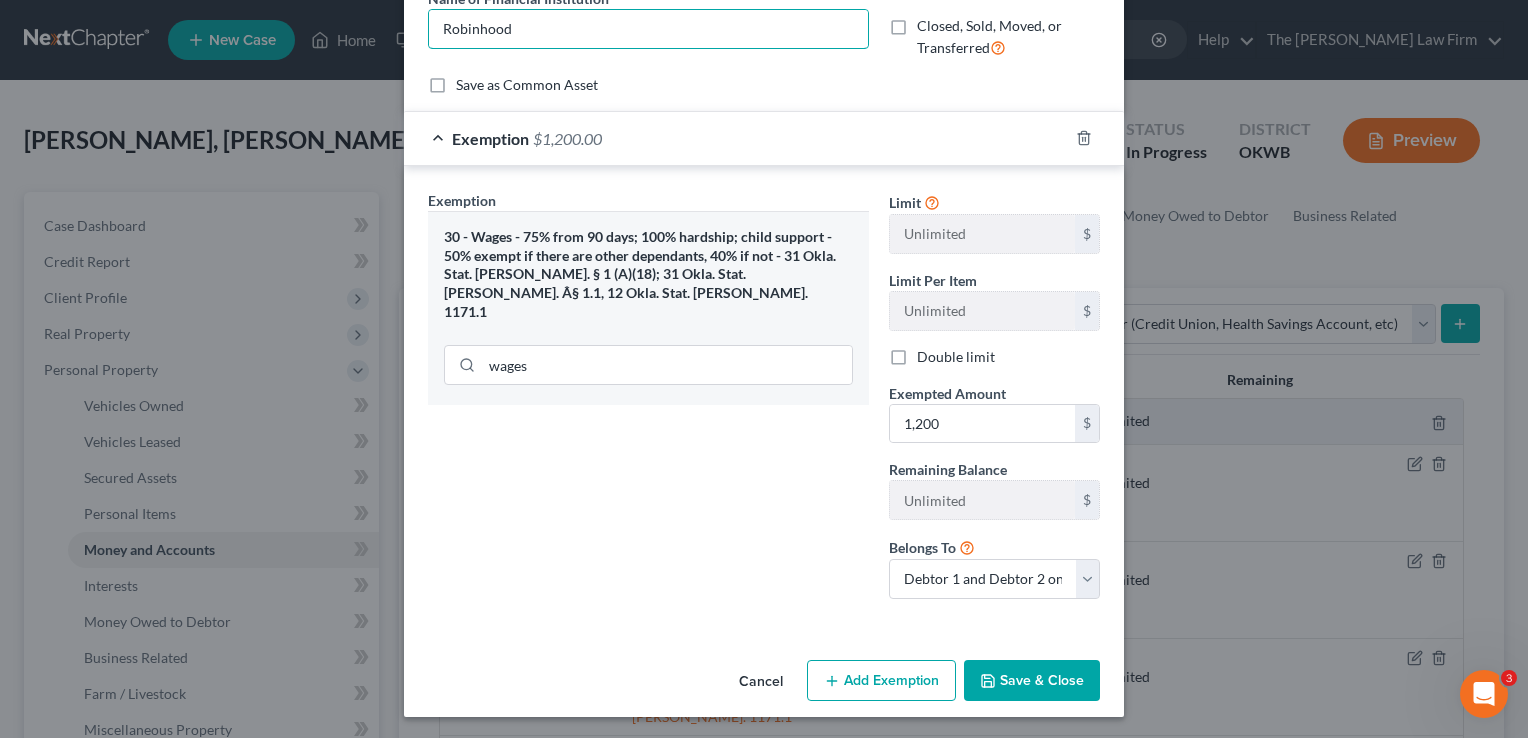 type on "Robinhood" 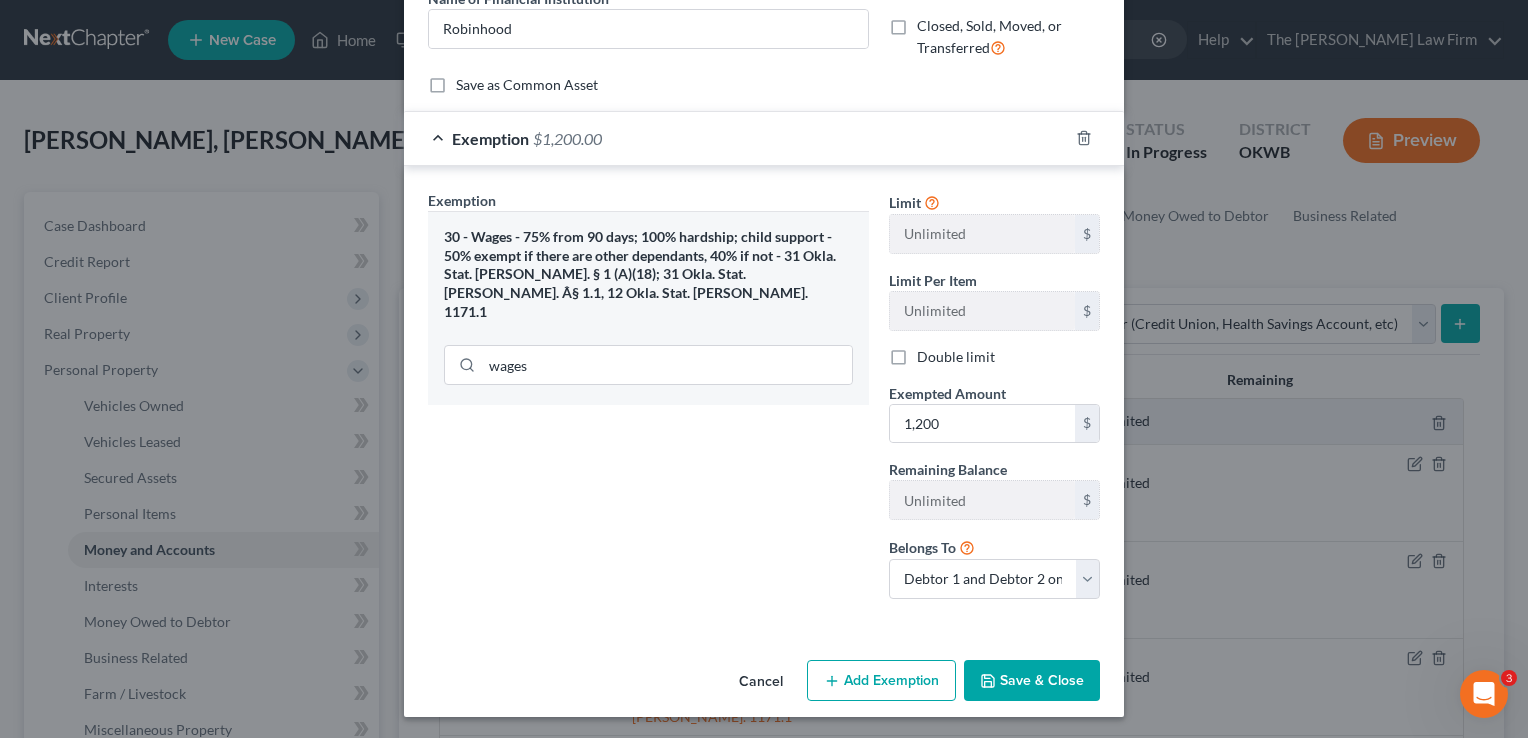 click on "Save & Close" at bounding box center (1032, 681) 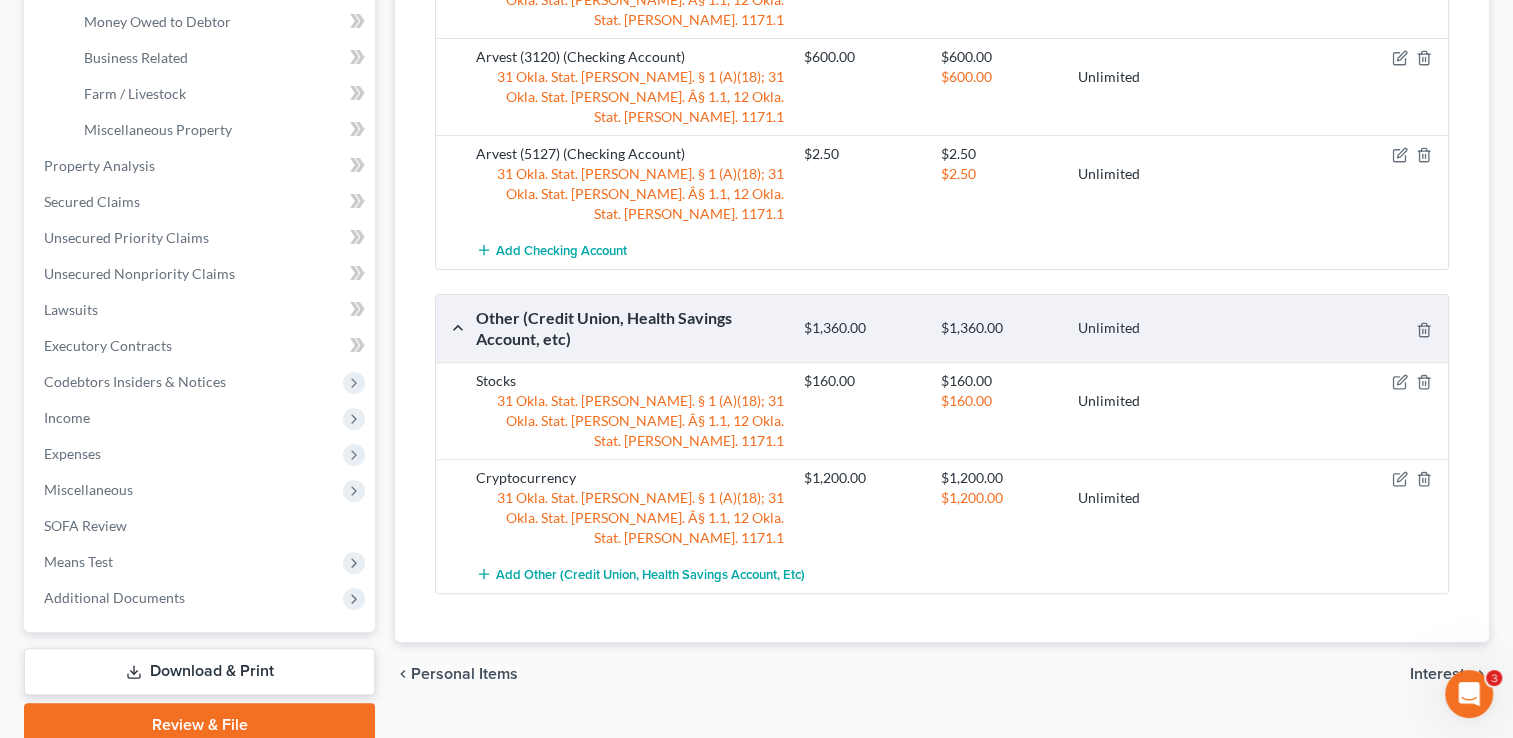 scroll, scrollTop: 0, scrollLeft: 0, axis: both 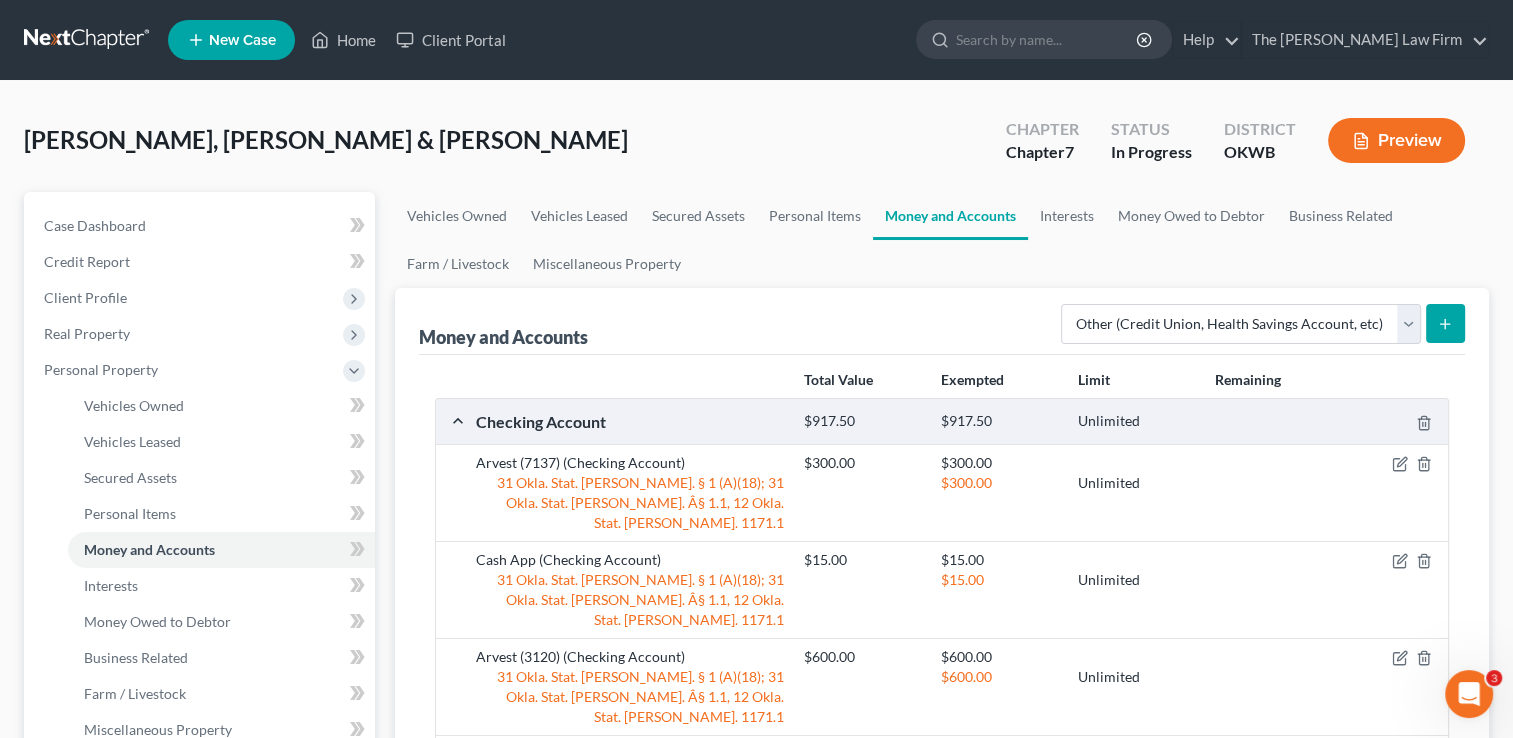 click at bounding box center (88, 40) 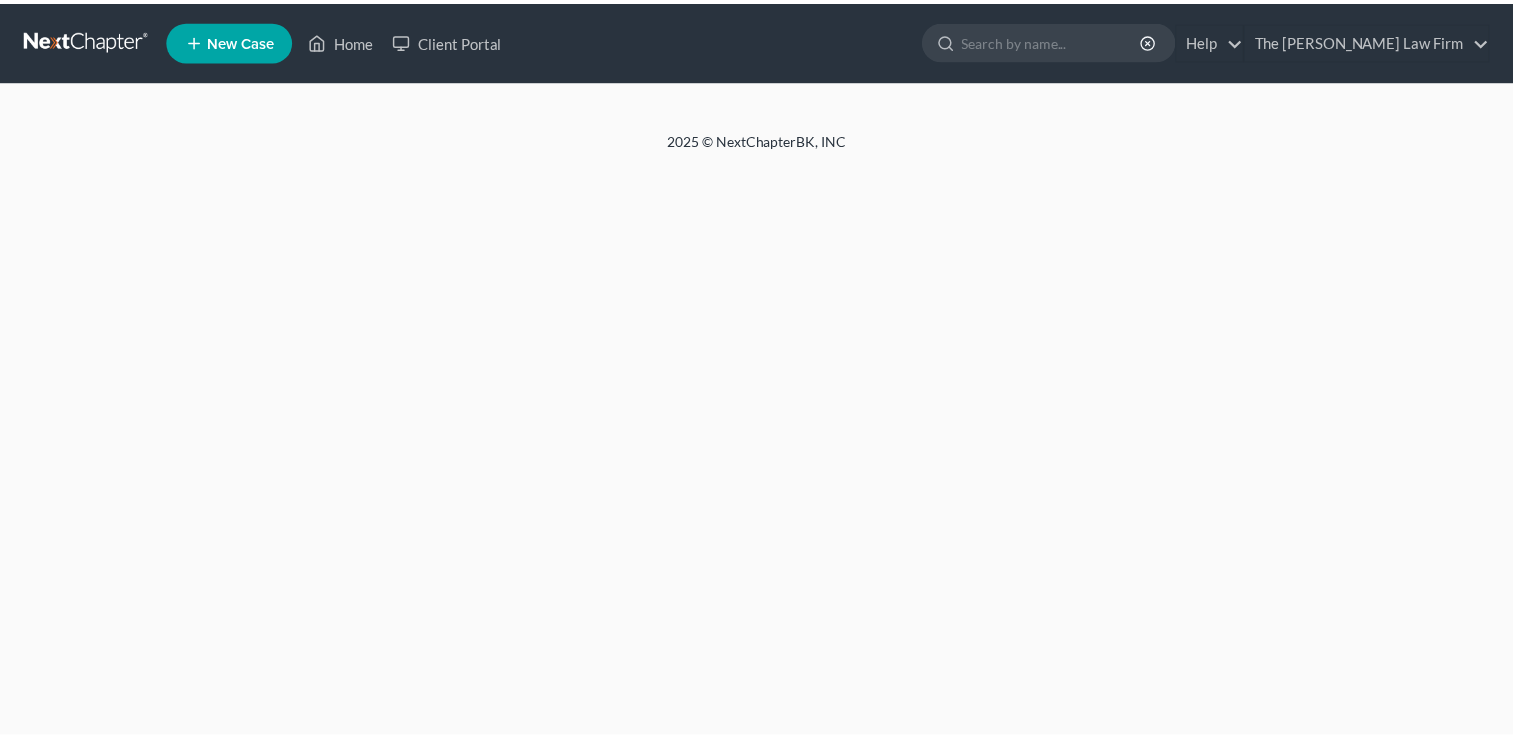 scroll, scrollTop: 0, scrollLeft: 0, axis: both 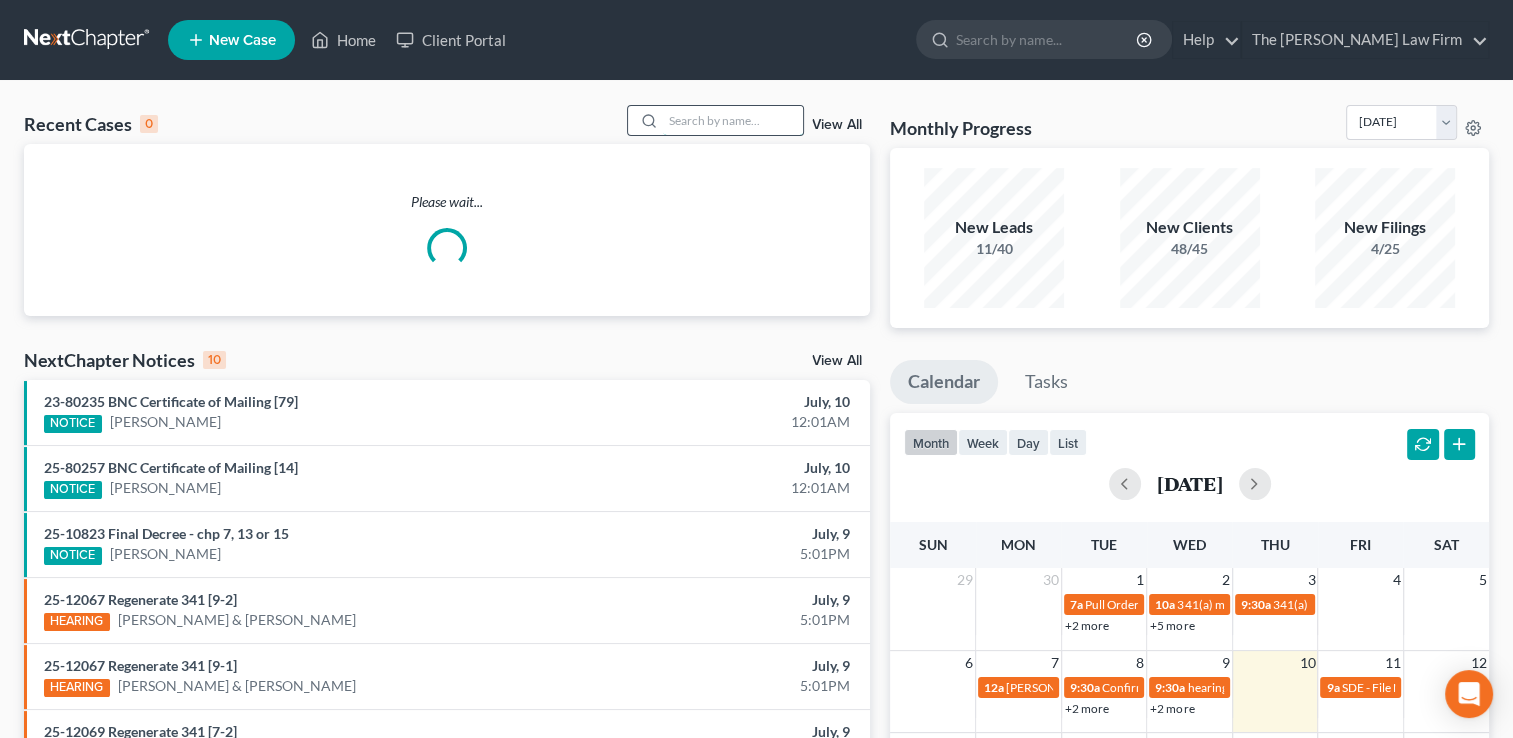 click at bounding box center (733, 120) 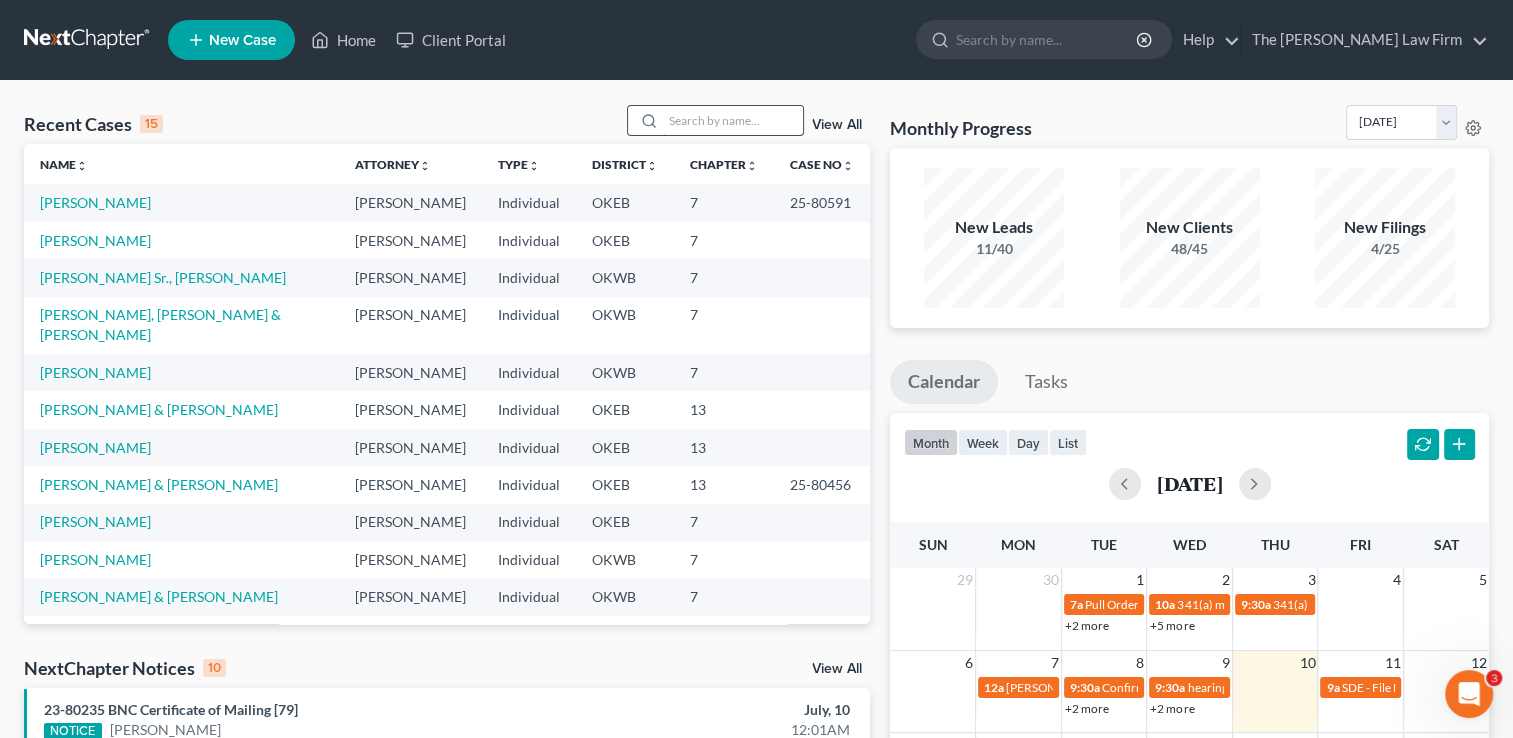 scroll, scrollTop: 0, scrollLeft: 0, axis: both 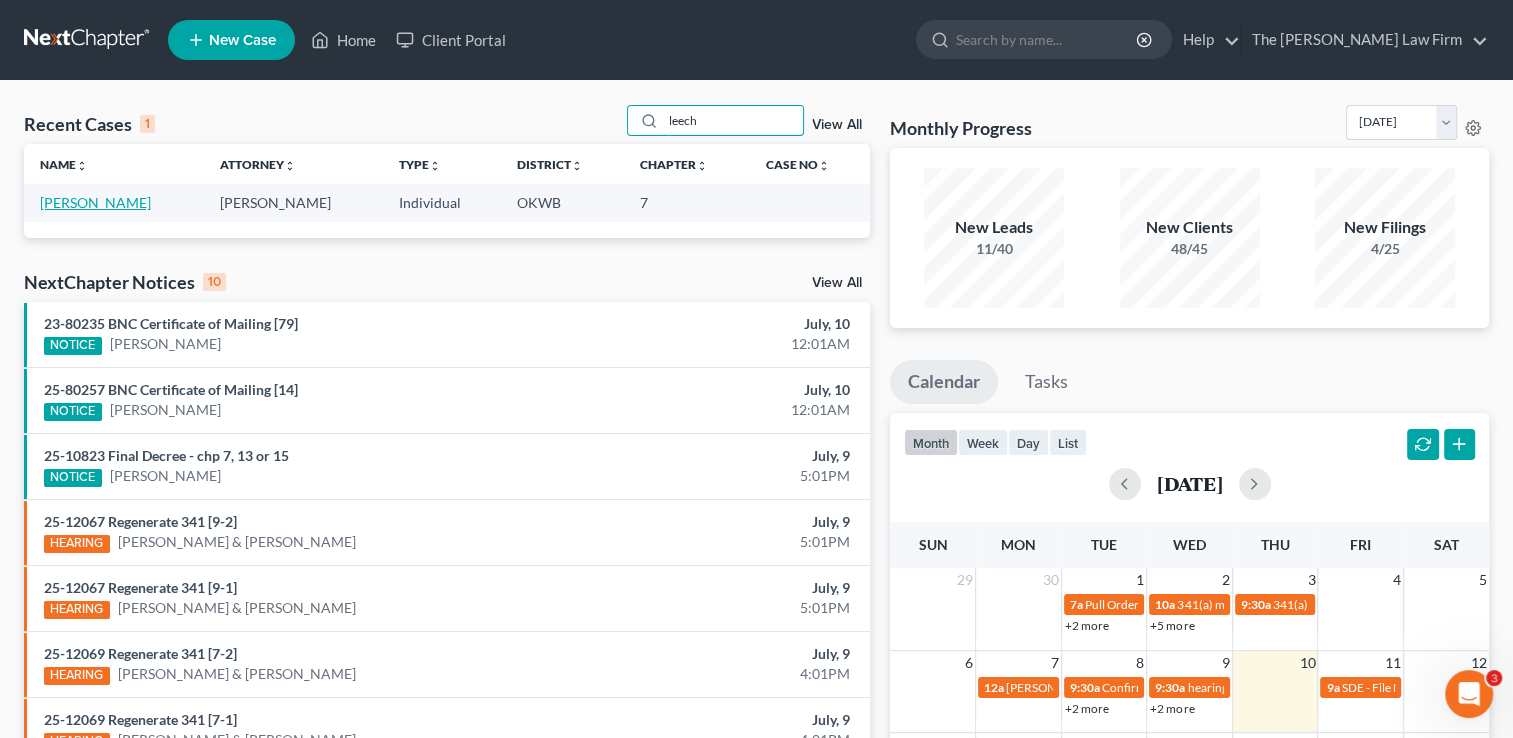 type on "leech" 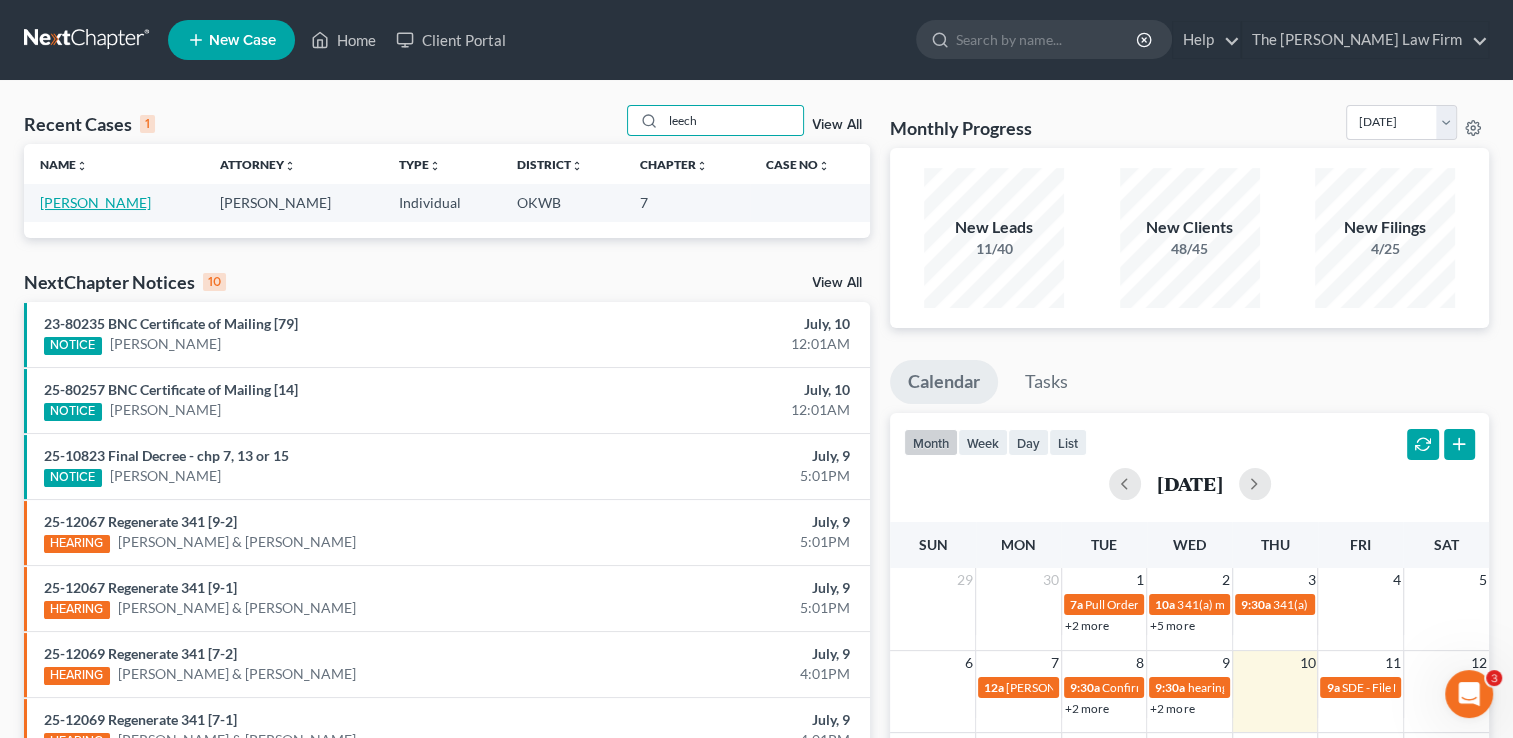 click on "[PERSON_NAME]" at bounding box center [95, 202] 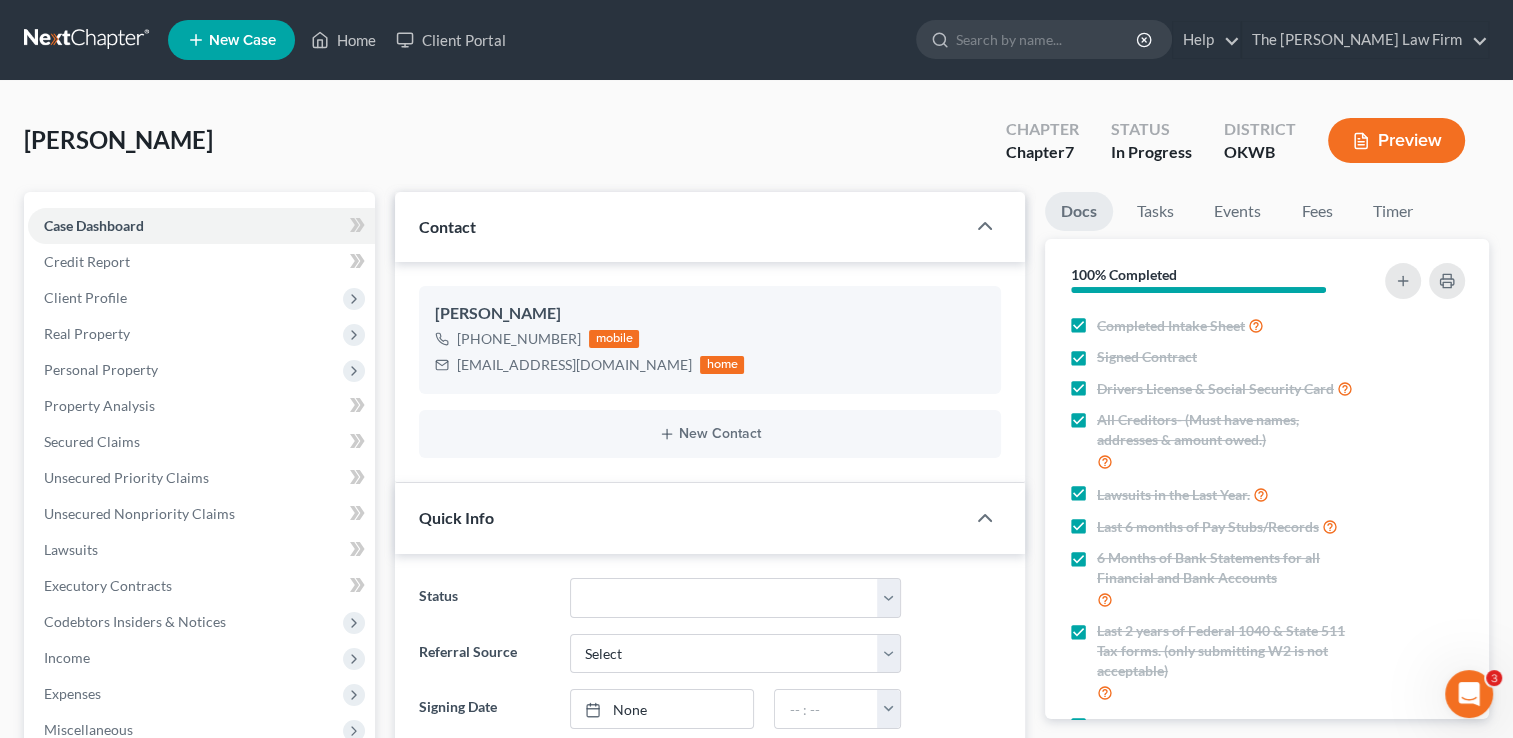 scroll, scrollTop: 333, scrollLeft: 0, axis: vertical 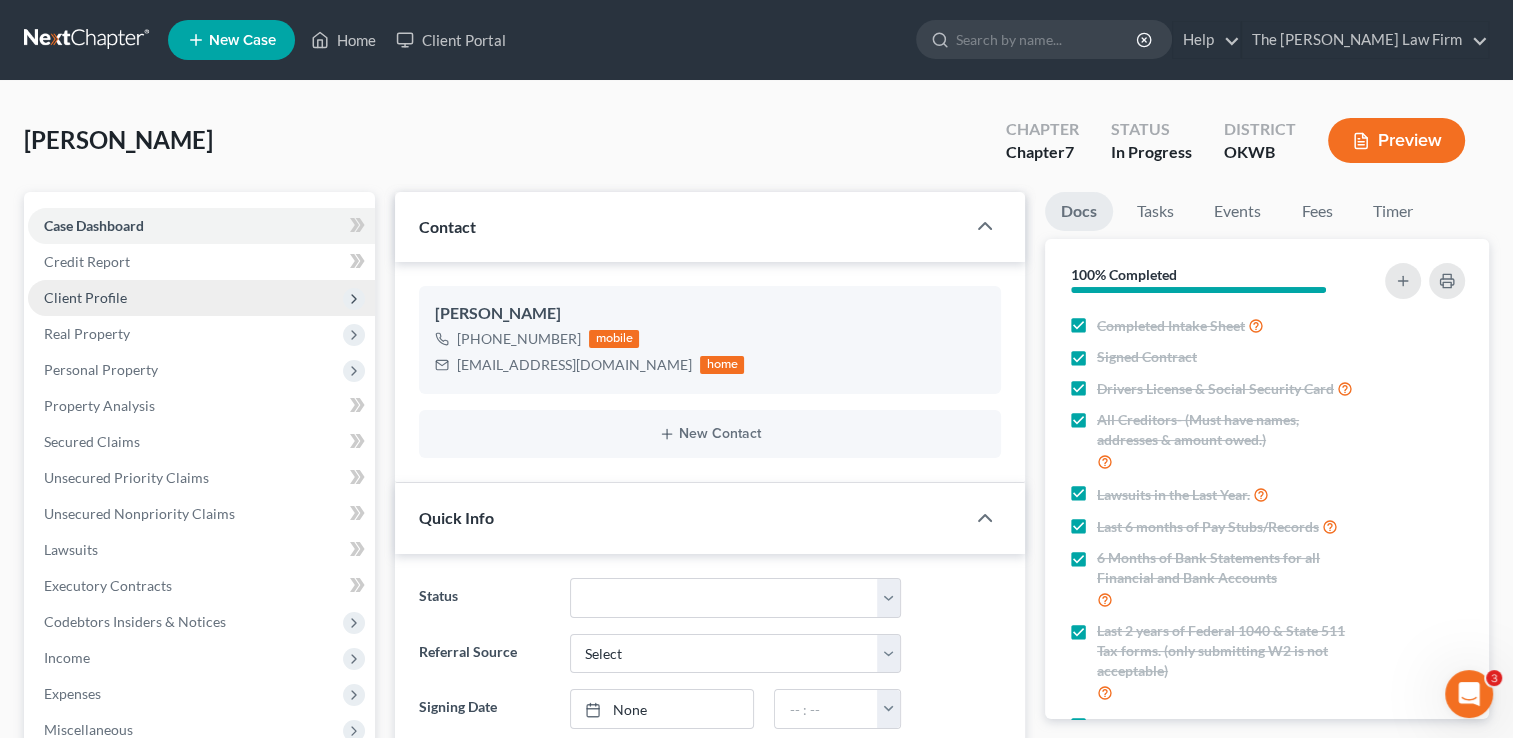click on "Client Profile" at bounding box center [85, 297] 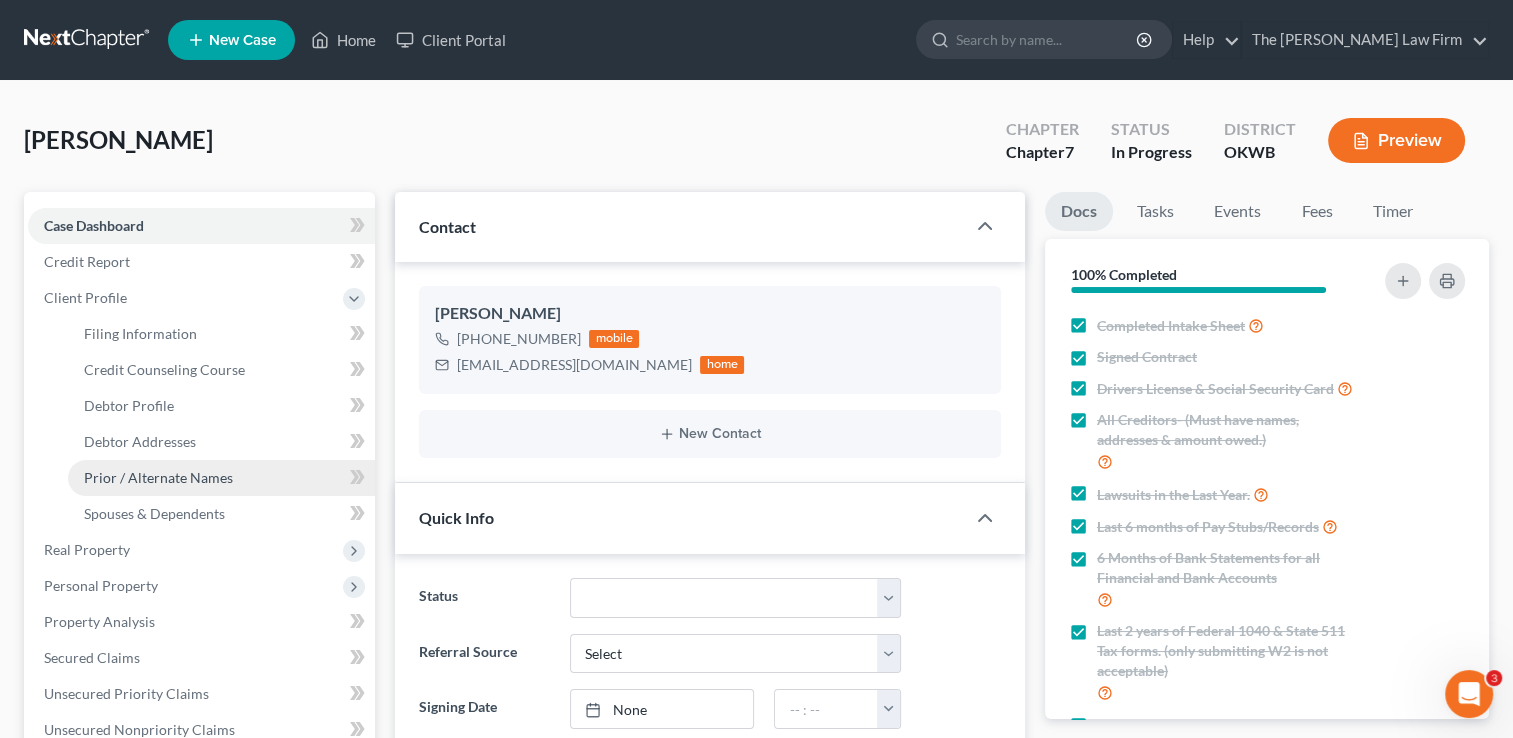 click on "Prior / Alternate Names" at bounding box center (158, 477) 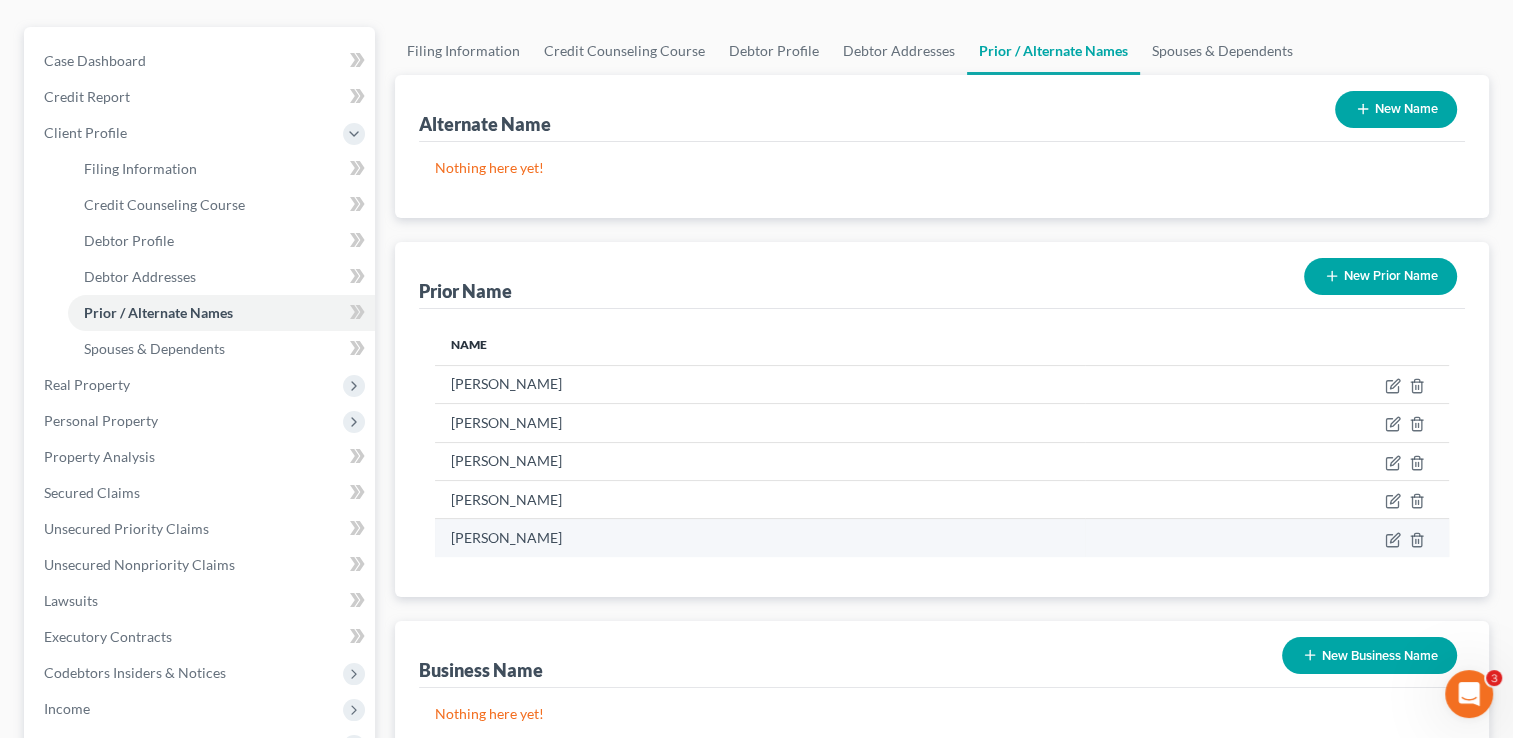 scroll, scrollTop: 300, scrollLeft: 0, axis: vertical 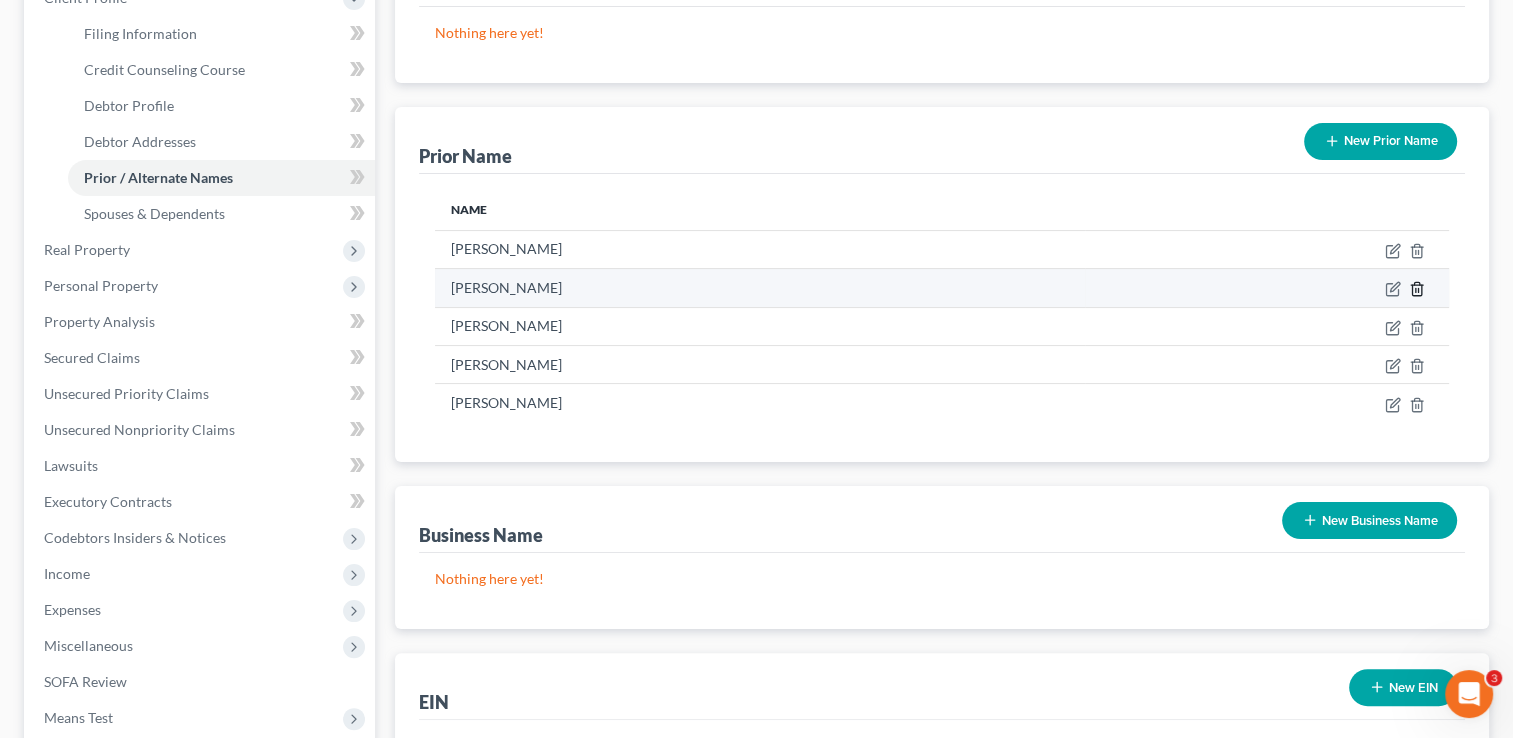 click 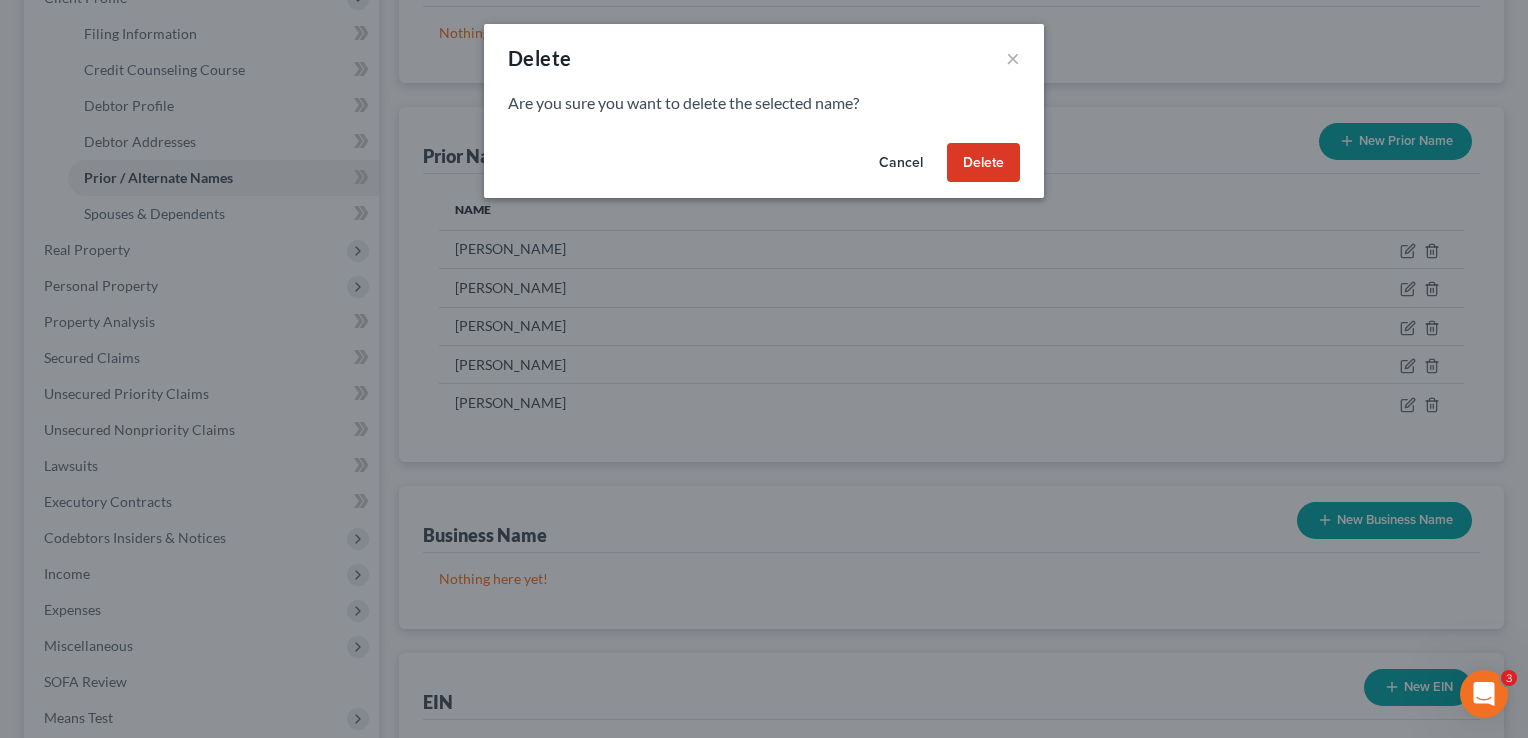 click on "Delete" at bounding box center [983, 163] 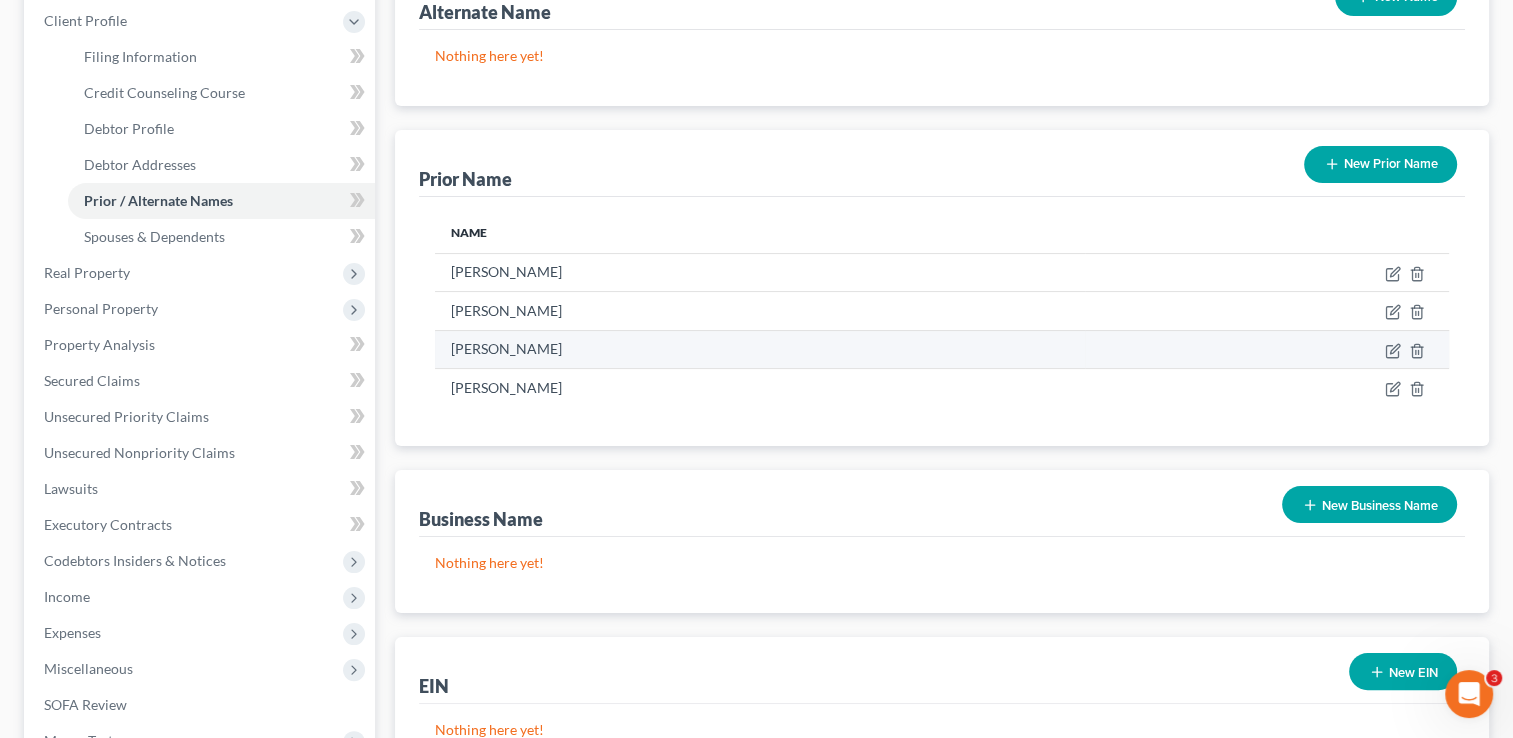 scroll, scrollTop: 300, scrollLeft: 0, axis: vertical 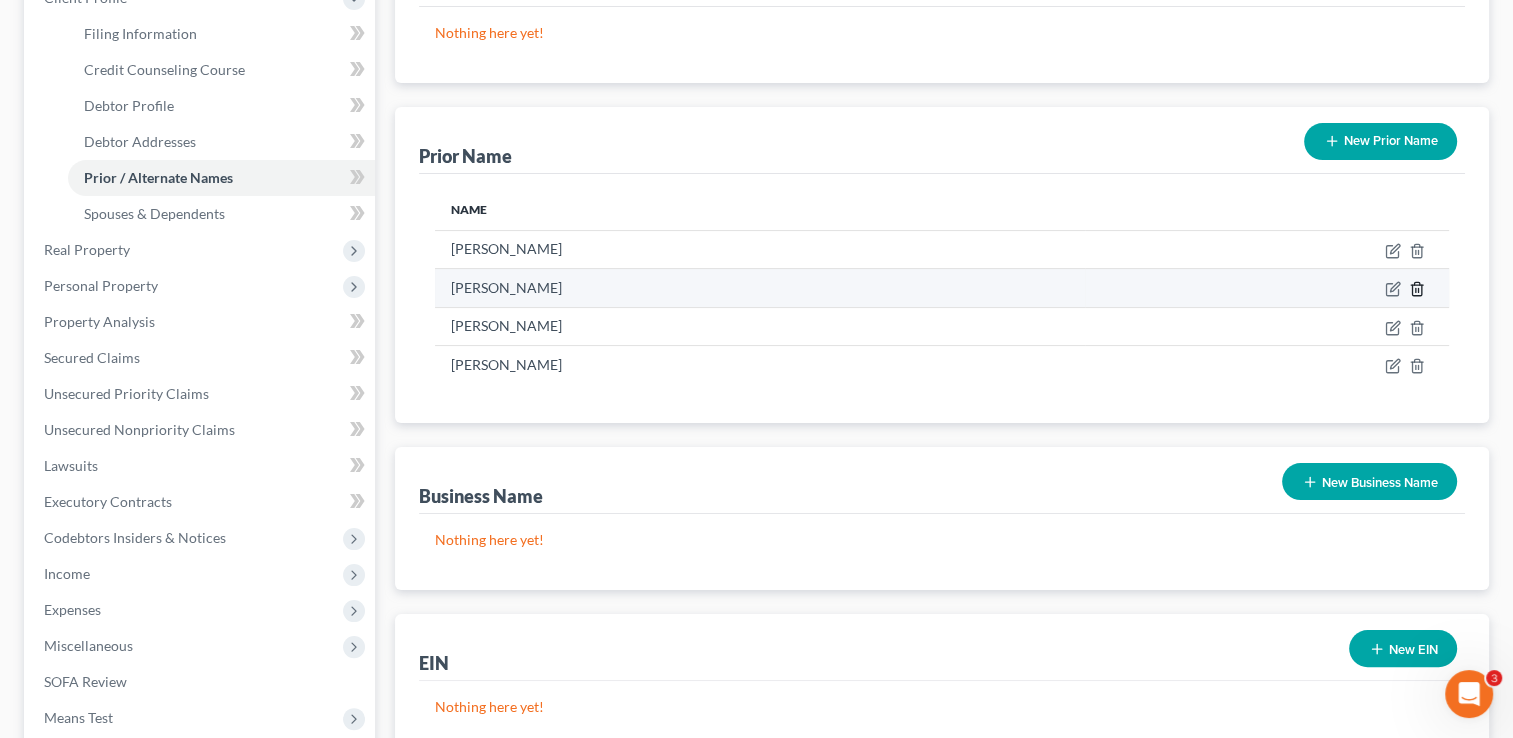 click 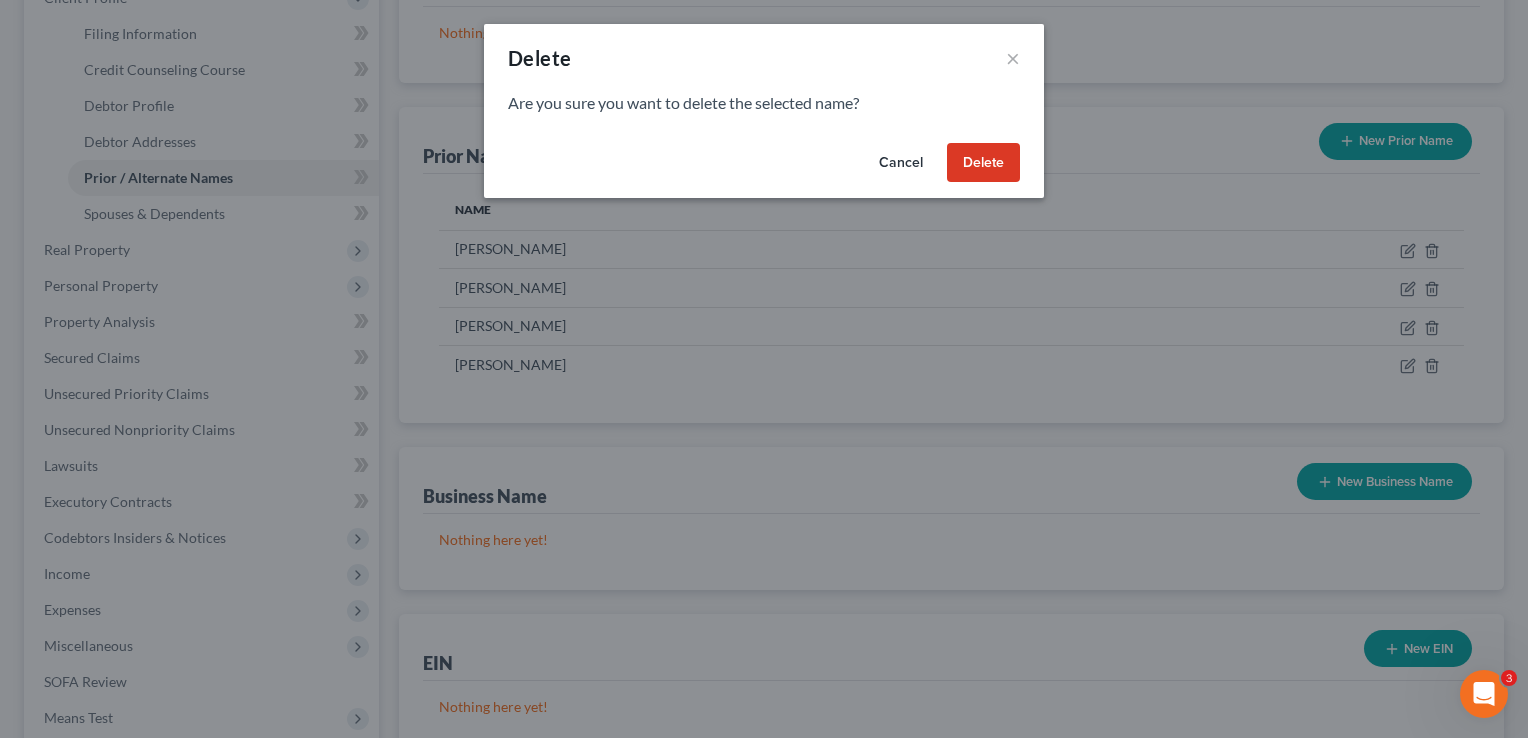 click on "Delete" at bounding box center [983, 163] 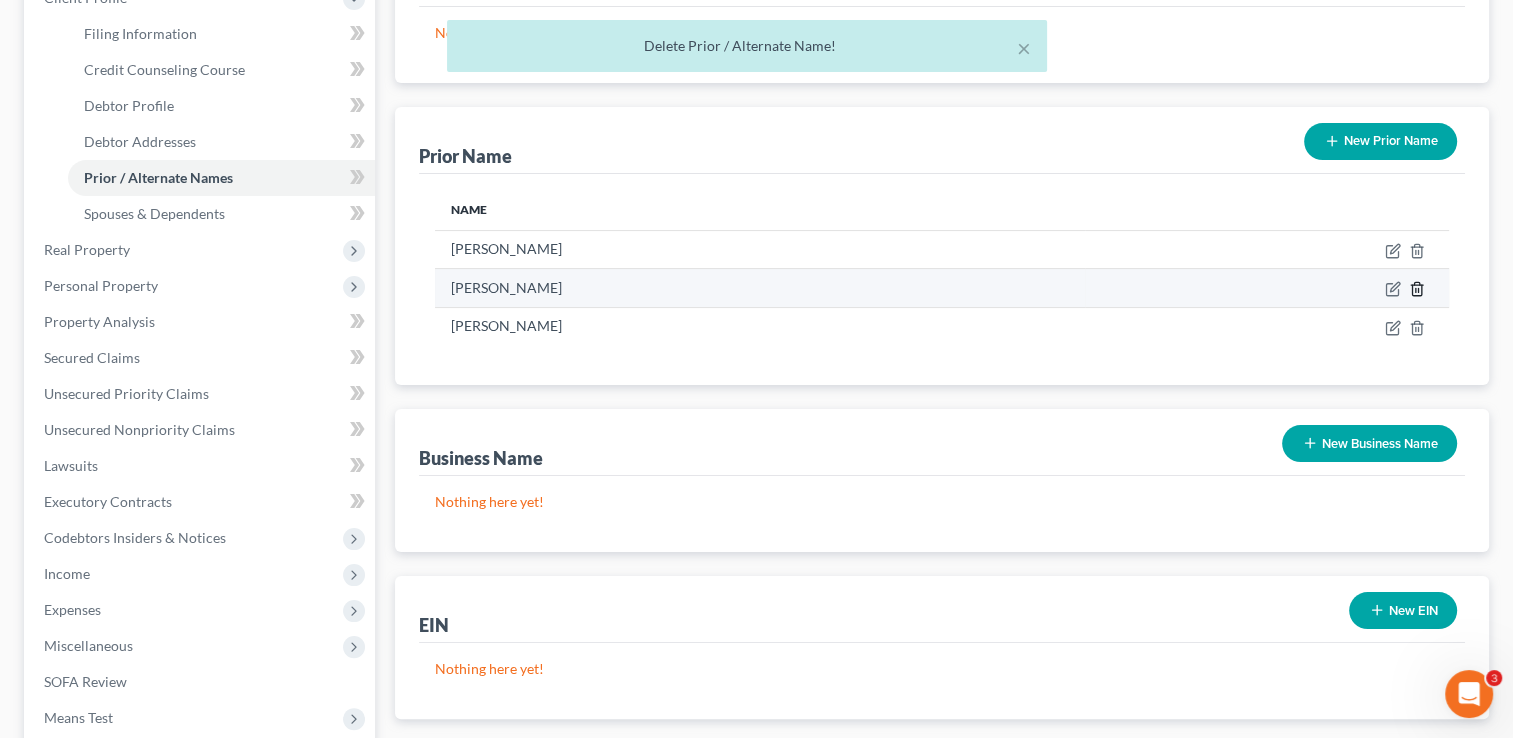 click 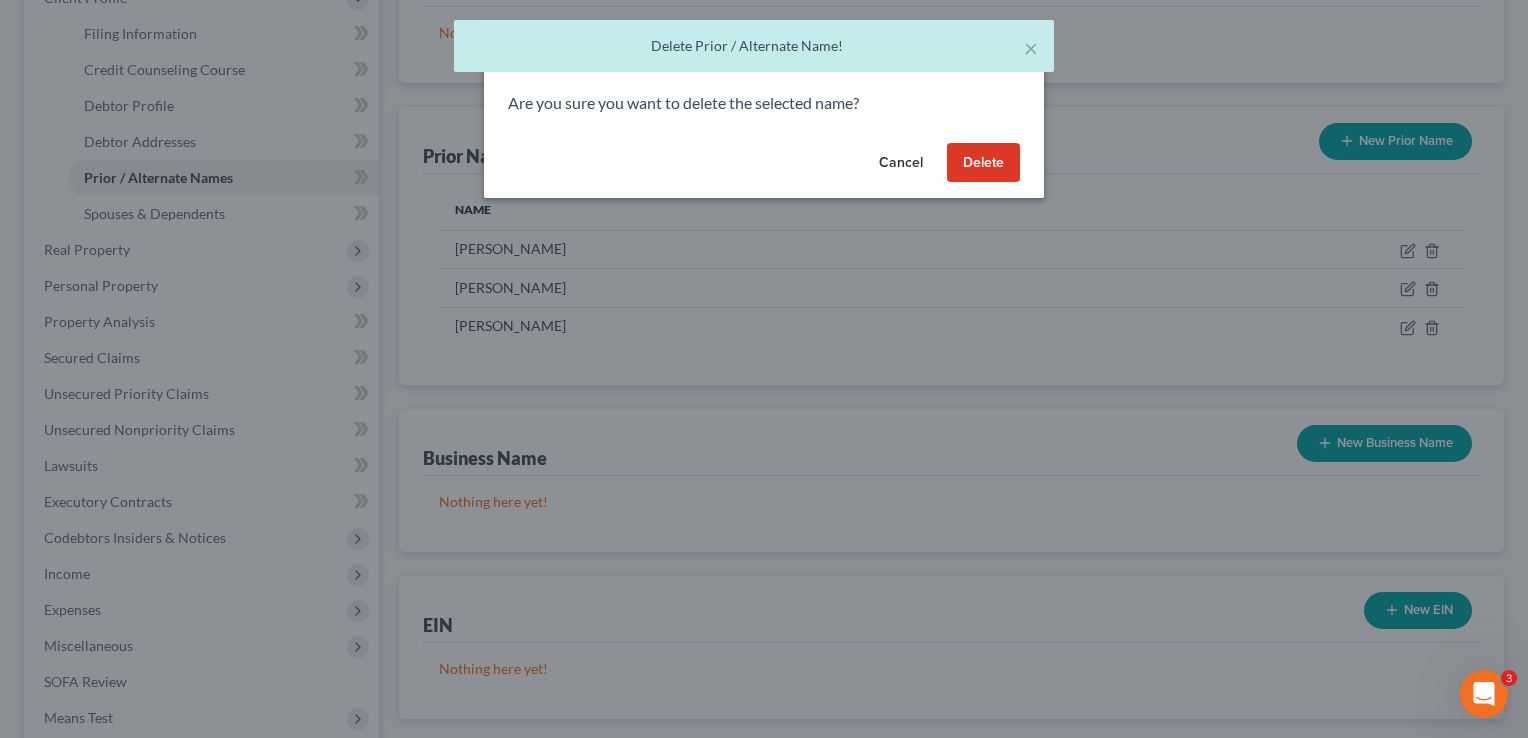 click on "Delete" at bounding box center [983, 163] 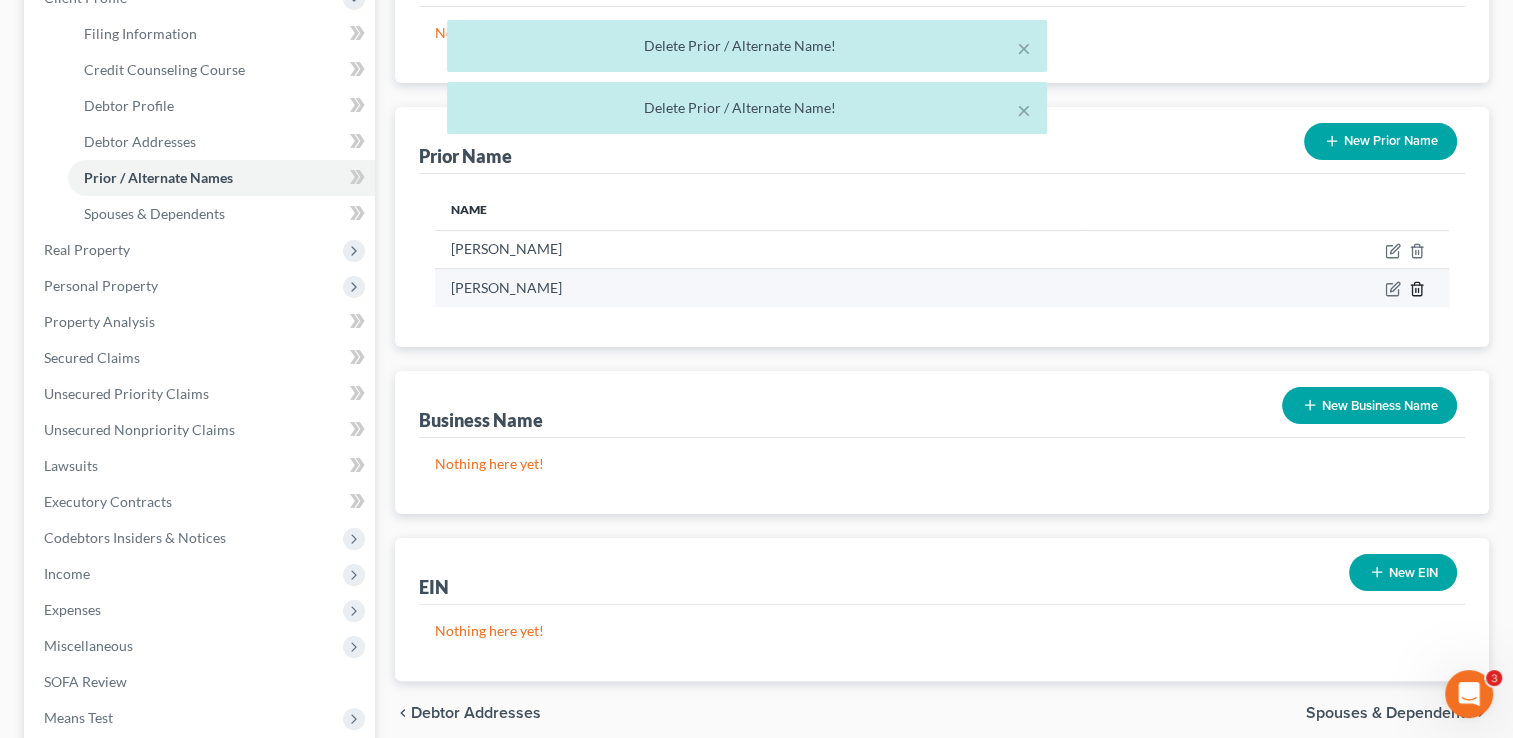 click 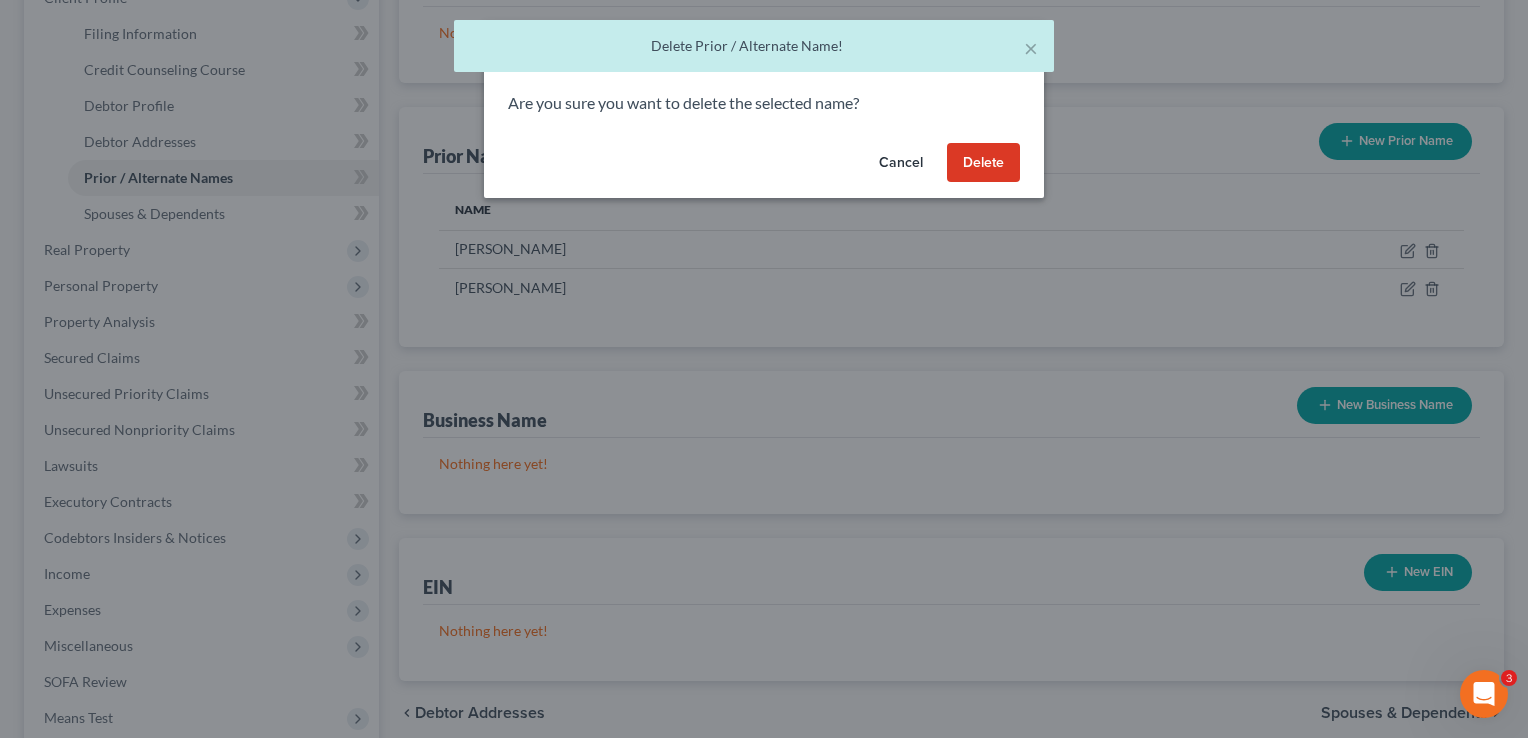 click on "Delete" at bounding box center (983, 163) 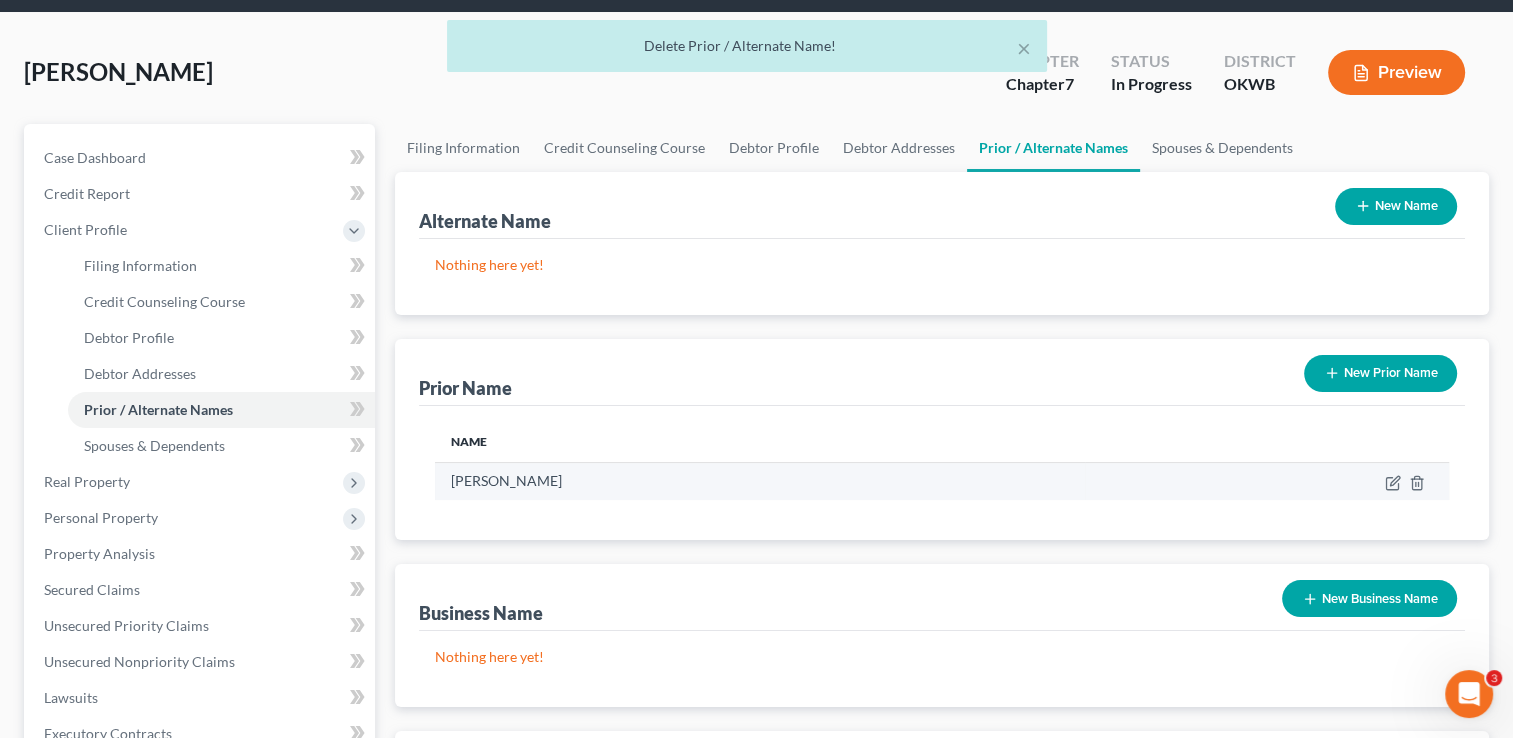 scroll, scrollTop: 100, scrollLeft: 0, axis: vertical 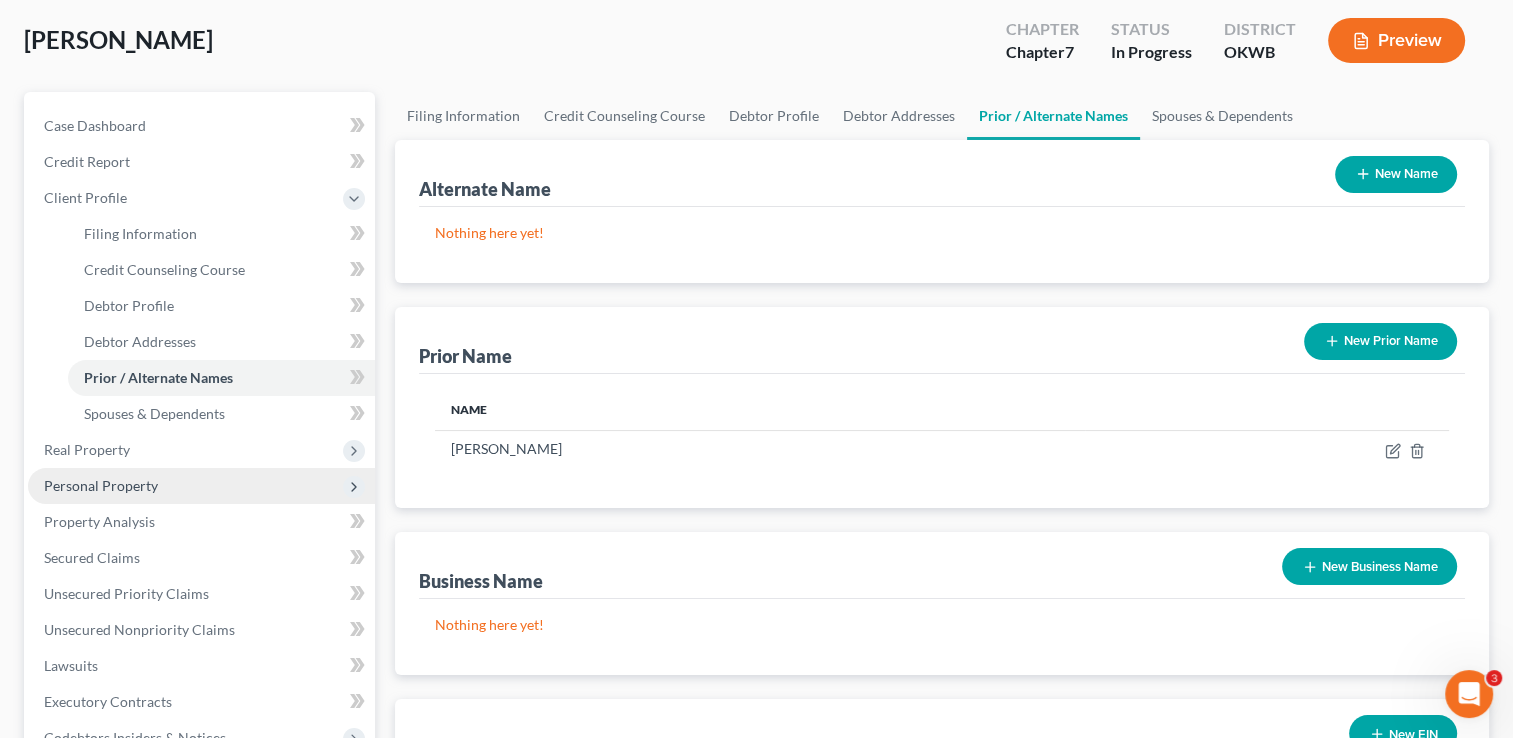 click on "Personal Property" at bounding box center (101, 485) 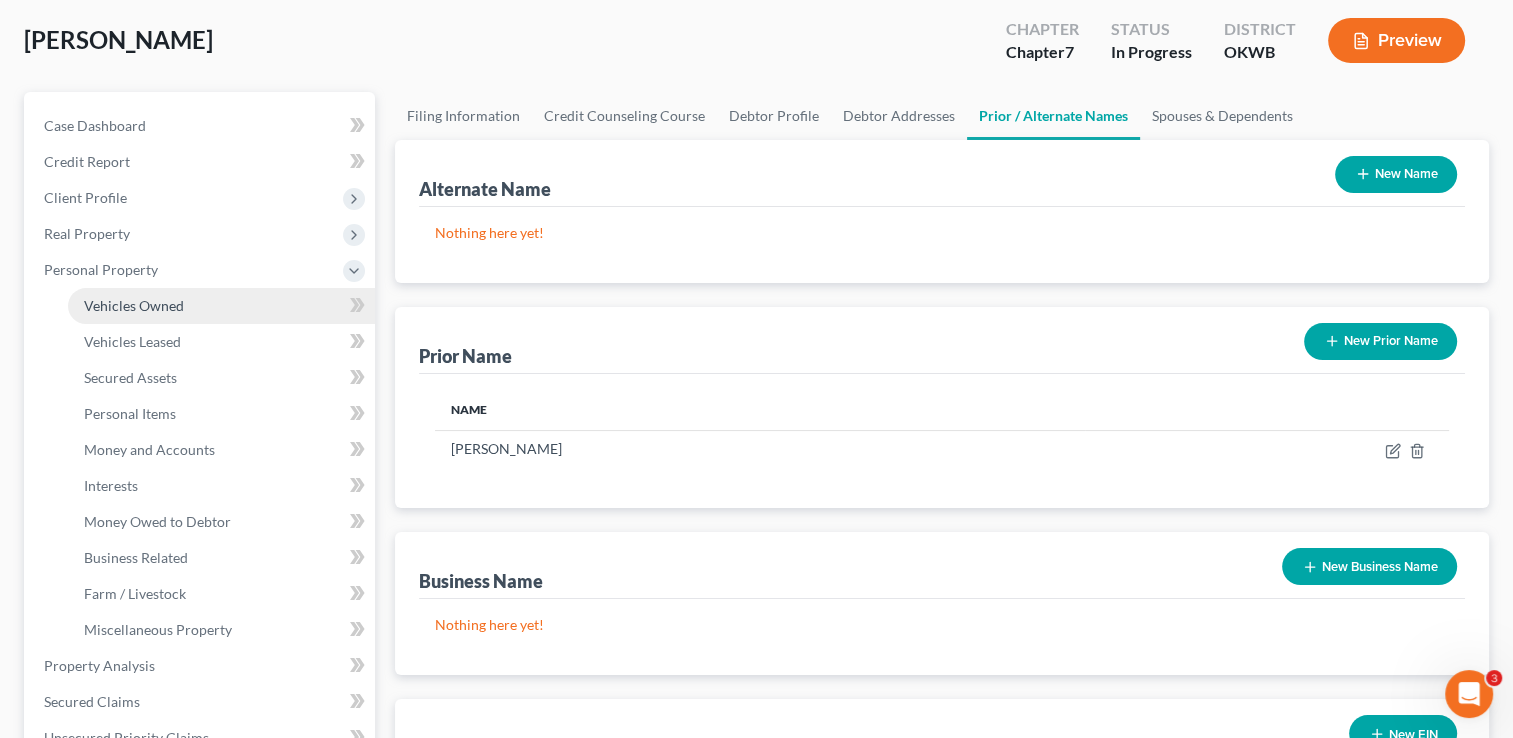 click on "Vehicles Owned" at bounding box center (134, 305) 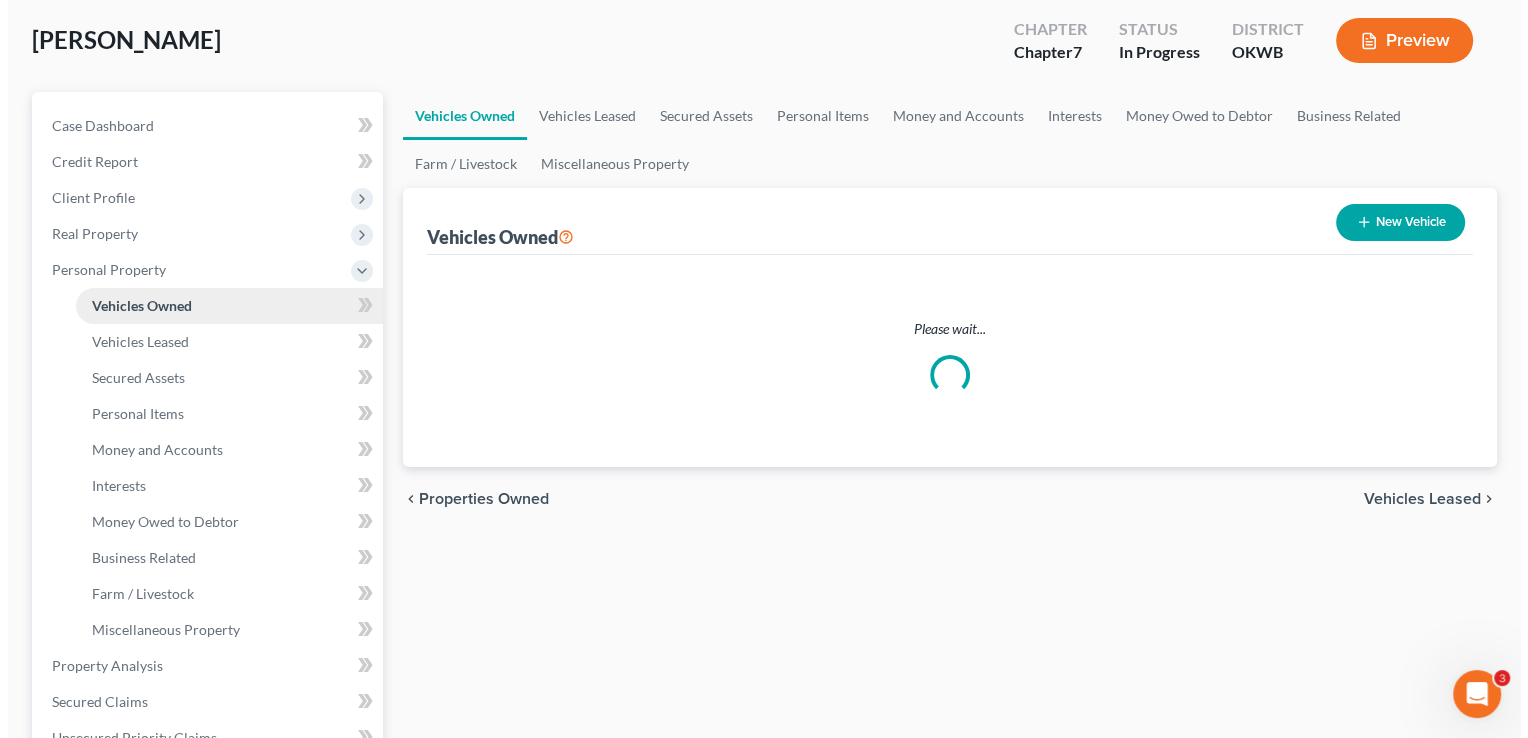 scroll, scrollTop: 0, scrollLeft: 0, axis: both 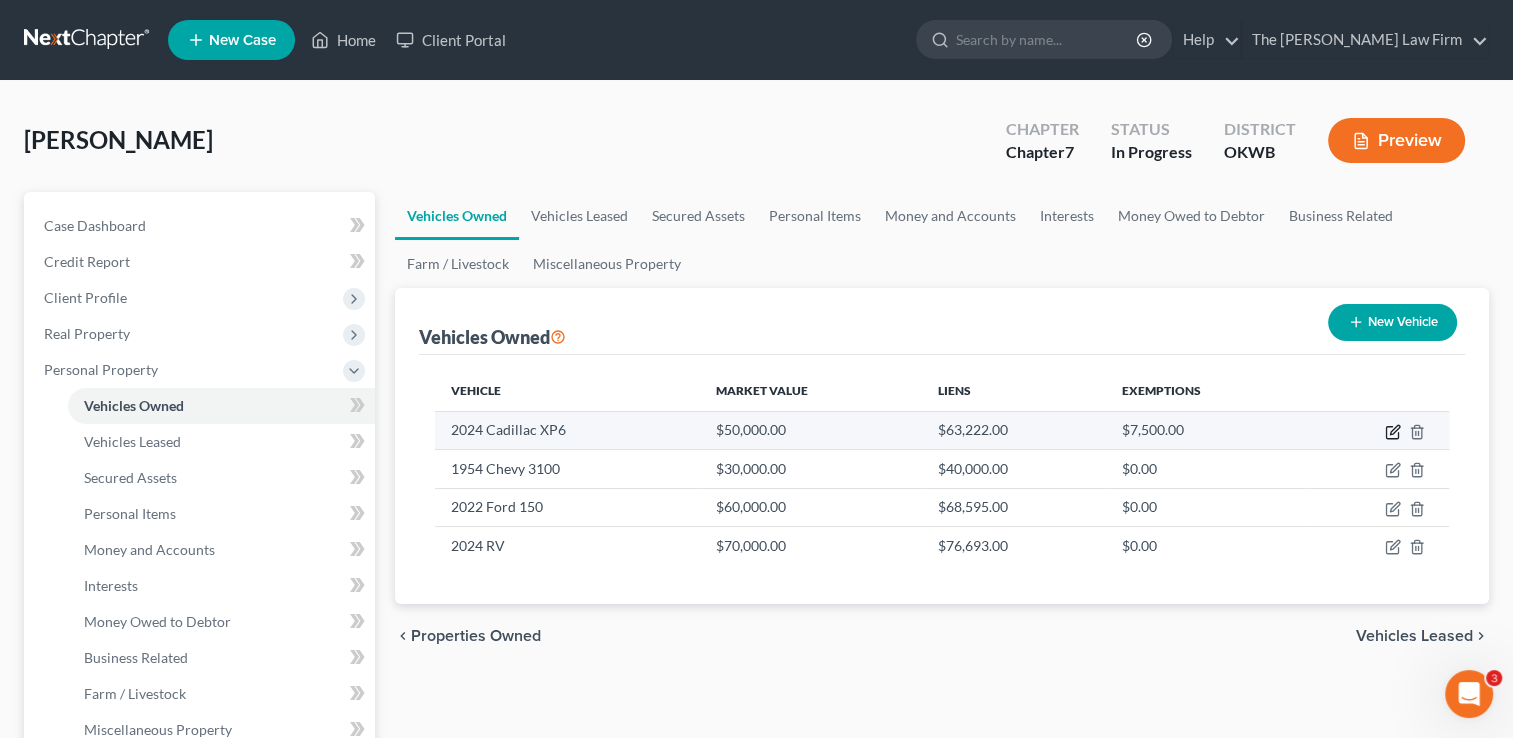 click 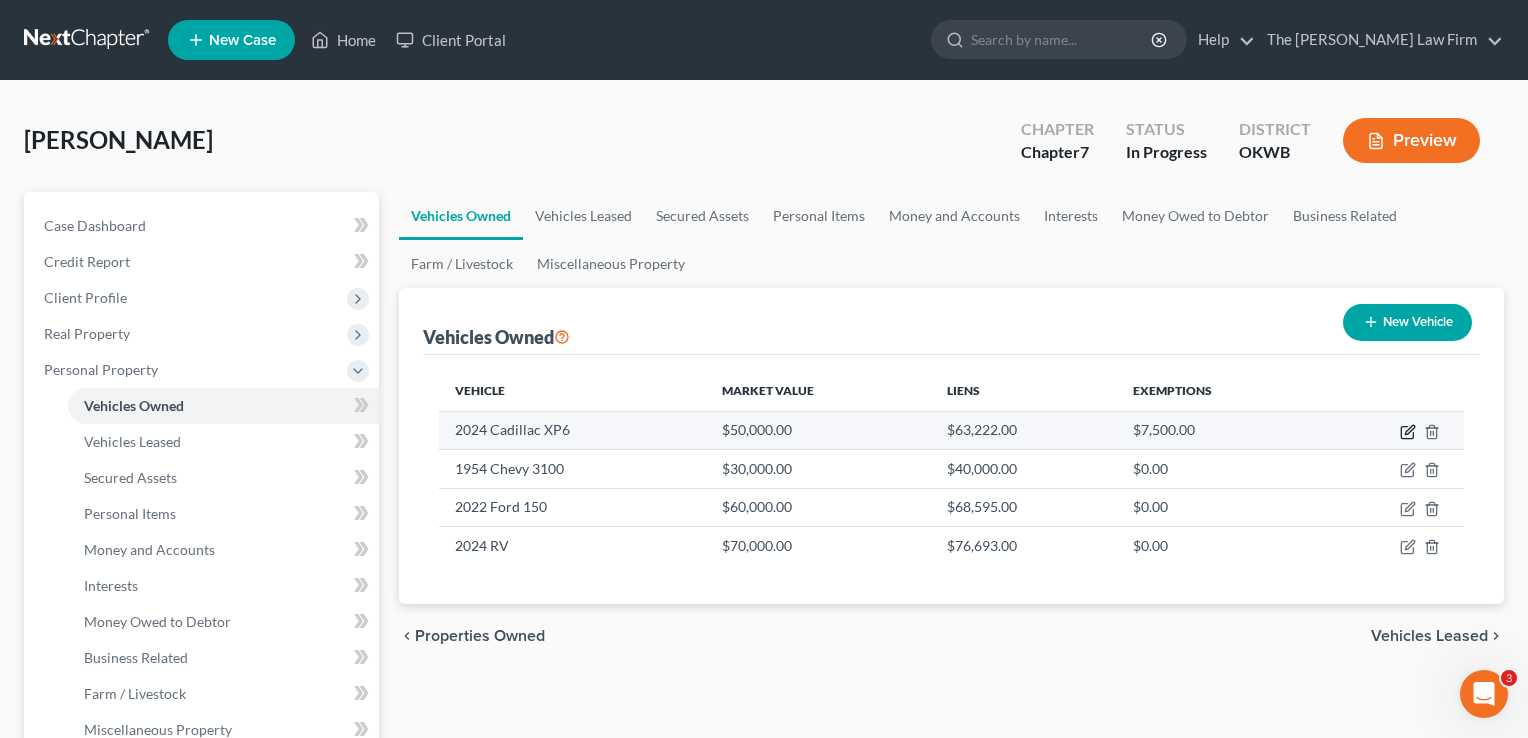 select on "0" 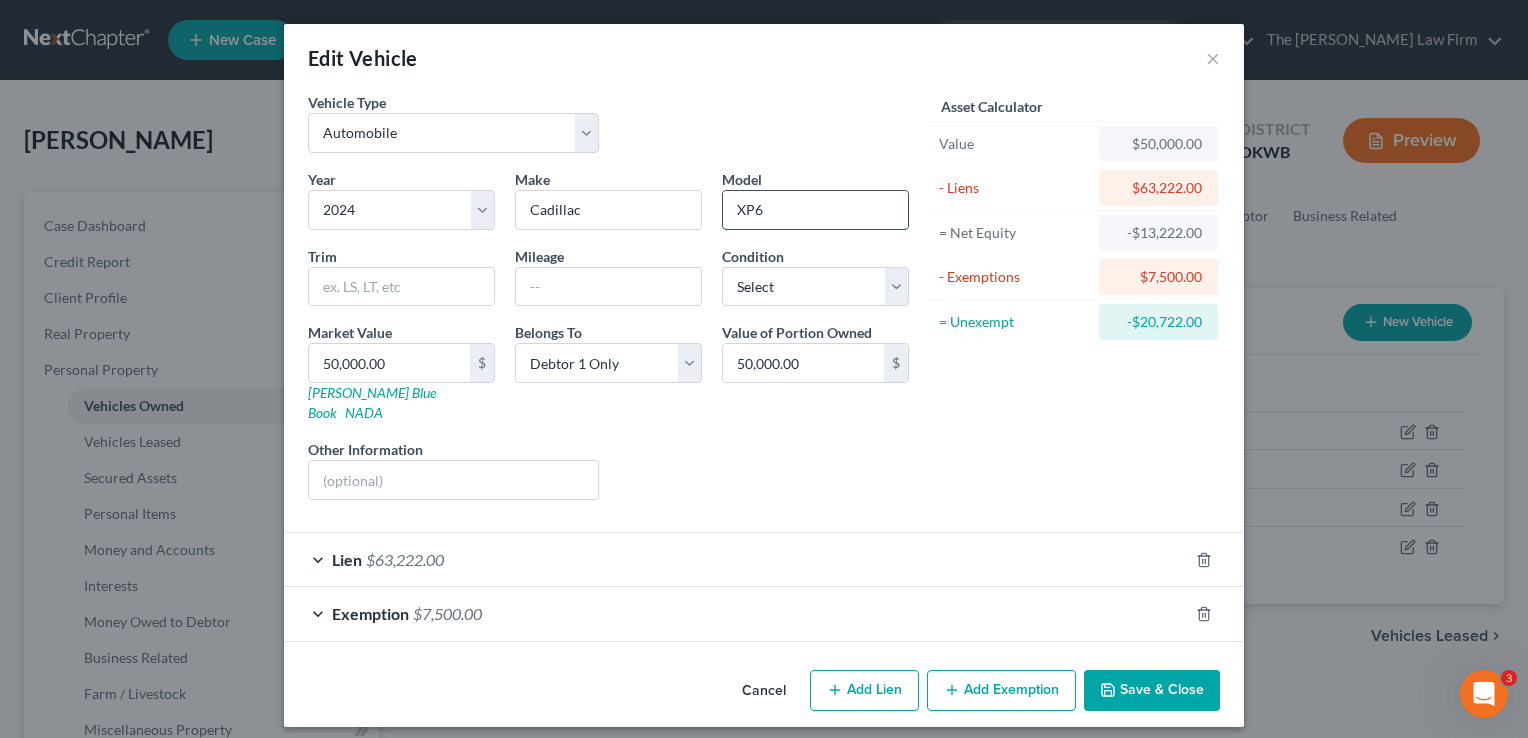click on "XP6" at bounding box center [815, 210] 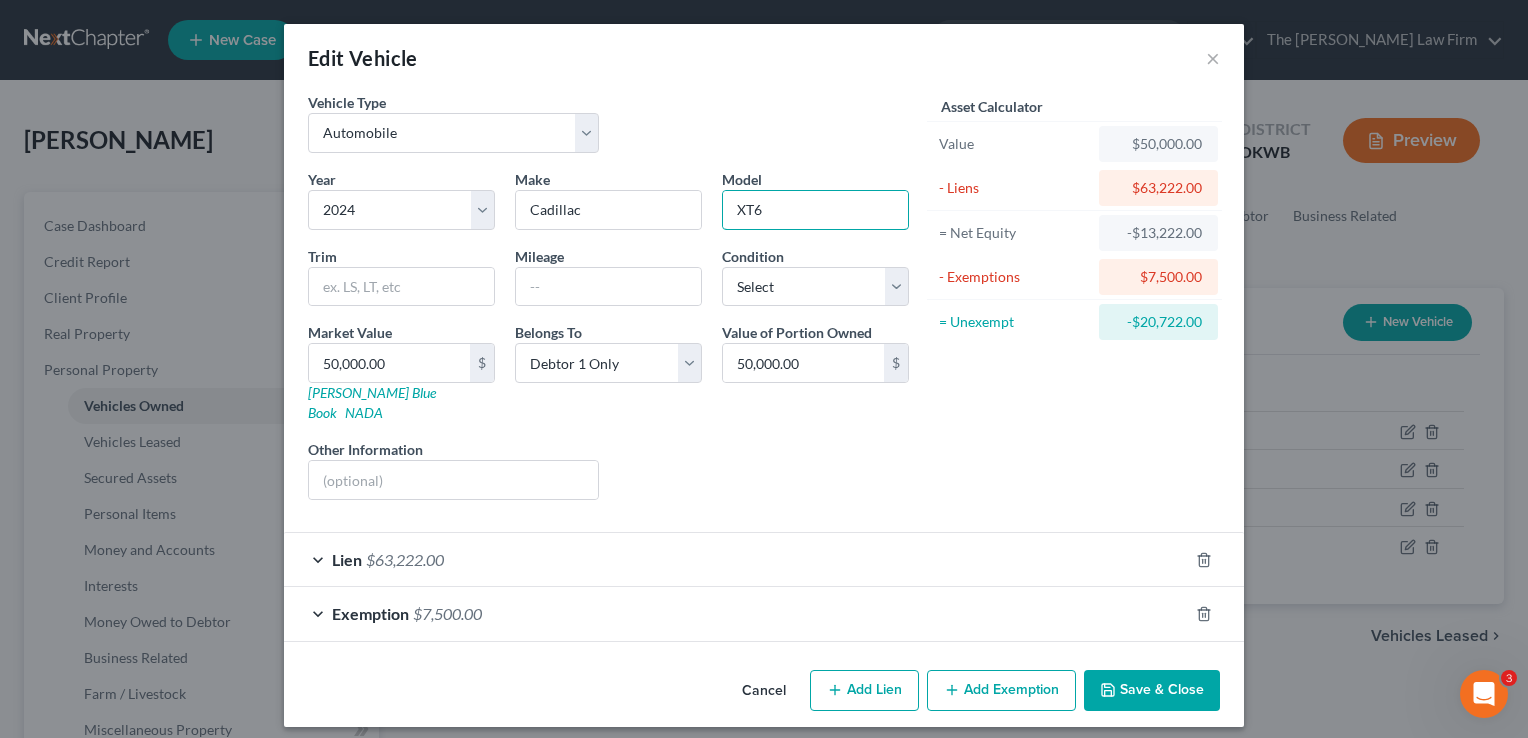 type on "XT6" 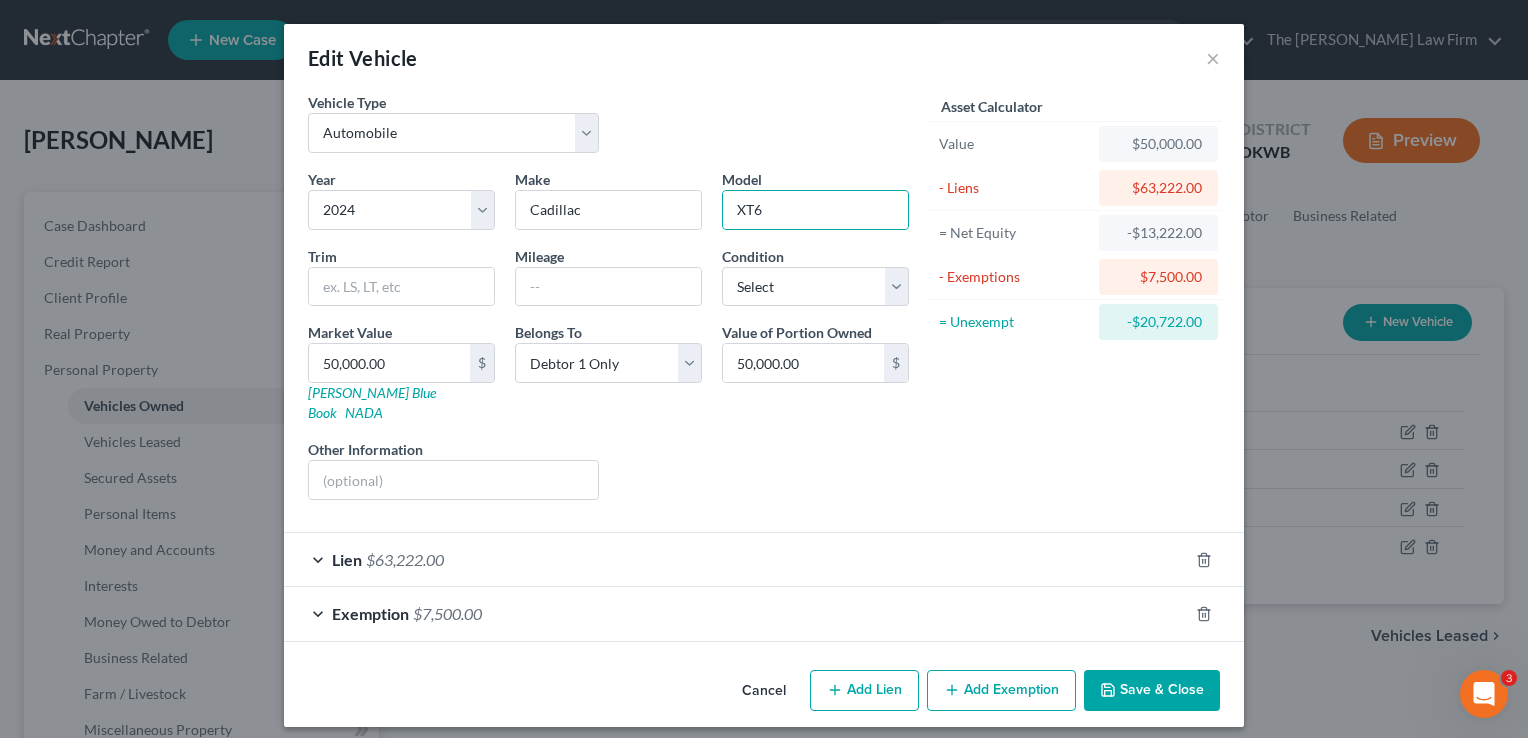click on "Save & Close" at bounding box center [1152, 691] 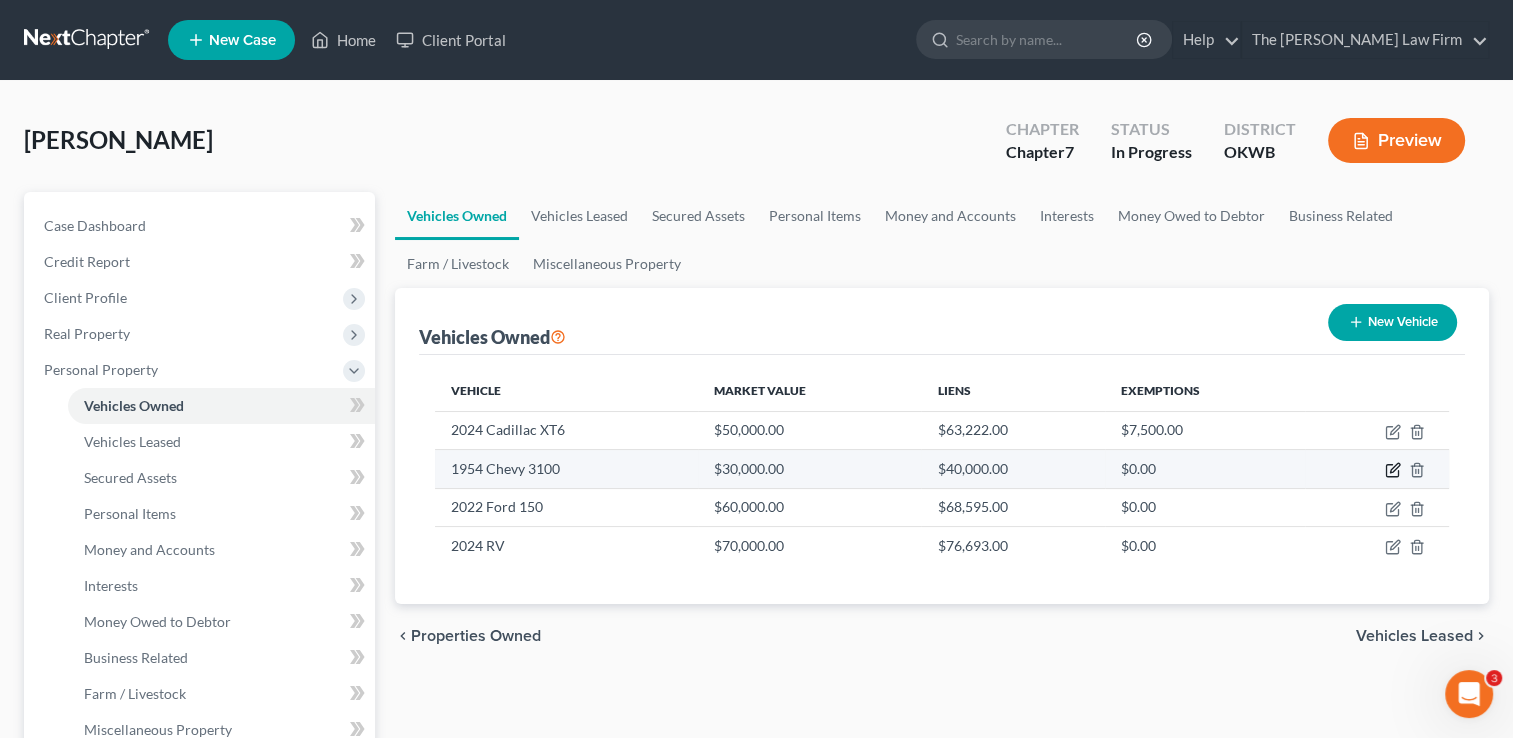 click 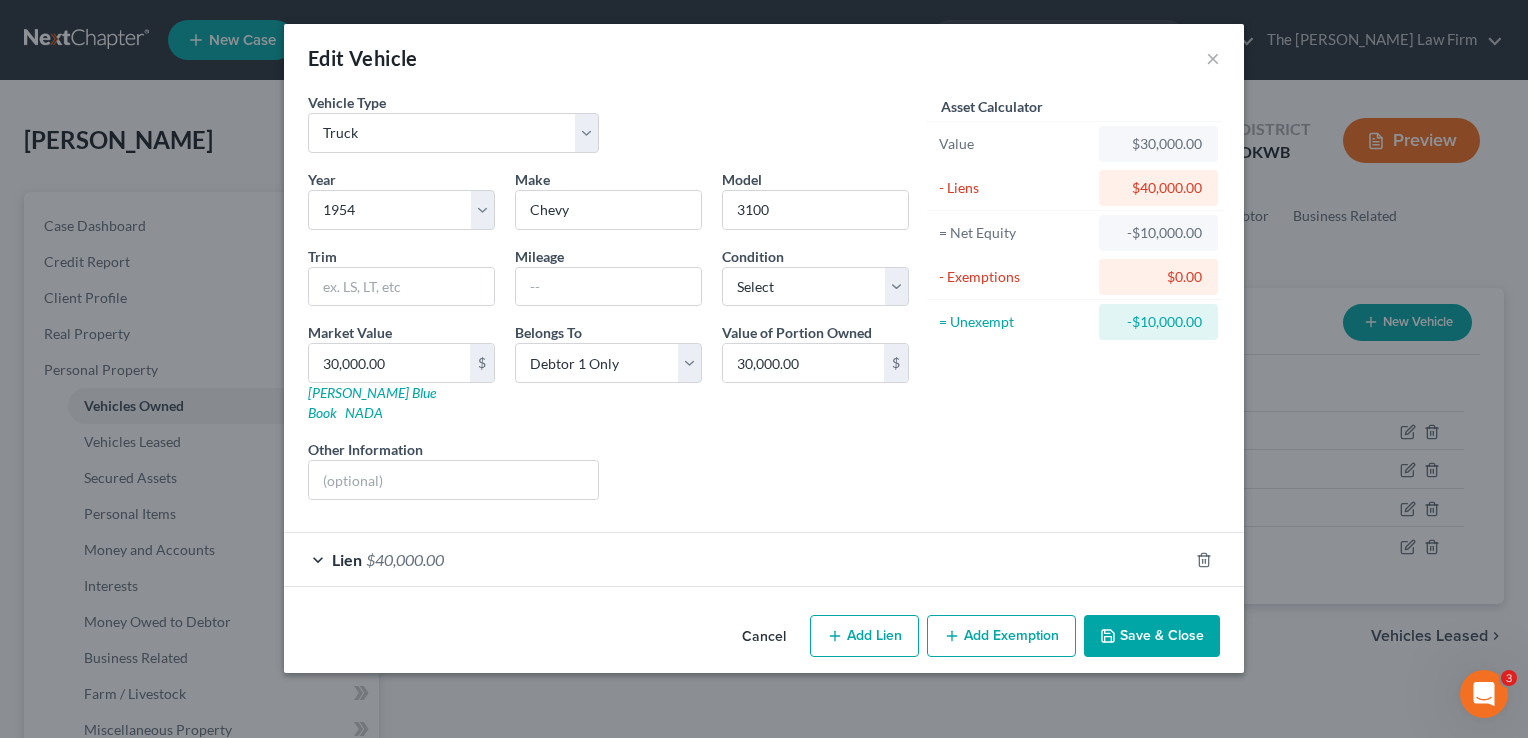 click on "Lien $40,000.00" at bounding box center (736, 559) 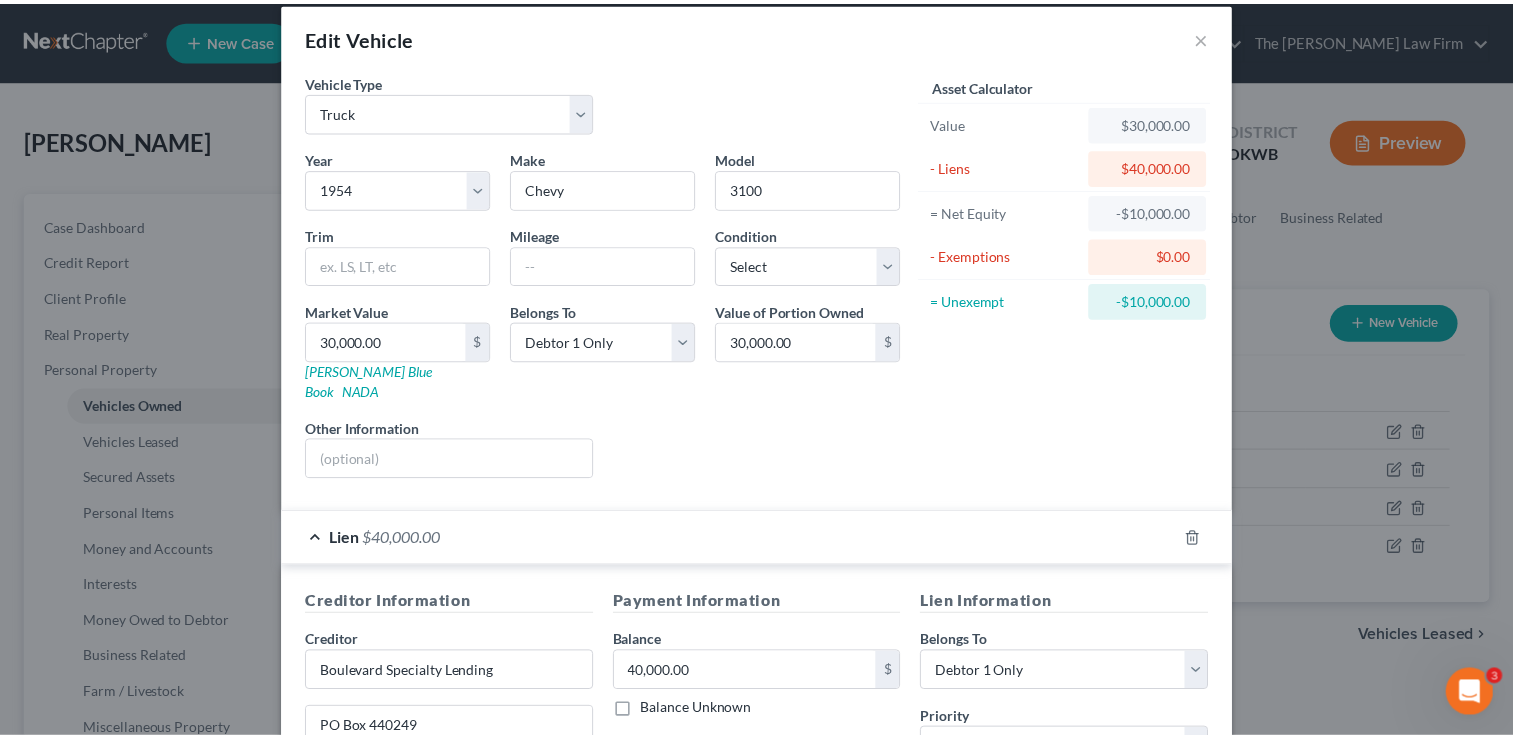 scroll, scrollTop: 0, scrollLeft: 0, axis: both 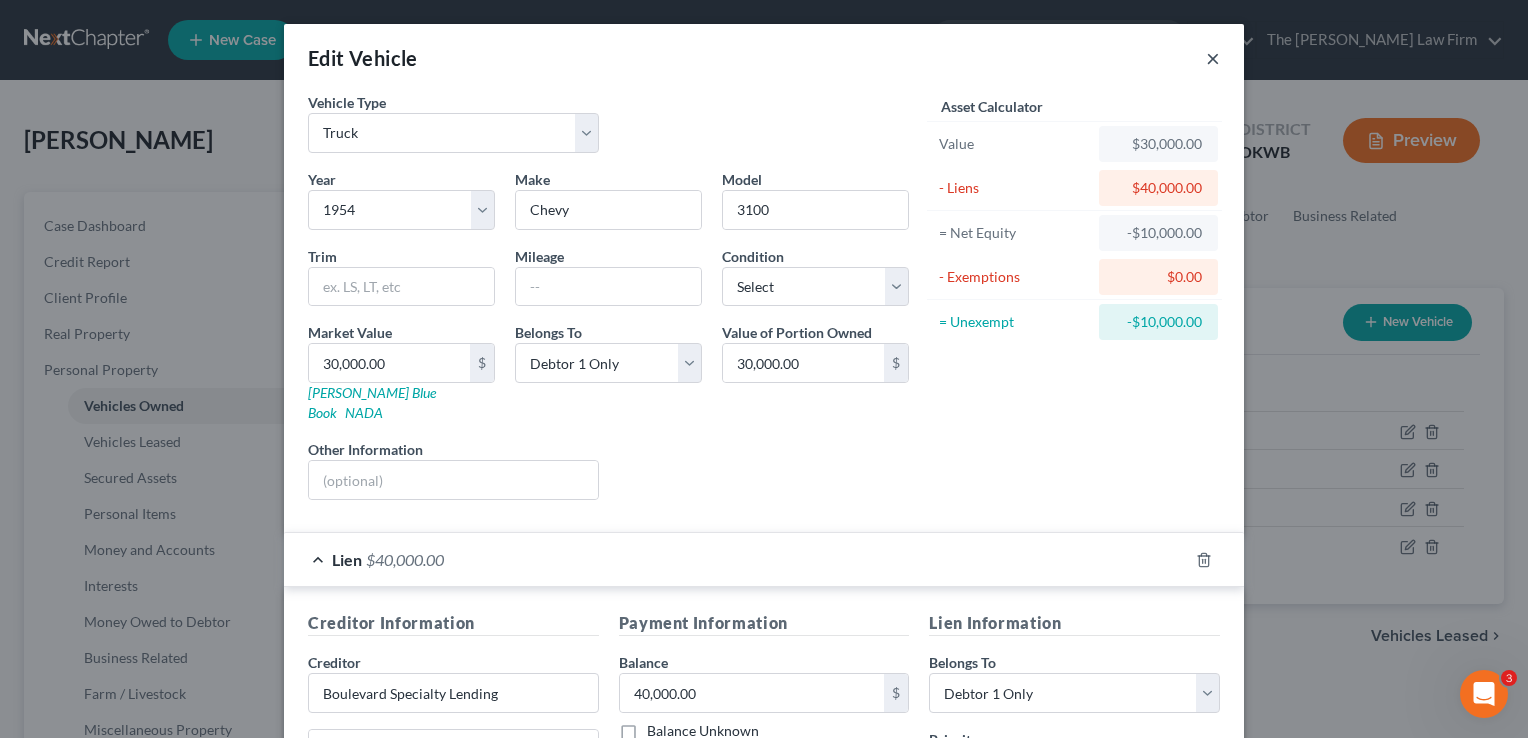click on "×" at bounding box center [1213, 58] 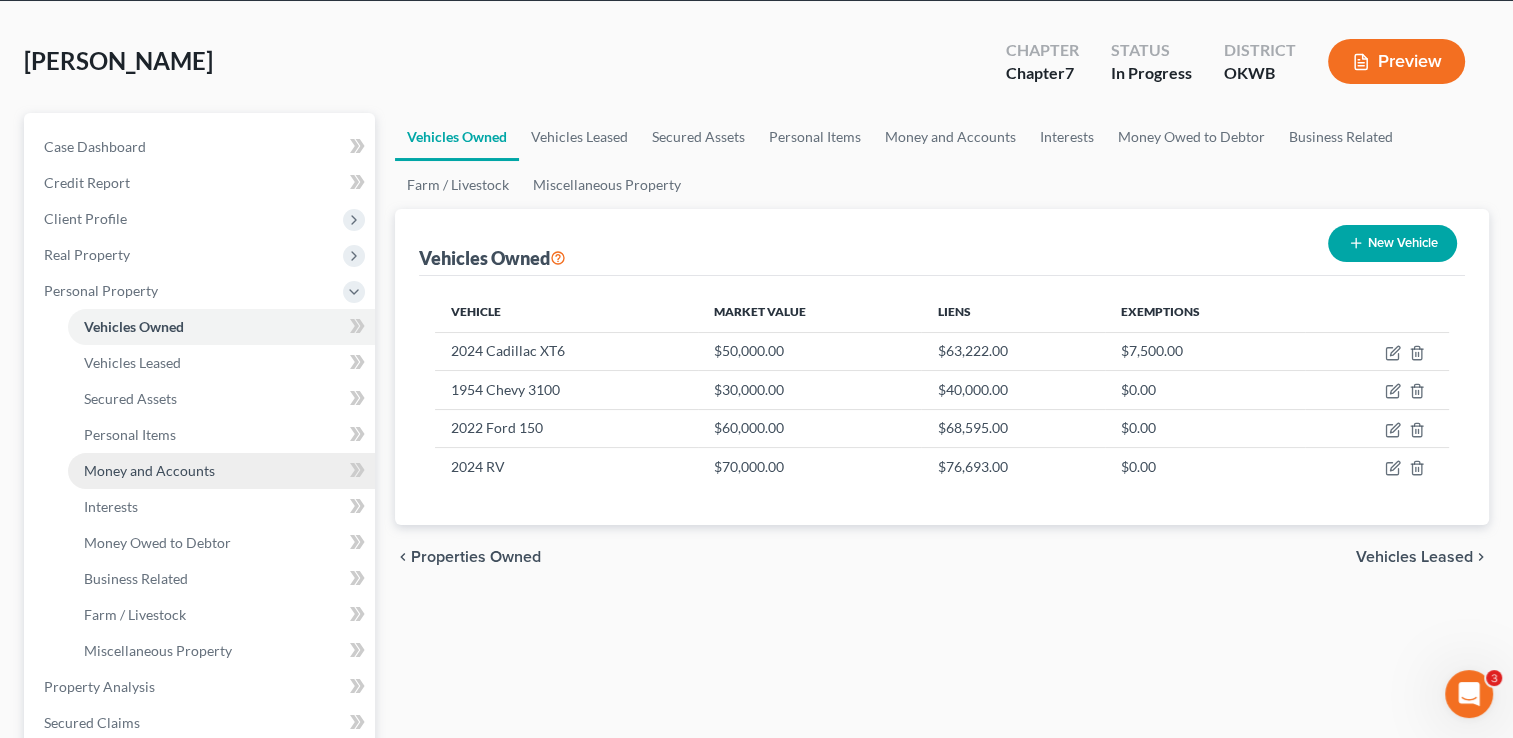 scroll, scrollTop: 100, scrollLeft: 0, axis: vertical 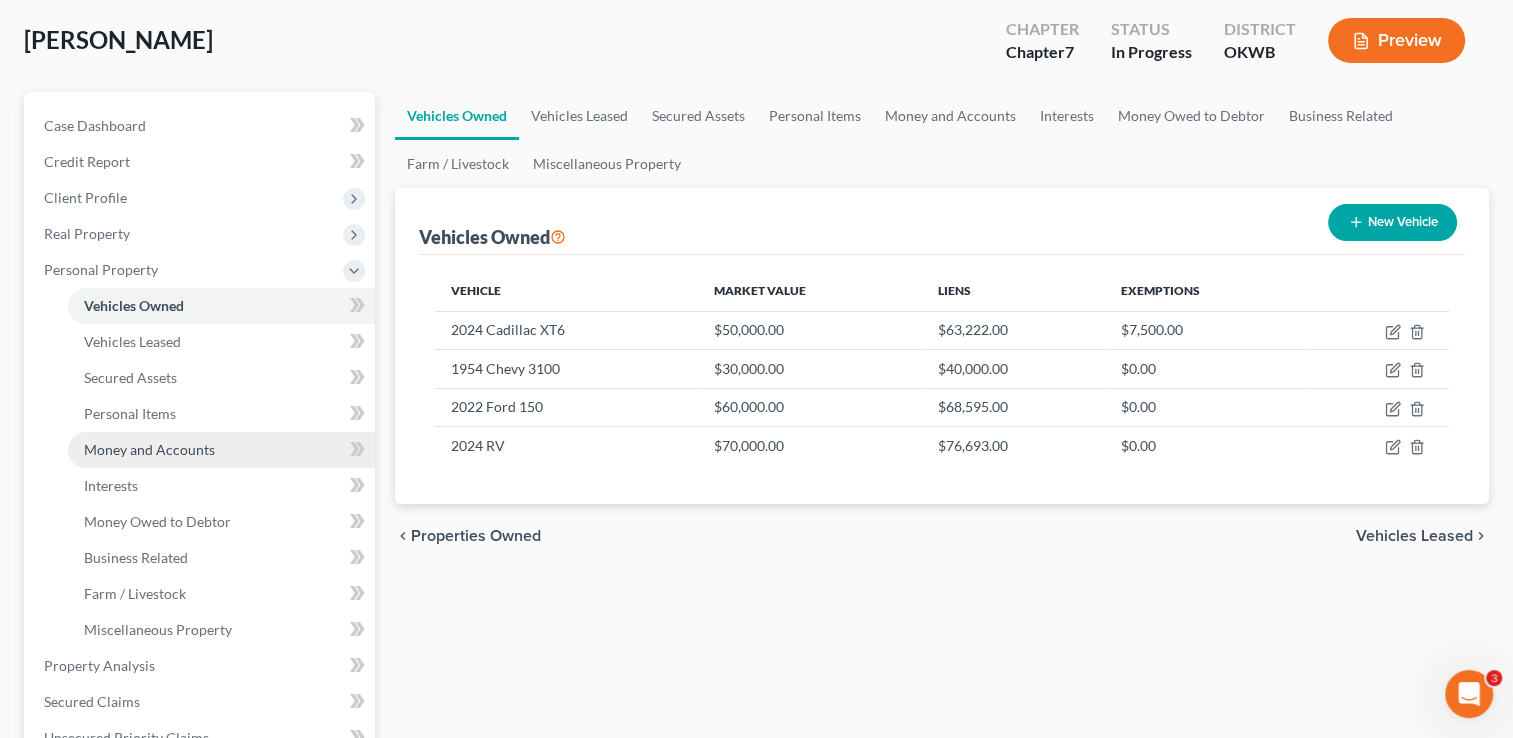 click on "Money and Accounts" at bounding box center [221, 450] 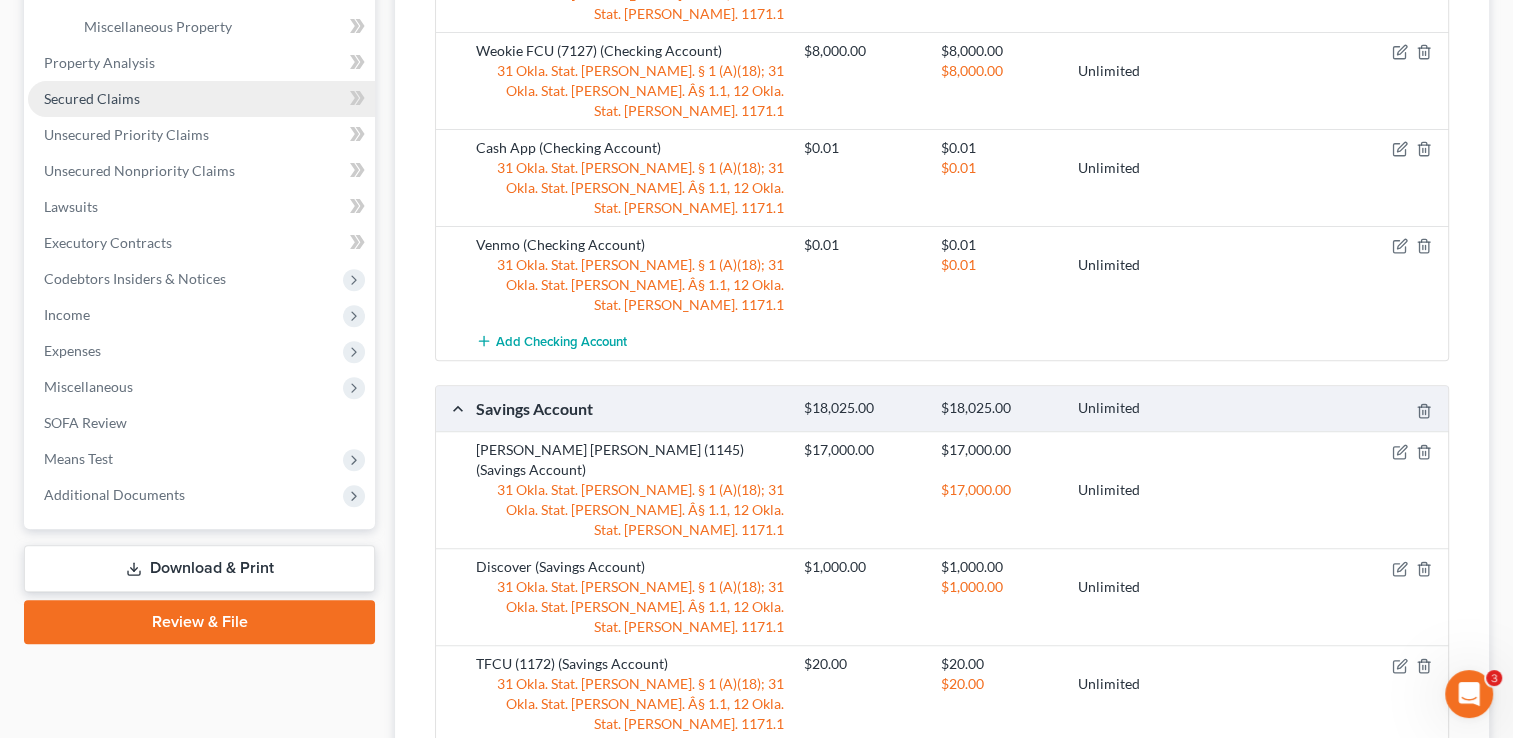 scroll, scrollTop: 500, scrollLeft: 0, axis: vertical 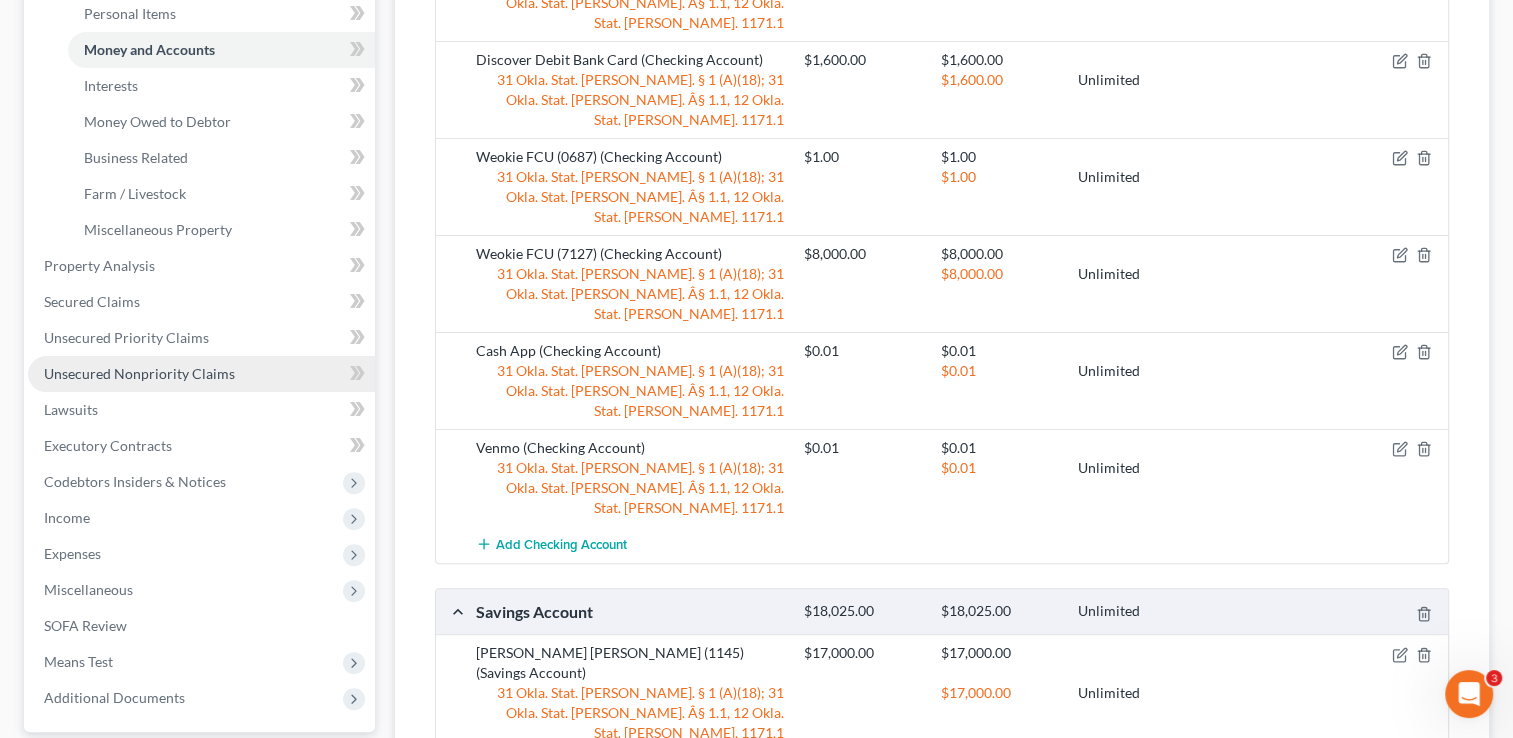 click on "Unsecured Nonpriority Claims" at bounding box center (139, 373) 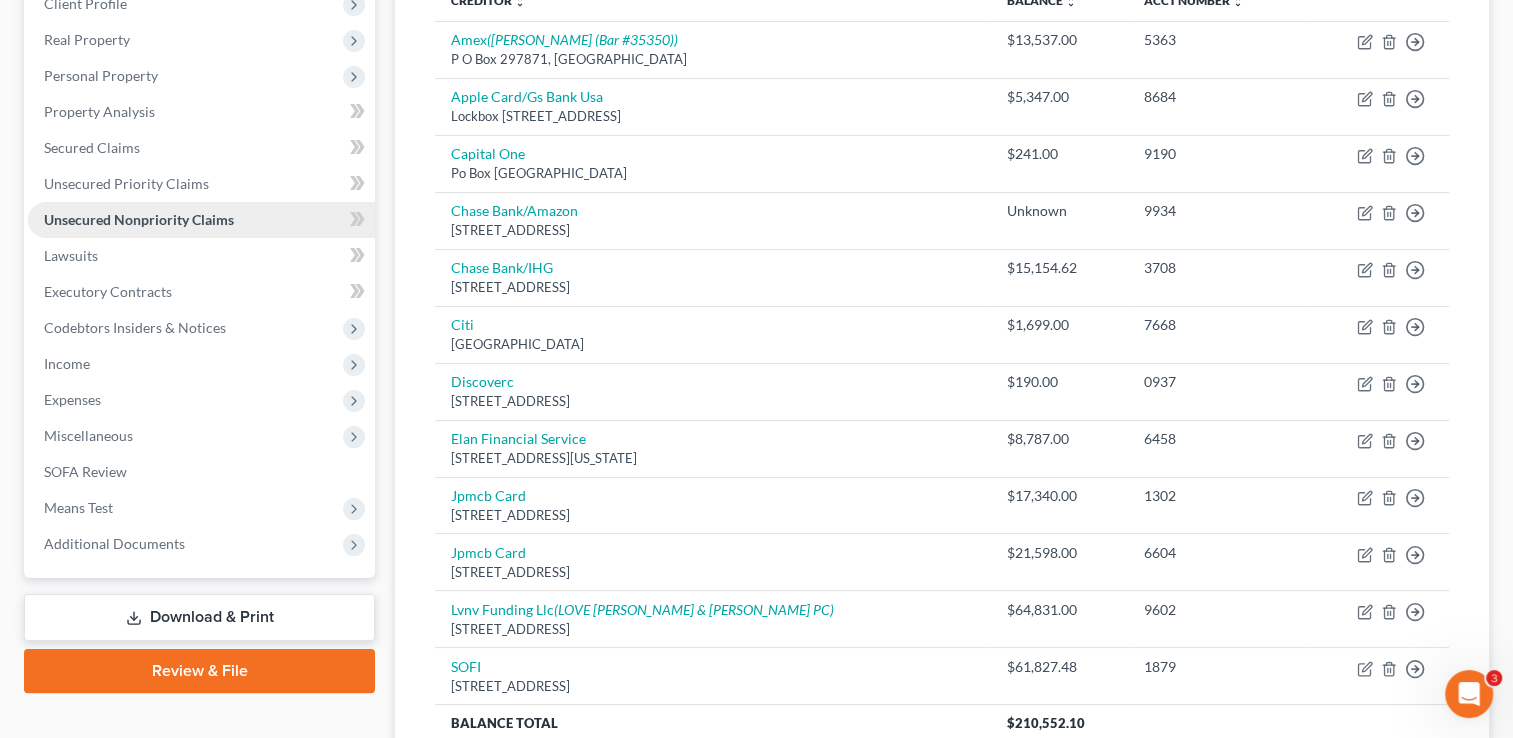 scroll, scrollTop: 273, scrollLeft: 0, axis: vertical 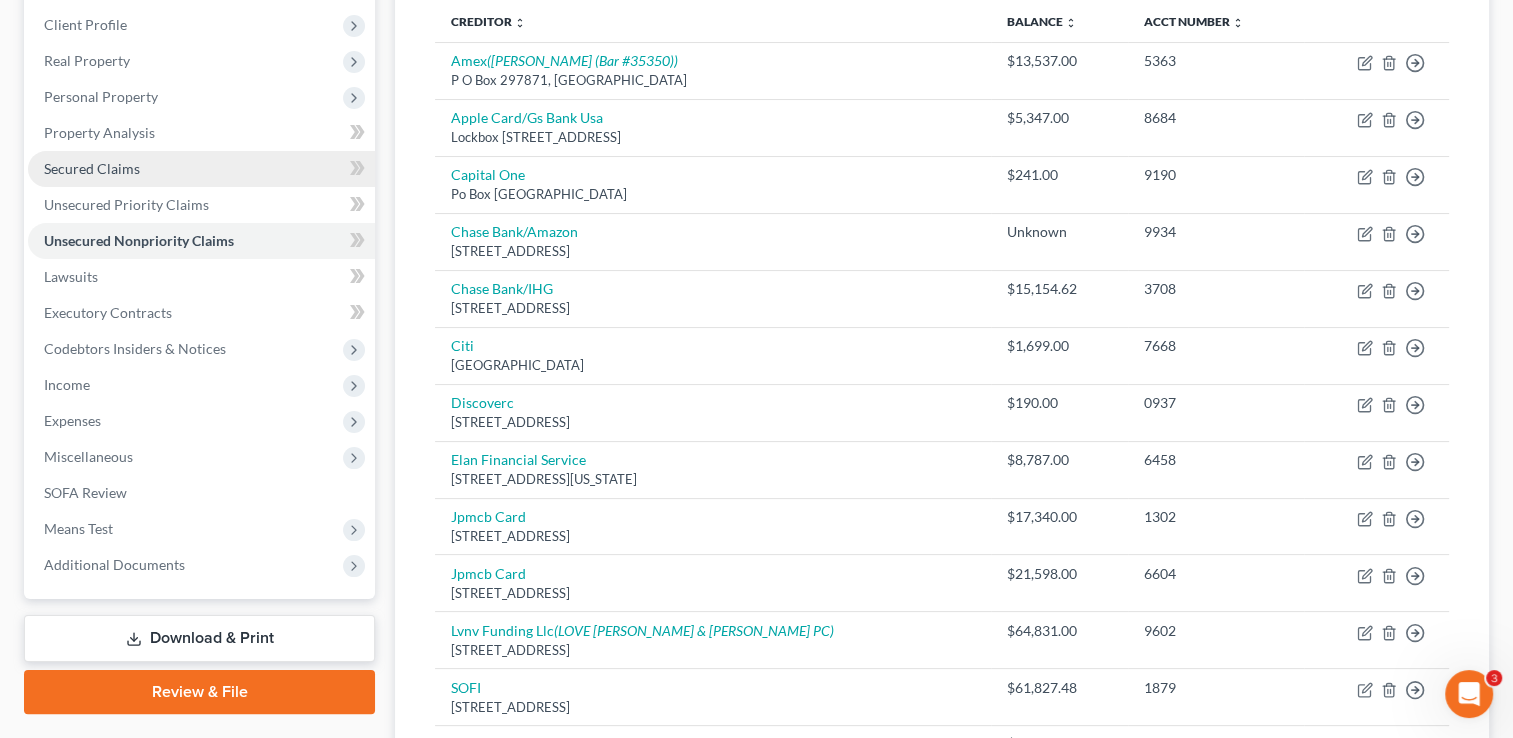 click on "Secured Claims" at bounding box center (201, 169) 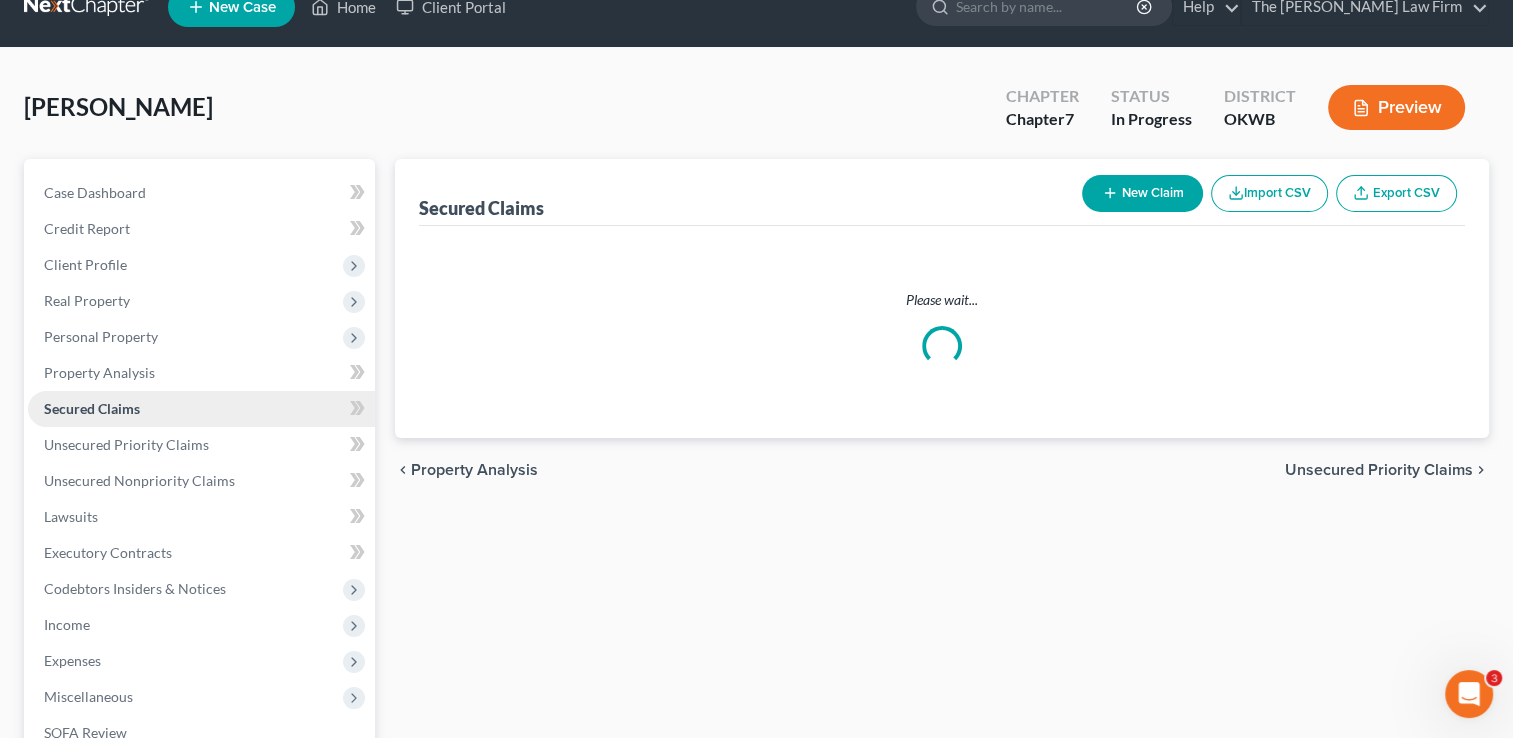 scroll, scrollTop: 0, scrollLeft: 0, axis: both 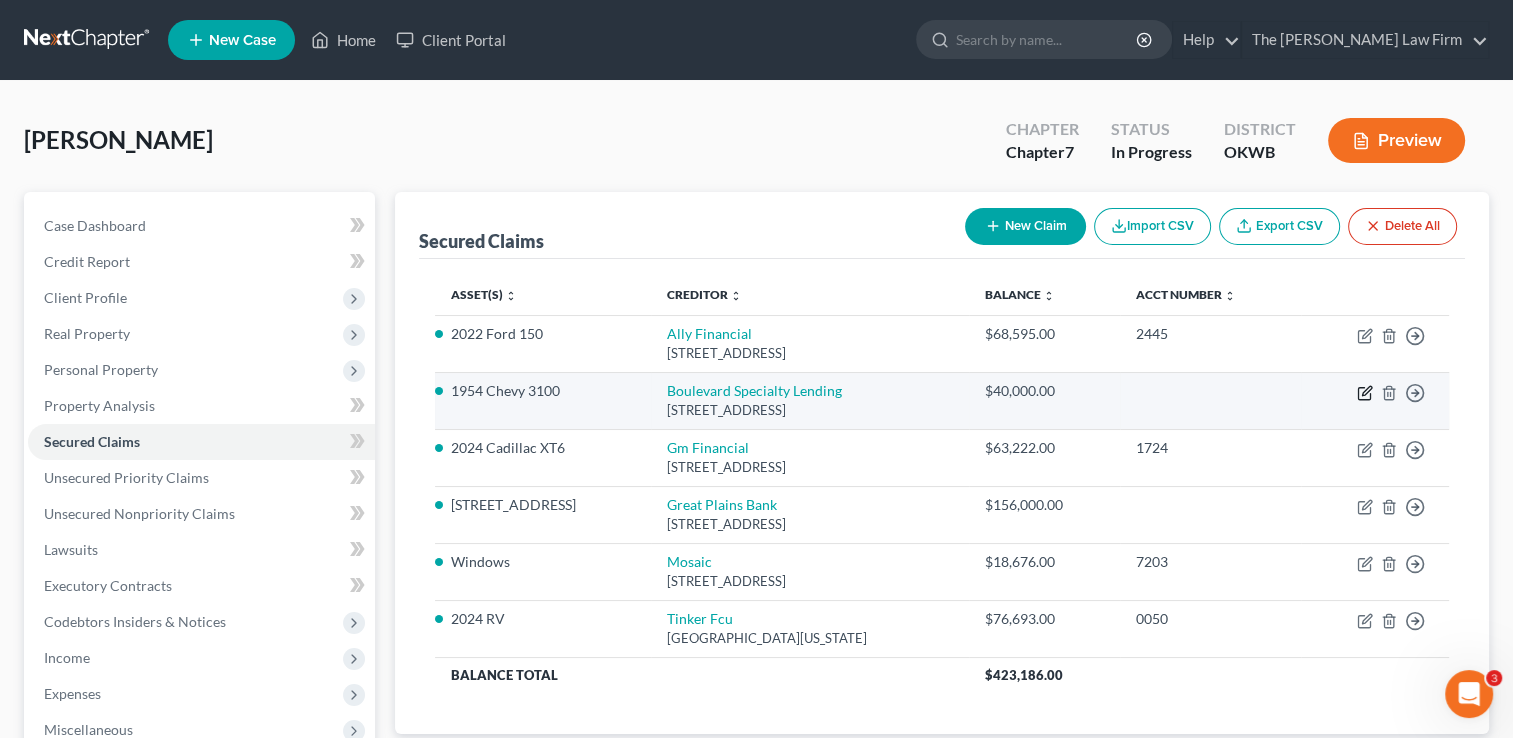 click 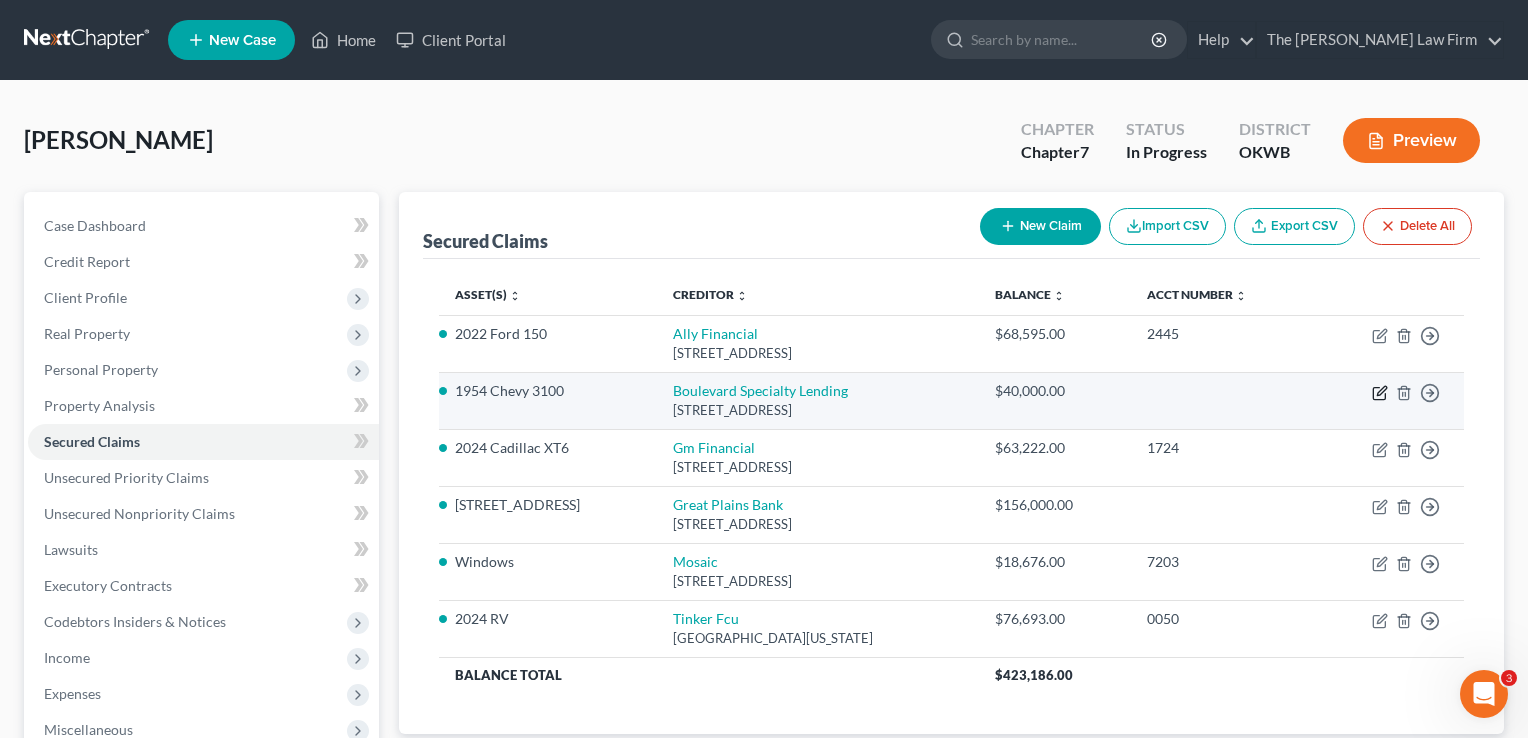 select on "26" 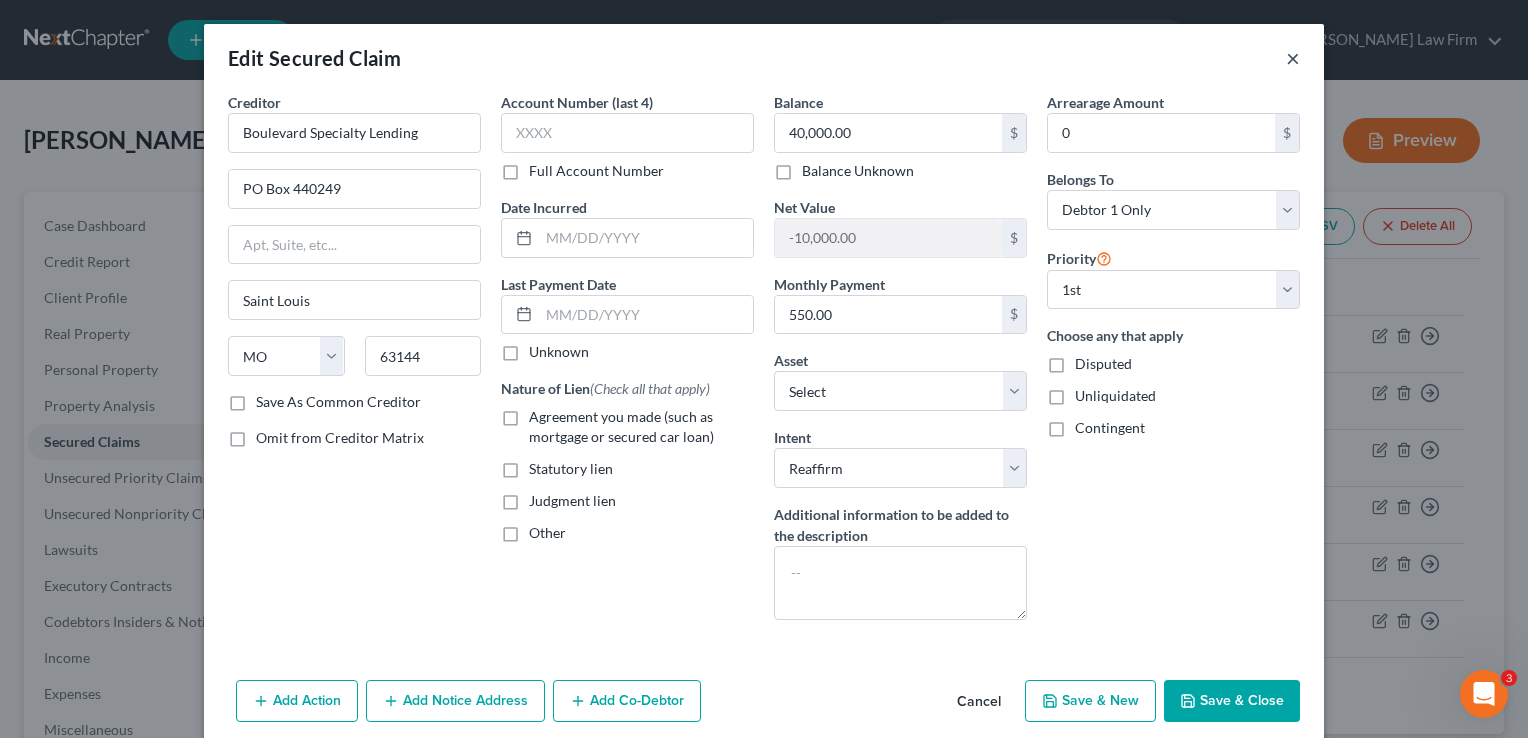 click on "×" at bounding box center (1293, 58) 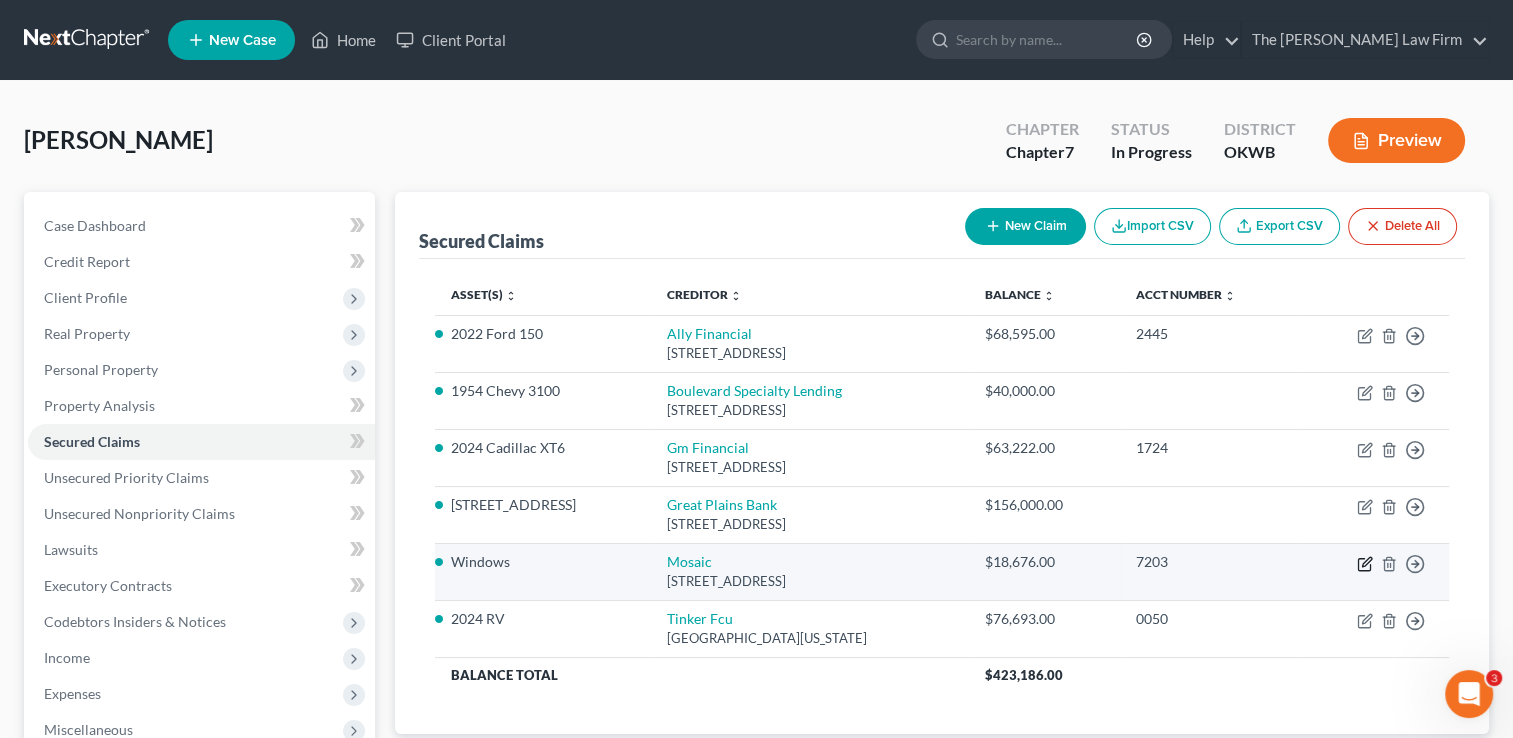 click 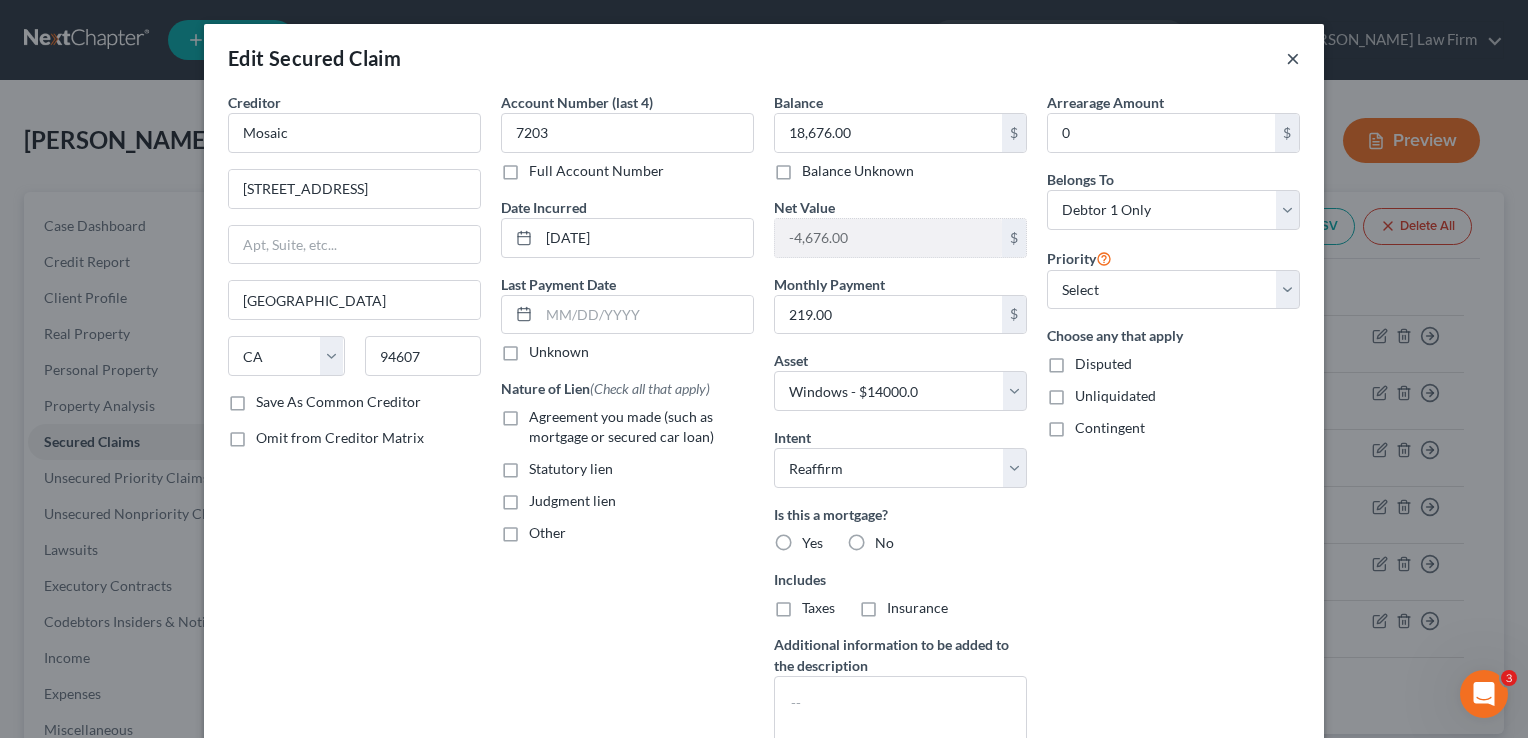 click on "×" at bounding box center (1293, 58) 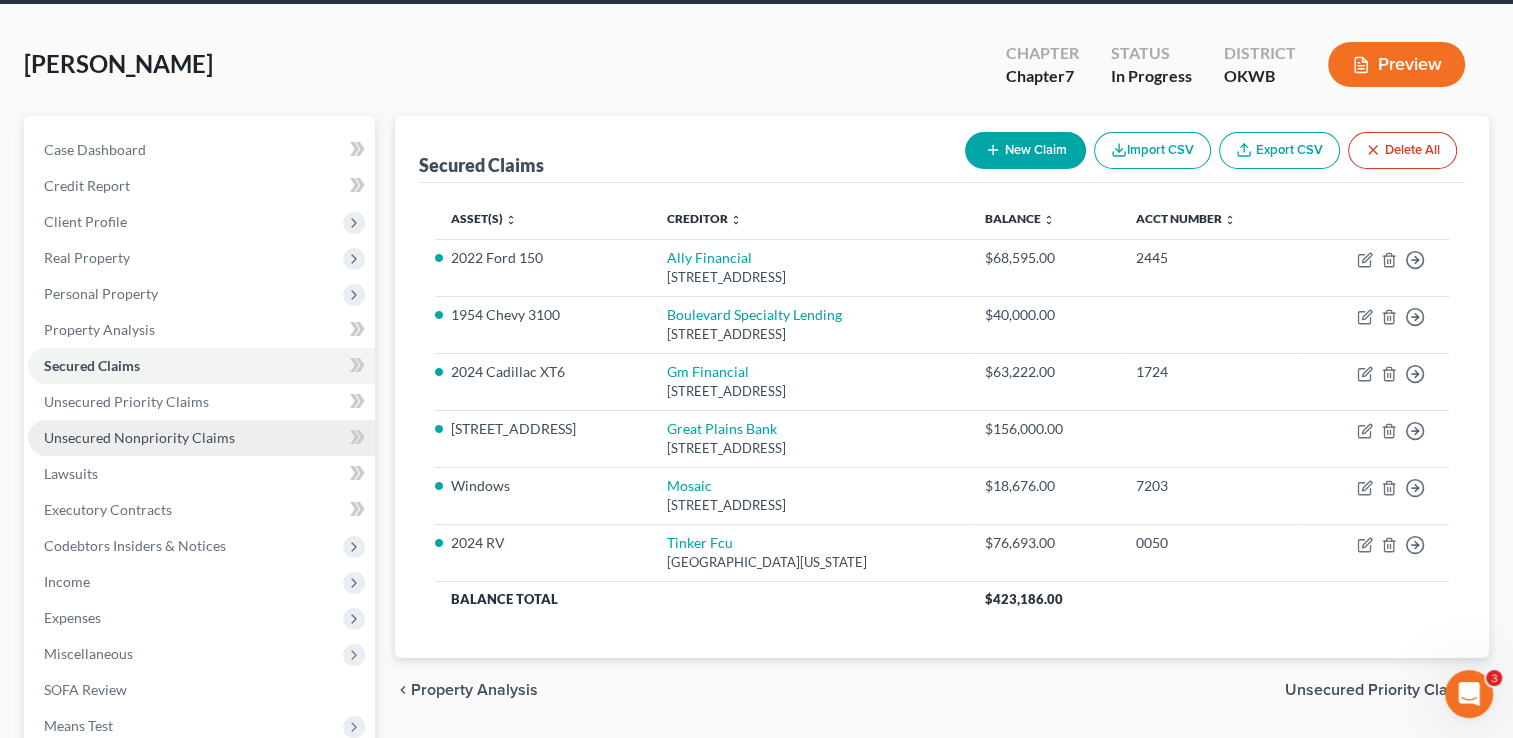 scroll, scrollTop: 200, scrollLeft: 0, axis: vertical 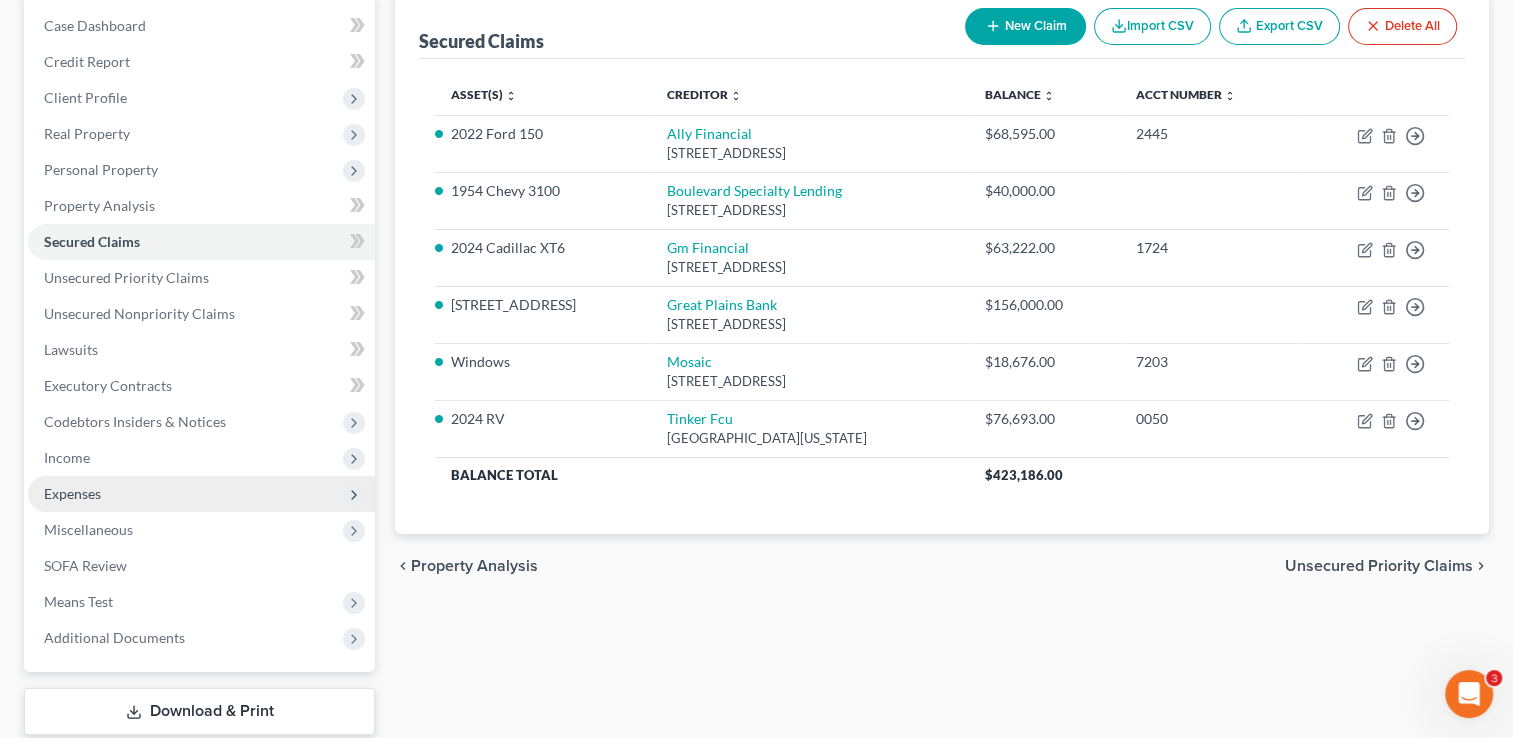 click on "Expenses" at bounding box center [72, 493] 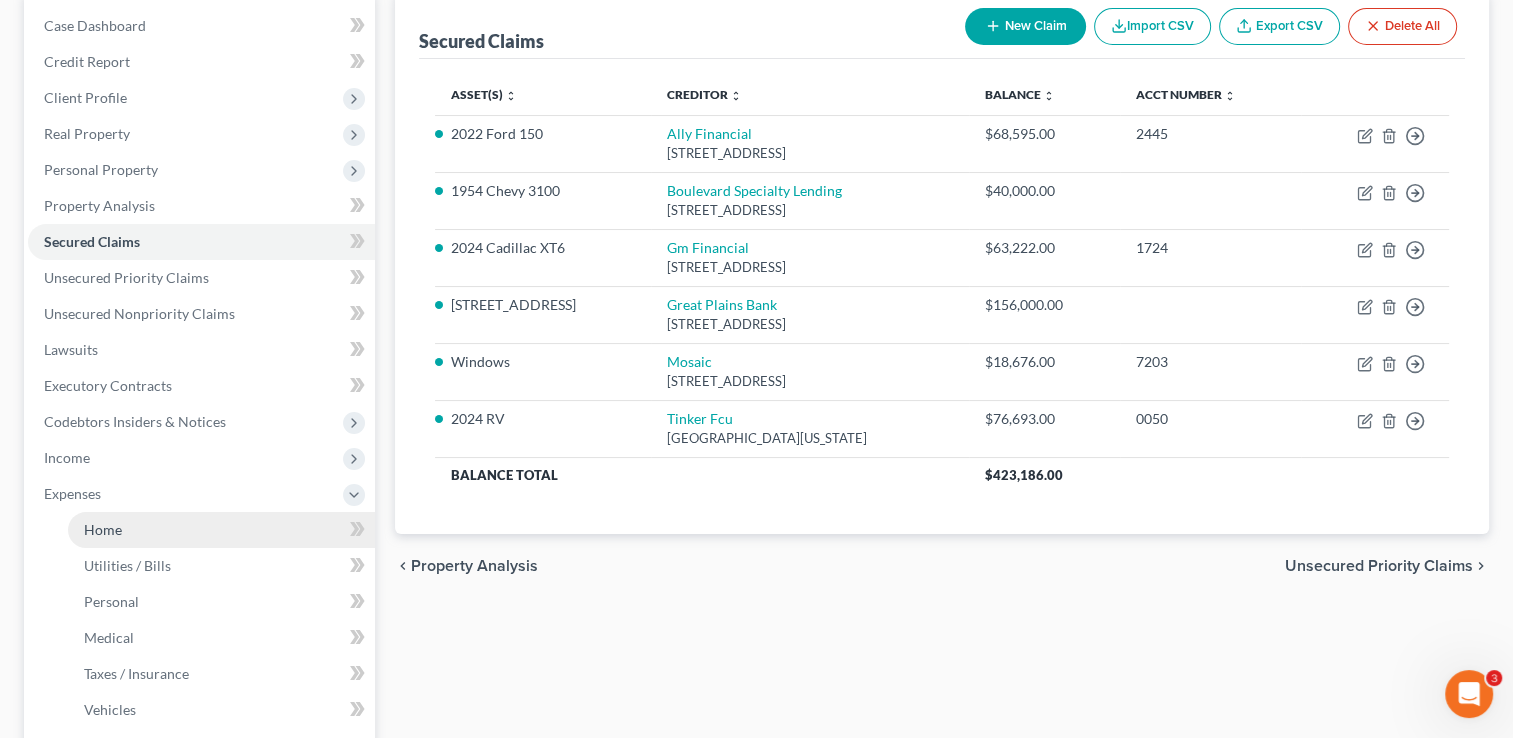 click on "Home" at bounding box center (103, 529) 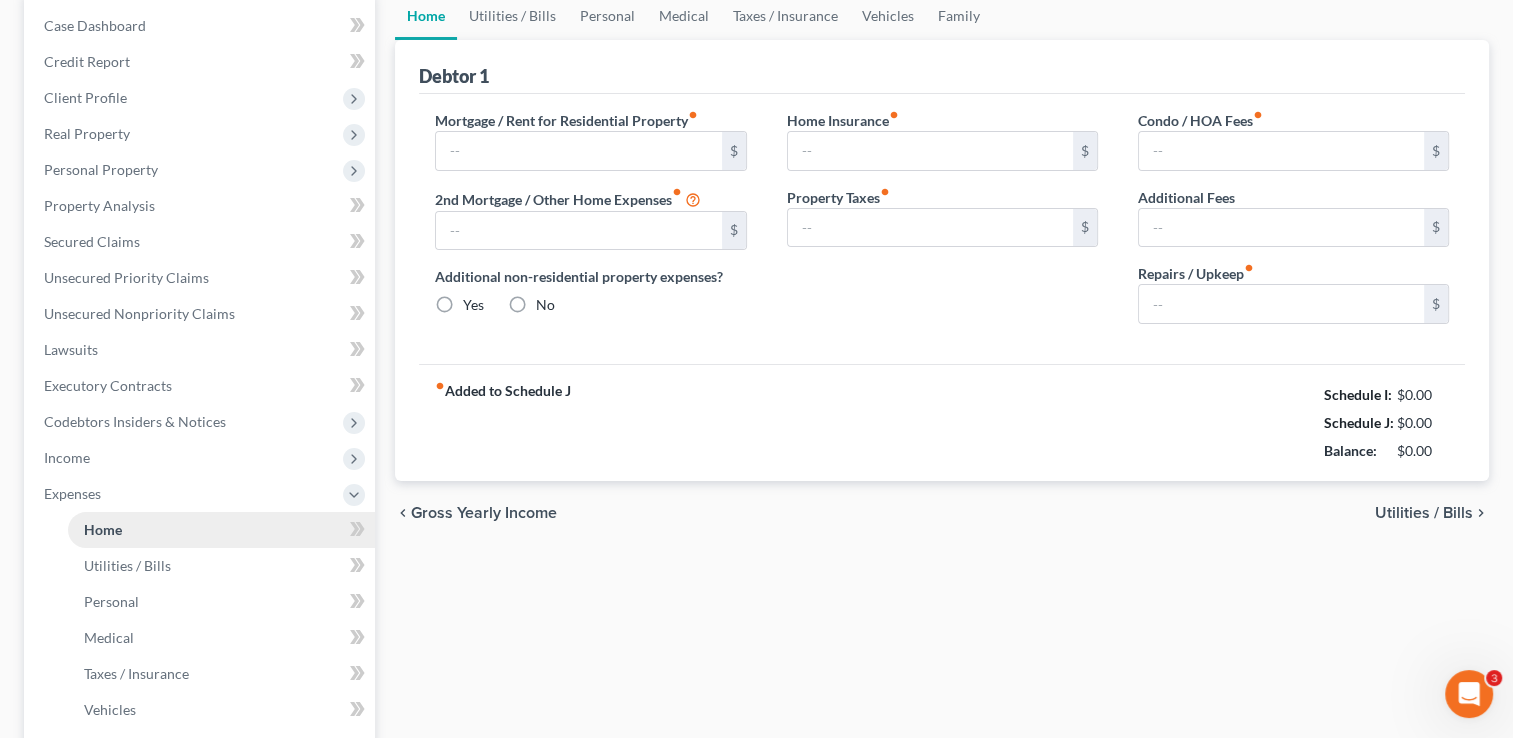 scroll, scrollTop: 12, scrollLeft: 0, axis: vertical 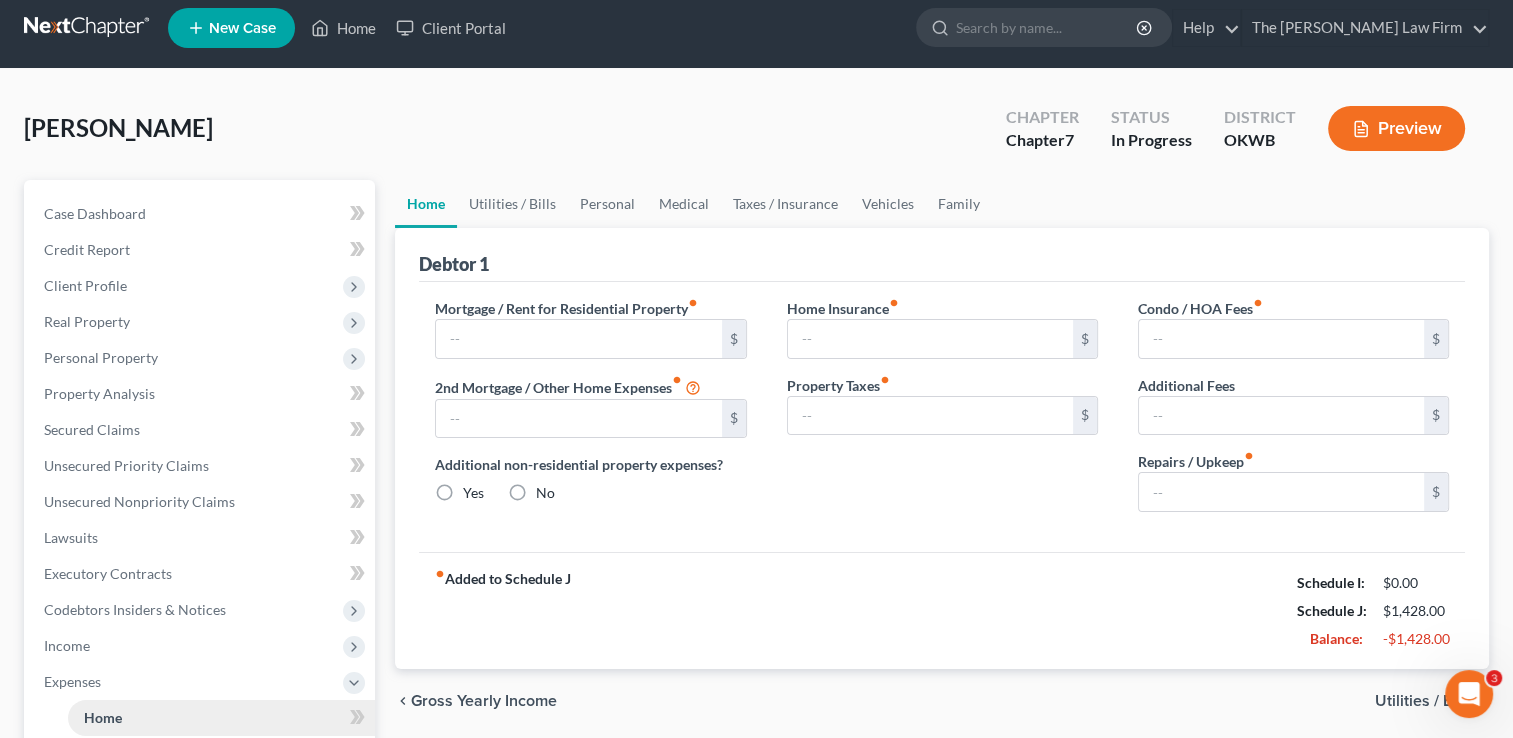 type on "900.00" 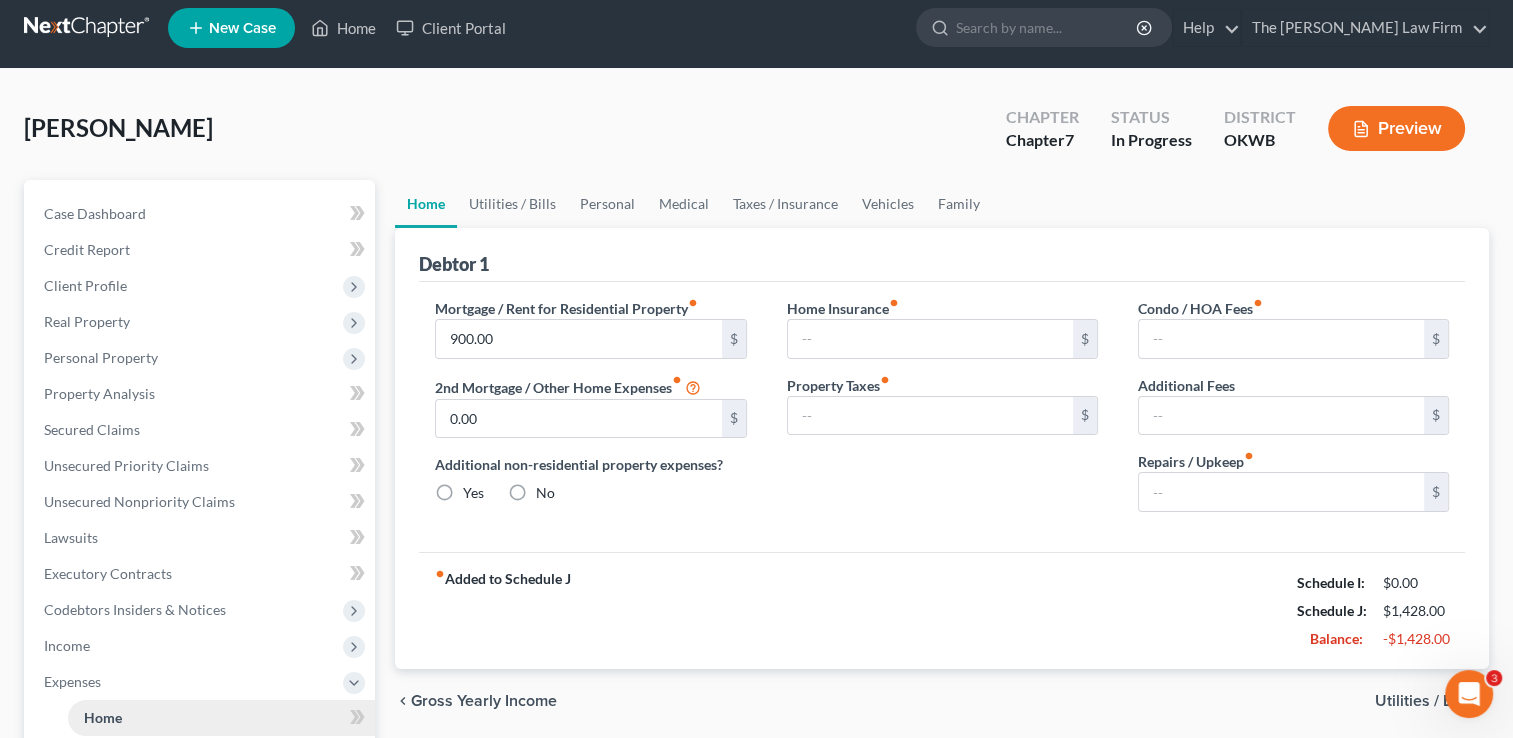 radio on "true" 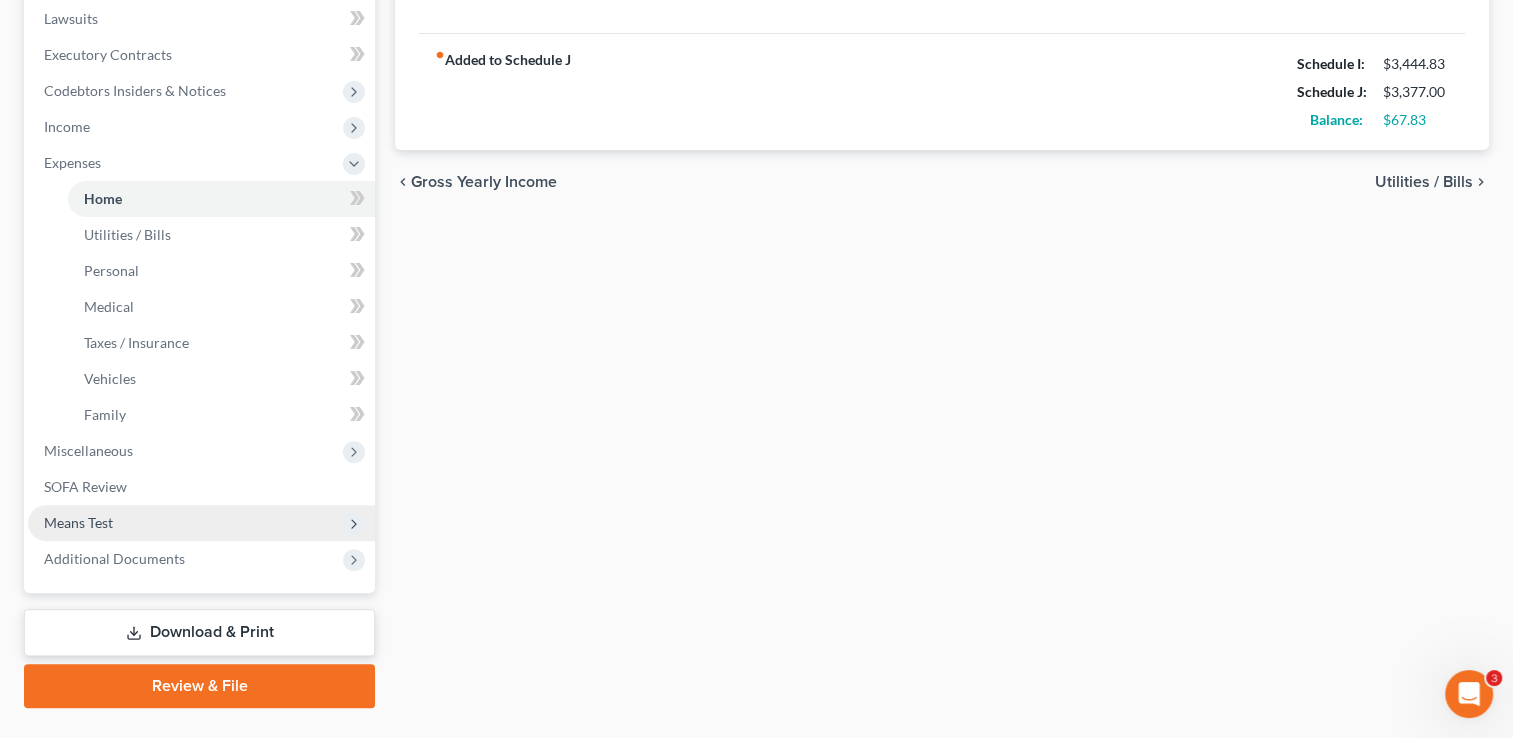 scroll, scrollTop: 575, scrollLeft: 0, axis: vertical 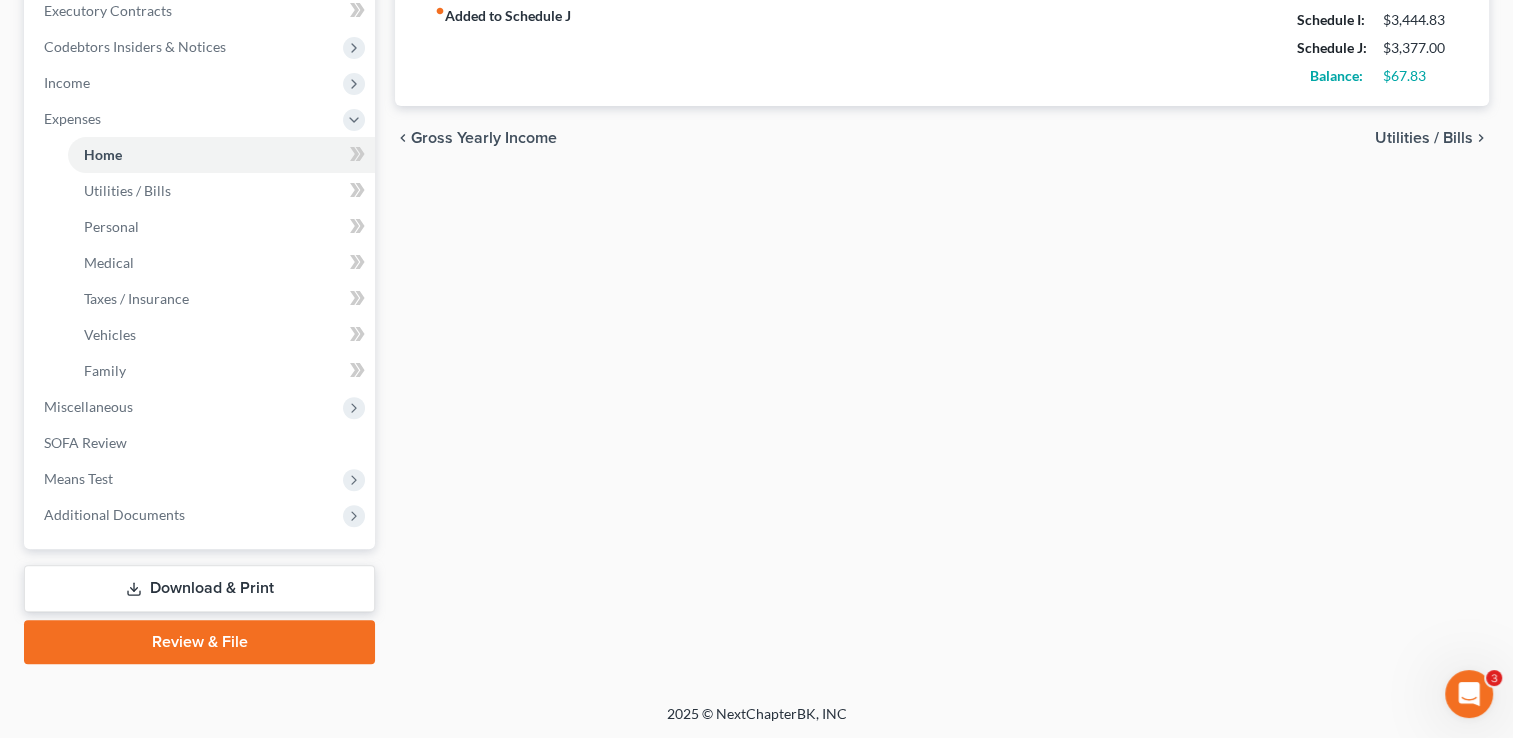 click on "Download & Print" at bounding box center [199, 588] 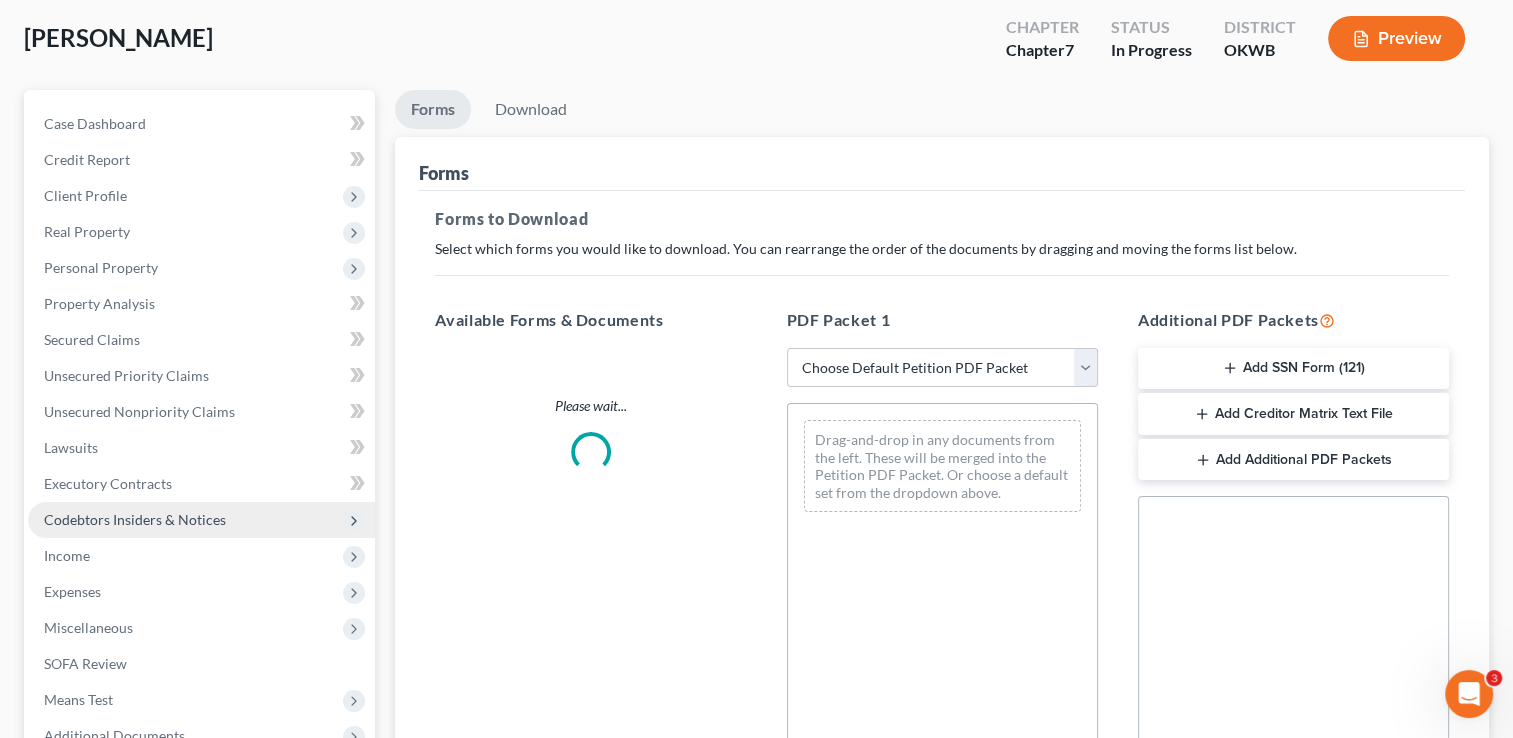 scroll, scrollTop: 0, scrollLeft: 0, axis: both 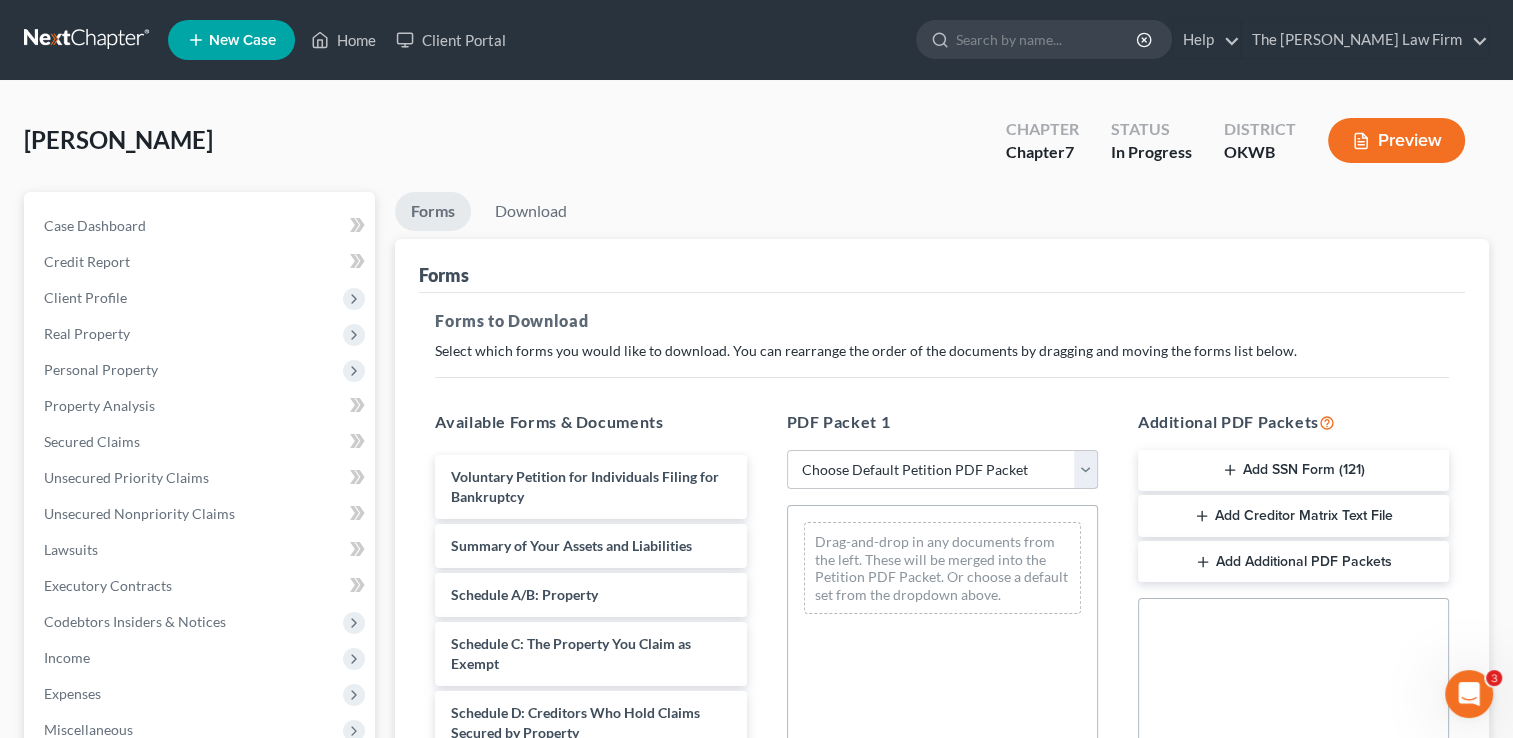click on "Choose Default Petition PDF Packet Complete Bankruptcy Petition (all forms and schedules) Emergency Filing Forms (Petition and Creditor List Only) Amended Forms Signature Pages Only" at bounding box center [942, 470] 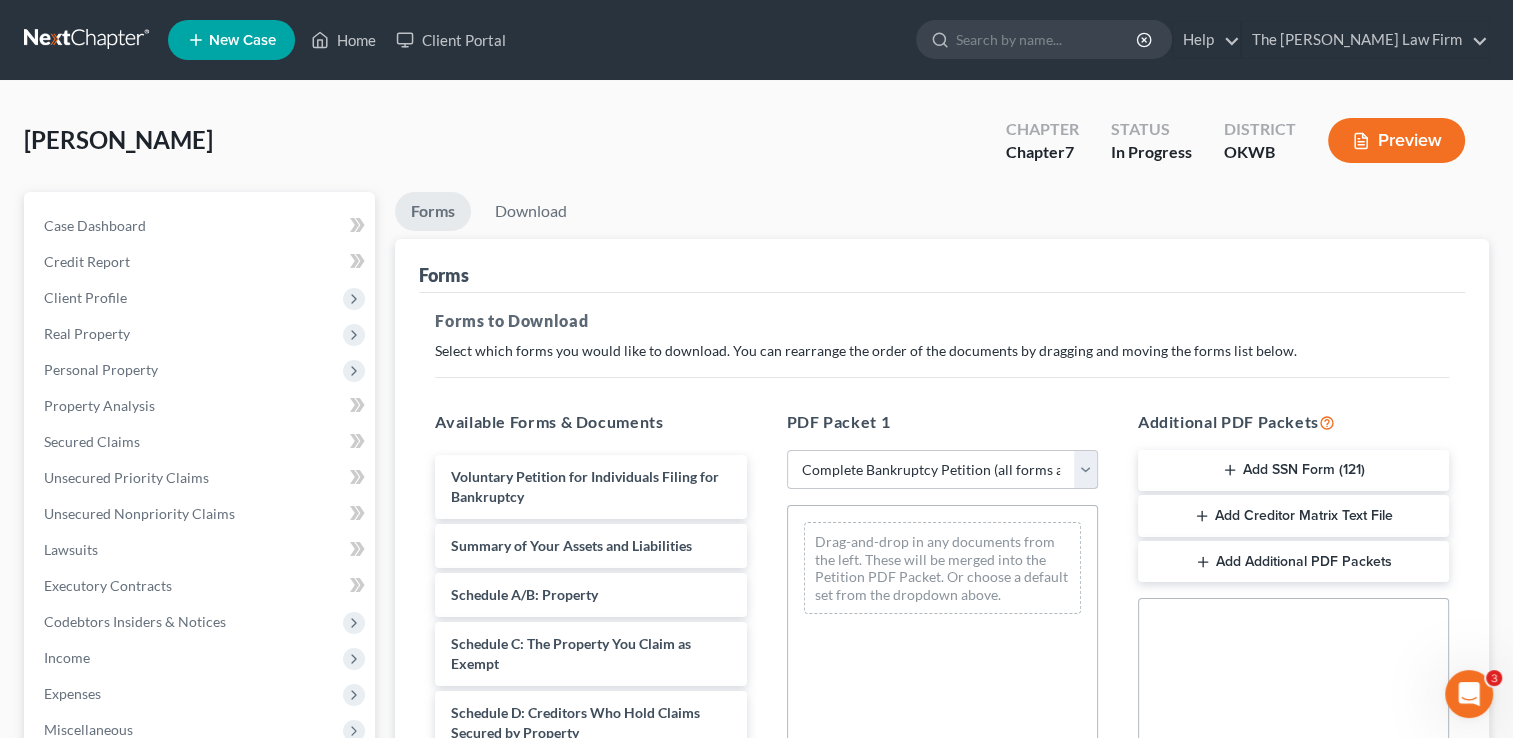 click on "Choose Default Petition PDF Packet Complete Bankruptcy Petition (all forms and schedules) Emergency Filing Forms (Petition and Creditor List Only) Amended Forms Signature Pages Only" at bounding box center [942, 470] 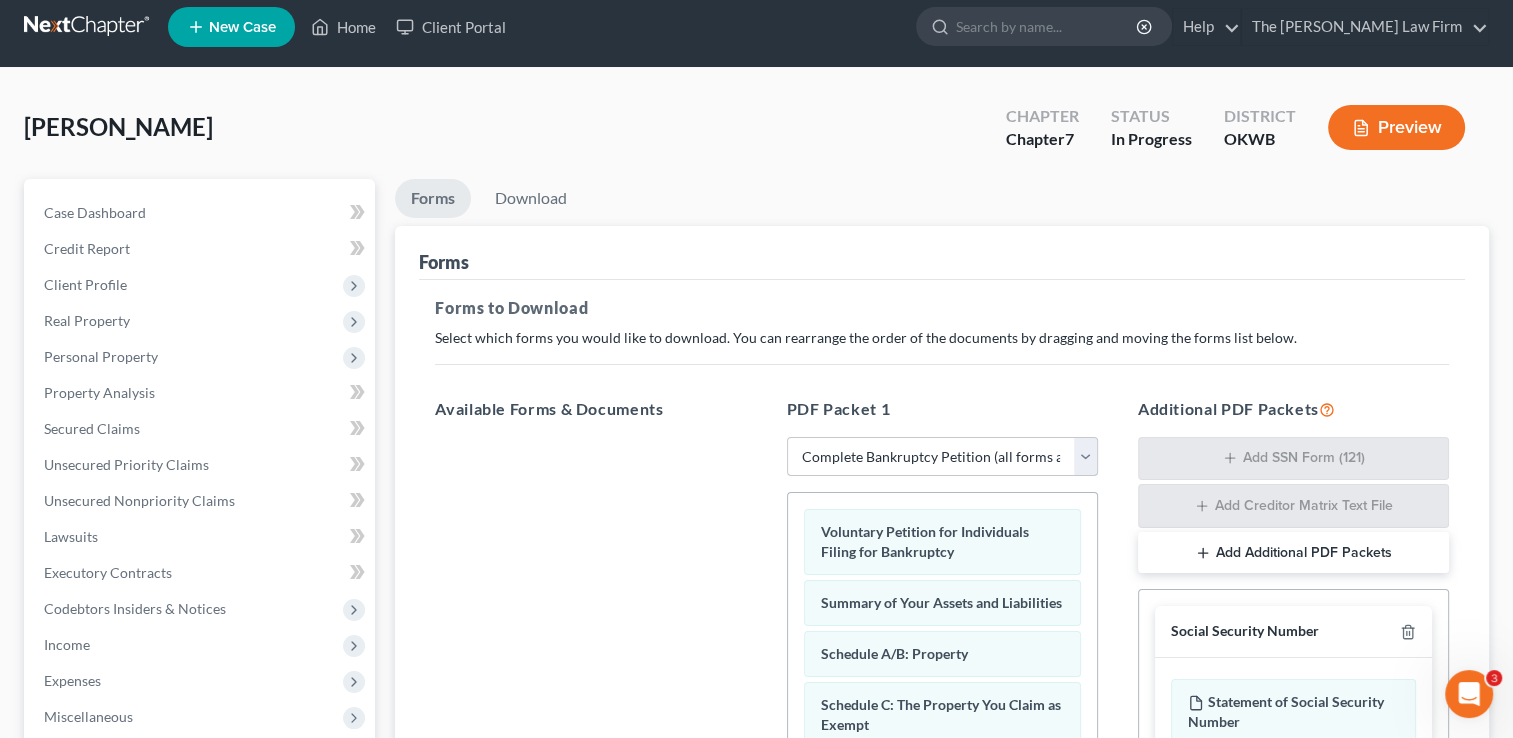 scroll, scrollTop: 0, scrollLeft: 0, axis: both 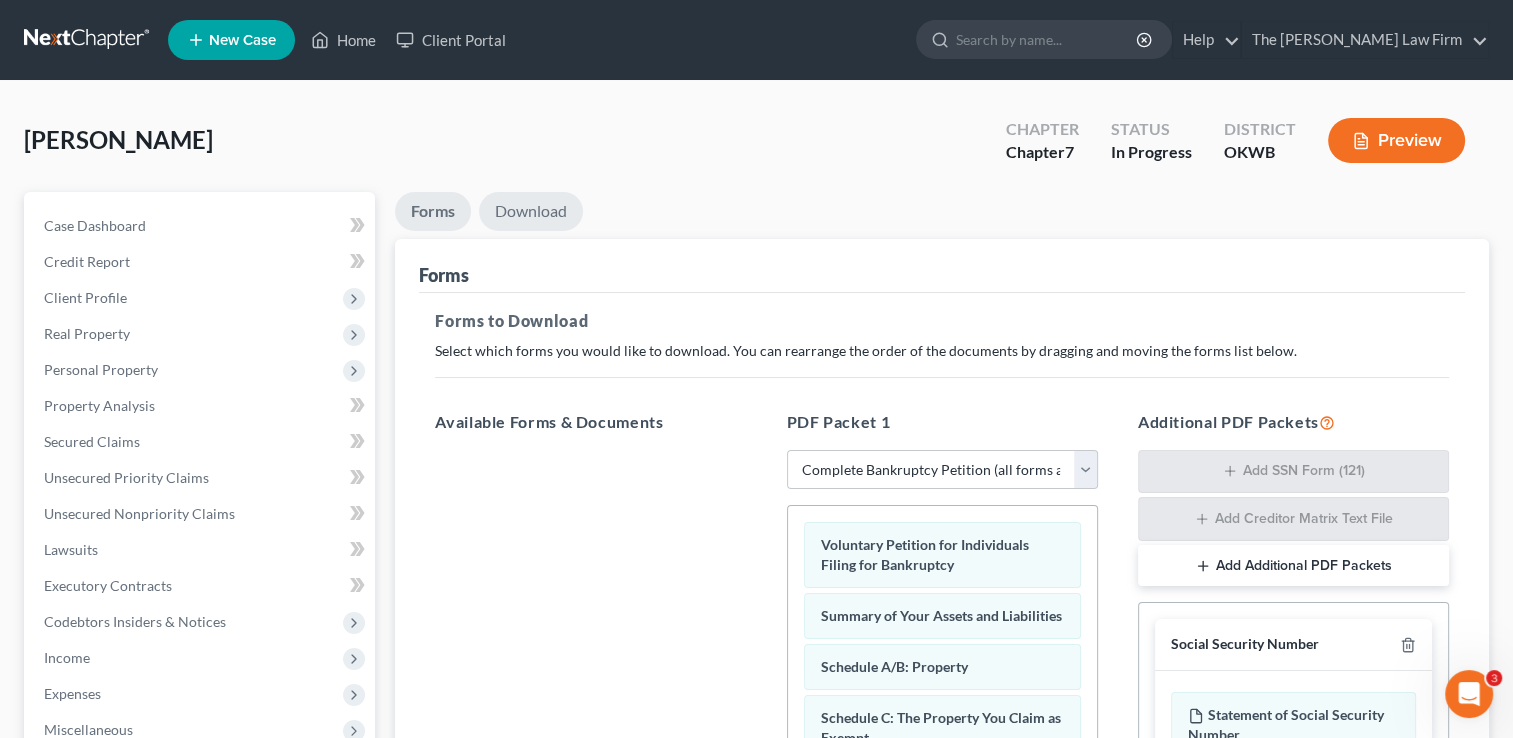 click on "Download" at bounding box center (531, 211) 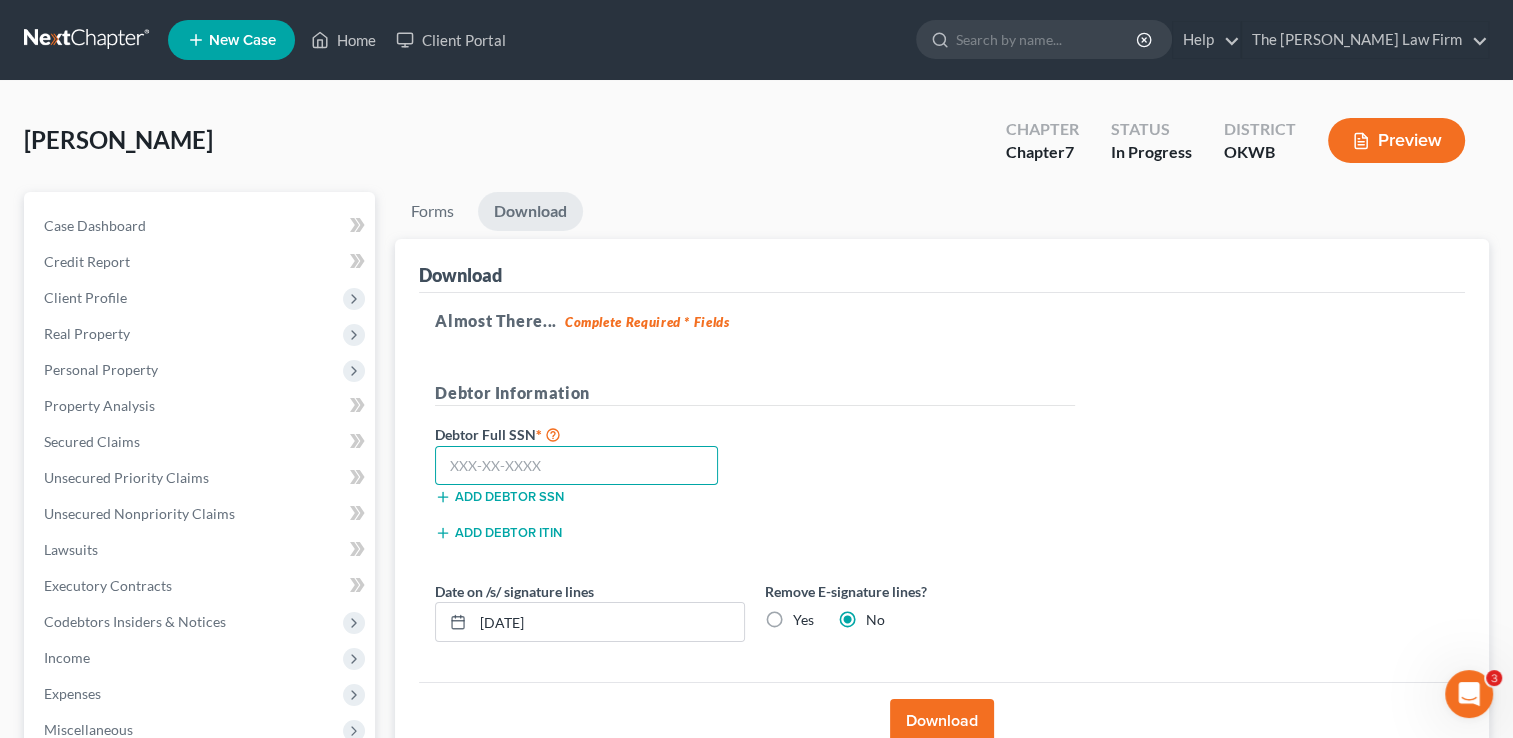click at bounding box center (576, 466) 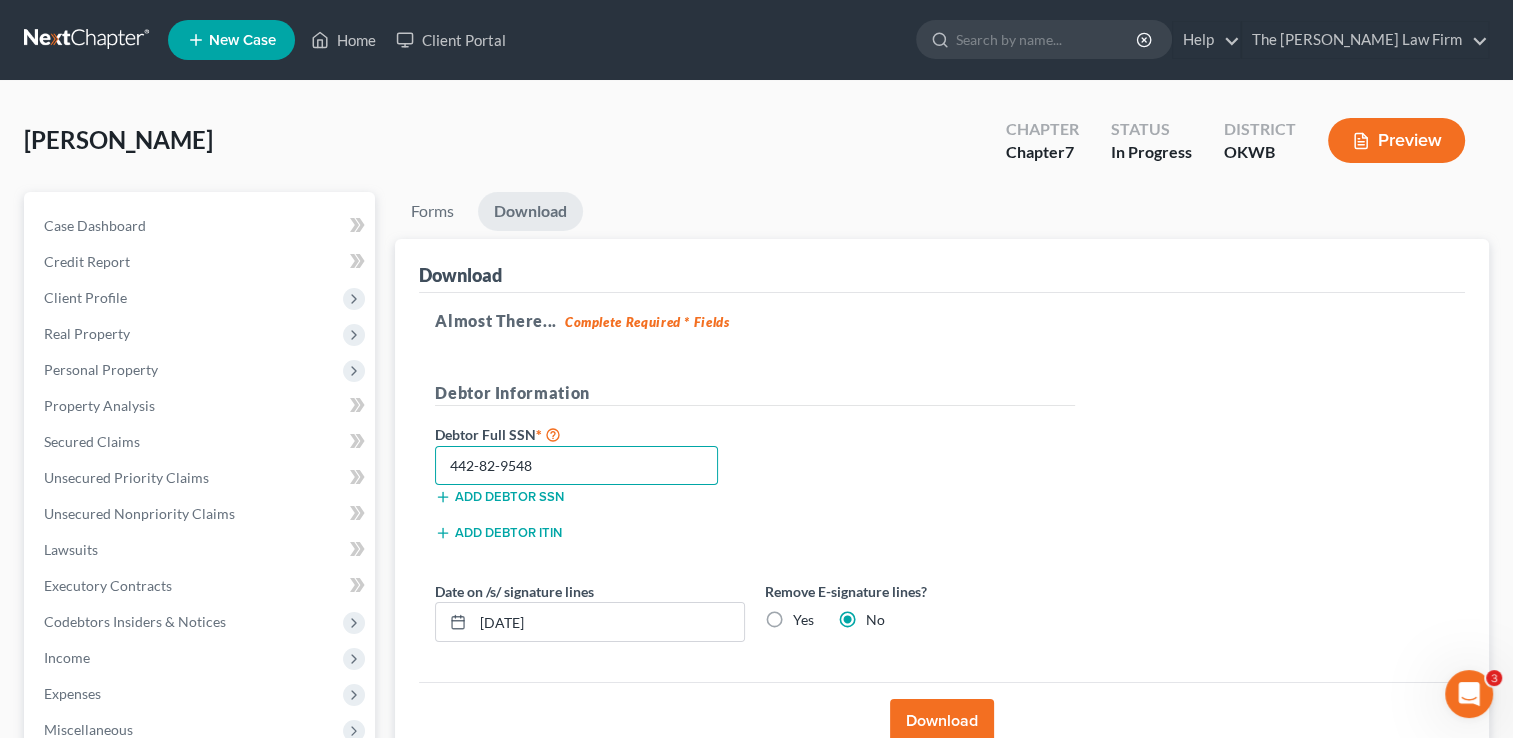 type on "442-82-9548" 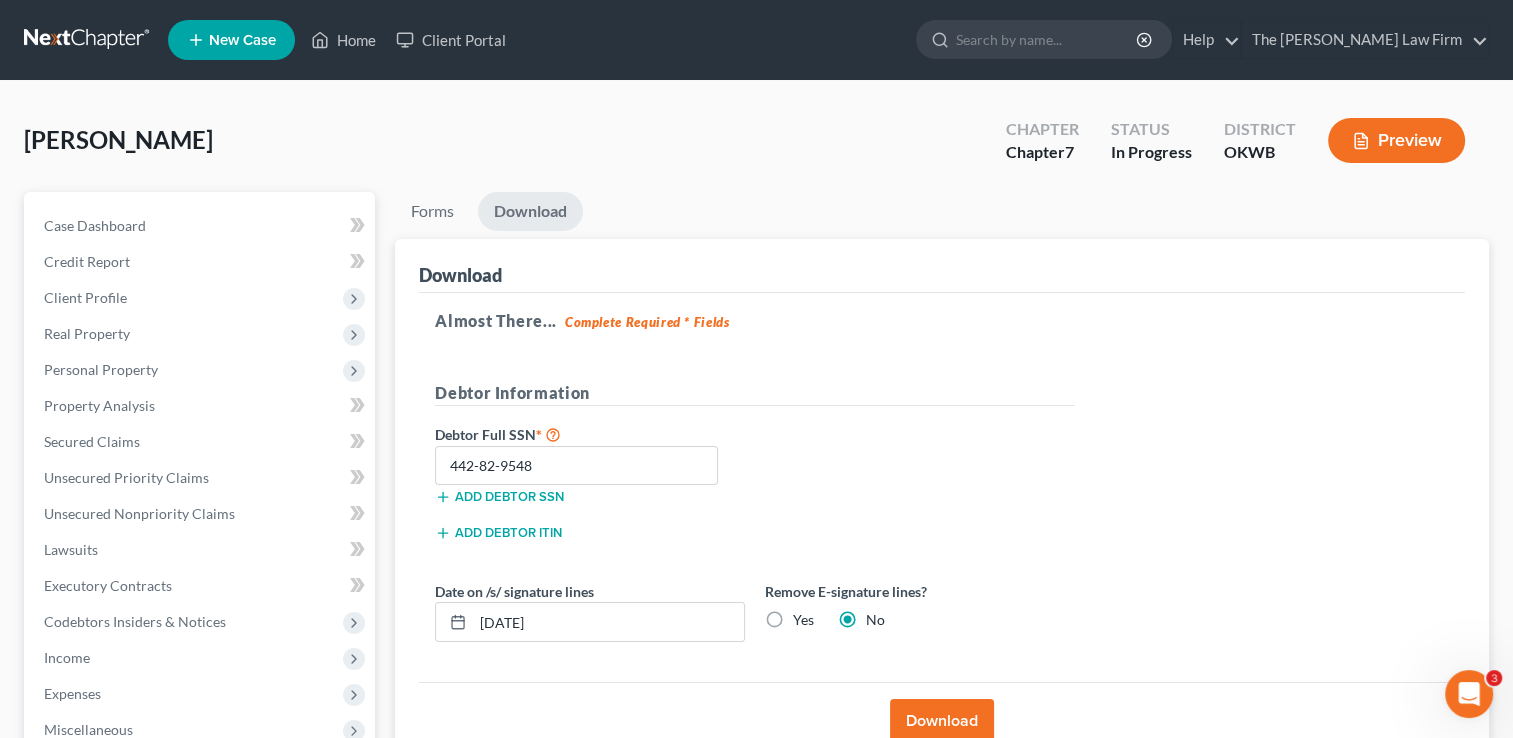 click on "Download" at bounding box center (942, 721) 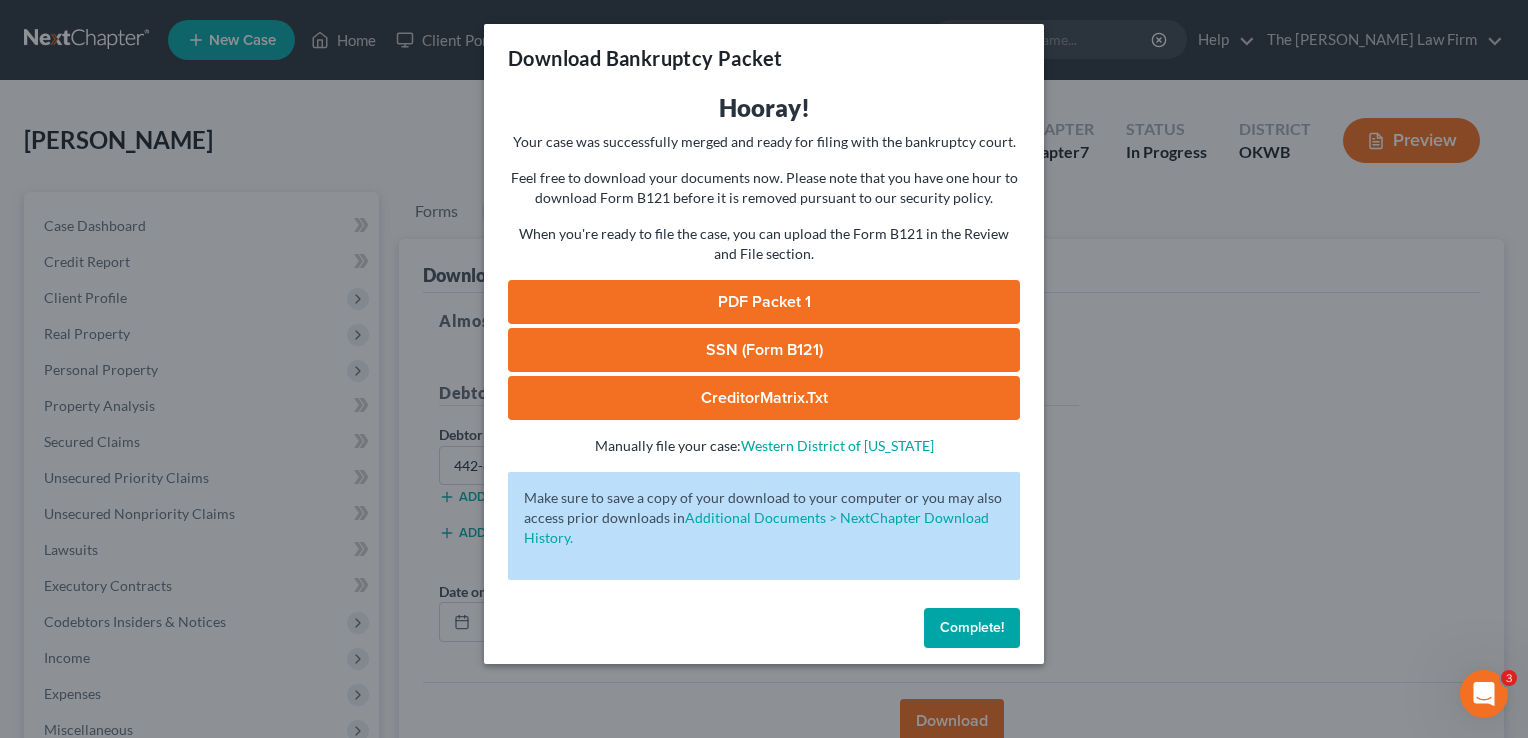 click on "SSN (Form B121)" at bounding box center (764, 350) 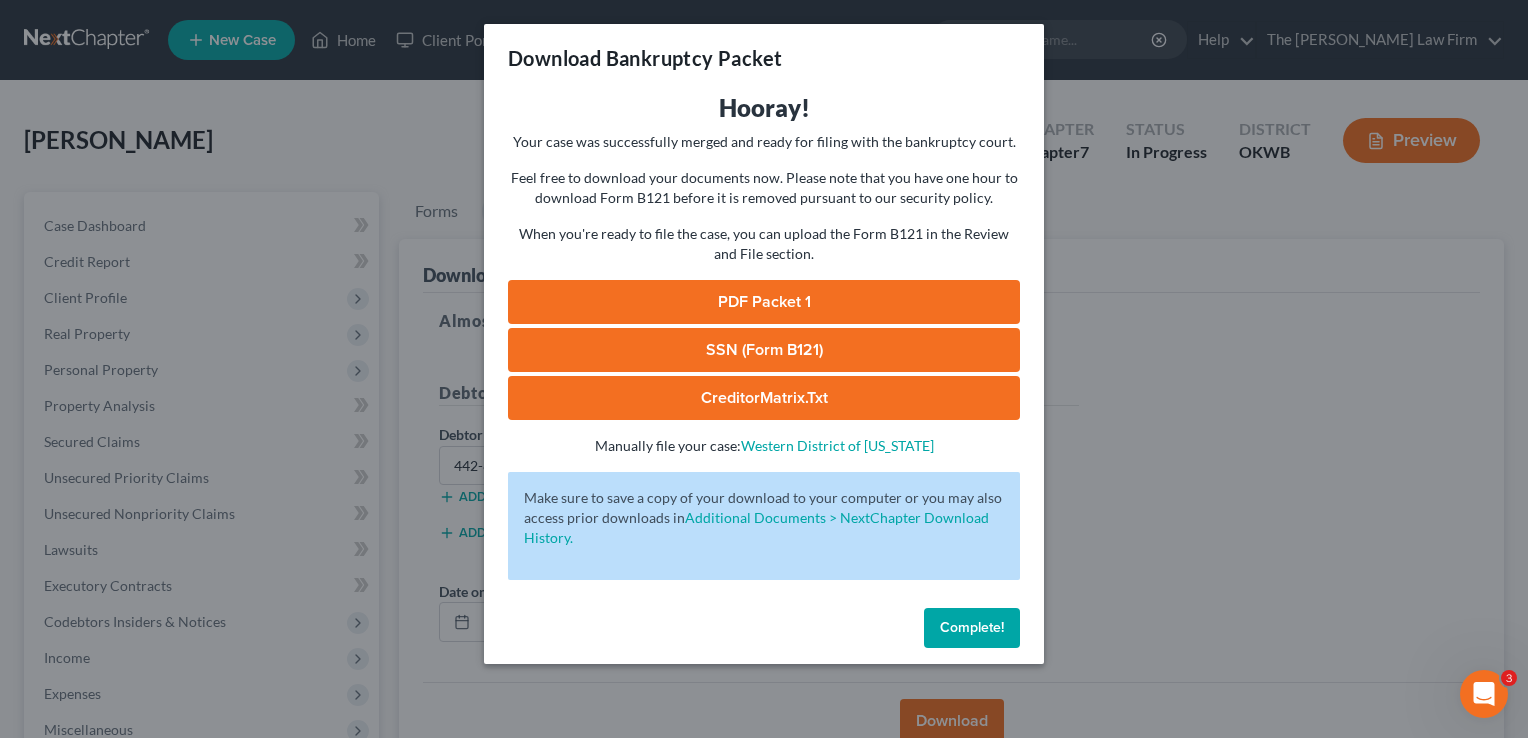 click on "PDF Packet 1" at bounding box center (764, 302) 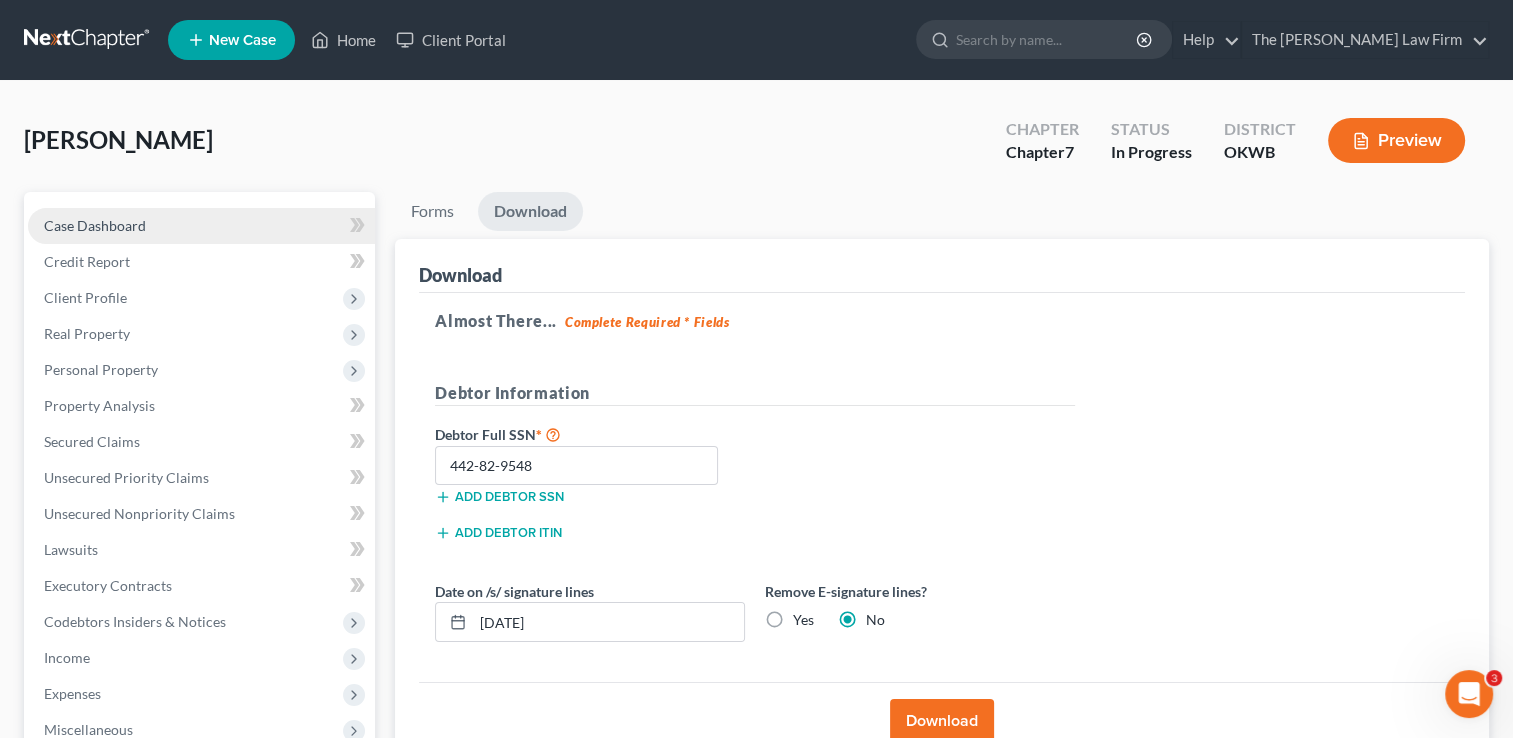 click on "Case Dashboard" at bounding box center (95, 225) 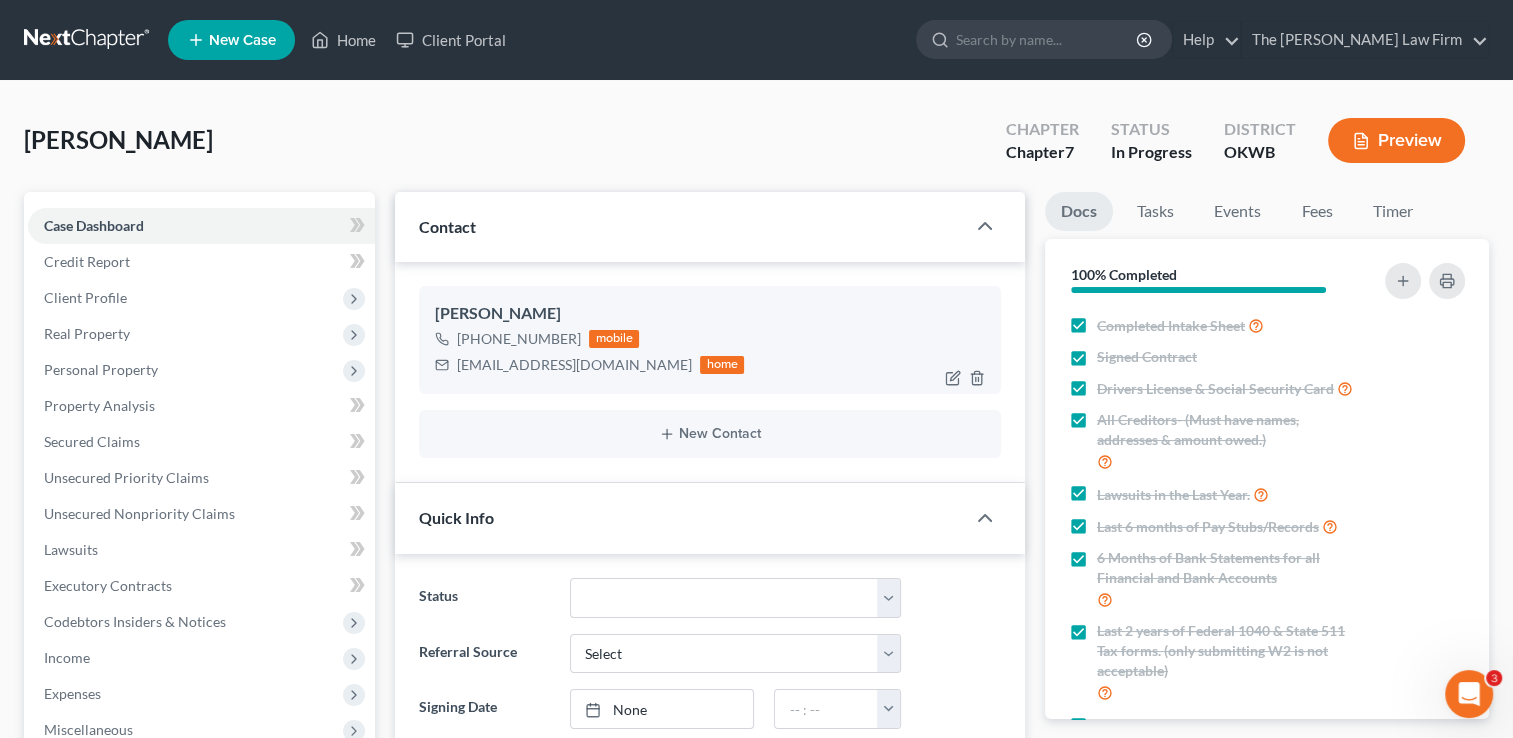 scroll, scrollTop: 333, scrollLeft: 0, axis: vertical 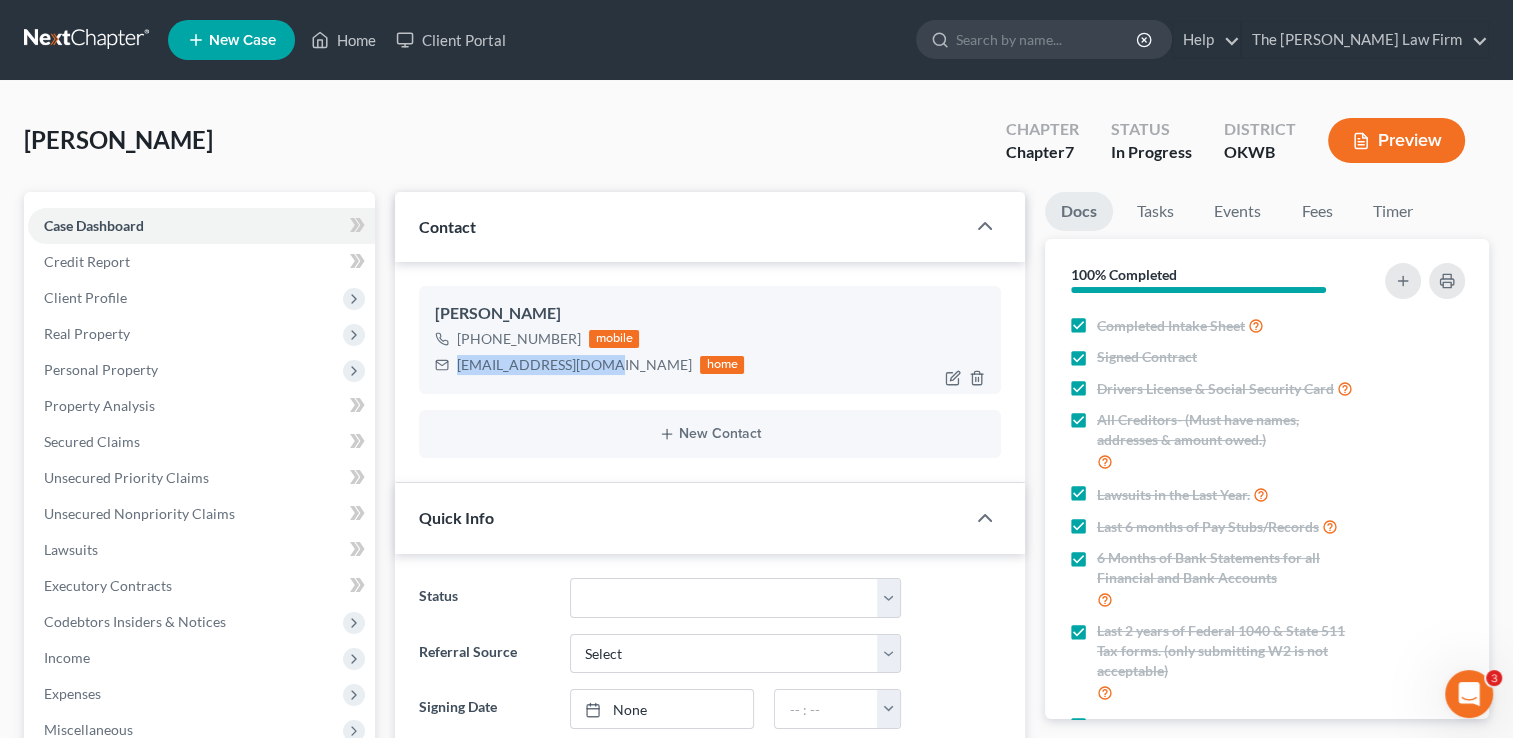 drag, startPoint x: 459, startPoint y: 363, endPoint x: 588, endPoint y: 370, distance: 129.18979 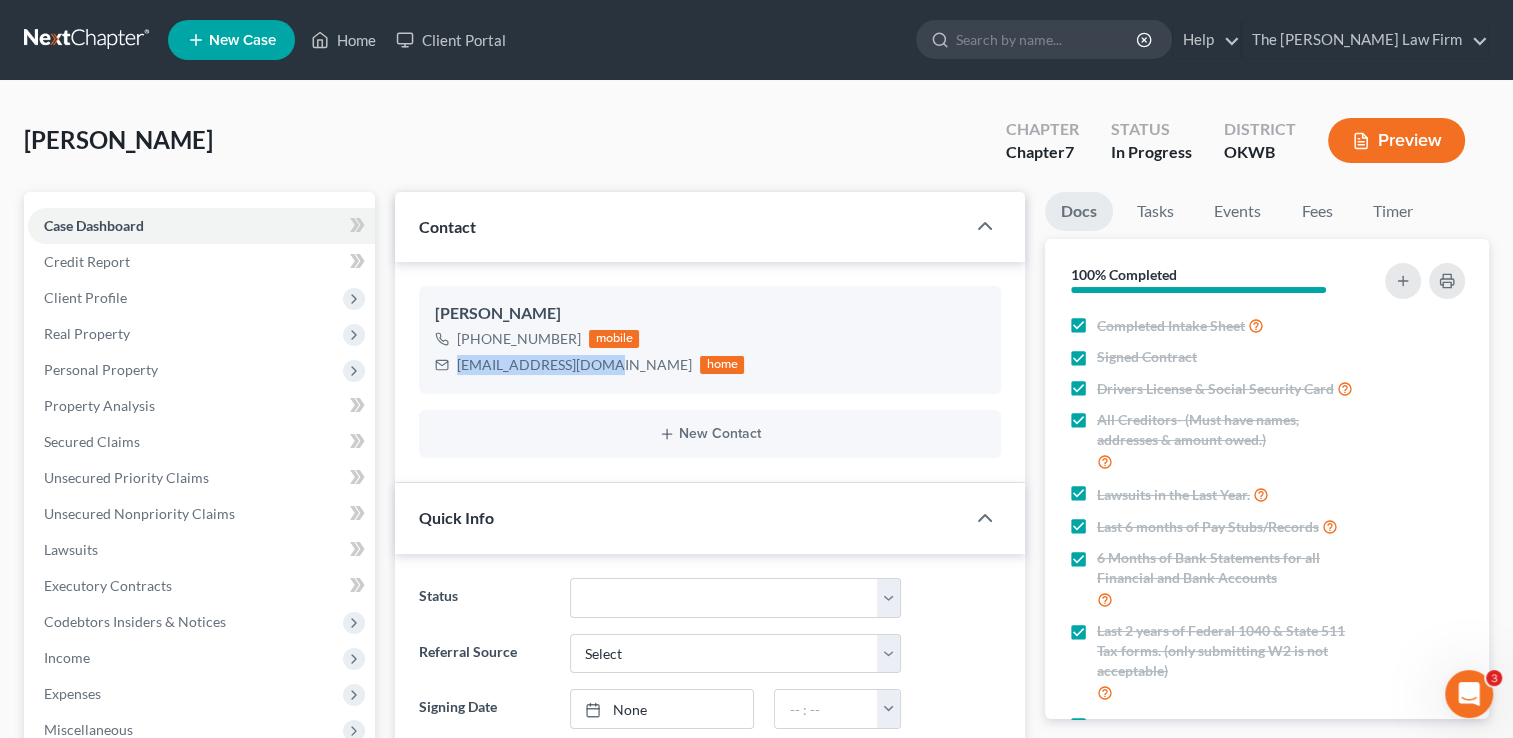 click at bounding box center [88, 40] 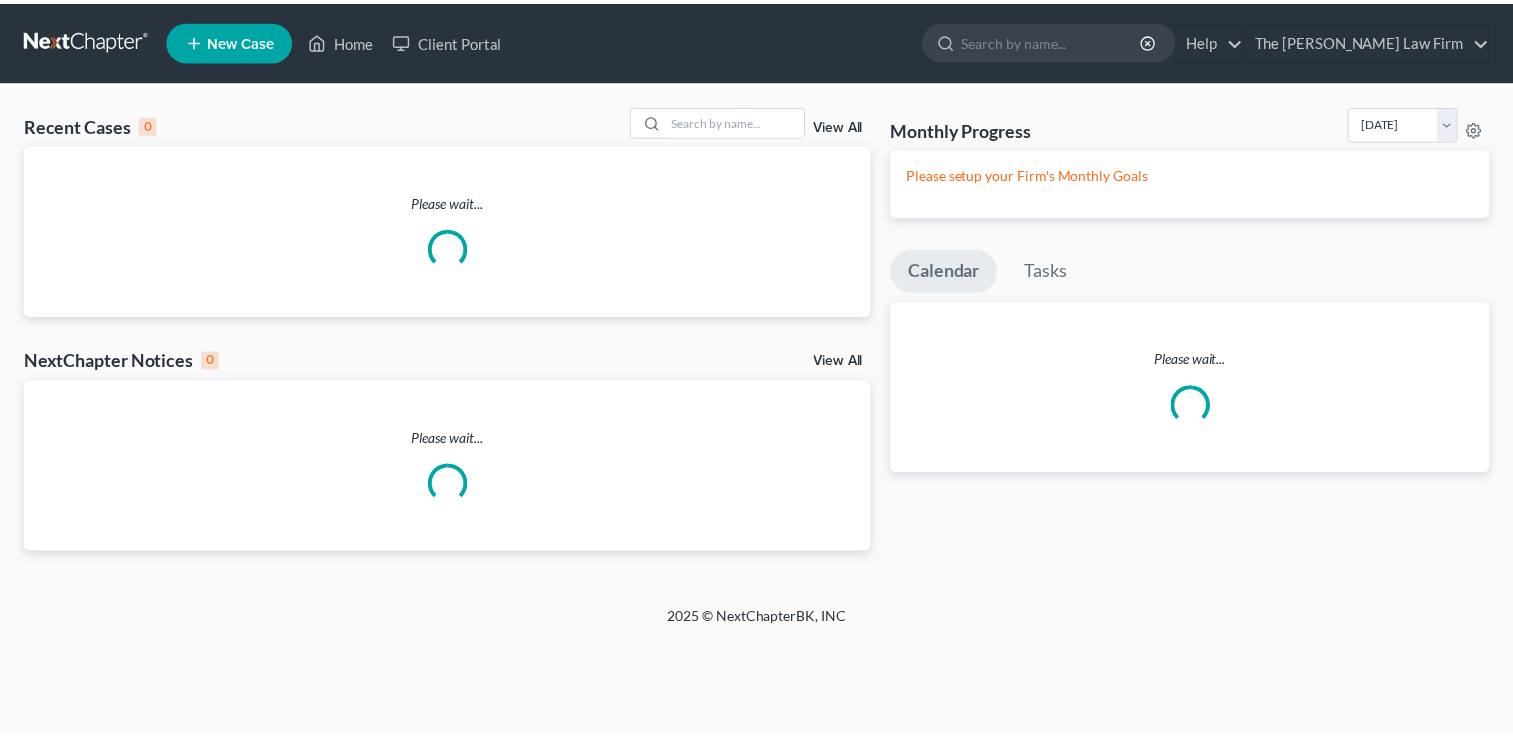 scroll, scrollTop: 0, scrollLeft: 0, axis: both 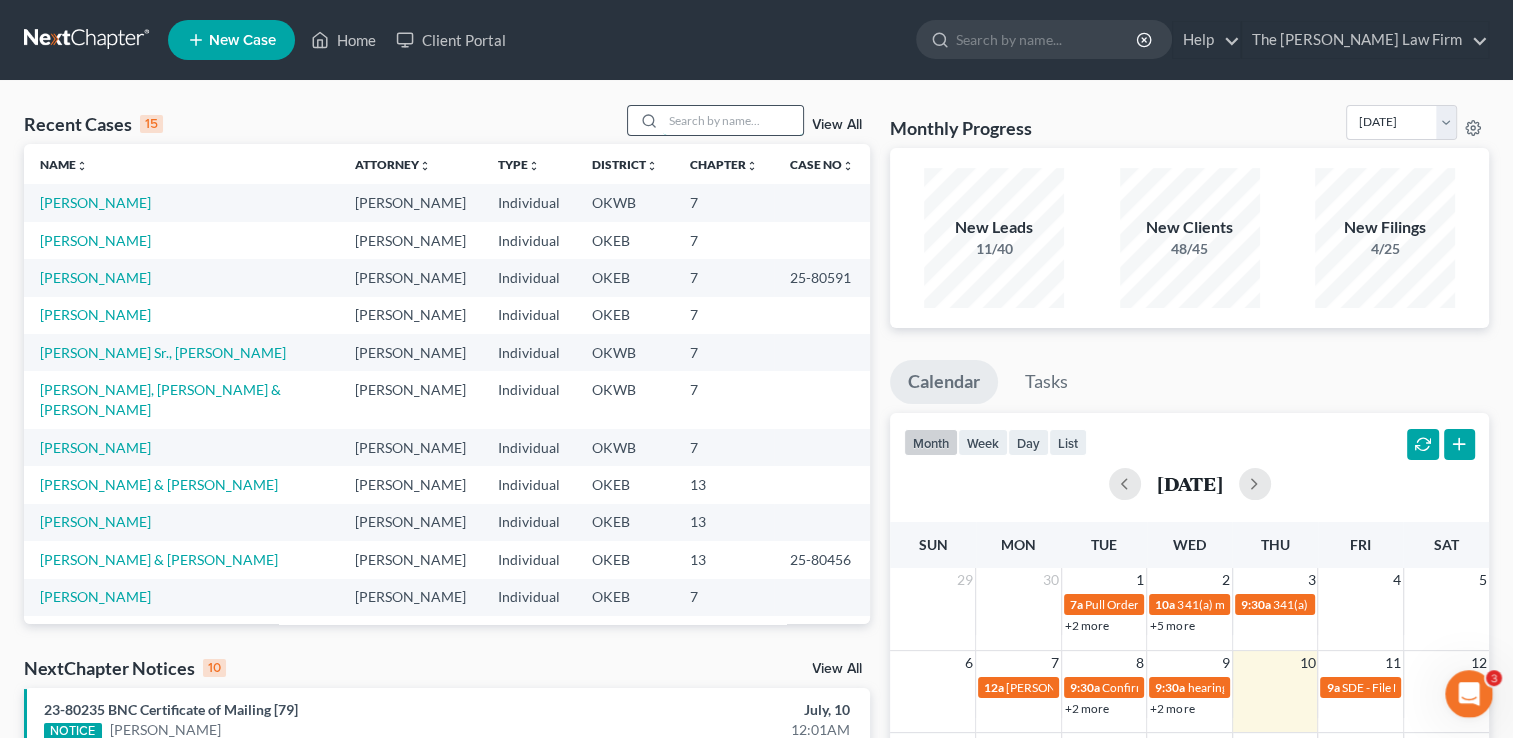 click at bounding box center (733, 120) 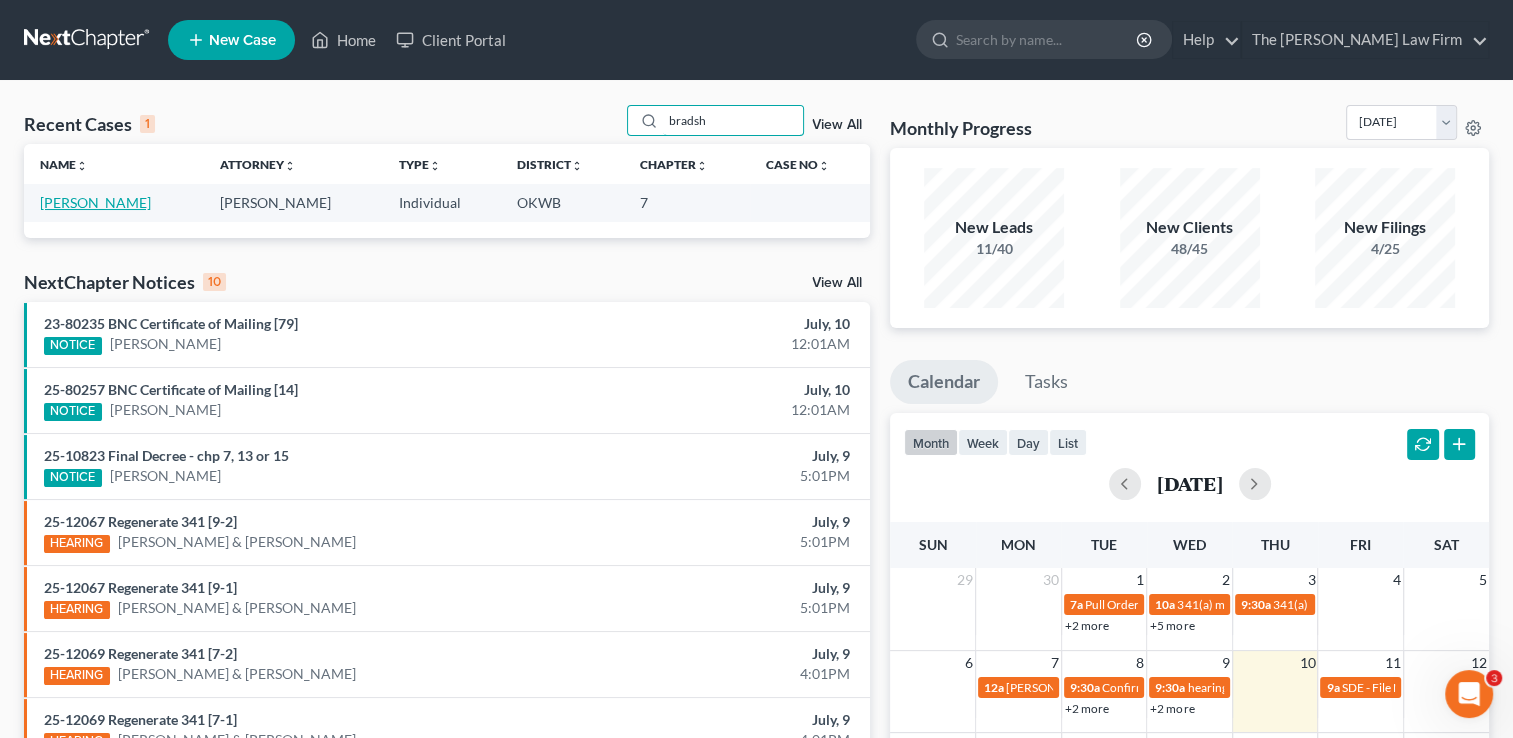 type on "bradsh" 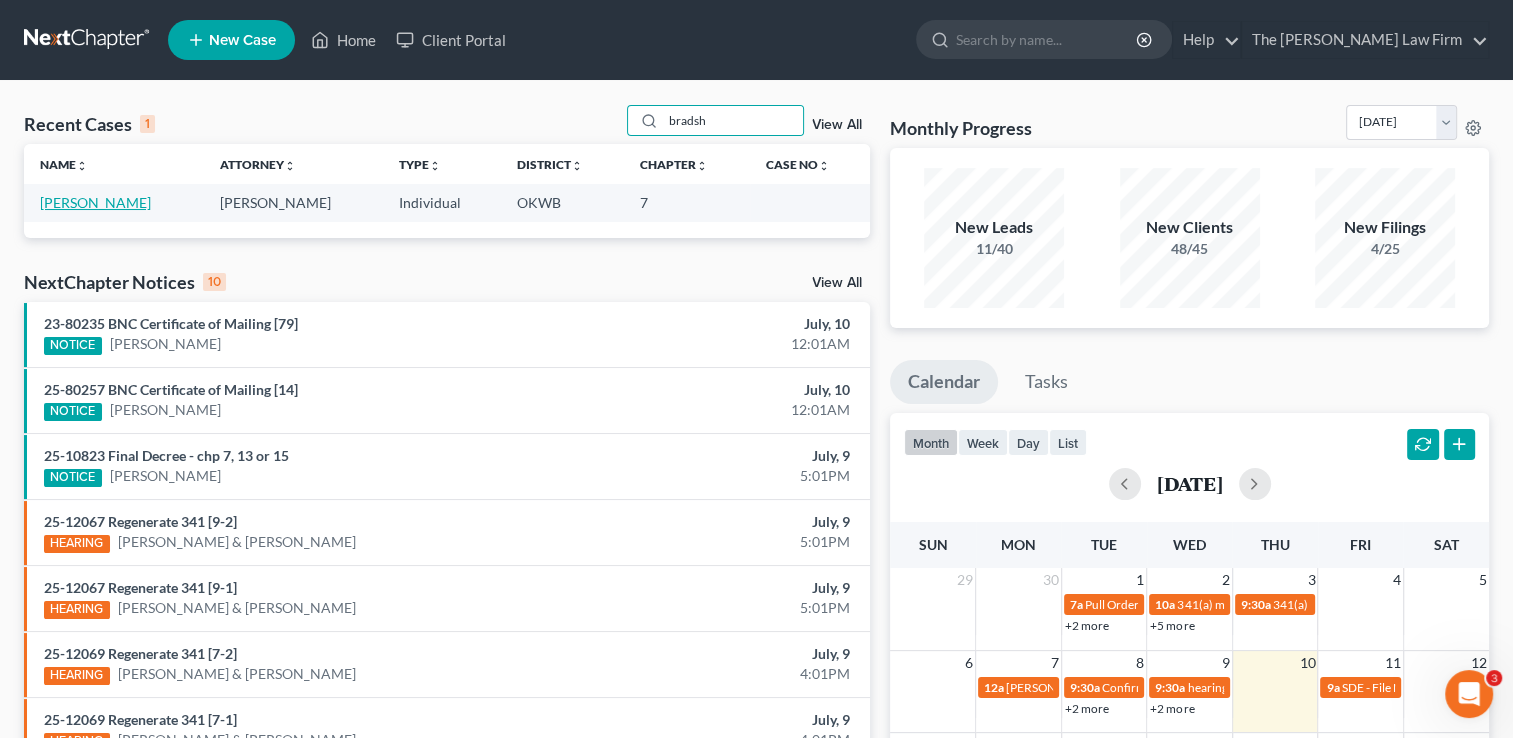 click on "[PERSON_NAME]" at bounding box center [95, 202] 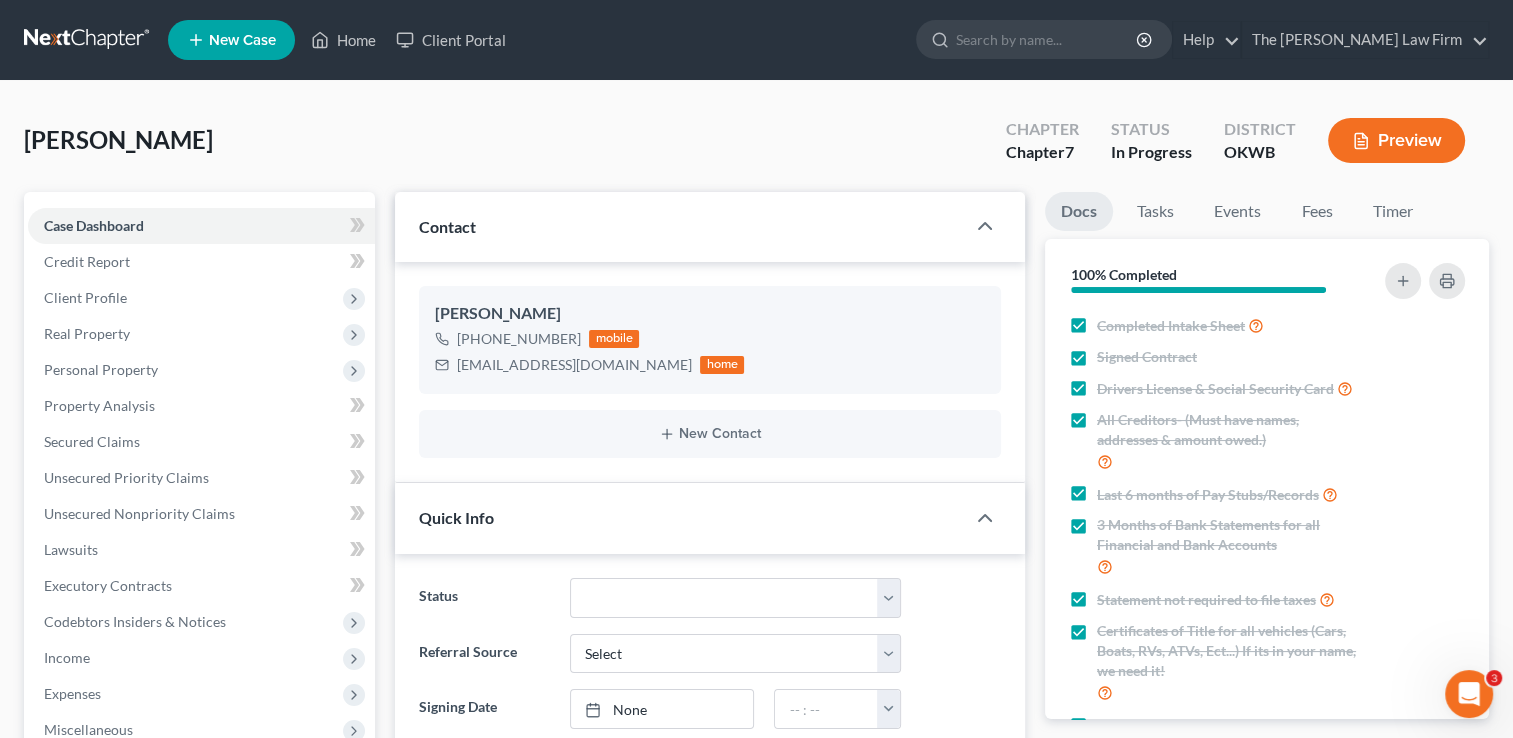 scroll, scrollTop: 20, scrollLeft: 0, axis: vertical 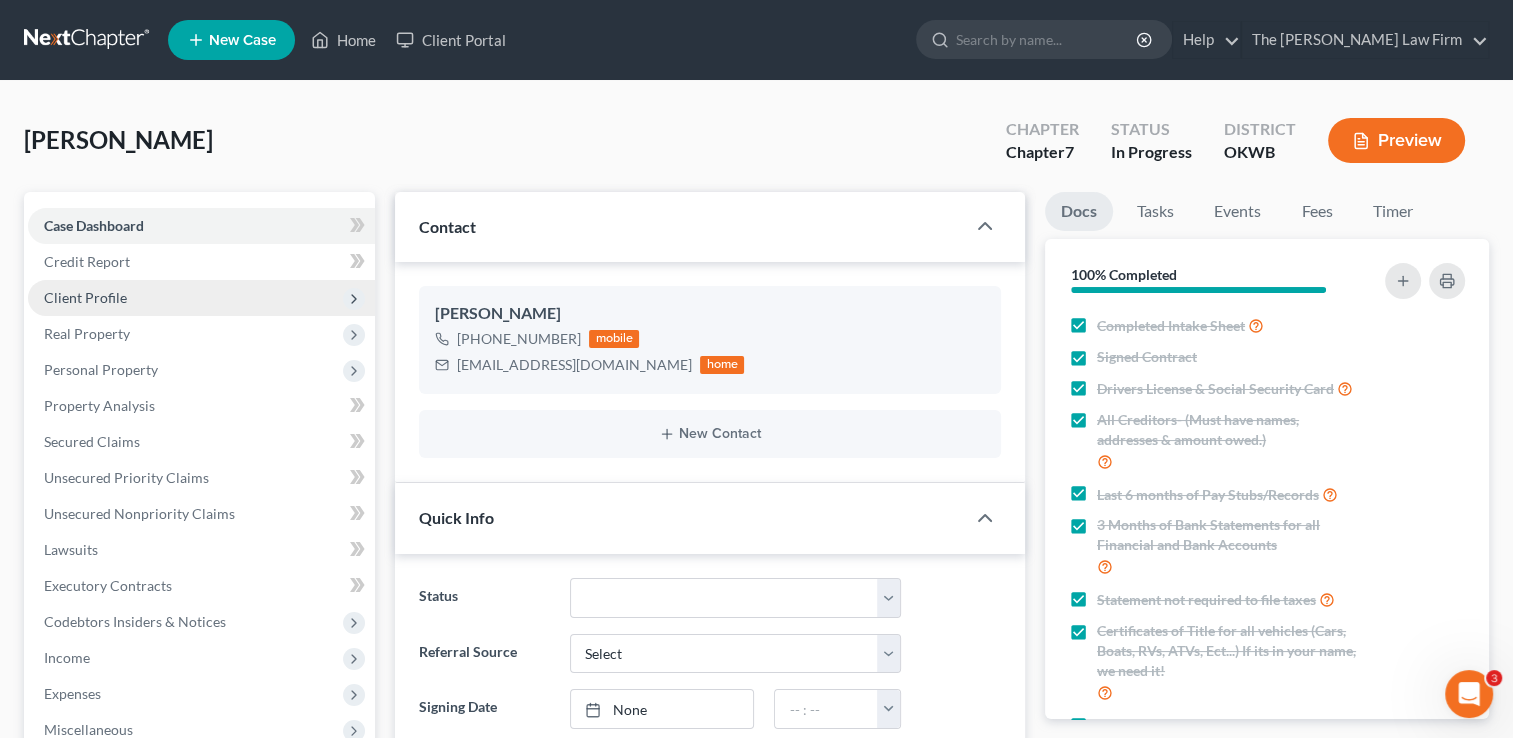 click on "Client Profile" at bounding box center [85, 297] 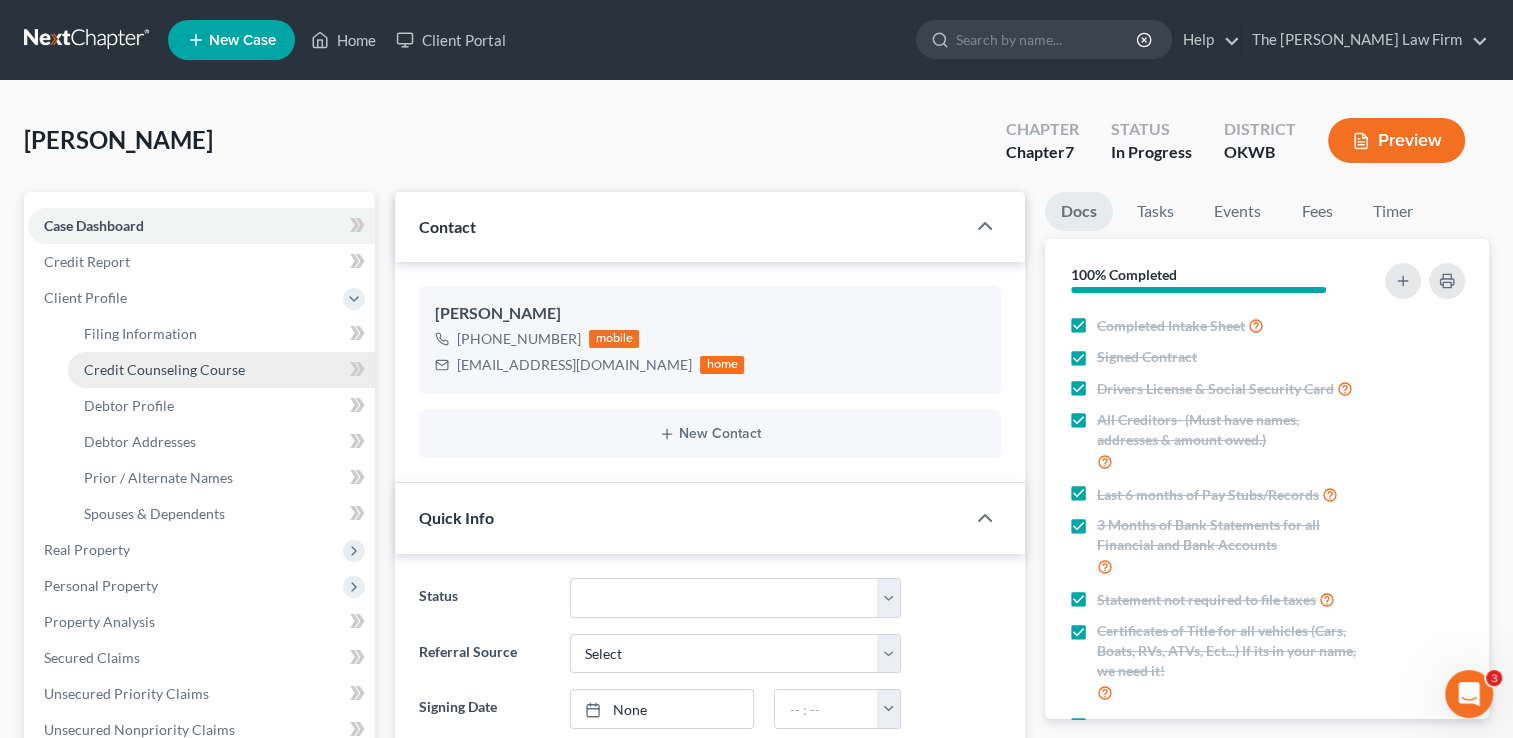 click on "Credit Counseling Course" at bounding box center [164, 369] 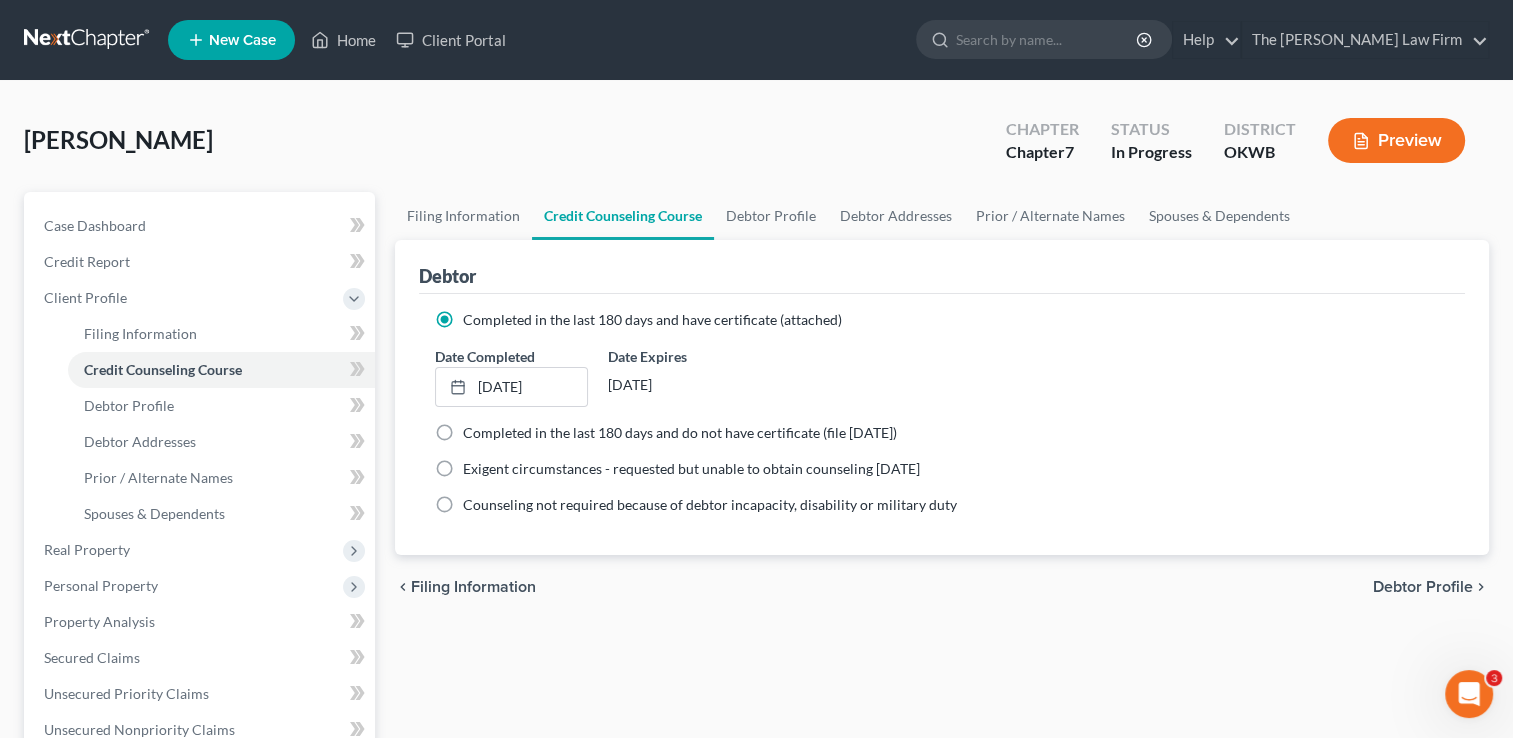click at bounding box center [88, 40] 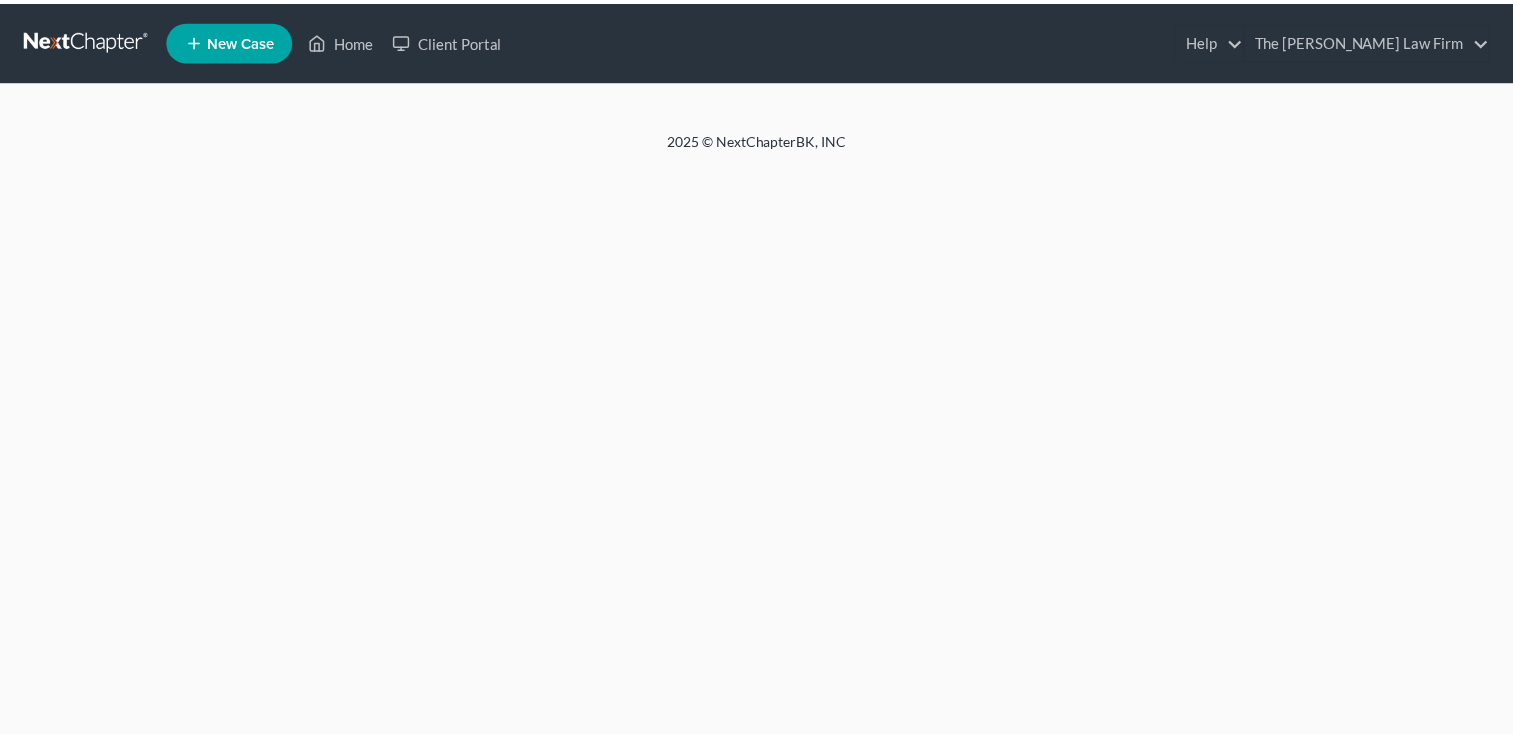 scroll, scrollTop: 0, scrollLeft: 0, axis: both 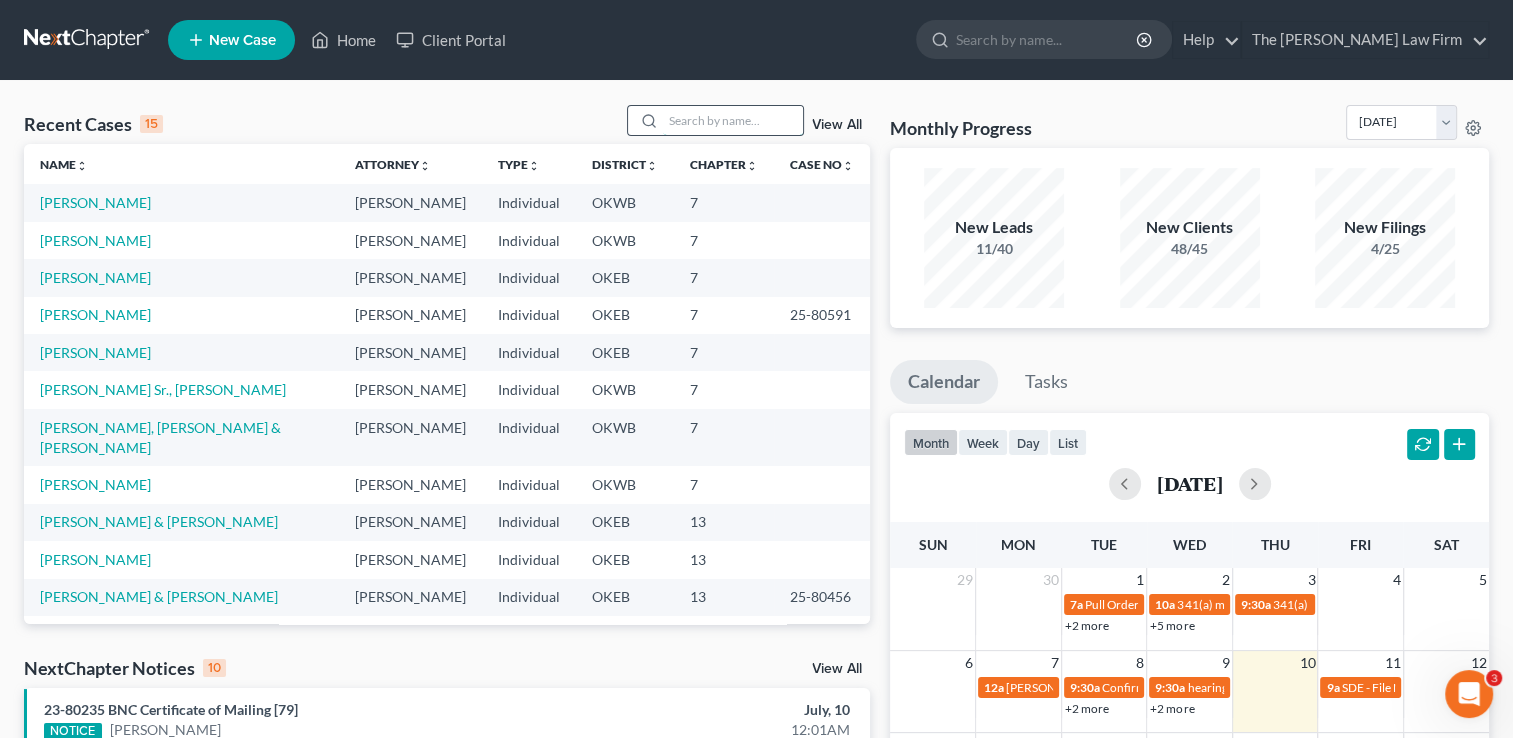 click at bounding box center (733, 120) 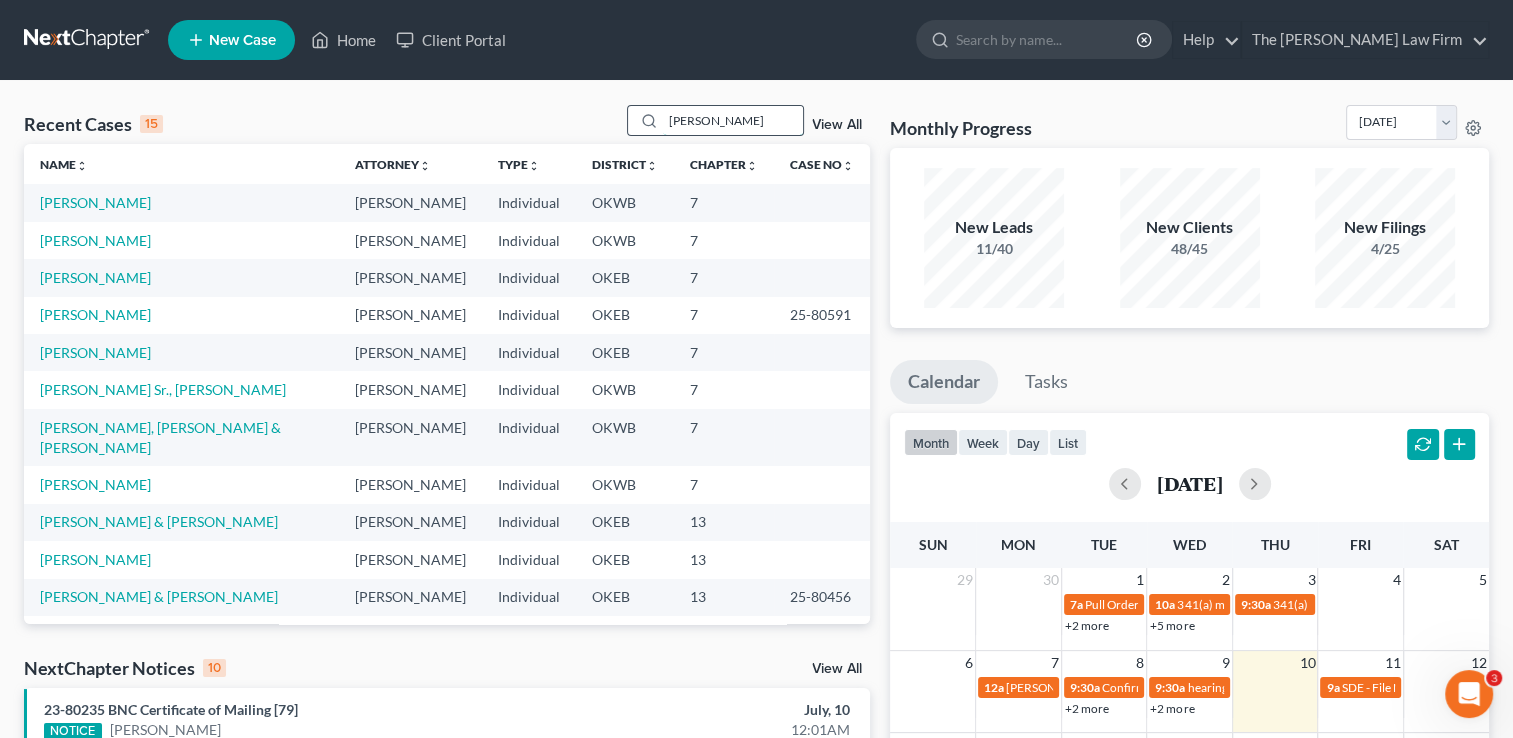 type on "[PERSON_NAME]" 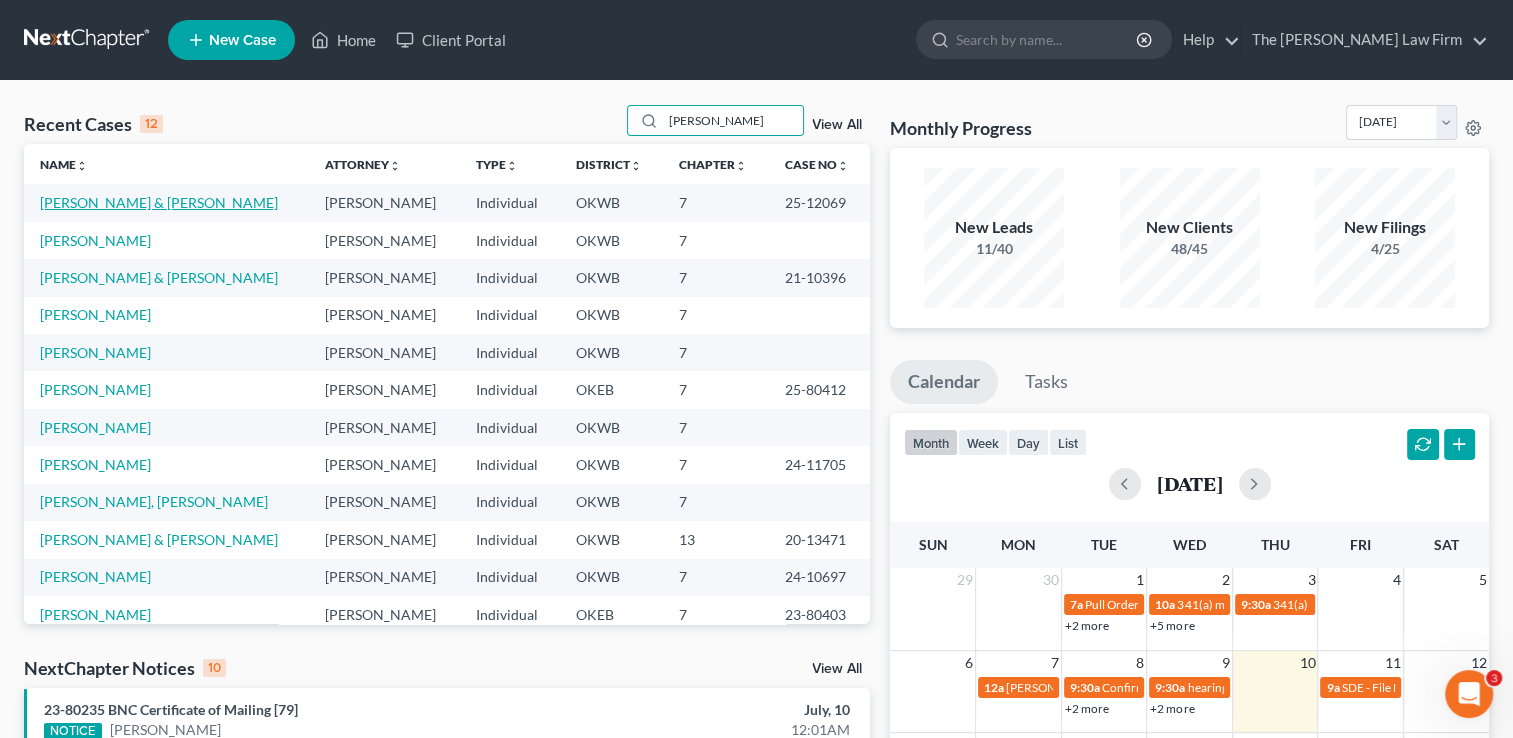 click on "[PERSON_NAME] & [PERSON_NAME]" at bounding box center (159, 202) 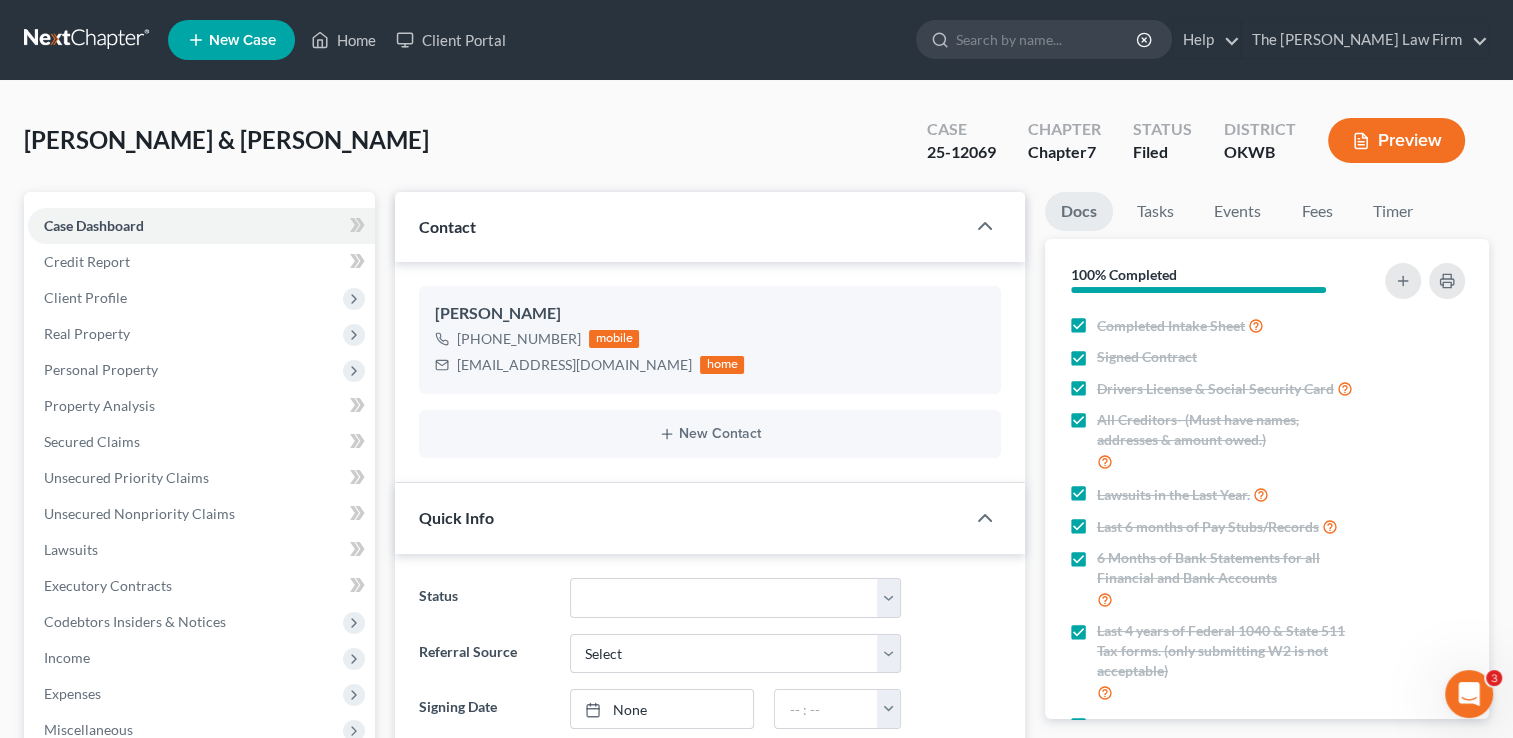 scroll, scrollTop: 2132, scrollLeft: 0, axis: vertical 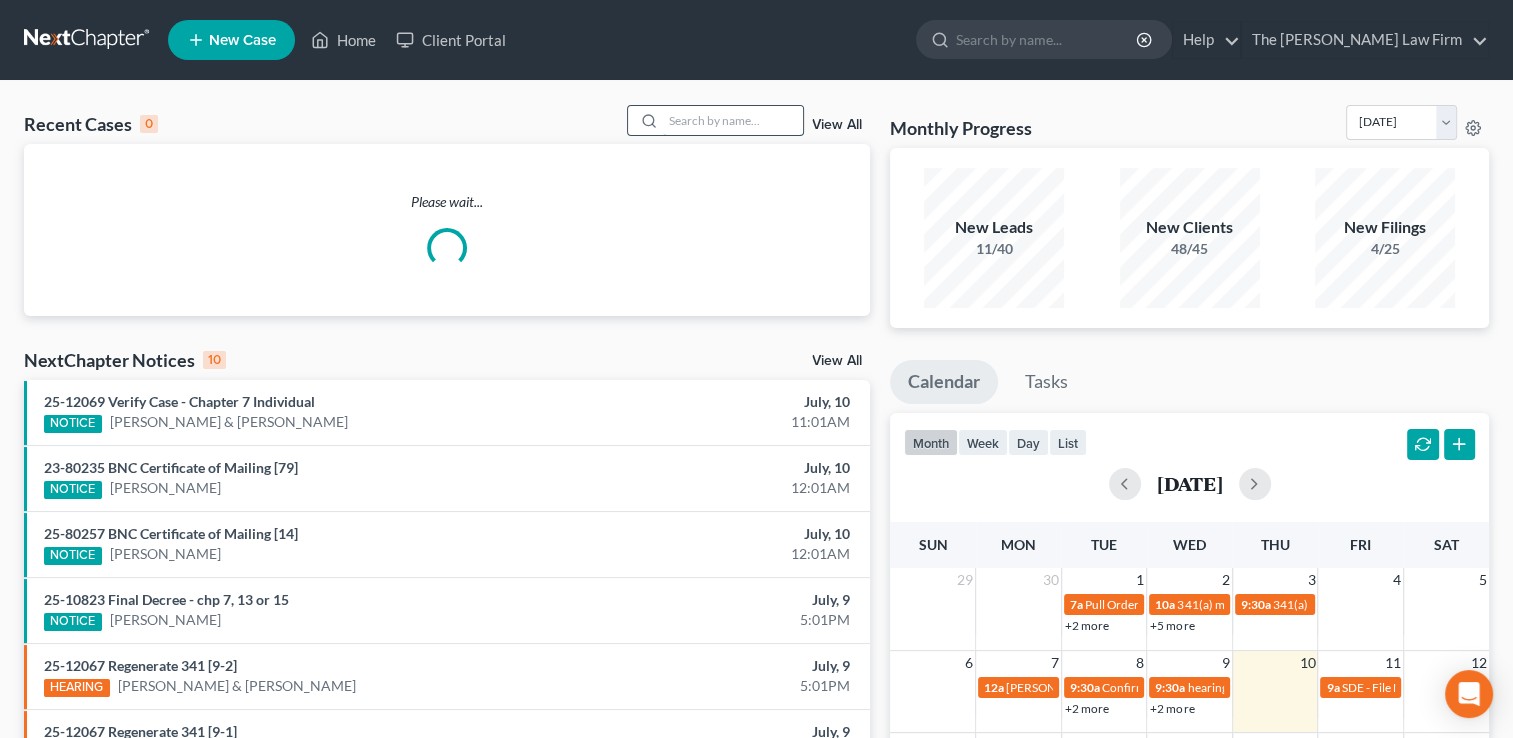 click at bounding box center [733, 120] 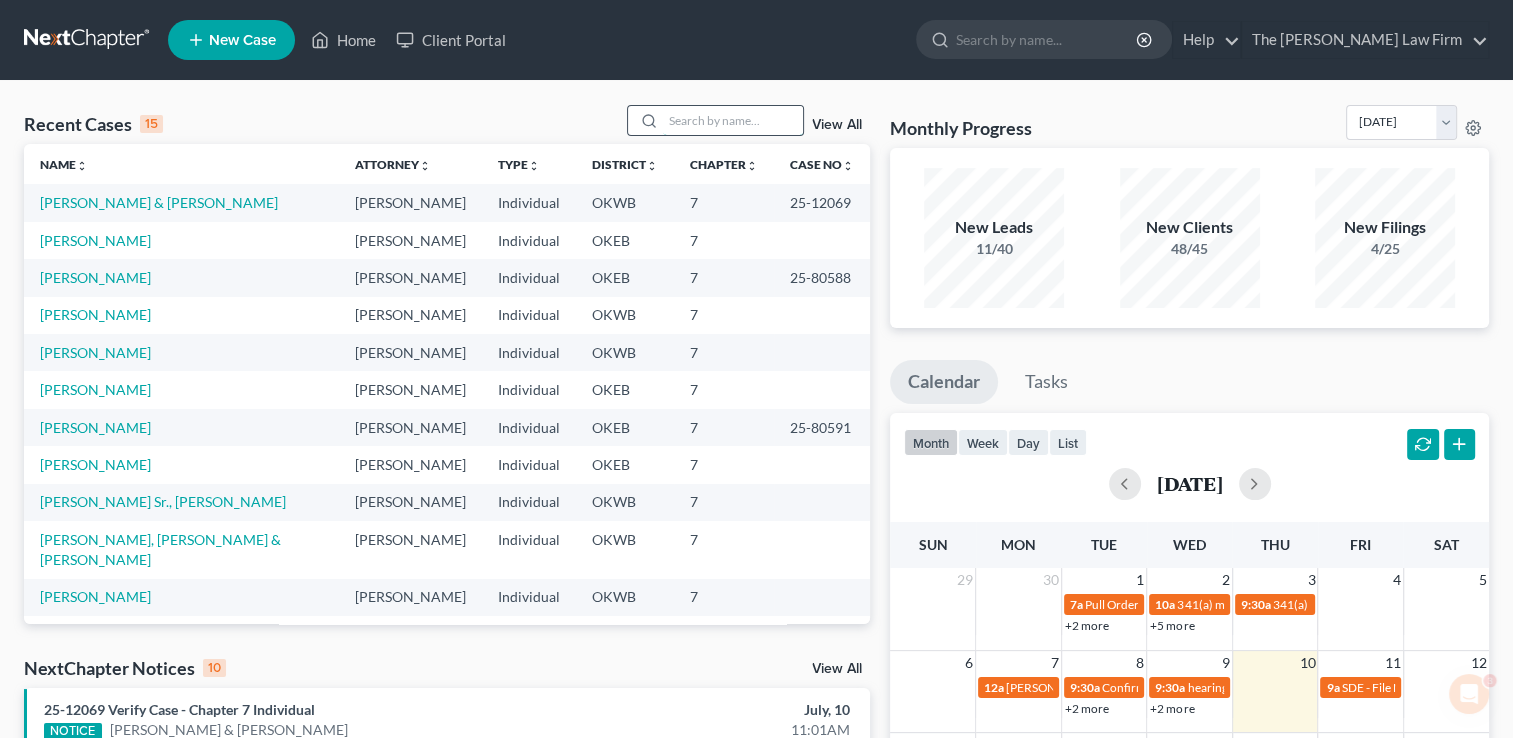 scroll, scrollTop: 0, scrollLeft: 0, axis: both 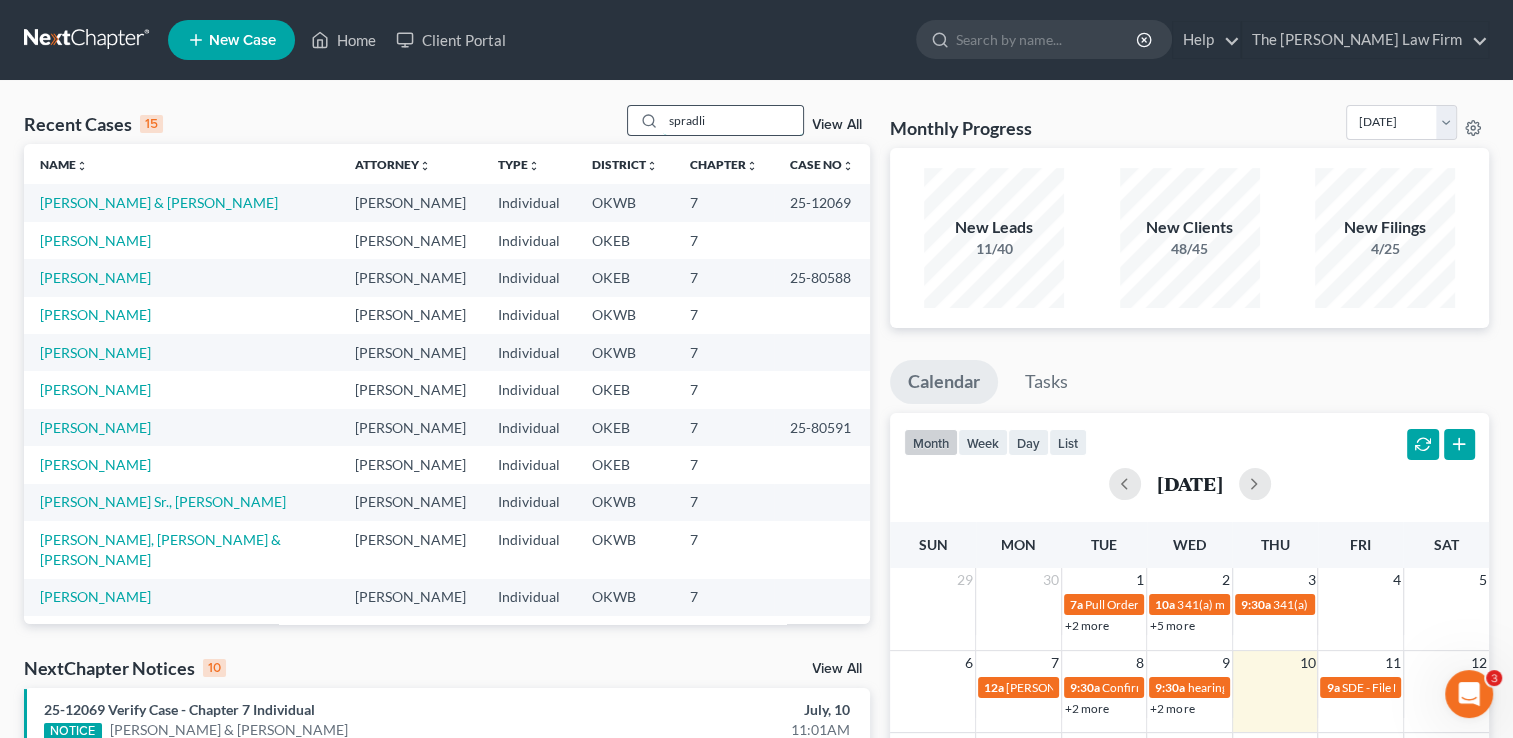 type on "[PERSON_NAME]" 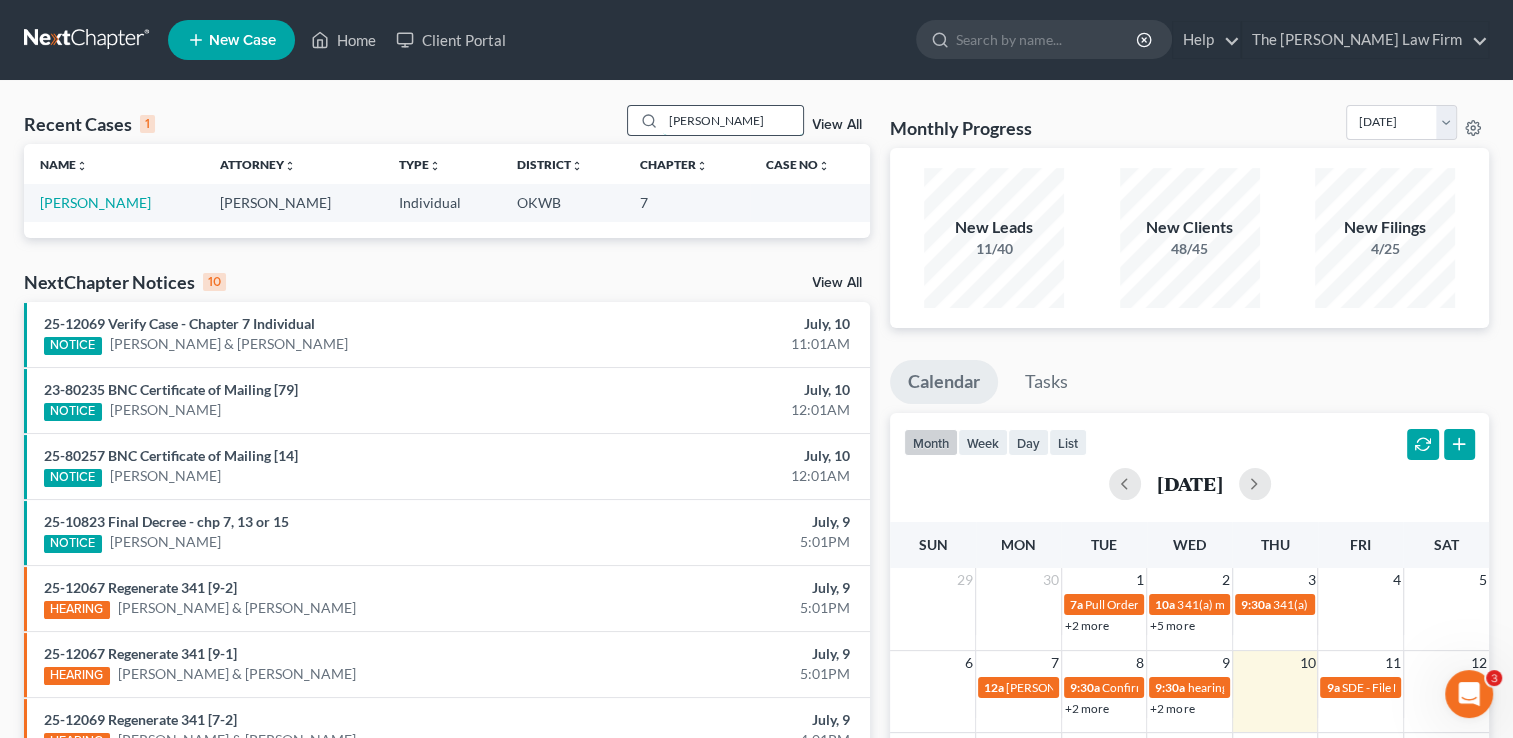drag, startPoint x: 717, startPoint y: 125, endPoint x: 642, endPoint y: 124, distance: 75.00667 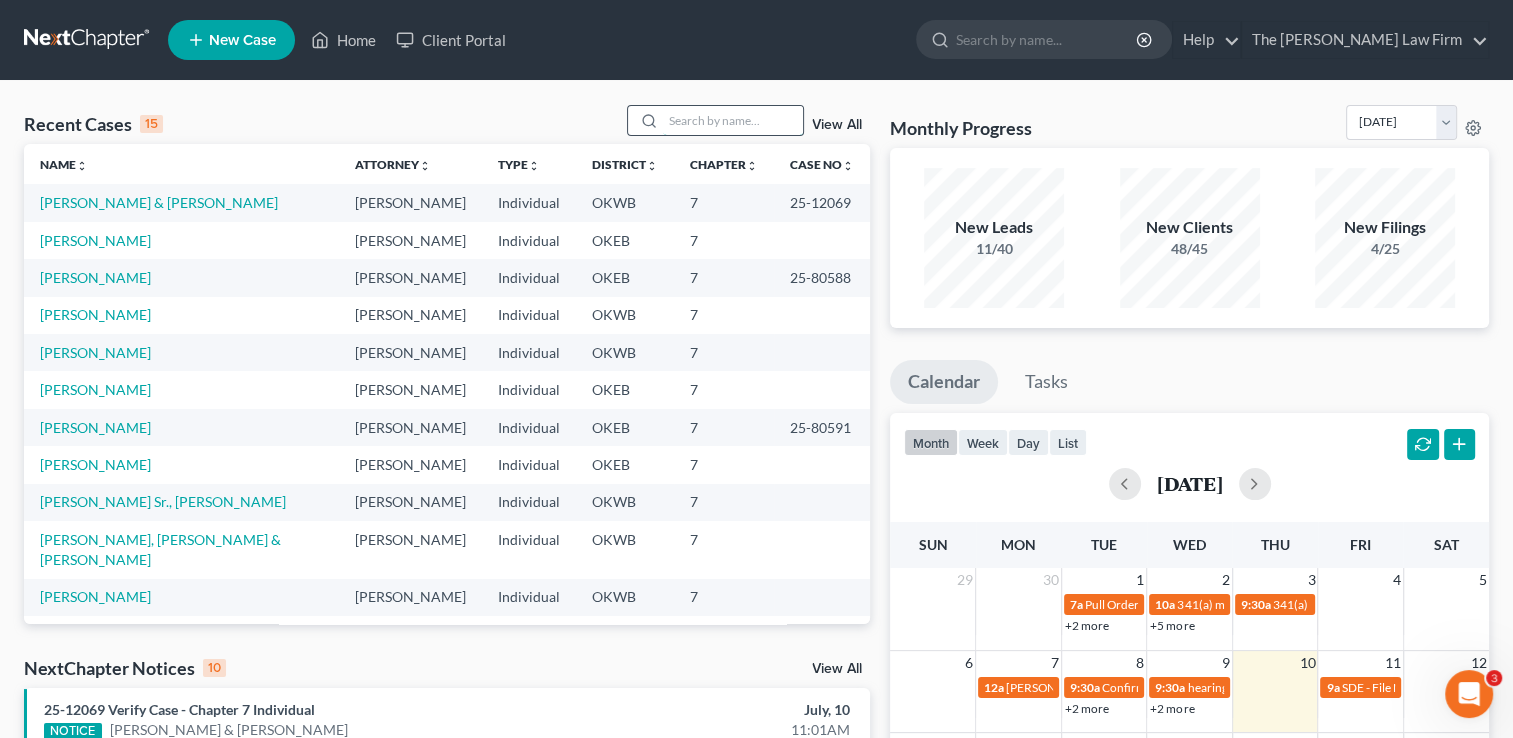click at bounding box center [733, 120] 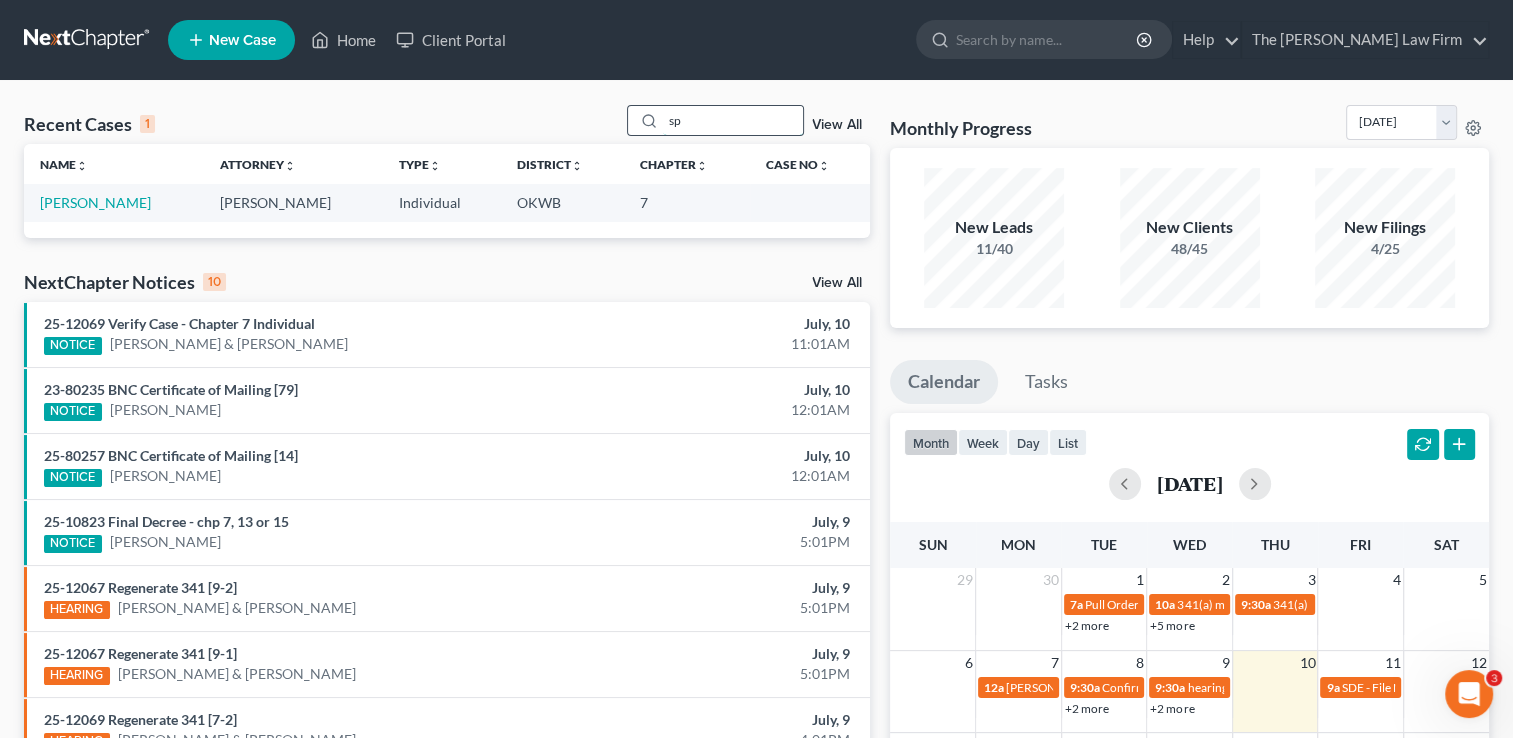 type on "s" 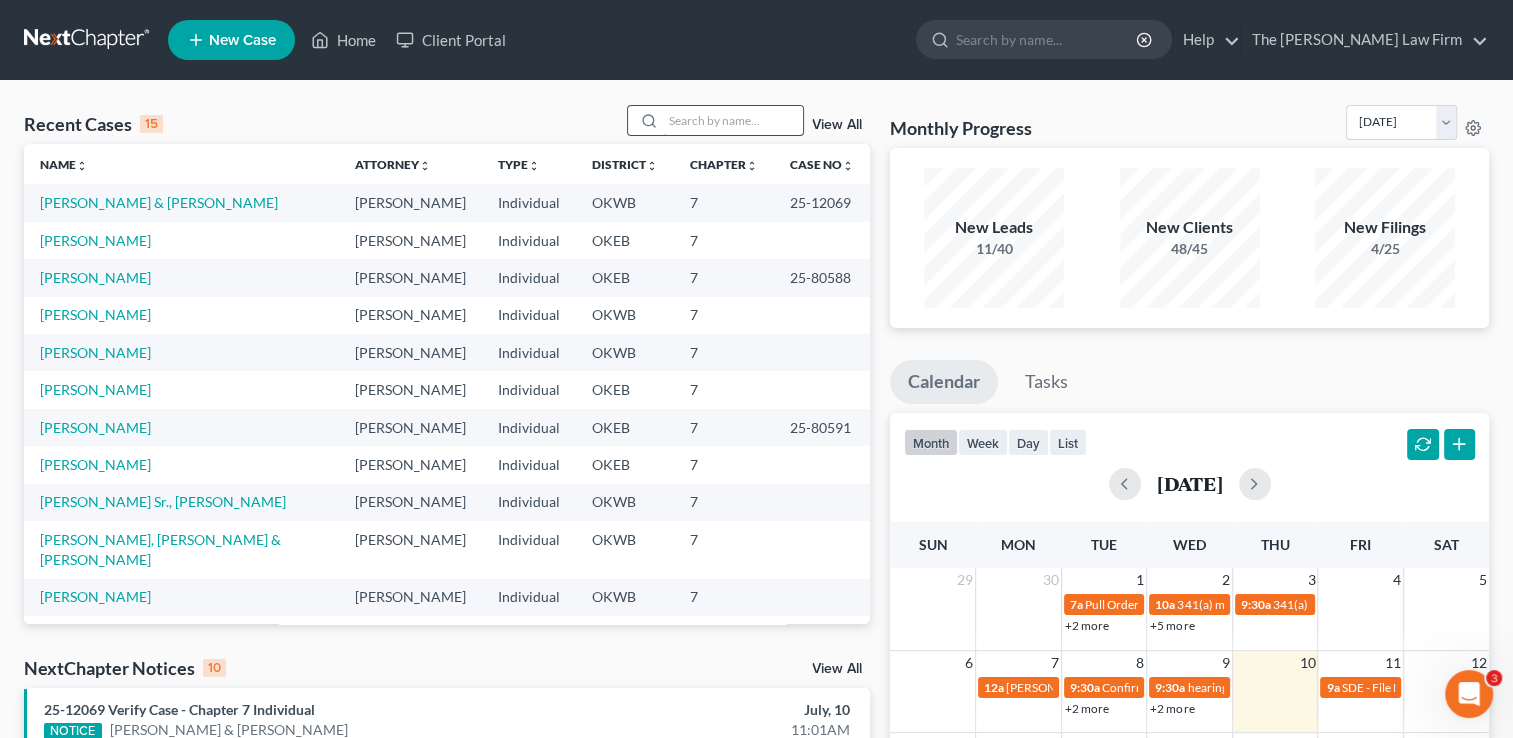 click at bounding box center (733, 120) 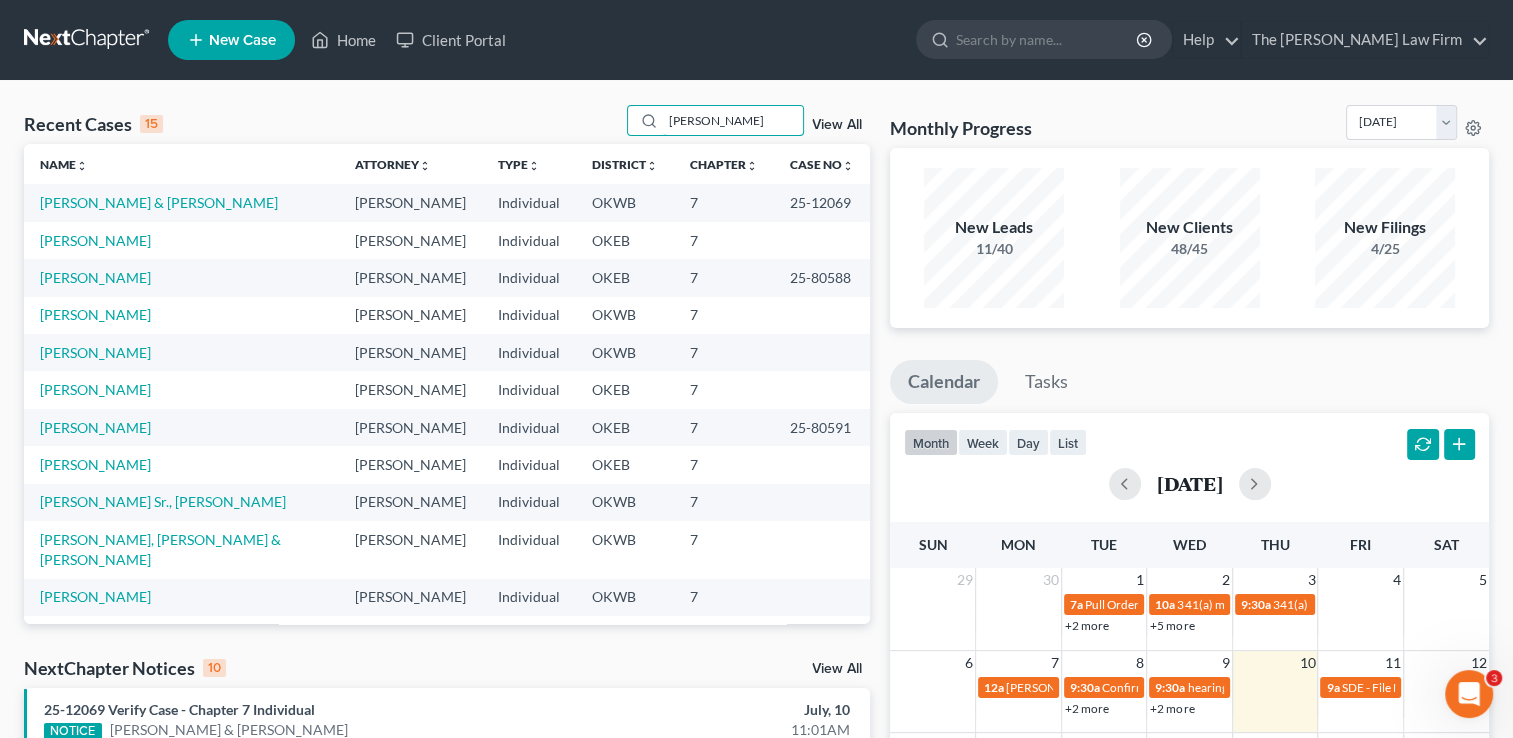 type on "[PERSON_NAME]" 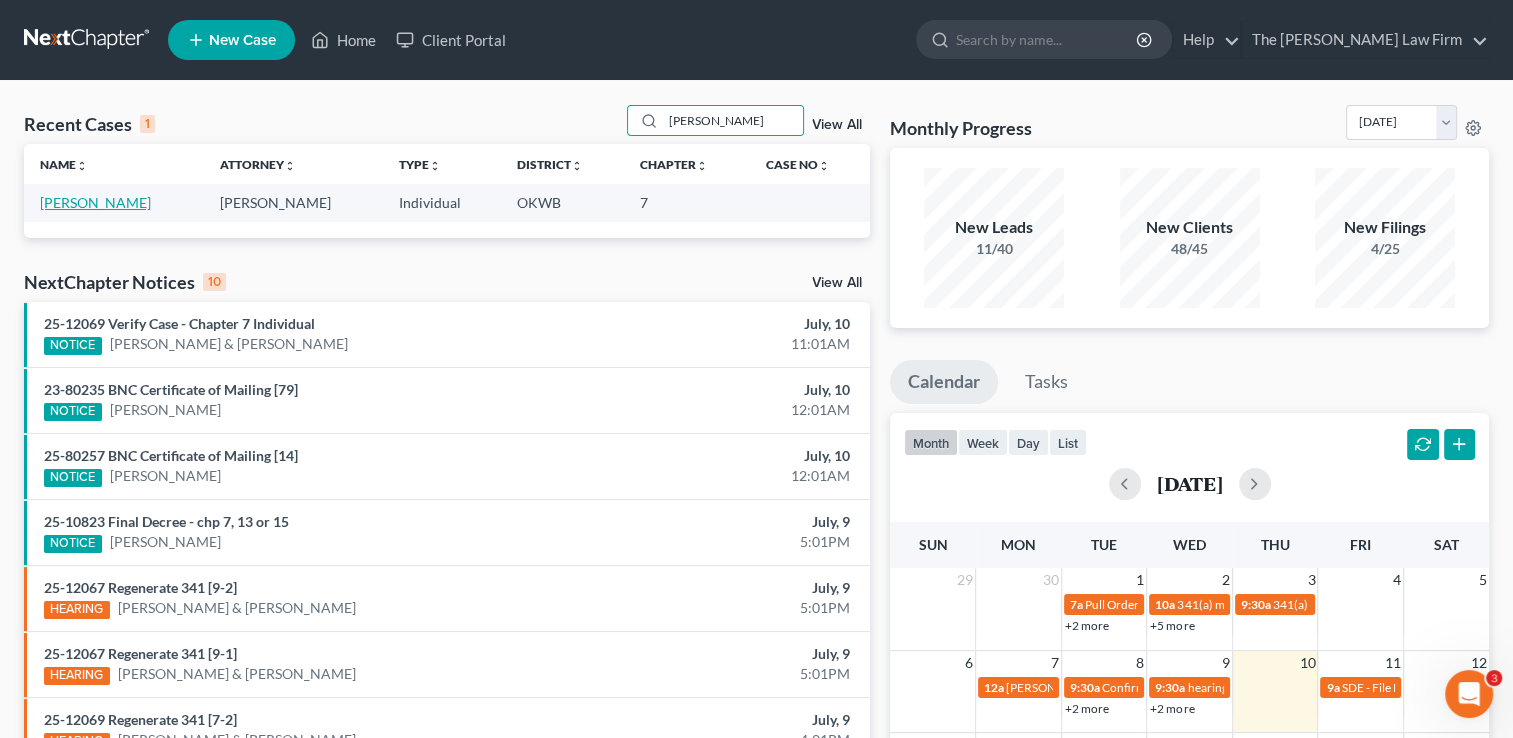 click on "[PERSON_NAME]" at bounding box center (95, 202) 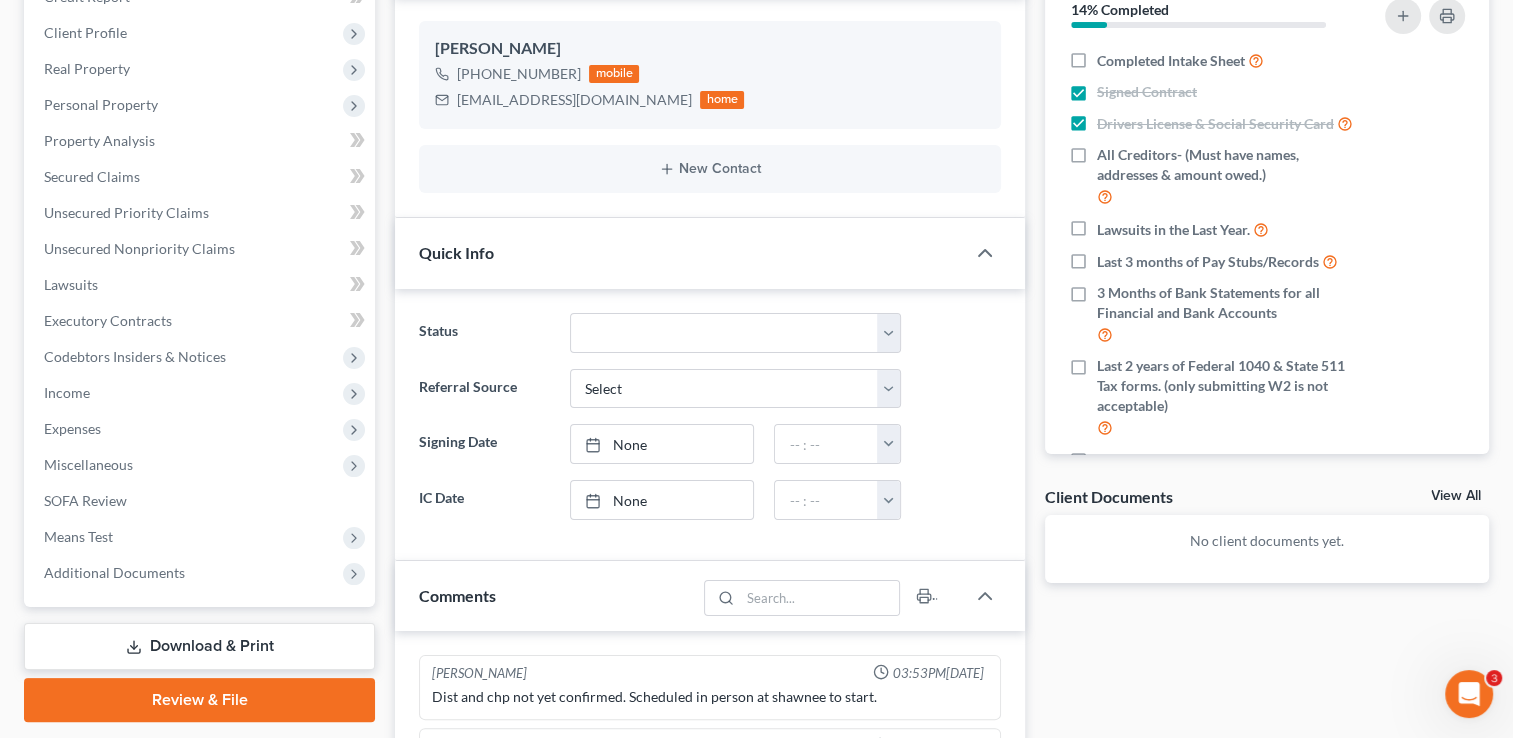 scroll, scrollTop: 0, scrollLeft: 0, axis: both 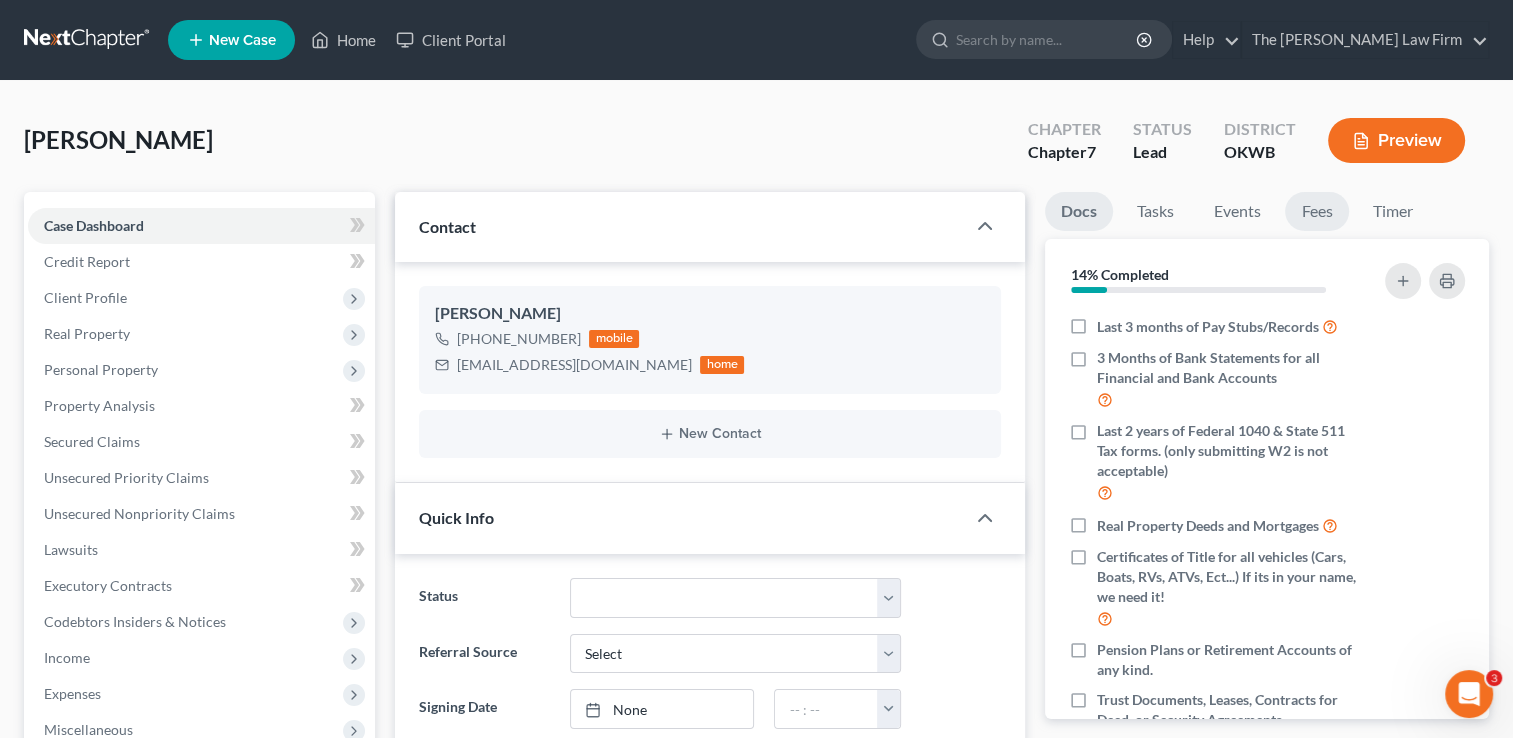 click on "Fees" at bounding box center (1317, 211) 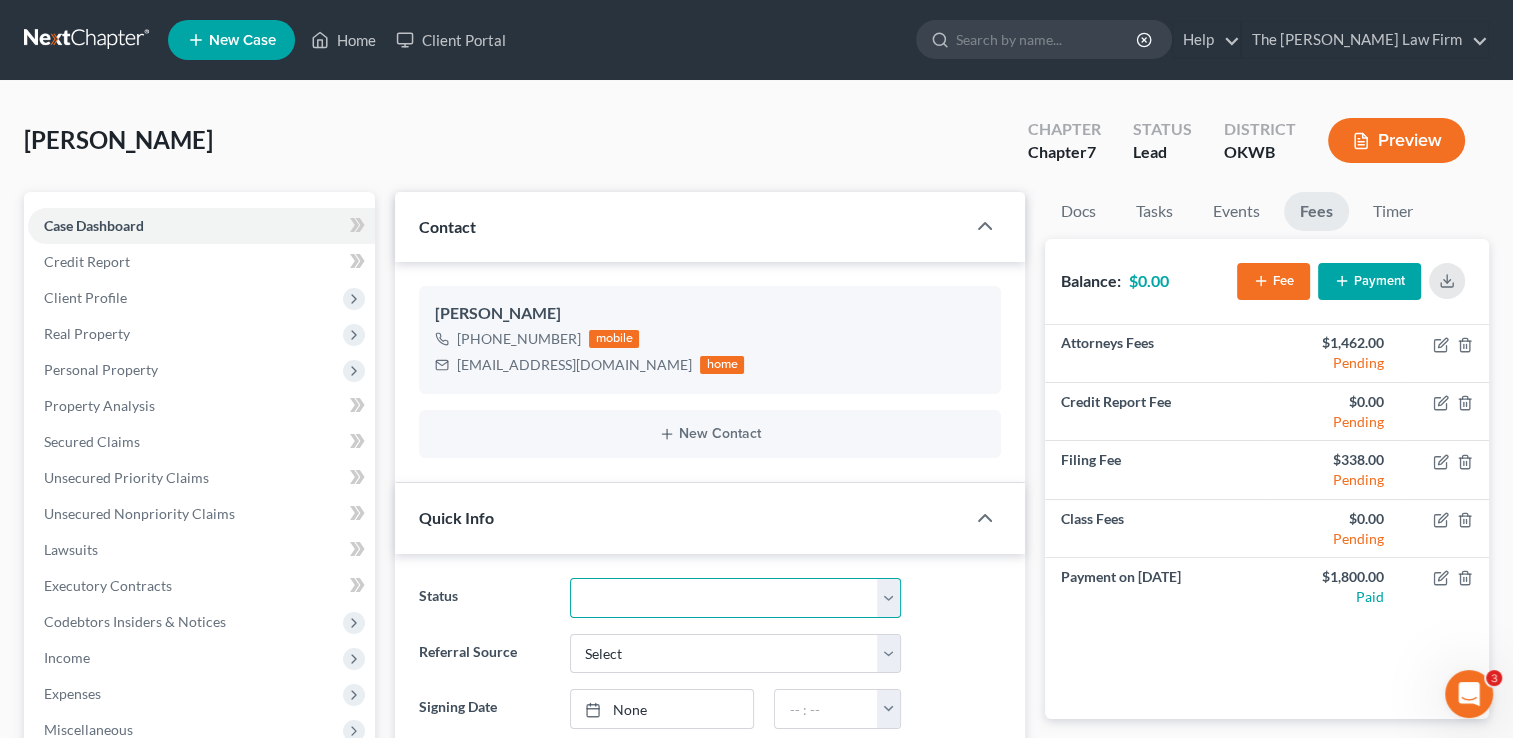 click on "Discharged Dismissed Filed Info Sent In Progress Lead Lost Lead Ready to File Retained To Review" at bounding box center [735, 598] 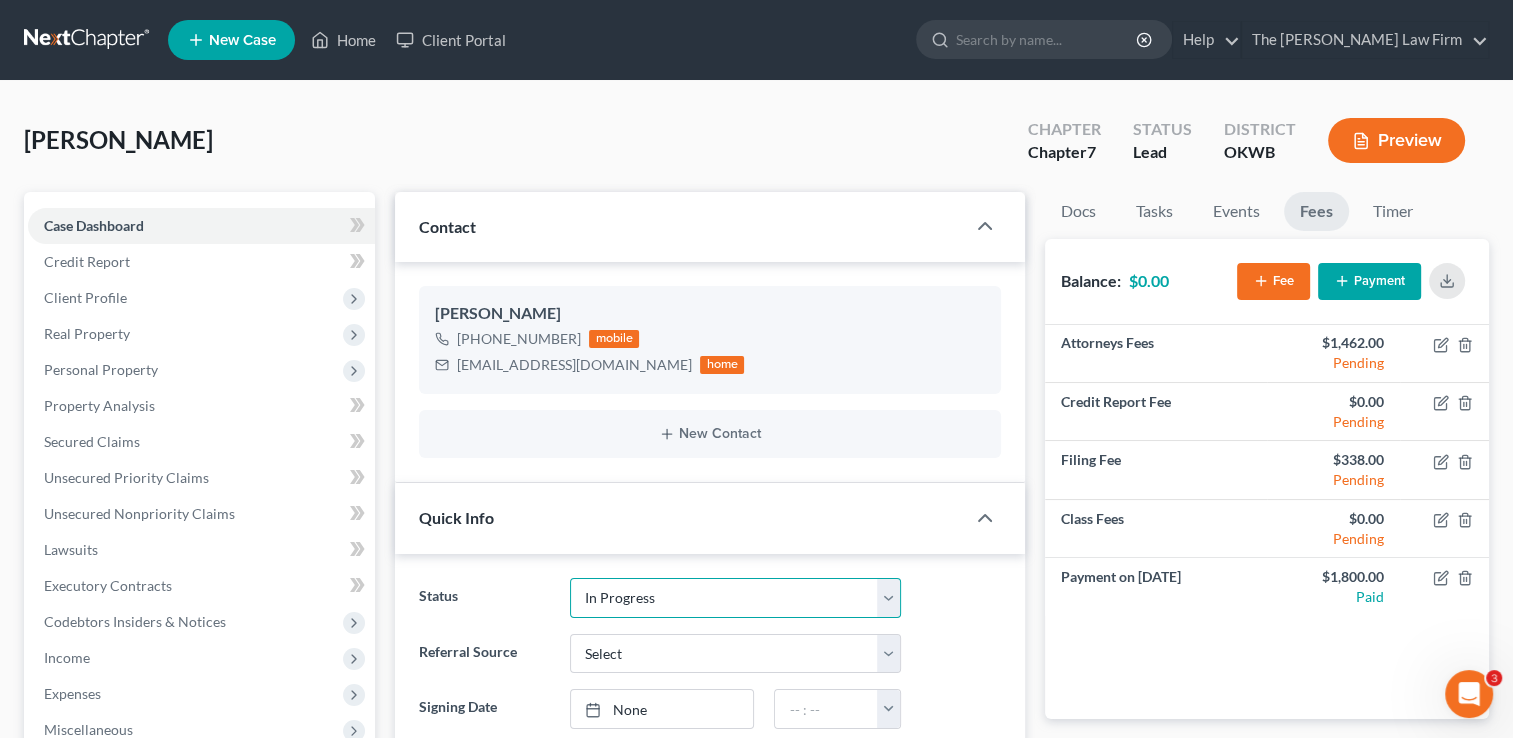 click on "Discharged Dismissed Filed Info Sent In Progress Lead Lost Lead Ready to File Retained To Review" at bounding box center (735, 598) 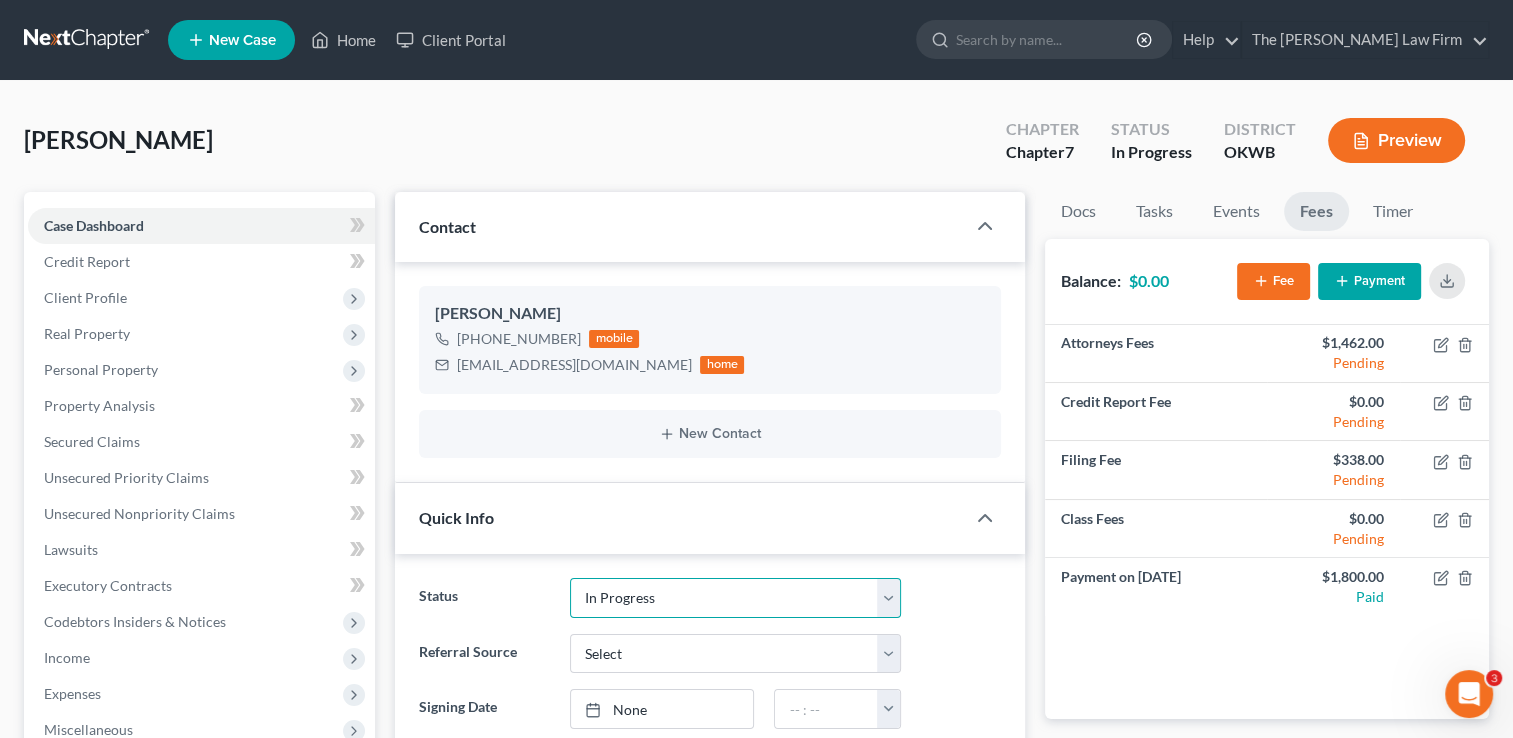 click on "Discharged Dismissed Filed Info Sent In Progress Lead Lost Lead Ready to File Retained To Review" at bounding box center [735, 598] 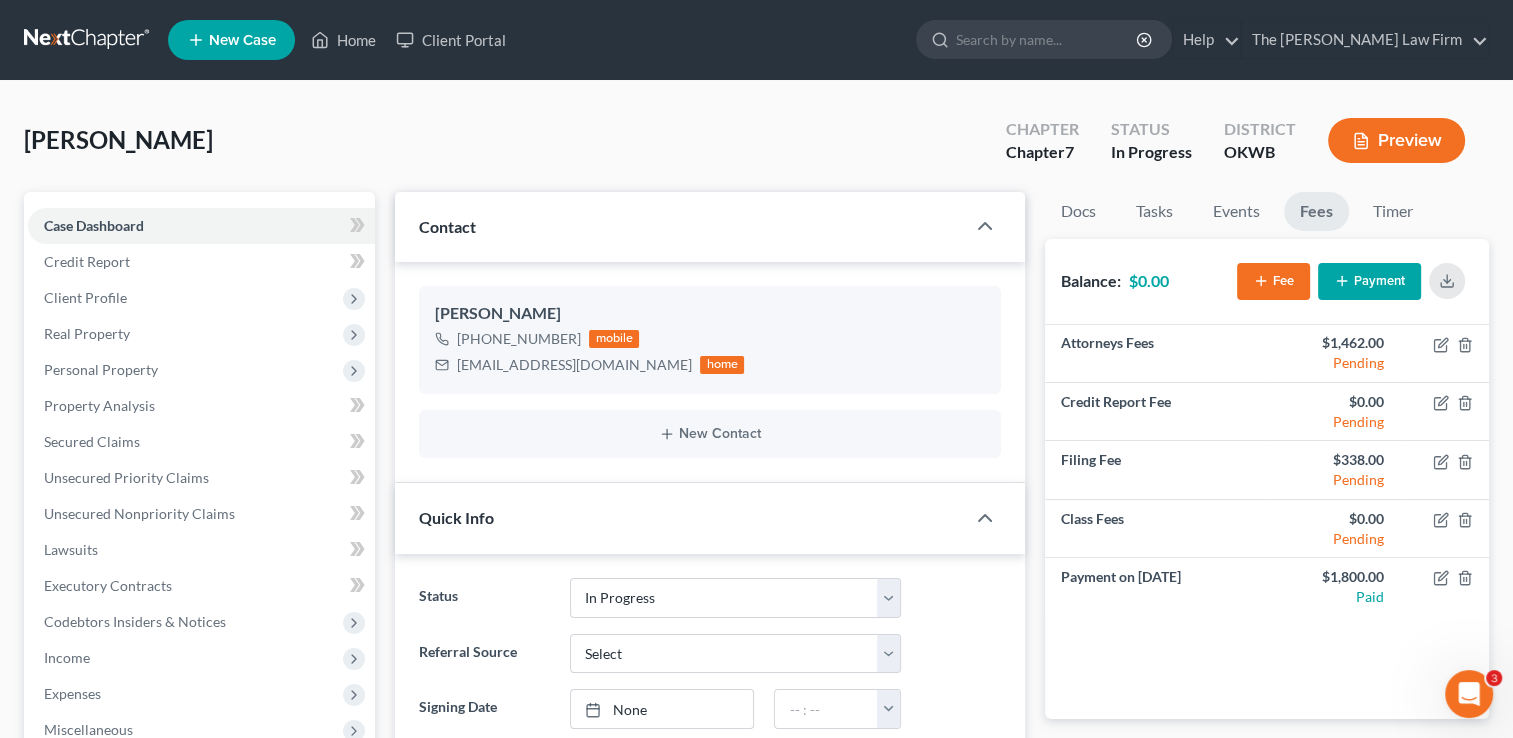 click on "Jackson, Caleb Upgraded Chapter Chapter  7 Status In Progress District OKWB Preview" at bounding box center [756, 148] 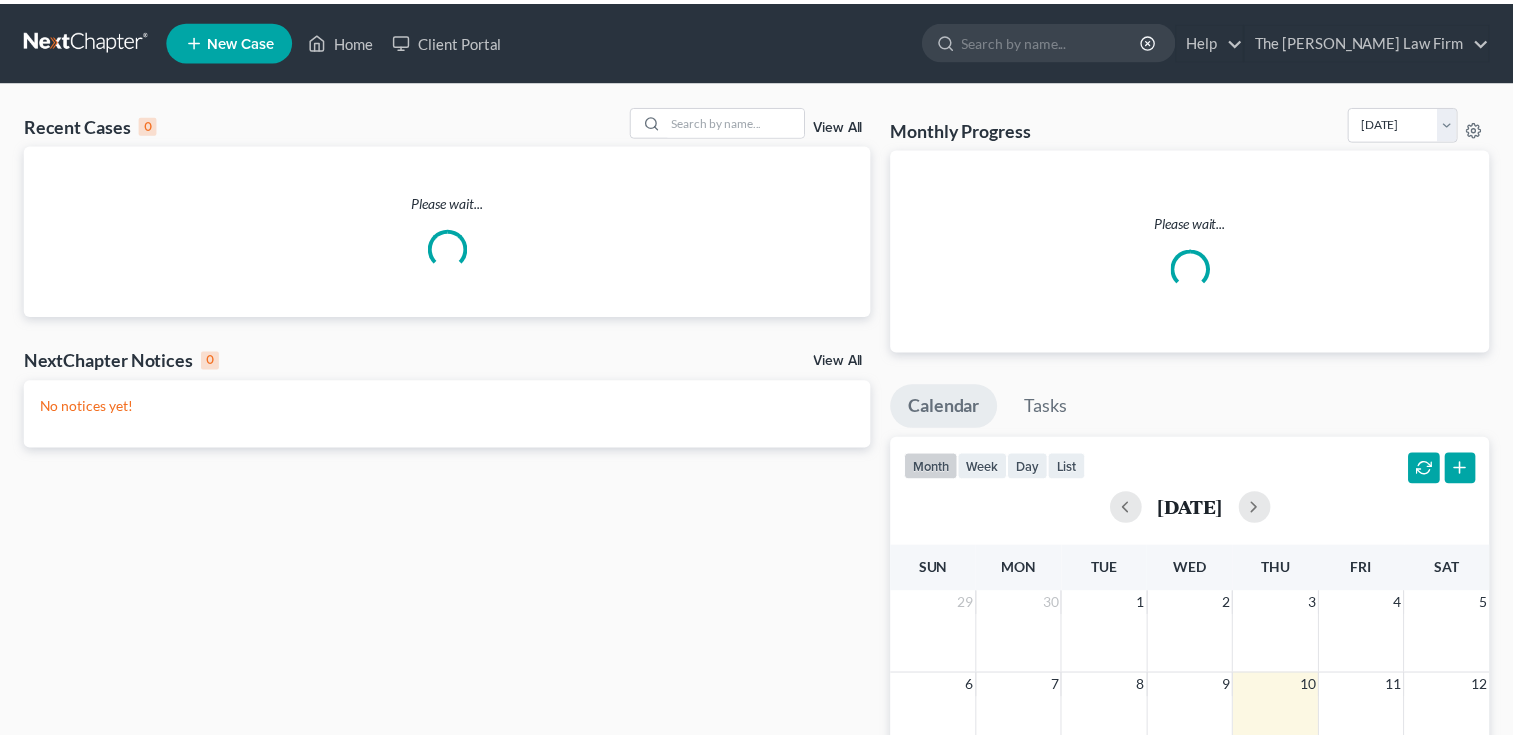 scroll, scrollTop: 0, scrollLeft: 0, axis: both 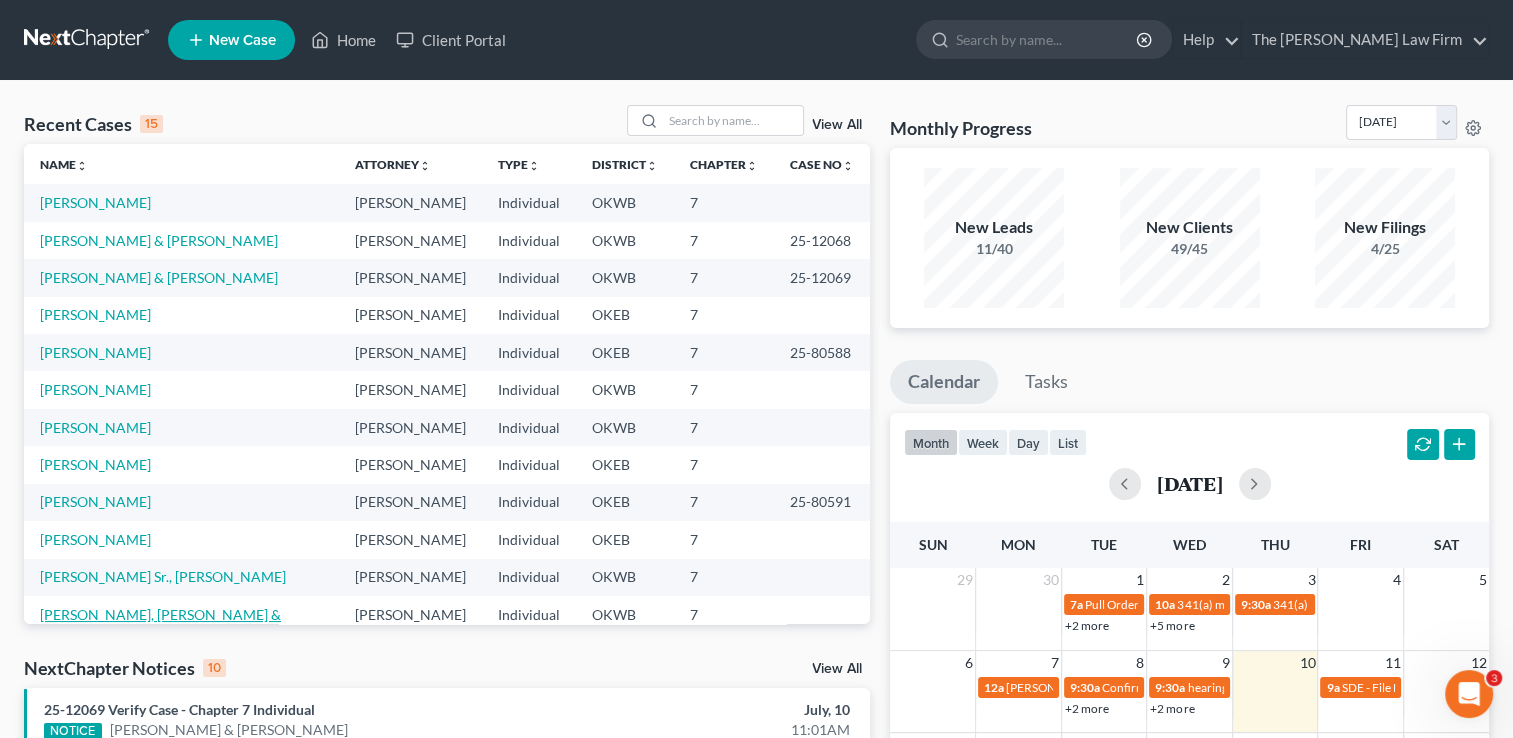 click on "[PERSON_NAME], [PERSON_NAME] & [PERSON_NAME]" at bounding box center [160, 624] 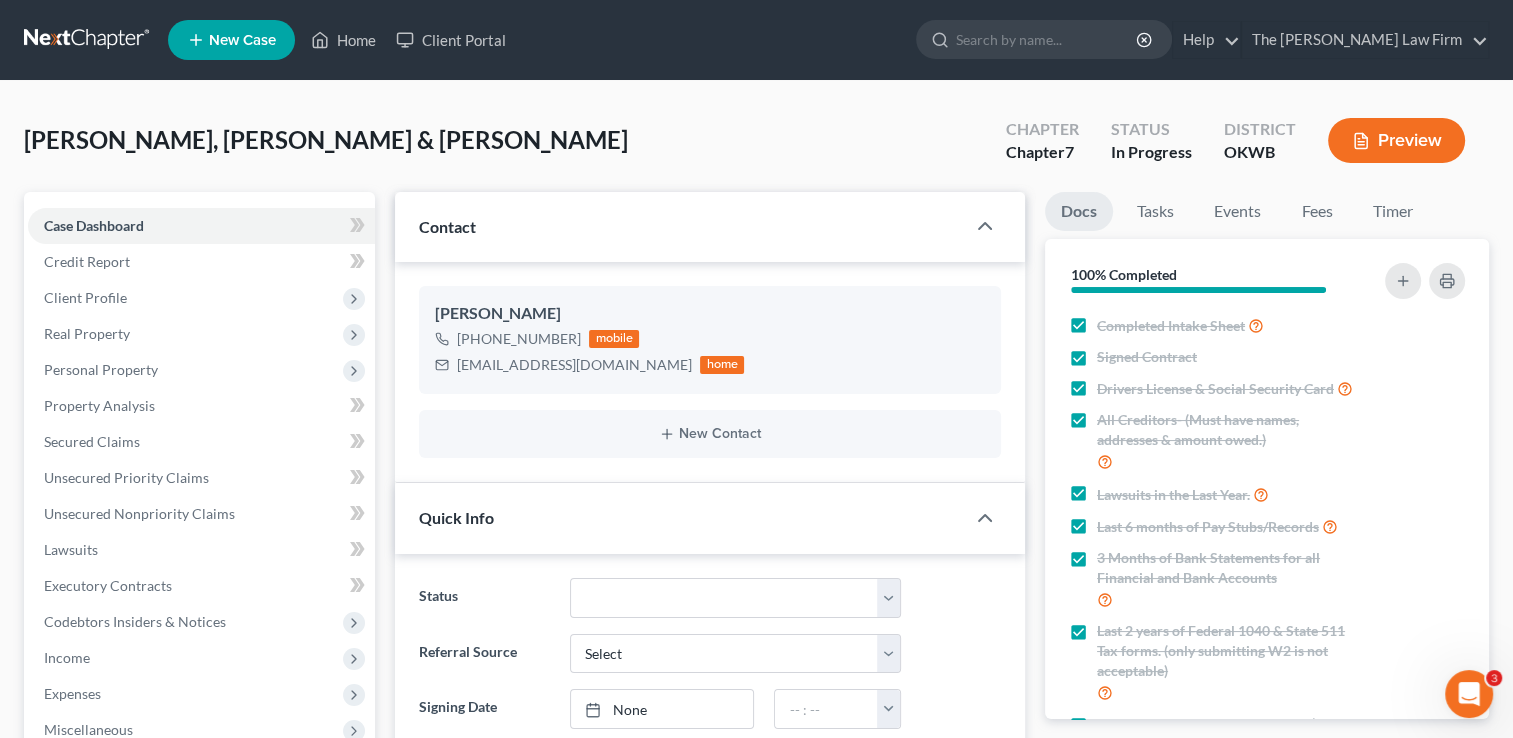 scroll, scrollTop: 281, scrollLeft: 0, axis: vertical 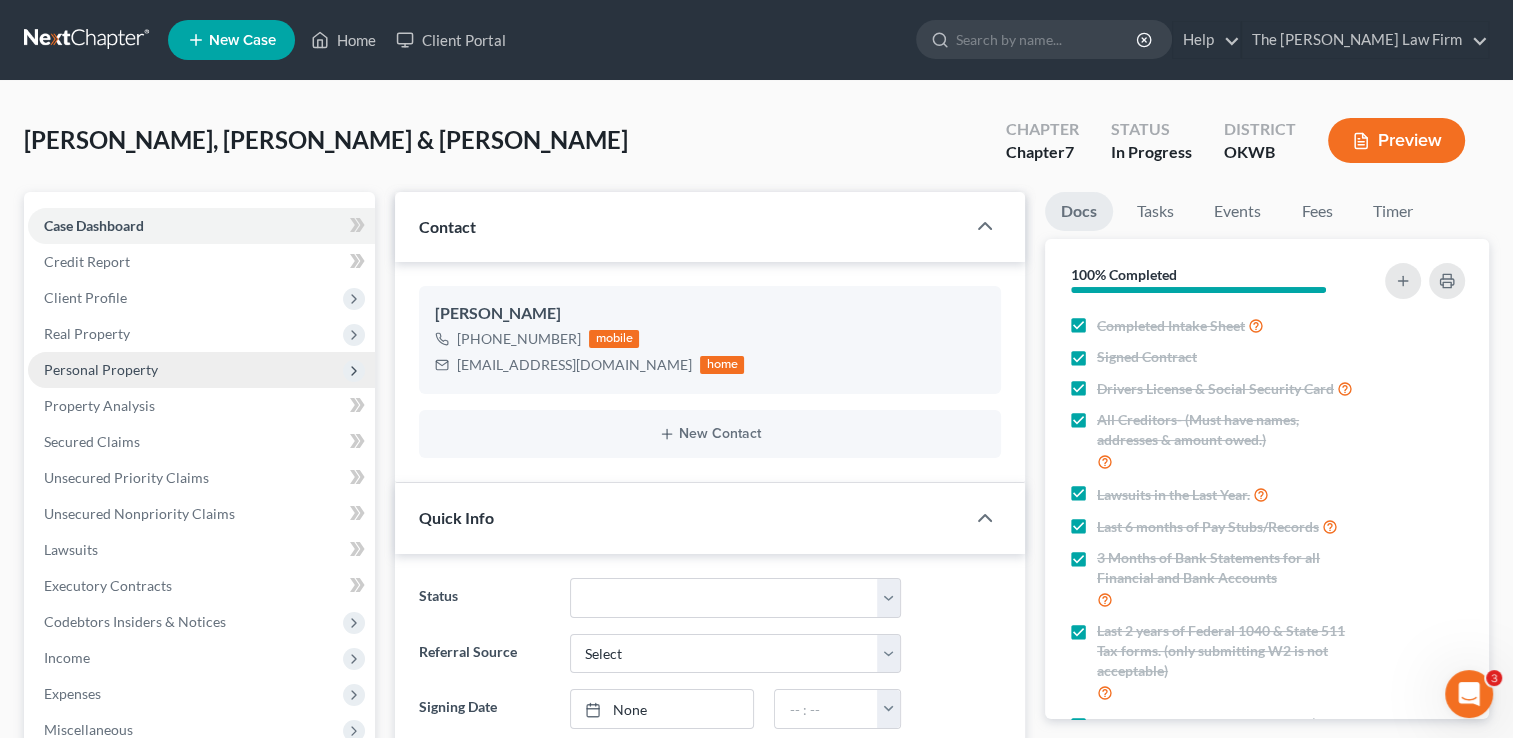 click on "Personal Property" at bounding box center (101, 369) 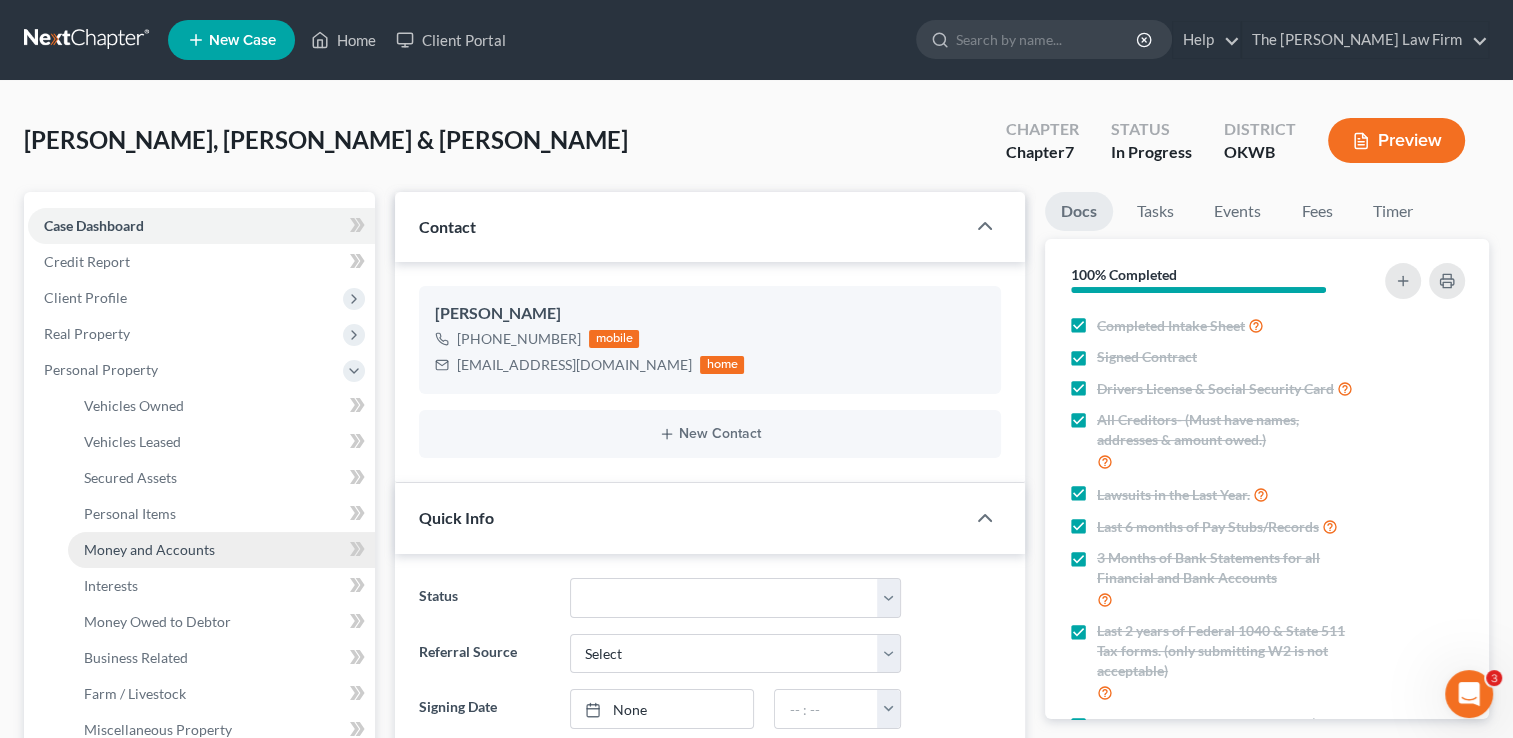 click on "Money and Accounts" at bounding box center (149, 549) 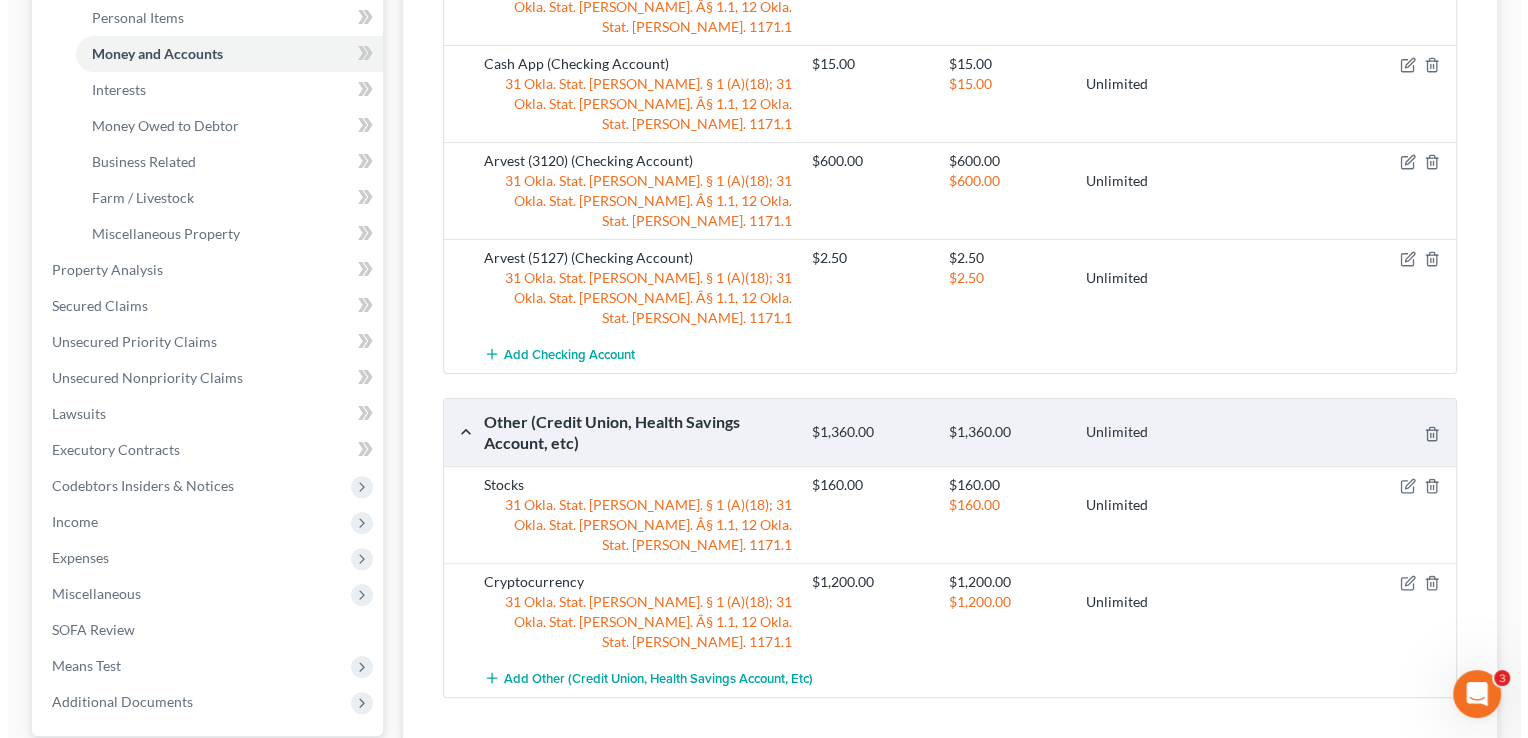 scroll, scrollTop: 500, scrollLeft: 0, axis: vertical 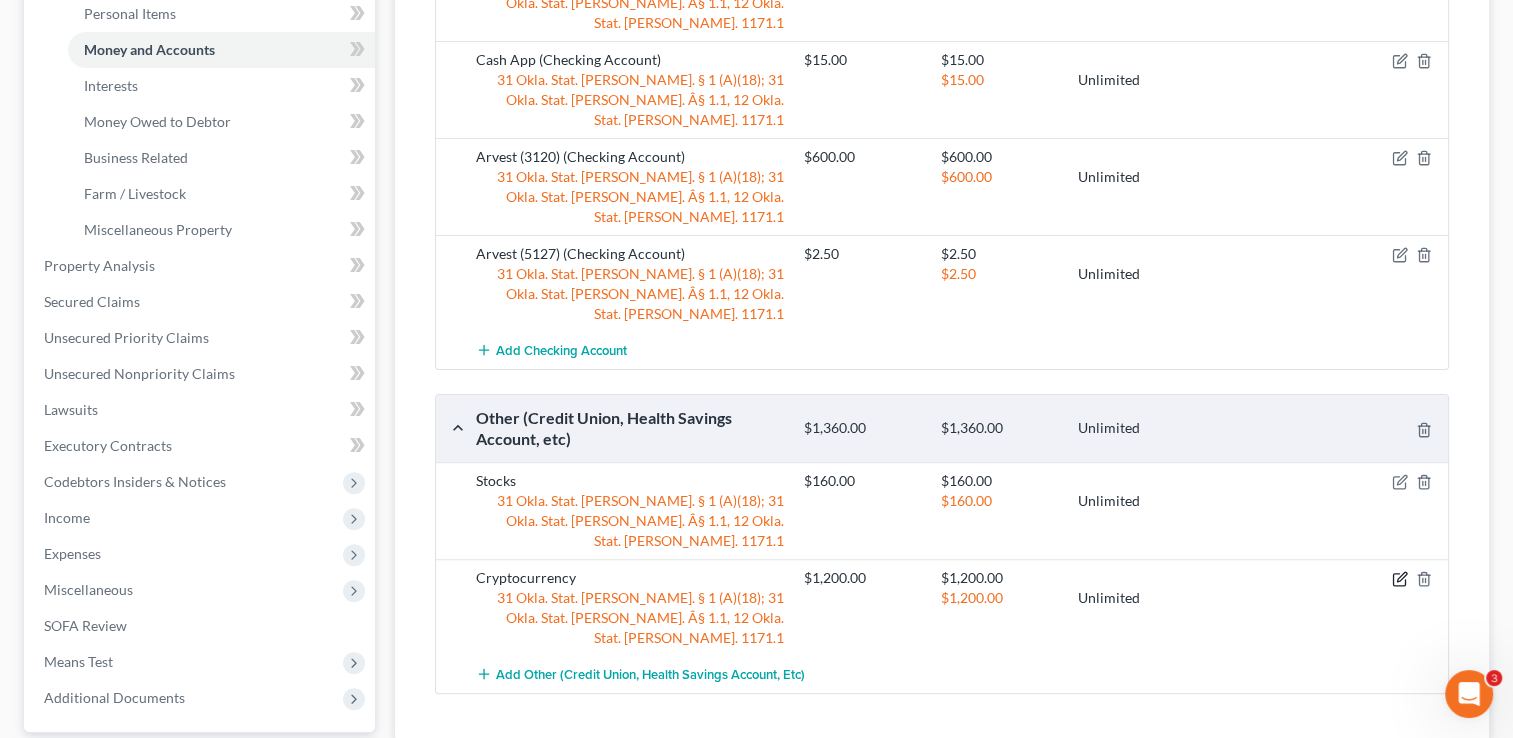 click 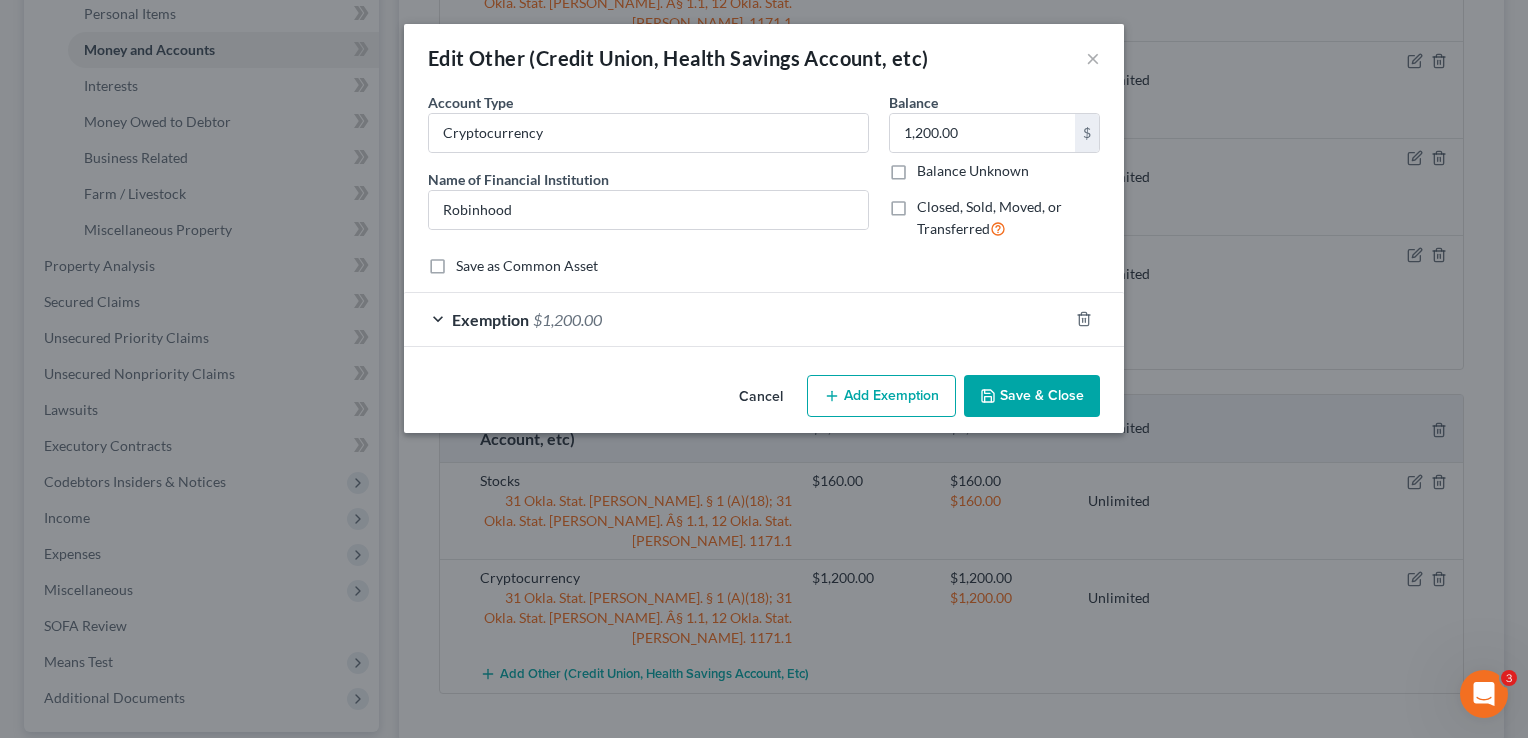 click on "Exemption $1,200.00" at bounding box center (736, 319) 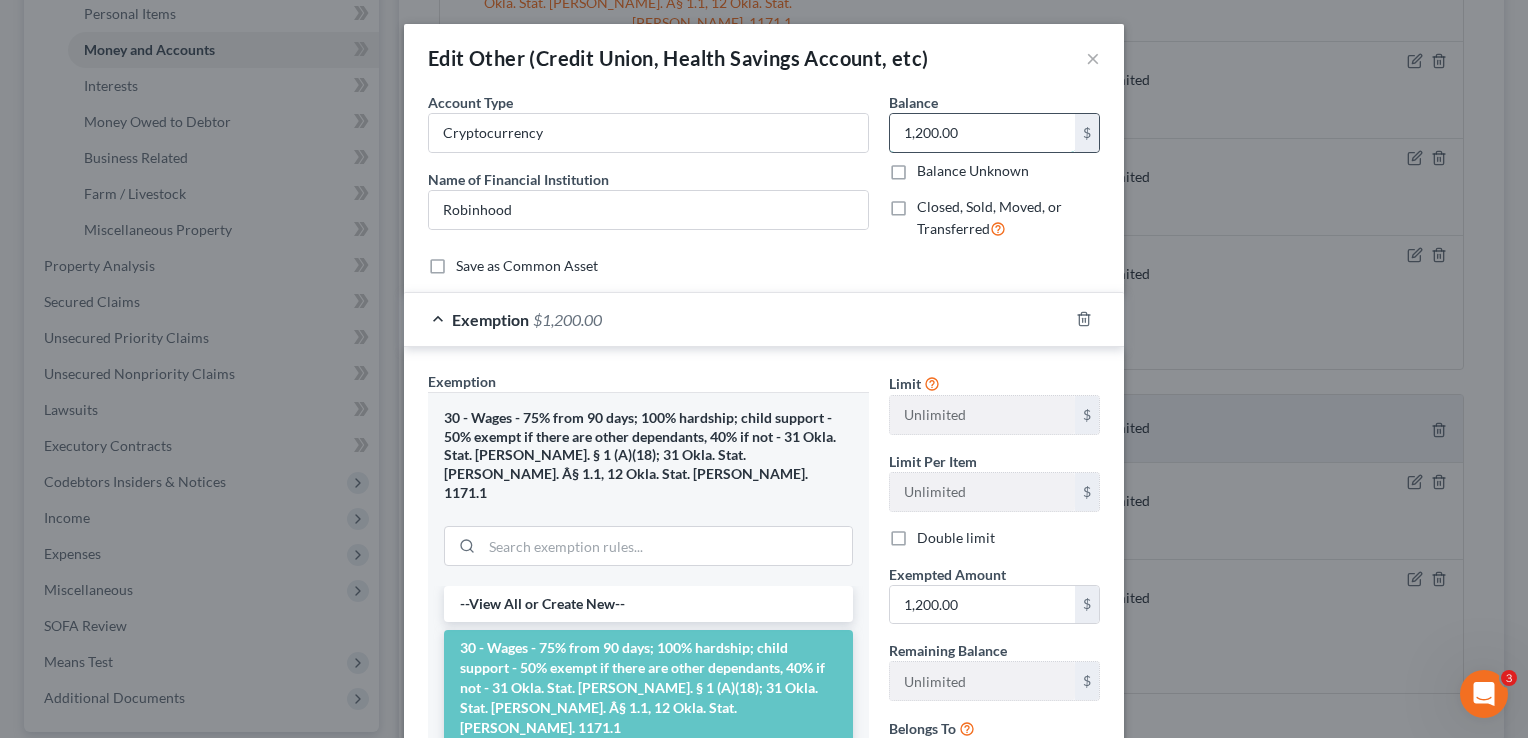 click on "1,200.00" at bounding box center (982, 133) 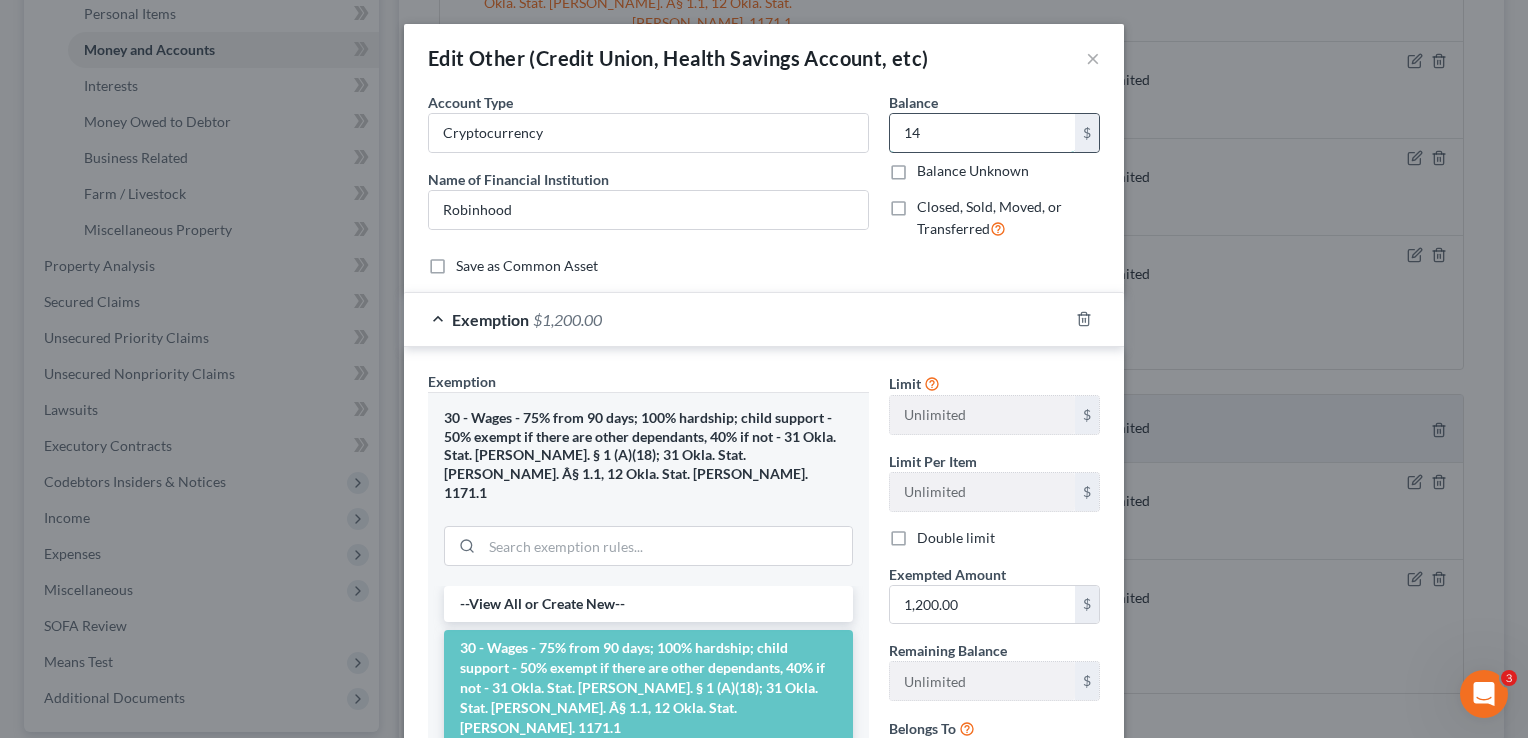 type on "1" 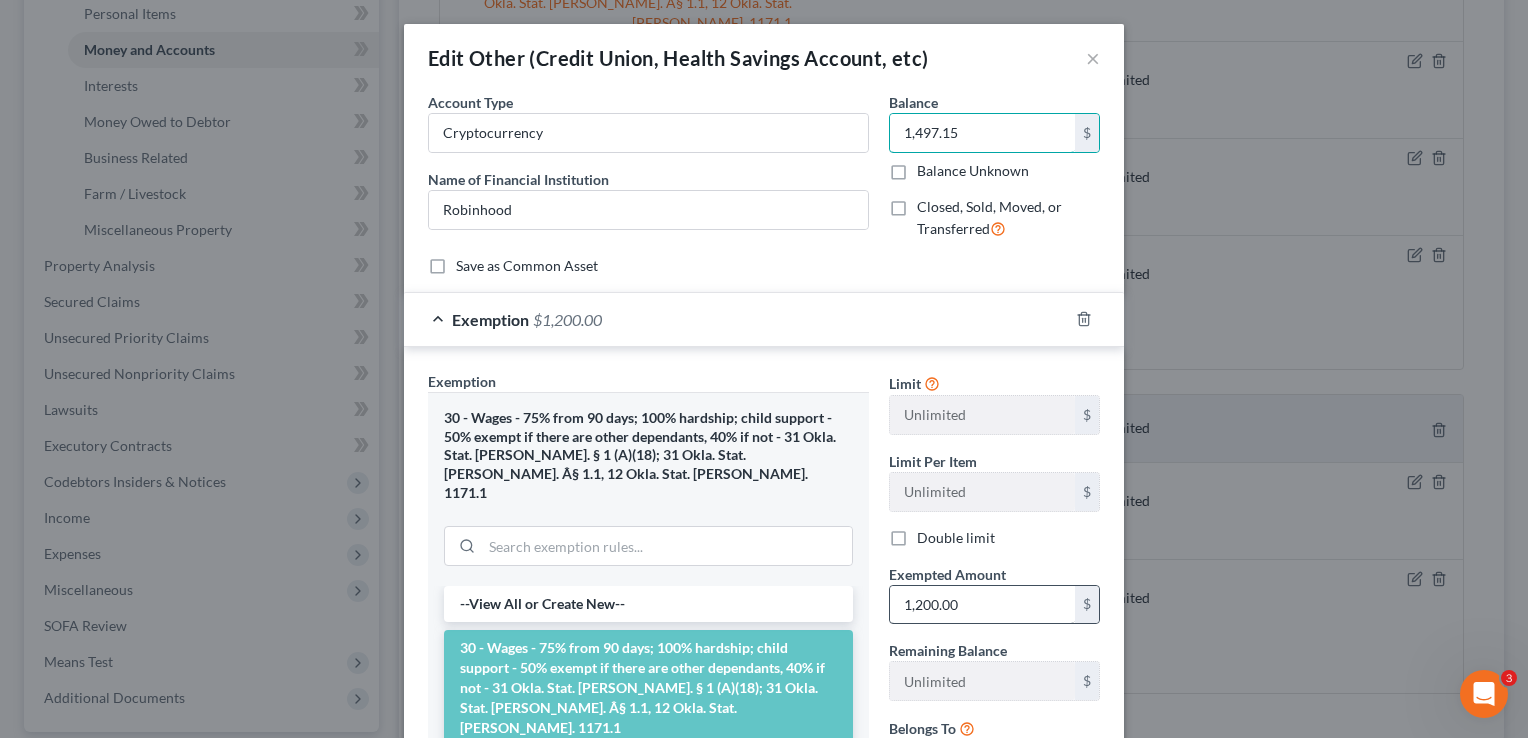 type on "1,497.15" 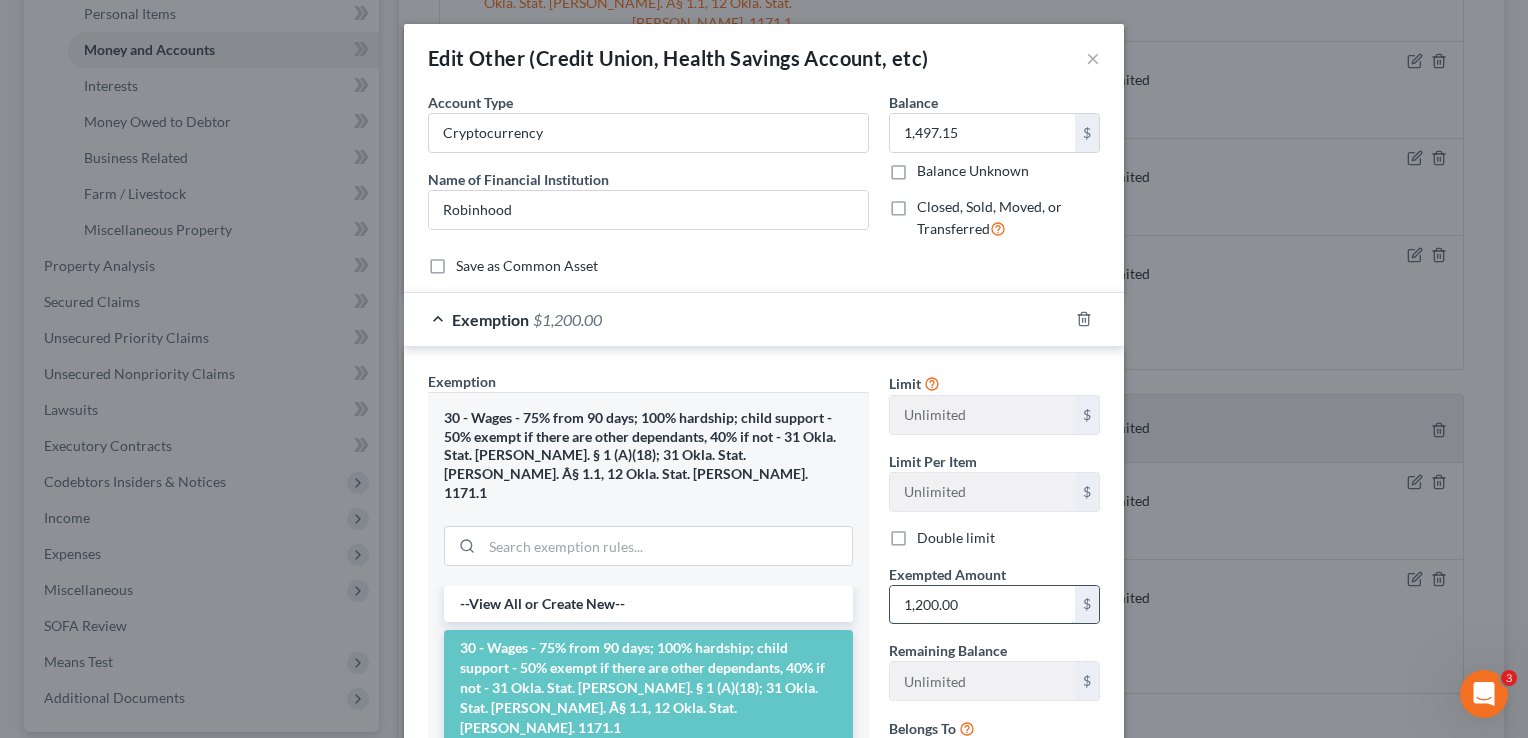 click on "1,200.00" at bounding box center [982, 605] 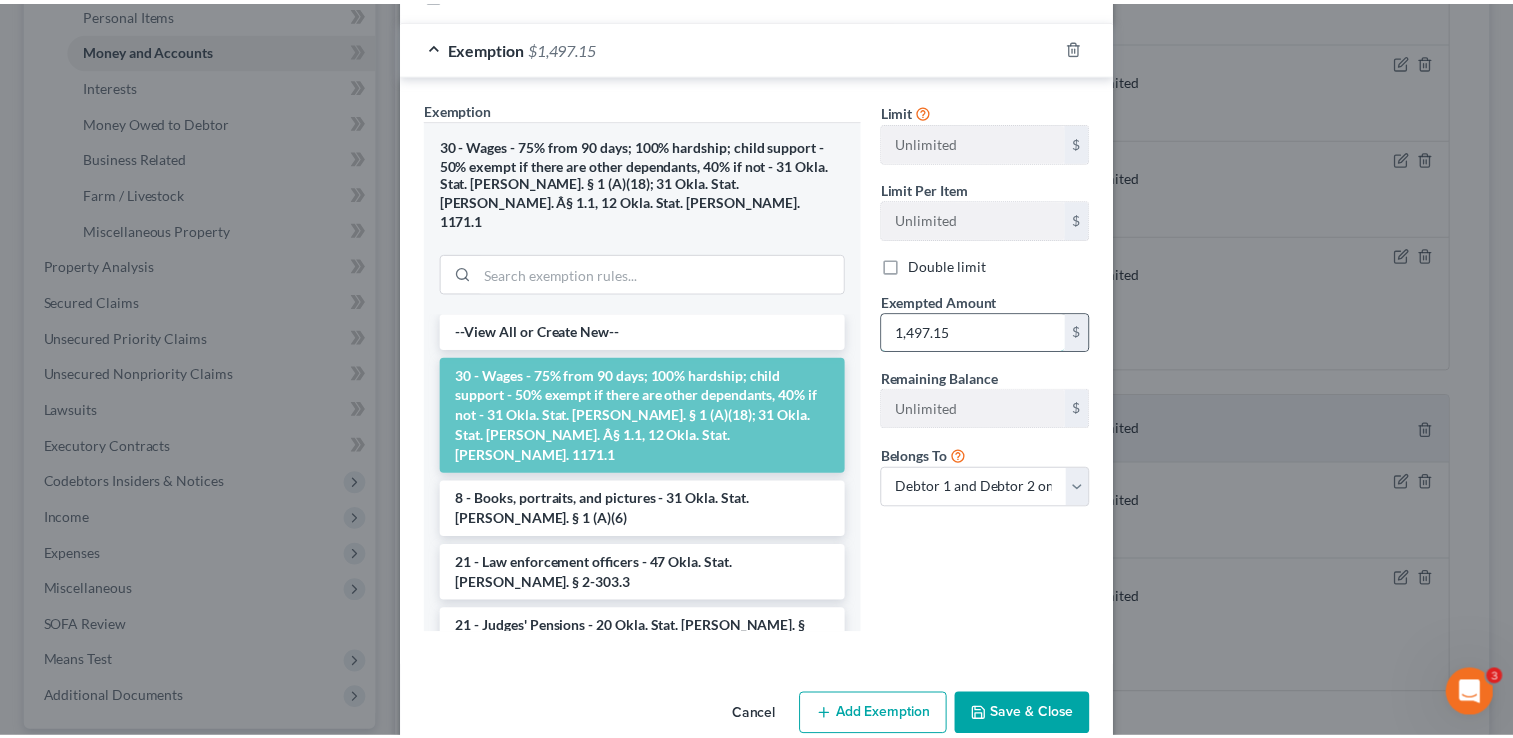 scroll, scrollTop: 290, scrollLeft: 0, axis: vertical 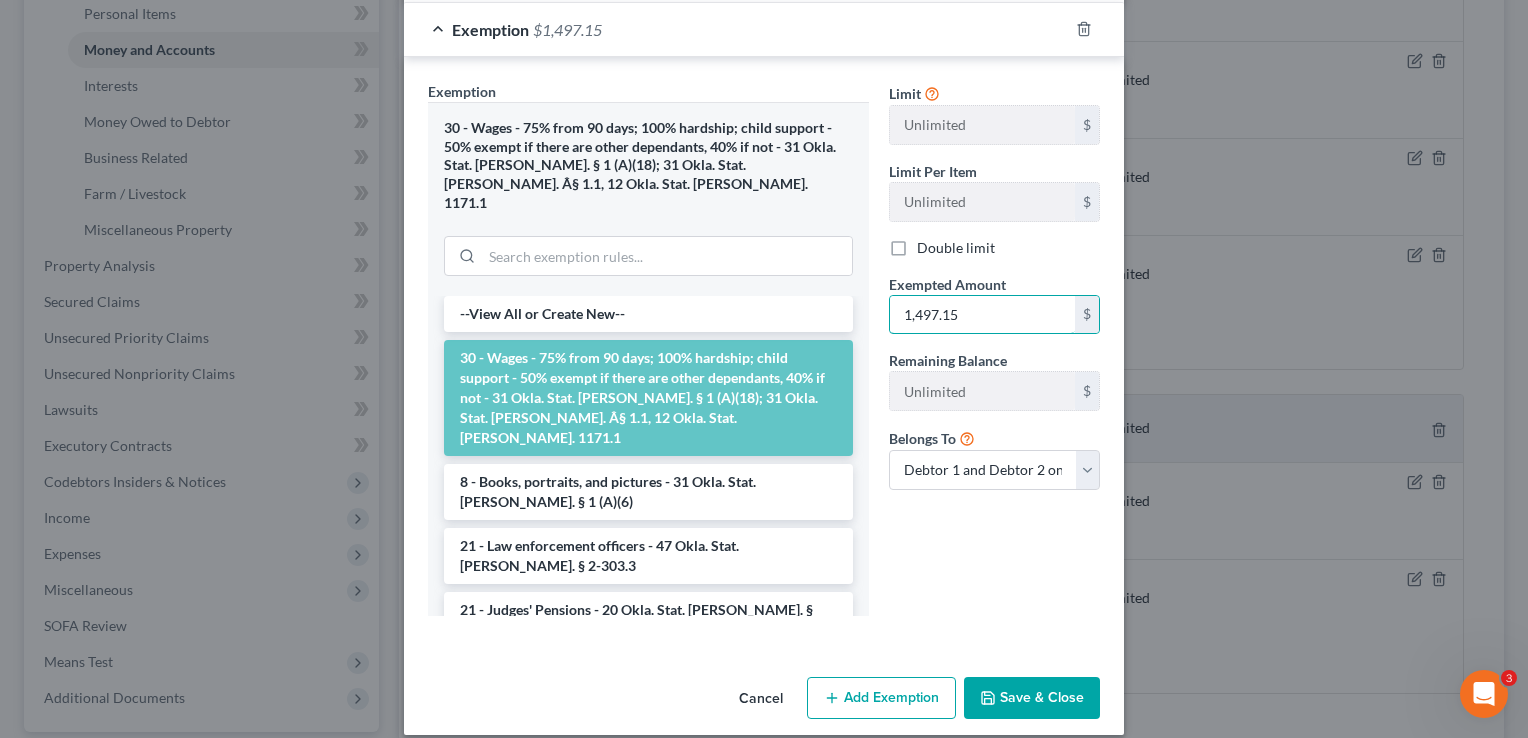 type on "1,497.15" 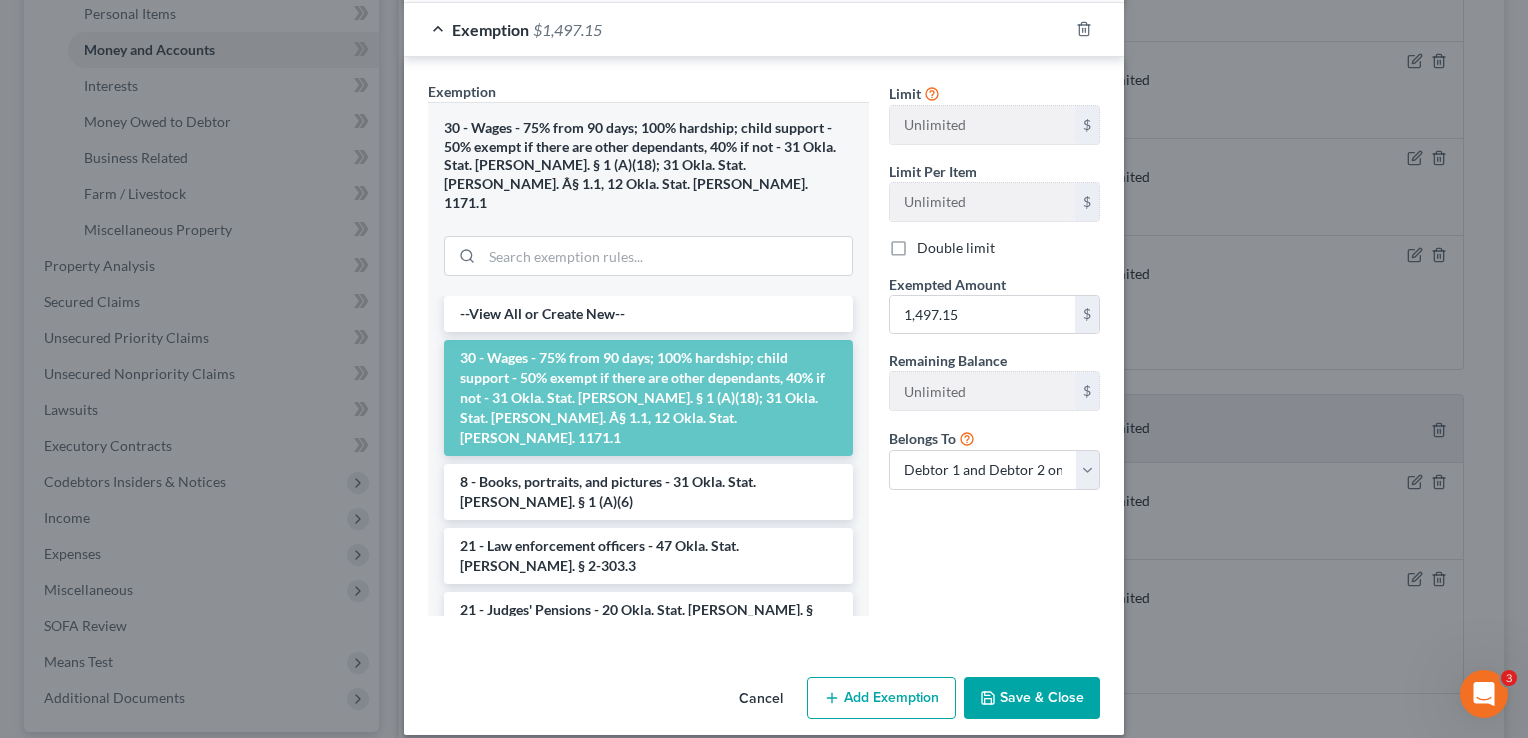 click on "Save & Close" at bounding box center (1032, 698) 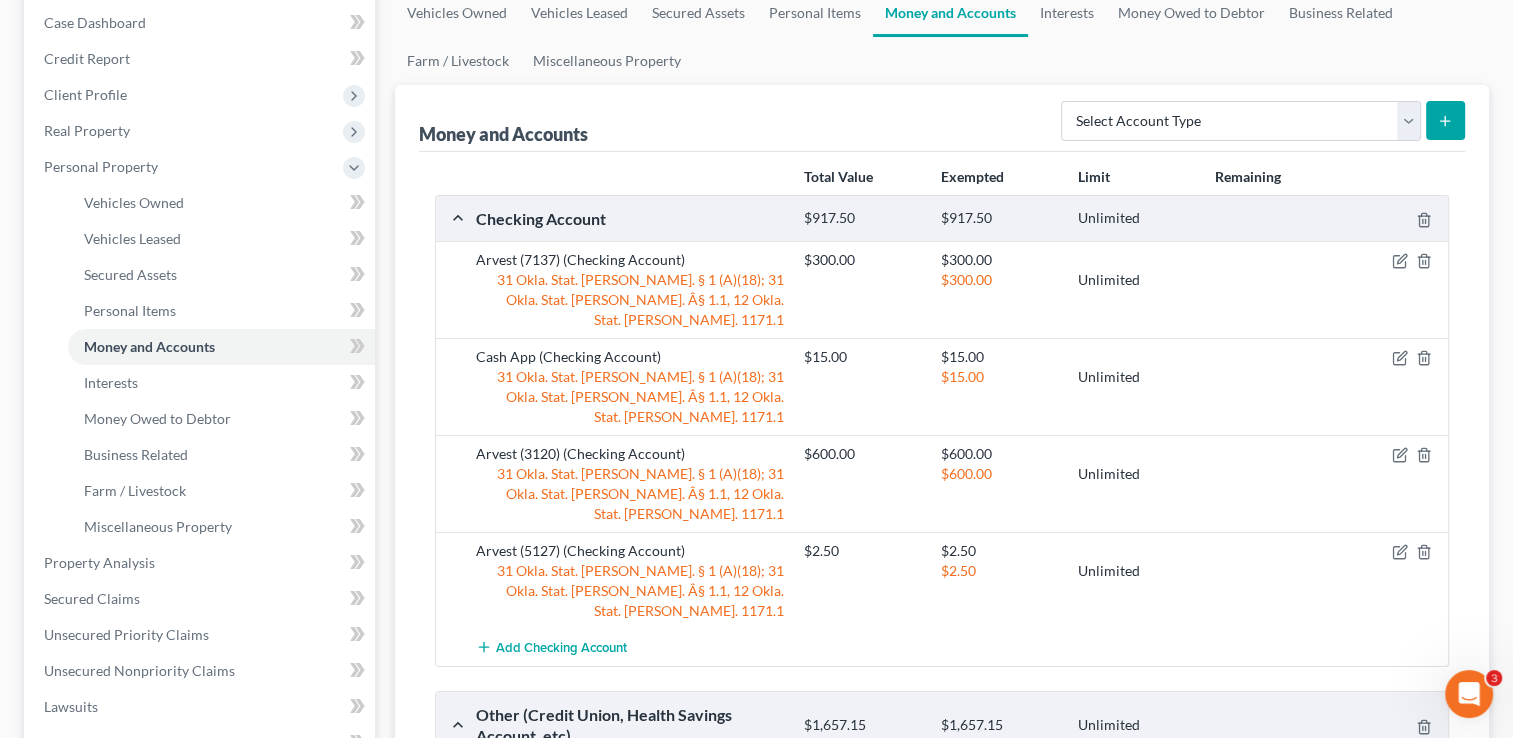 scroll, scrollTop: 0, scrollLeft: 0, axis: both 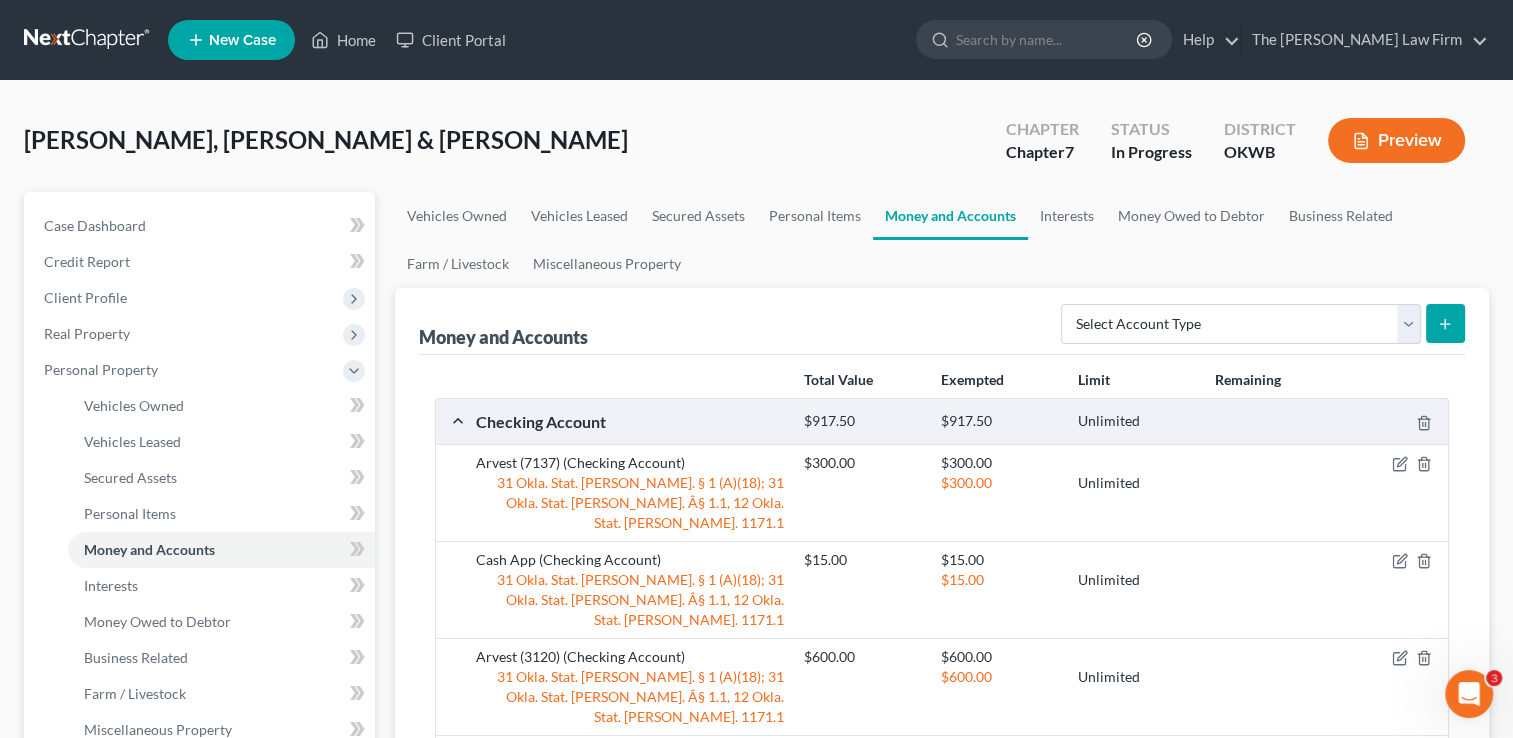 click at bounding box center (88, 40) 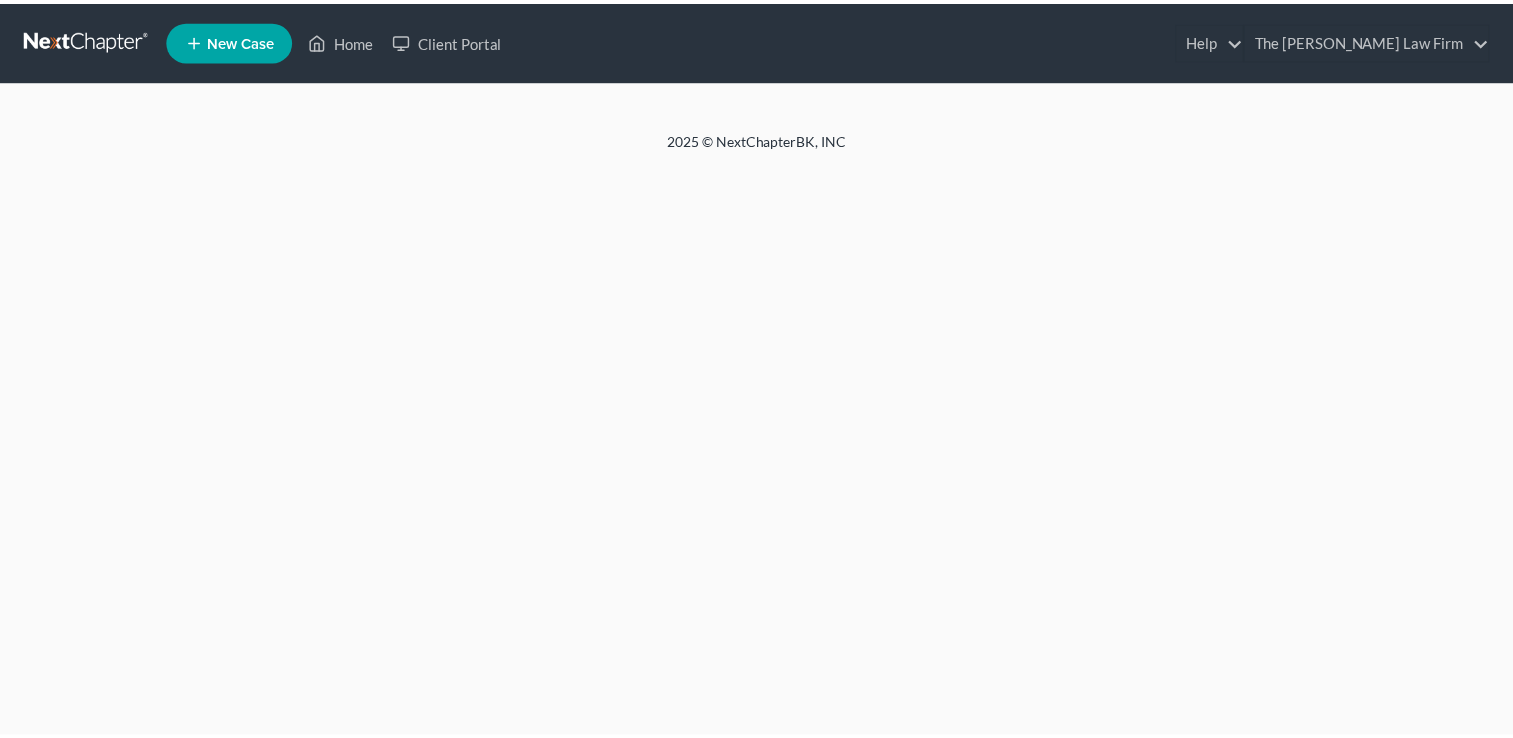 scroll, scrollTop: 0, scrollLeft: 0, axis: both 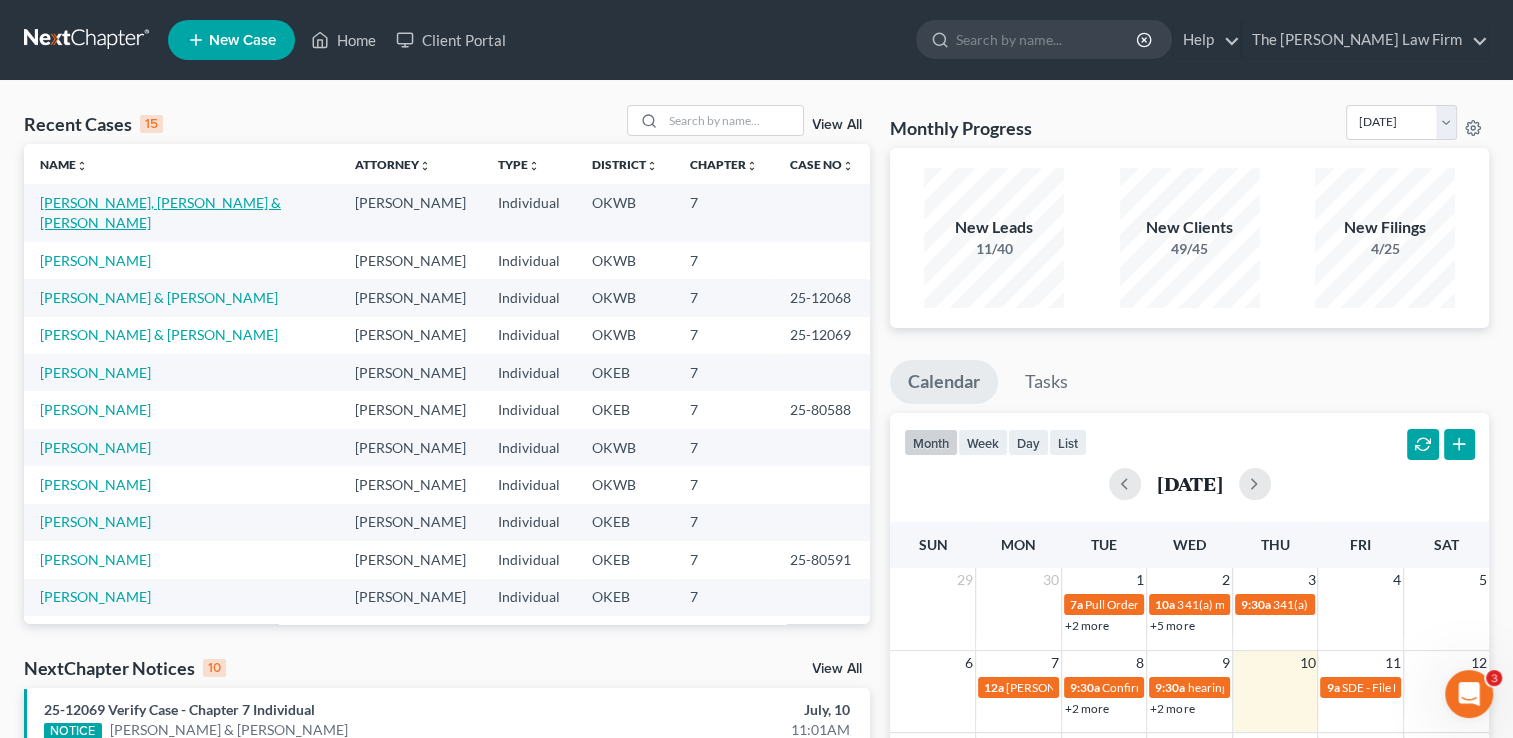 click on "[PERSON_NAME], [PERSON_NAME] & [PERSON_NAME]" at bounding box center (160, 212) 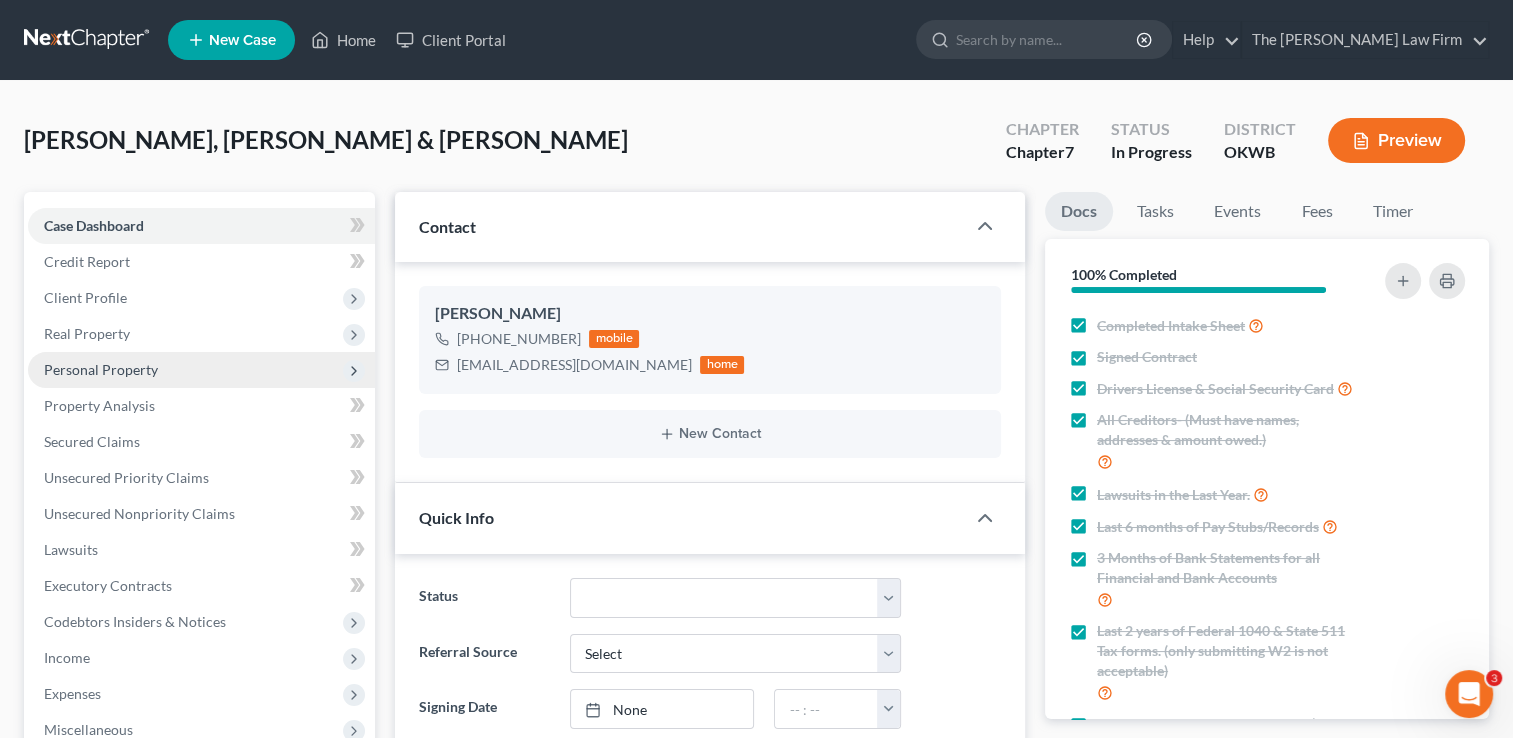 scroll, scrollTop: 281, scrollLeft: 0, axis: vertical 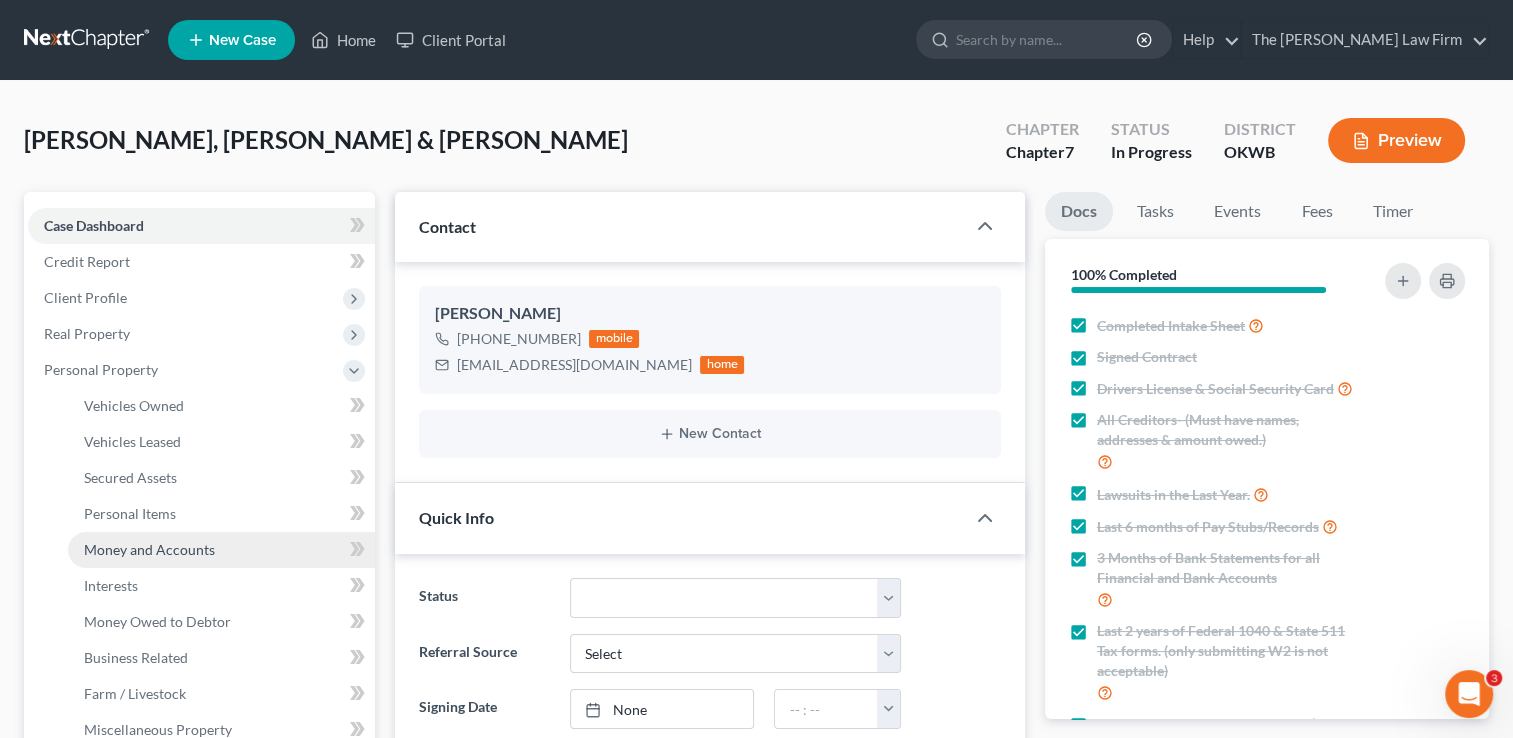 click on "Money and Accounts" at bounding box center [149, 549] 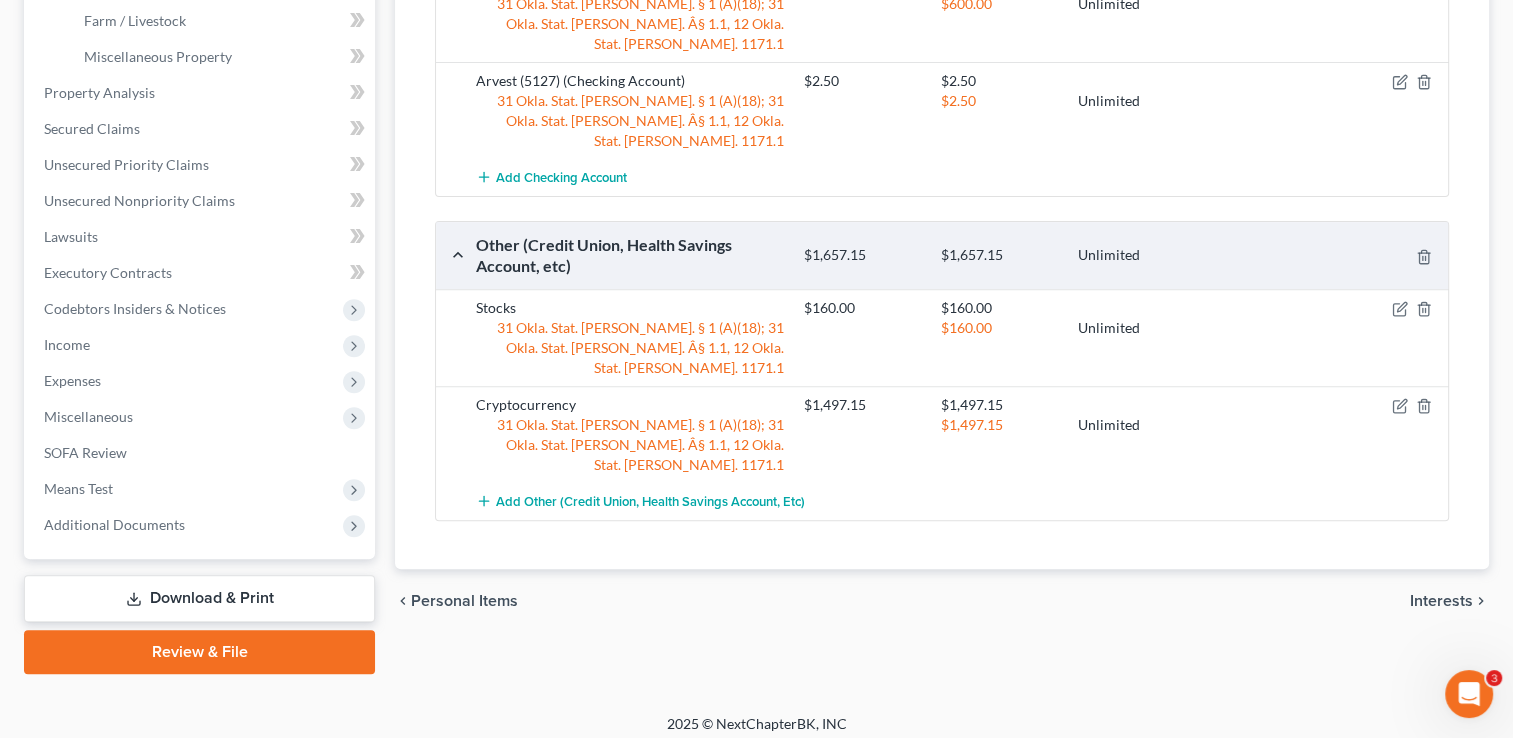 scroll, scrollTop: 683, scrollLeft: 0, axis: vertical 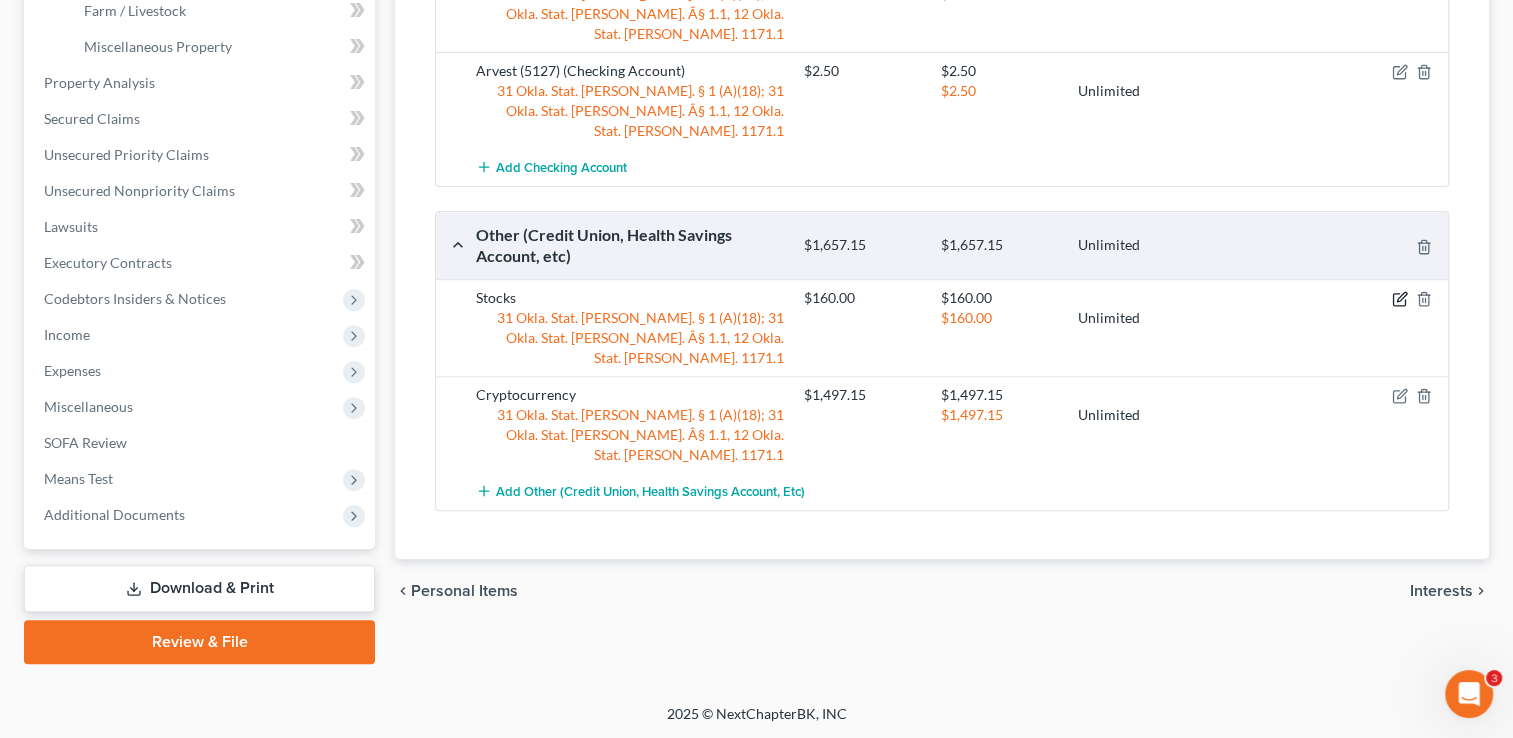 click 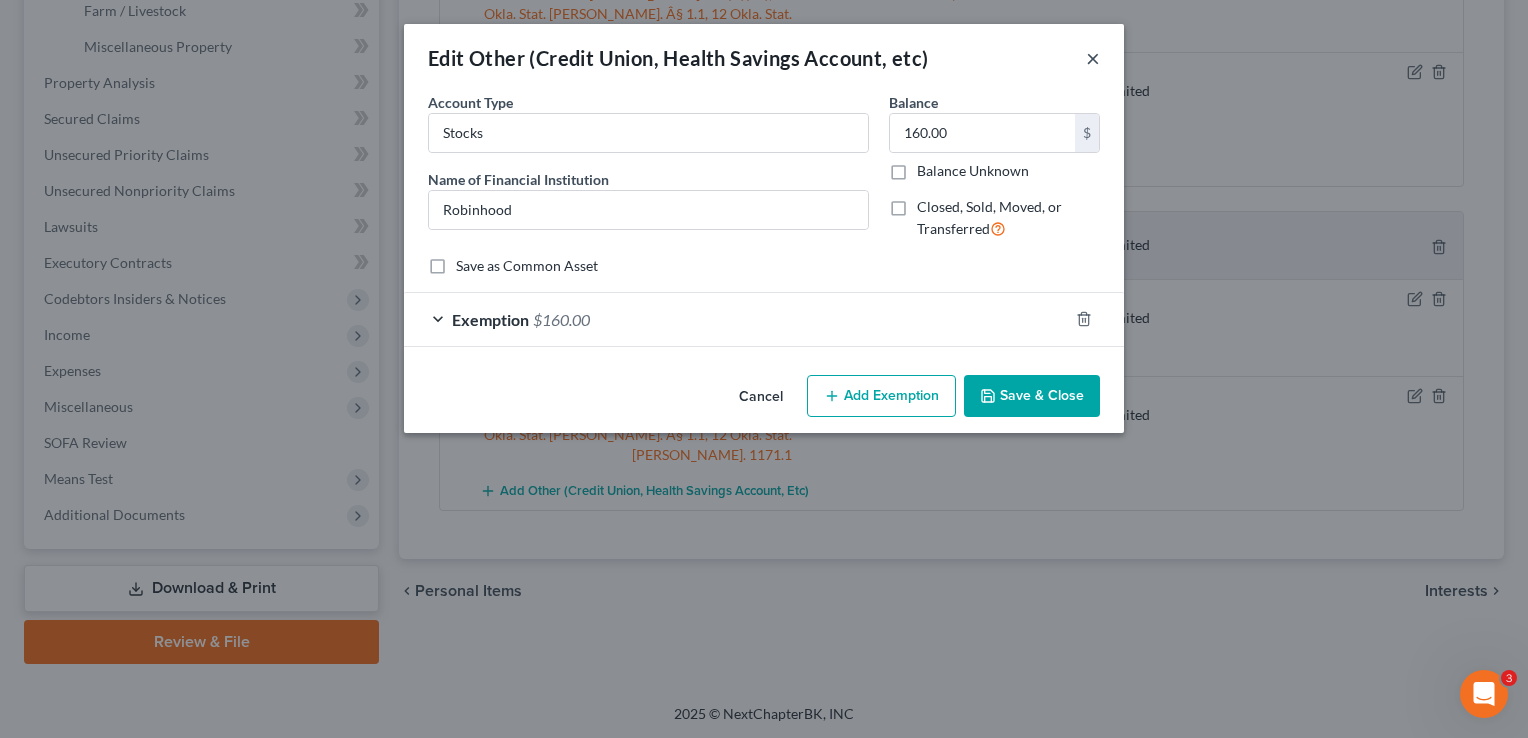 click on "×" at bounding box center [1093, 58] 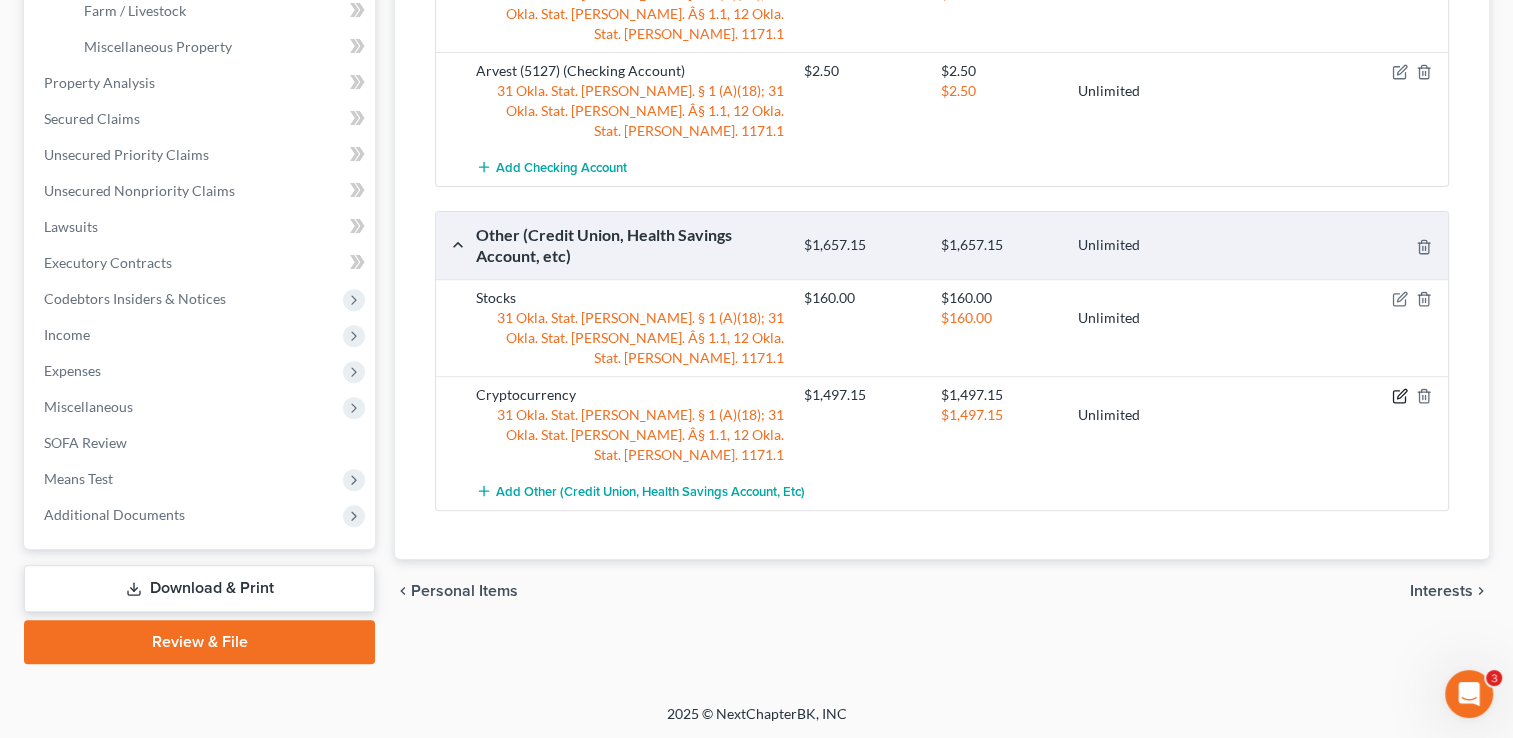 click 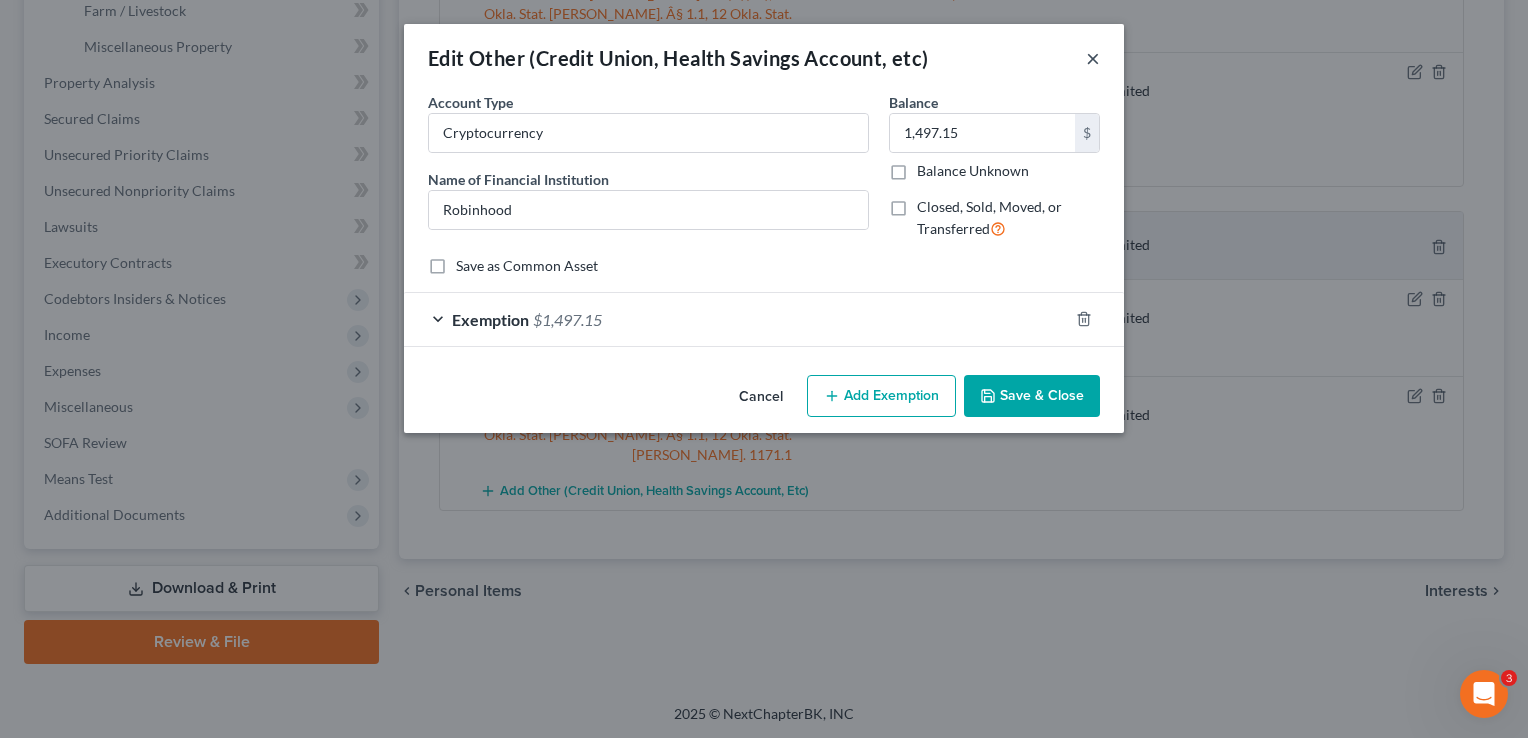 click on "×" at bounding box center [1093, 58] 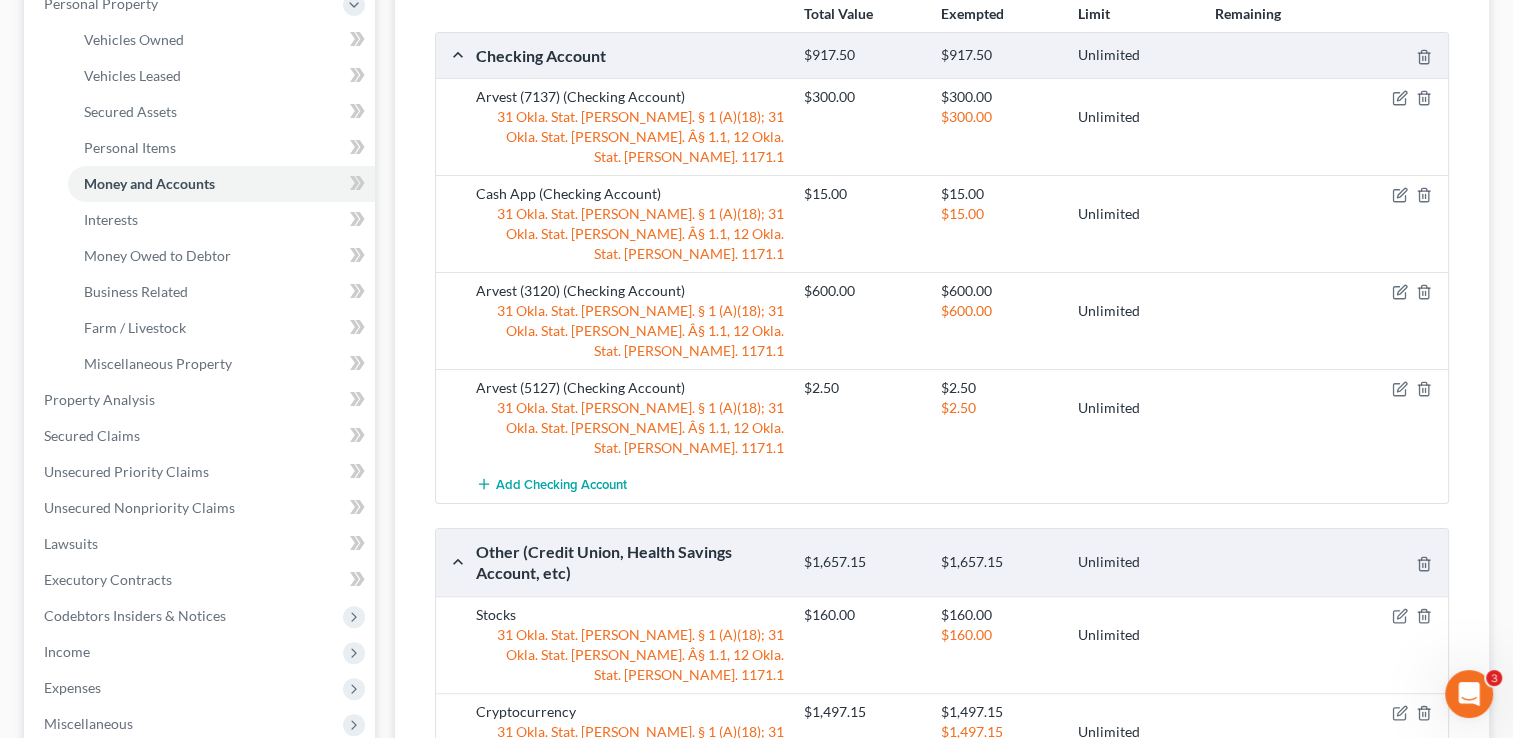 scroll, scrollTop: 0, scrollLeft: 0, axis: both 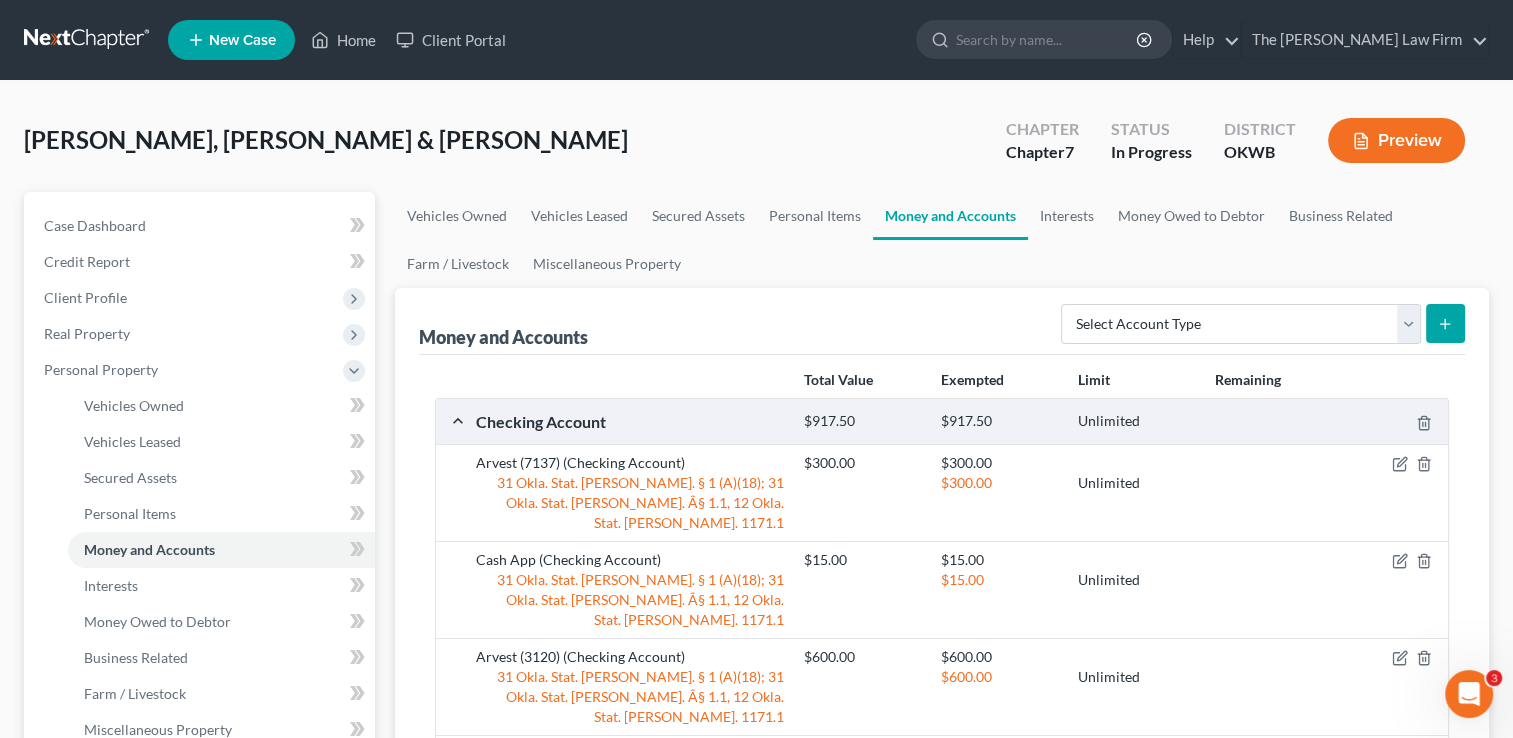 click at bounding box center (88, 40) 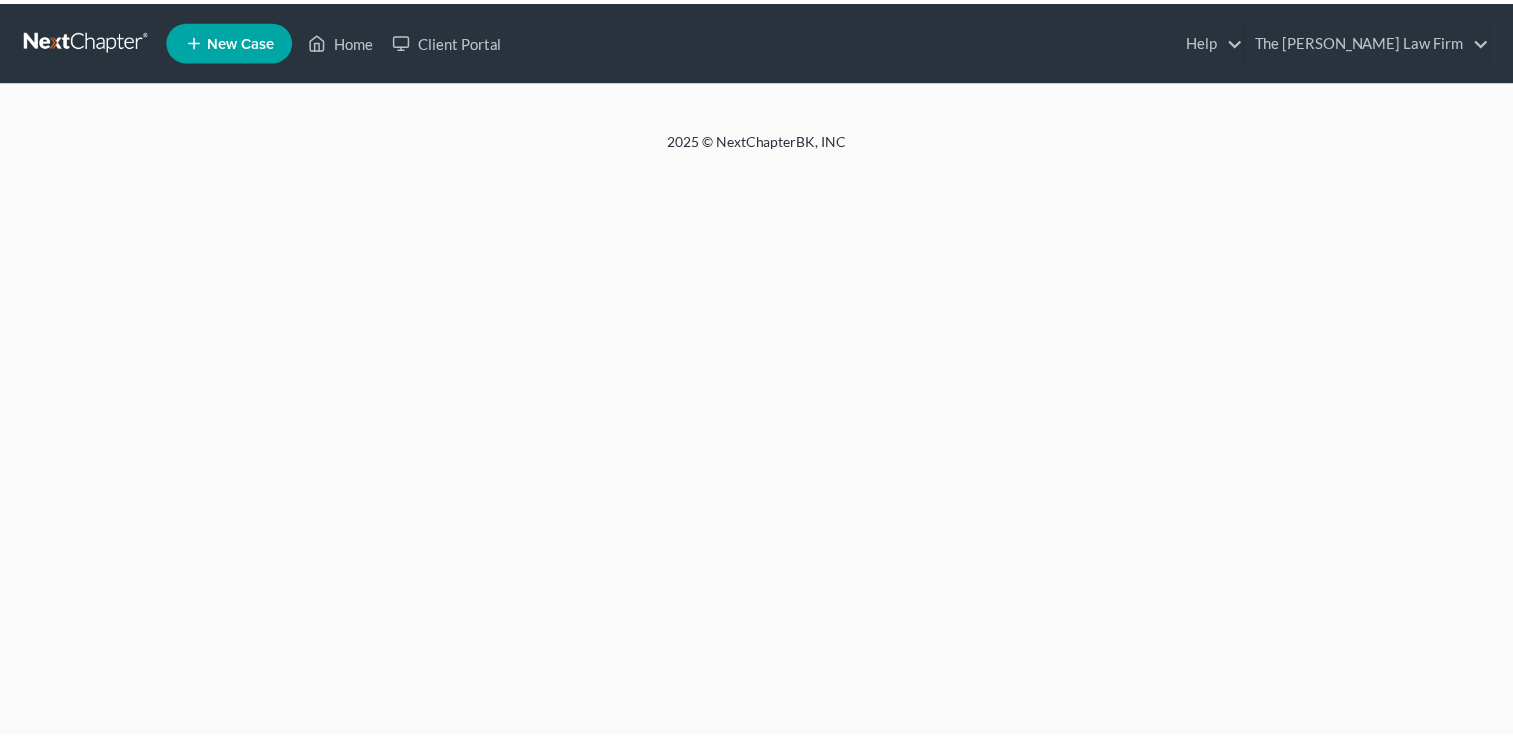 scroll, scrollTop: 0, scrollLeft: 0, axis: both 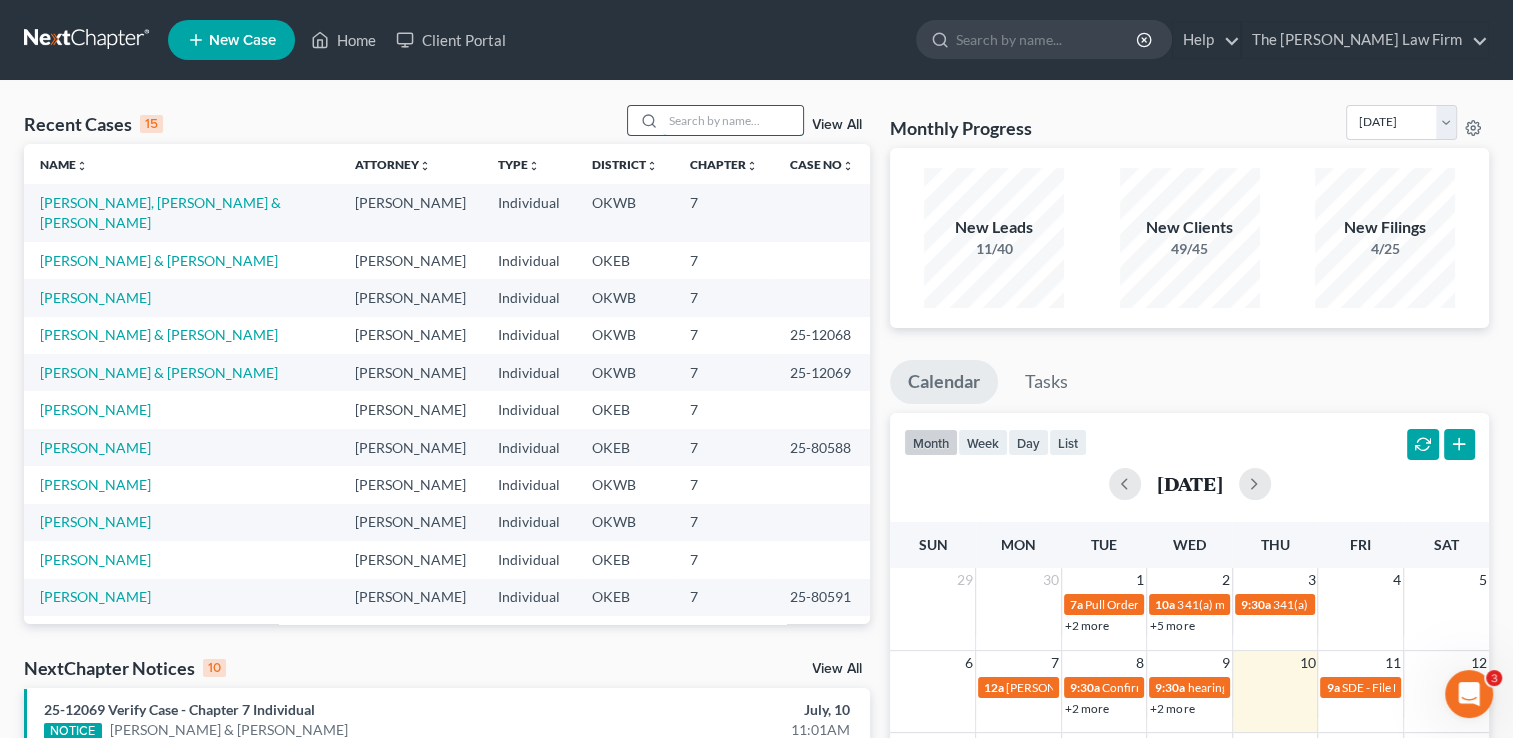 click at bounding box center (733, 120) 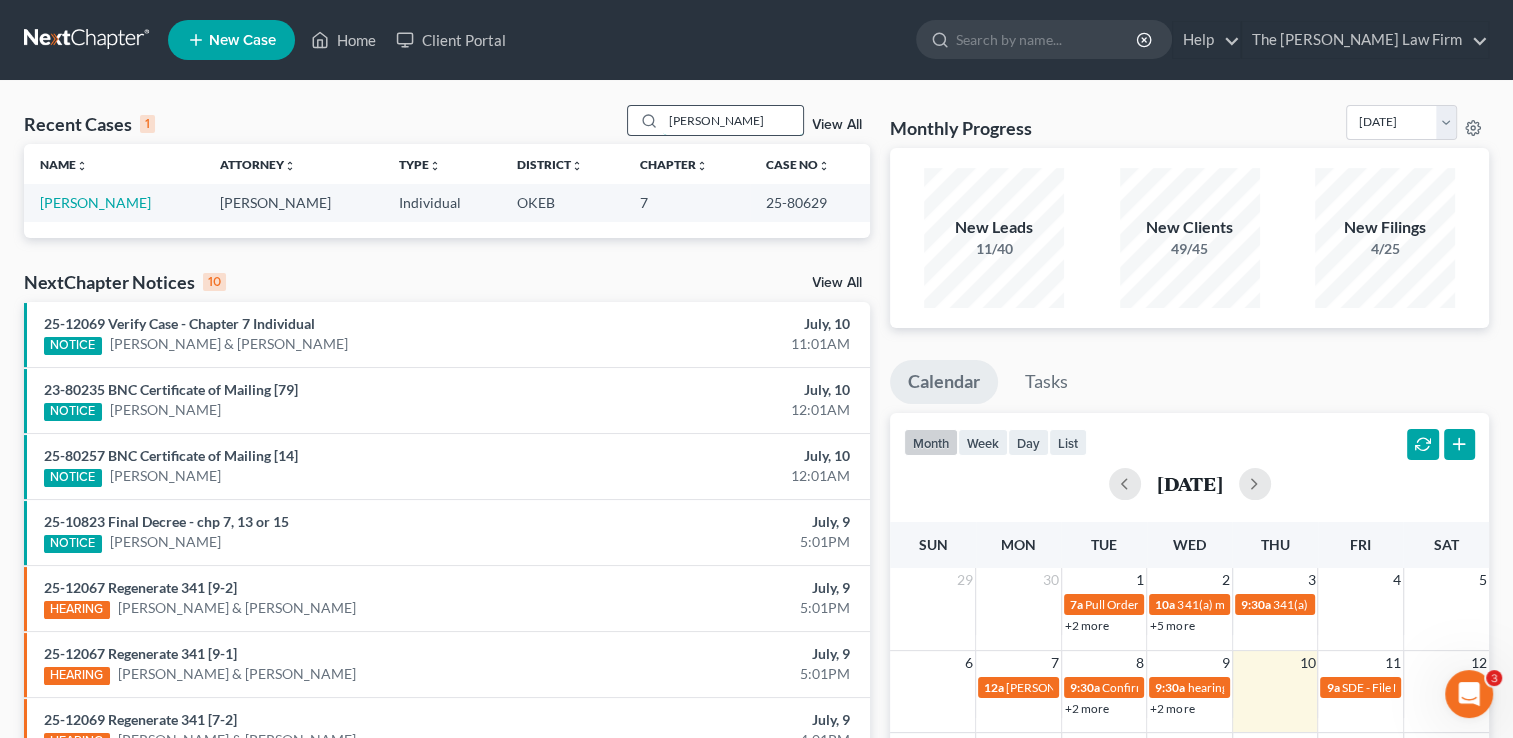 drag, startPoint x: 726, startPoint y: 122, endPoint x: 662, endPoint y: 121, distance: 64.00781 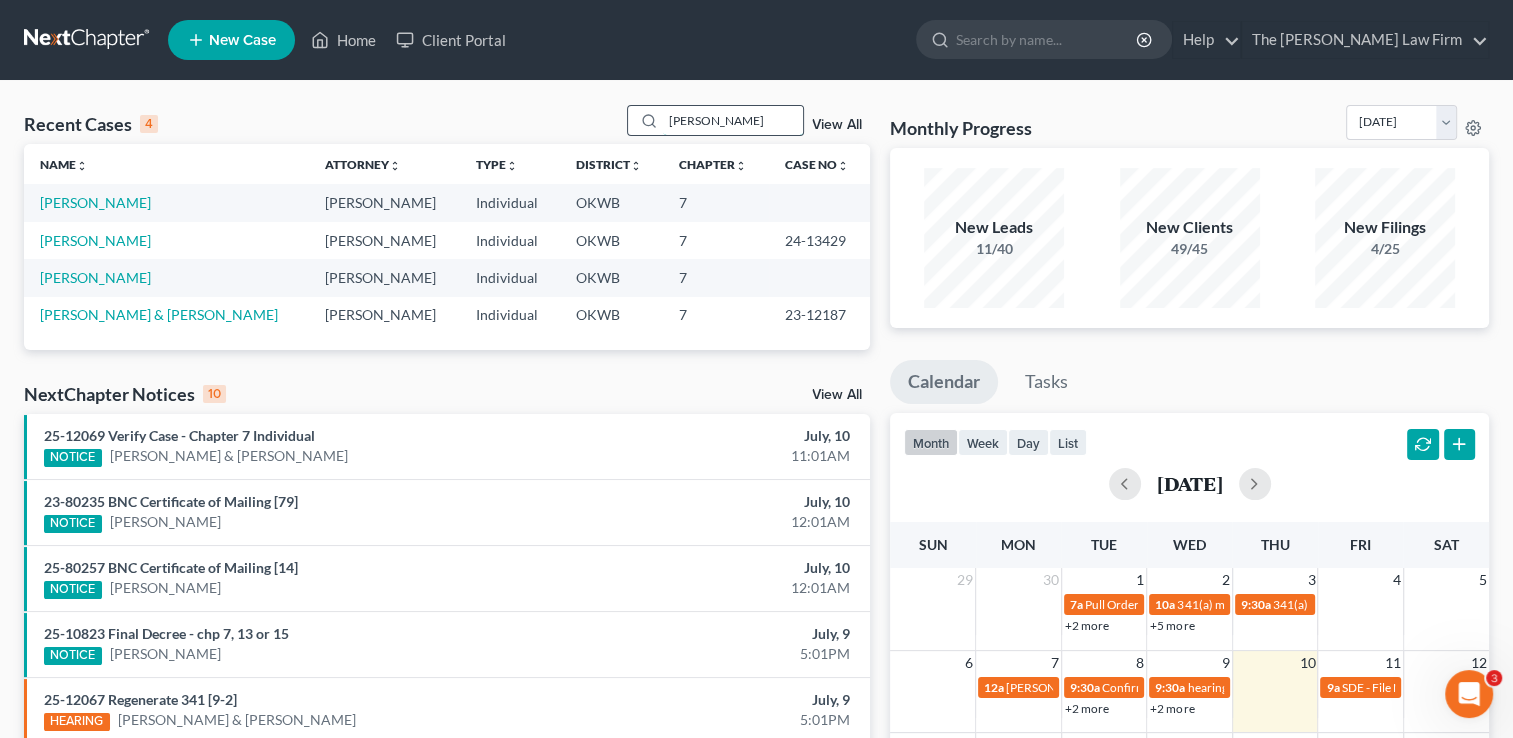 drag, startPoint x: 707, startPoint y: 112, endPoint x: 665, endPoint y: 113, distance: 42.0119 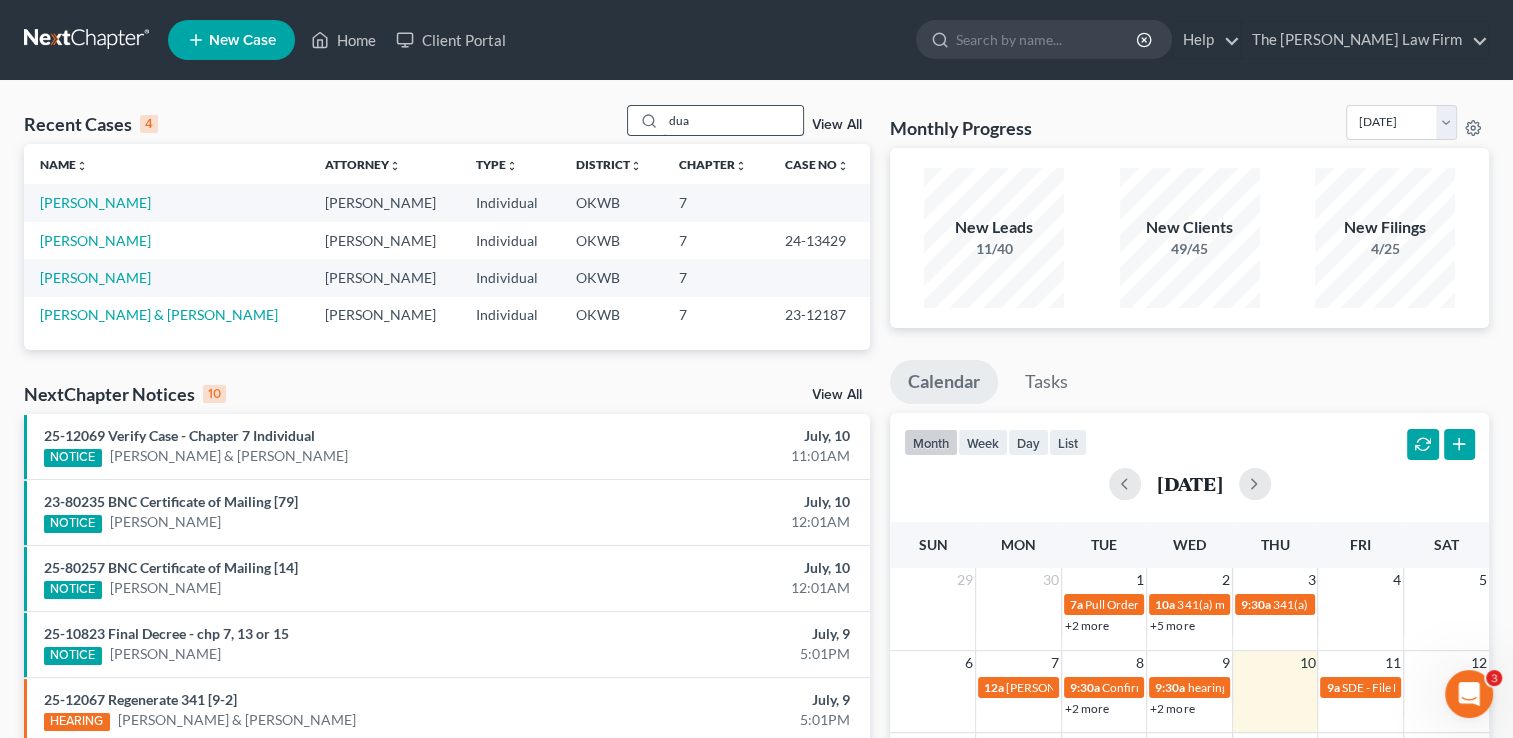 type on "duar" 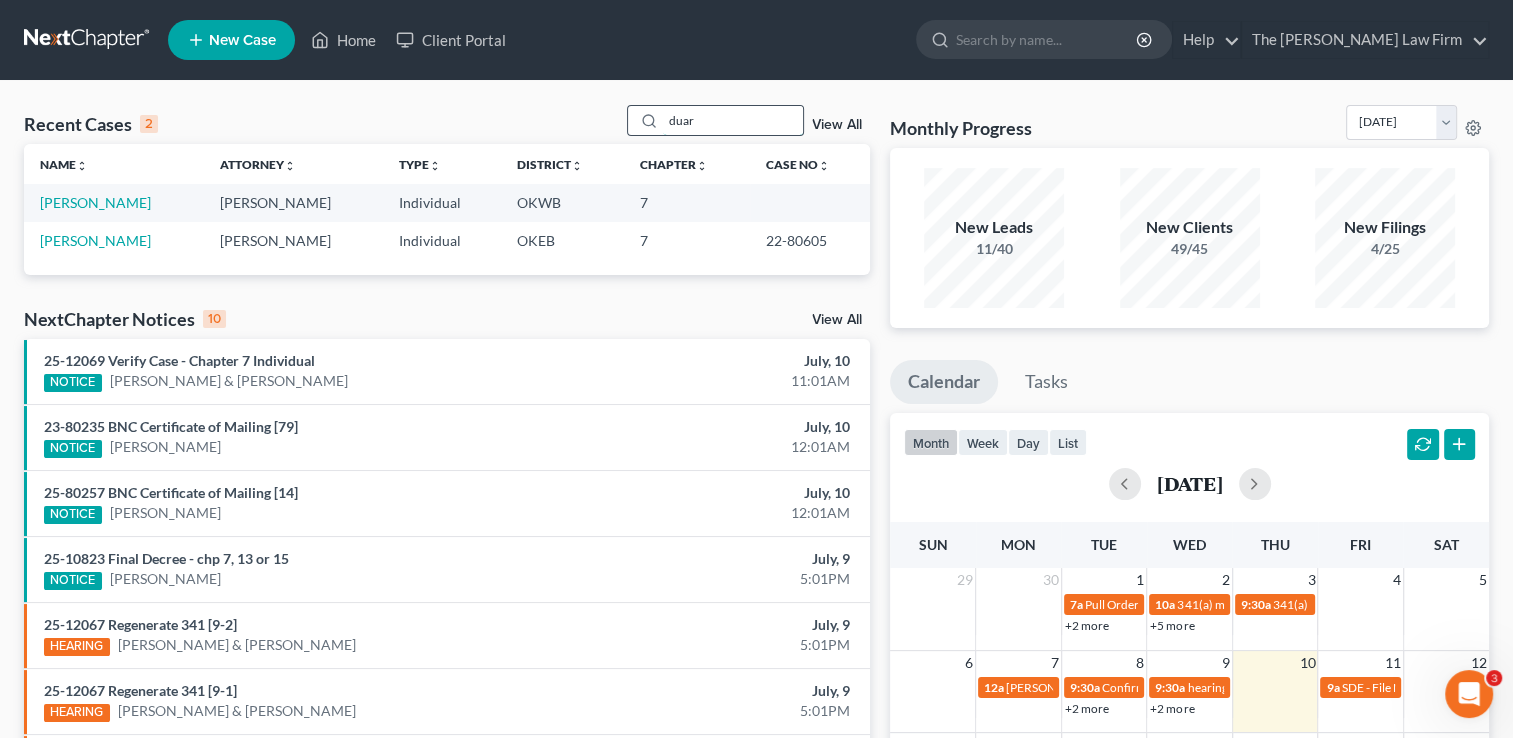 drag, startPoint x: 704, startPoint y: 118, endPoint x: 664, endPoint y: 114, distance: 40.1995 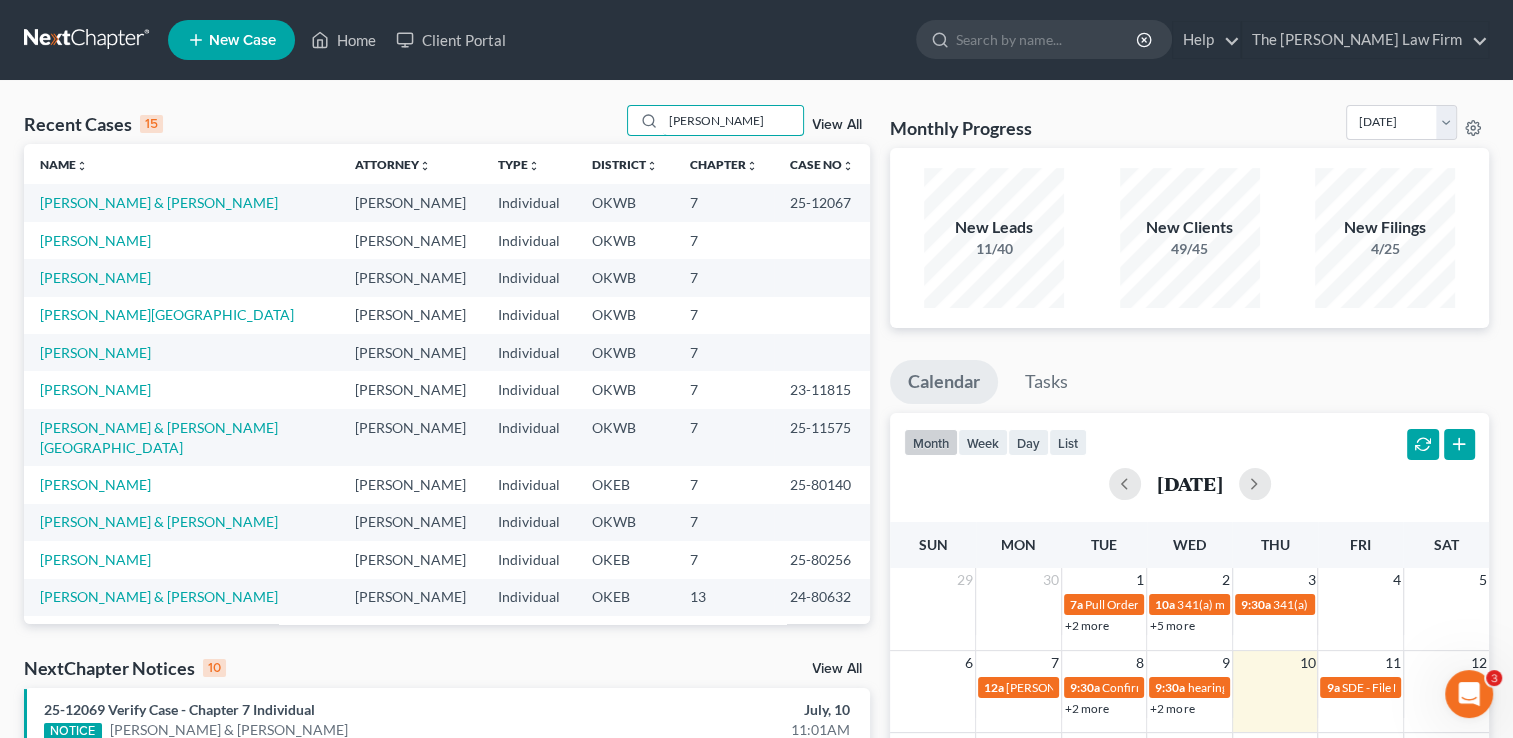 drag, startPoint x: 718, startPoint y: 125, endPoint x: 608, endPoint y: 134, distance: 110.36757 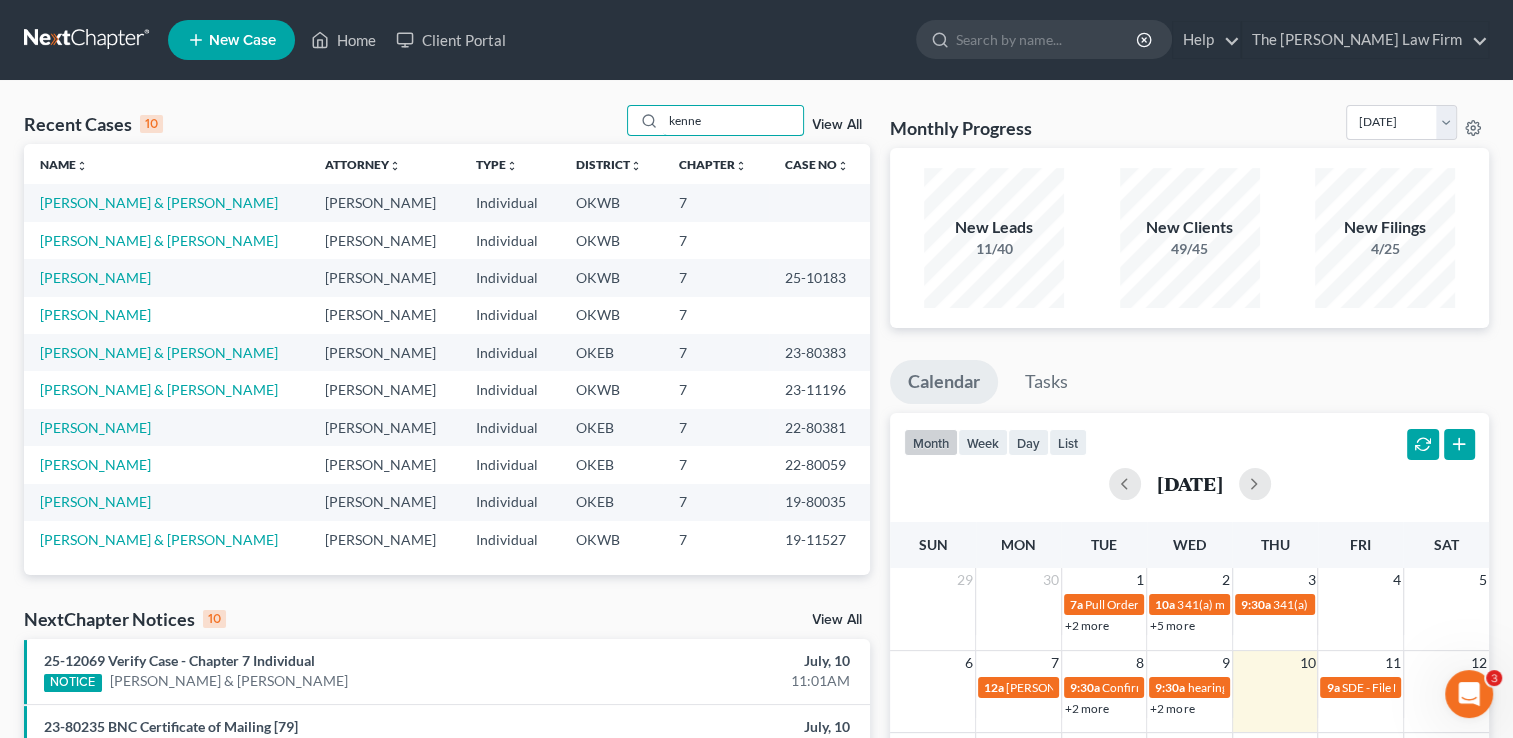 type on "kenned" 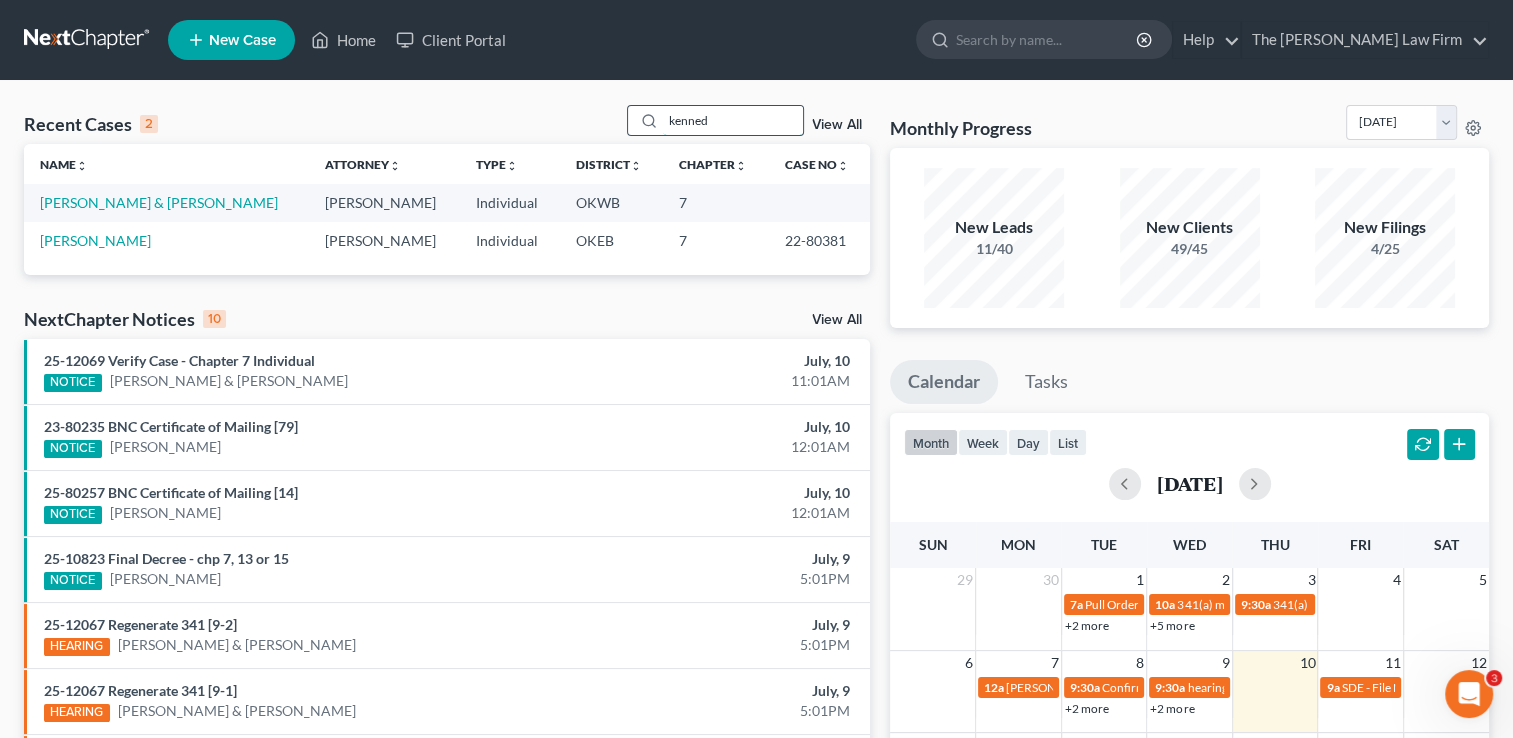 drag, startPoint x: 707, startPoint y: 118, endPoint x: 628, endPoint y: 114, distance: 79.101204 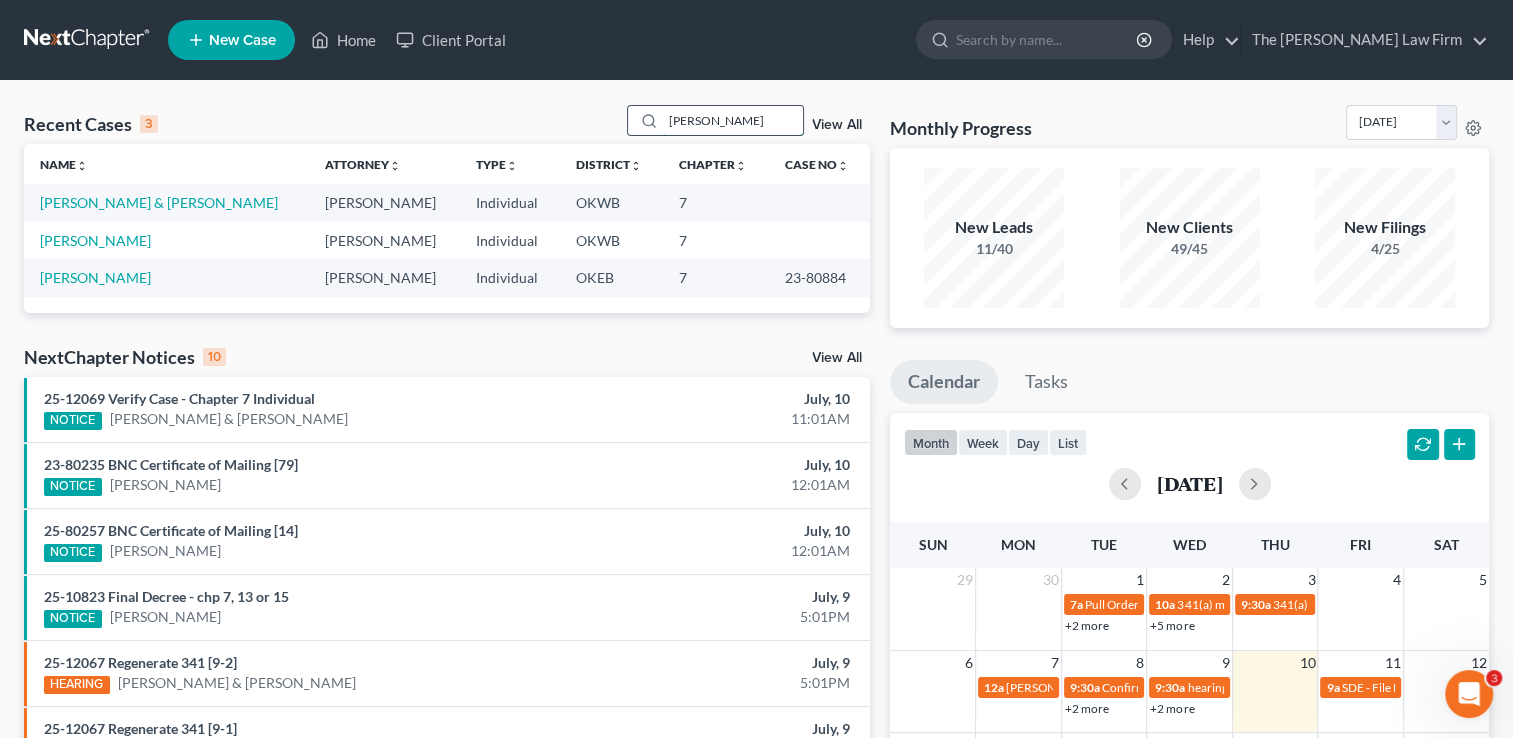 drag, startPoint x: 703, startPoint y: 122, endPoint x: 659, endPoint y: 123, distance: 44.011364 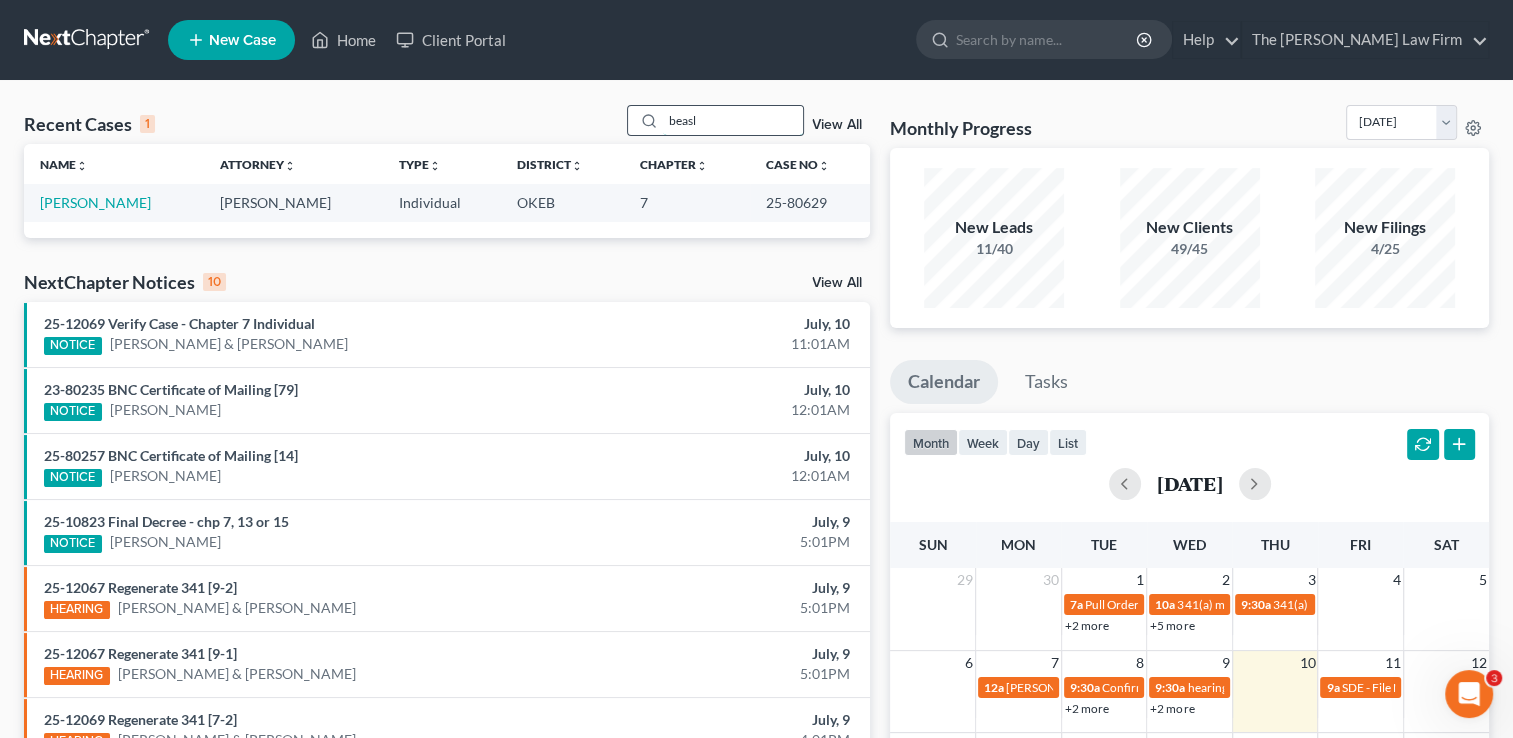 drag, startPoint x: 702, startPoint y: 122, endPoint x: 661, endPoint y: 122, distance: 41 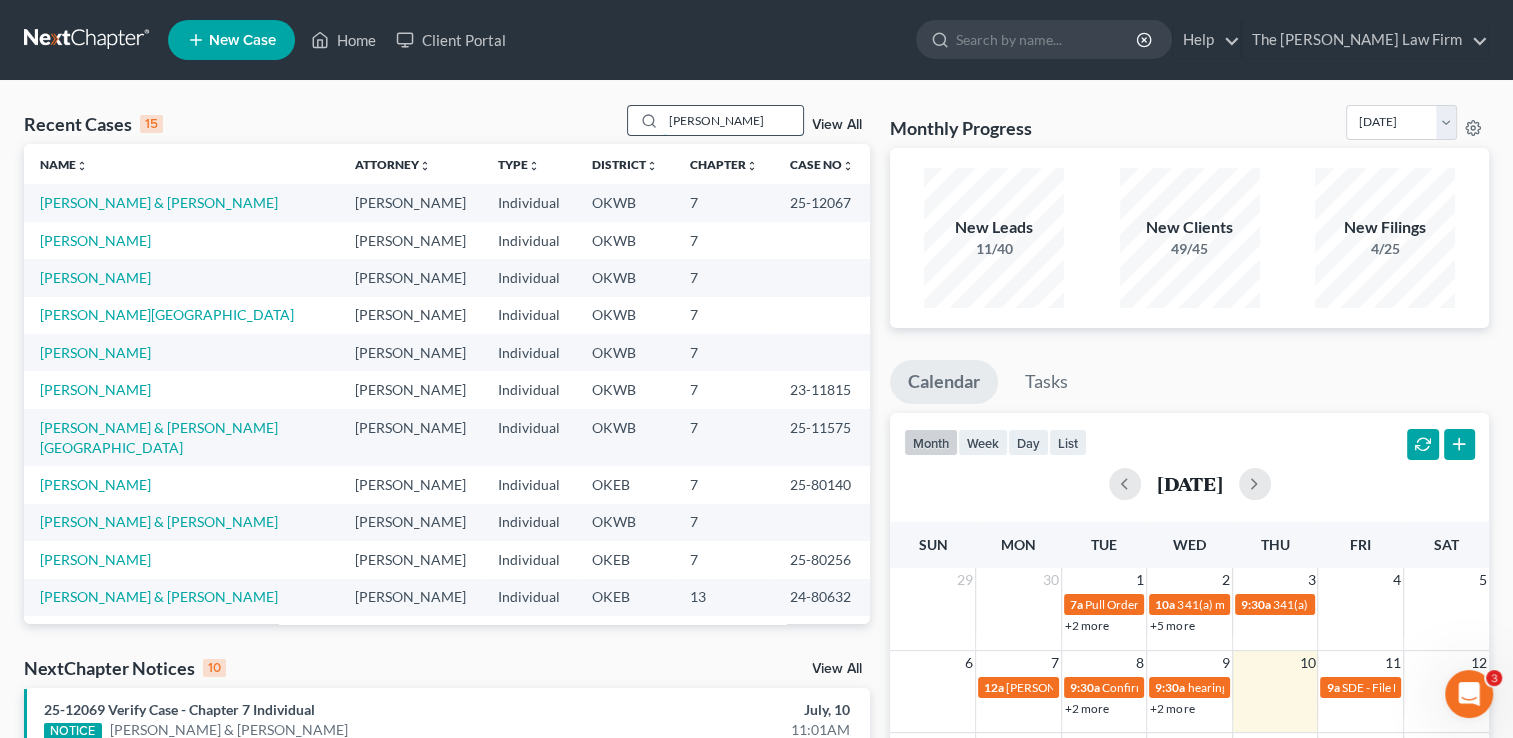 drag, startPoint x: 740, startPoint y: 121, endPoint x: 641, endPoint y: 125, distance: 99.08077 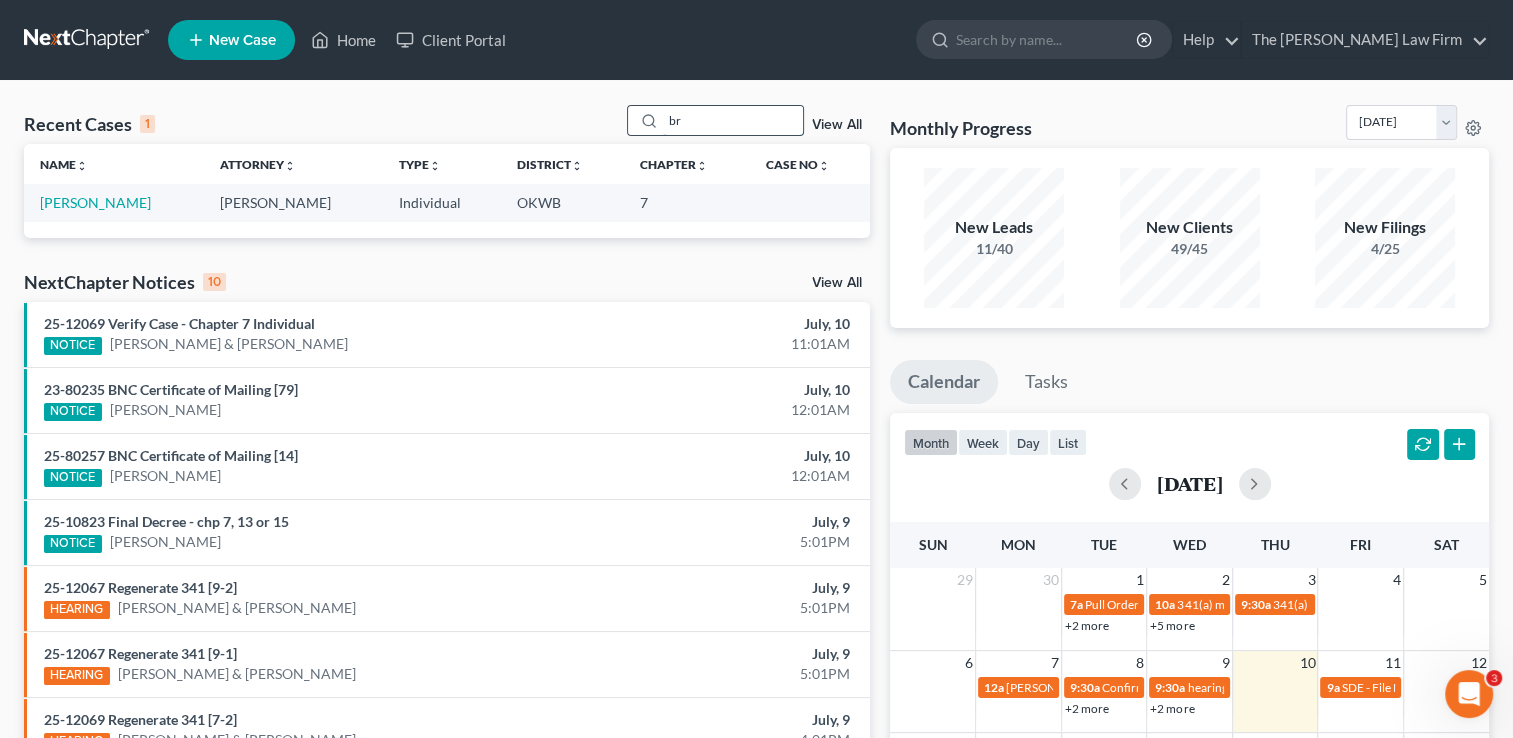type on "b" 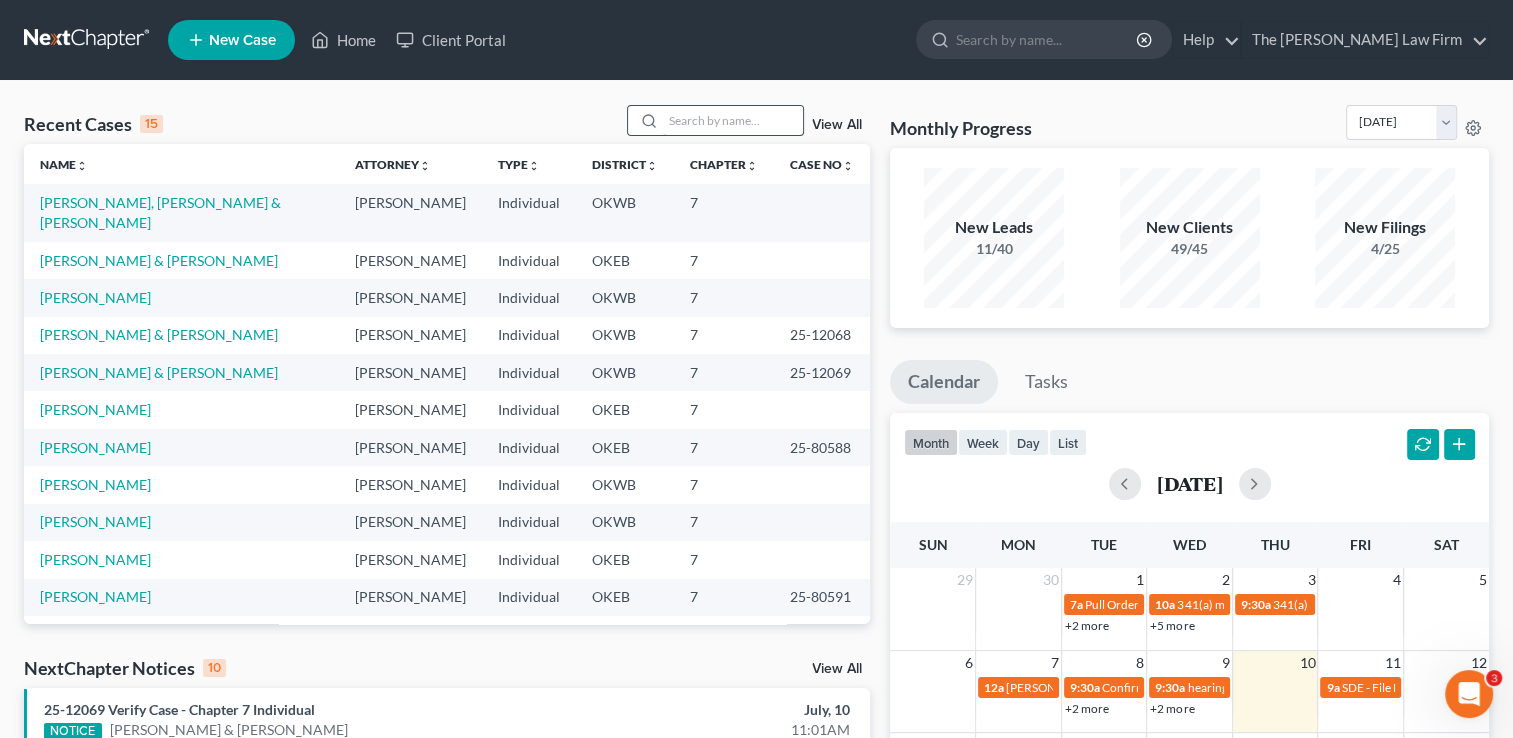 click at bounding box center (733, 120) 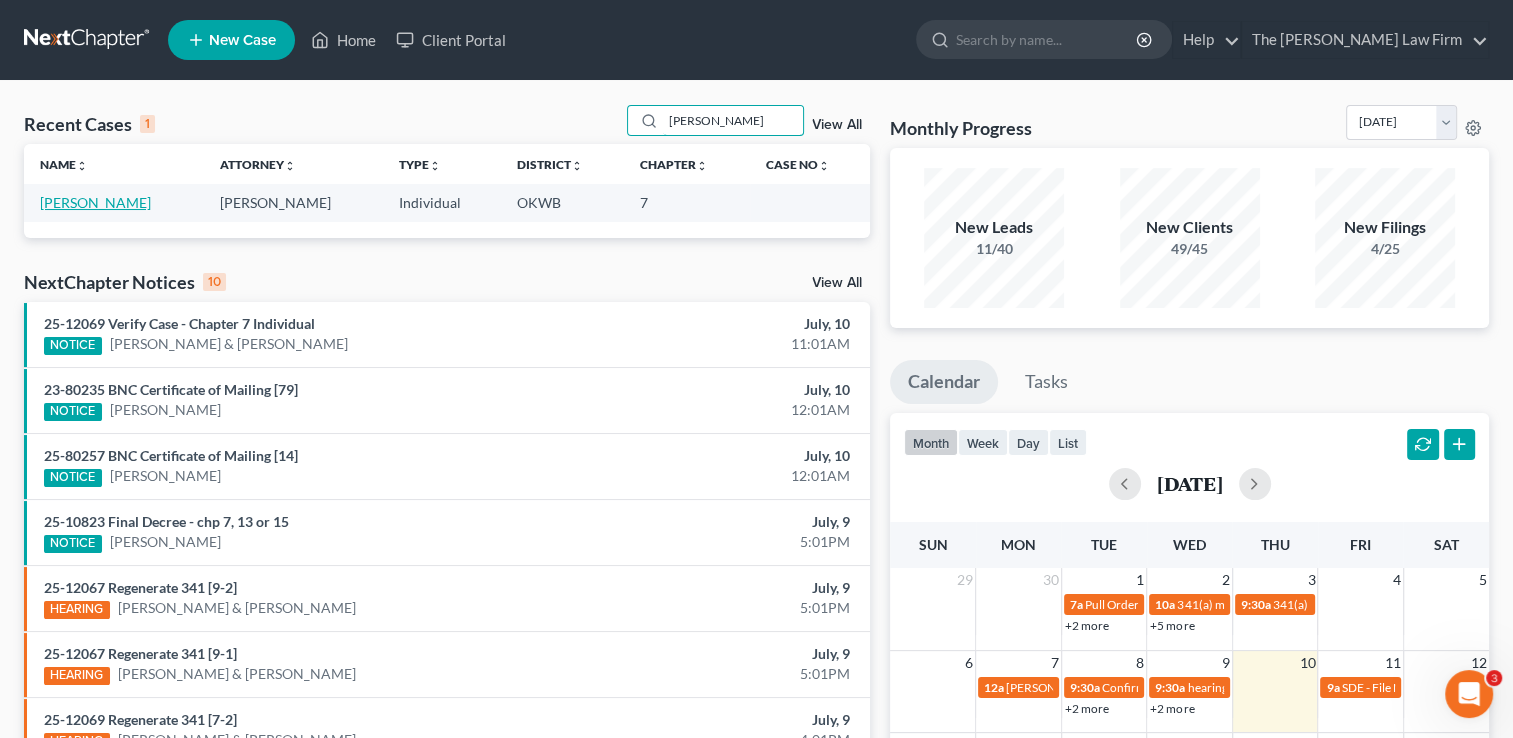 type on "carol harrington" 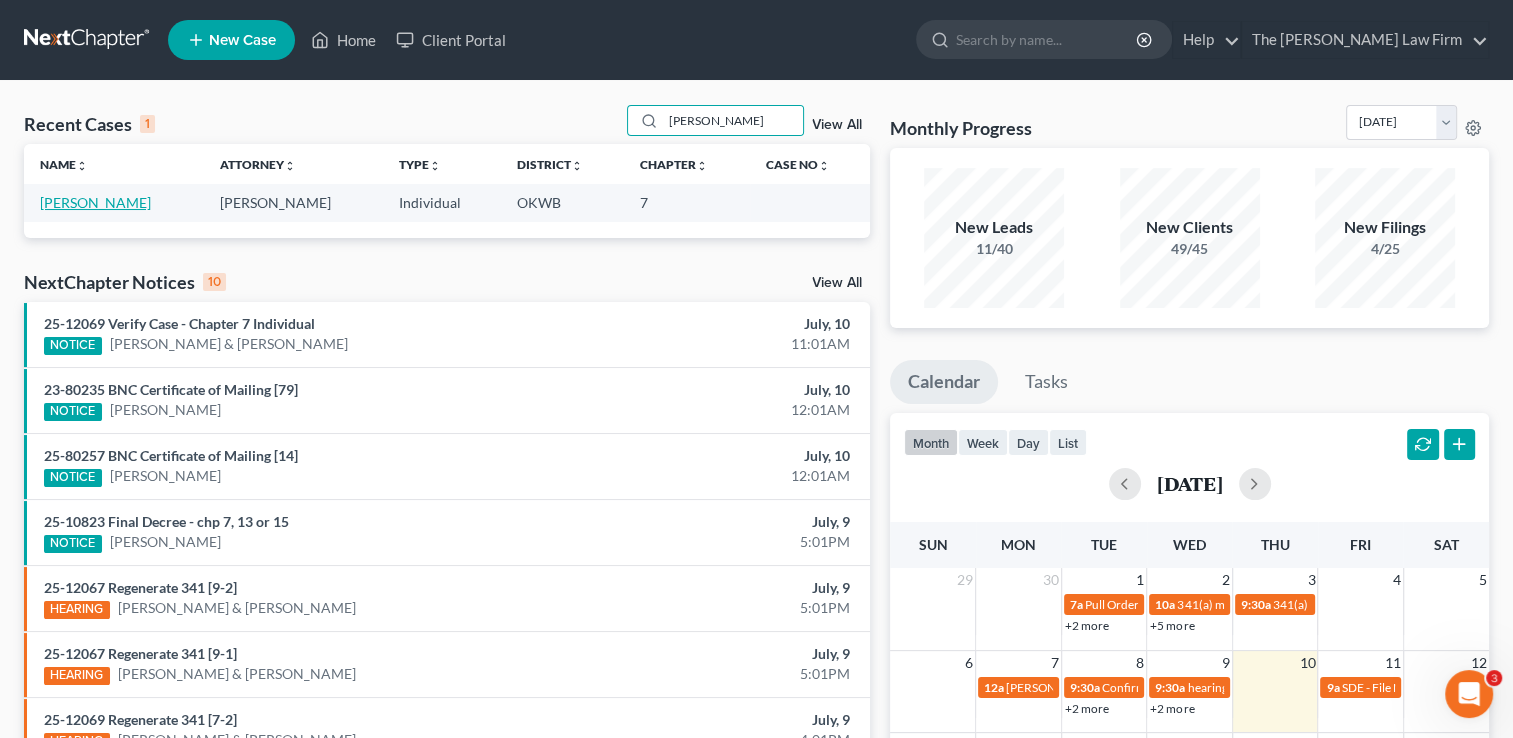 click on "[PERSON_NAME]" at bounding box center [95, 202] 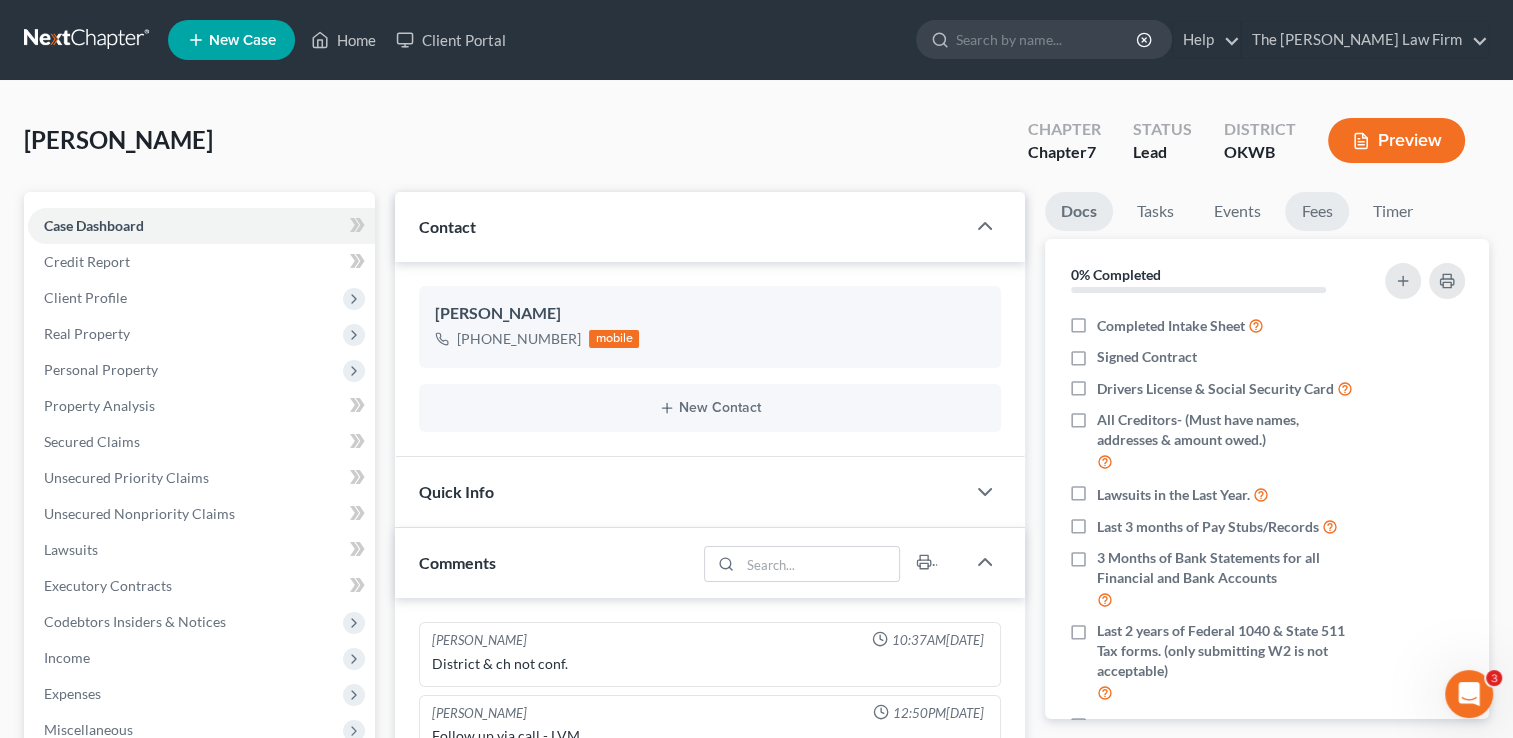 click on "Fees" at bounding box center [1317, 211] 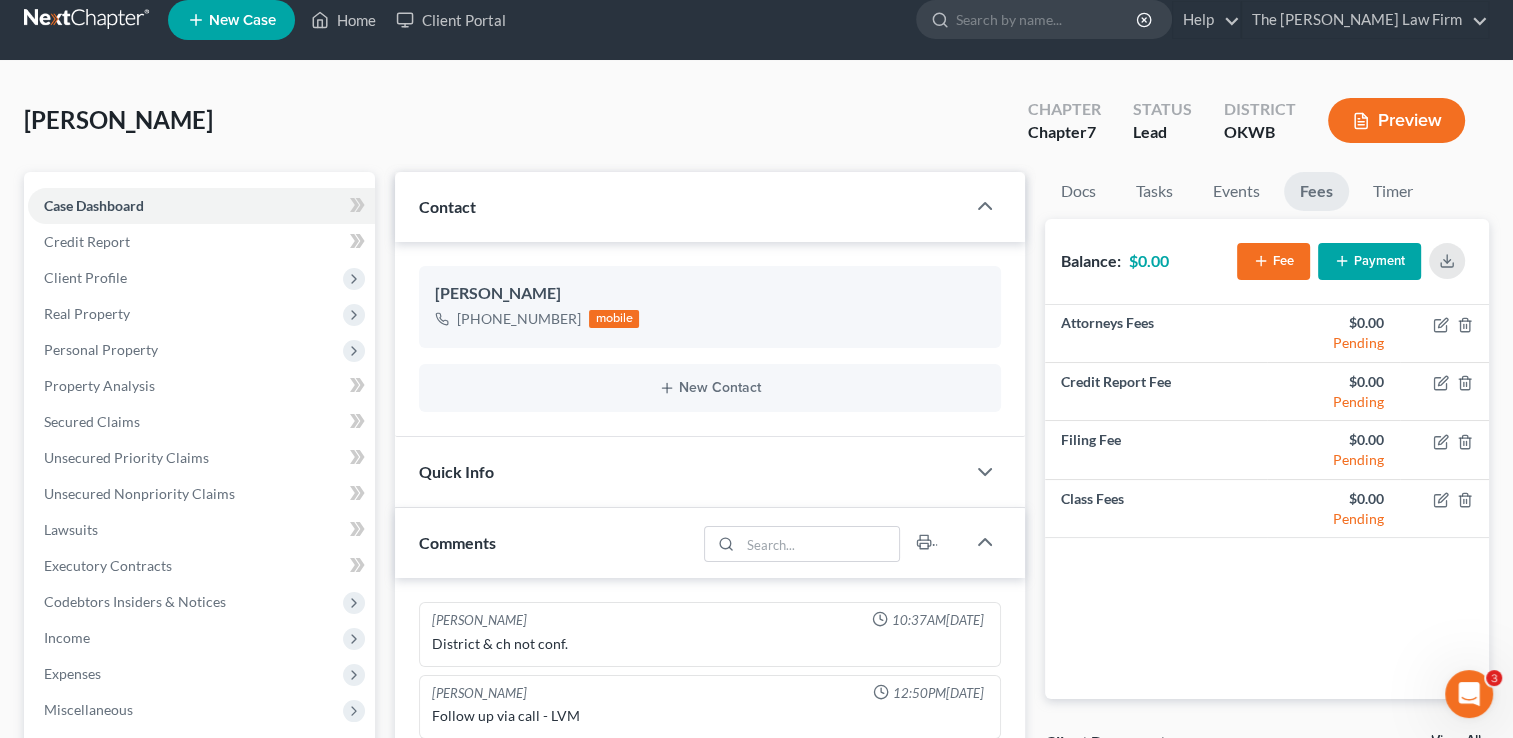 scroll, scrollTop: 0, scrollLeft: 0, axis: both 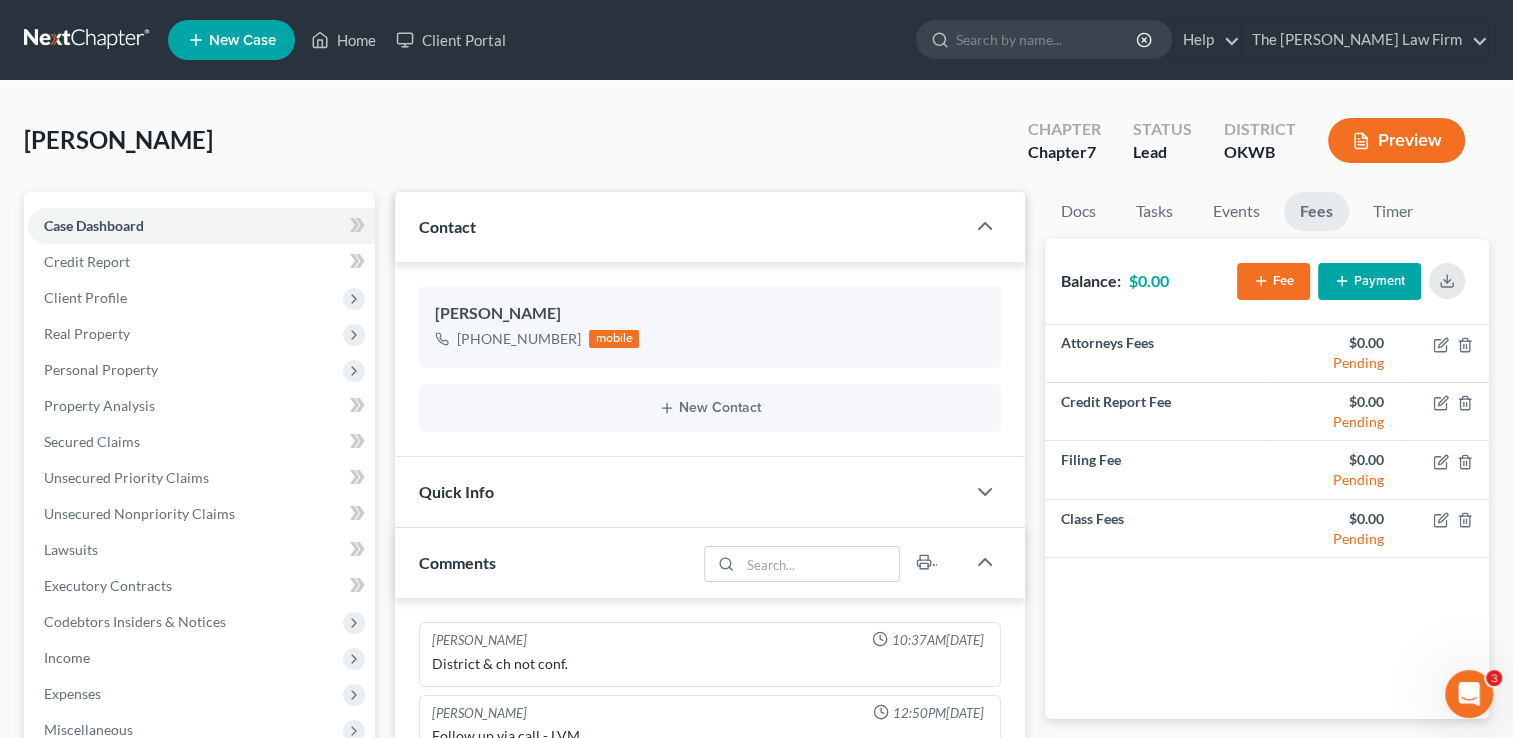 click at bounding box center [88, 40] 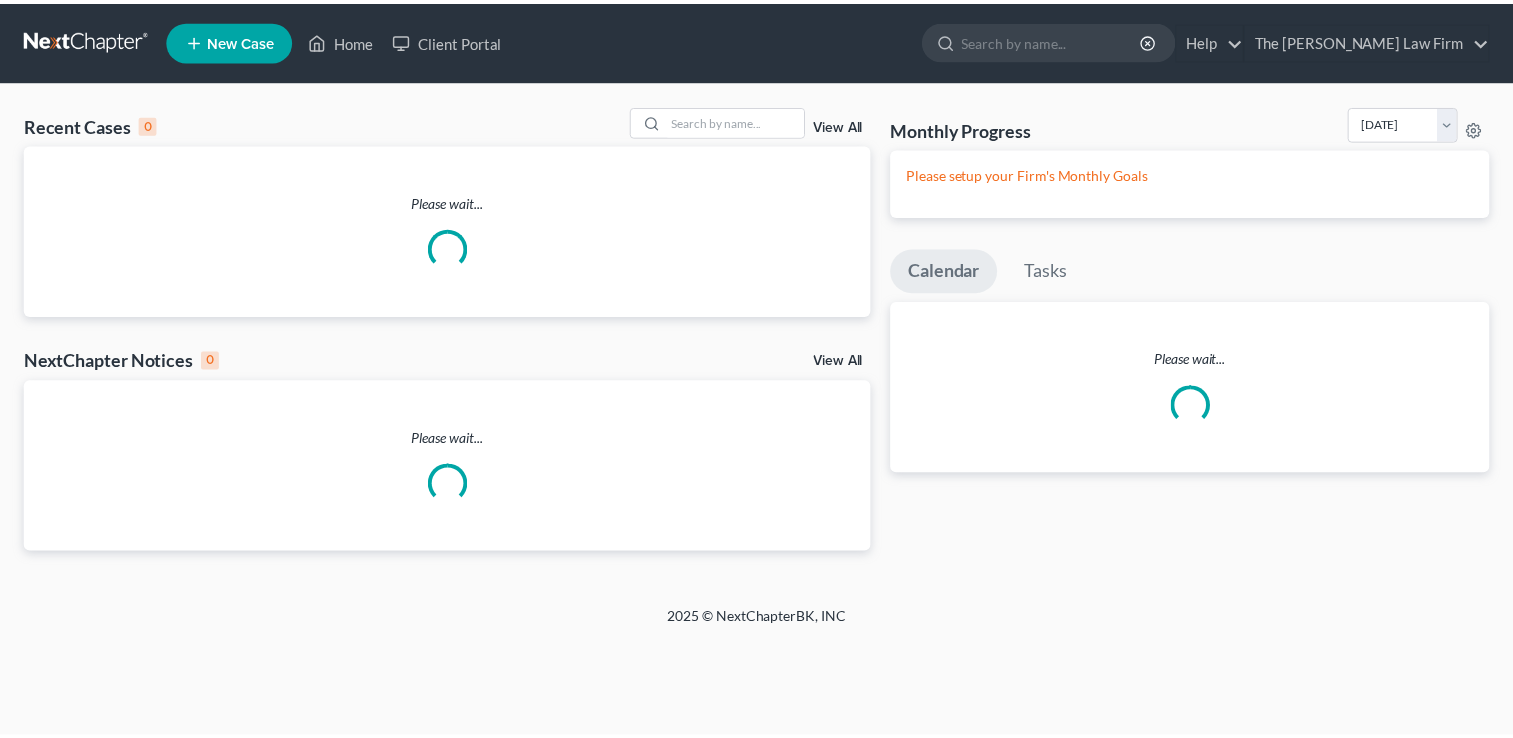 scroll, scrollTop: 0, scrollLeft: 0, axis: both 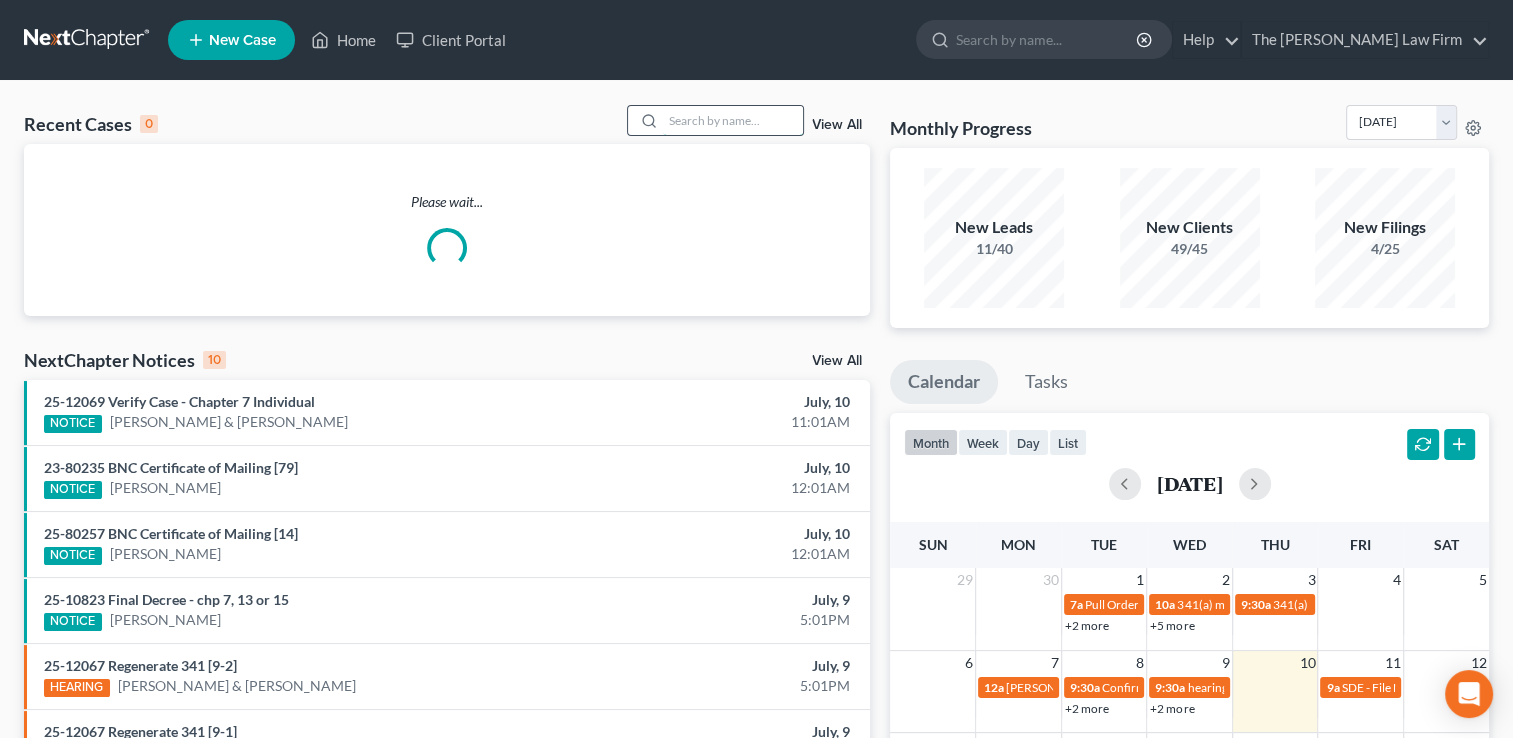 click at bounding box center (733, 120) 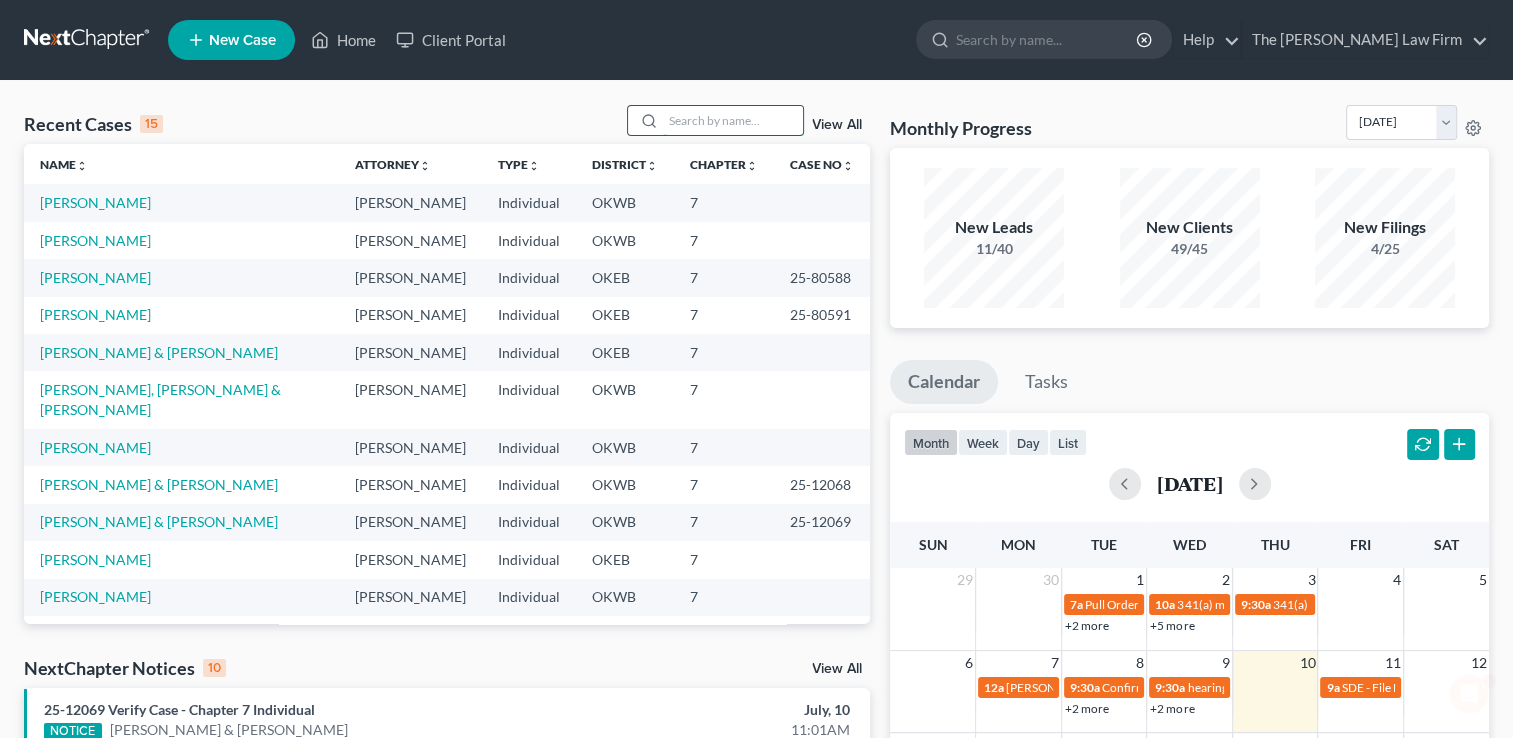 scroll, scrollTop: 0, scrollLeft: 0, axis: both 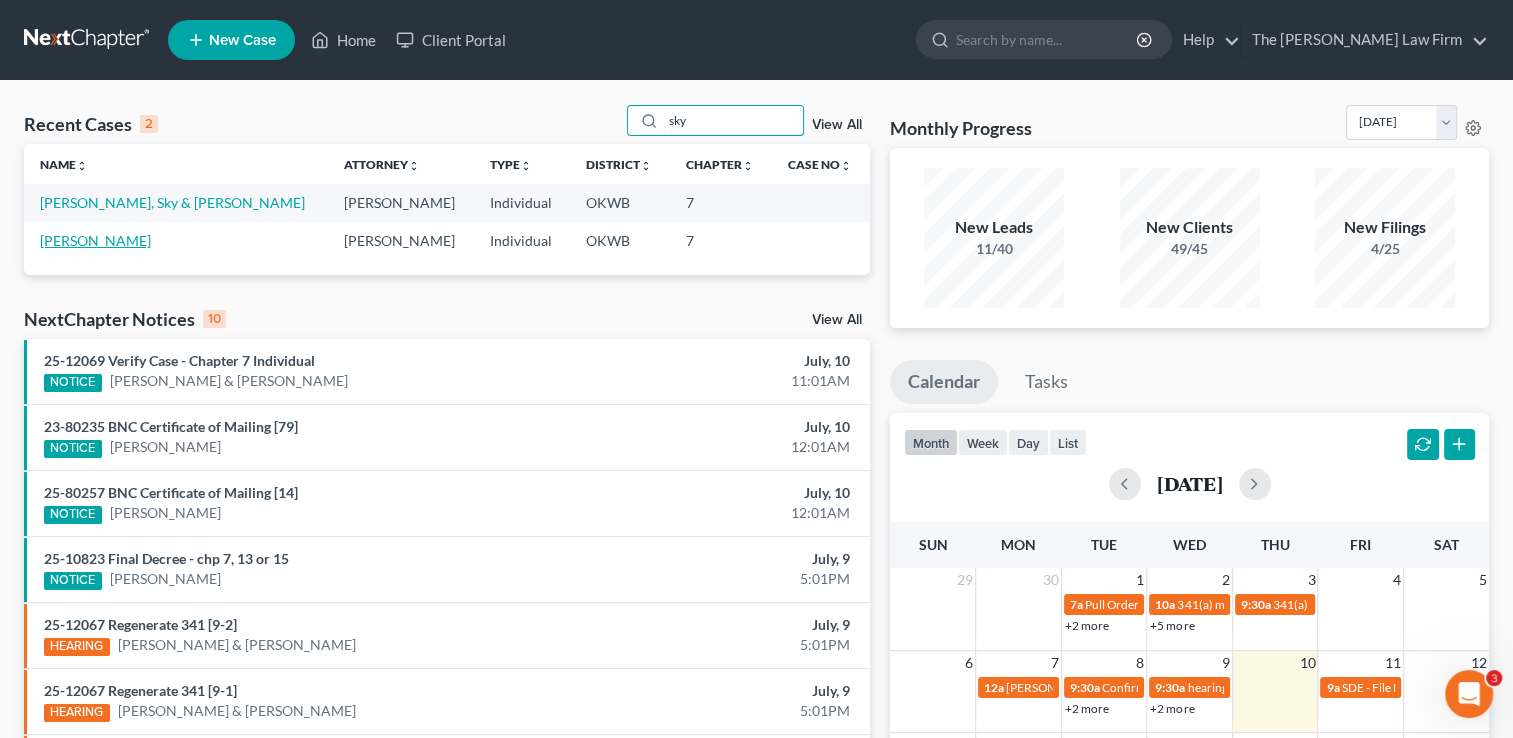 type on "sky" 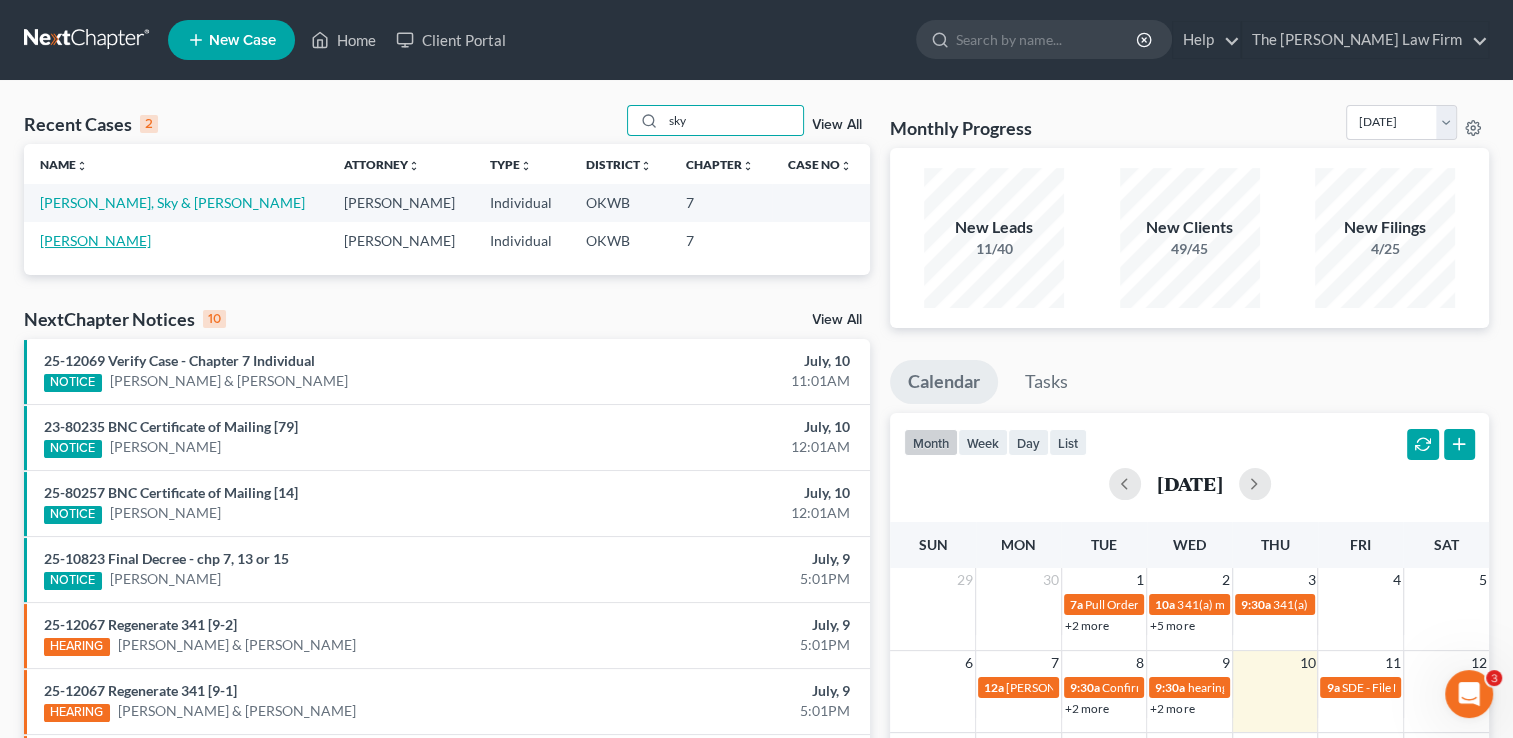 click on "[PERSON_NAME]" at bounding box center [95, 240] 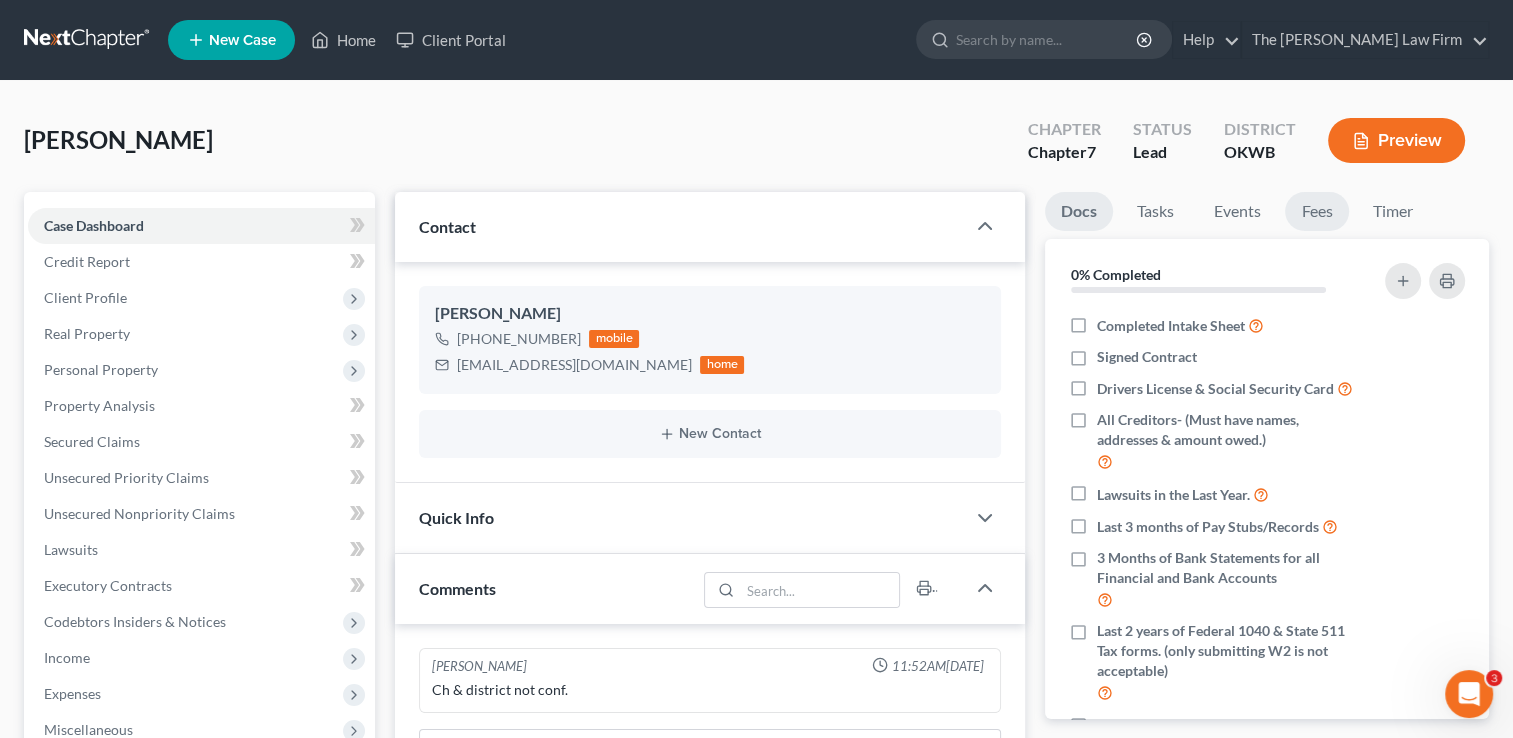 click on "Fees" at bounding box center [1317, 211] 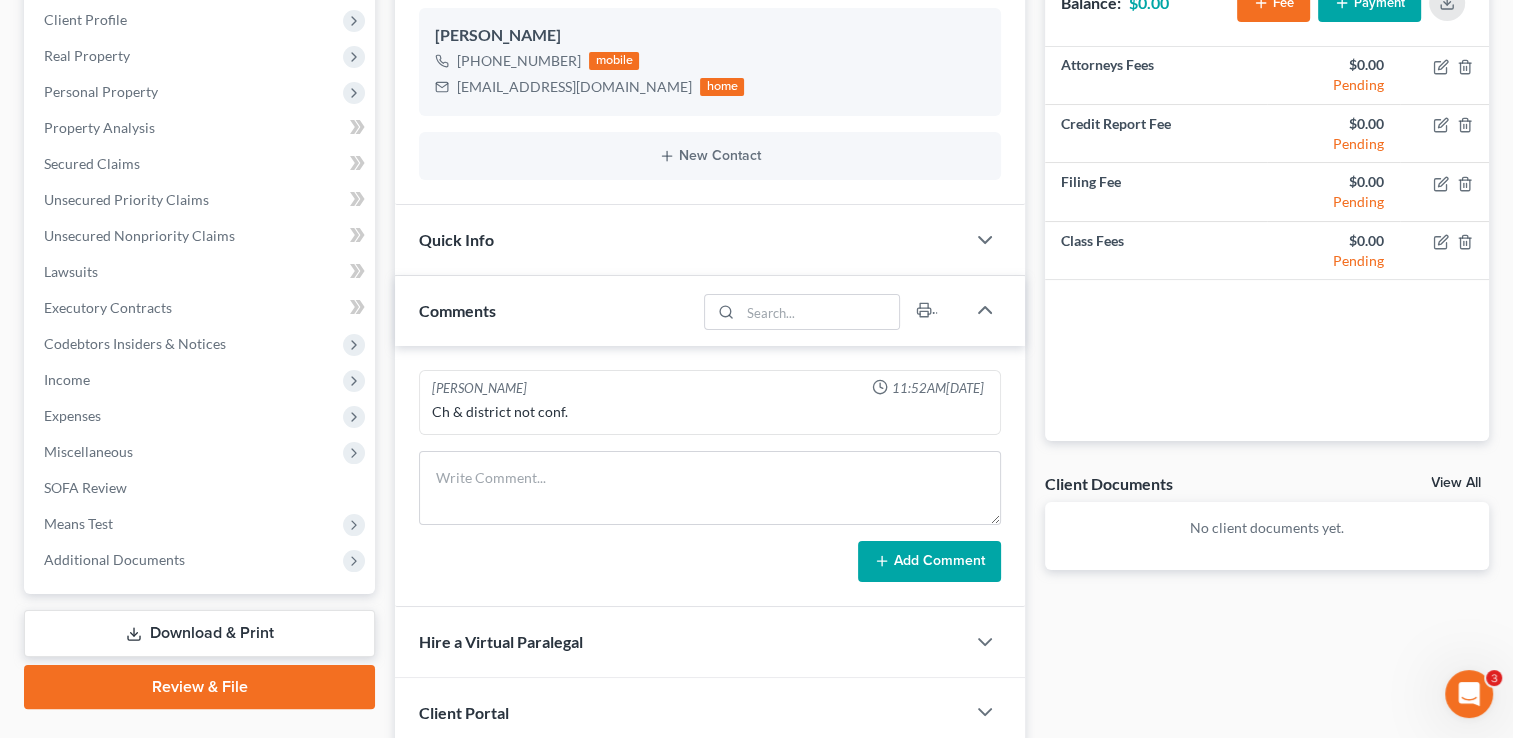 scroll, scrollTop: 300, scrollLeft: 0, axis: vertical 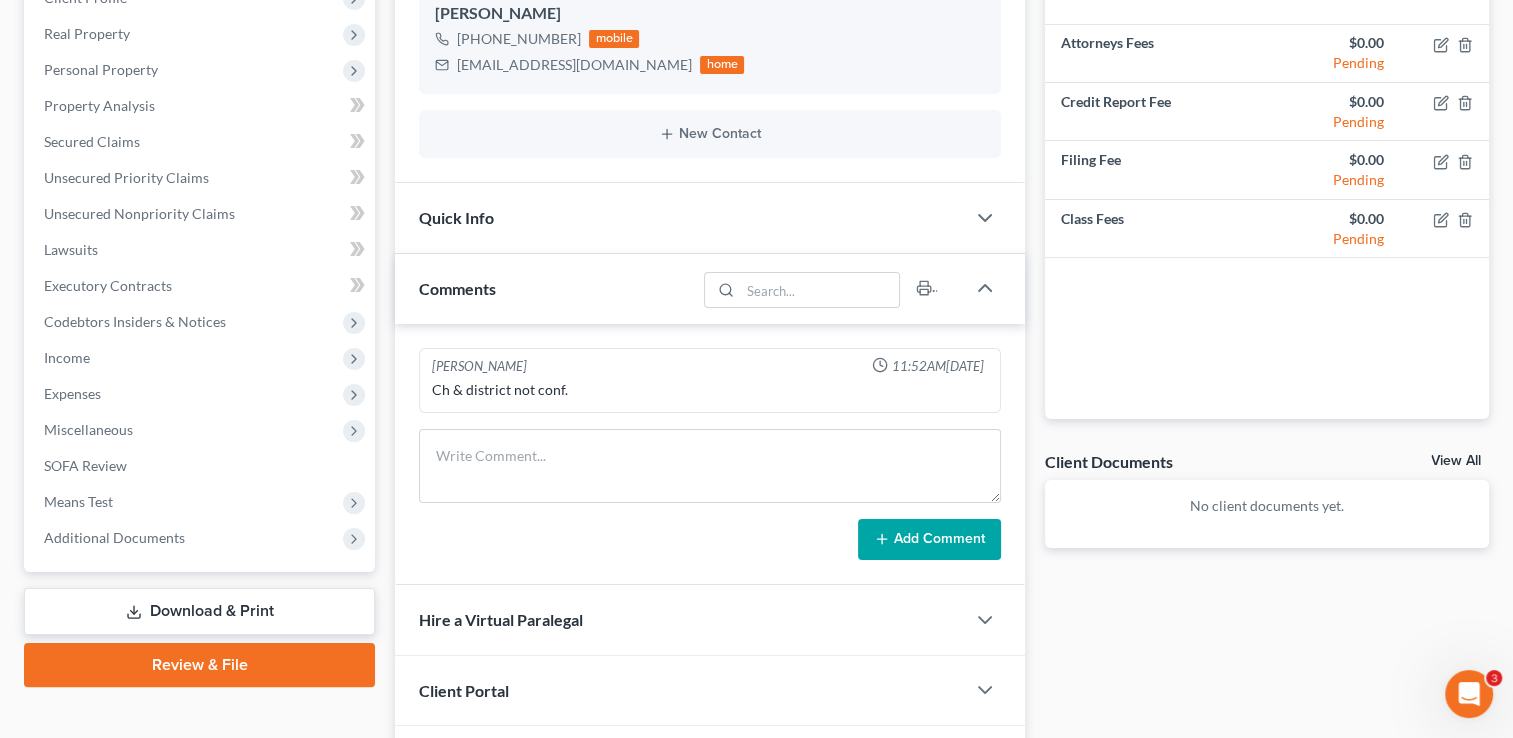 click on "Quick Info" at bounding box center [680, 217] 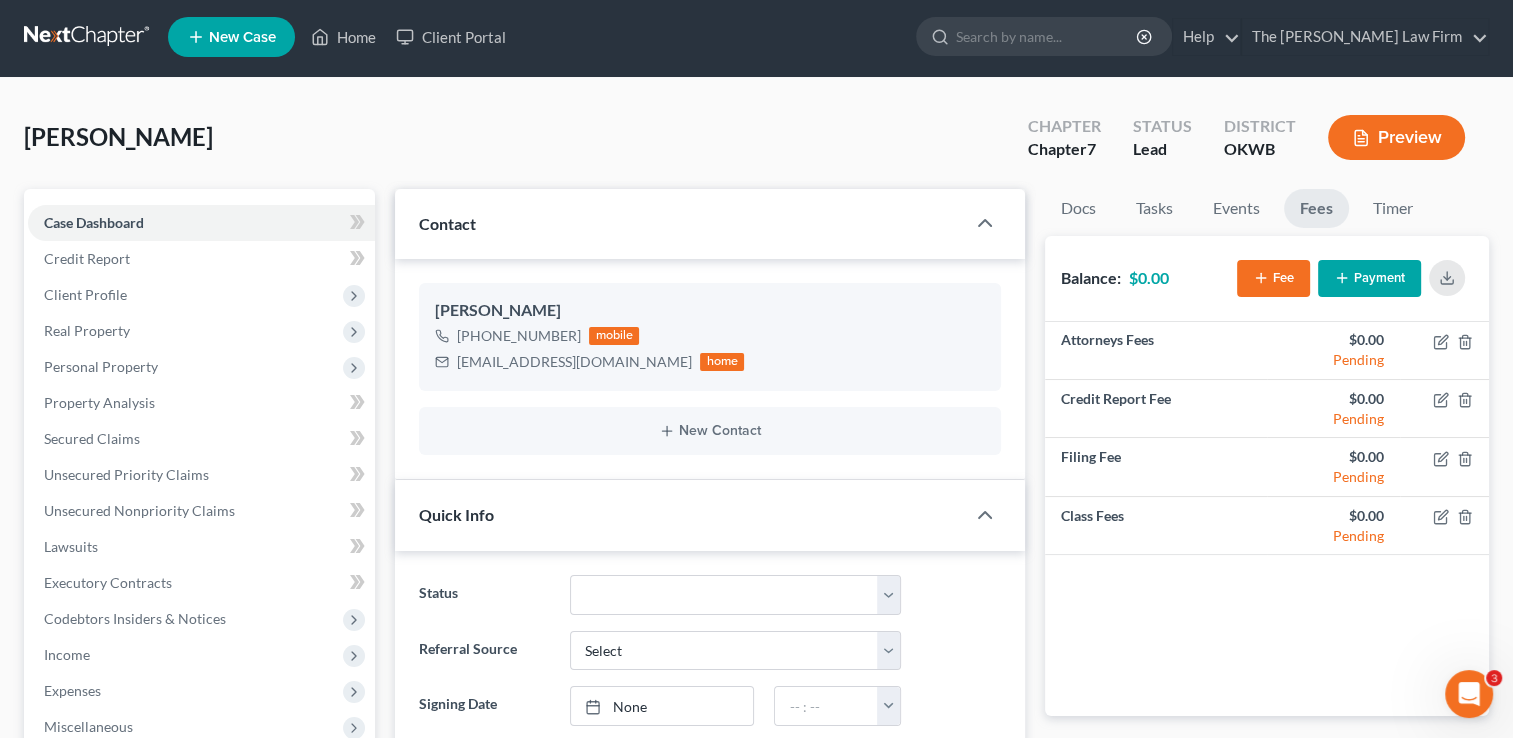 scroll, scrollTop: 0, scrollLeft: 0, axis: both 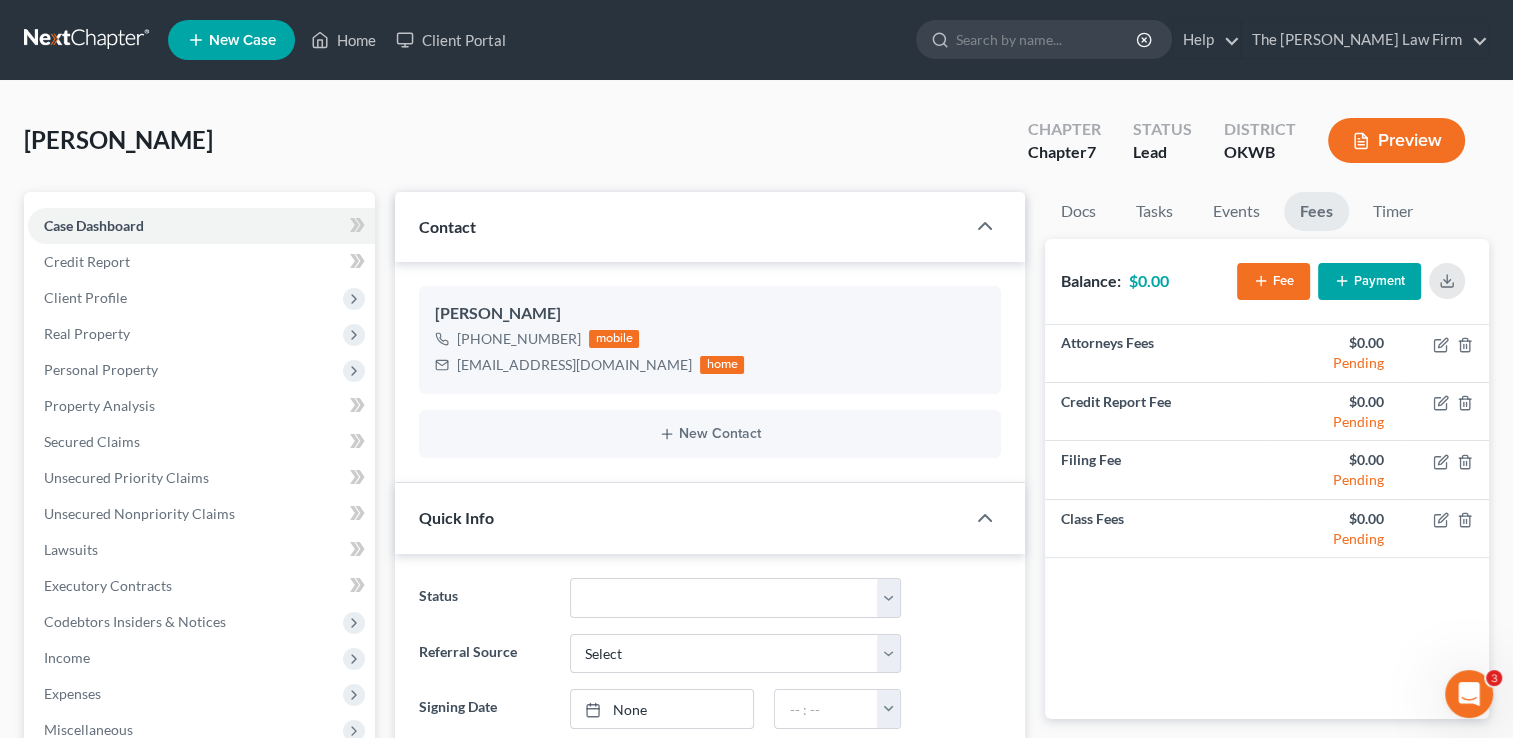 click at bounding box center [88, 40] 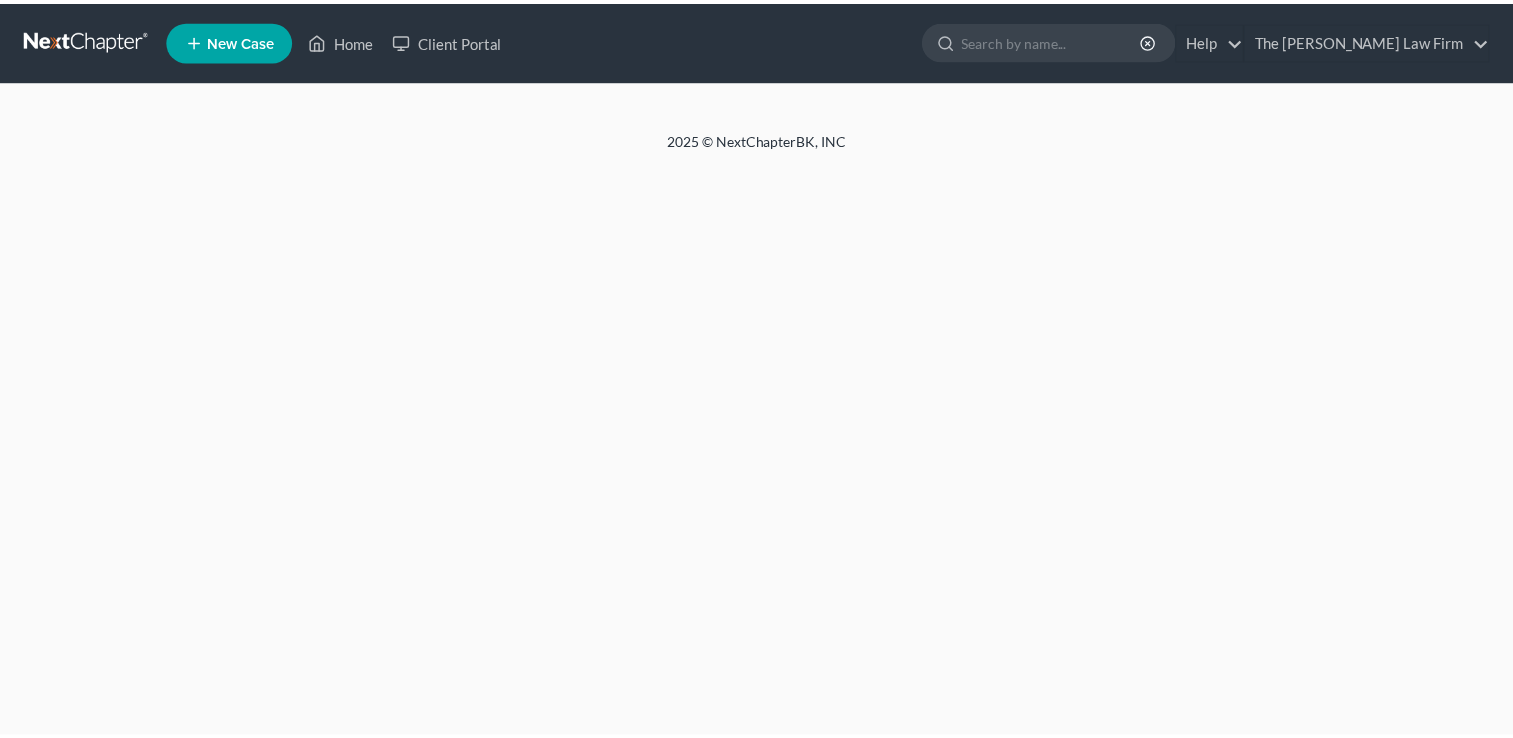scroll, scrollTop: 0, scrollLeft: 0, axis: both 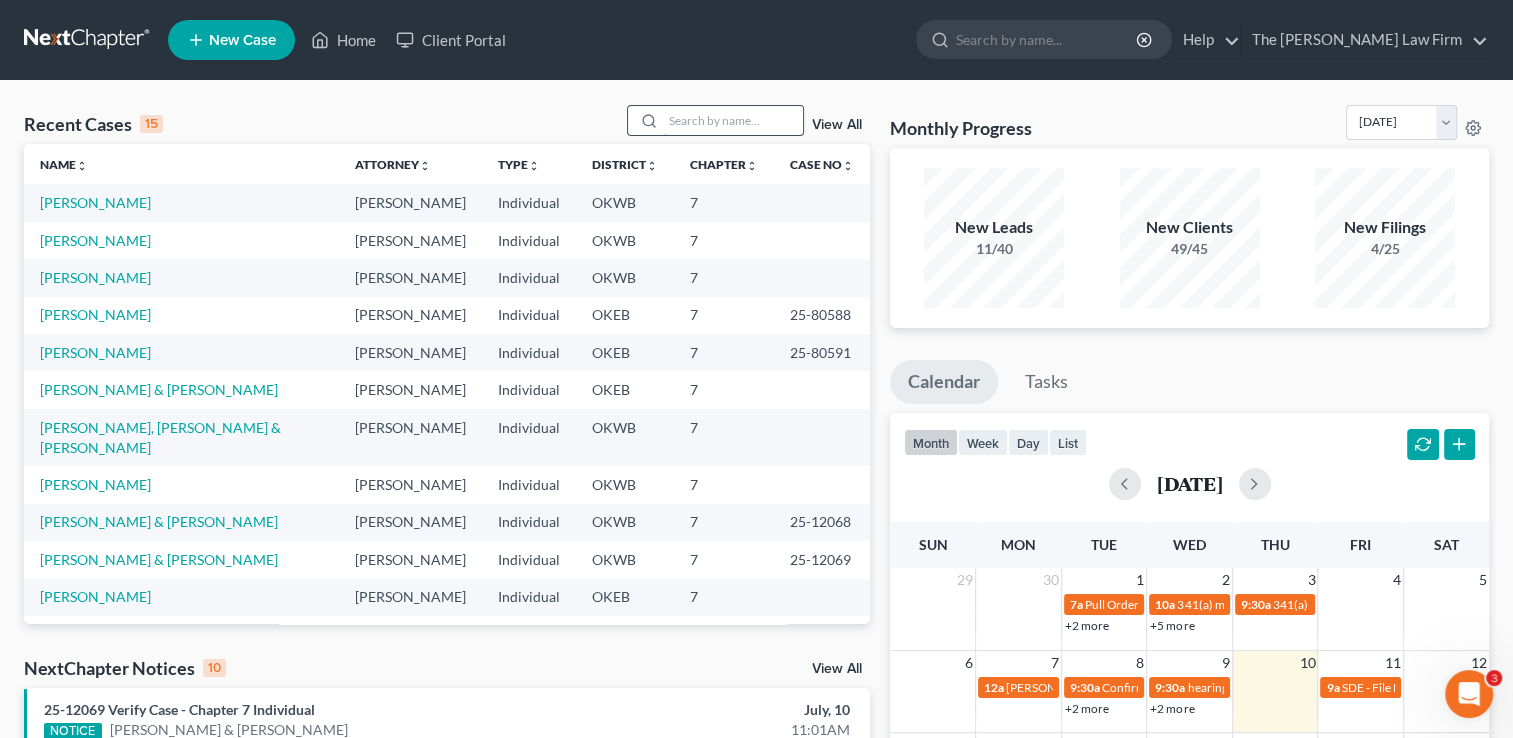 click at bounding box center [733, 120] 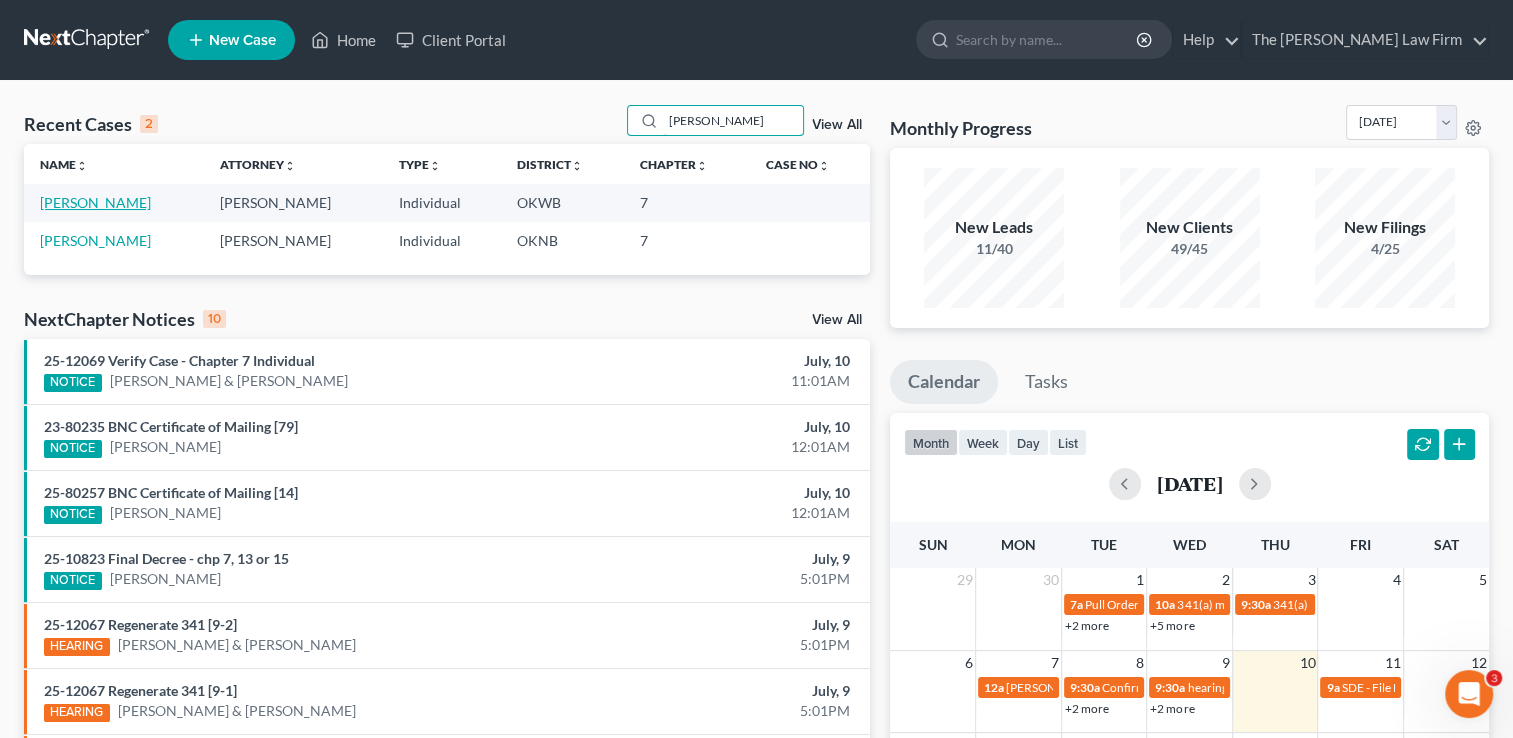 type on "[PERSON_NAME]" 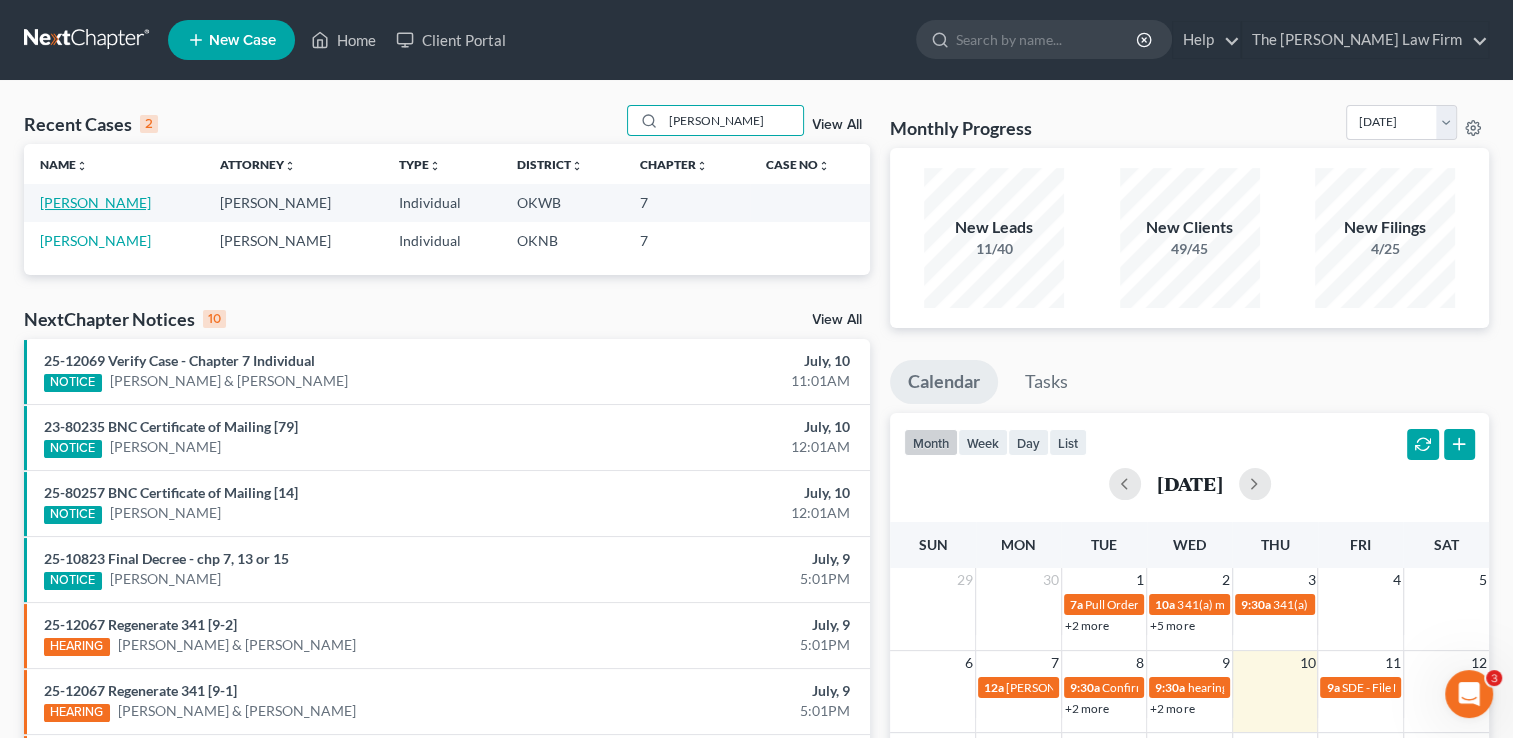 click on "[PERSON_NAME]" at bounding box center [95, 202] 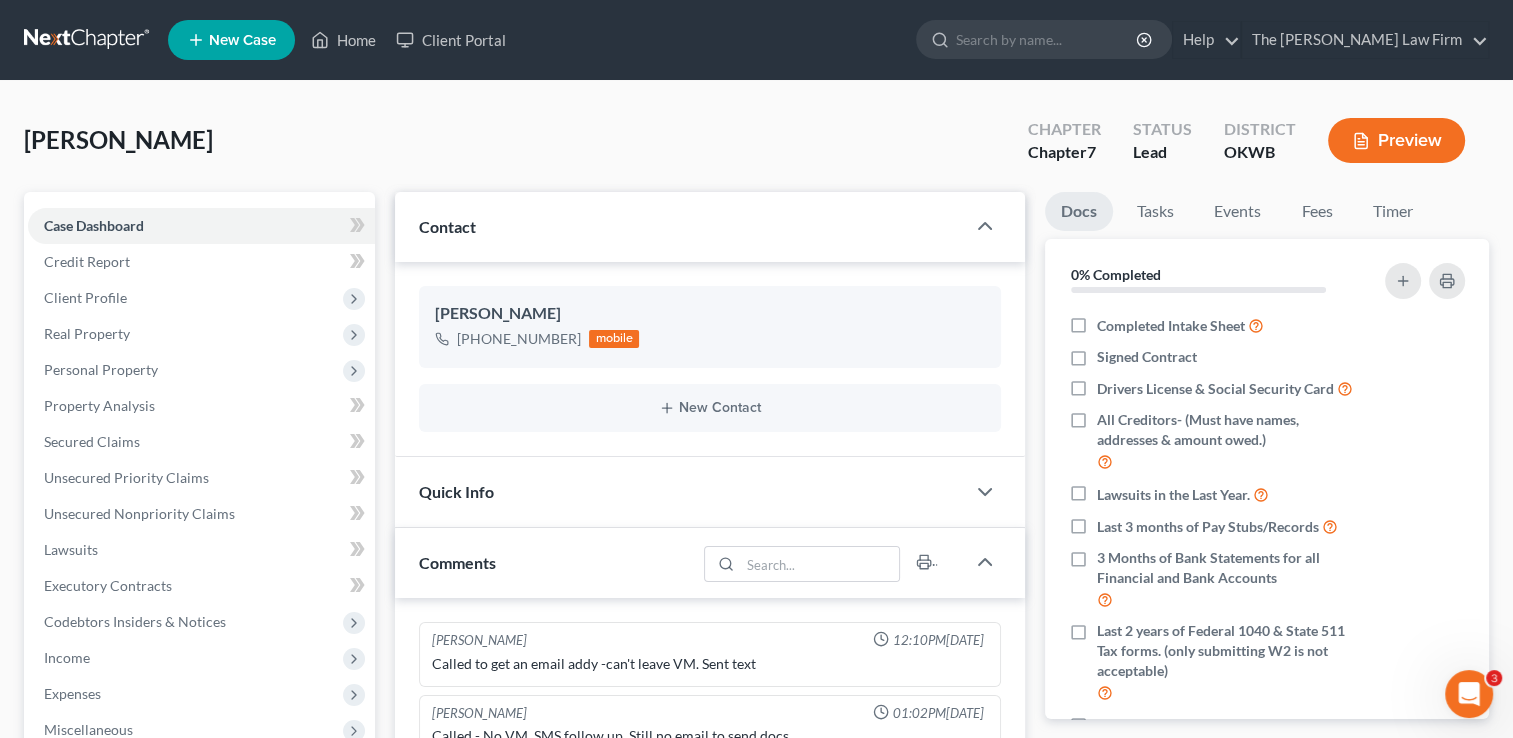 click on "Quick Info" at bounding box center [680, 491] 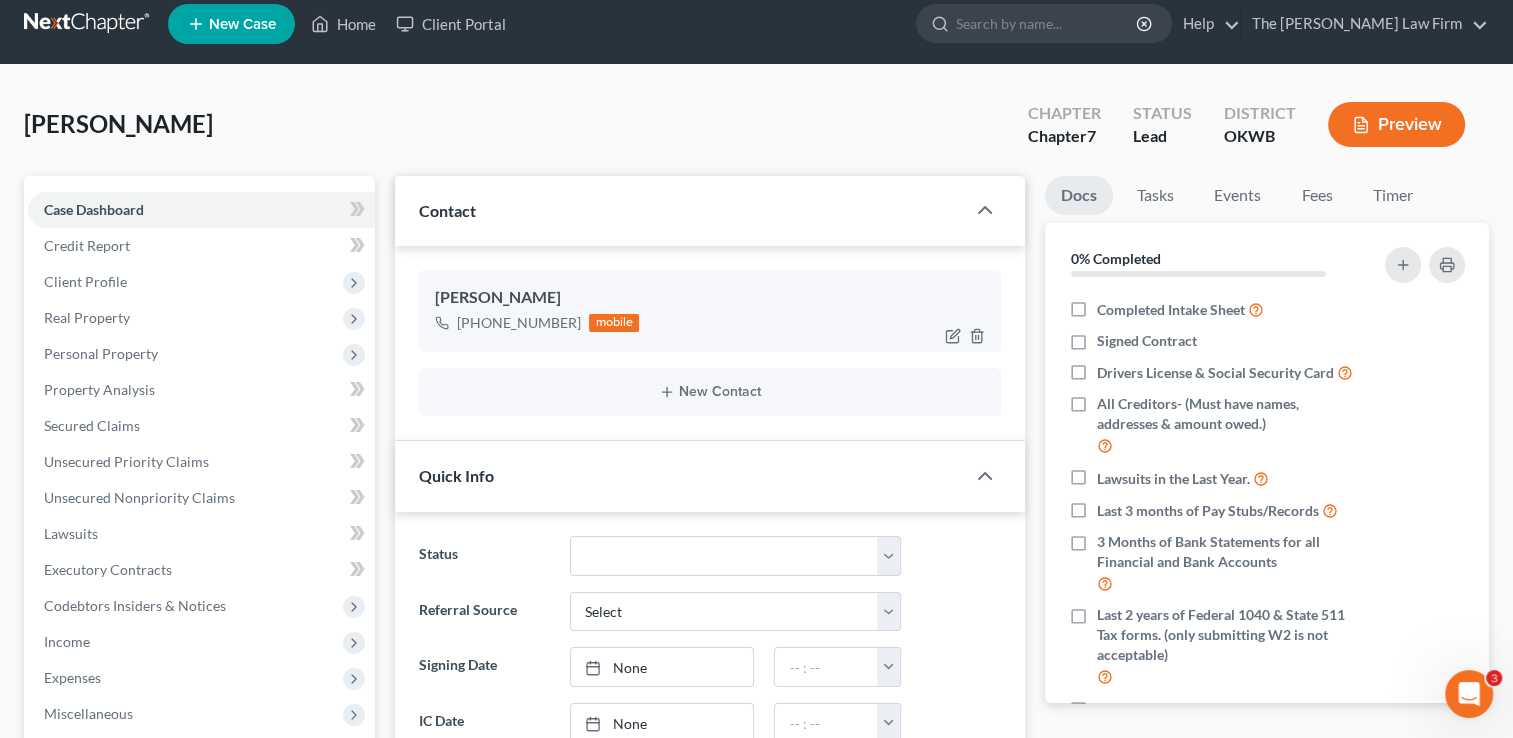 scroll, scrollTop: 0, scrollLeft: 0, axis: both 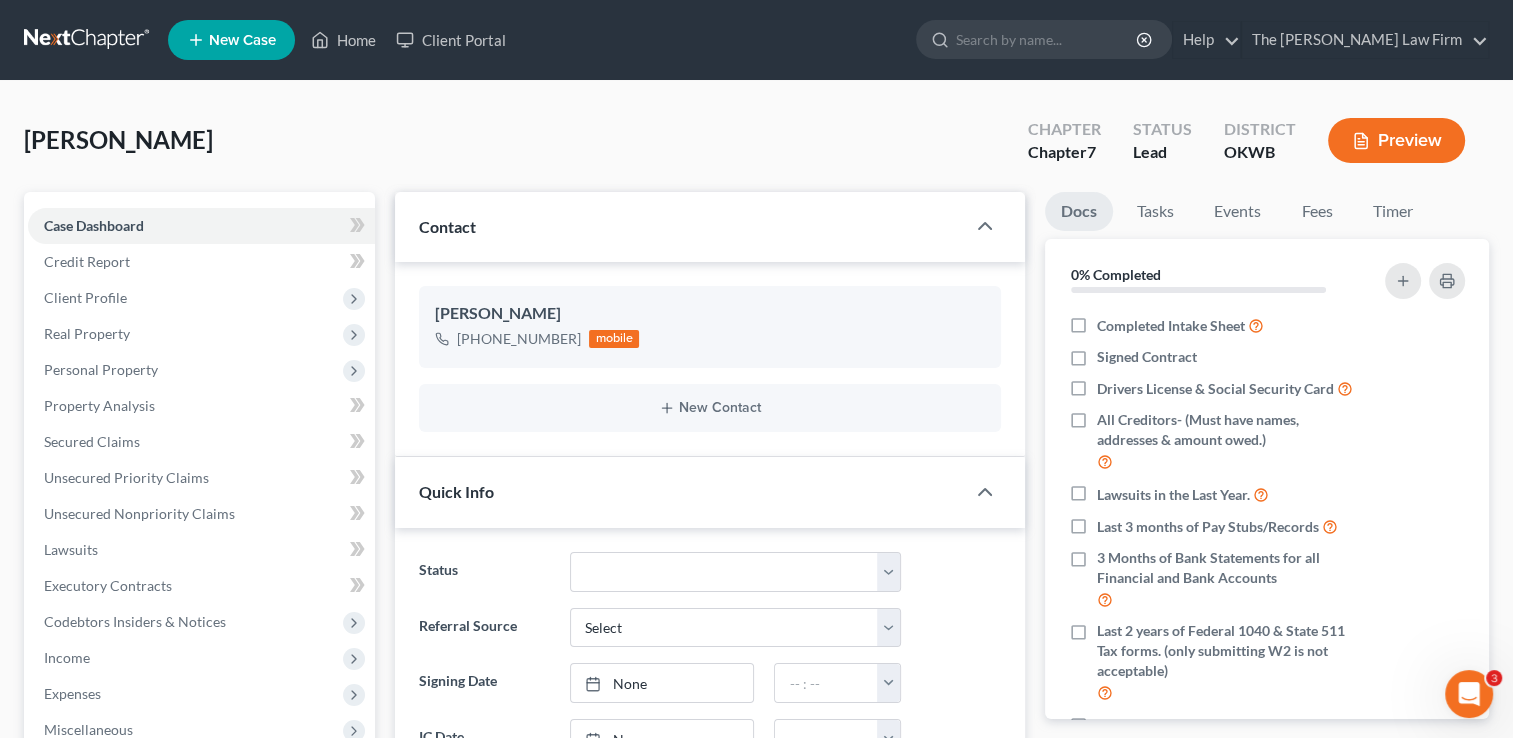 click at bounding box center [88, 40] 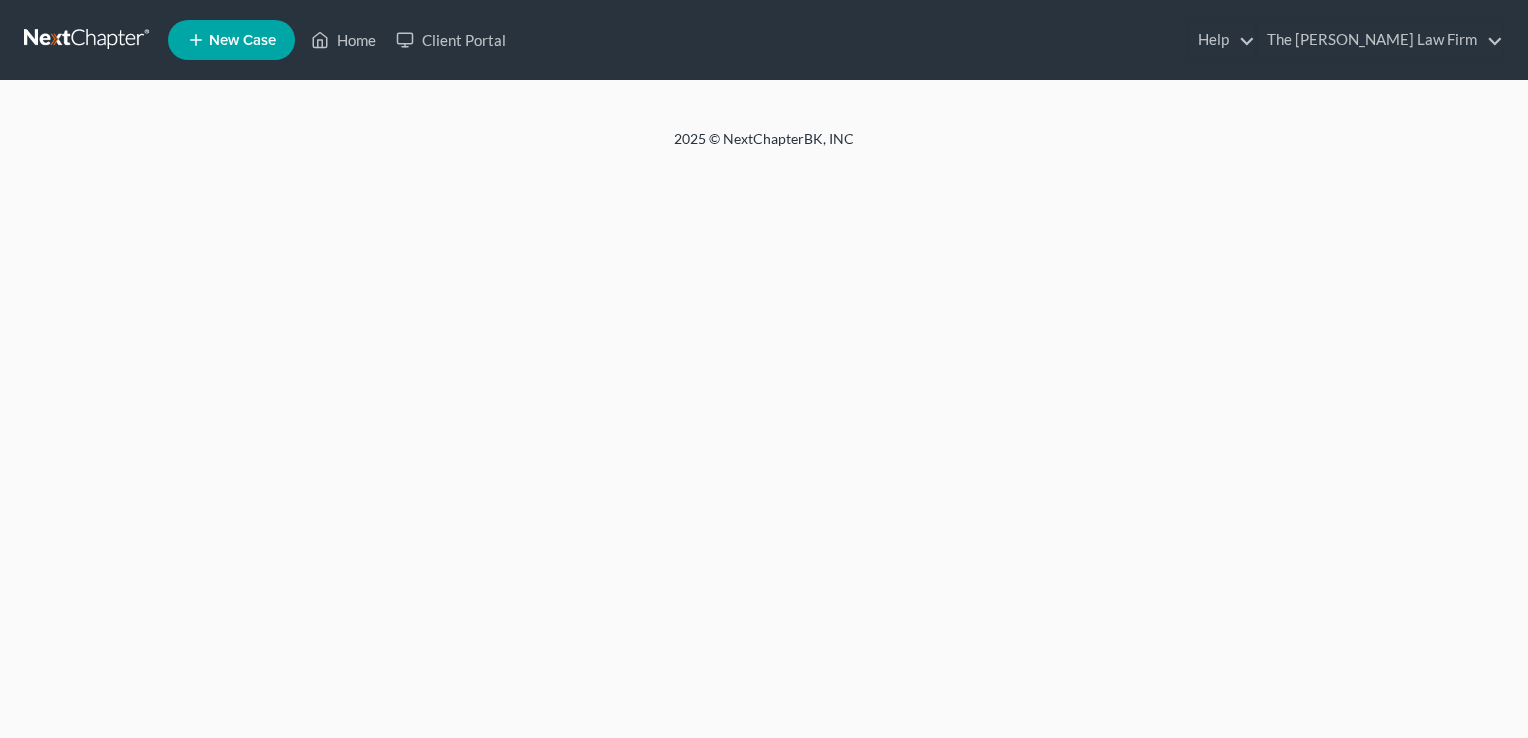 scroll, scrollTop: 0, scrollLeft: 0, axis: both 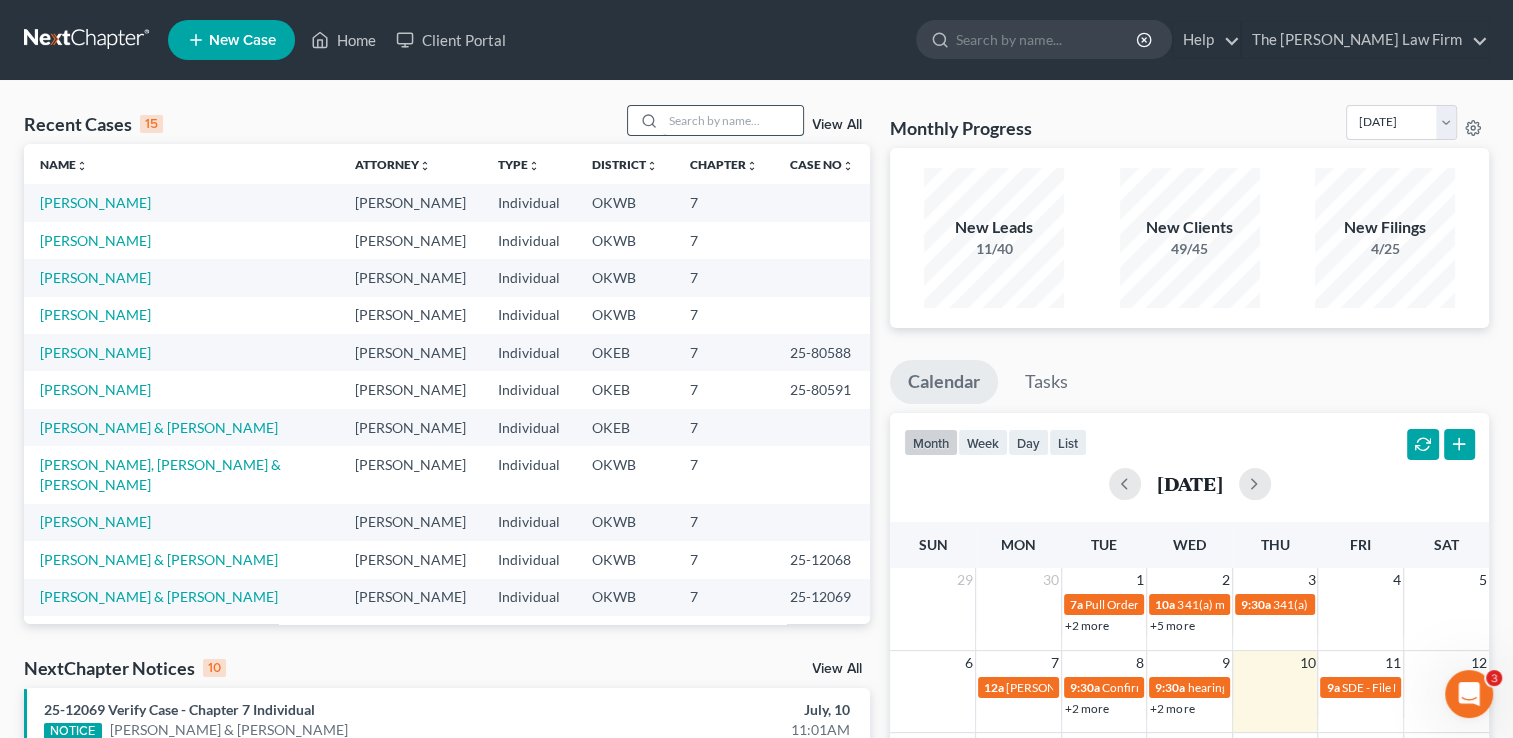 click at bounding box center [733, 120] 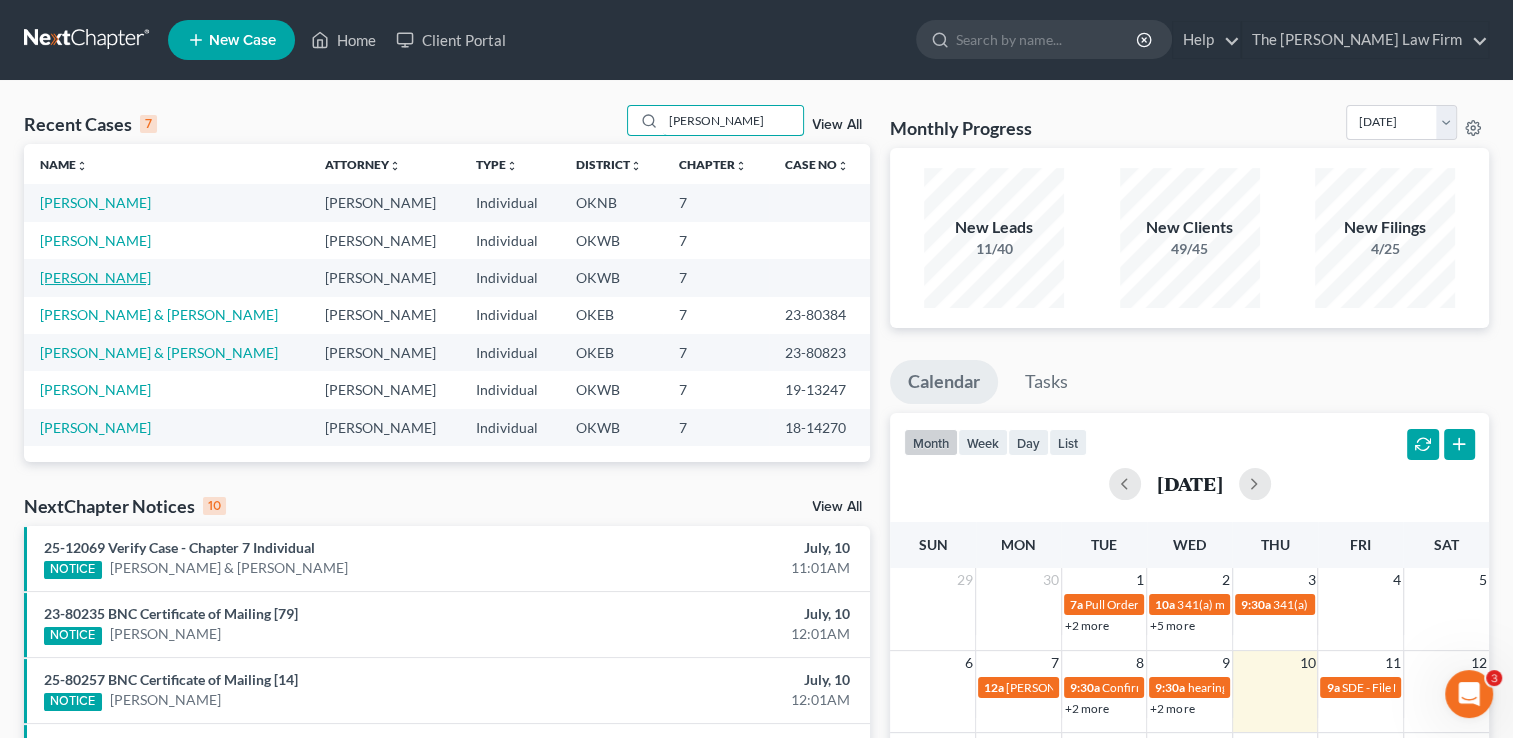 type on "[PERSON_NAME]" 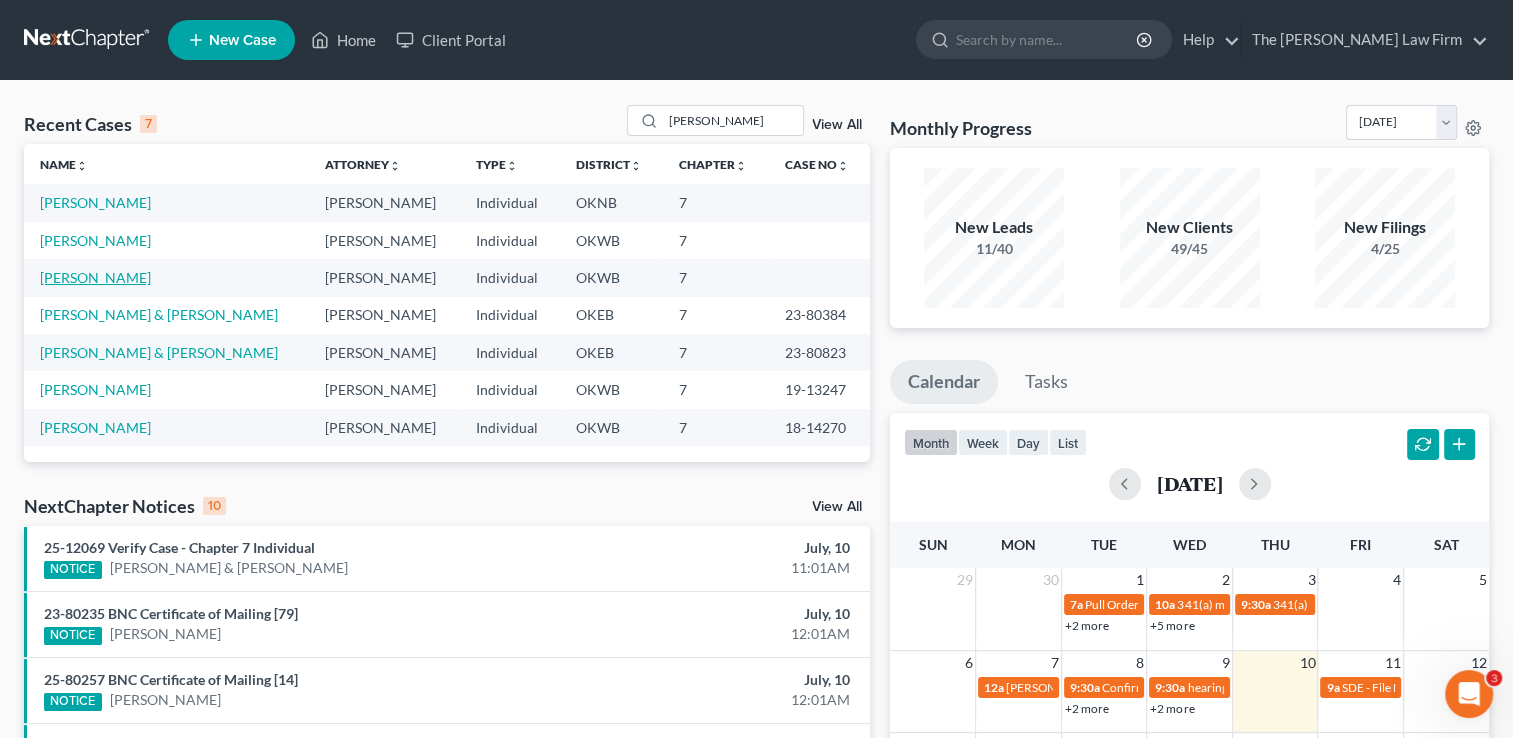 click on "[PERSON_NAME]" at bounding box center (95, 277) 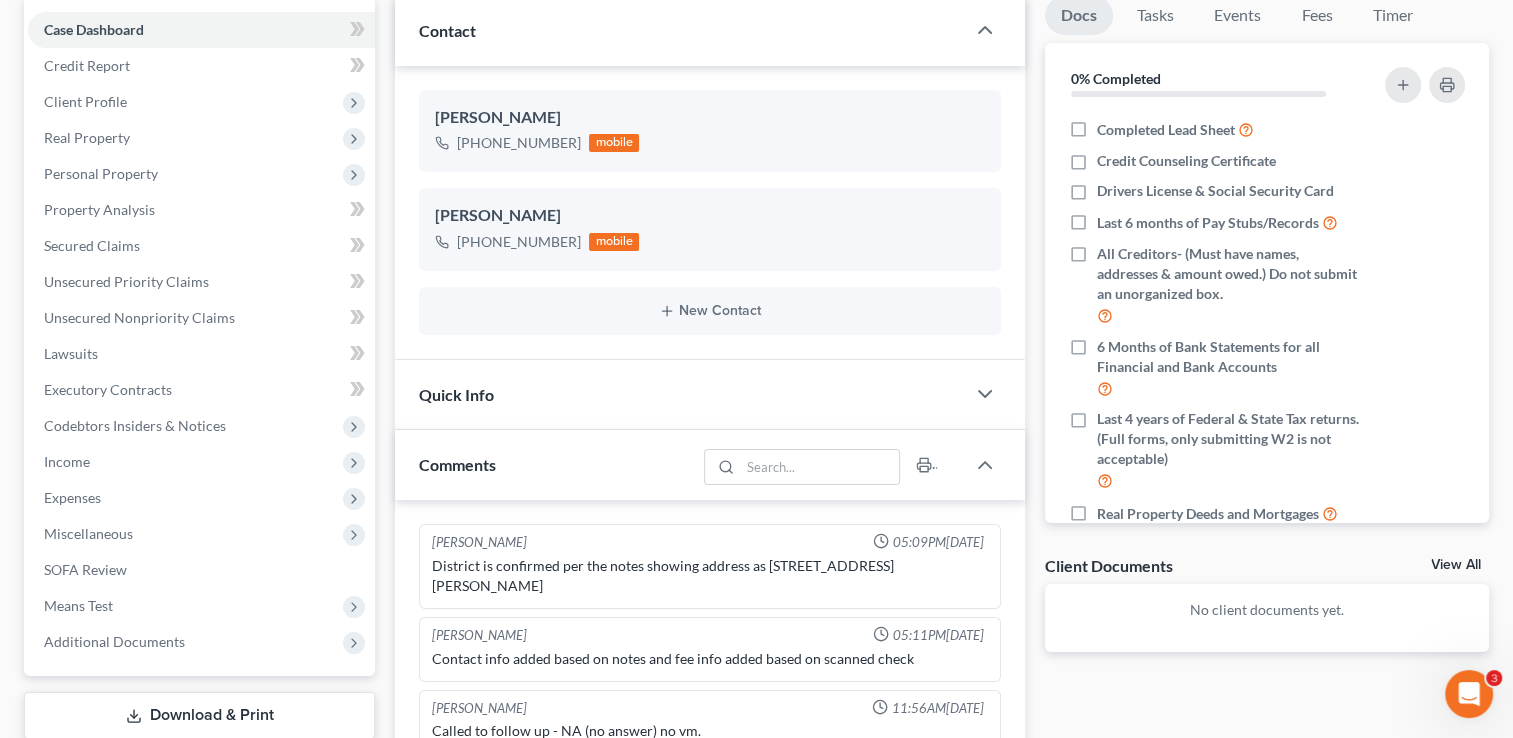 scroll, scrollTop: 200, scrollLeft: 0, axis: vertical 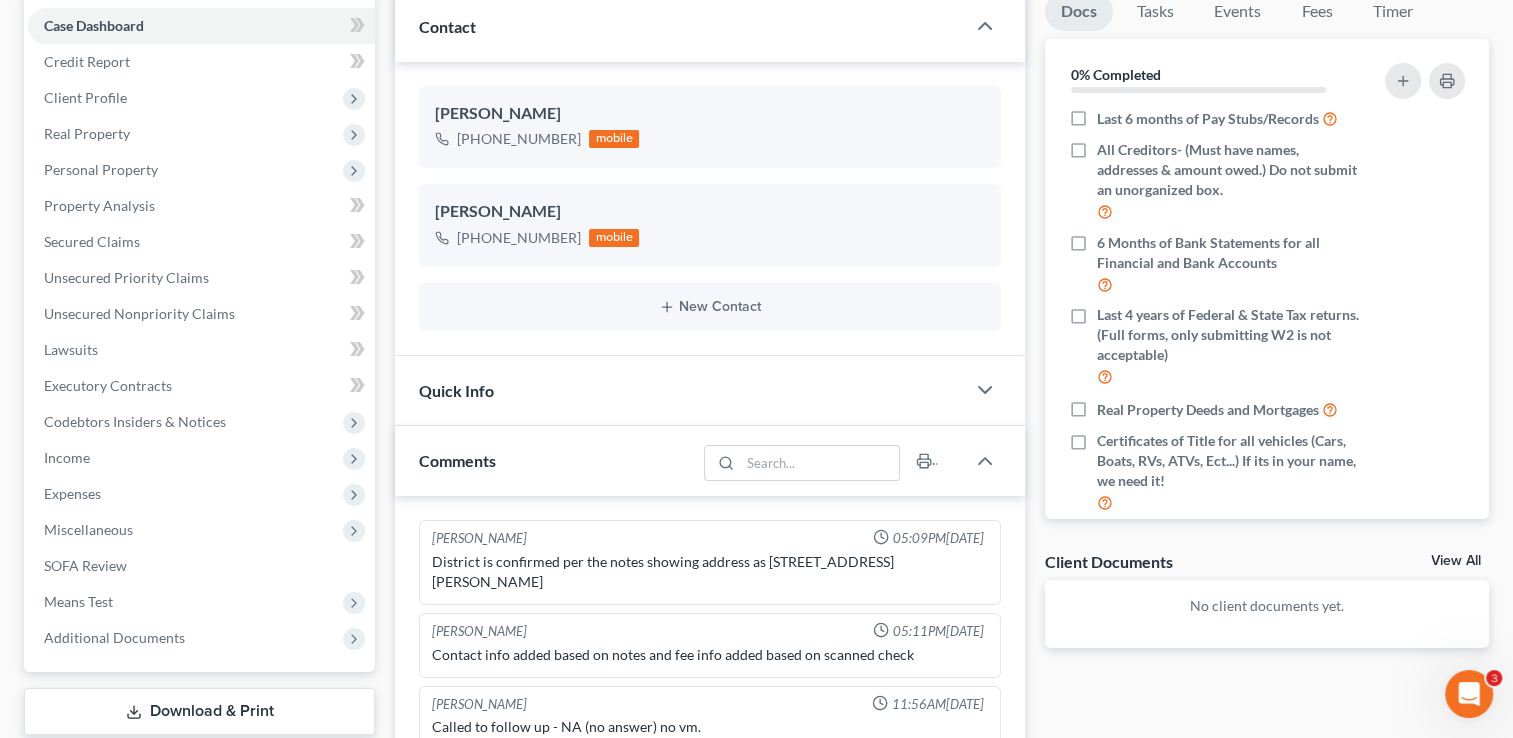 click on "Quick Info" at bounding box center (680, 390) 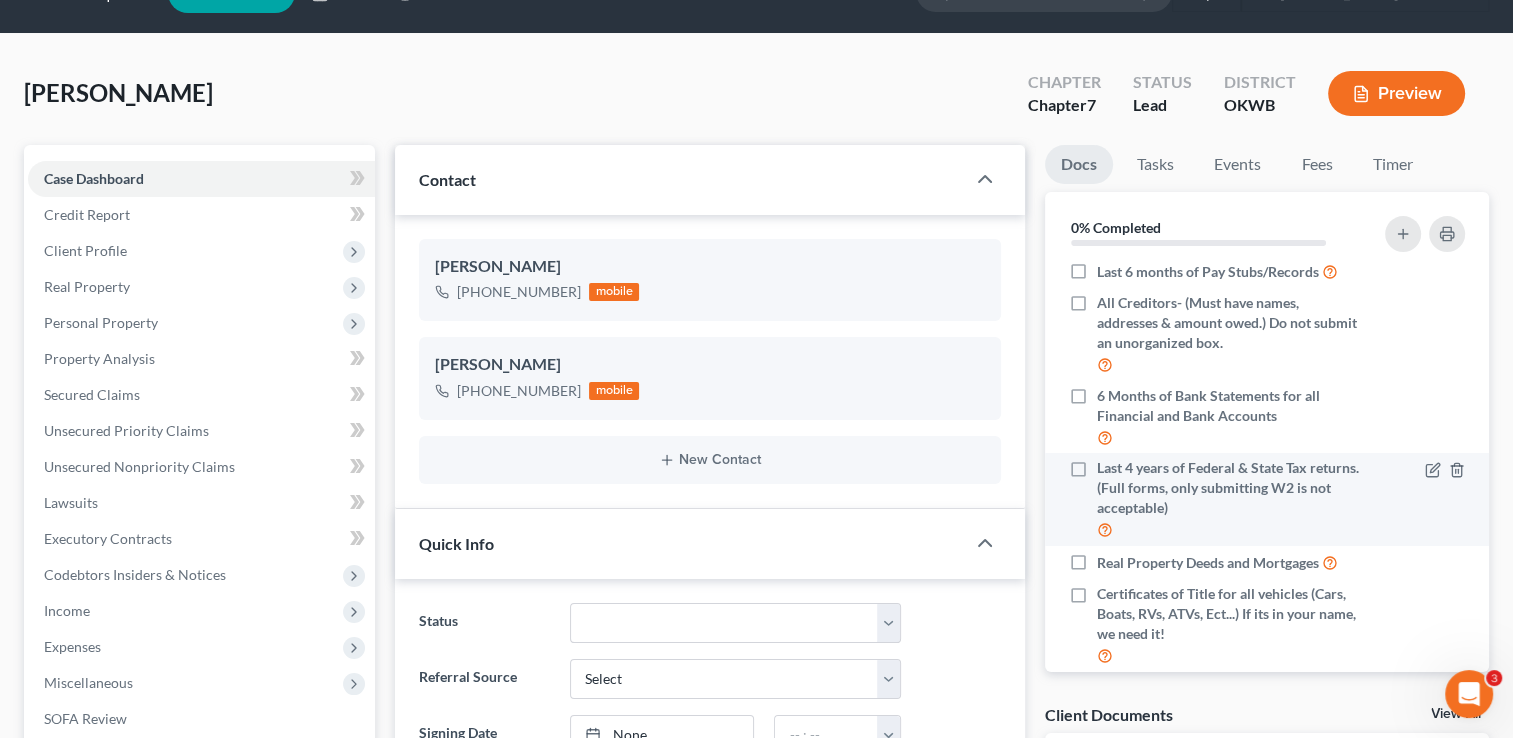 scroll, scrollTop: 0, scrollLeft: 0, axis: both 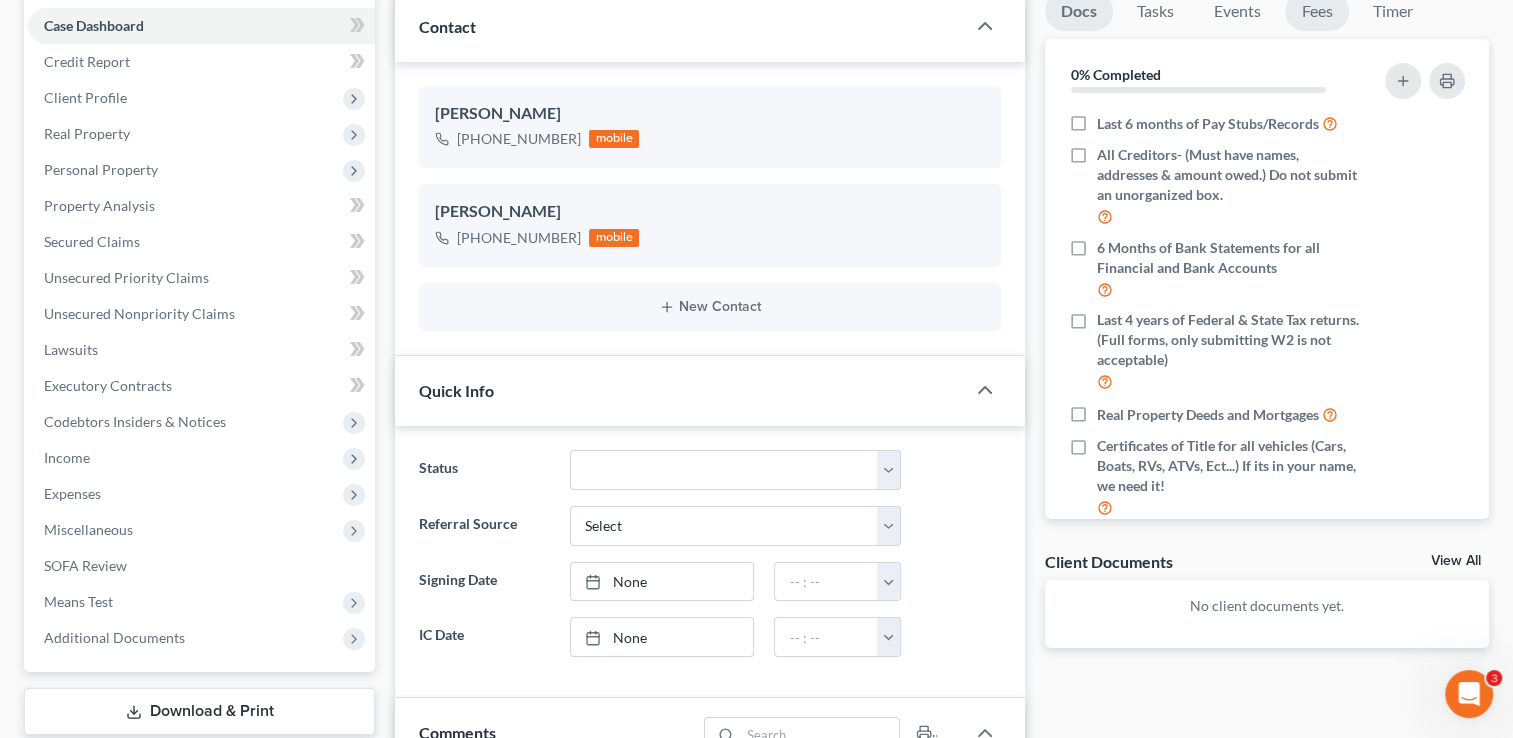 click on "Fees" at bounding box center (1317, 11) 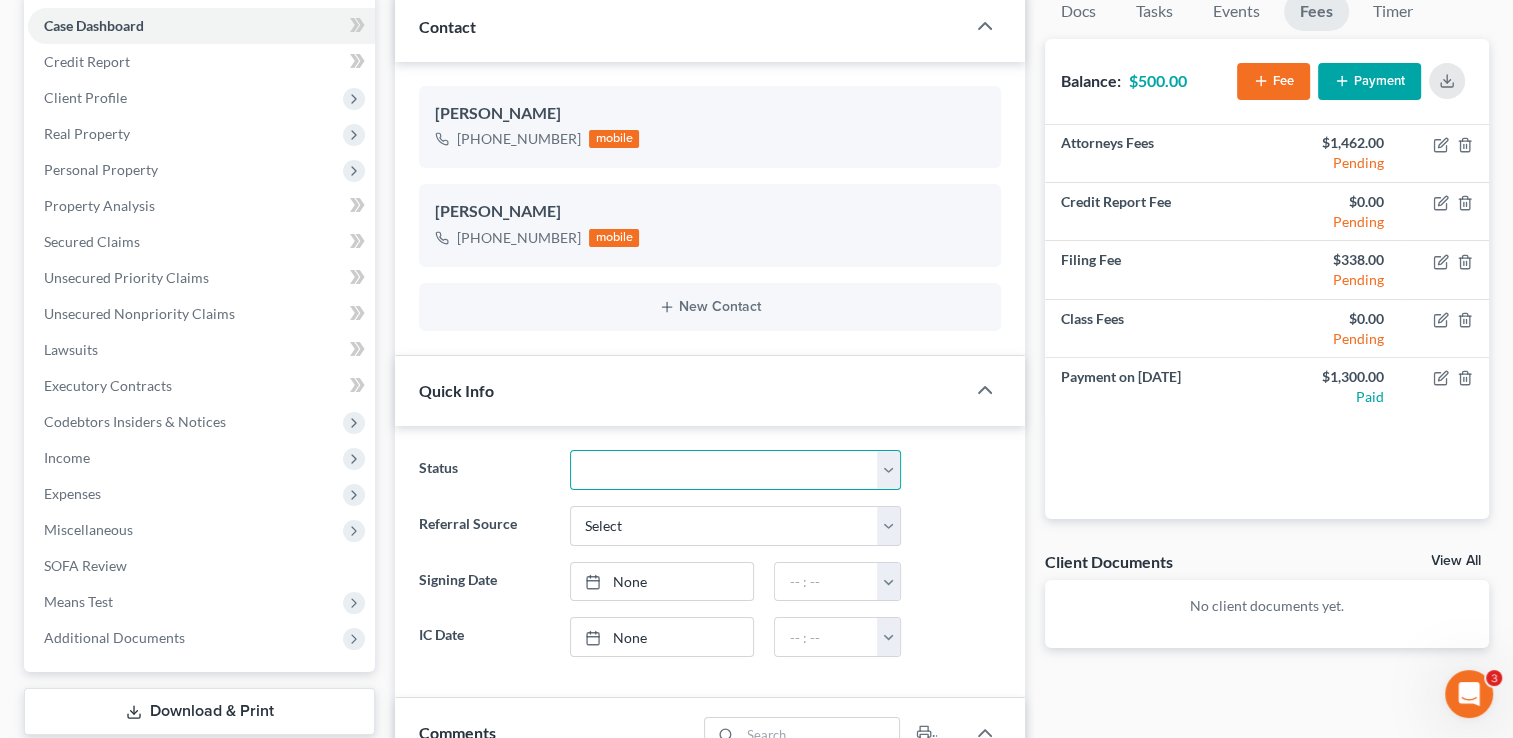 click on "Discharged Dismissed Filed Info Sent In Progress Lead Lost Lead Ready to File Retained To Review" at bounding box center (735, 470) 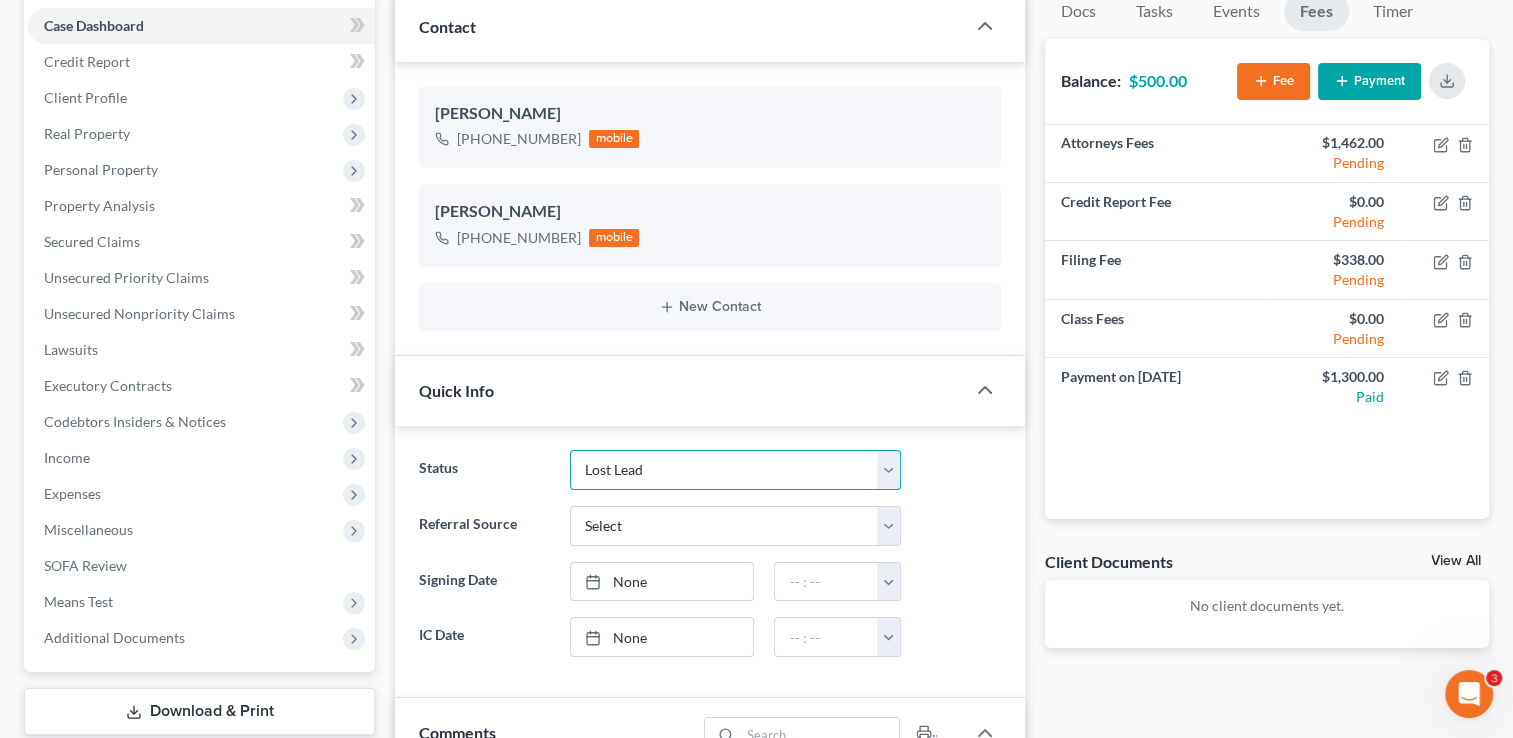 click on "Discharged Dismissed Filed Info Sent In Progress Lead Lost Lead Ready to File Retained To Review" at bounding box center (735, 470) 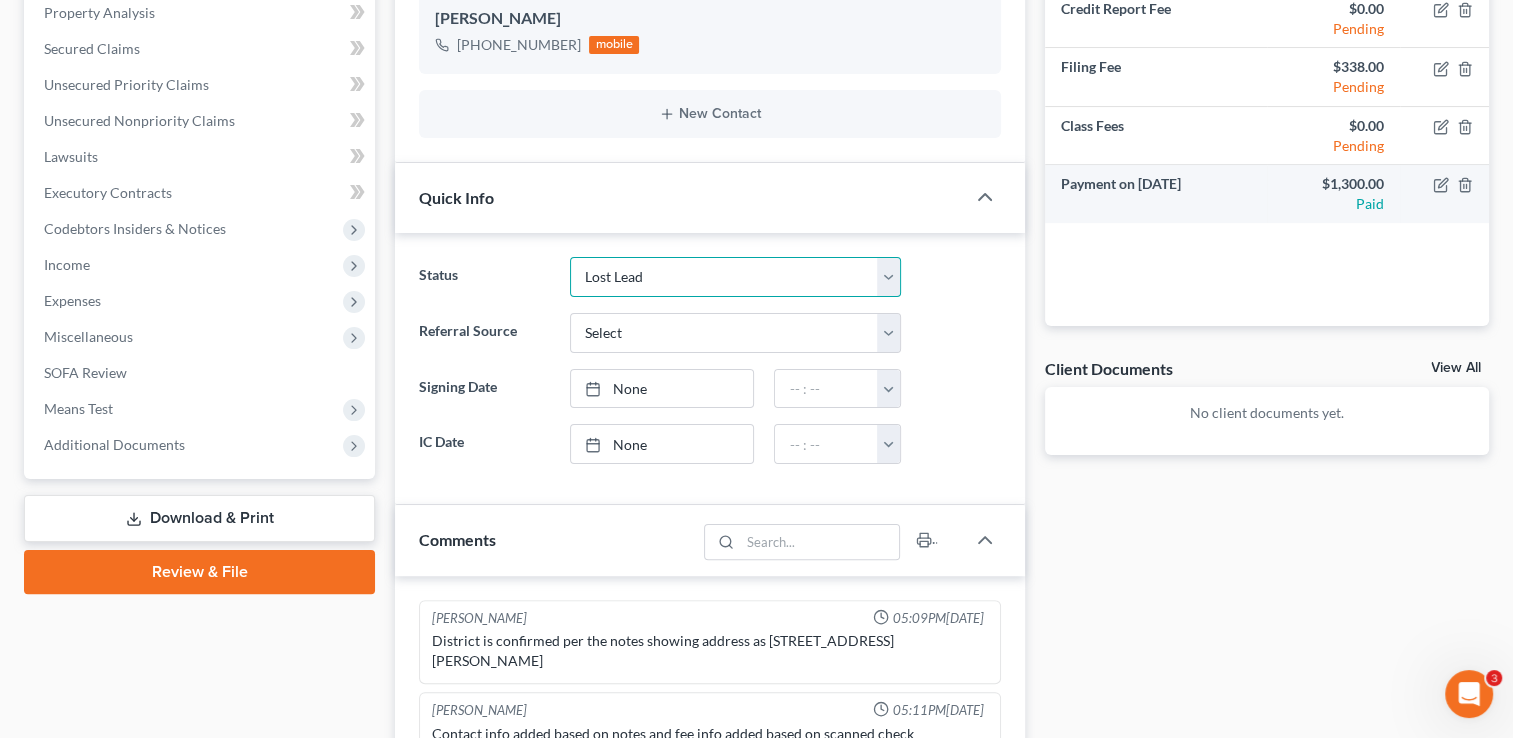 scroll, scrollTop: 400, scrollLeft: 0, axis: vertical 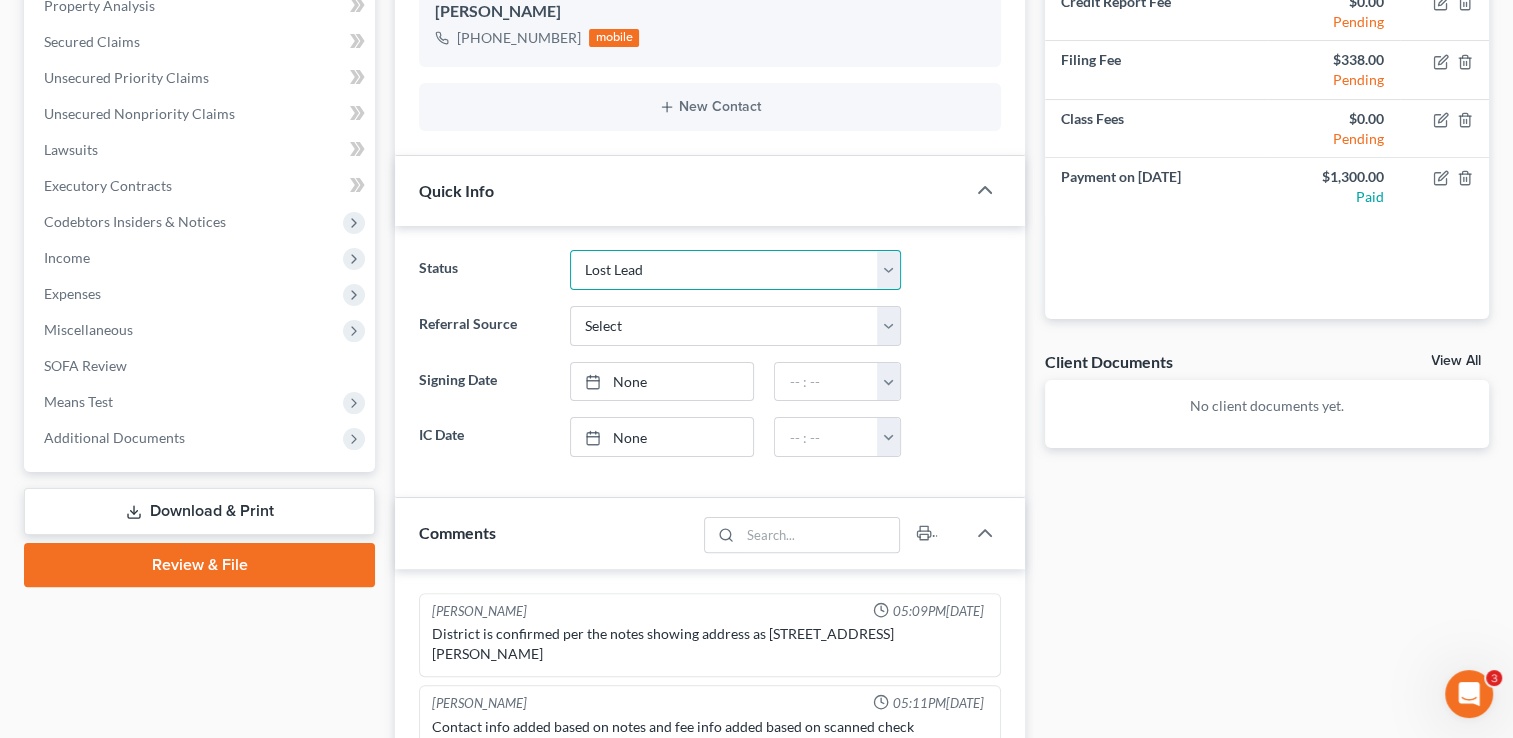 click on "Discharged Dismissed Filed Info Sent In Progress Lead Lost Lead Ready to File Retained To Review" at bounding box center [735, 270] 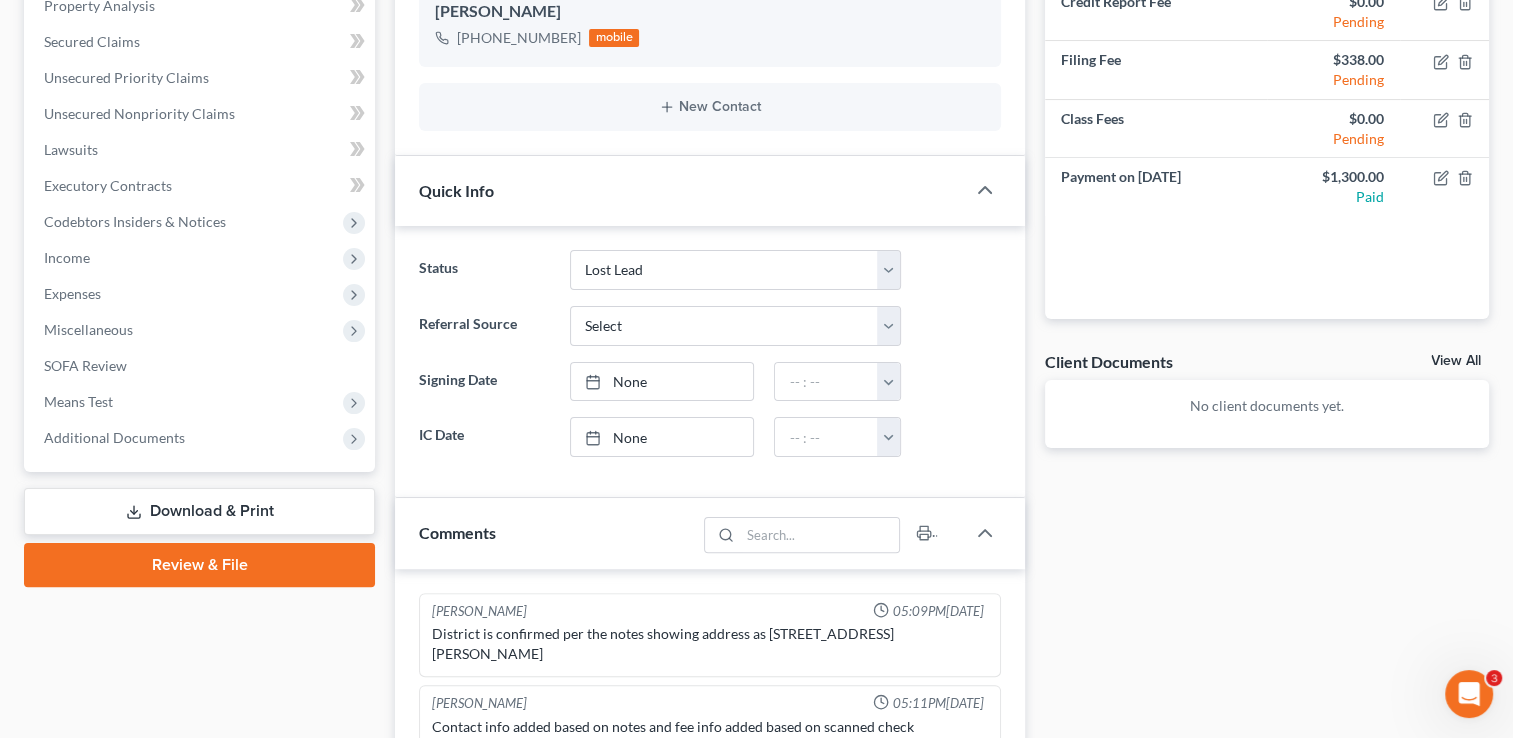 click on "Docs
Tasks
Events
Fees
Timer
0% Completed
Nothing here yet! Completed Lead Sheet   Credit Counseling Certificate   Drivers License & Social Security Card   Last 6 months of Pay Stubs/Records   All Creditors- (Must have names, addresses & amount owed.) Do not submit an unorganized box.   6 Months of Bank Statements for all Financial and Bank Accounts   Last 4 years of Federal & State Tax returns. (Full forms, only submitting W2 is not acceptable)   Real Property Deeds and Mortgages   Certificates of Title for all vehicles (Cars, Boats, RVs, ATVs, Ect...) If its in your name, we need it!   Pension Plans or Retirement Accounts of any kind.   Lawsuits in the Last Year.   Trust Documents, Leases, Contracts for Deed, or Security Agreements   Oil leases, Mineral rights
Hide Completed Tasks
Initial consultation Receive documents Follow up appointment Review petition Signing appointment File petition Email pay stubs to trustee Close file" at bounding box center [1267, 499] 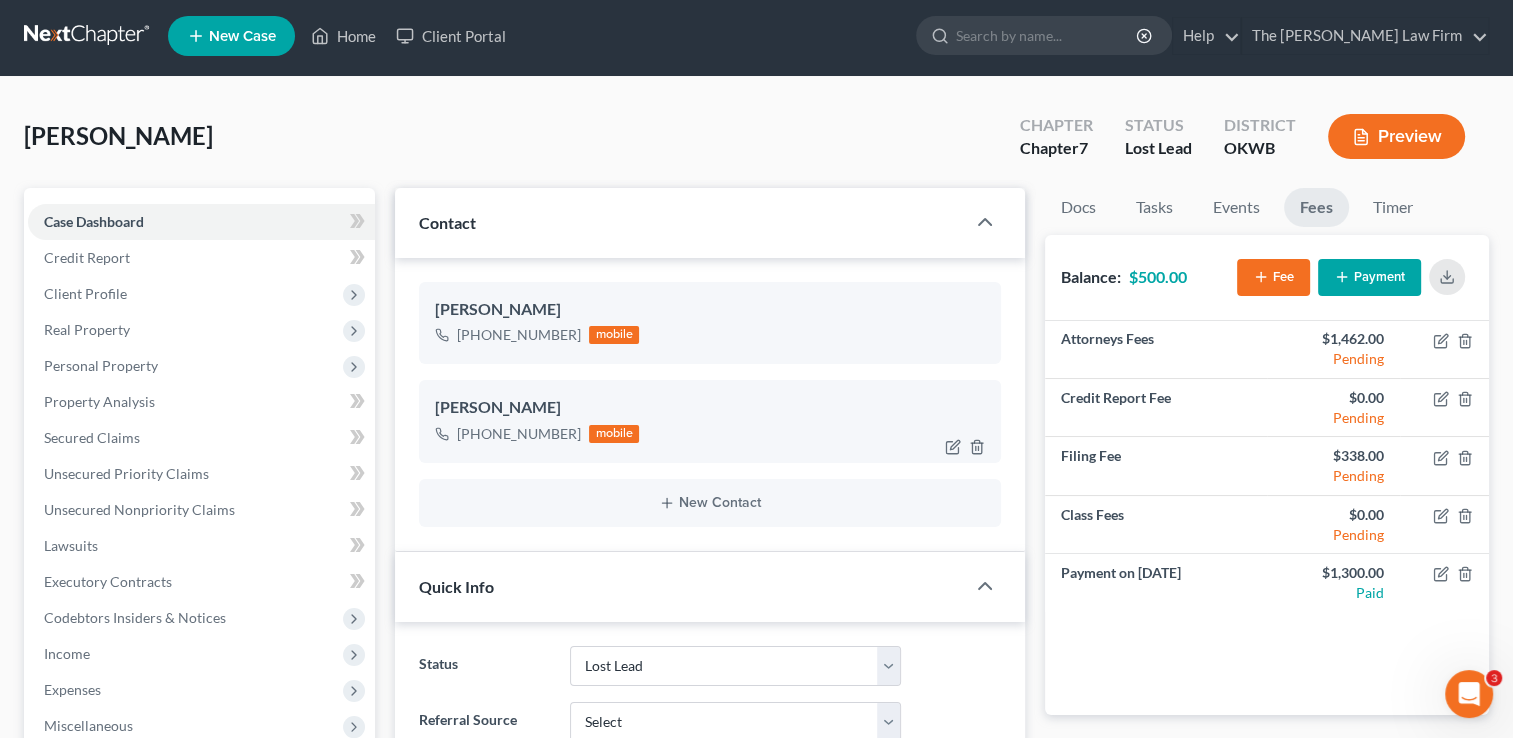 scroll, scrollTop: 0, scrollLeft: 0, axis: both 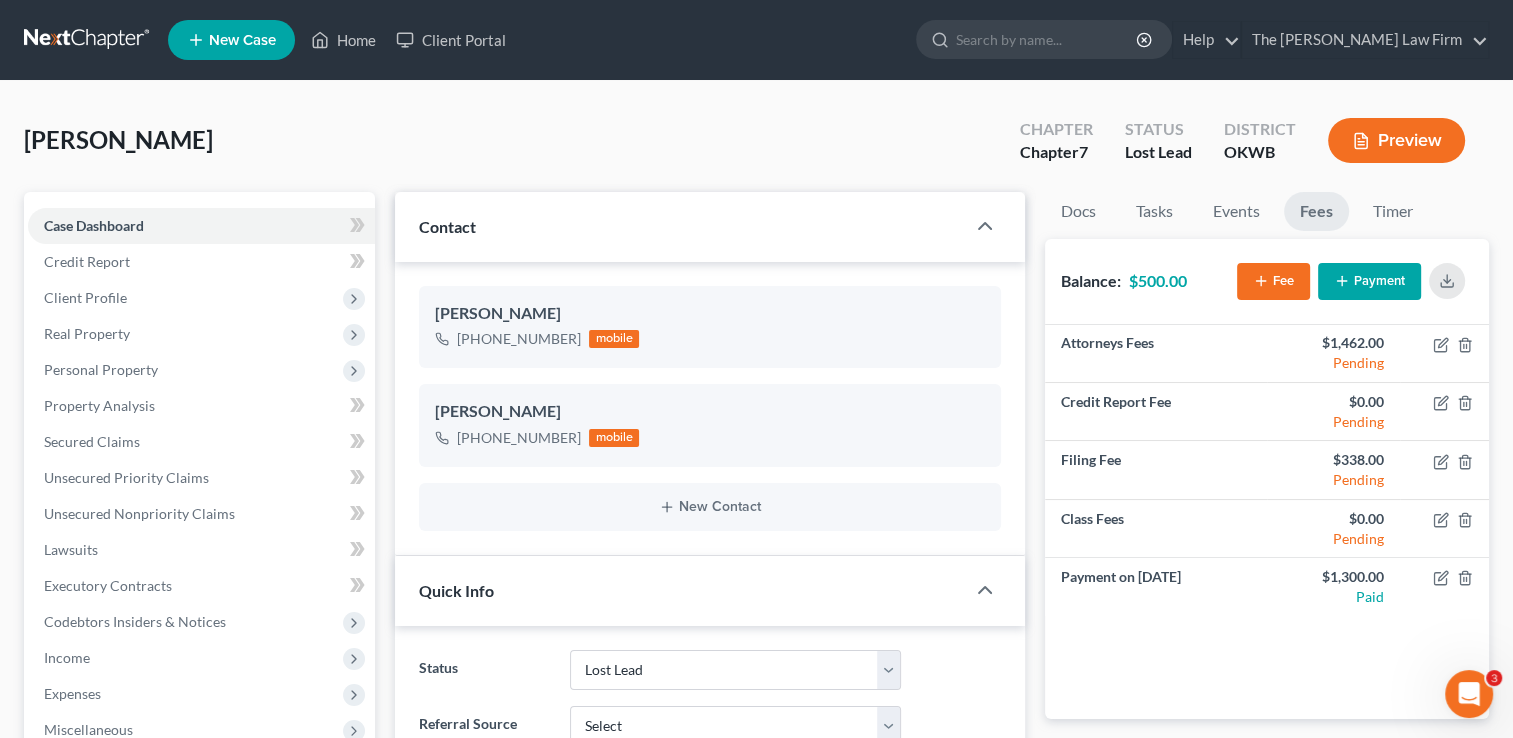 click at bounding box center [88, 40] 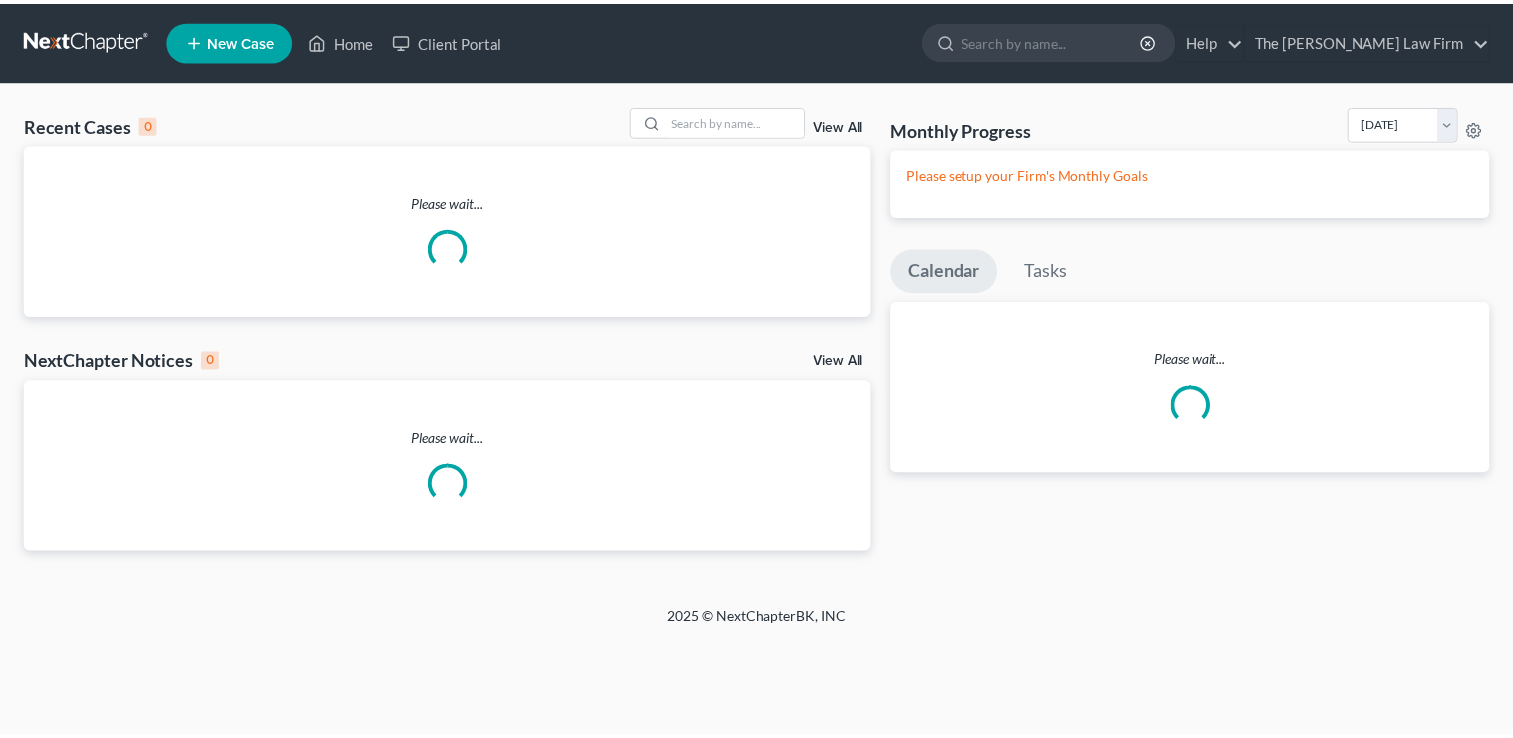 scroll, scrollTop: 0, scrollLeft: 0, axis: both 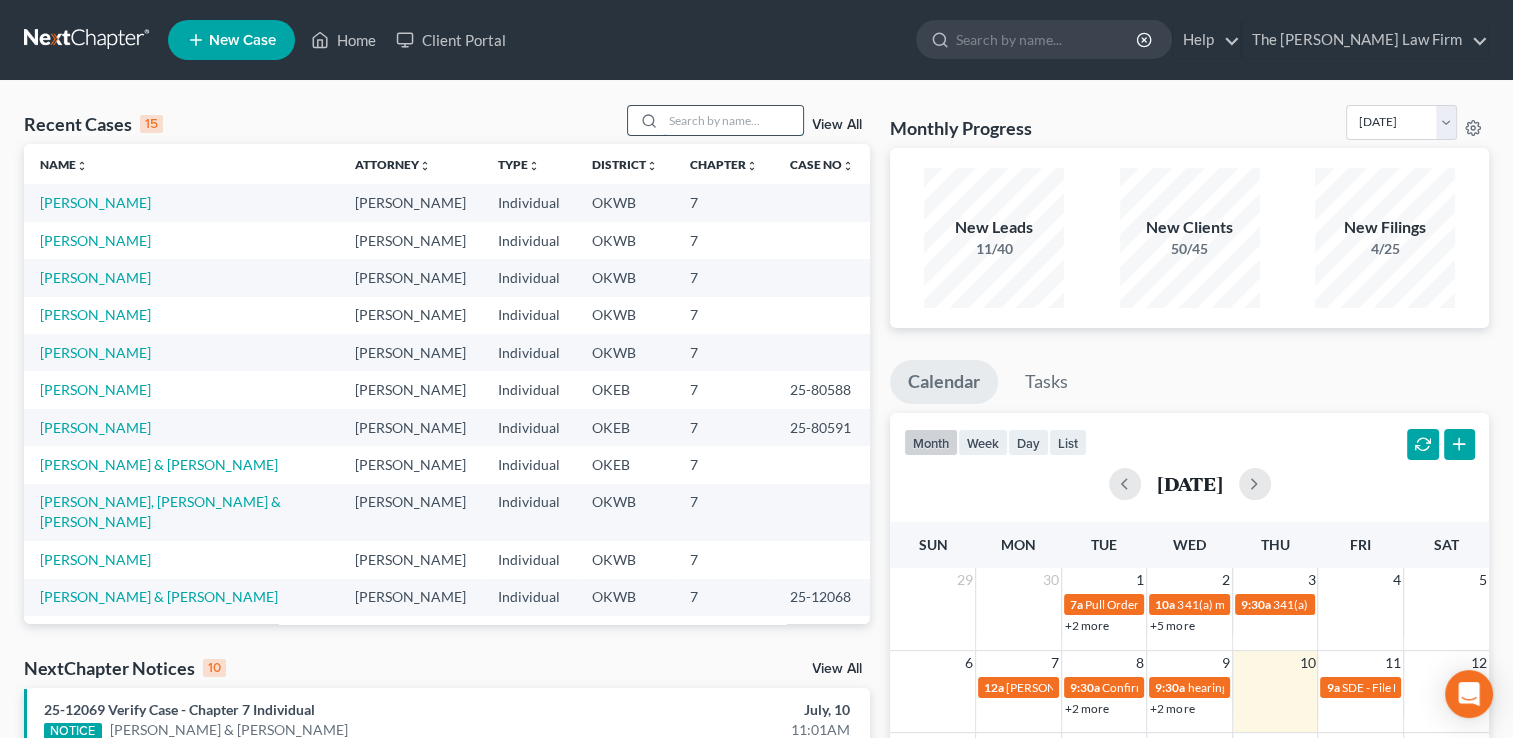 click at bounding box center [733, 120] 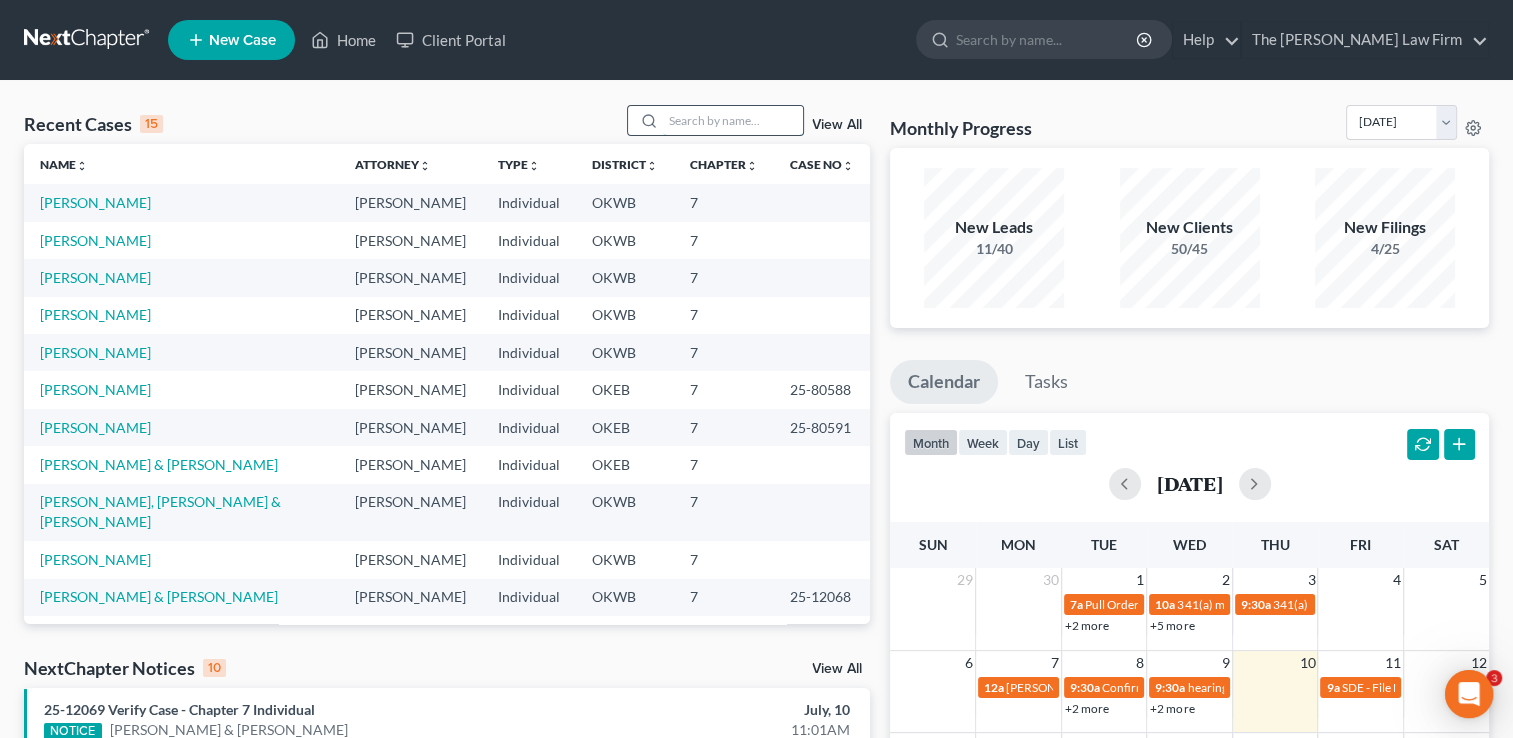 scroll, scrollTop: 0, scrollLeft: 0, axis: both 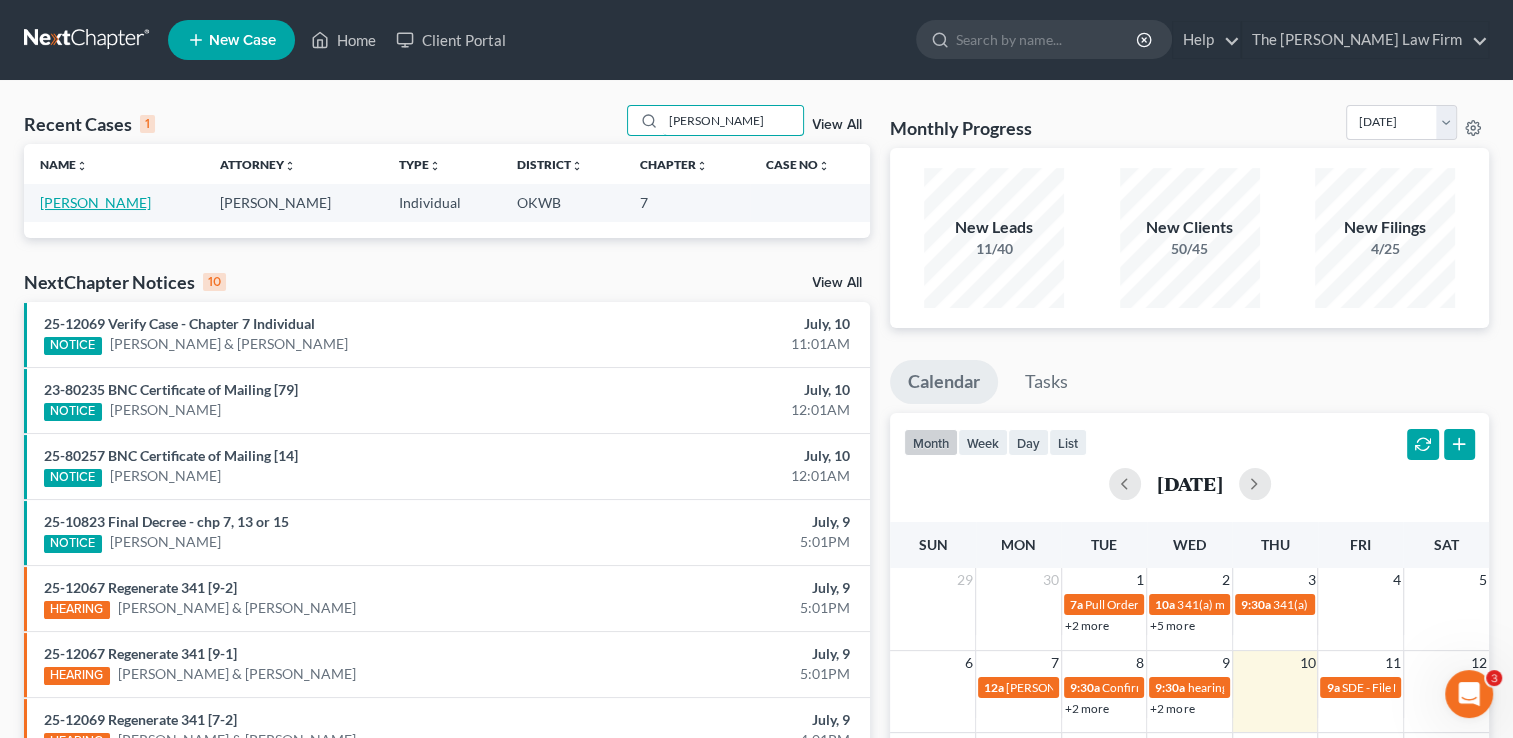 type on "randolph" 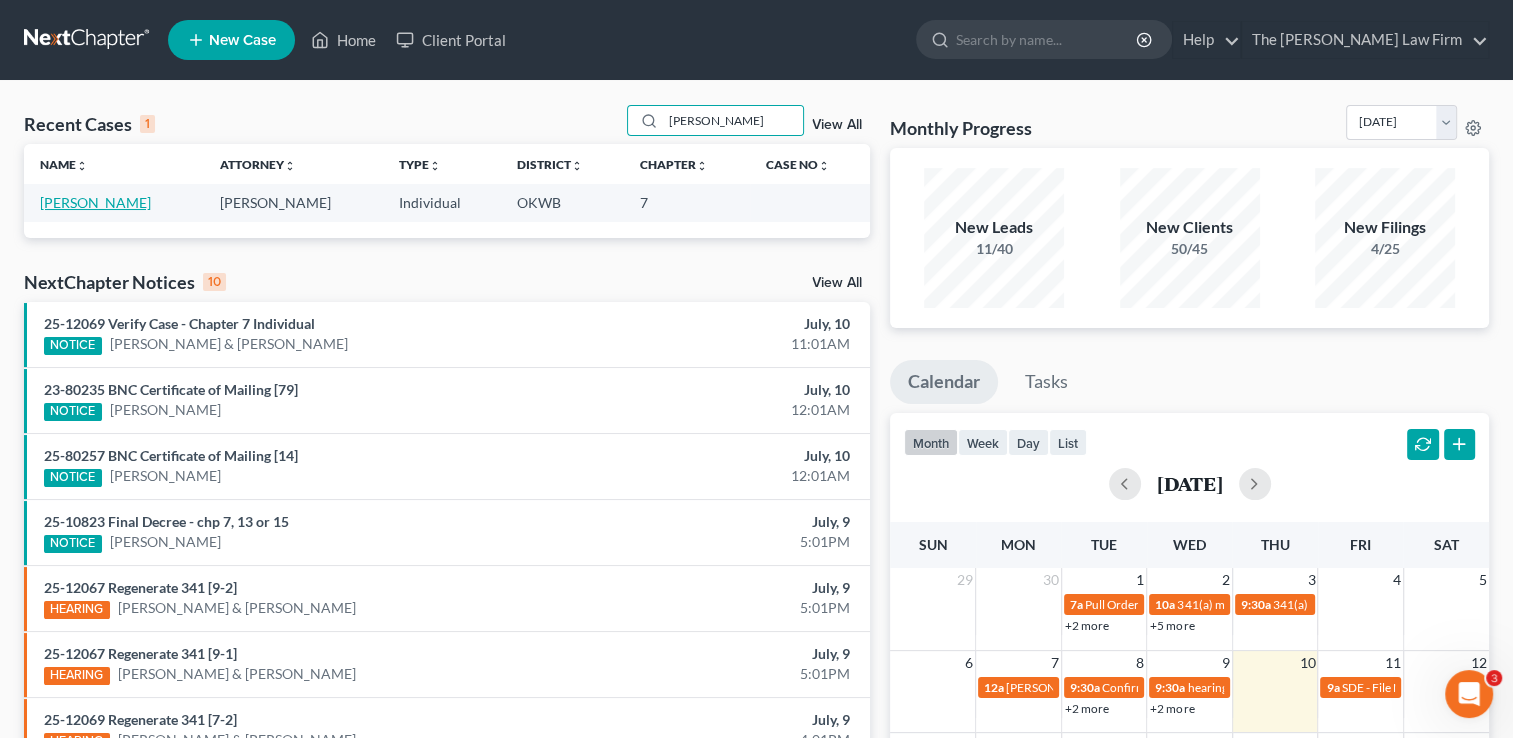 click on "Smith, Randolph" at bounding box center (95, 202) 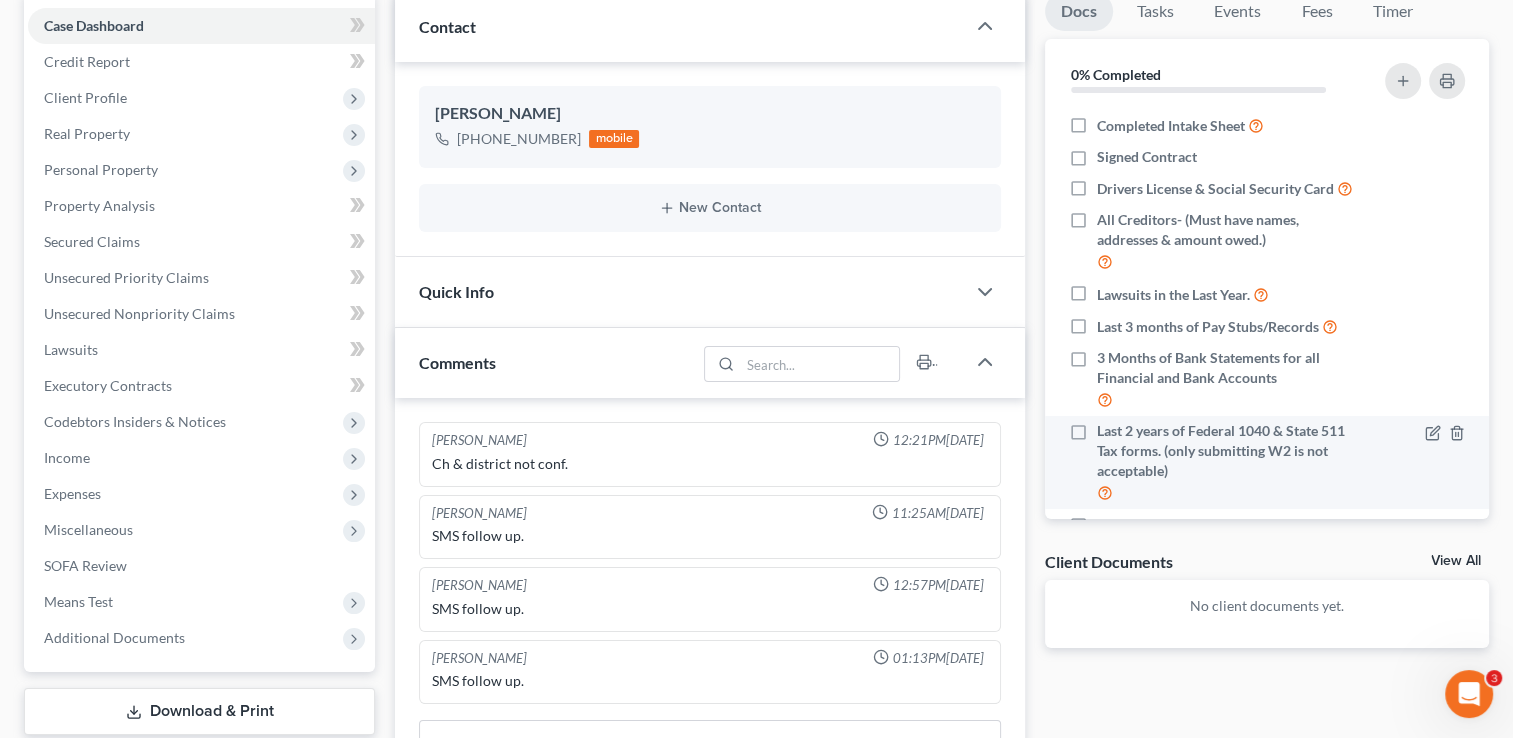 scroll, scrollTop: 100, scrollLeft: 0, axis: vertical 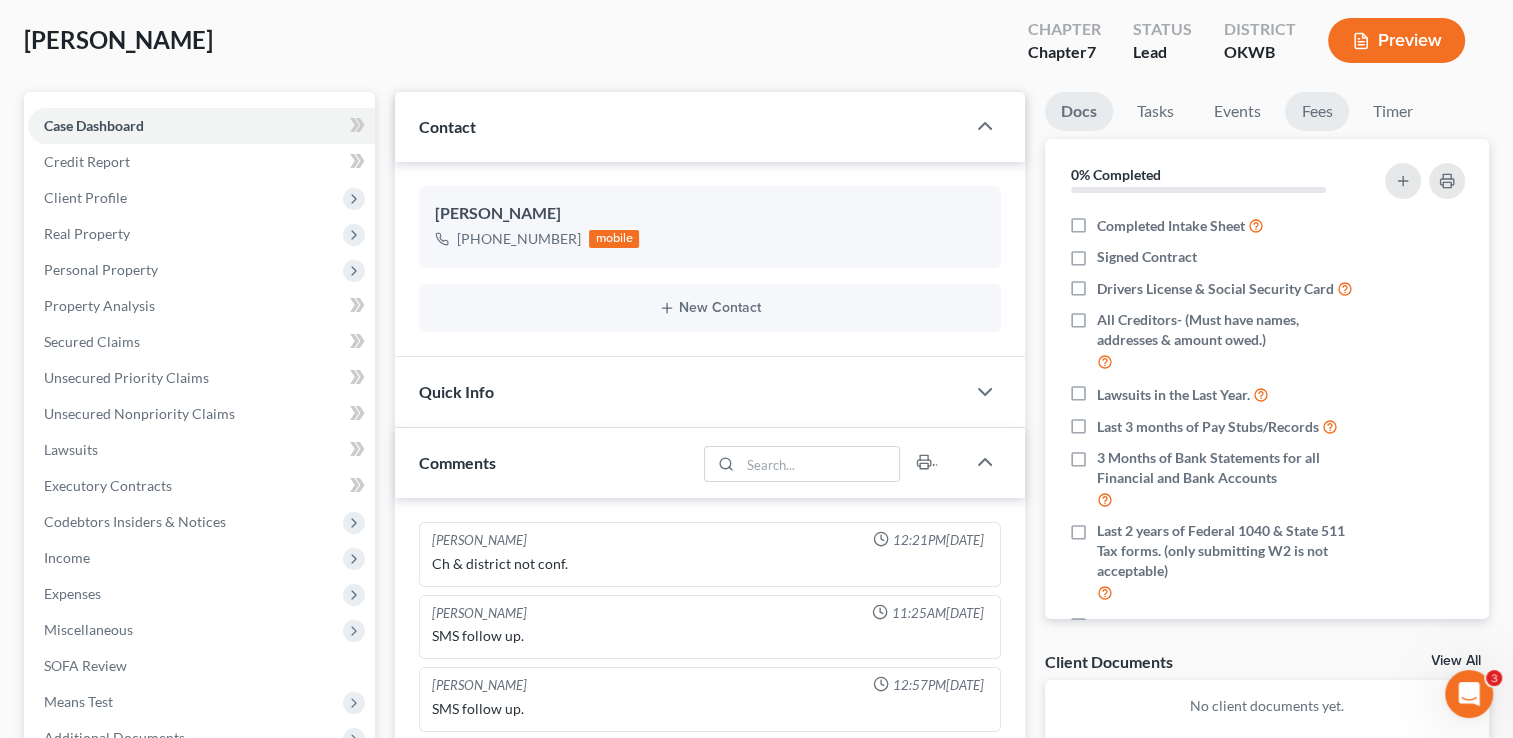 click on "Fees" at bounding box center [1317, 111] 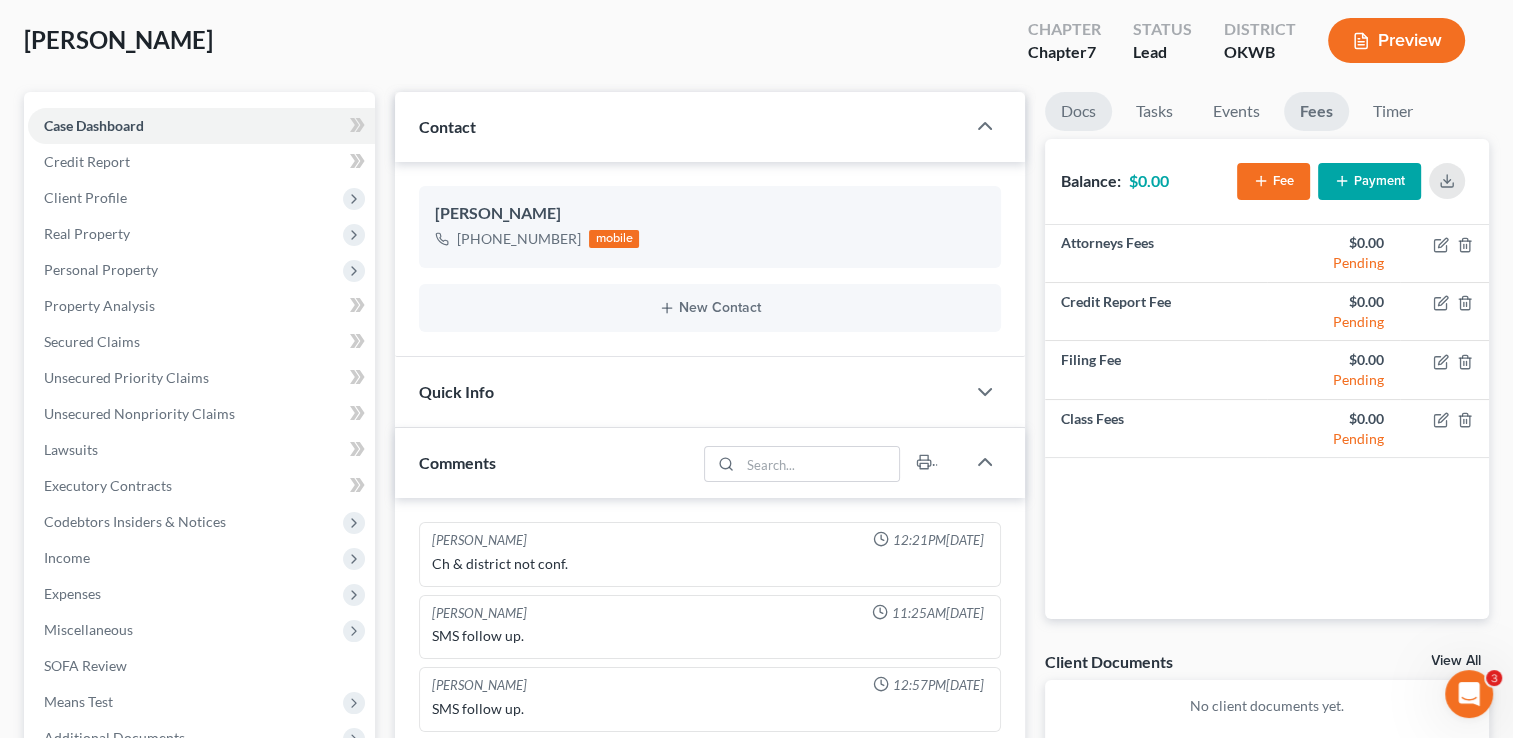 click on "Docs" at bounding box center (1078, 111) 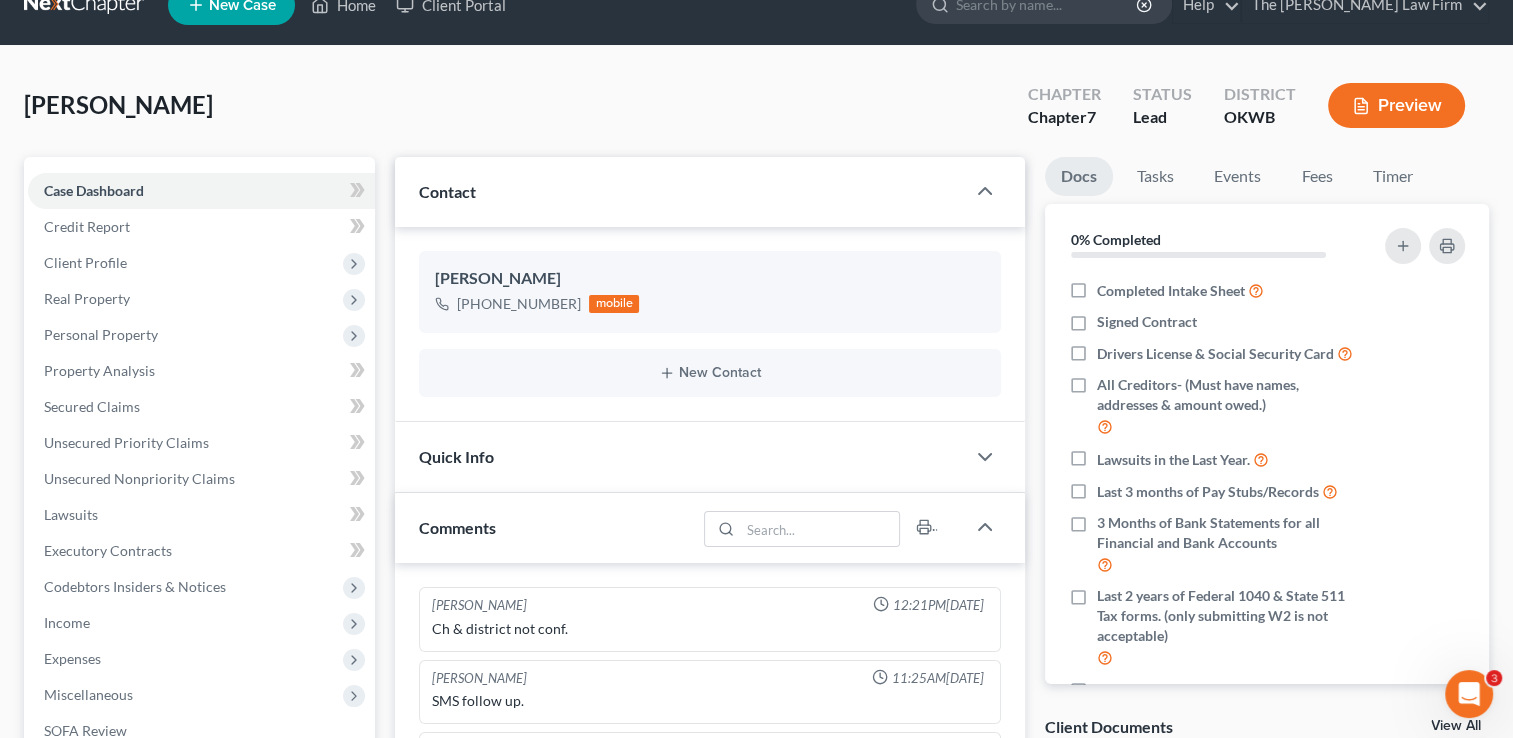 scroll, scrollTop: 0, scrollLeft: 0, axis: both 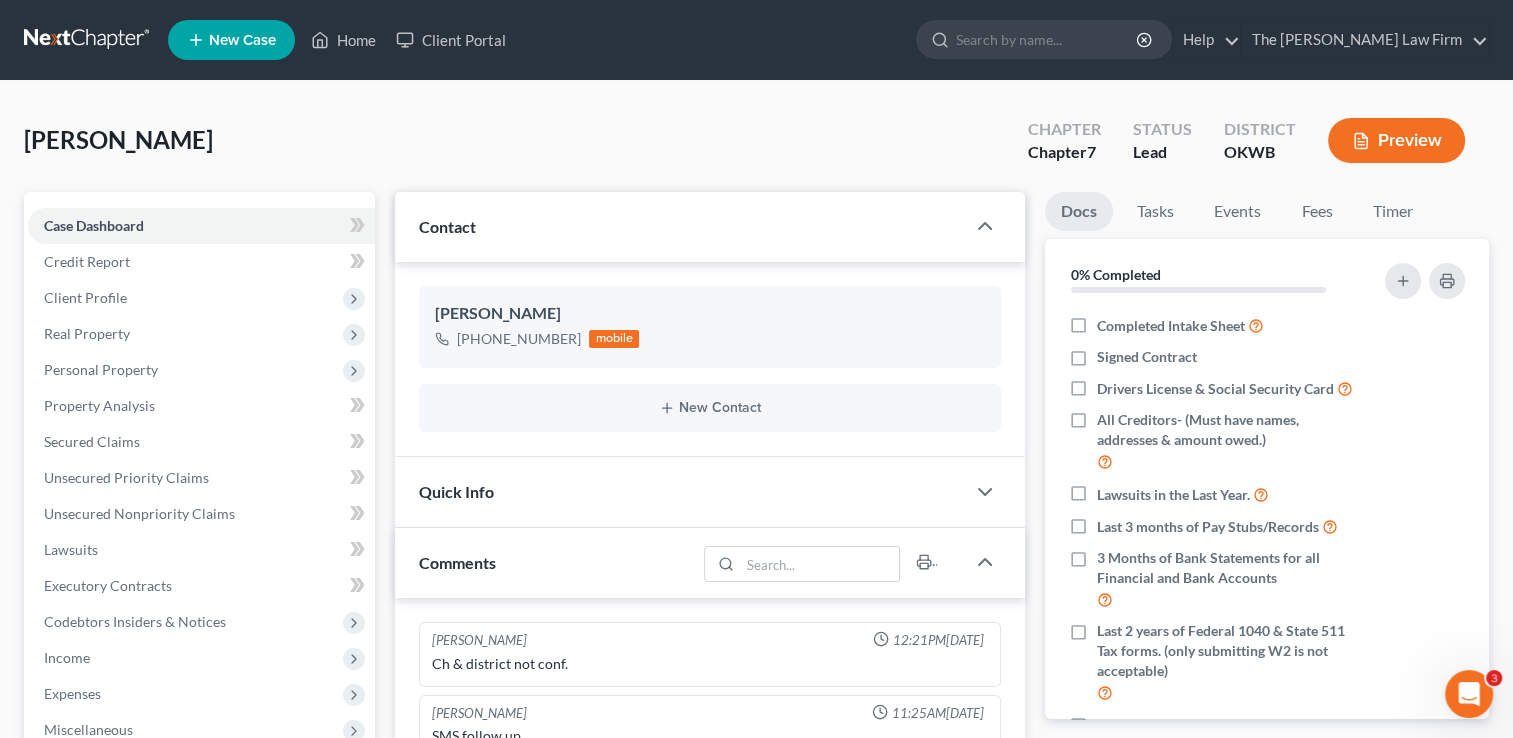 click at bounding box center [88, 40] 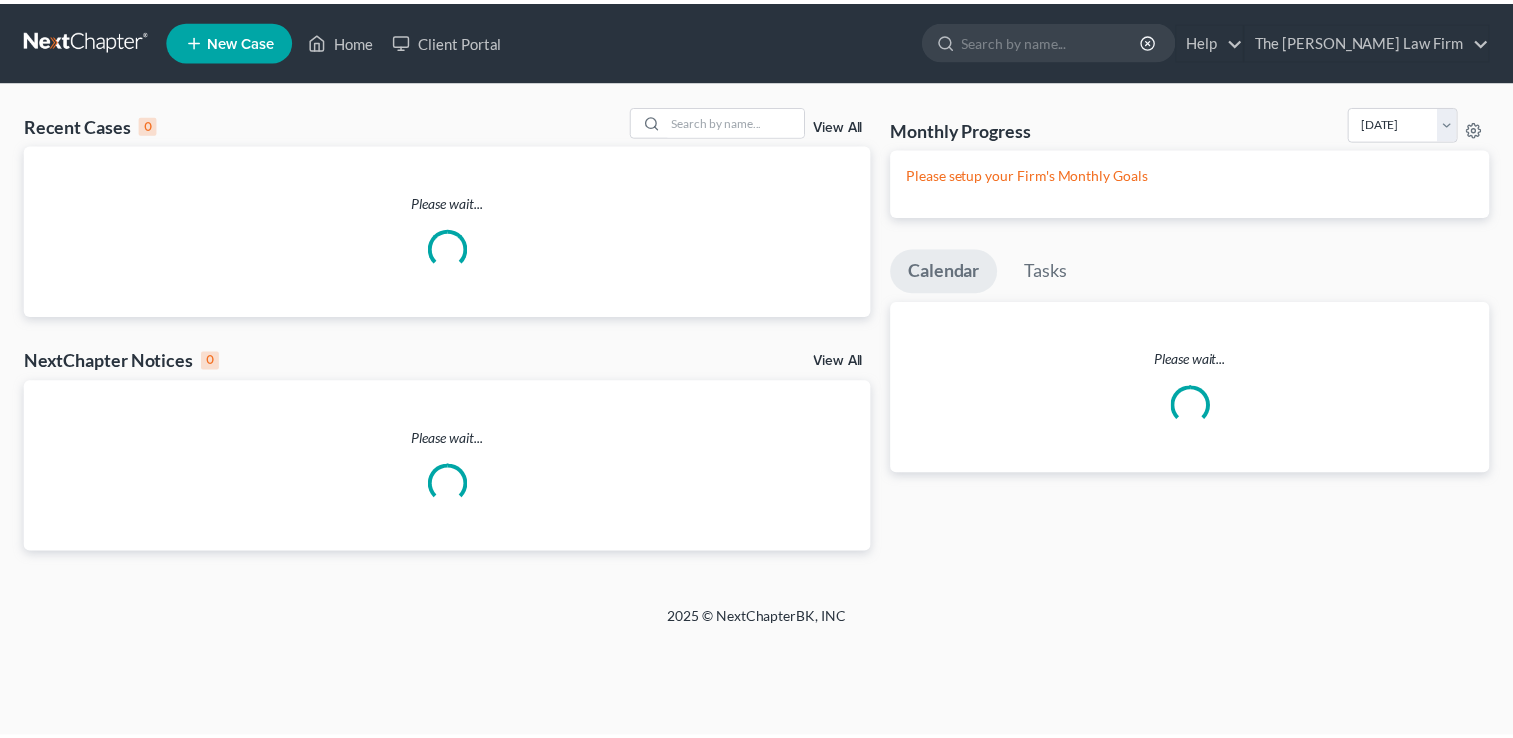 scroll, scrollTop: 0, scrollLeft: 0, axis: both 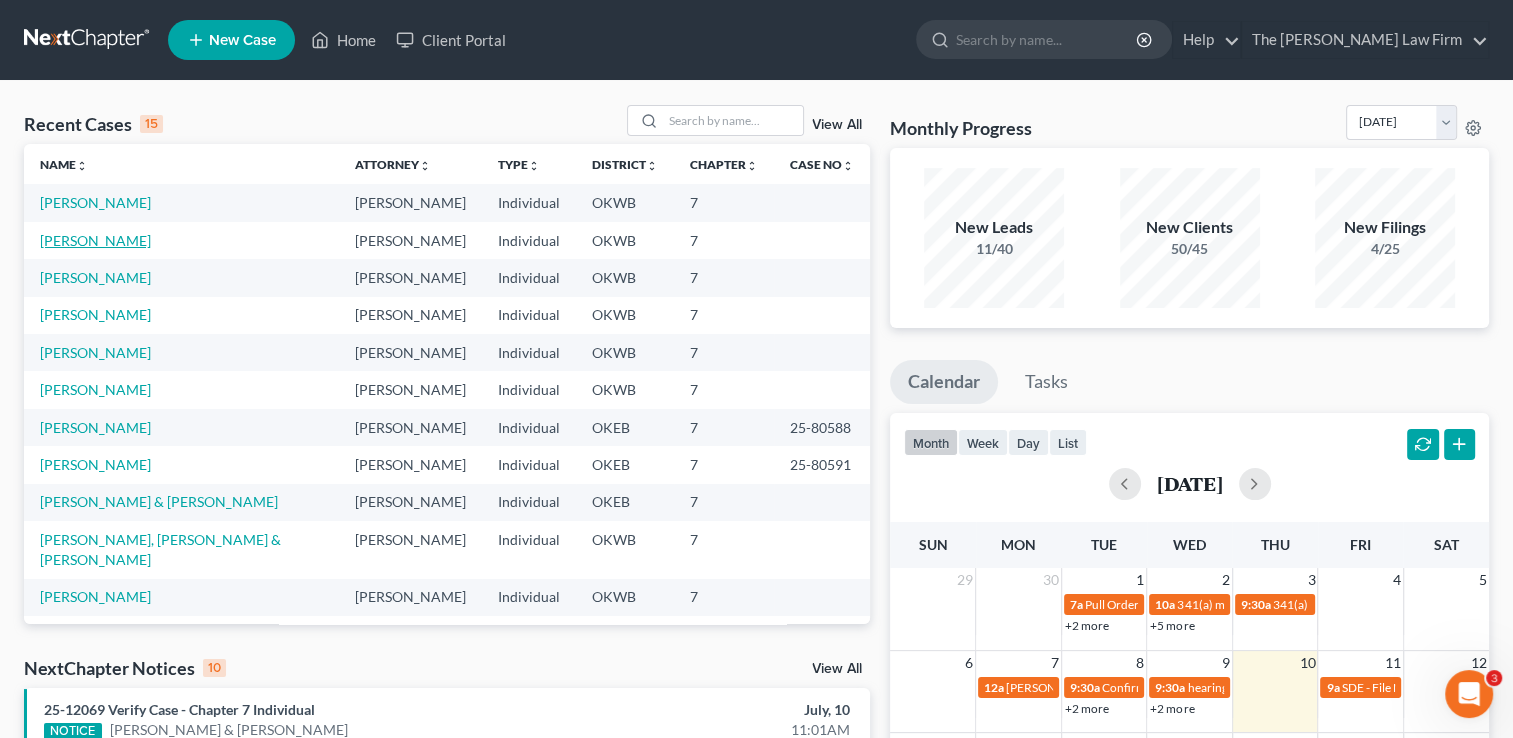 click on "[PERSON_NAME]" at bounding box center (95, 240) 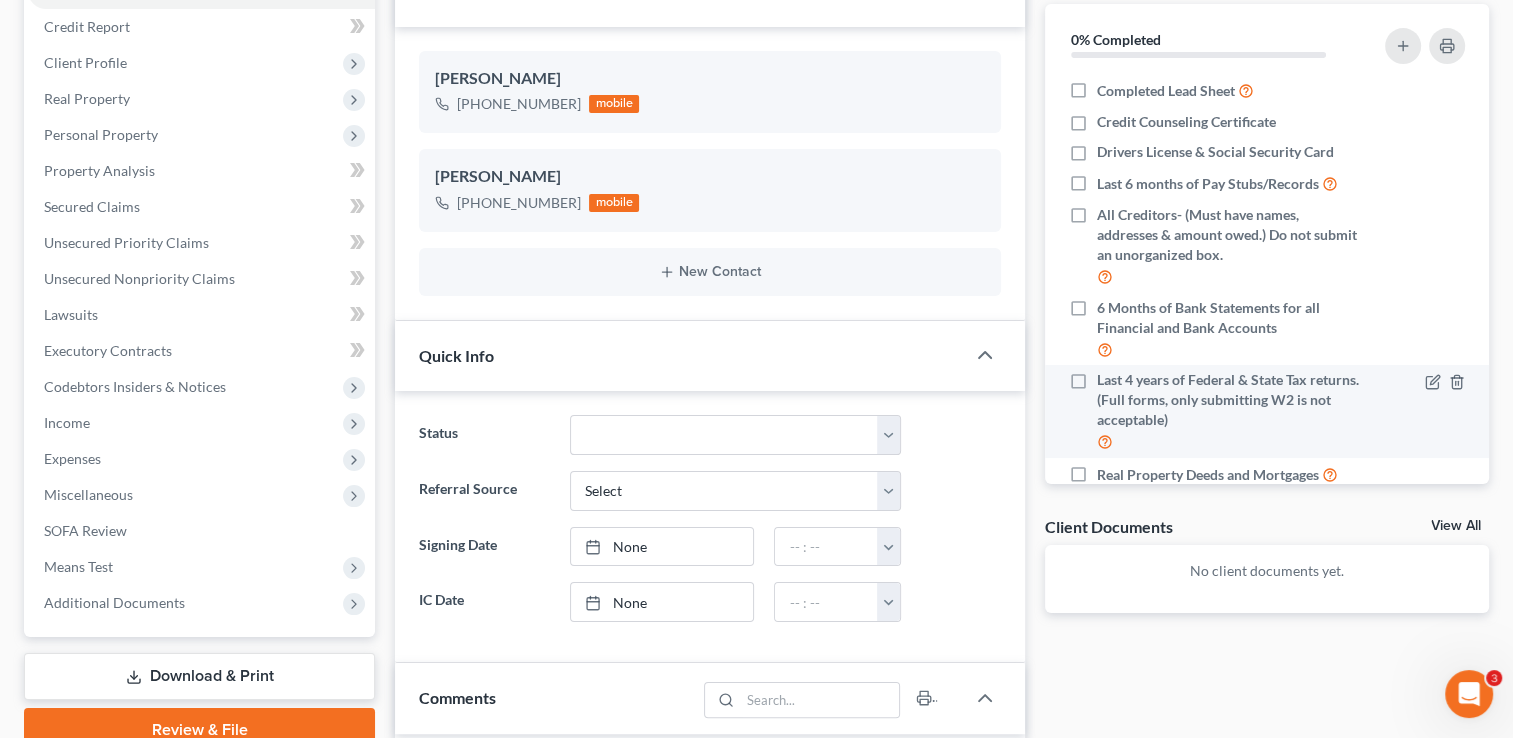 scroll, scrollTop: 200, scrollLeft: 0, axis: vertical 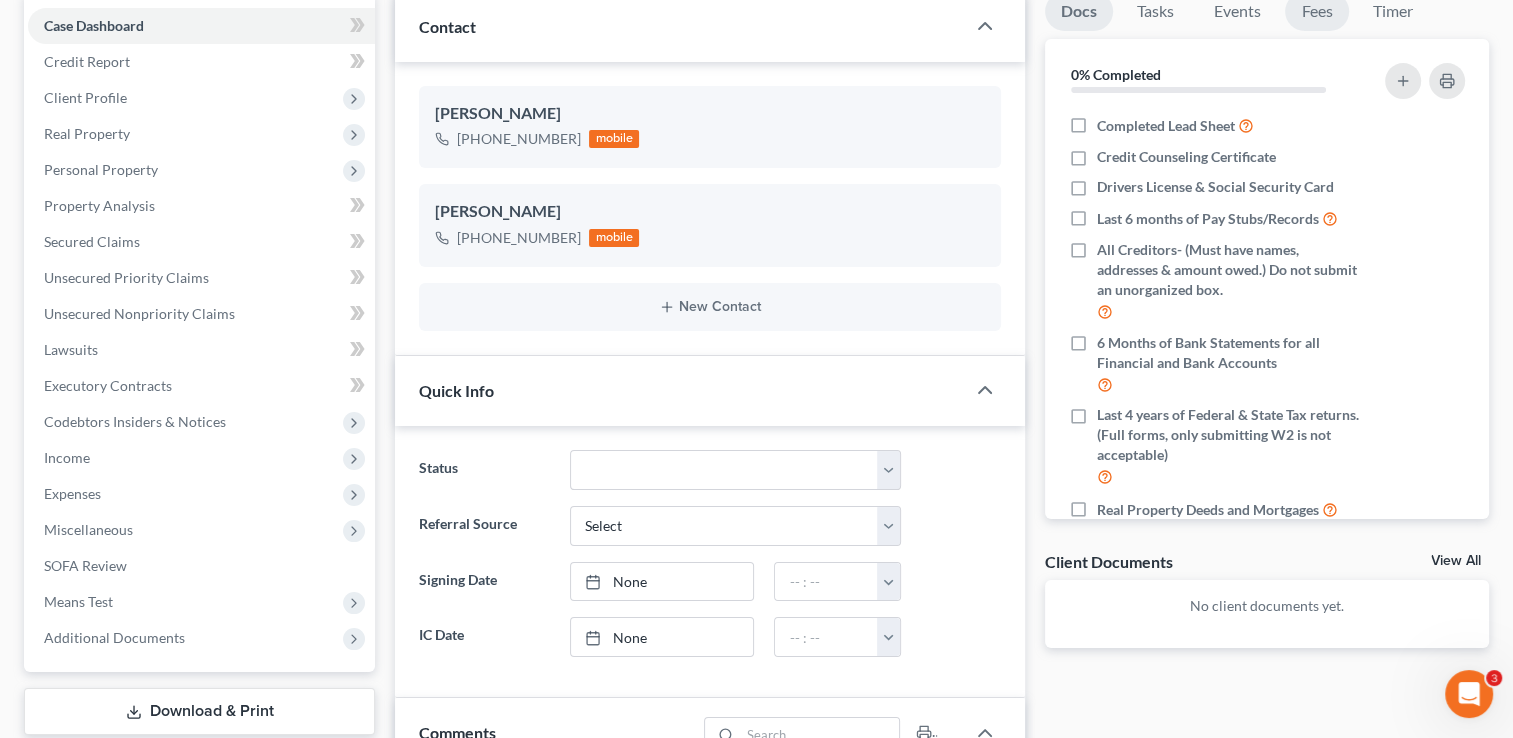 click on "Fees" at bounding box center (1317, 11) 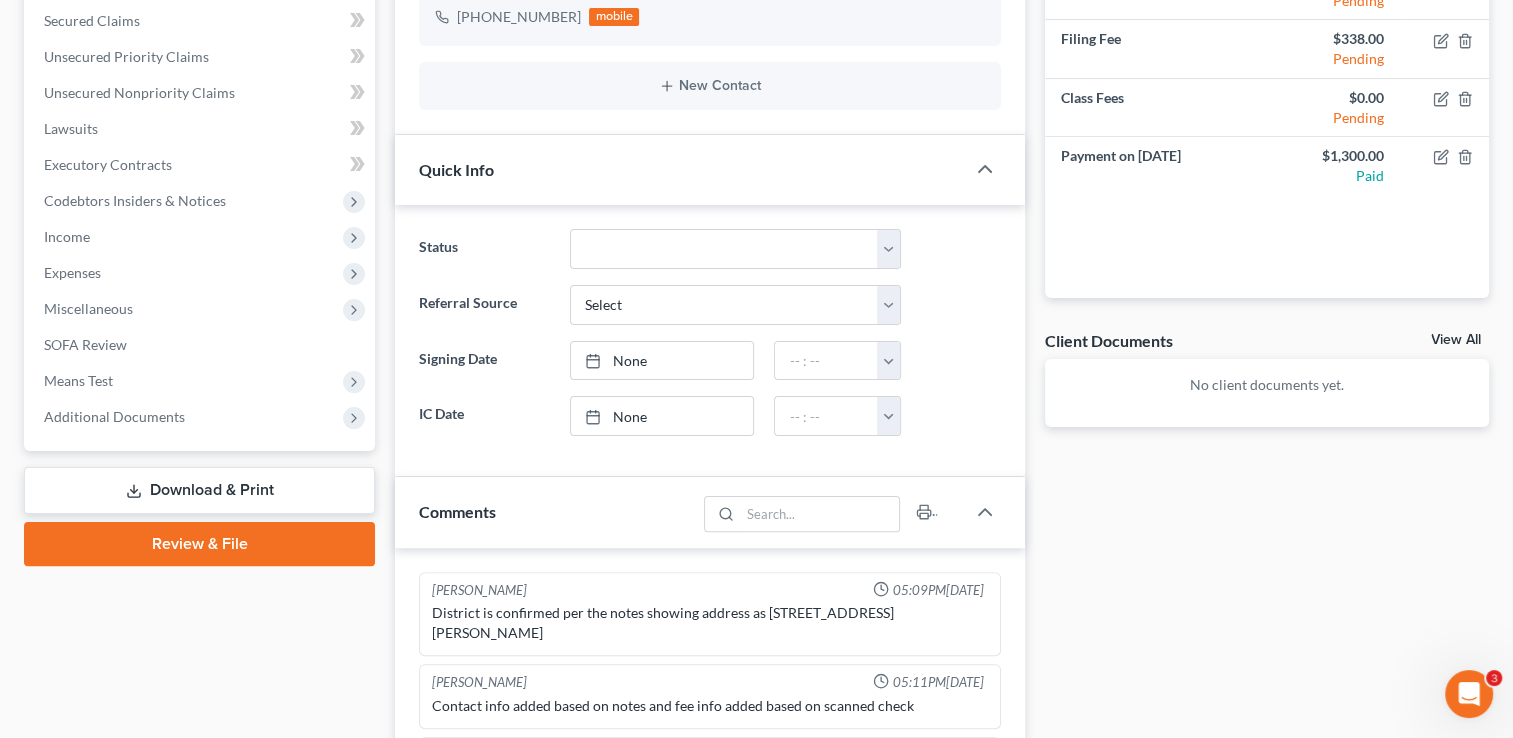 scroll, scrollTop: 0, scrollLeft: 0, axis: both 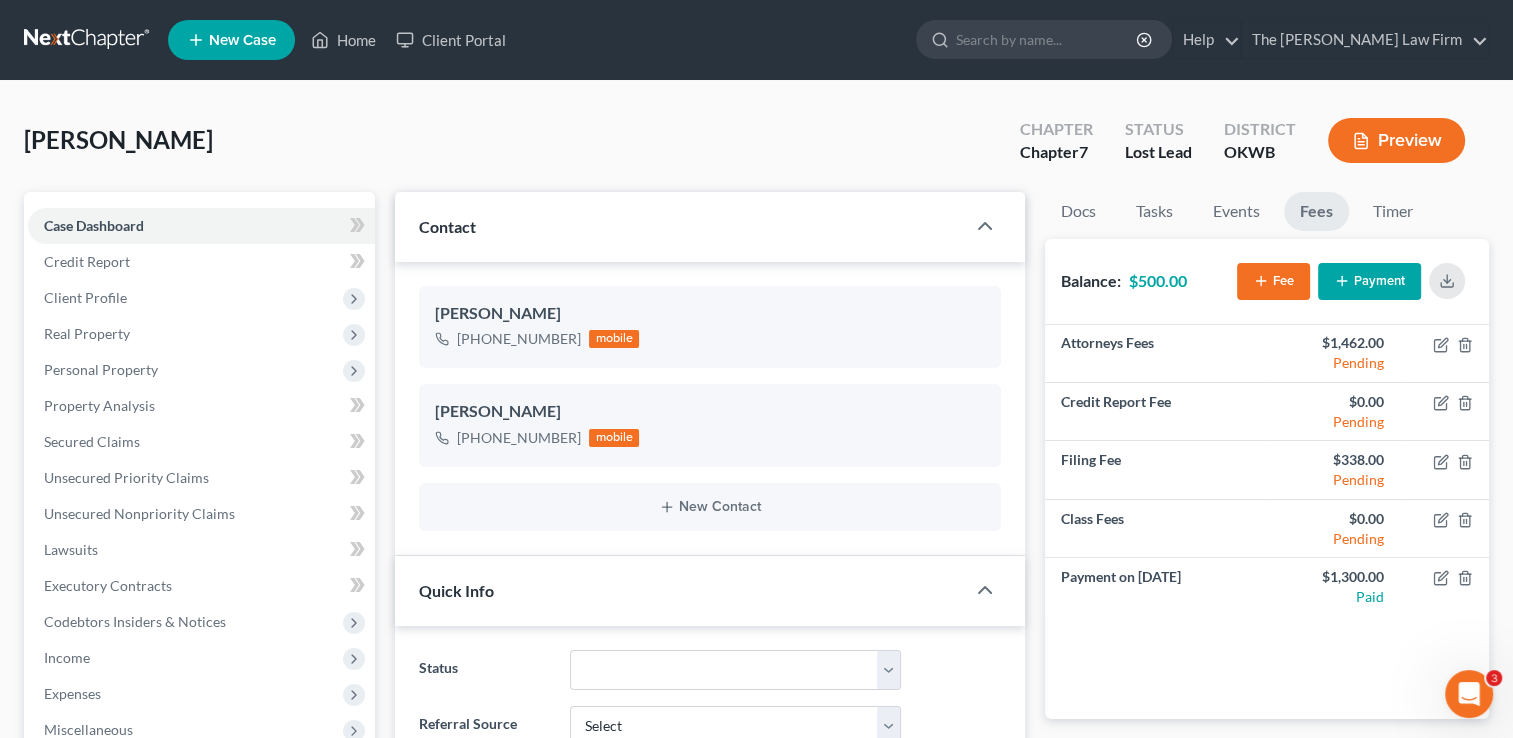 click at bounding box center [88, 40] 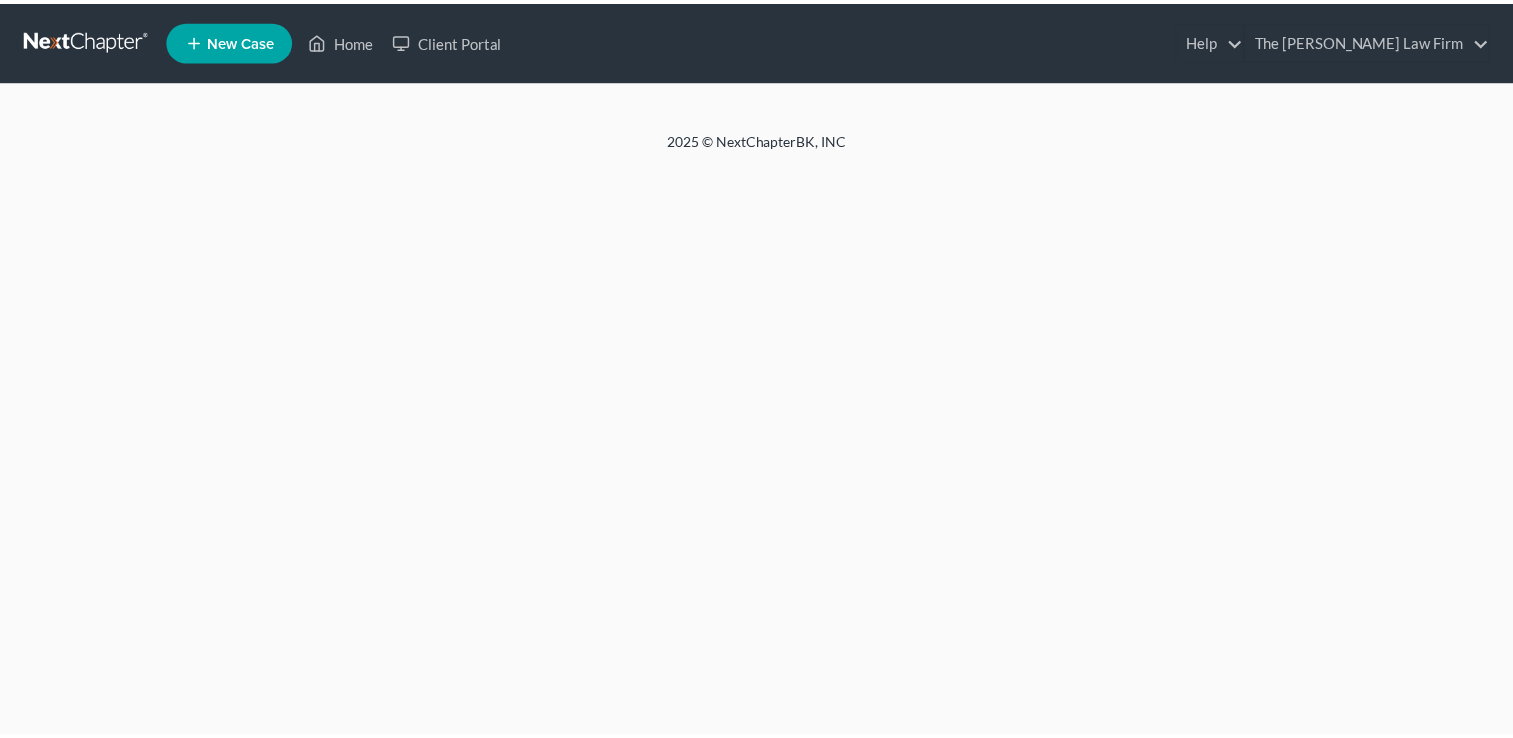 scroll, scrollTop: 0, scrollLeft: 0, axis: both 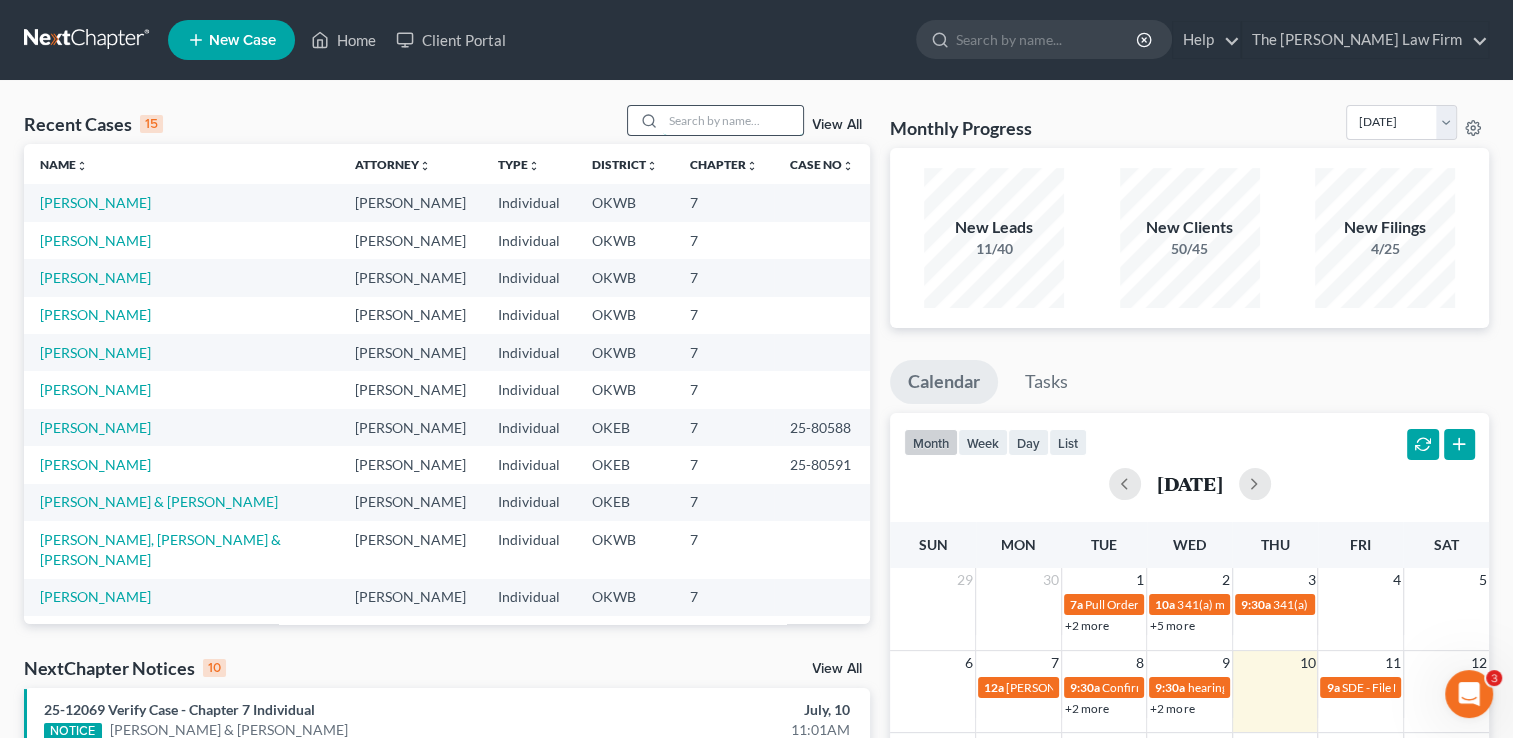 click at bounding box center [733, 120] 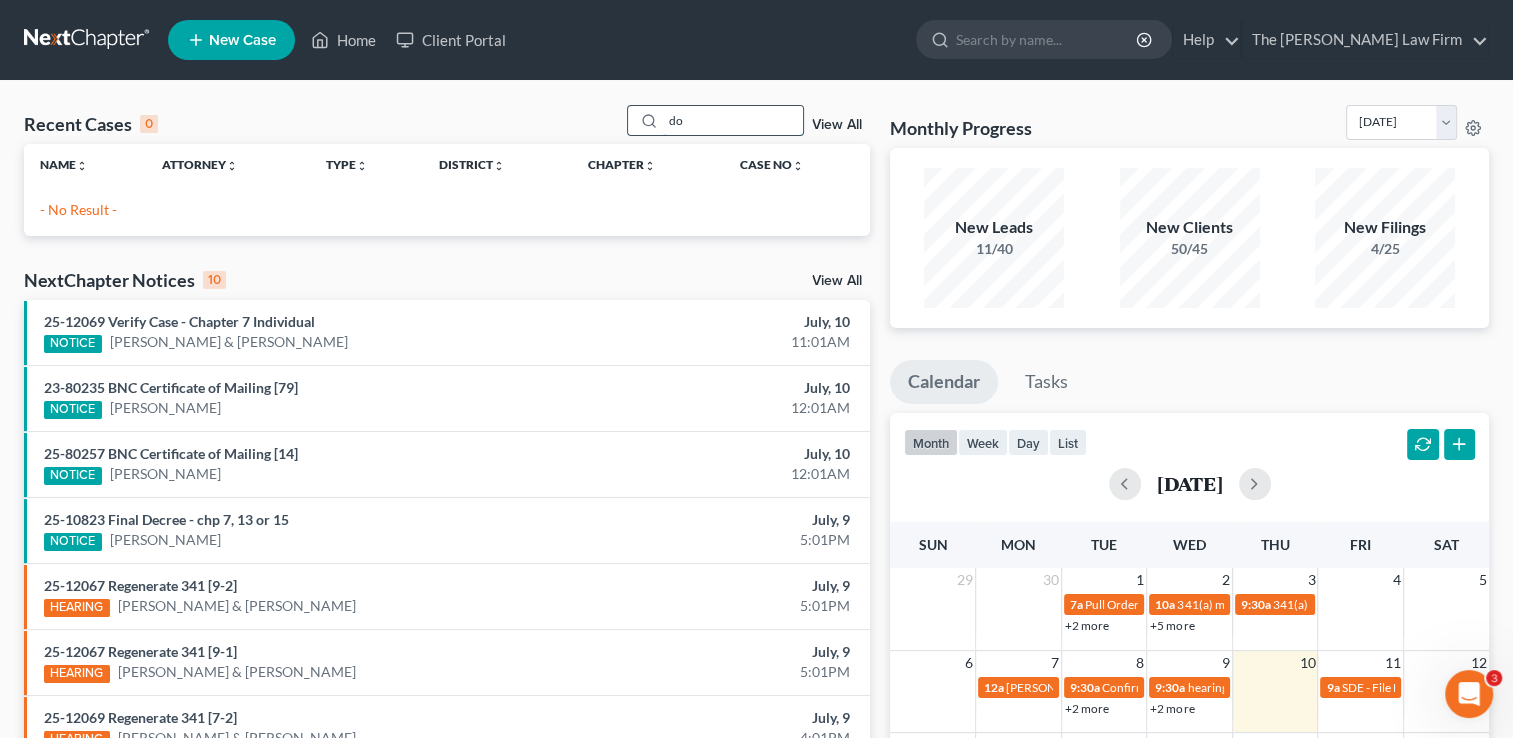 type on "d" 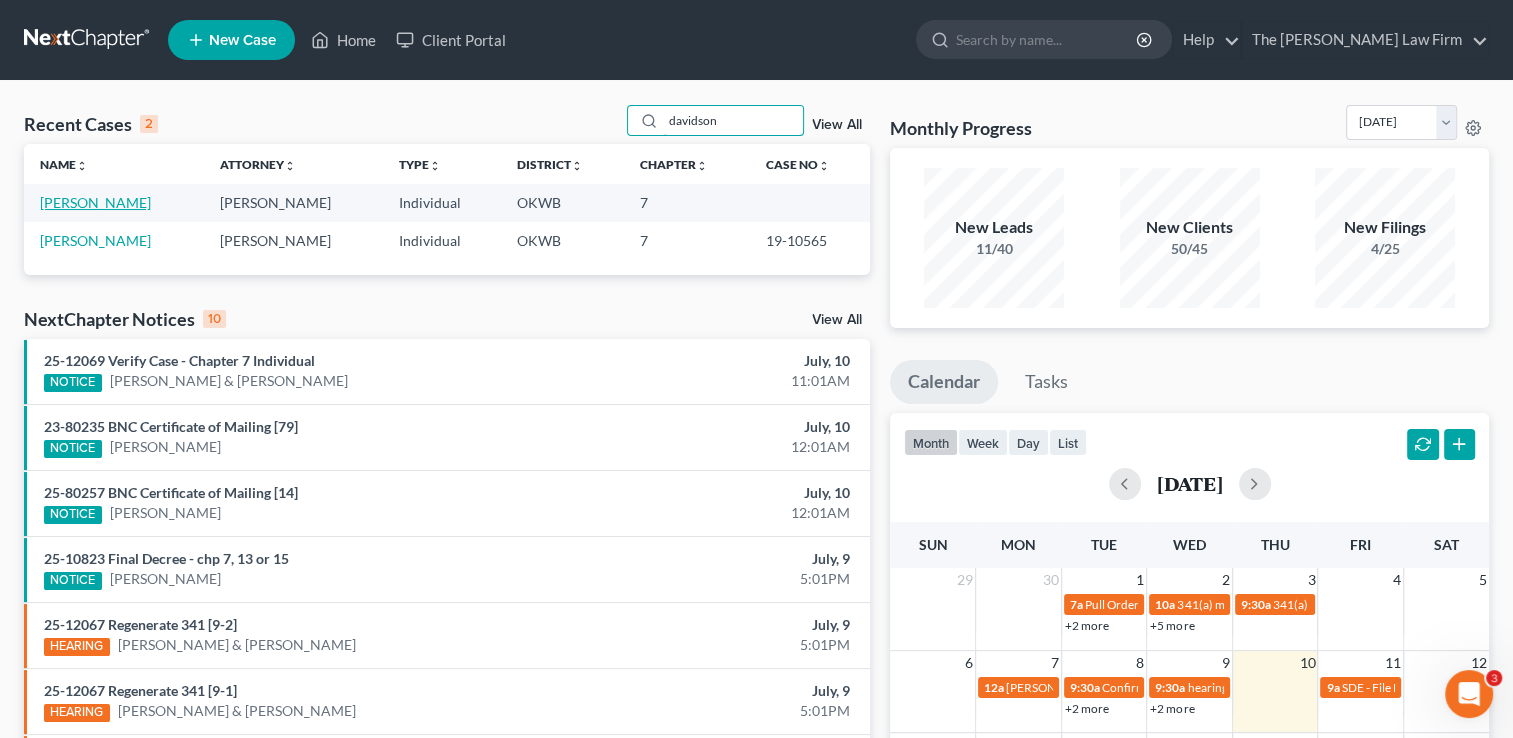 type on "davidson" 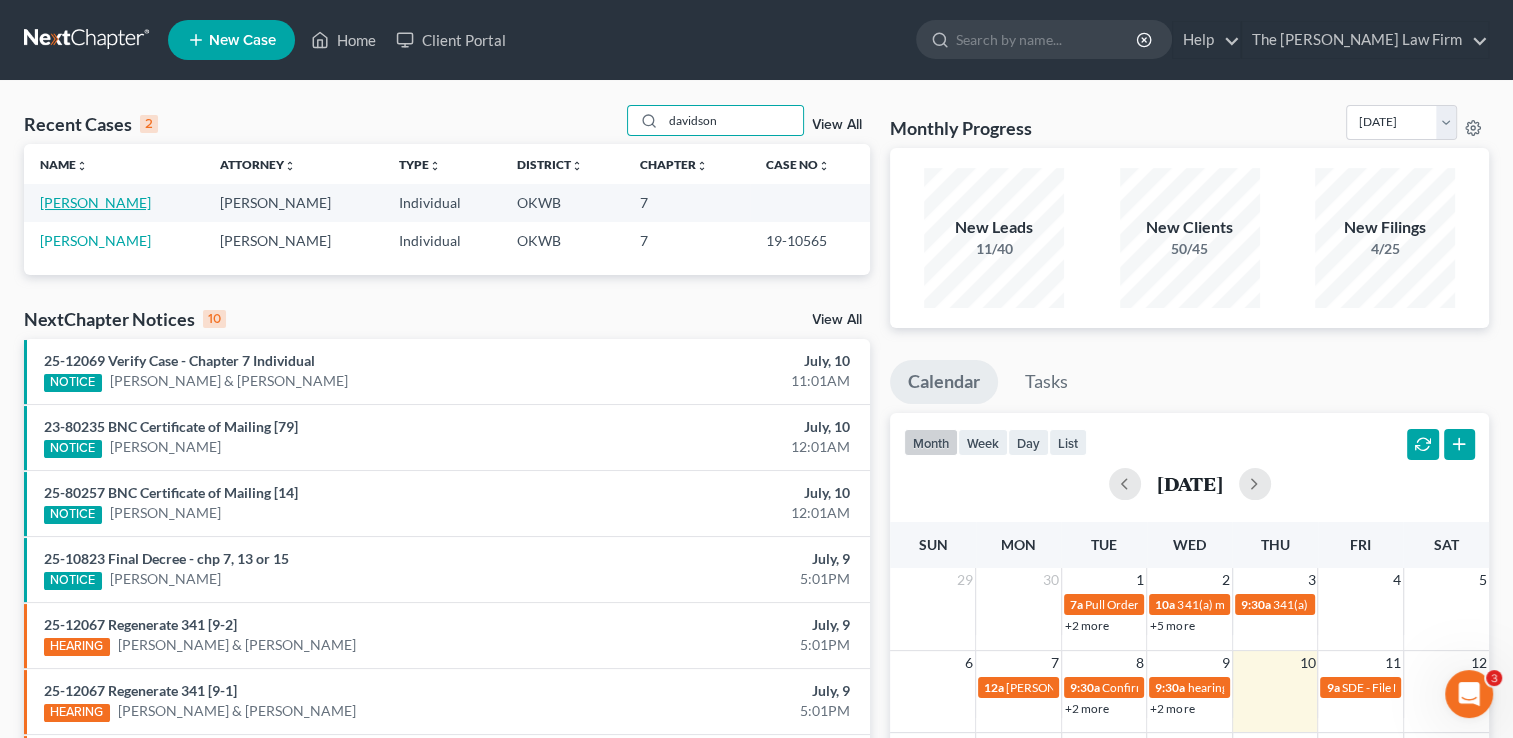 click on "[PERSON_NAME]" at bounding box center (95, 202) 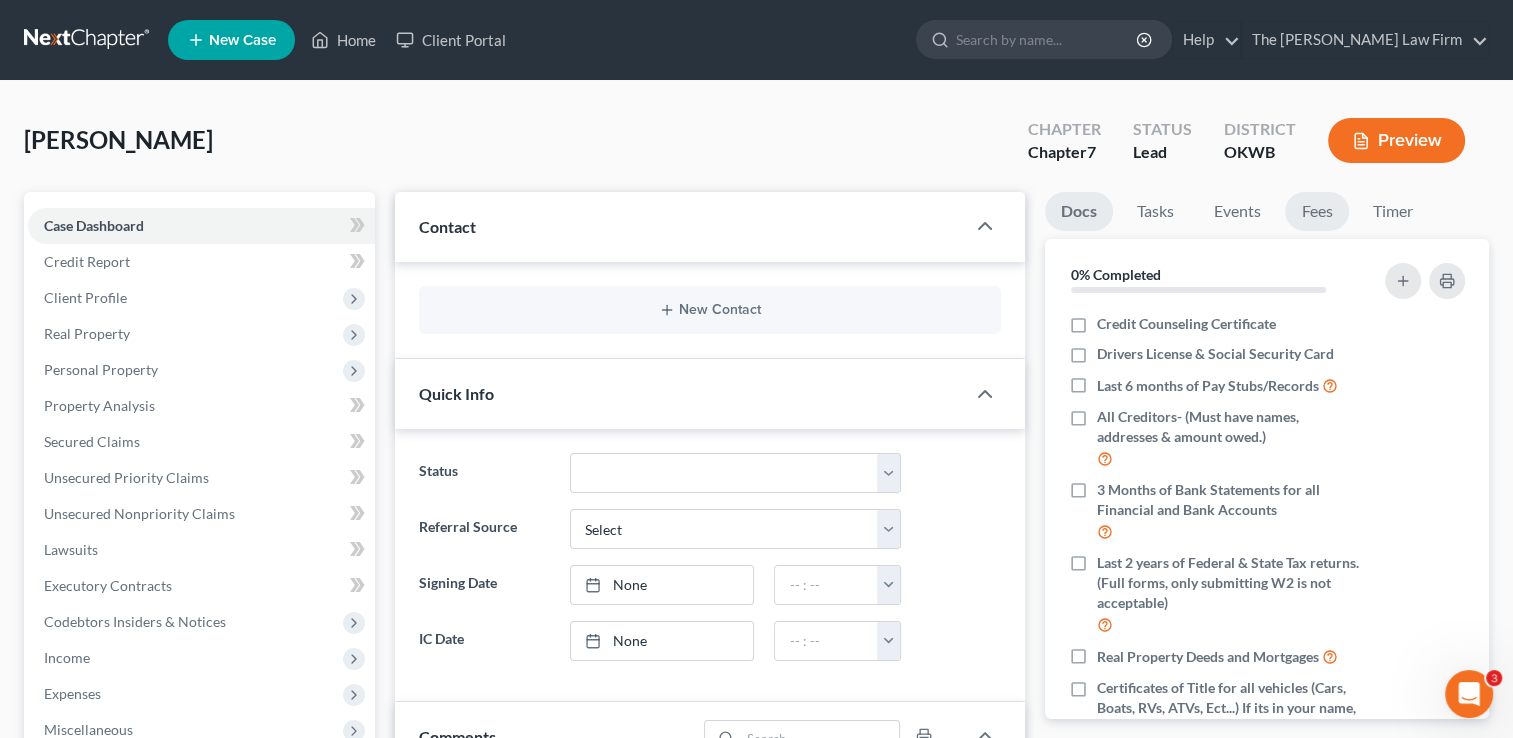 click on "Fees" at bounding box center (1317, 211) 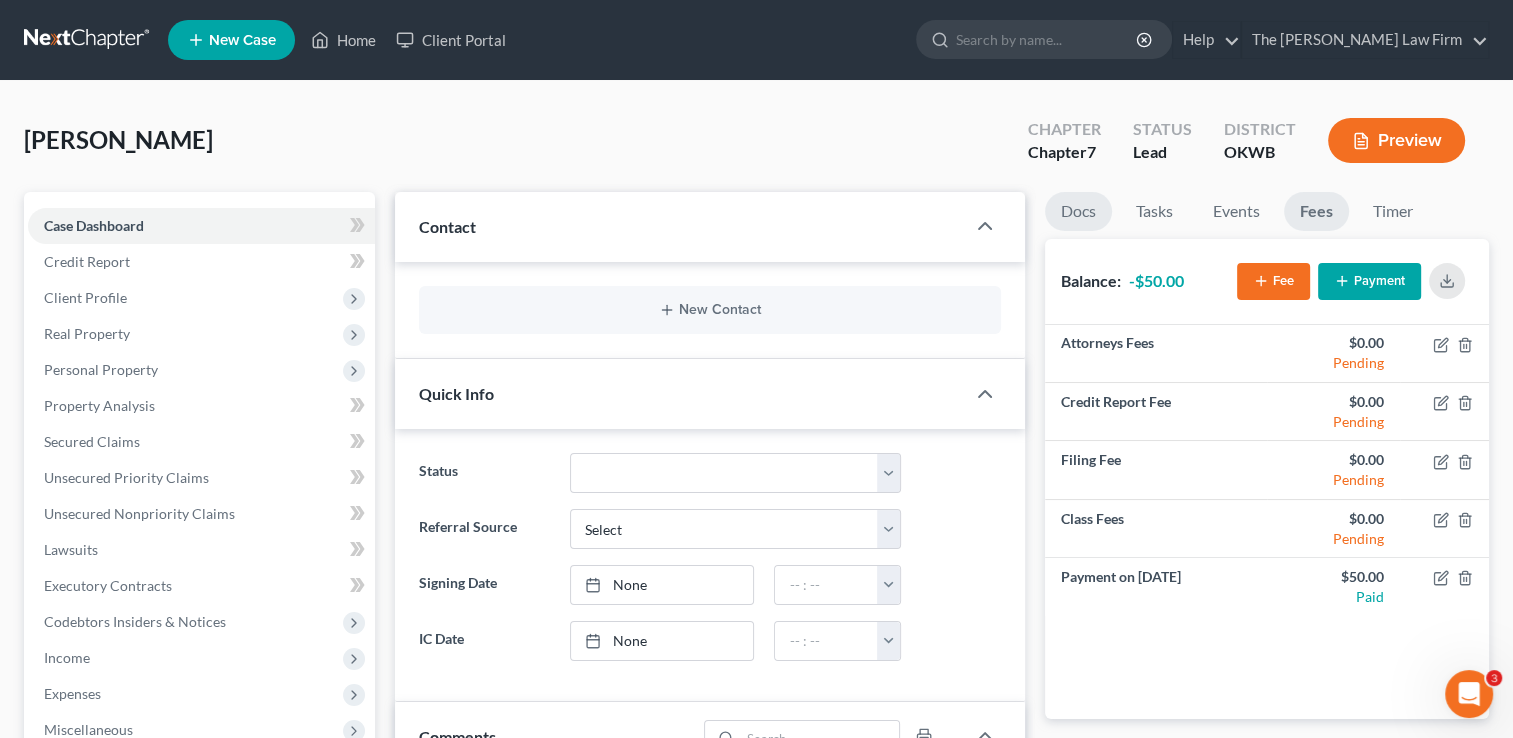 click on "Docs" at bounding box center [1078, 211] 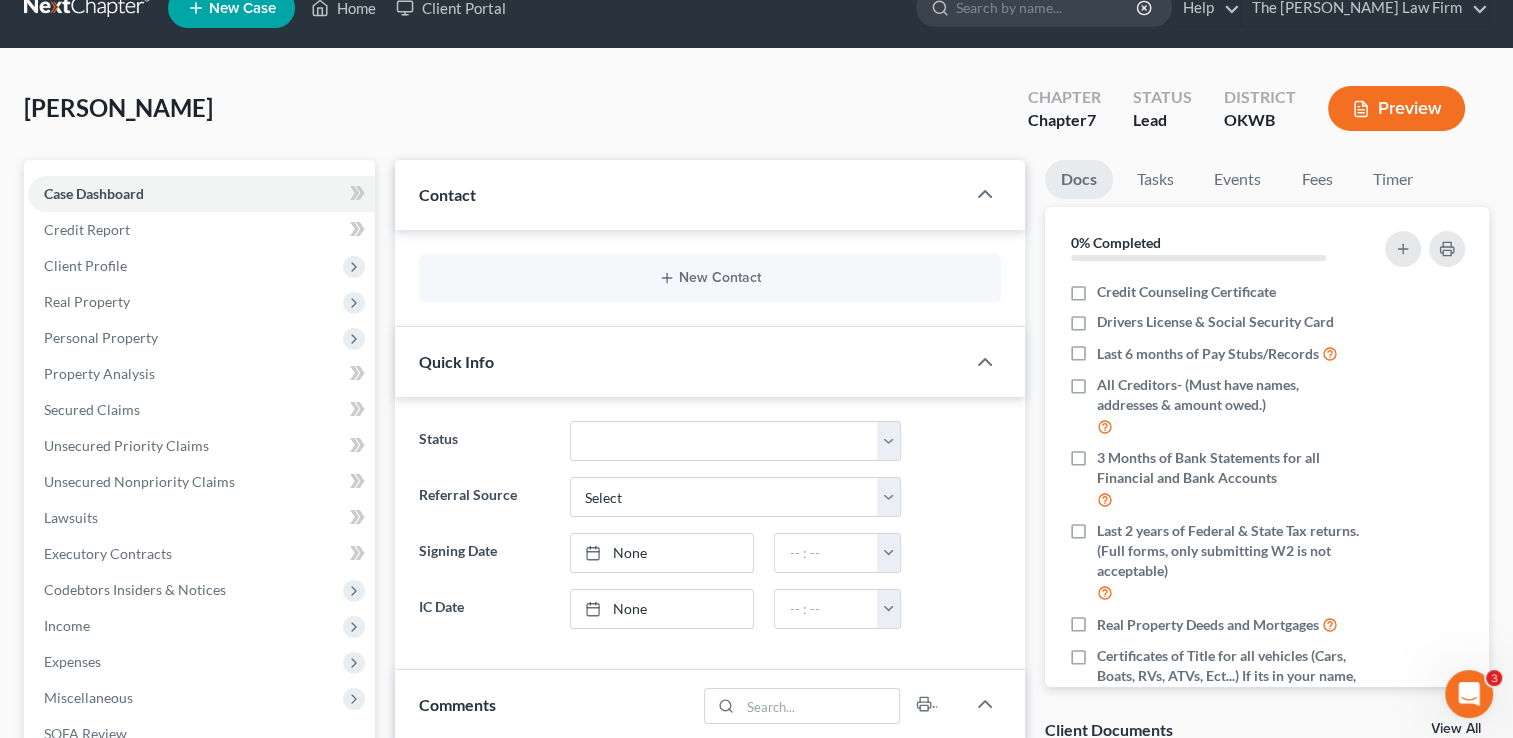 scroll, scrollTop: 0, scrollLeft: 0, axis: both 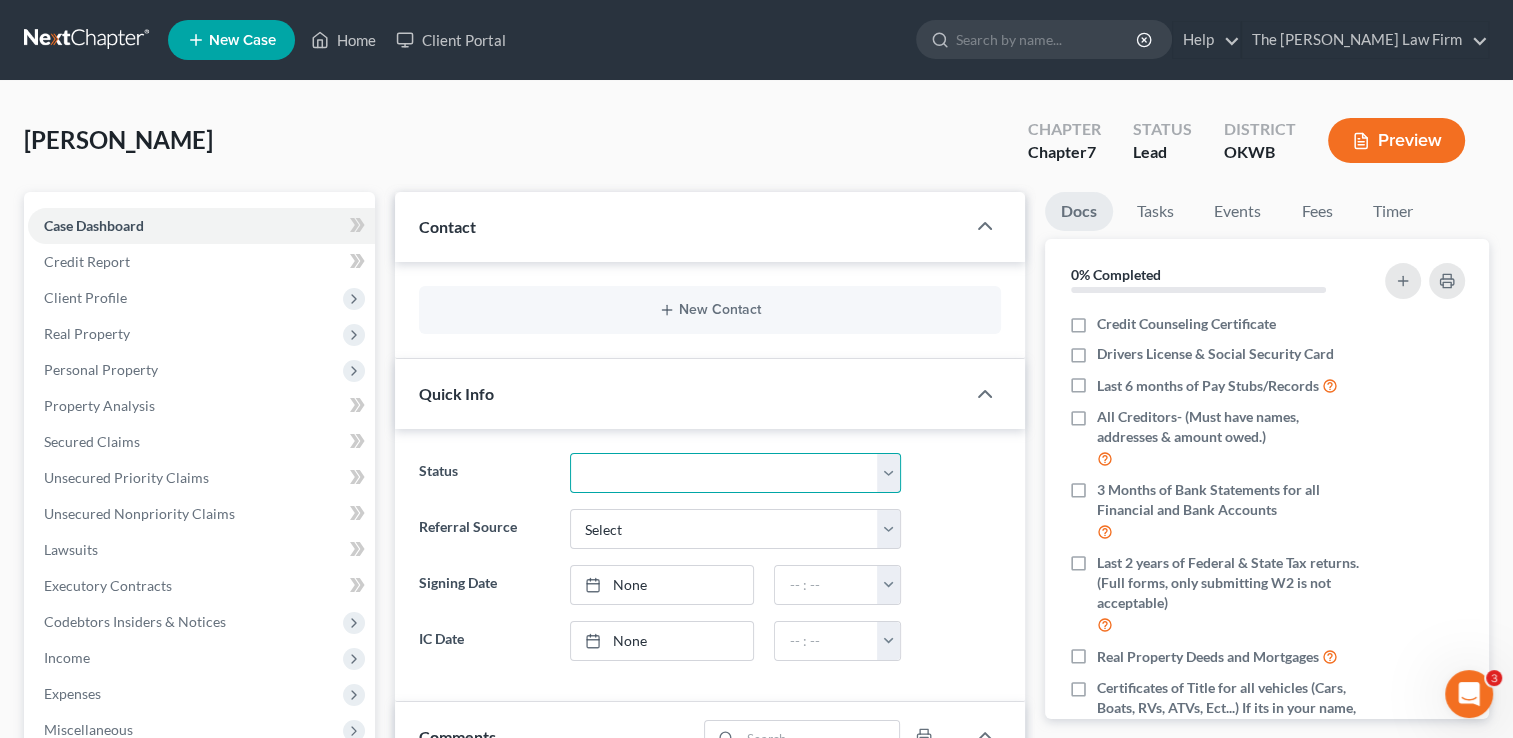click on "Discharged Dismissed Filed Info Sent In Progress Lead Lost Lead Ready to File Retained To Review" at bounding box center (735, 473) 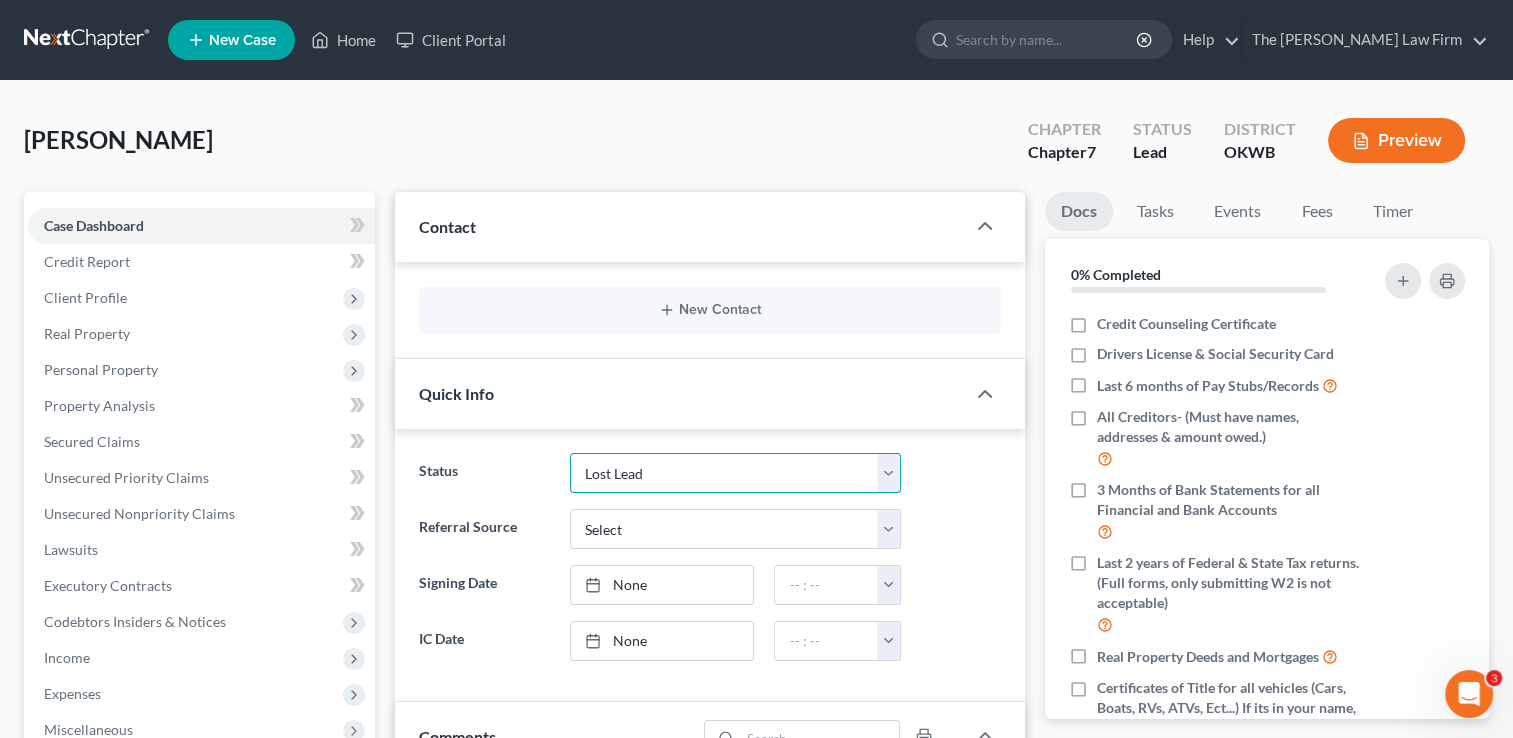 click on "Discharged Dismissed Filed Info Sent In Progress Lead Lost Lead Ready to File Retained To Review" at bounding box center [735, 473] 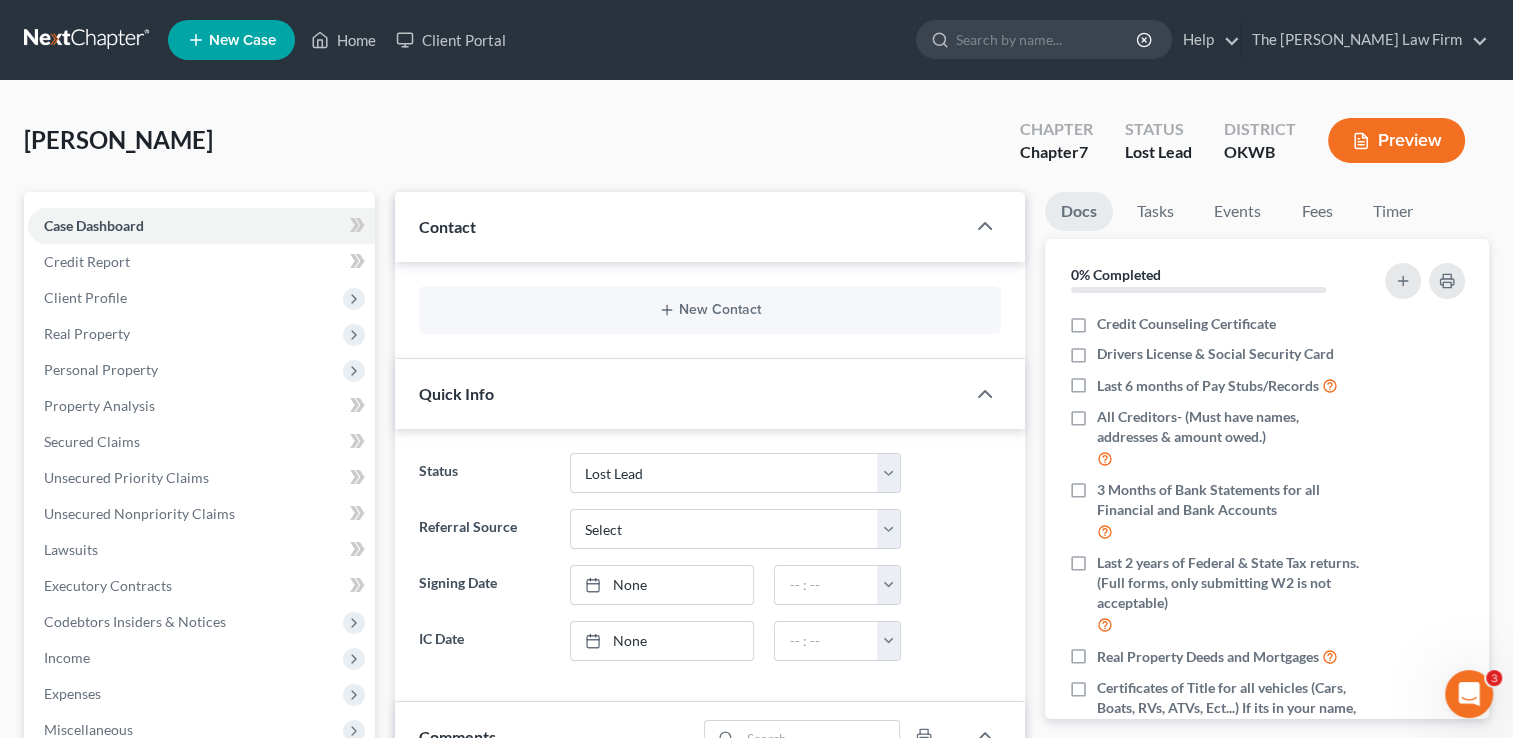 click on "Davidson, Donna Upgraded Chapter Chapter  7 Status Lost Lead District OKWB Preview" at bounding box center [756, 148] 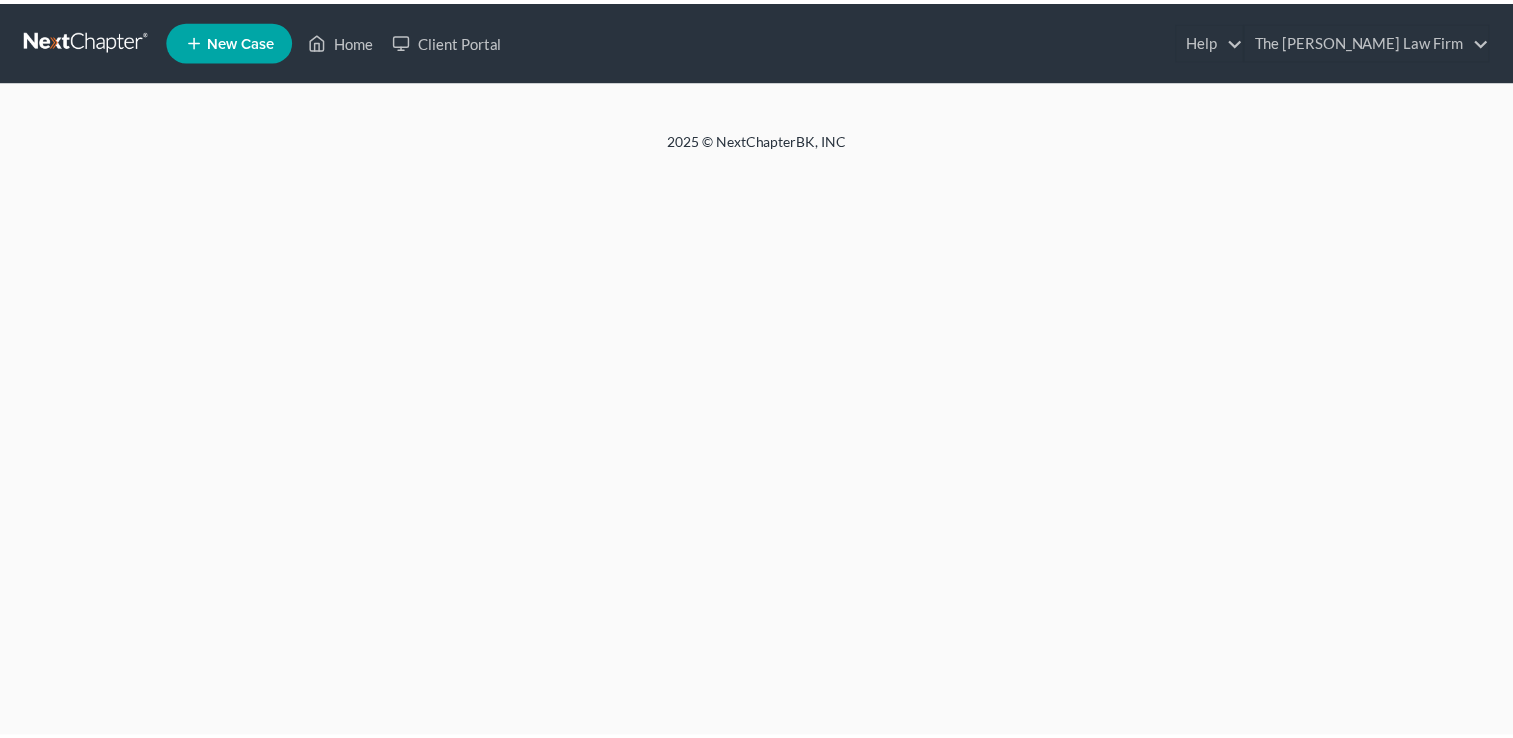 scroll, scrollTop: 0, scrollLeft: 0, axis: both 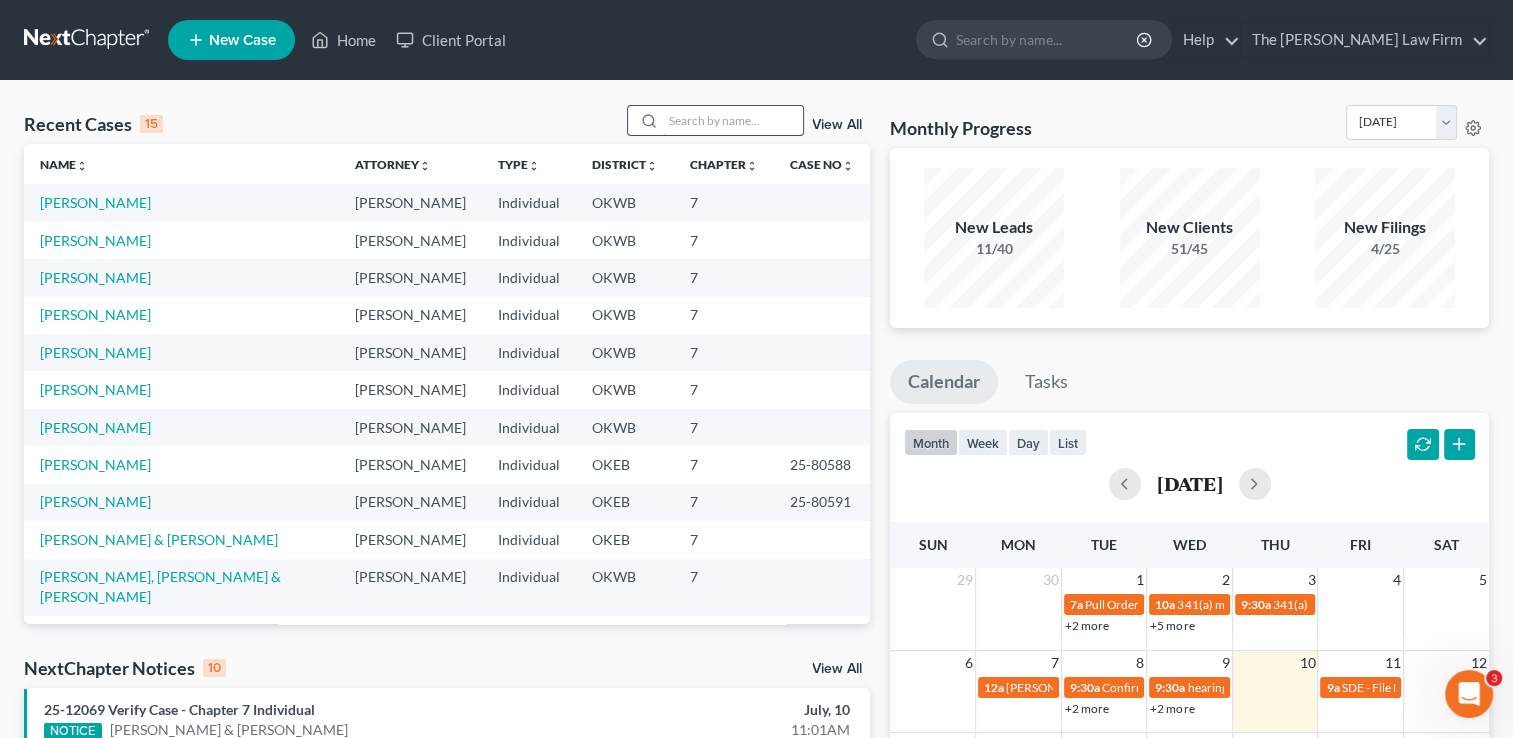 click at bounding box center [733, 120] 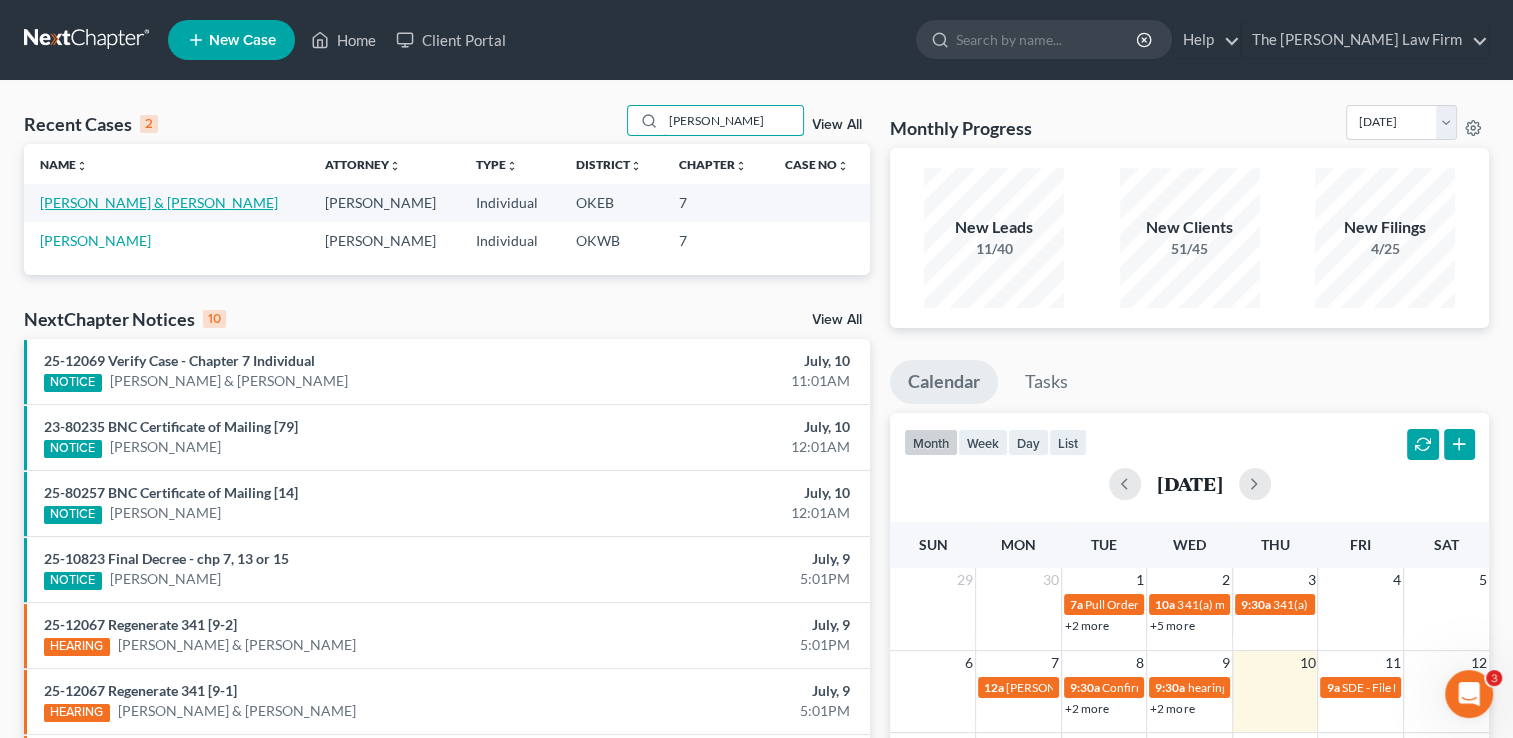 type on "[PERSON_NAME]" 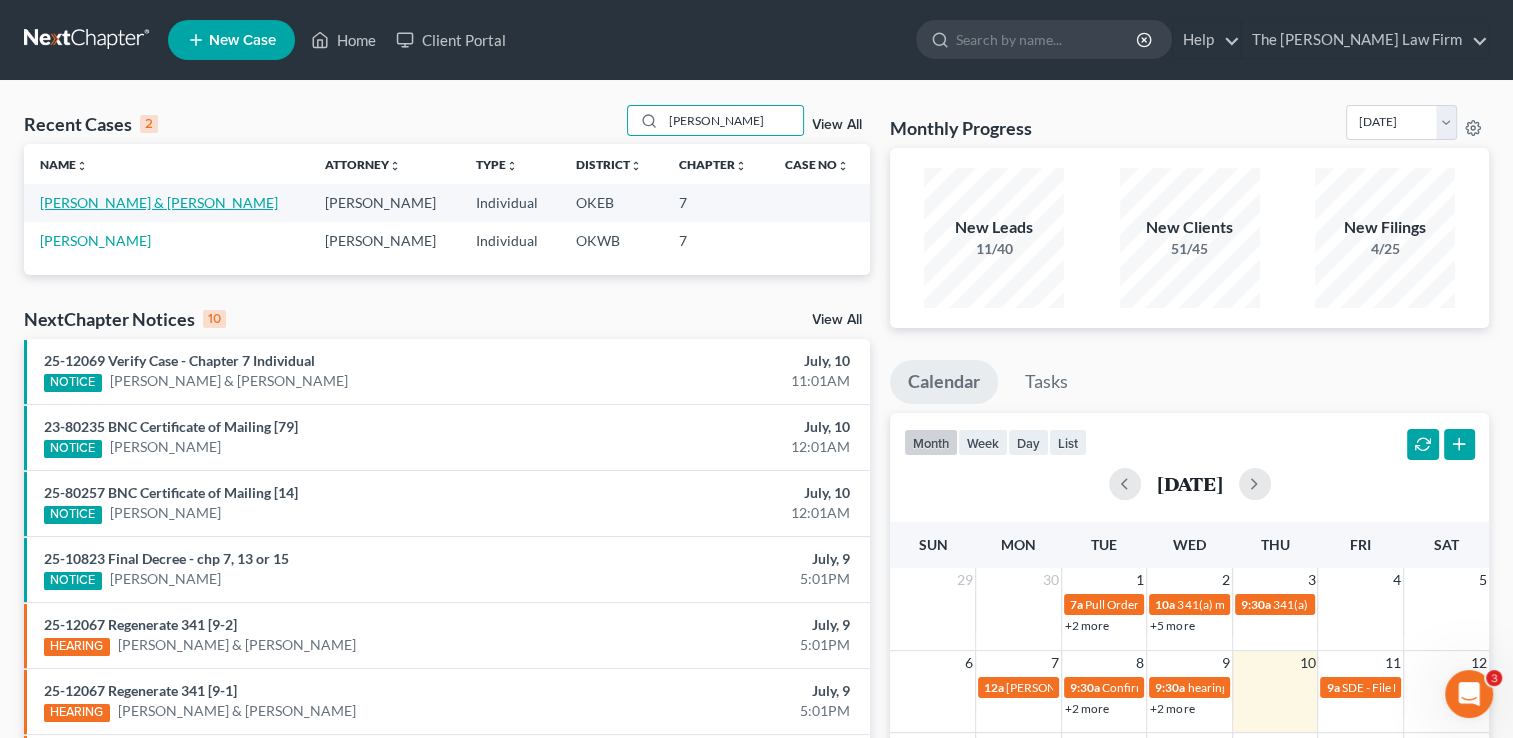 click on "[PERSON_NAME] & [PERSON_NAME]" at bounding box center [159, 202] 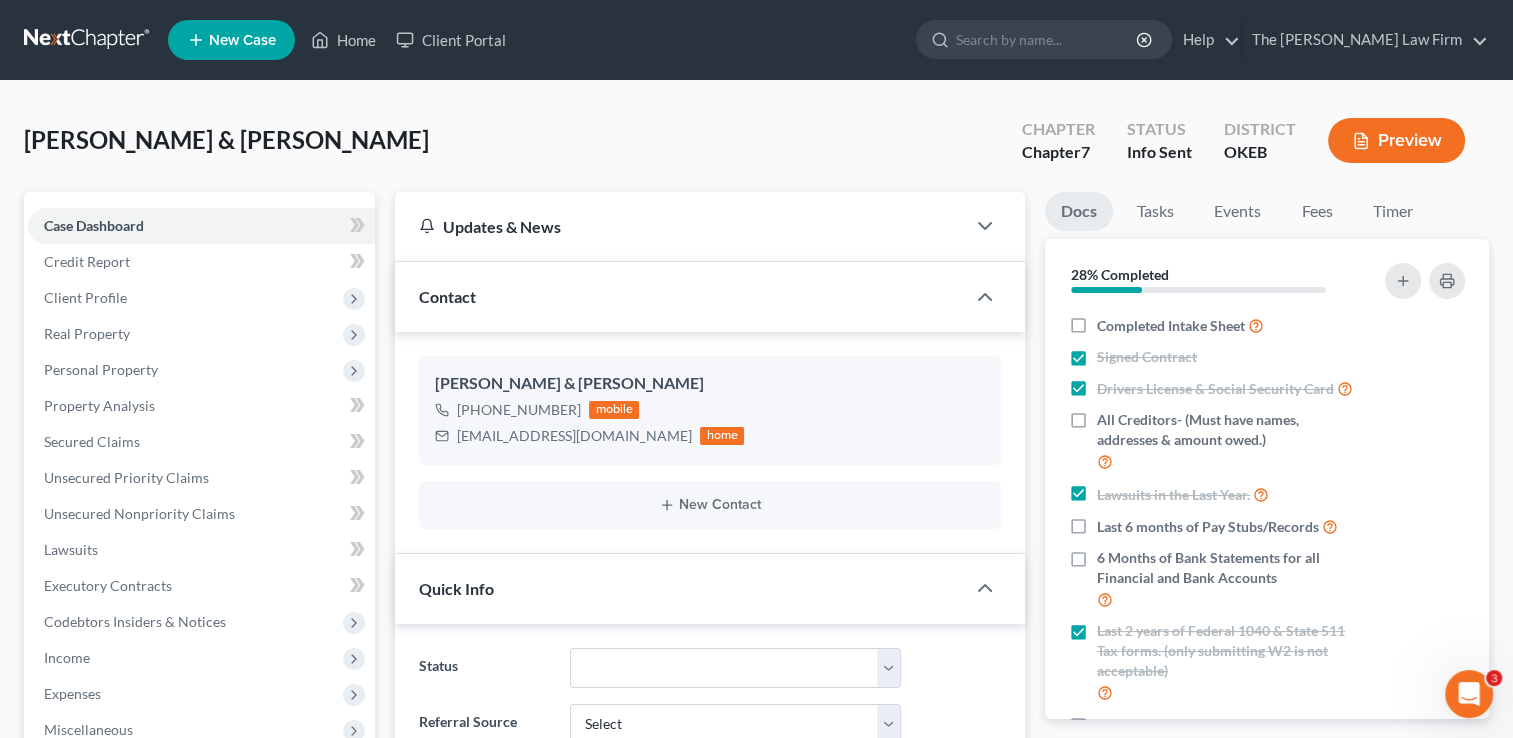 scroll, scrollTop: 252, scrollLeft: 0, axis: vertical 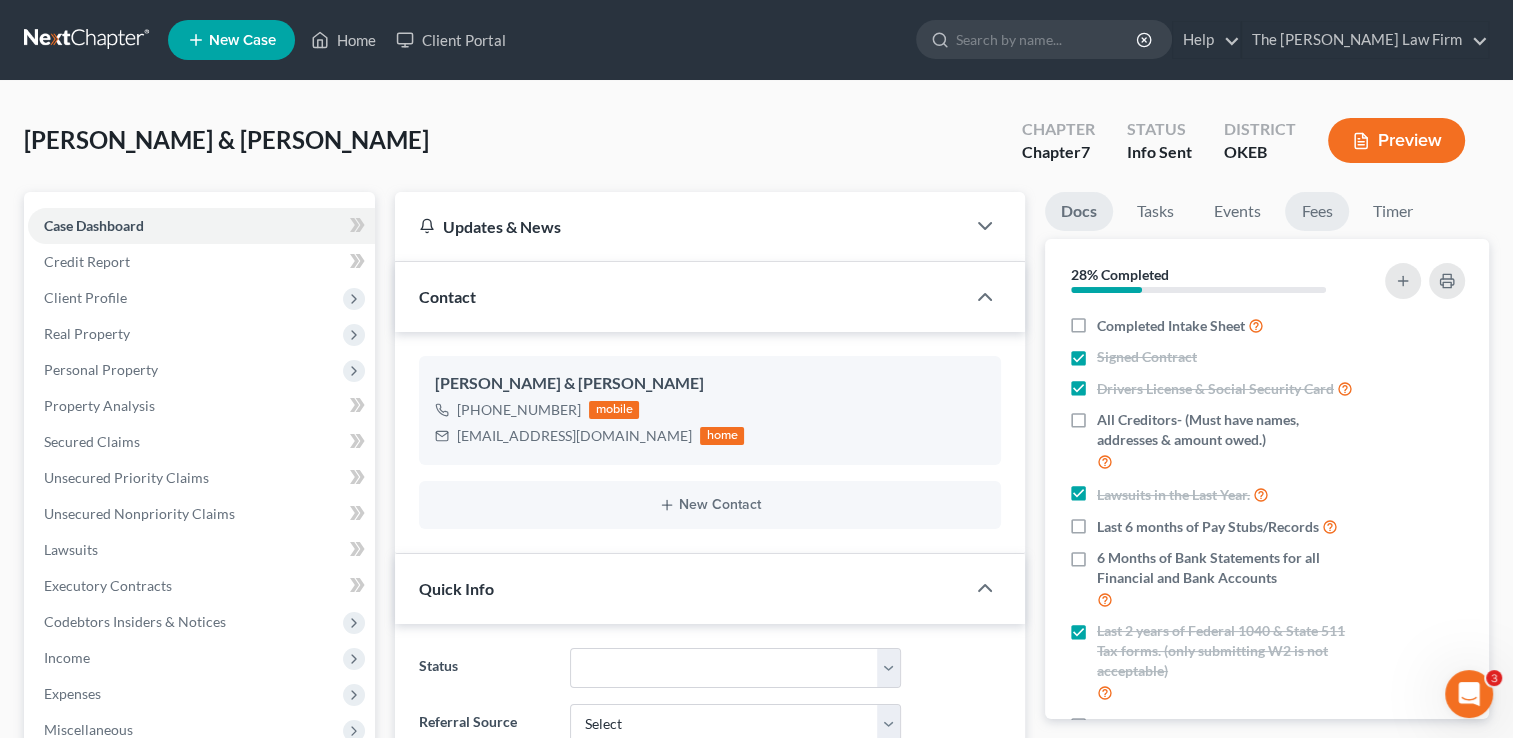 click on "Fees" at bounding box center (1317, 211) 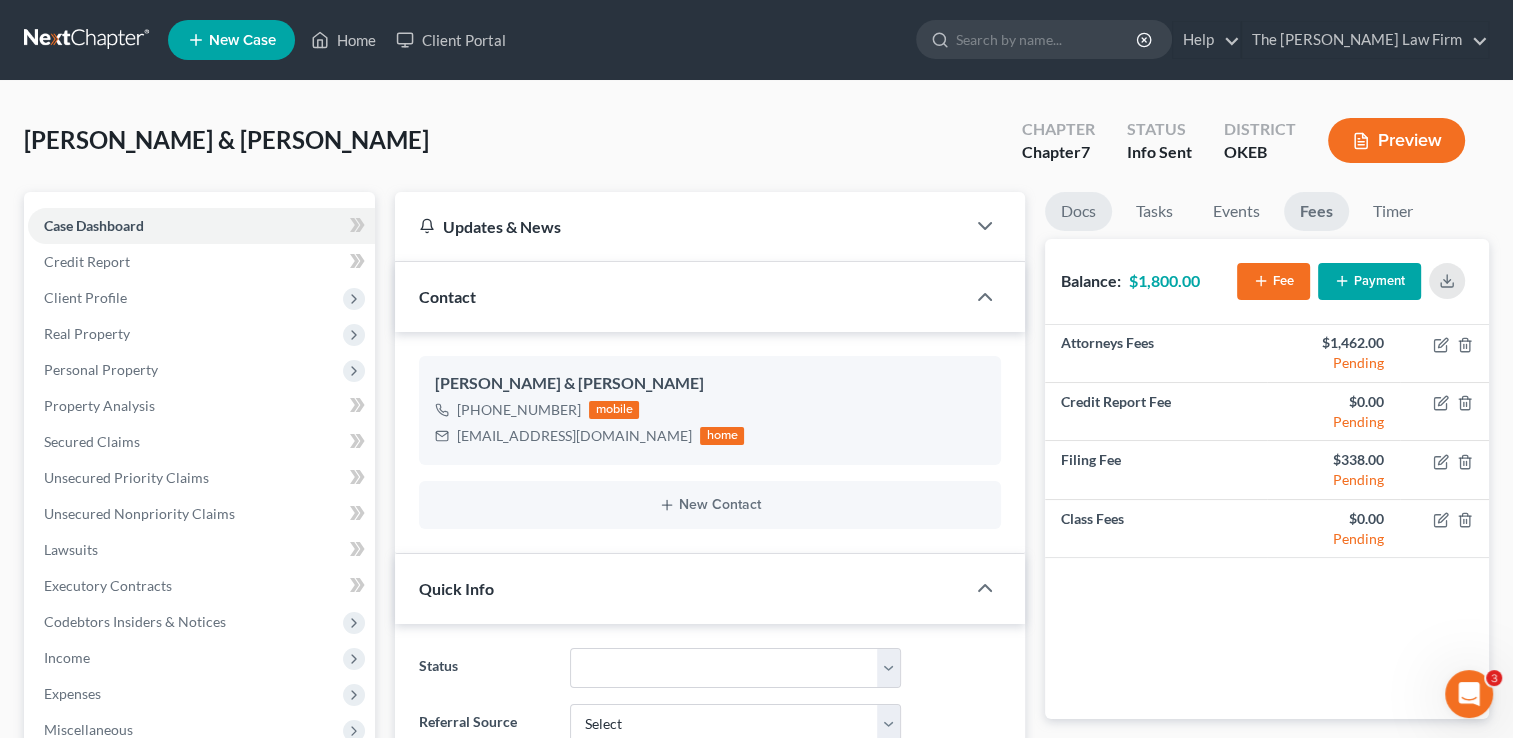 click on "Docs" at bounding box center (1078, 211) 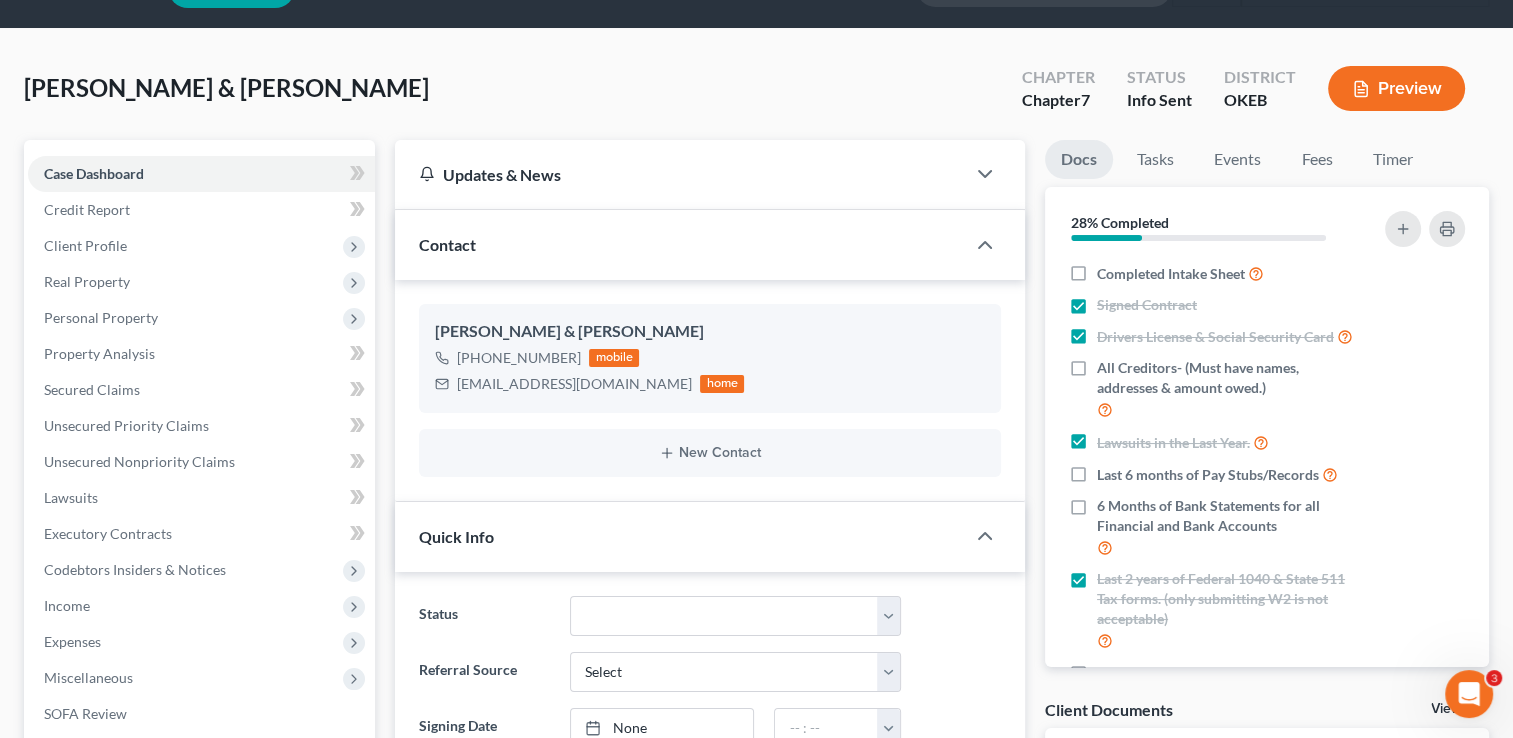 scroll, scrollTop: 0, scrollLeft: 0, axis: both 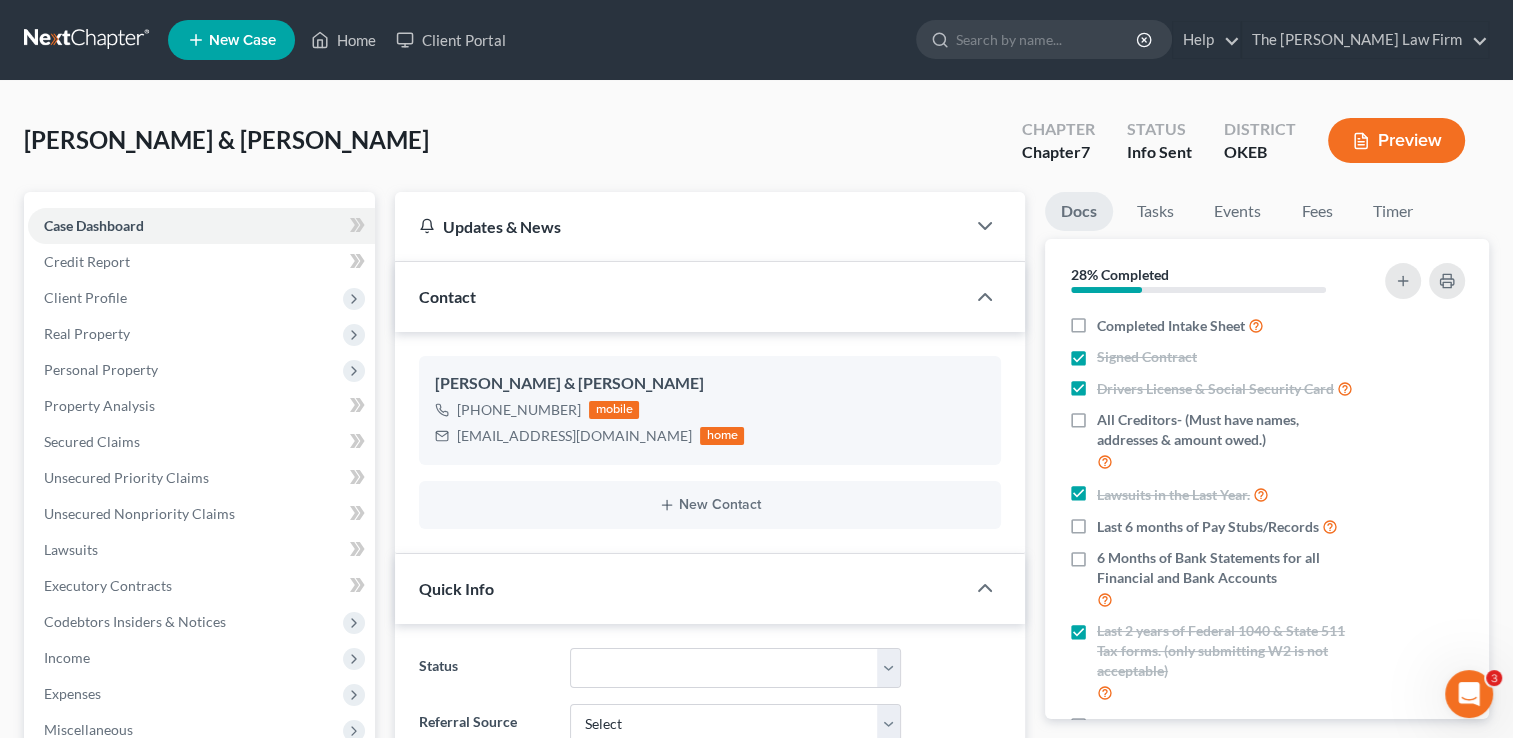 click at bounding box center [88, 40] 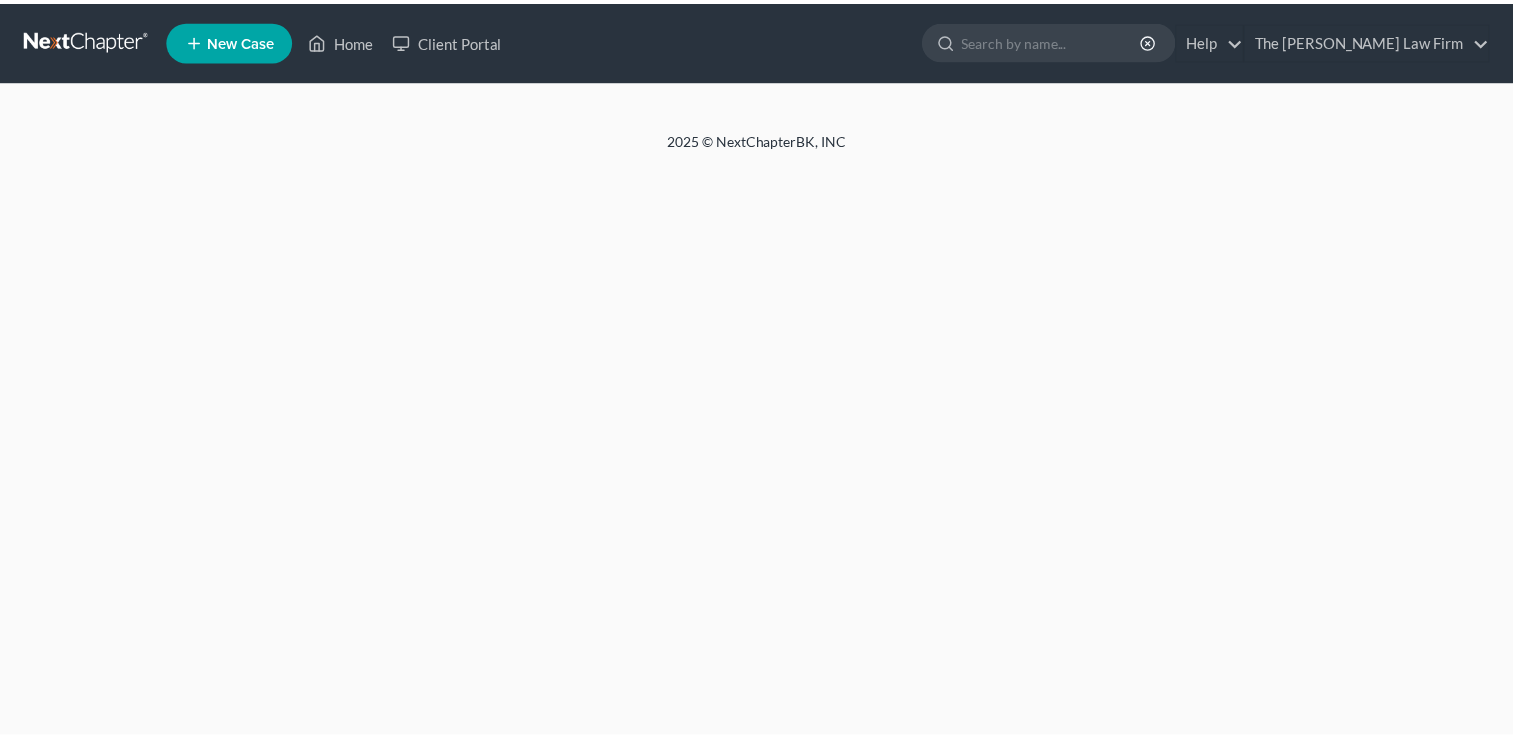 scroll, scrollTop: 0, scrollLeft: 0, axis: both 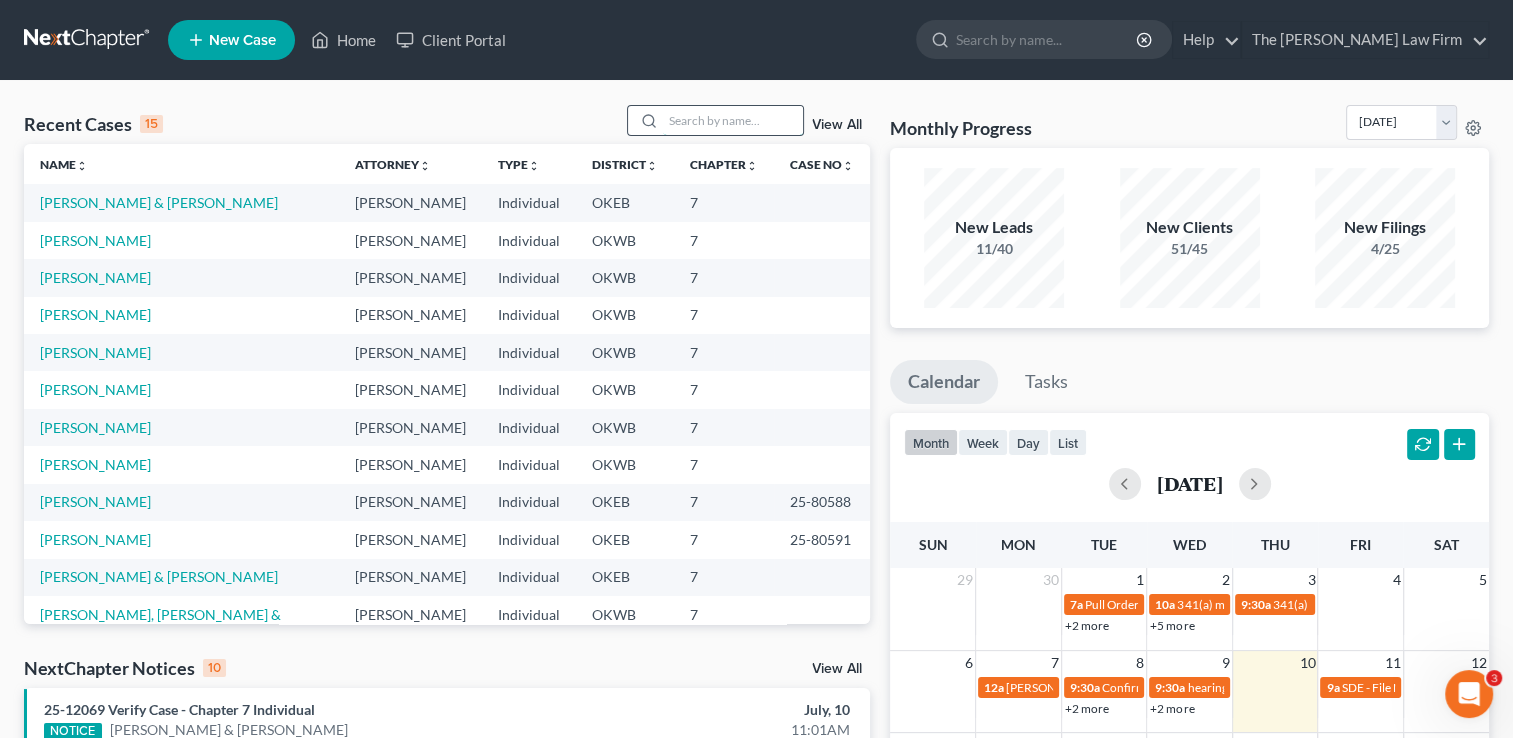 click at bounding box center [733, 120] 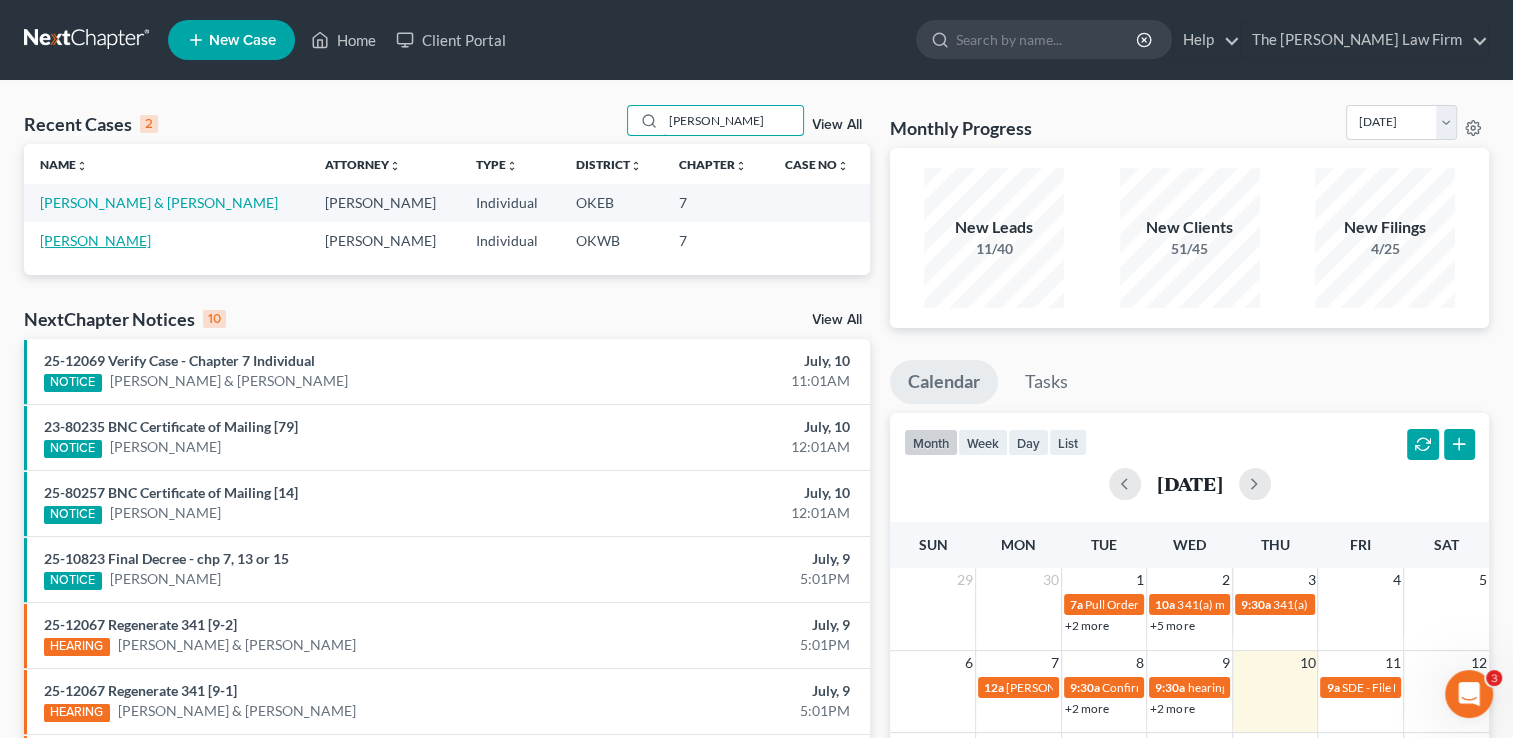 type on "haywood" 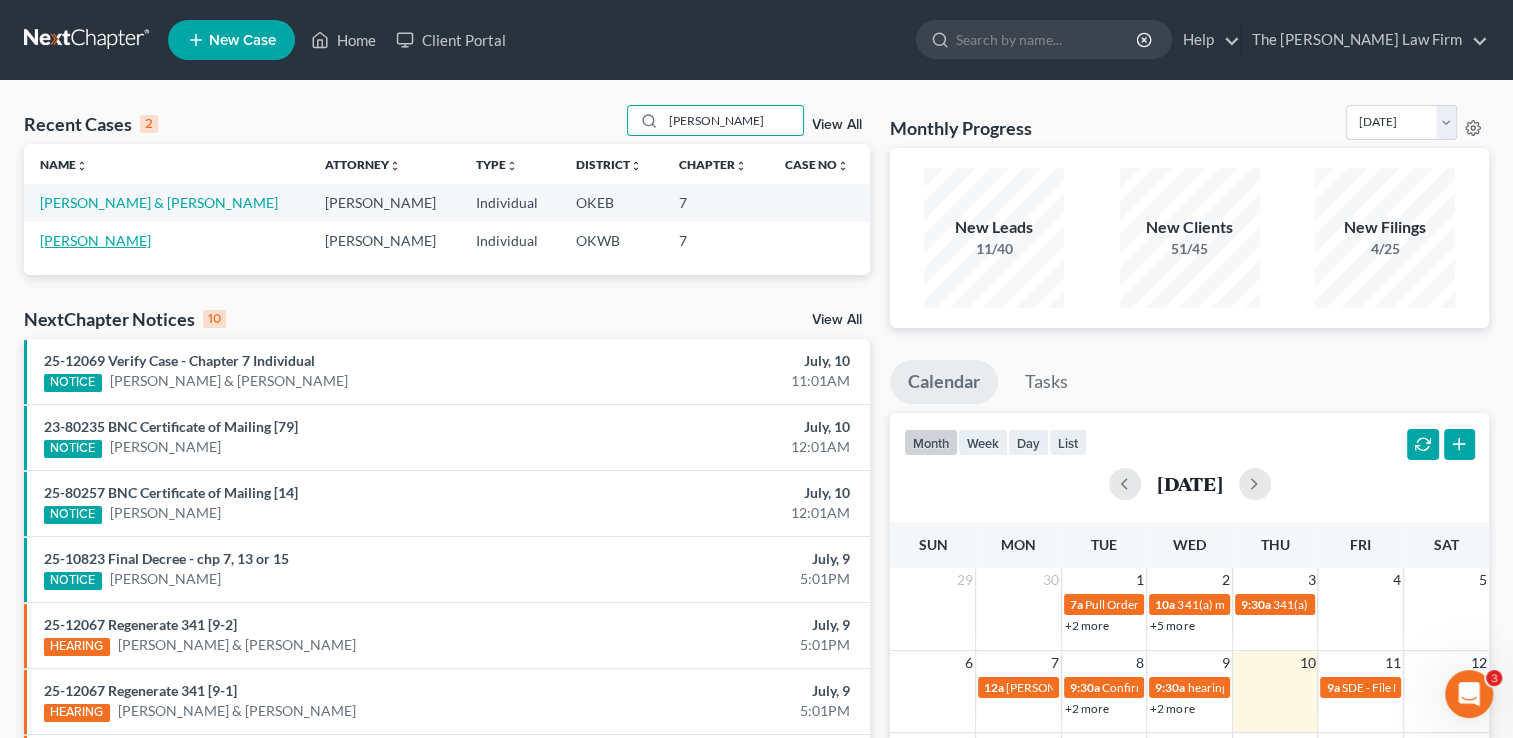 click on "[PERSON_NAME]" at bounding box center [95, 240] 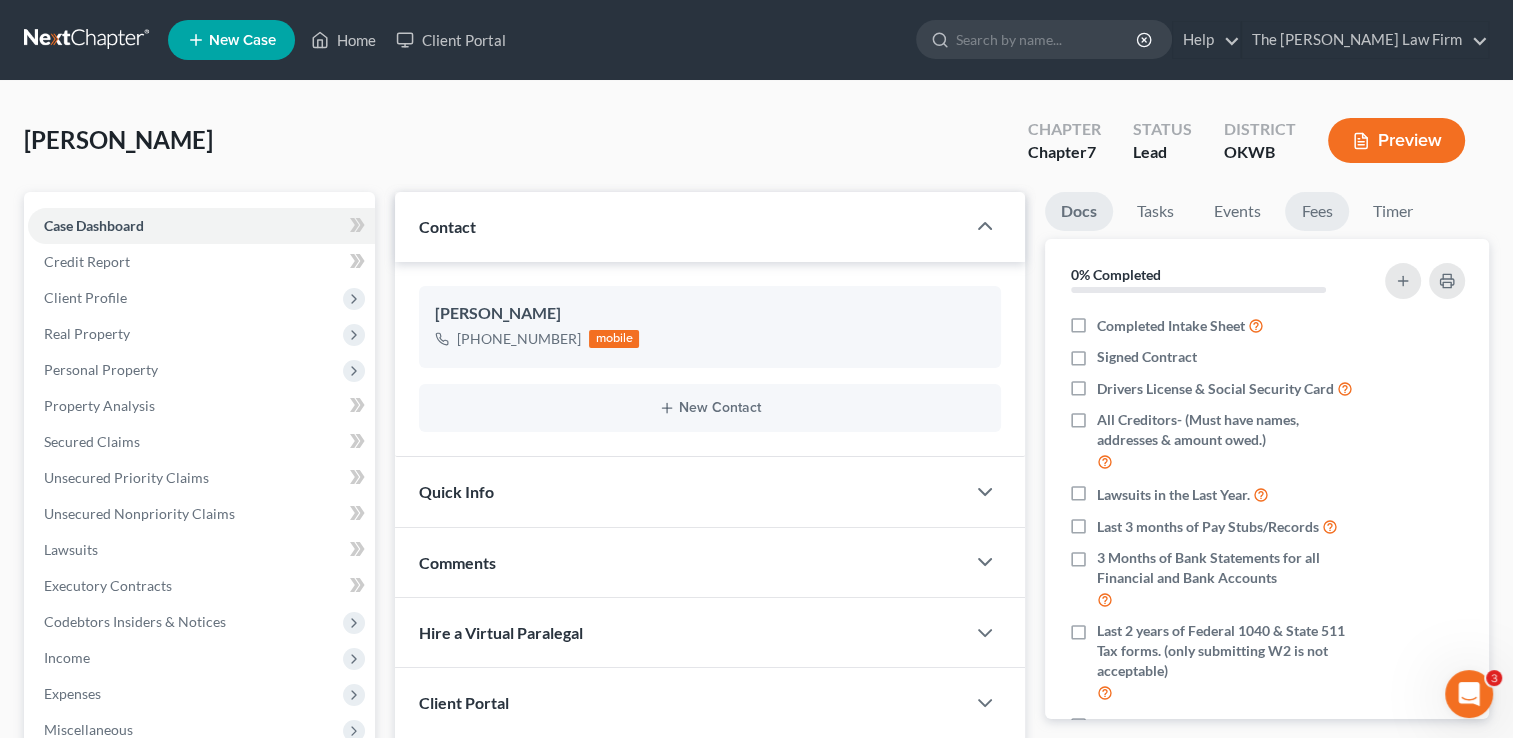 click on "Fees" at bounding box center [1317, 211] 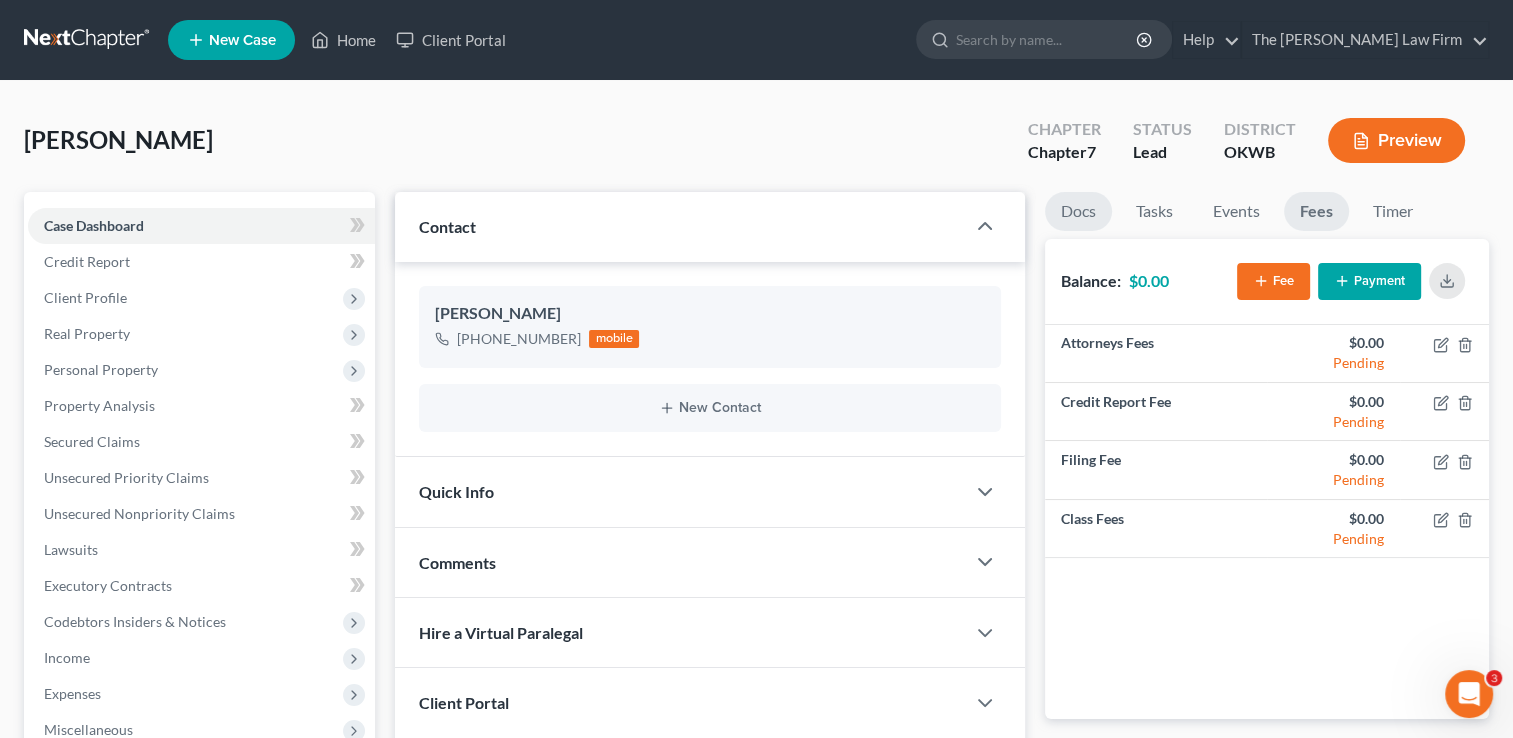 click on "Docs" at bounding box center (1078, 211) 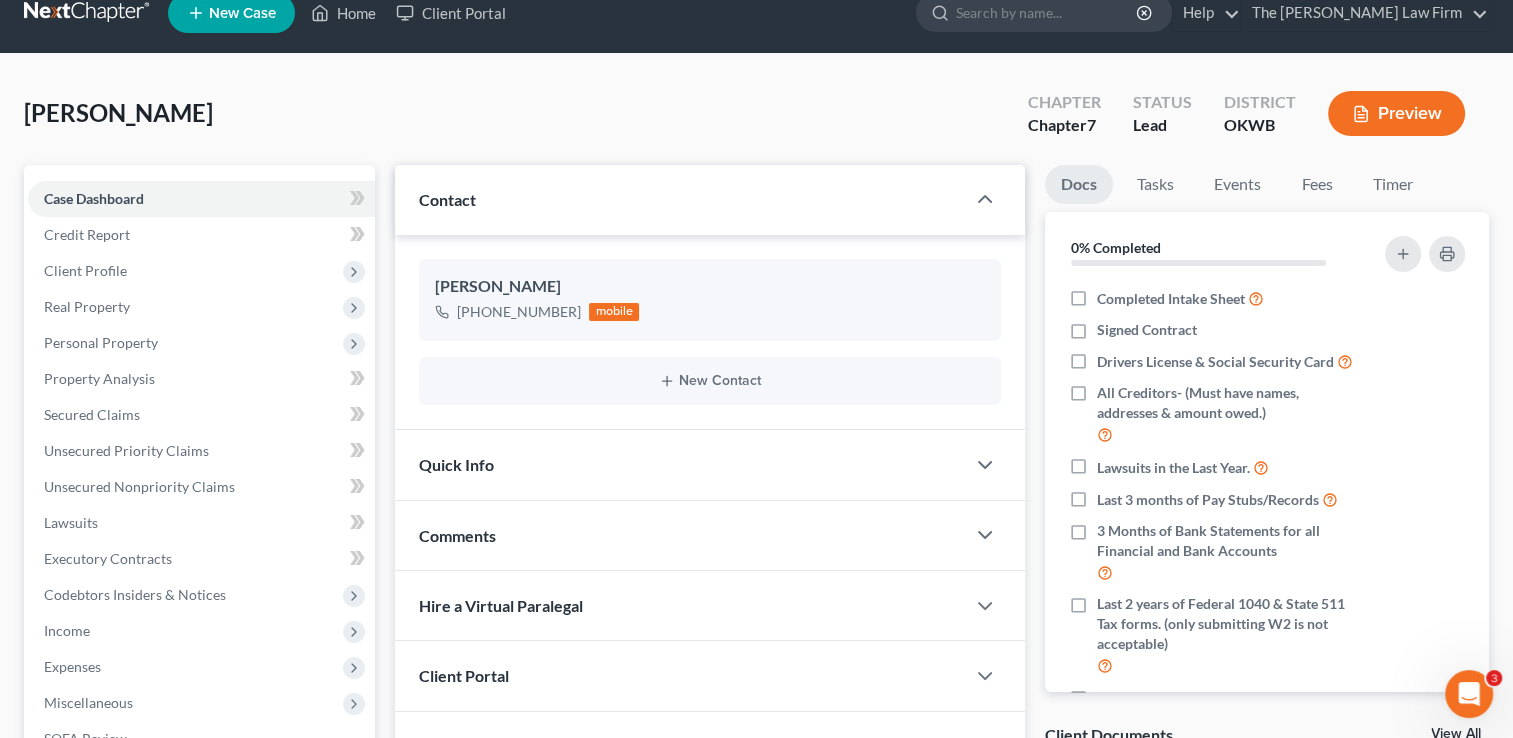 scroll, scrollTop: 100, scrollLeft: 0, axis: vertical 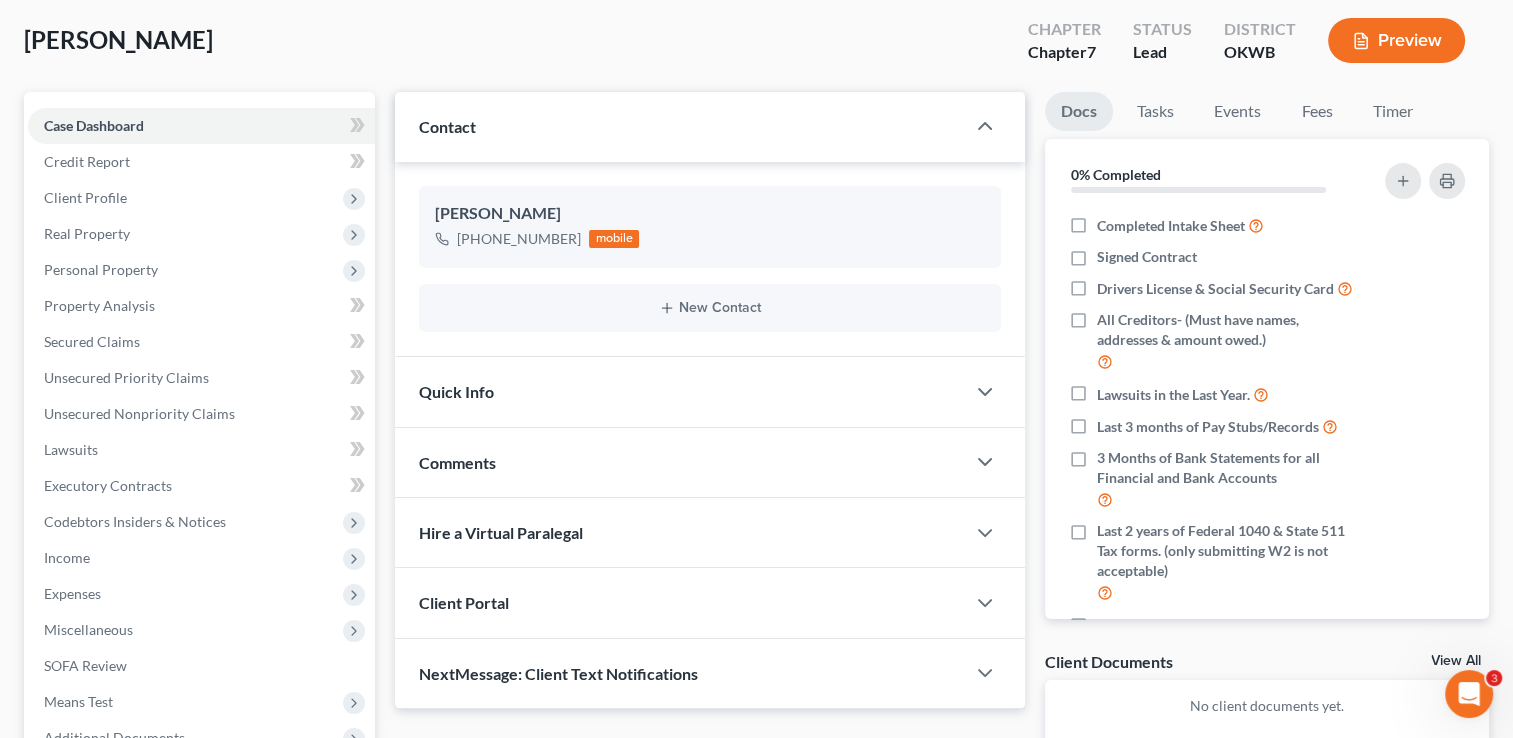click on "Quick Info" at bounding box center (680, 391) 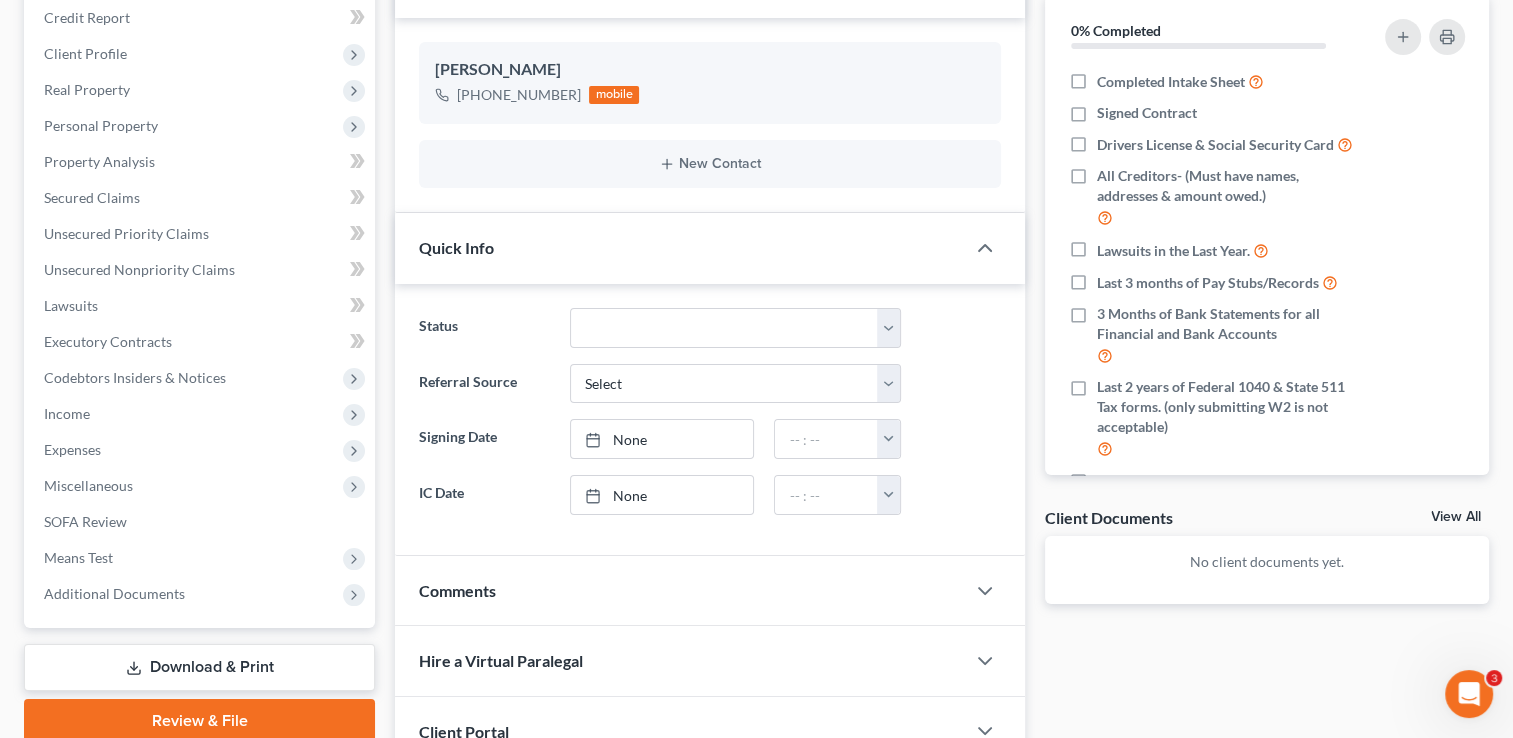 scroll, scrollTop: 115, scrollLeft: 0, axis: vertical 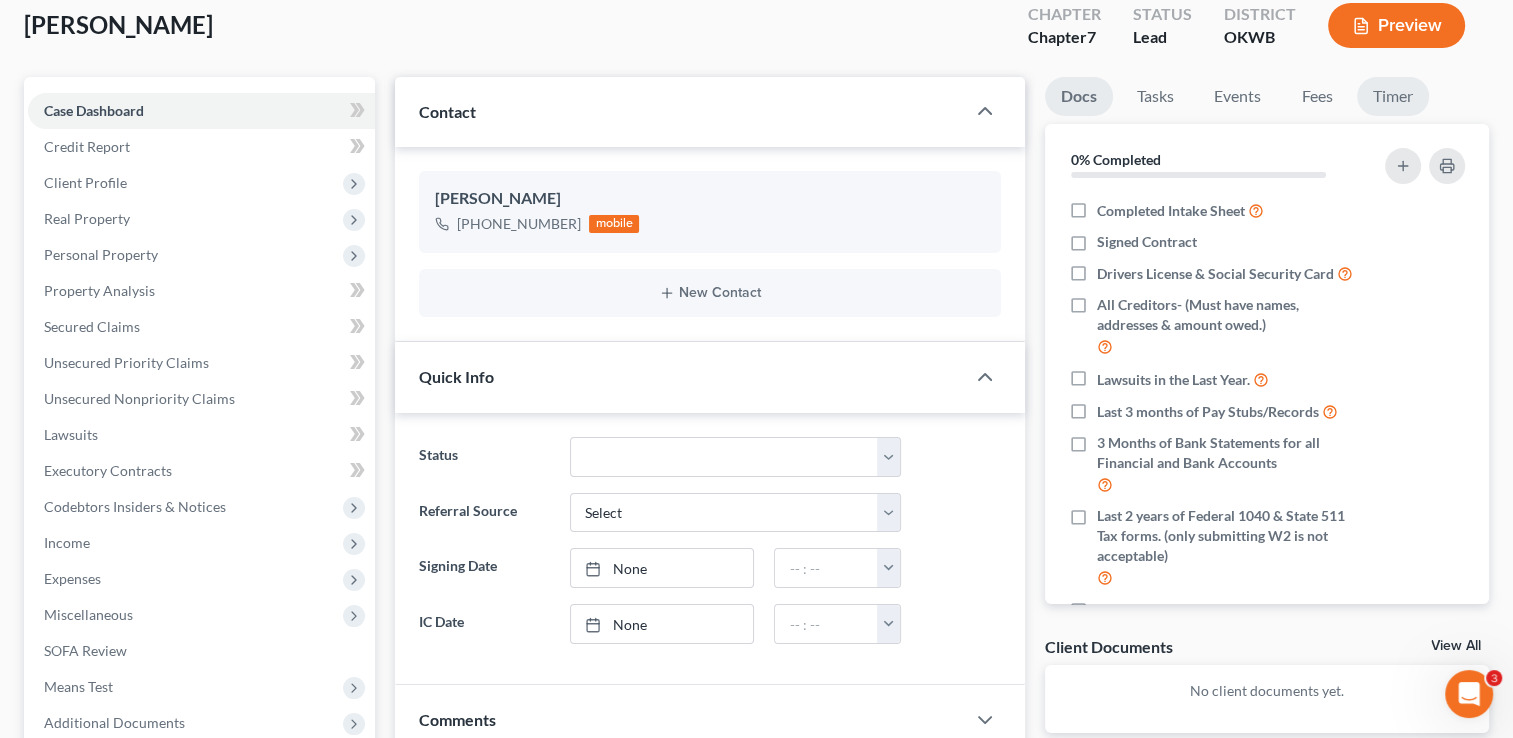 click on "Timer" at bounding box center [1393, 96] 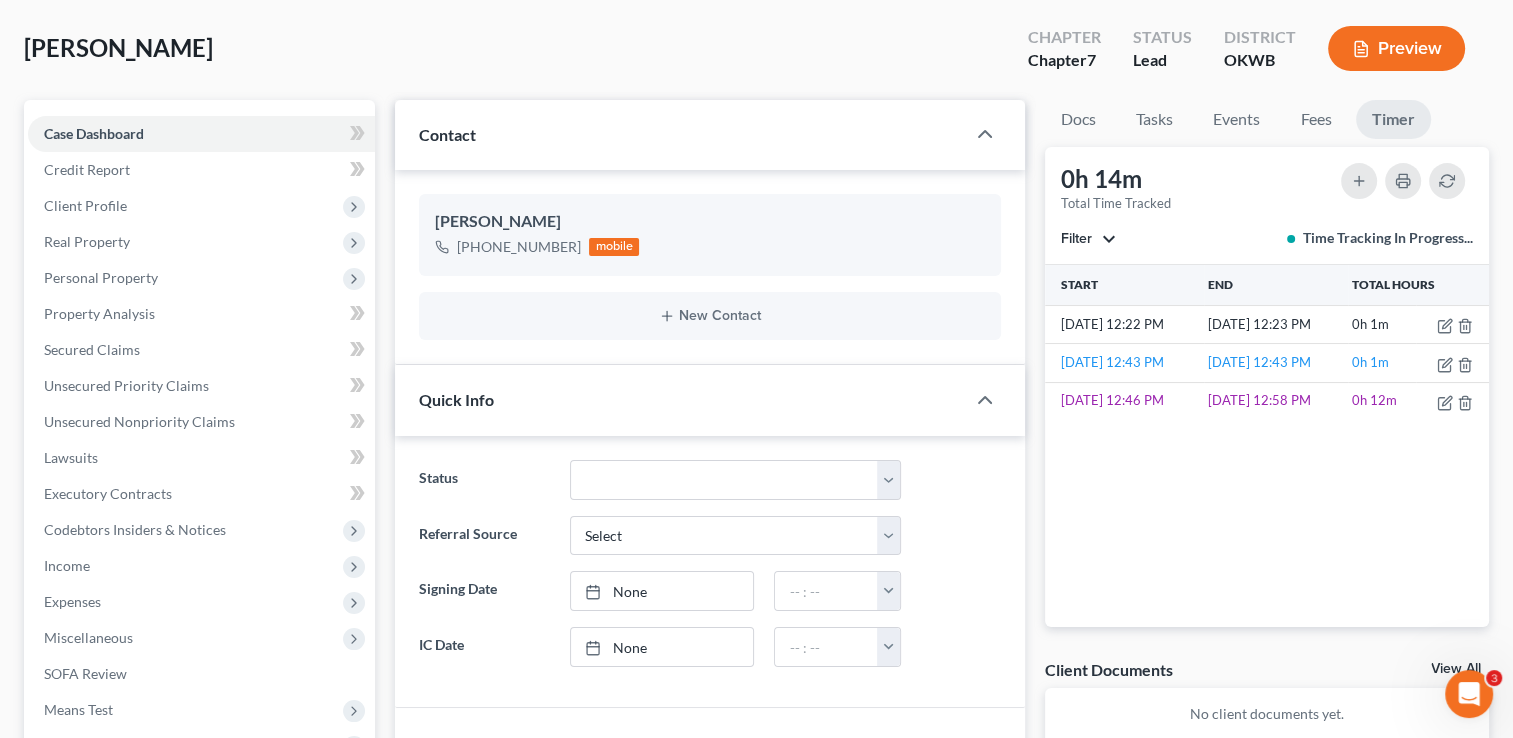 scroll, scrollTop: 0, scrollLeft: 0, axis: both 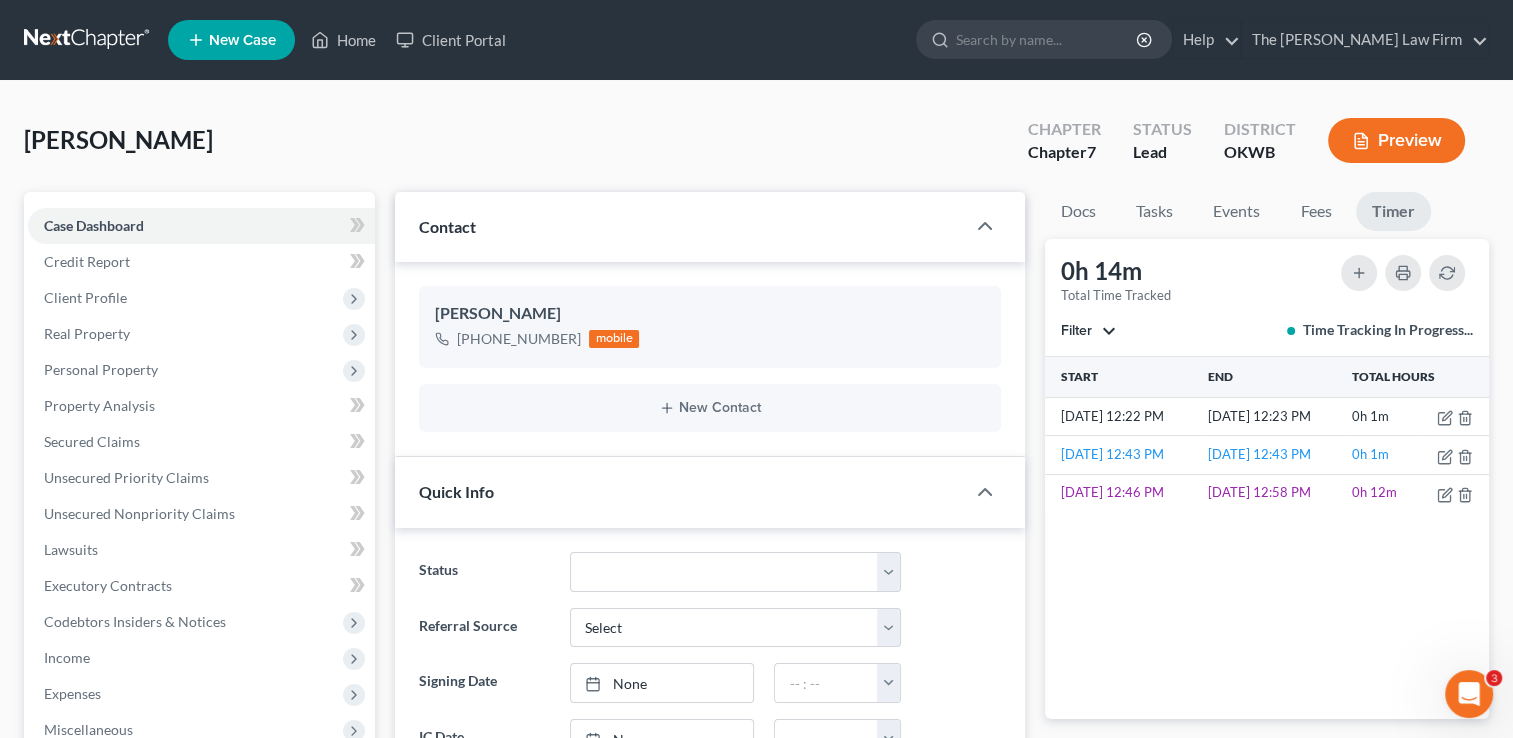 click at bounding box center [88, 40] 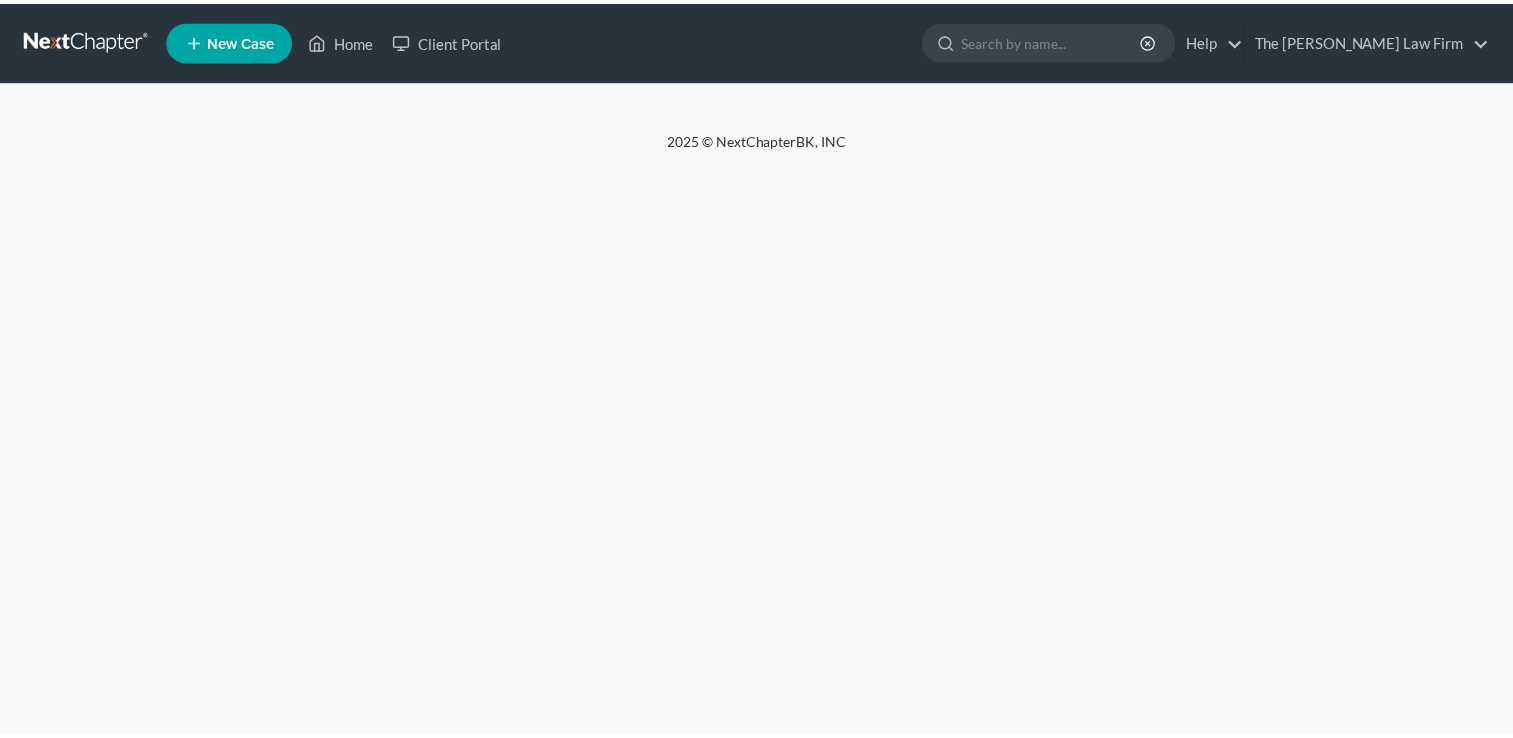 scroll, scrollTop: 0, scrollLeft: 0, axis: both 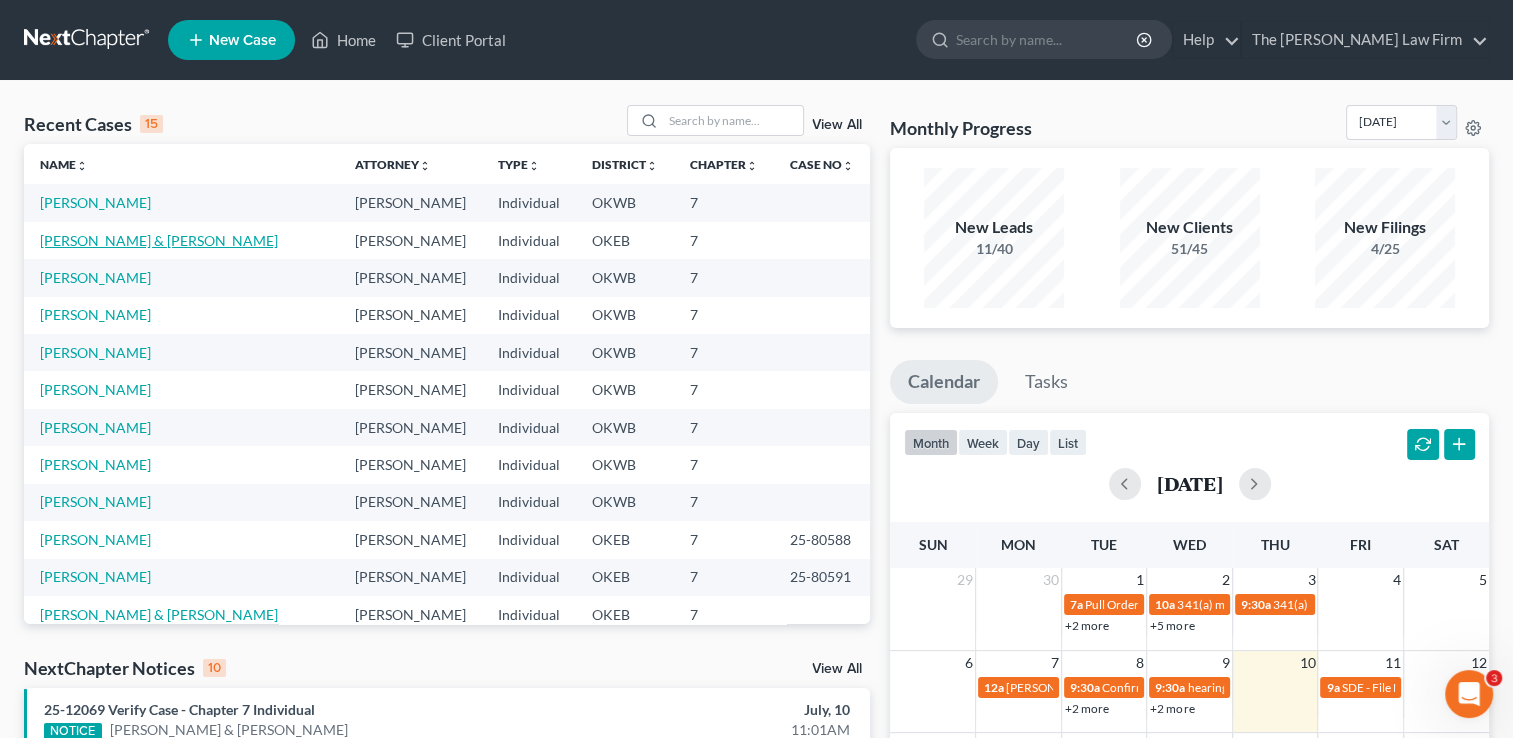 click on "[PERSON_NAME] & [PERSON_NAME]" at bounding box center [159, 240] 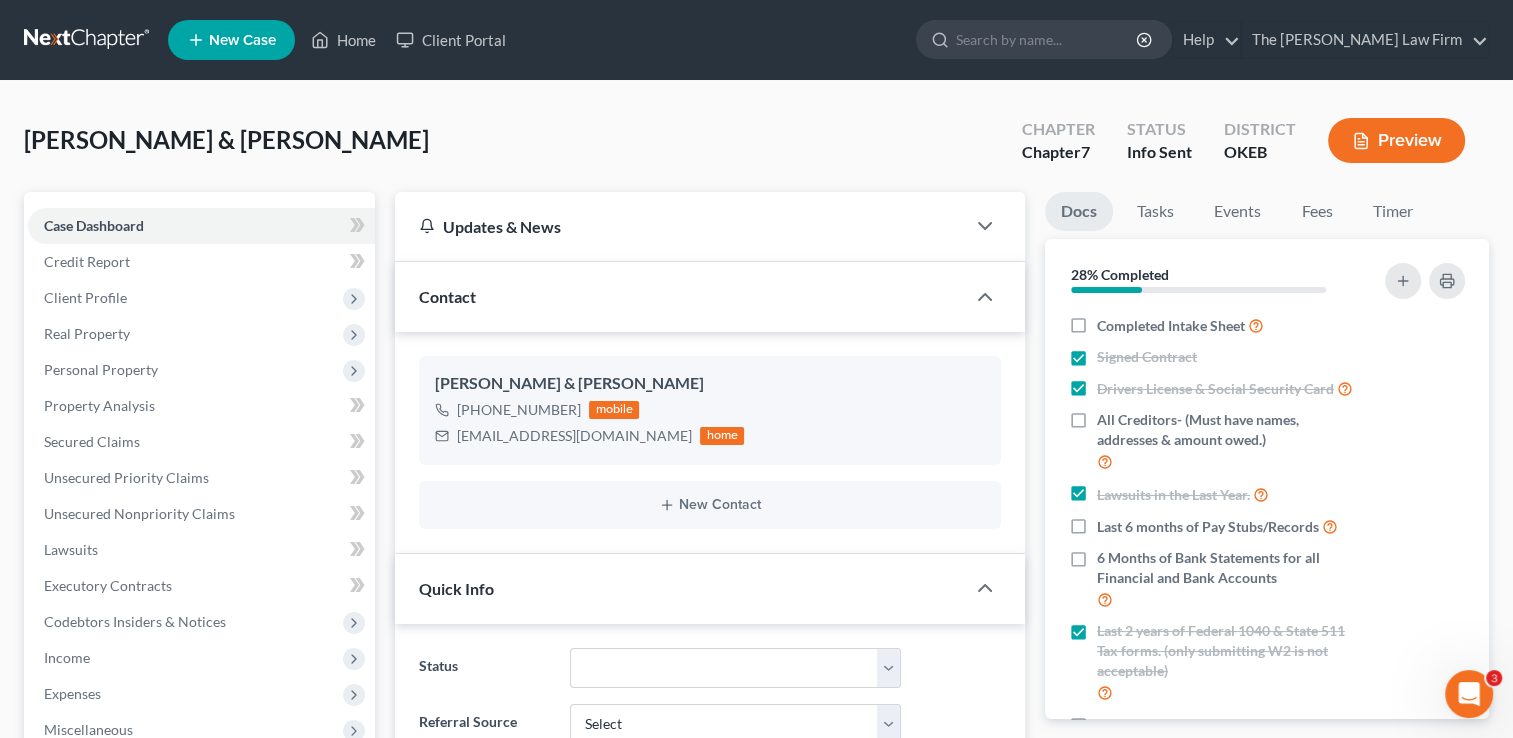 scroll, scrollTop: 252, scrollLeft: 0, axis: vertical 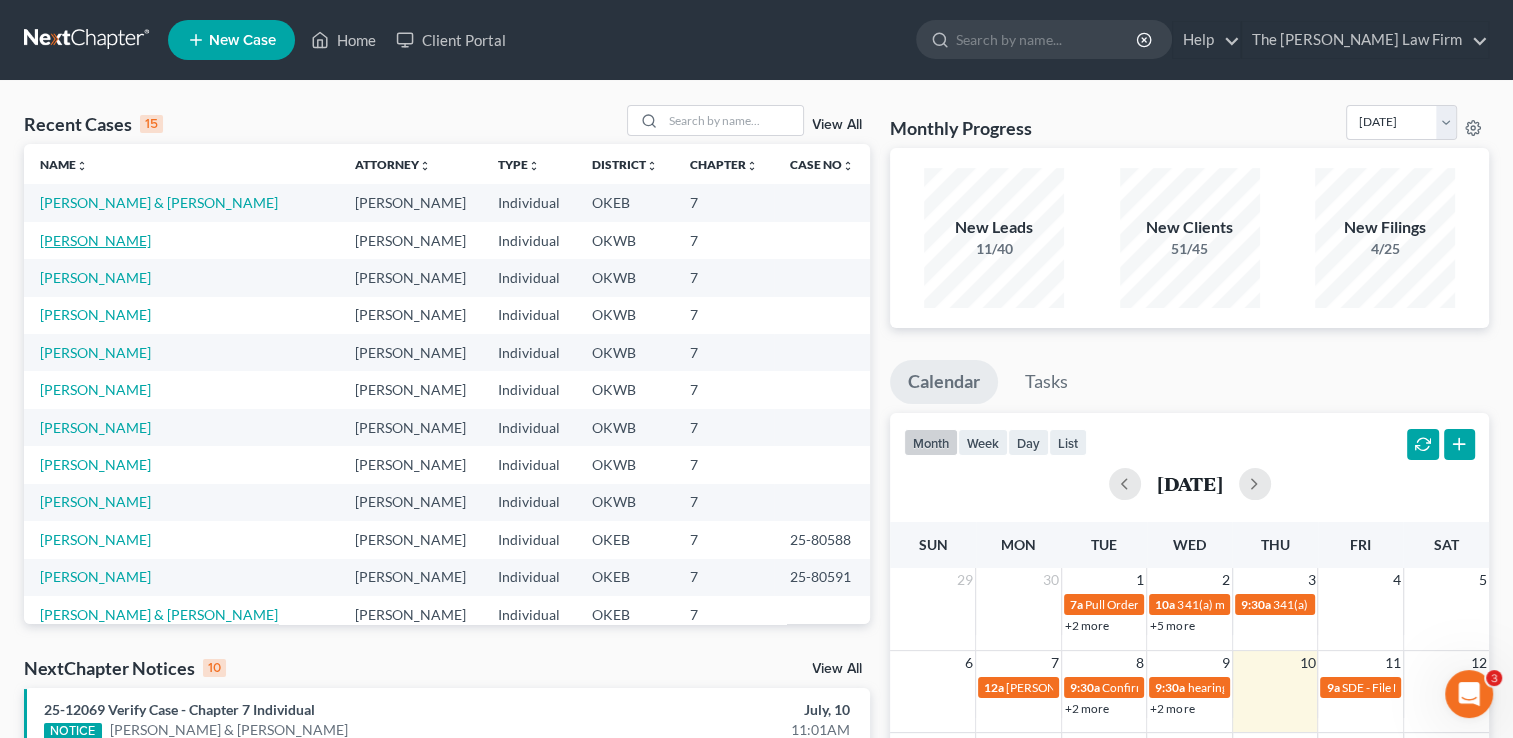 click on "[PERSON_NAME]" at bounding box center (95, 240) 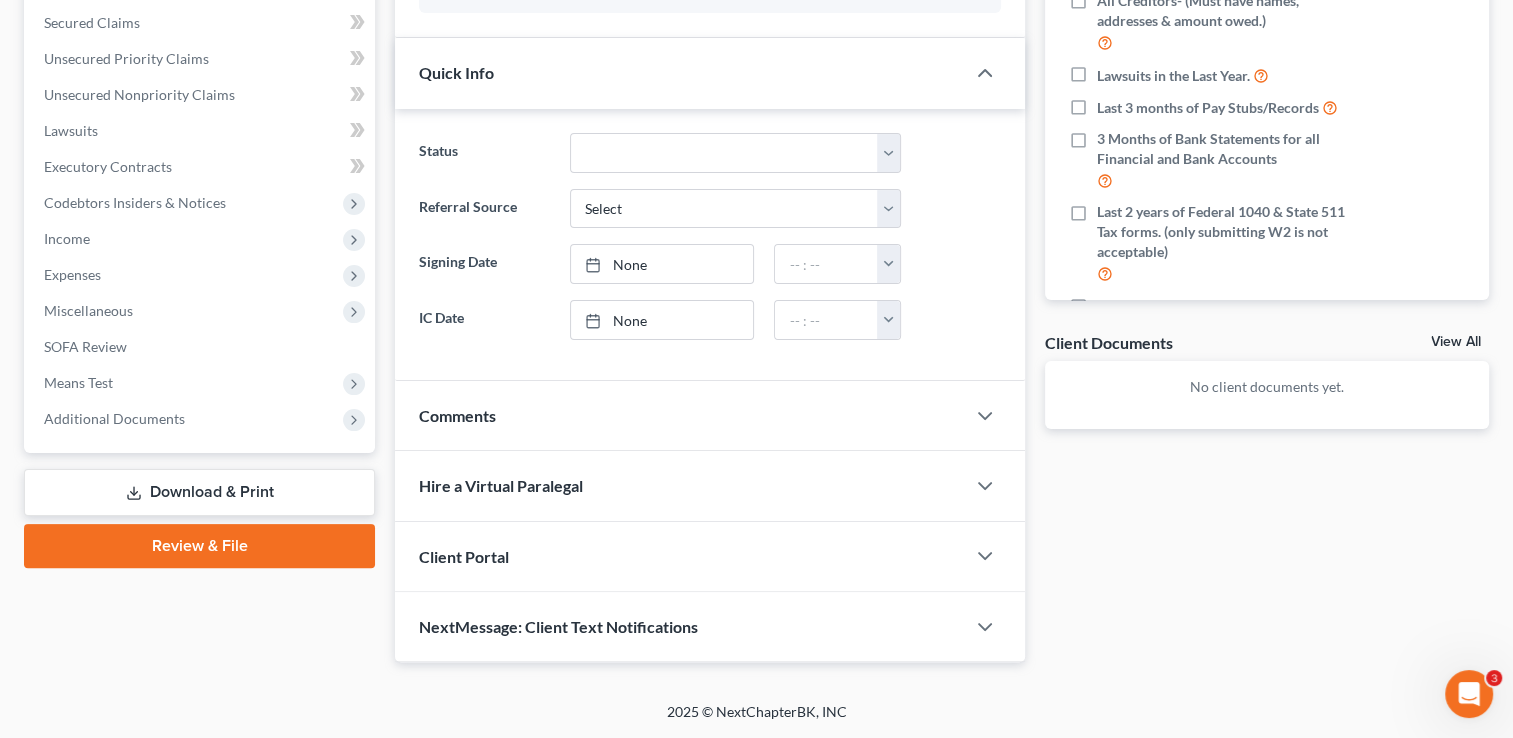 scroll, scrollTop: 415, scrollLeft: 0, axis: vertical 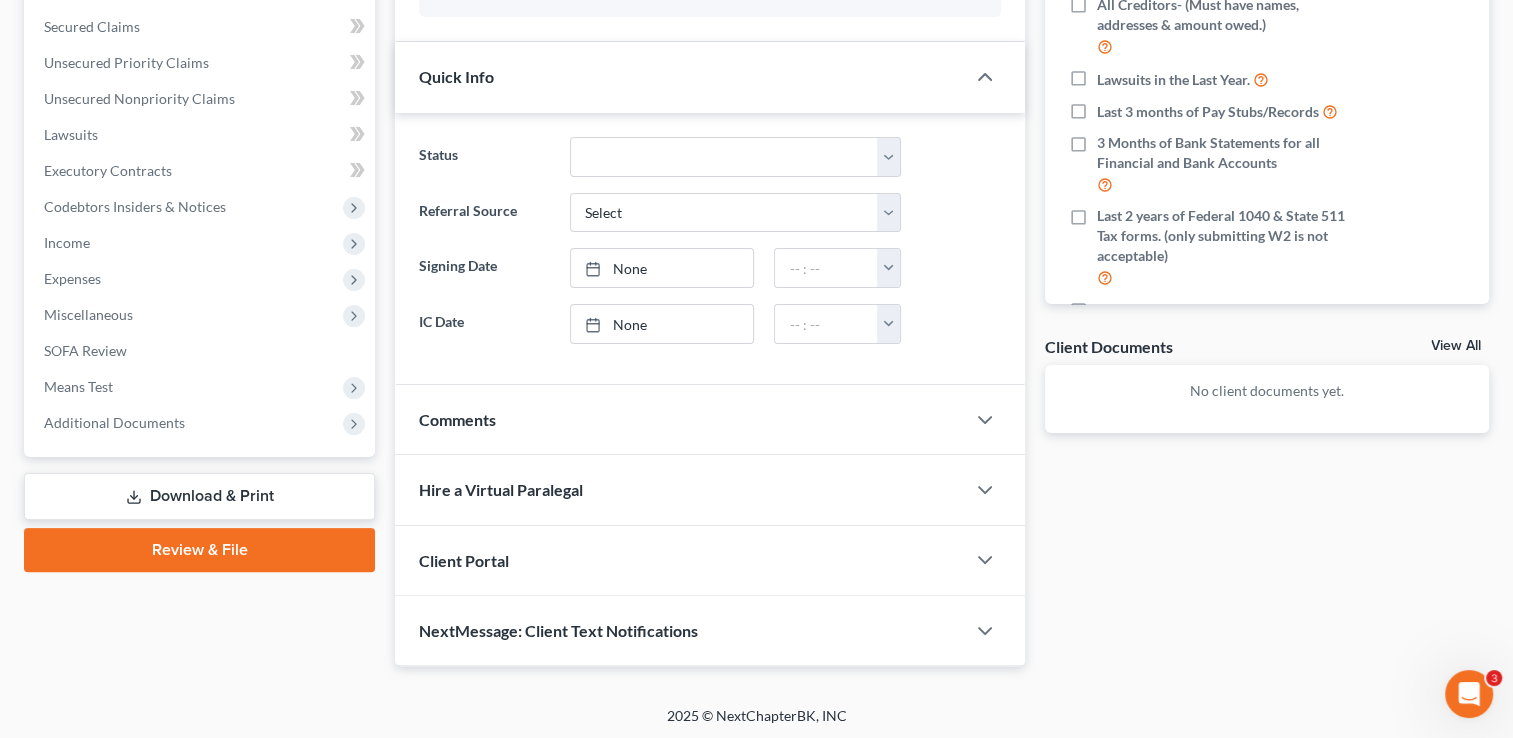 click on "Comments" at bounding box center [680, 419] 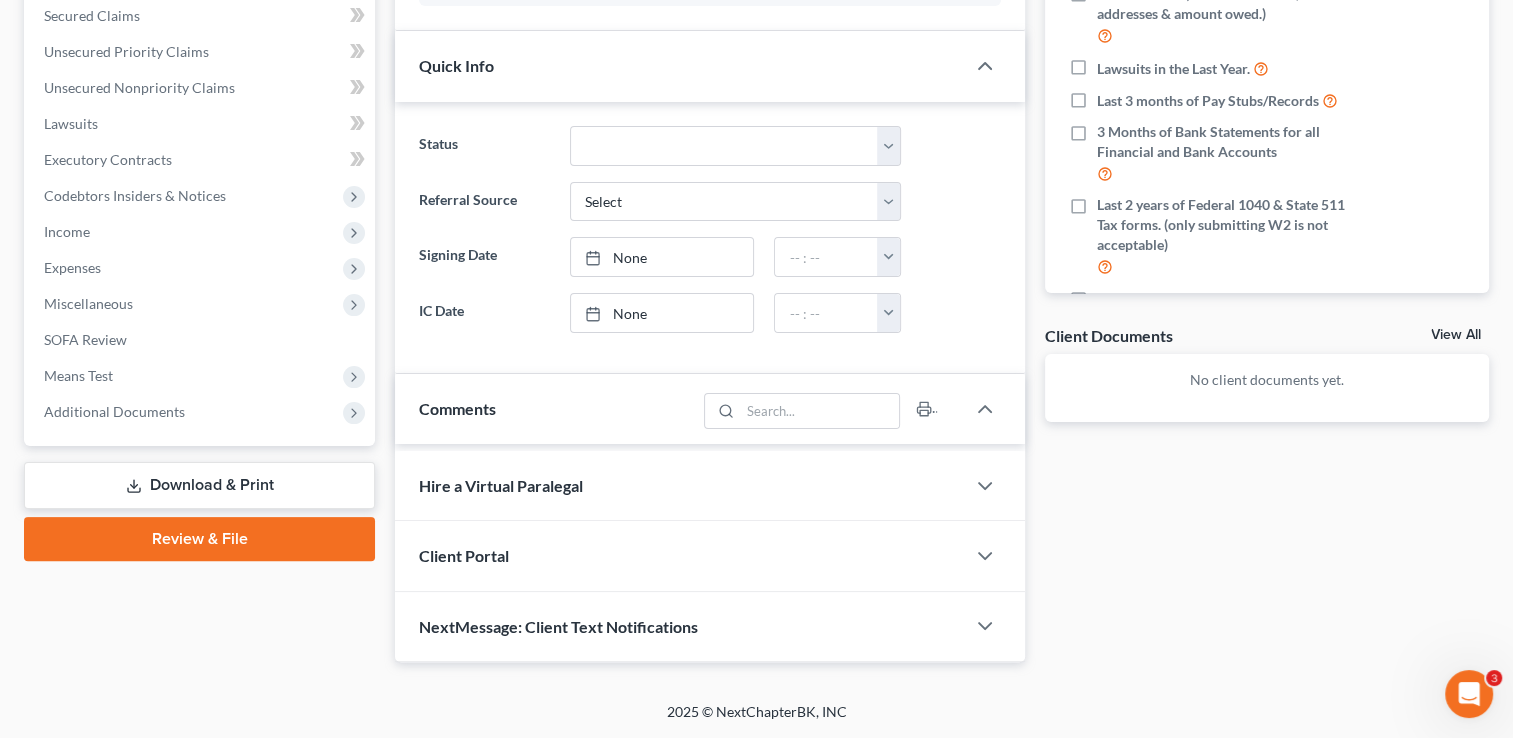 scroll, scrollTop: 500, scrollLeft: 0, axis: vertical 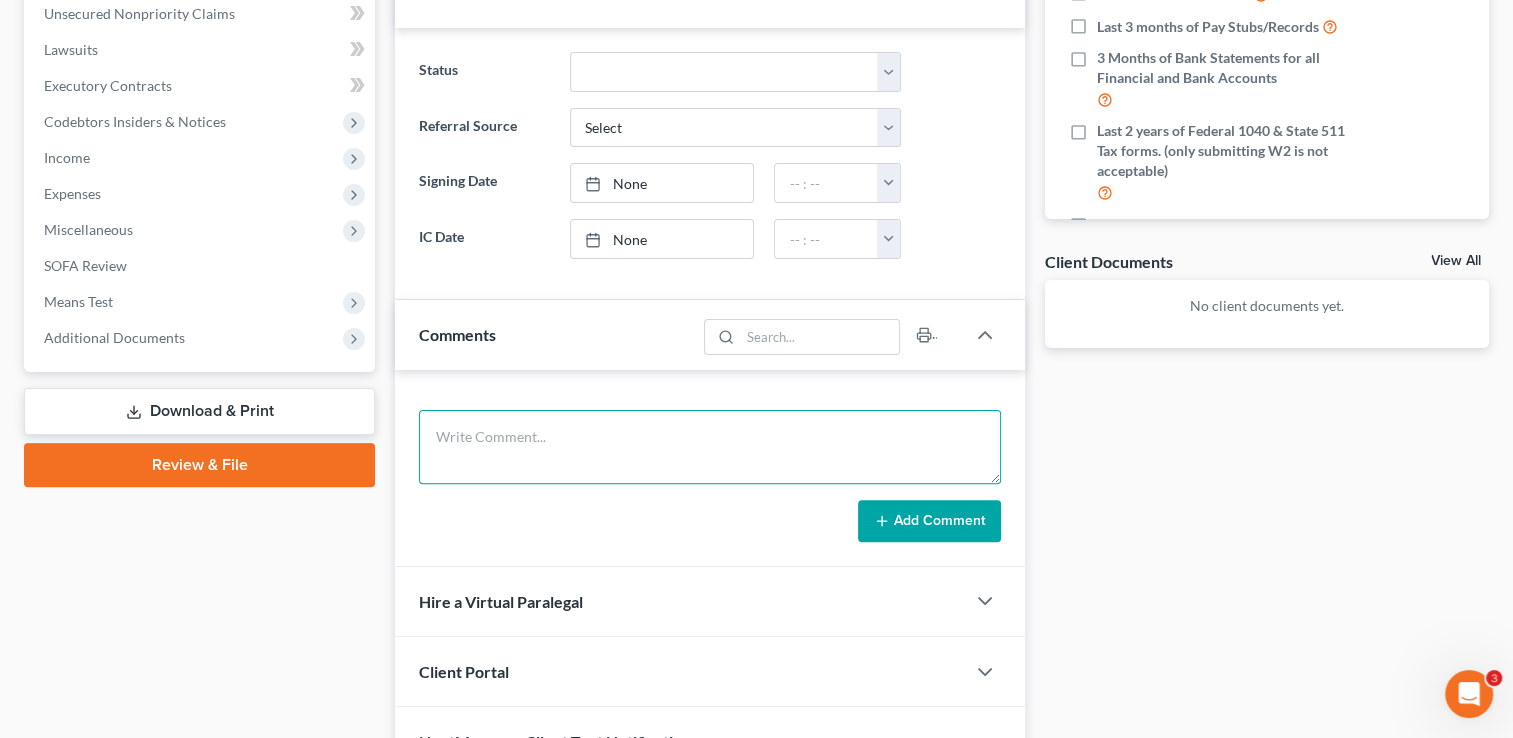 click at bounding box center [710, 447] 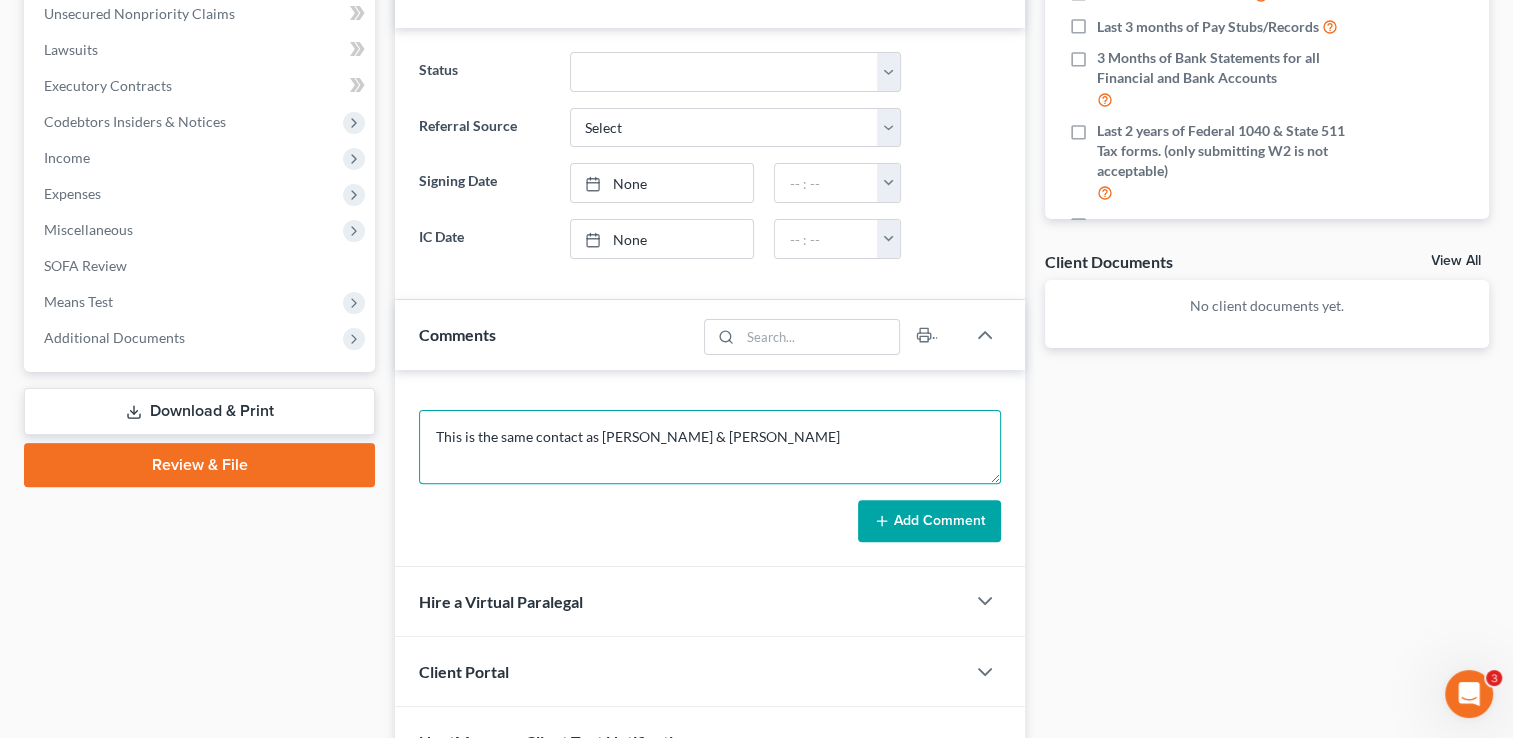 type on "This is the same contact as Barbara & Urvin Haywood" 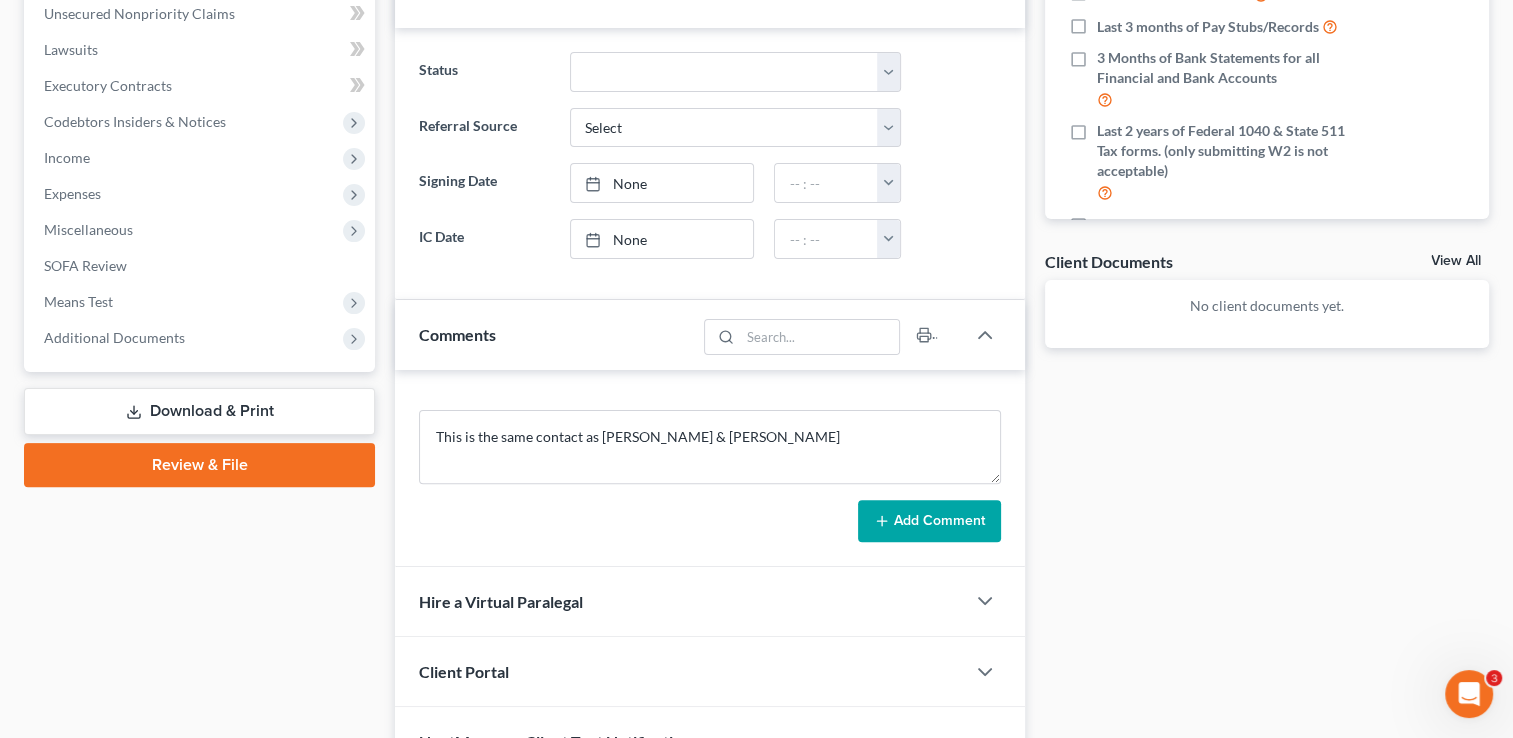 click on "Add Comment" at bounding box center (929, 521) 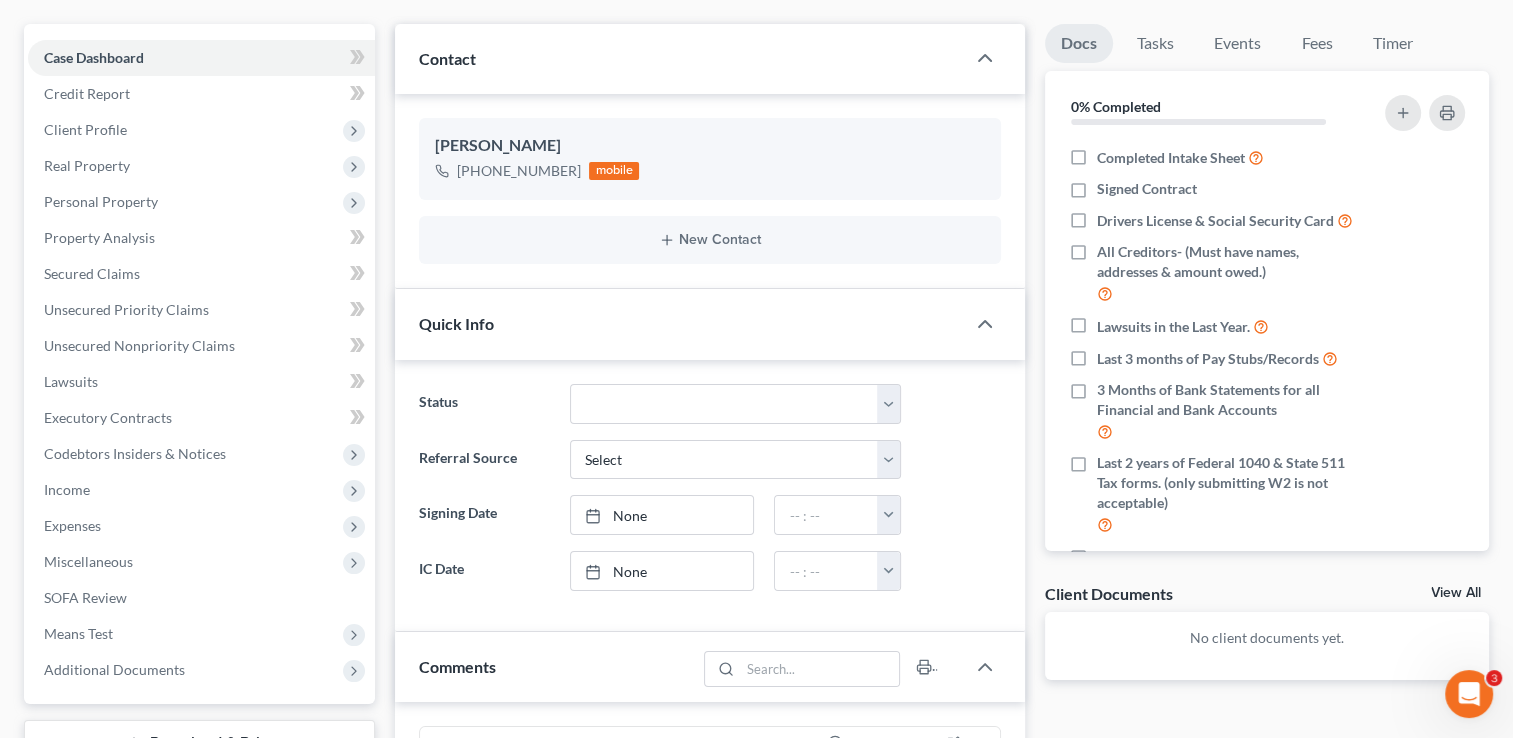 scroll, scrollTop: 200, scrollLeft: 0, axis: vertical 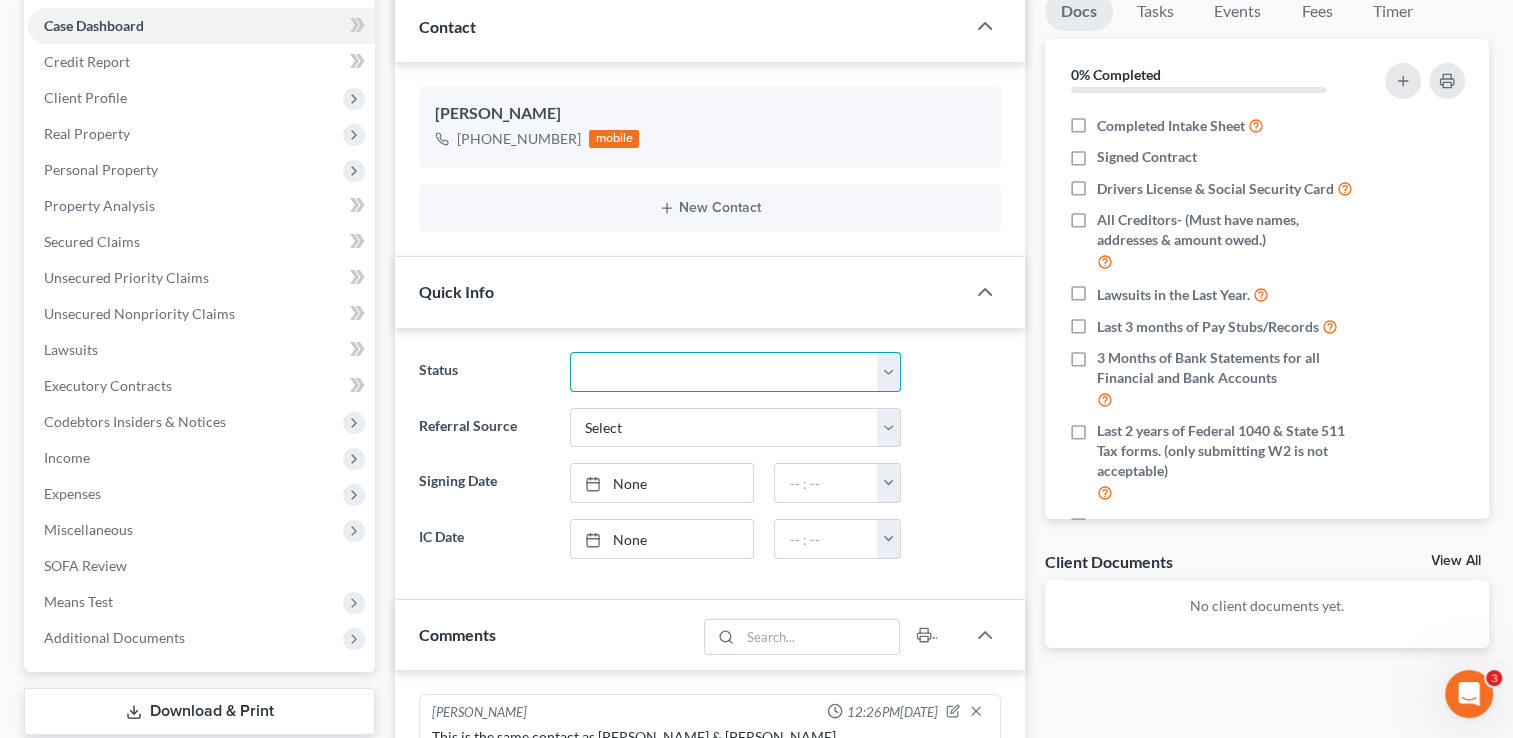 click on "Discharged Dismissed Filed Info Sent In Progress Lead Lost Lead Ready to File Retained To Review" at bounding box center [735, 372] 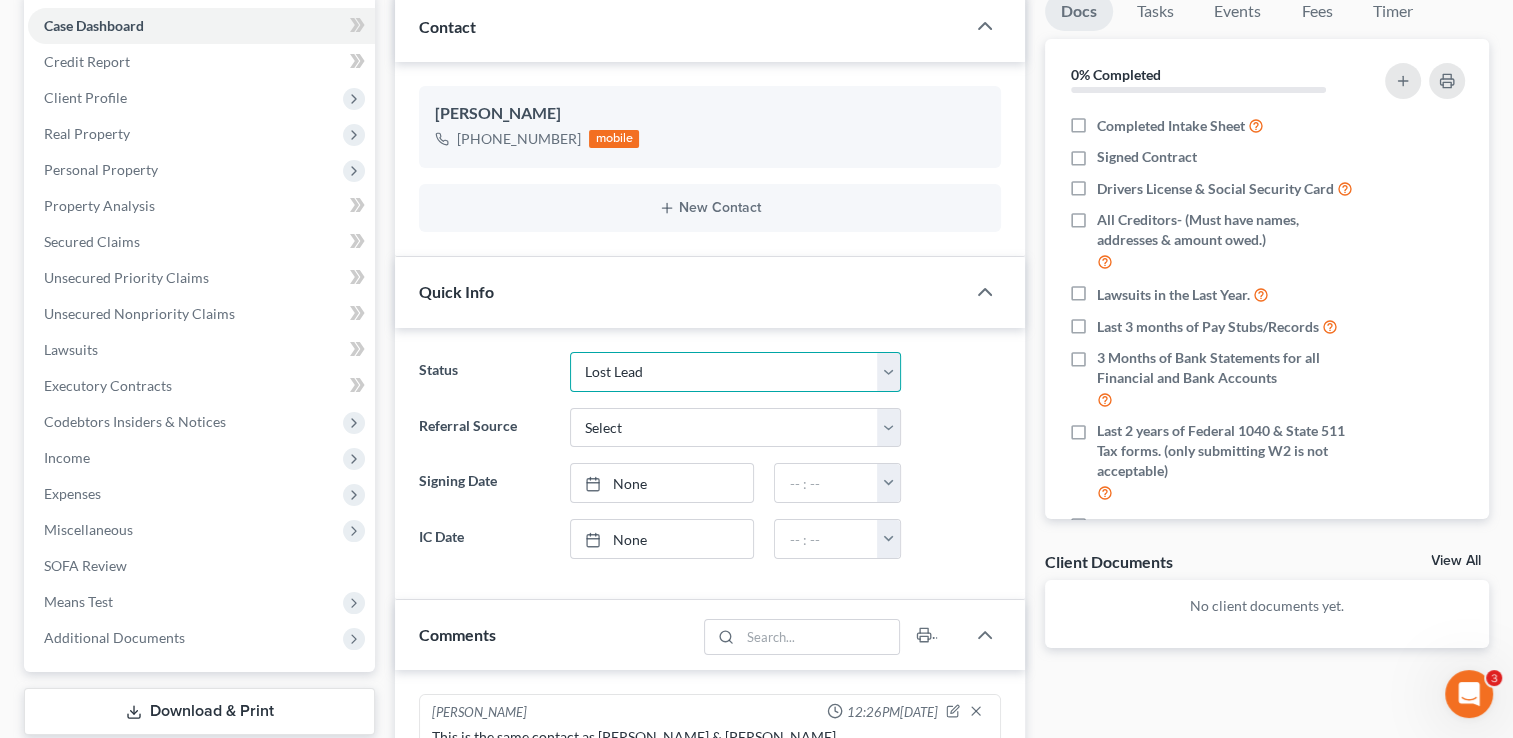 click on "Discharged Dismissed Filed Info Sent In Progress Lead Lost Lead Ready to File Retained To Review" at bounding box center (735, 372) 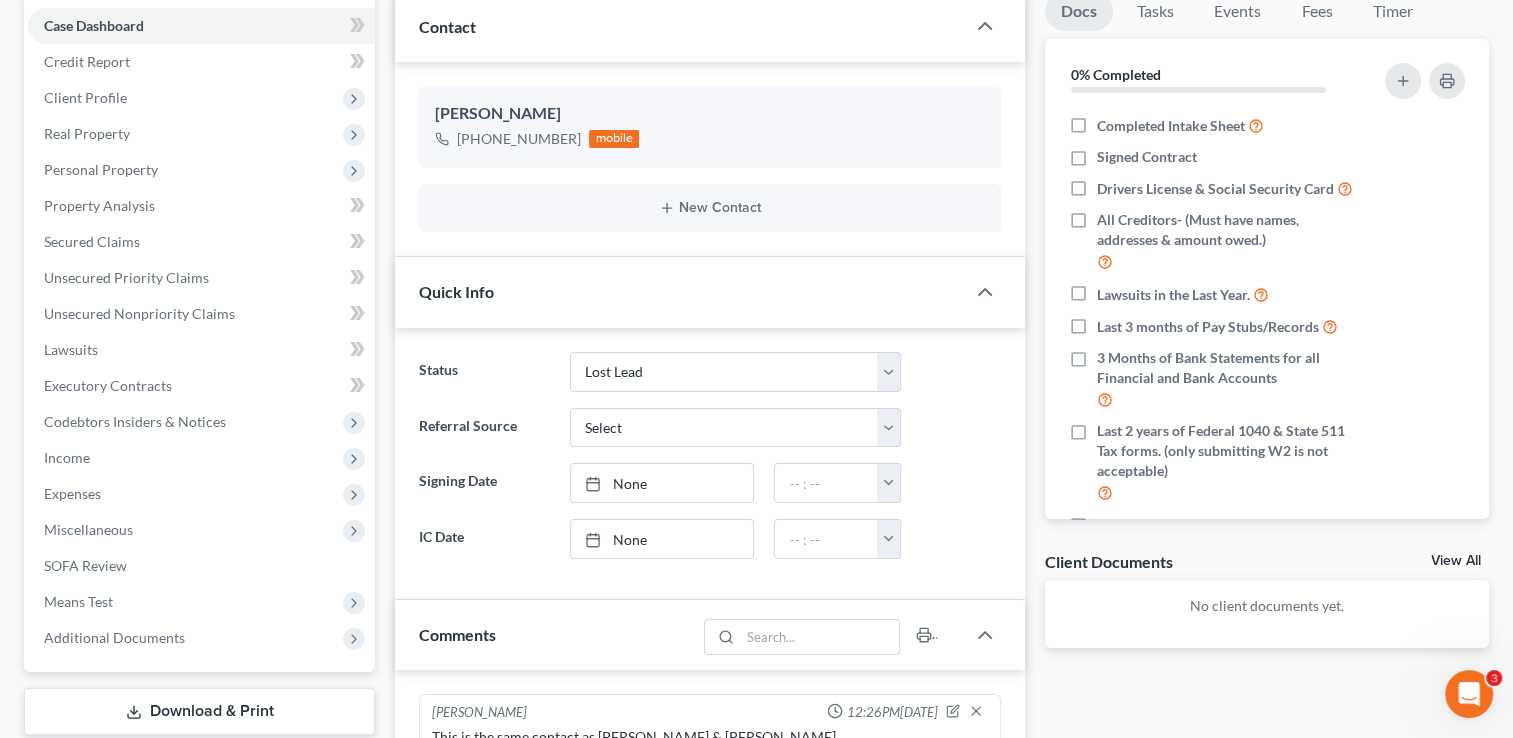 click on "Status Discharged Dismissed Filed Info Sent In Progress Lead Lost Lead Ready to File Retained To Review Referral Source
Select Word Of Mouth Previous Clients Direct Mail Website Google Search Modern Attorney Other (specify)
Signing Date
None
close
Date
Time
chevron_left
July 2025
chevron_right
Su M Tu W Th F Sa
29 30 1 2 3 4 5
6 7 8 9 10 11 12
13 14 15 16 17 18 19
20 21 22 23 24 25 26
27 28 29 30 31 1 2
Clear
12:00am
12:30am
1:00am
1:30am
2:00am
2:30am
3:00am
3:30am
4:00am
4:30am
5:00am" at bounding box center (710, 455) 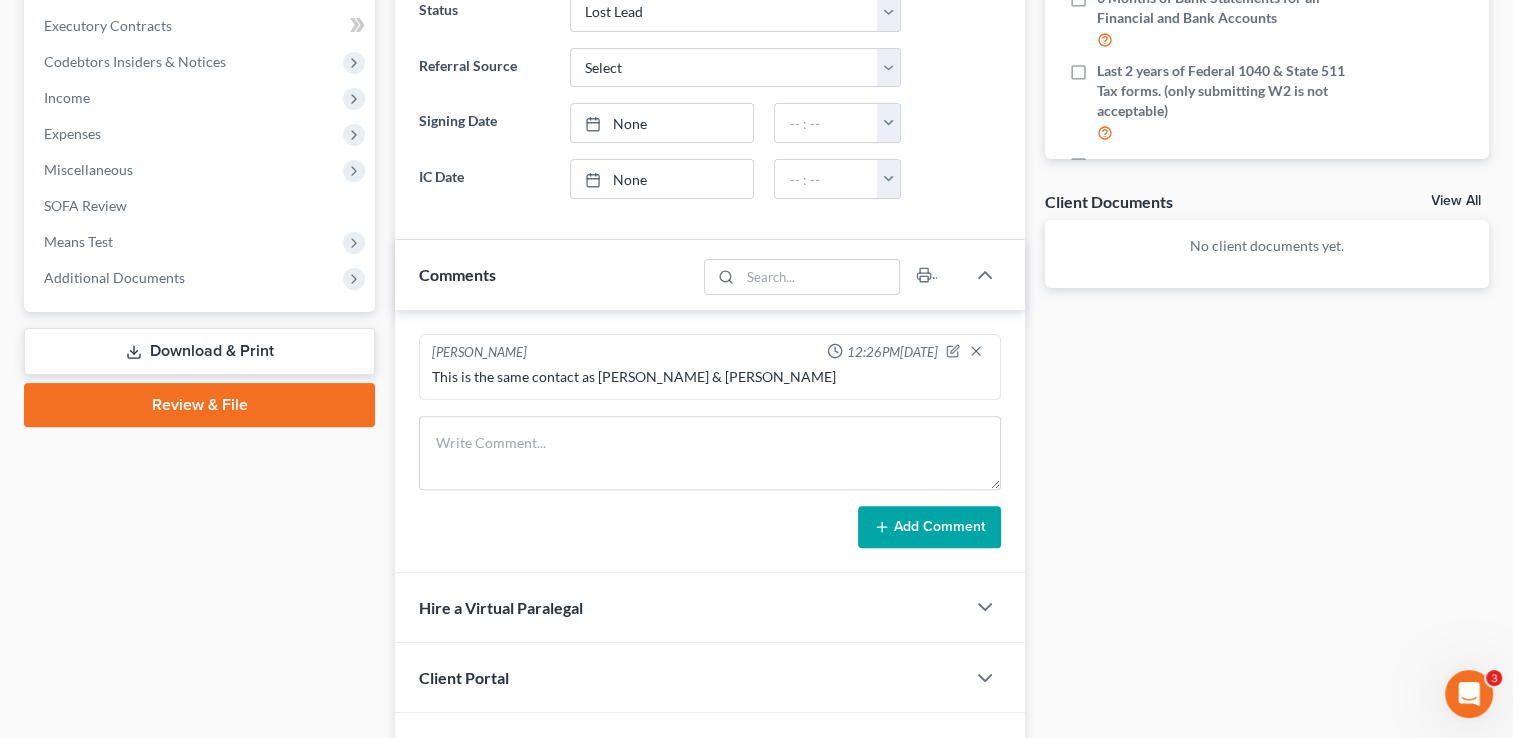 scroll, scrollTop: 676, scrollLeft: 0, axis: vertical 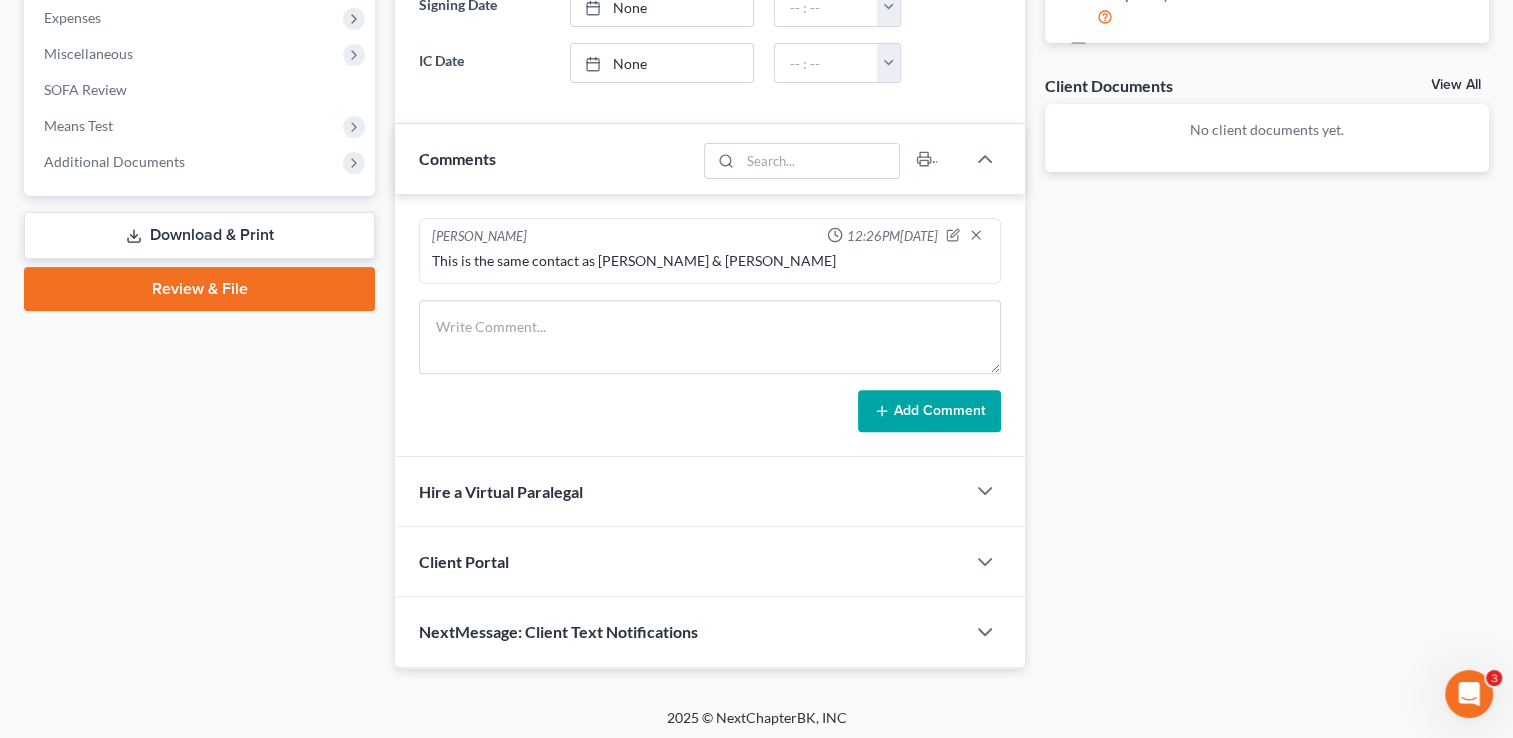 click on "Client Portal" at bounding box center (680, 561) 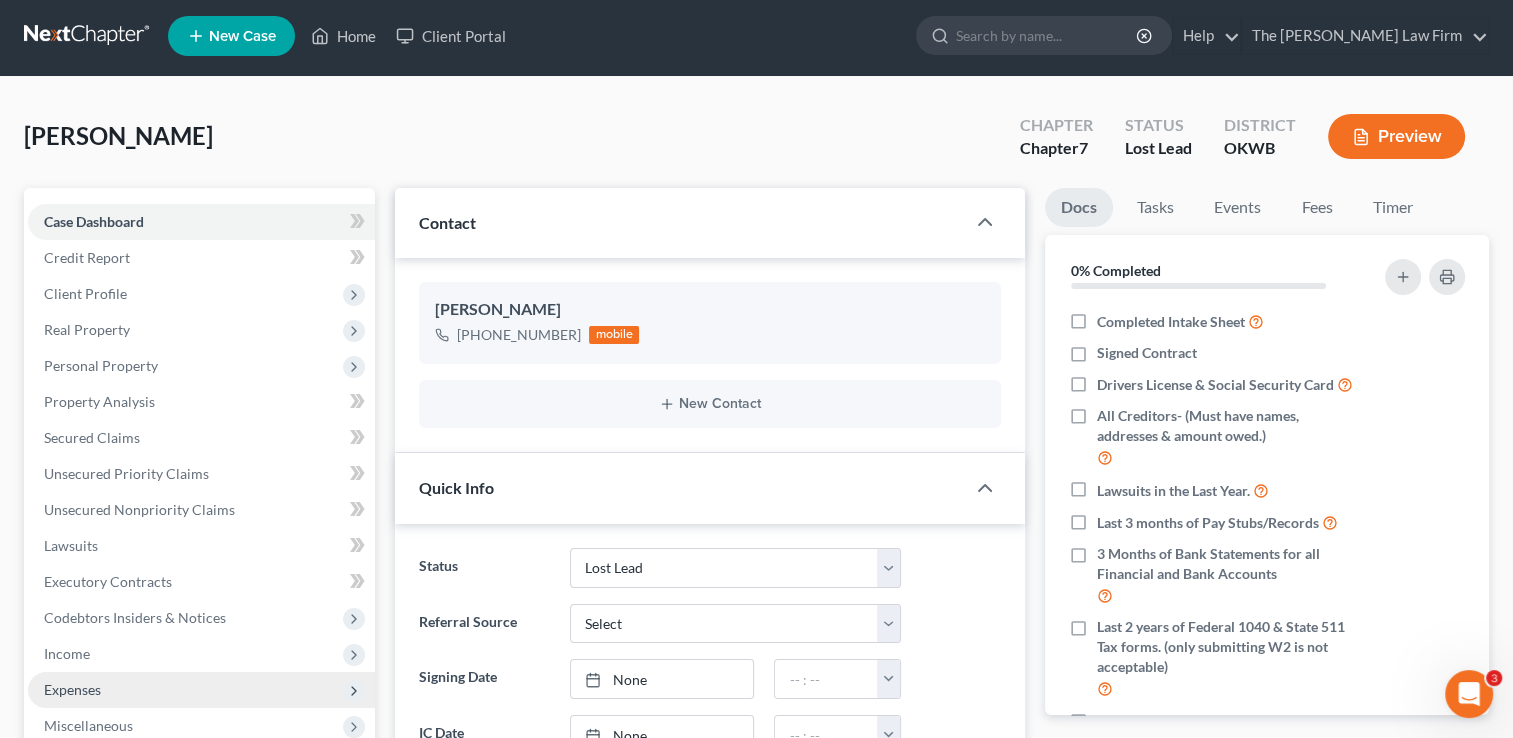 scroll, scrollTop: 0, scrollLeft: 0, axis: both 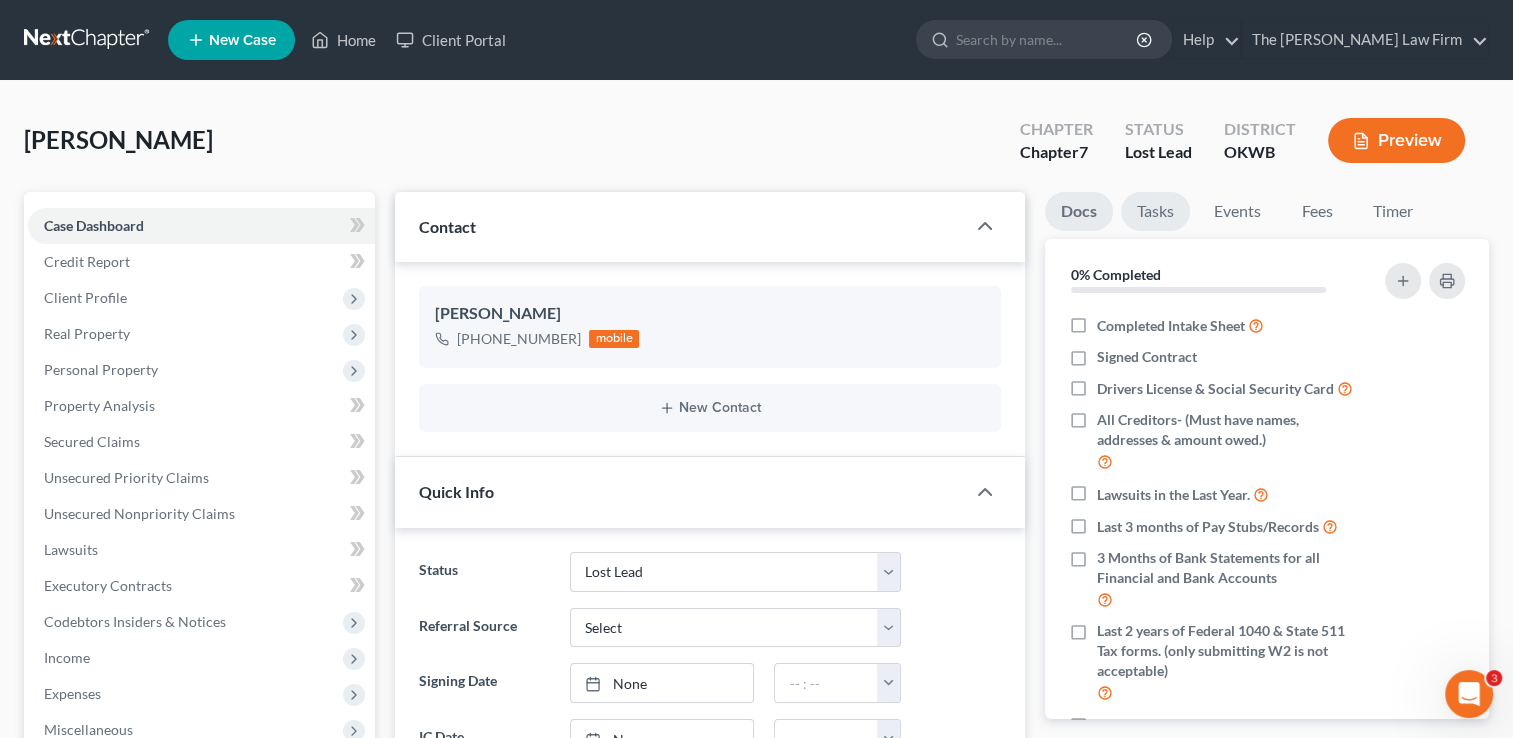 click on "Tasks" at bounding box center (1155, 211) 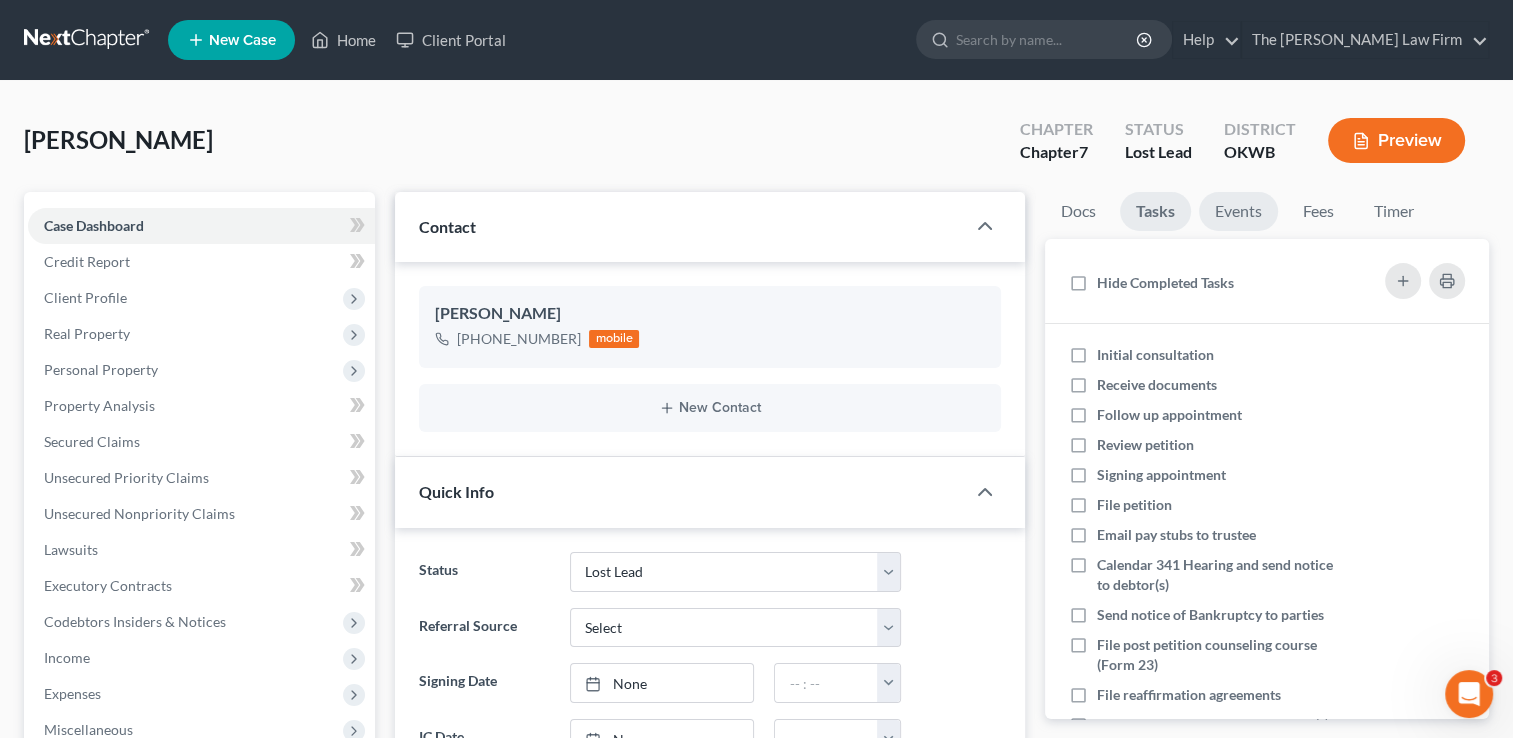 click on "Events" at bounding box center (1238, 211) 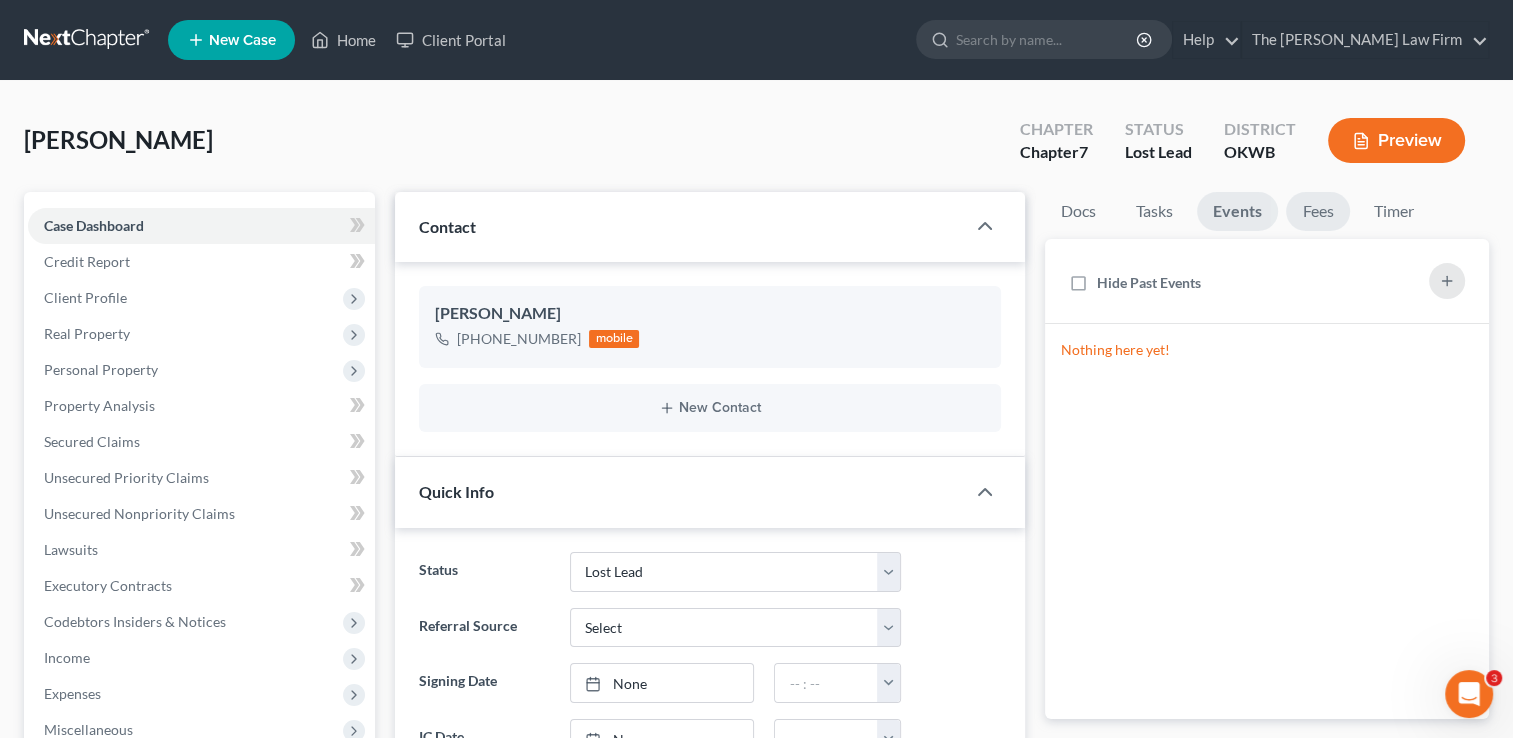 click on "Fees" at bounding box center (1318, 211) 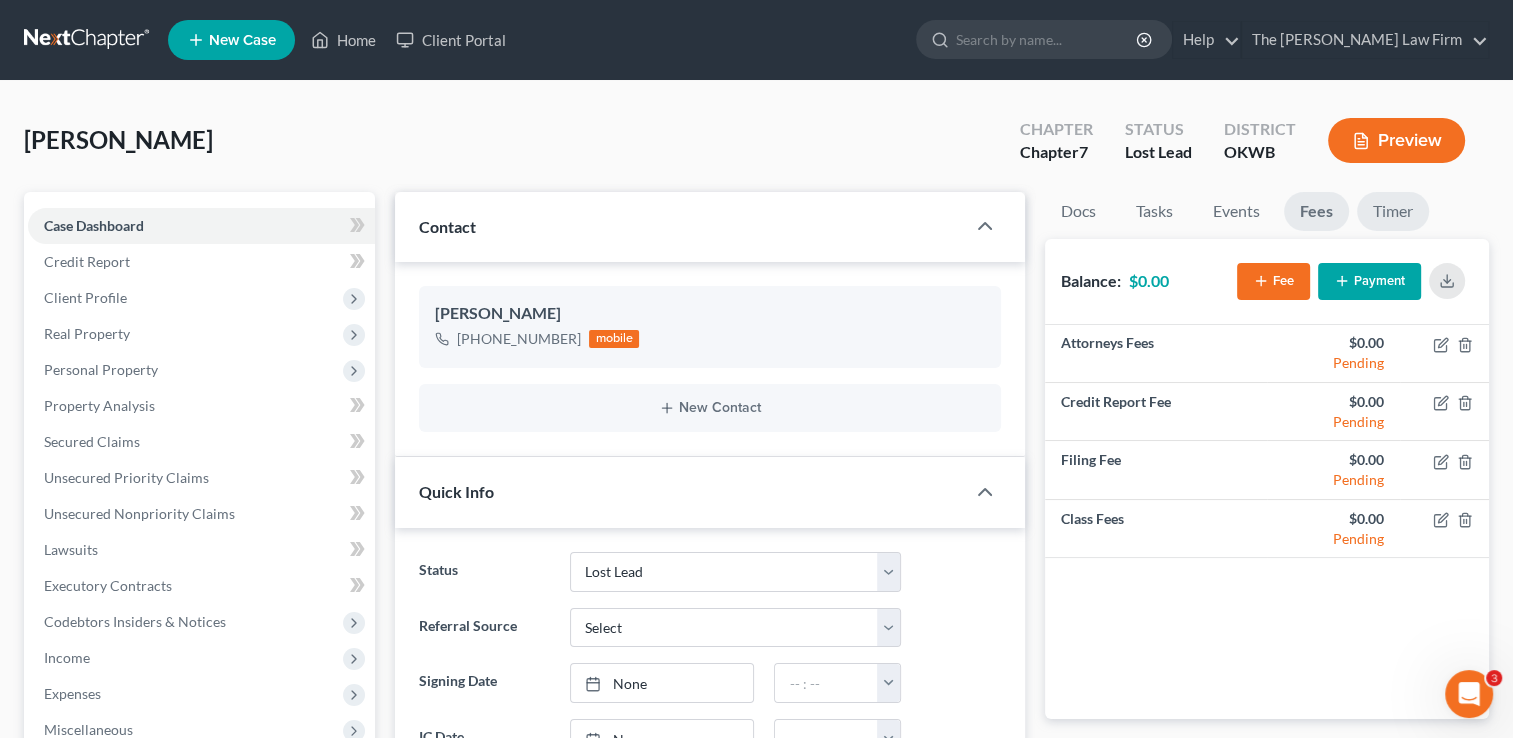click on "Timer" at bounding box center [1393, 211] 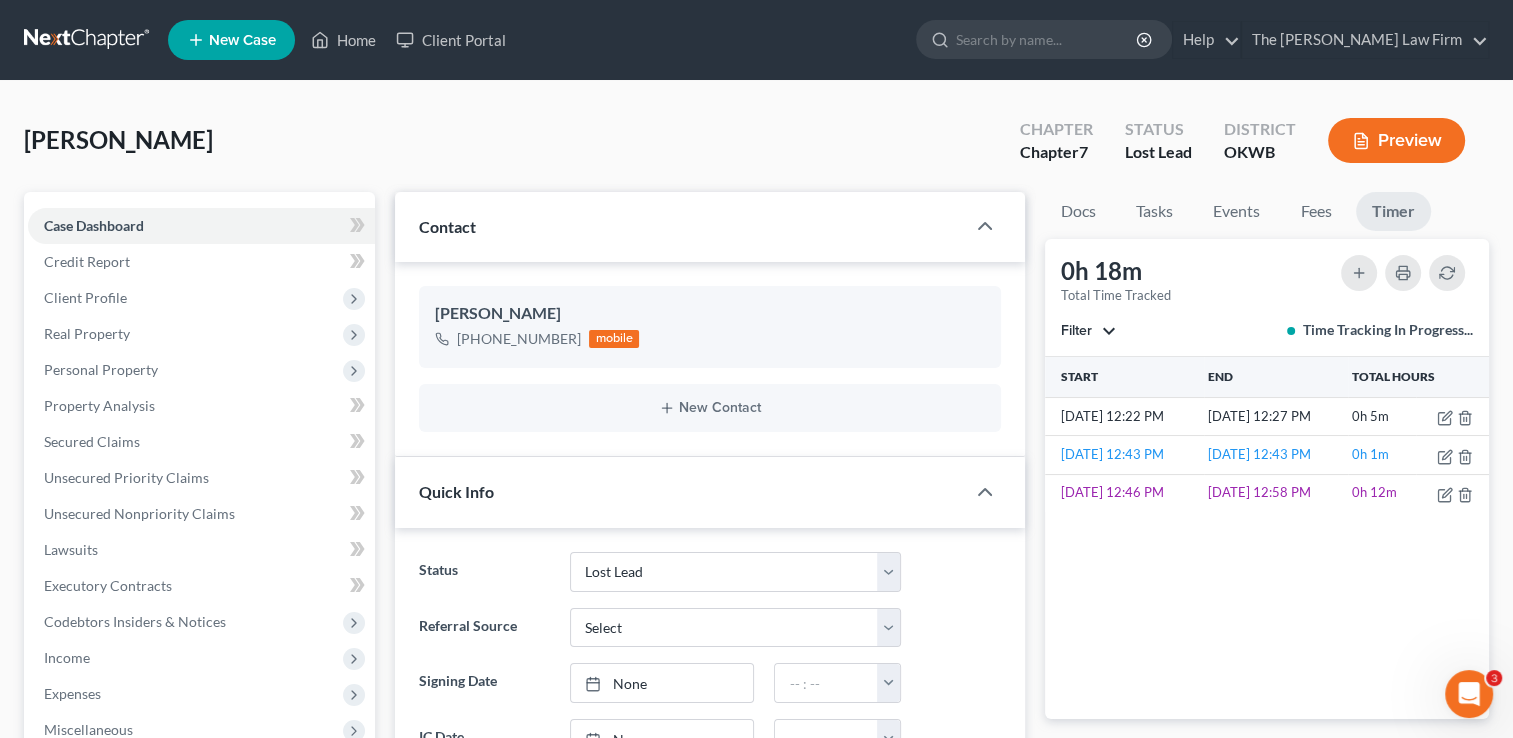 click at bounding box center (88, 40) 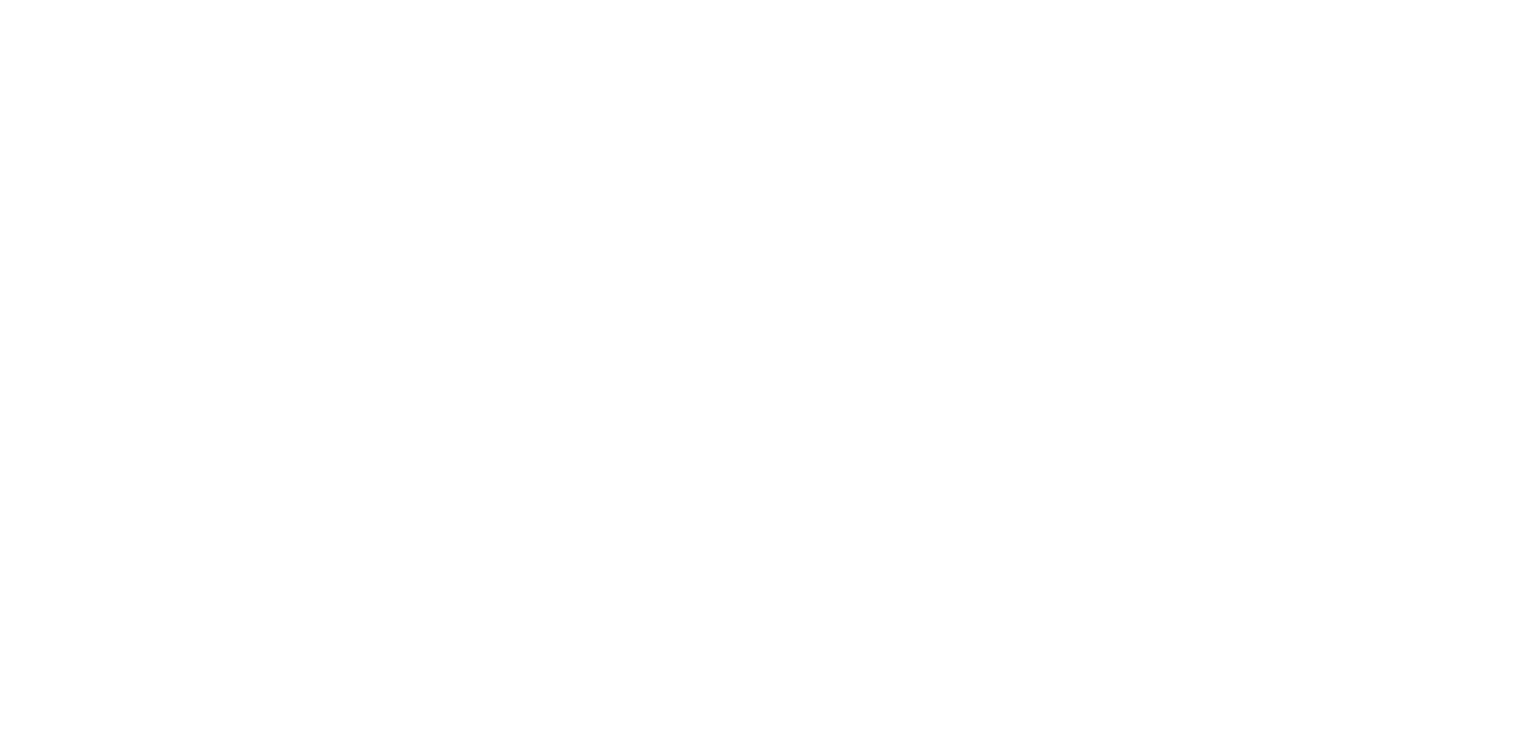 scroll, scrollTop: 0, scrollLeft: 0, axis: both 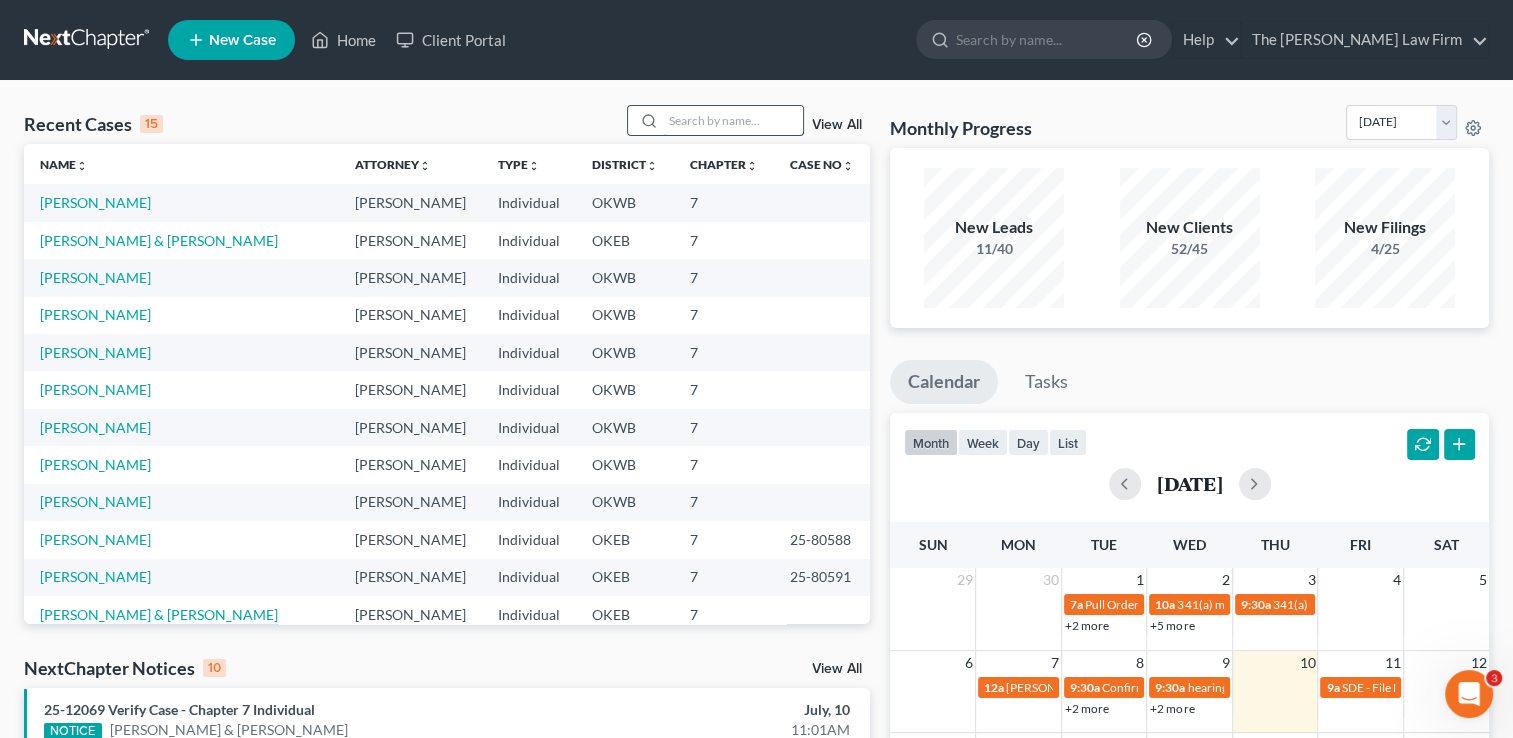 click at bounding box center (733, 120) 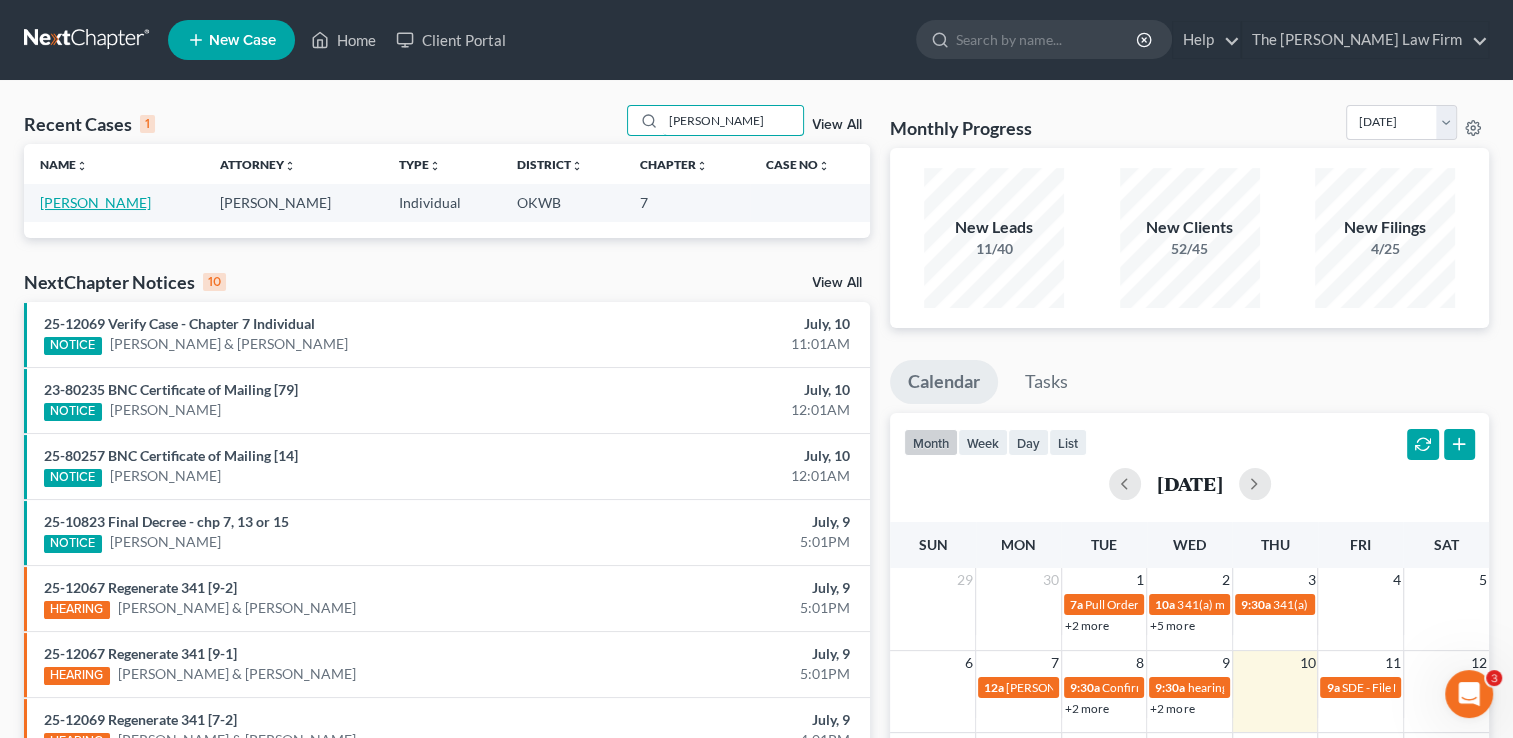 type on "[PERSON_NAME]" 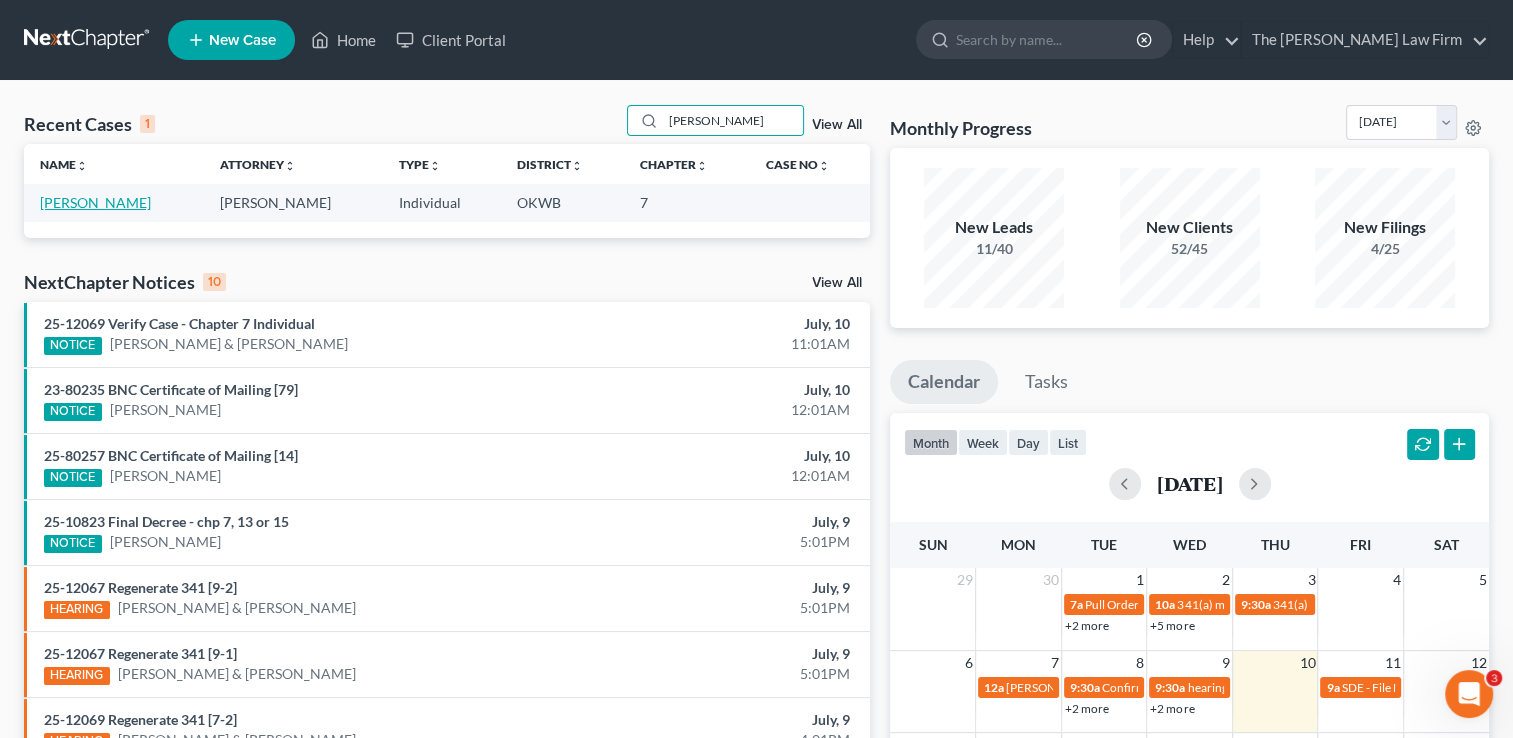 click on "[PERSON_NAME]" at bounding box center [95, 202] 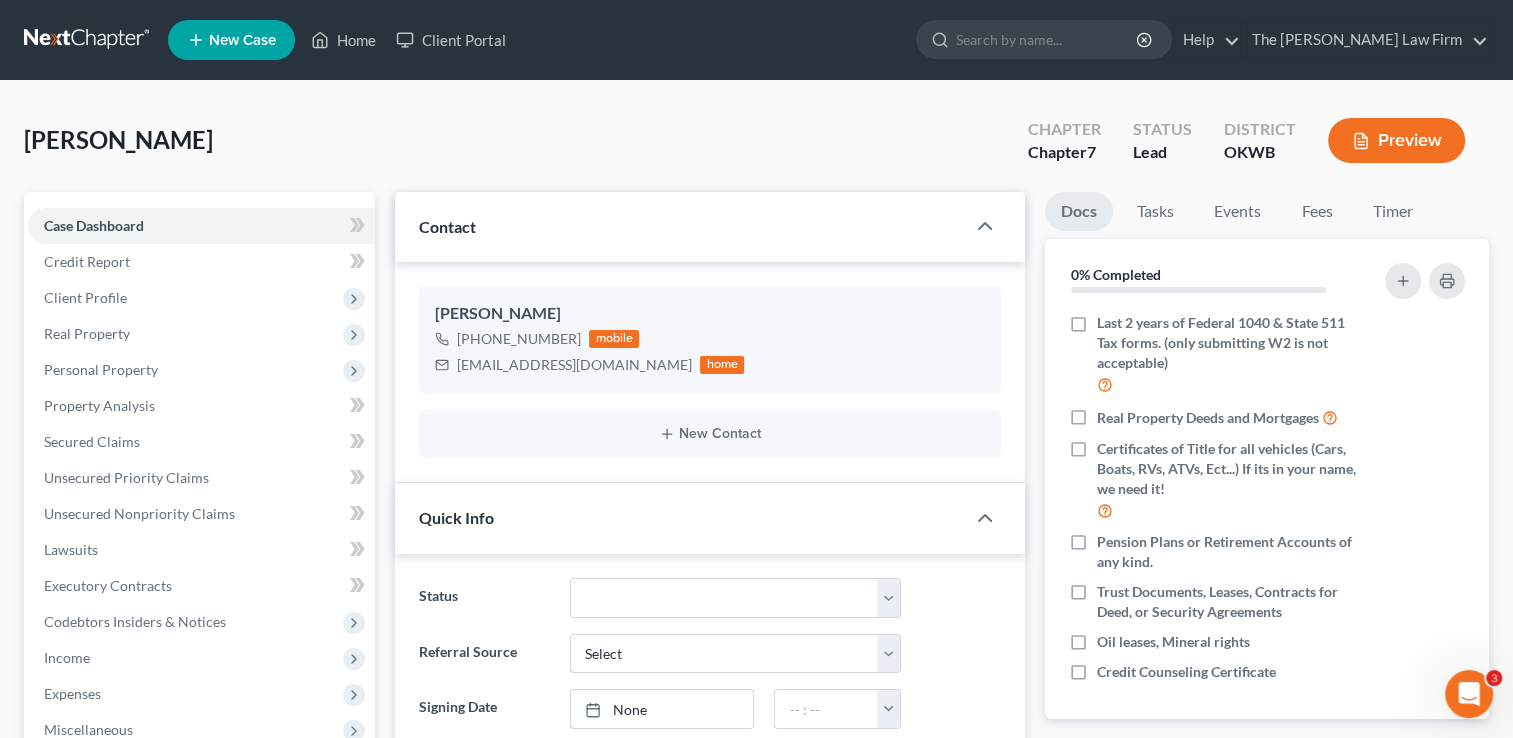 scroll, scrollTop: 328, scrollLeft: 0, axis: vertical 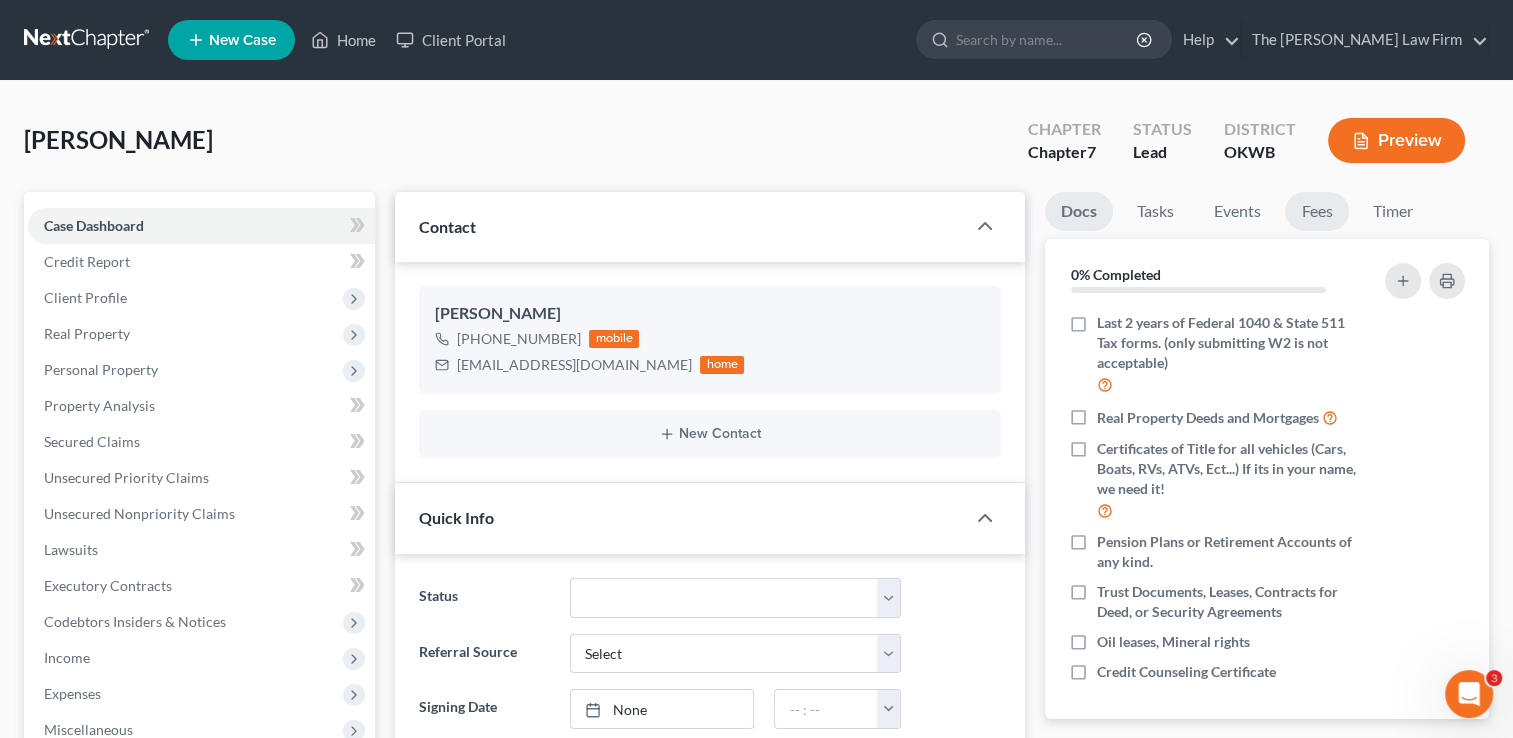 click on "Fees" at bounding box center [1317, 211] 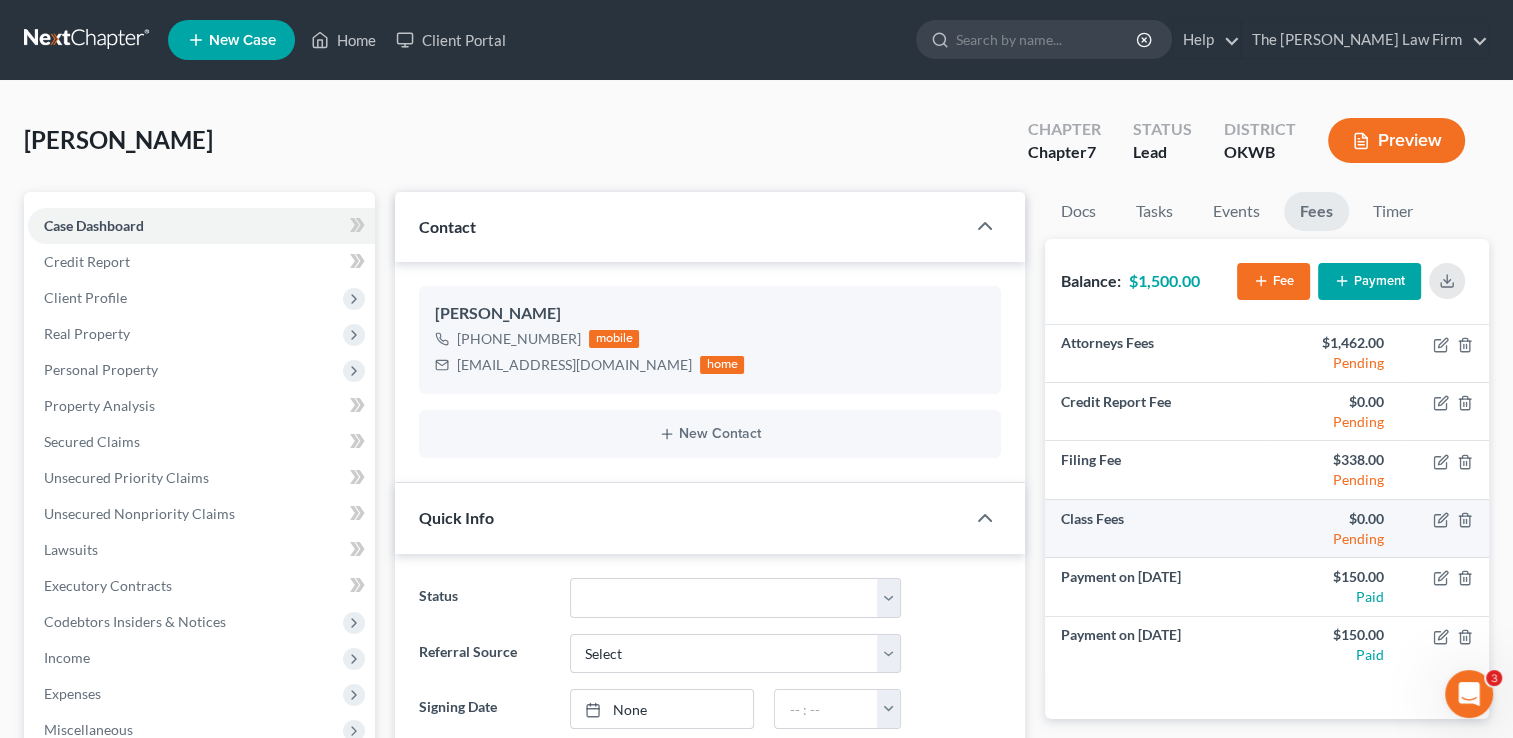 scroll, scrollTop: 0, scrollLeft: 0, axis: both 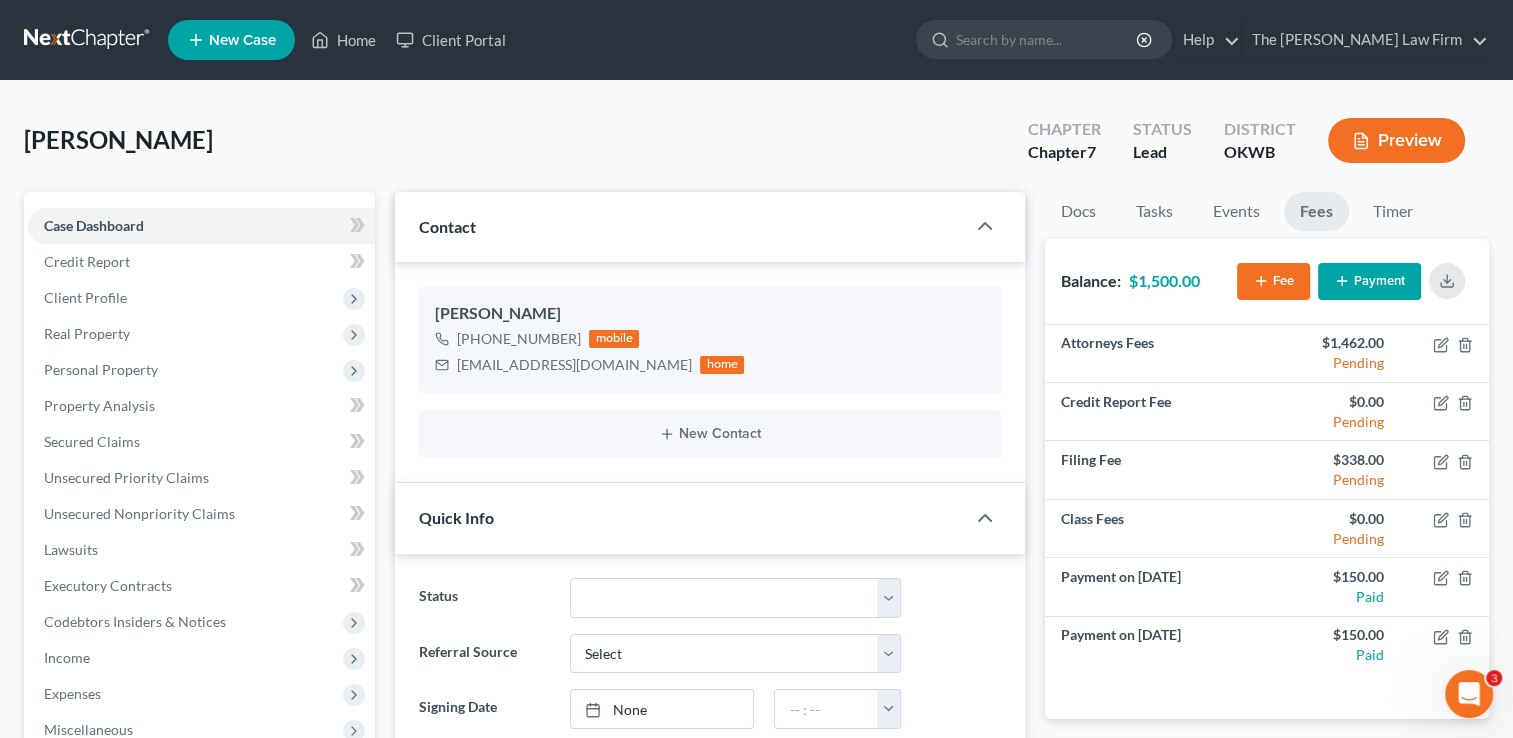 click at bounding box center (88, 40) 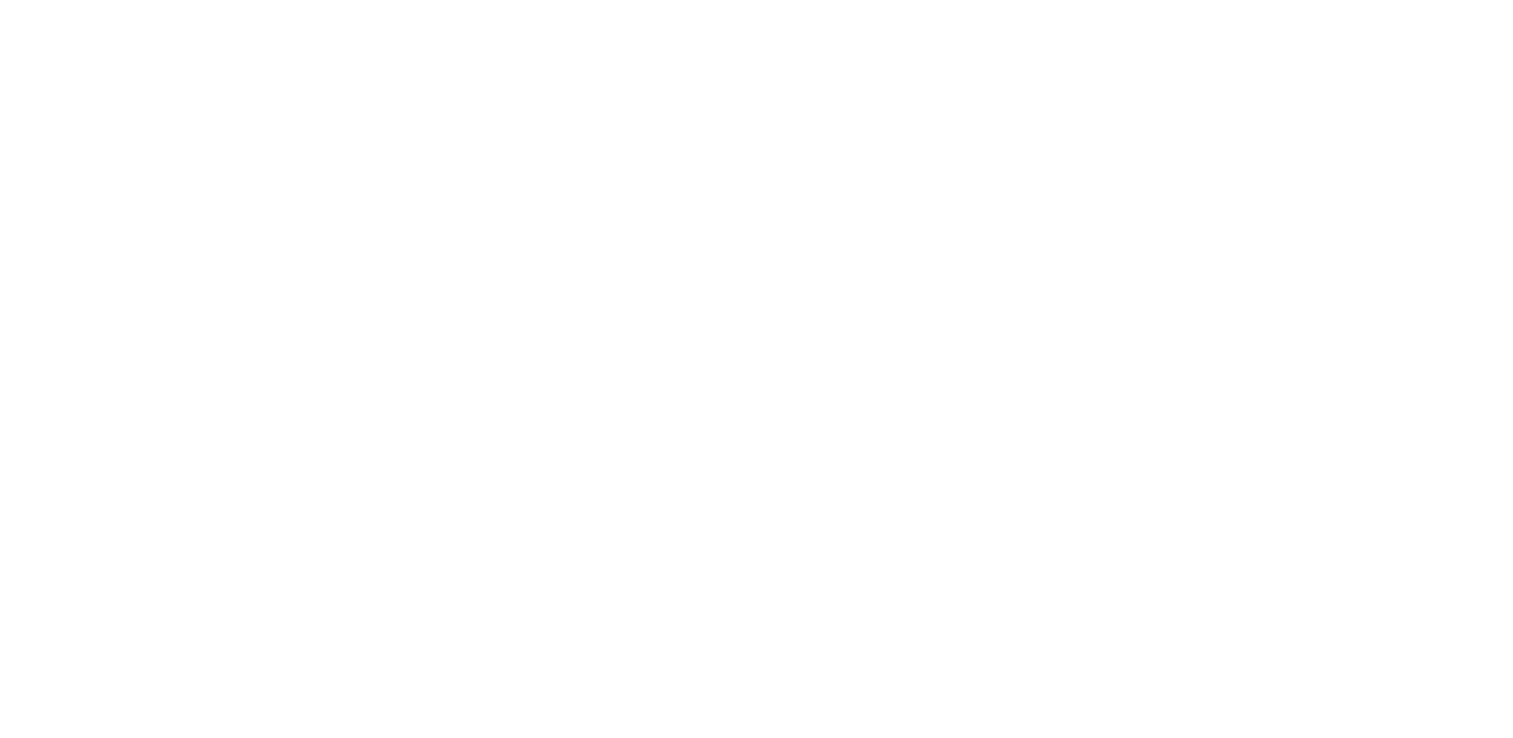 scroll, scrollTop: 0, scrollLeft: 0, axis: both 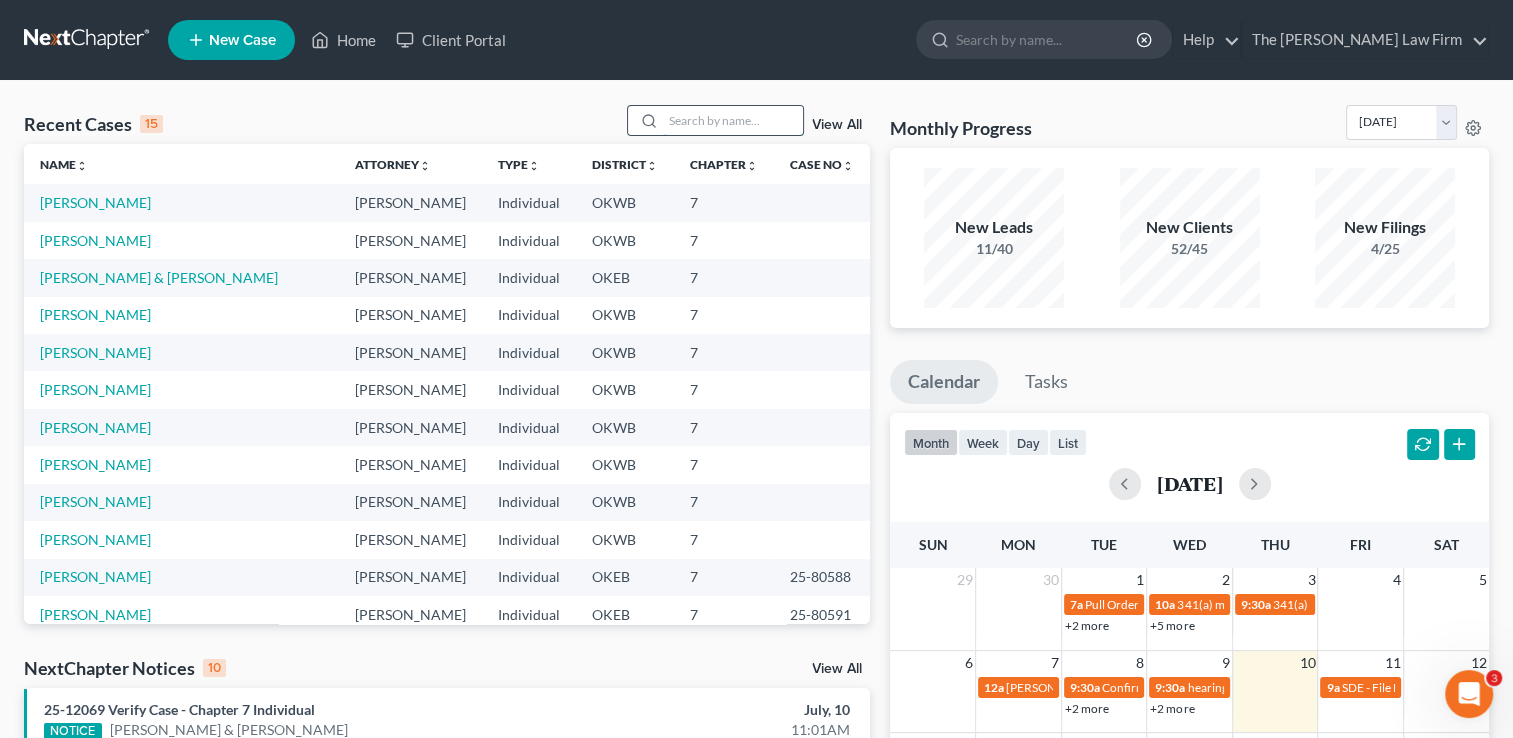 click at bounding box center [733, 120] 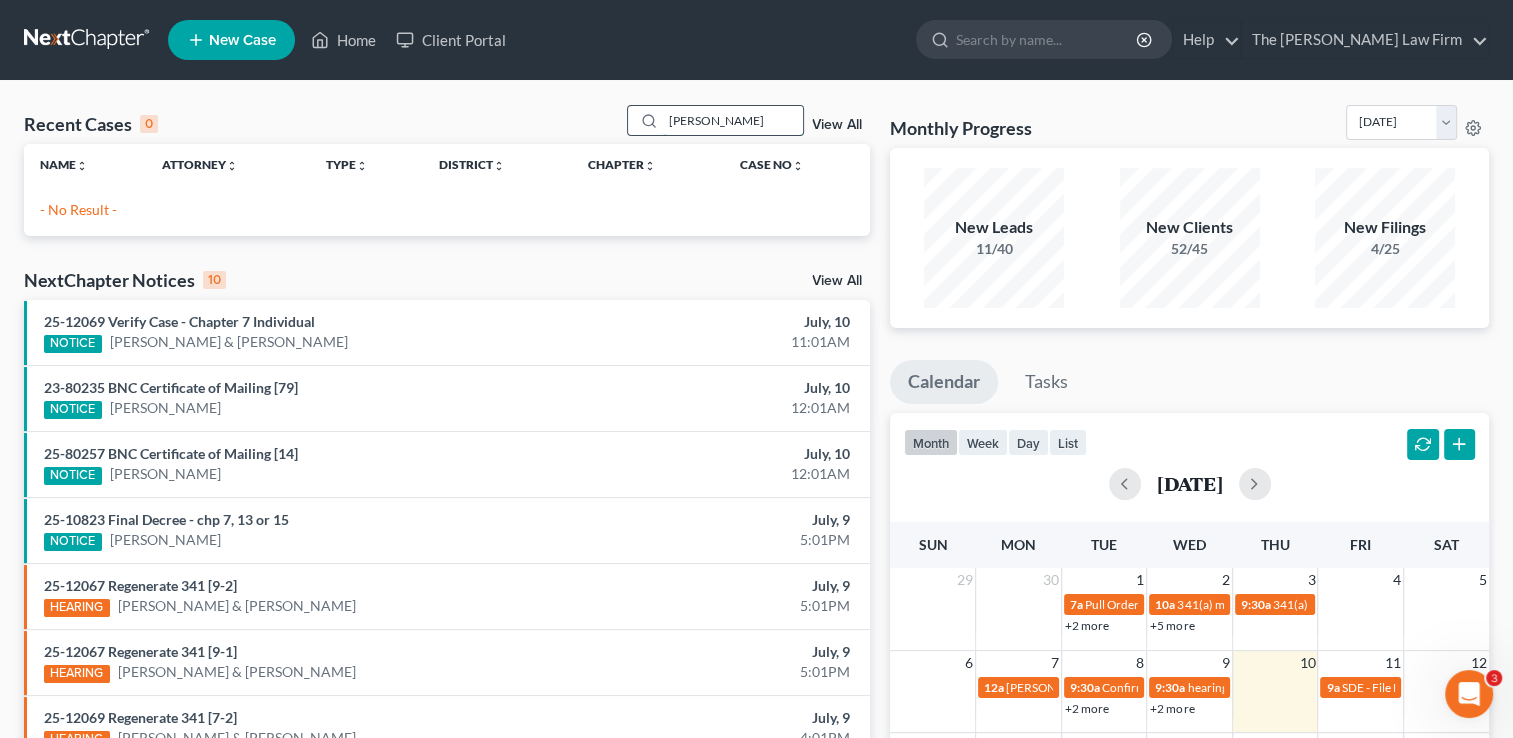 drag, startPoint x: 734, startPoint y: 118, endPoint x: 632, endPoint y: 126, distance: 102.31325 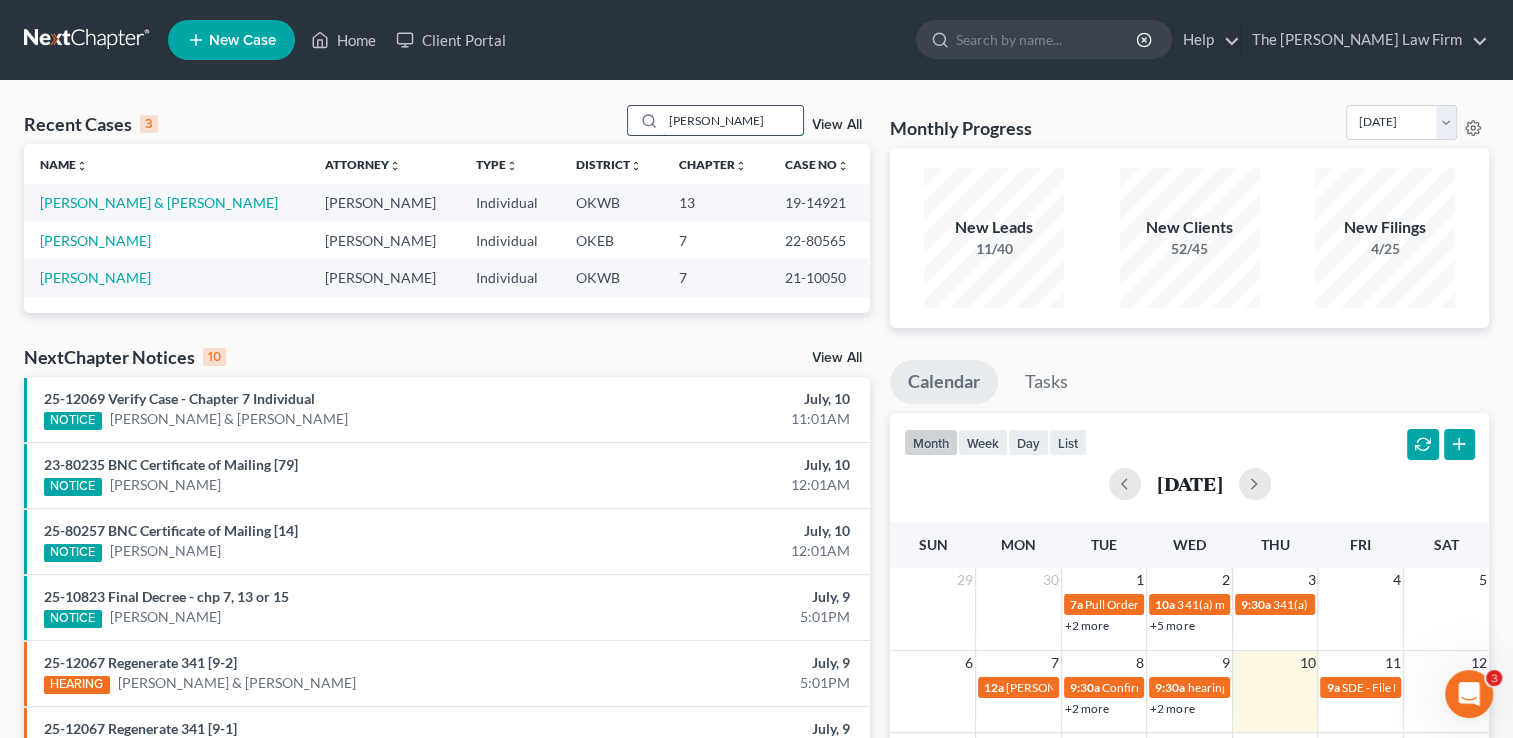 drag, startPoint x: 710, startPoint y: 123, endPoint x: 656, endPoint y: 114, distance: 54.74486 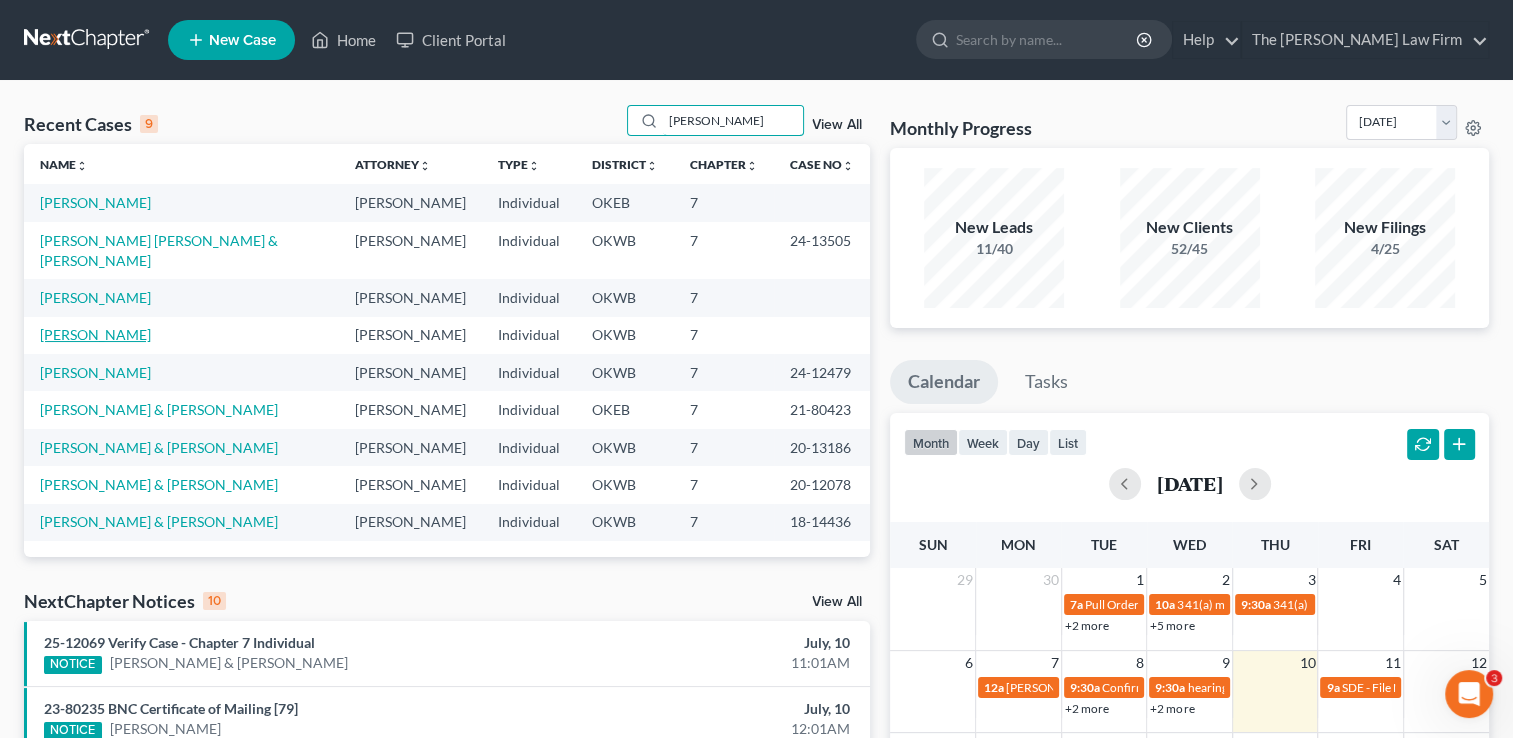 type on "[PERSON_NAME]" 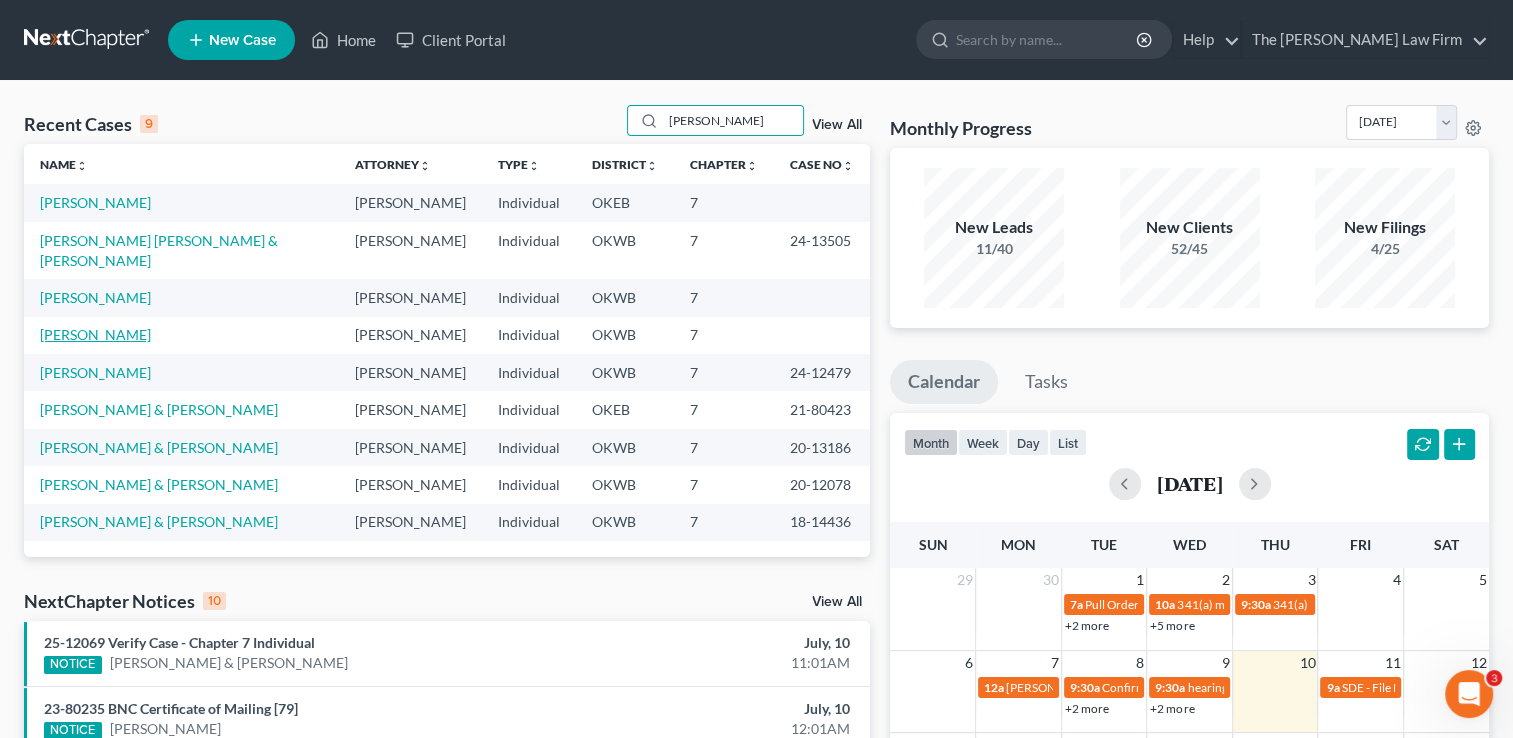 click on "[PERSON_NAME]" at bounding box center [95, 334] 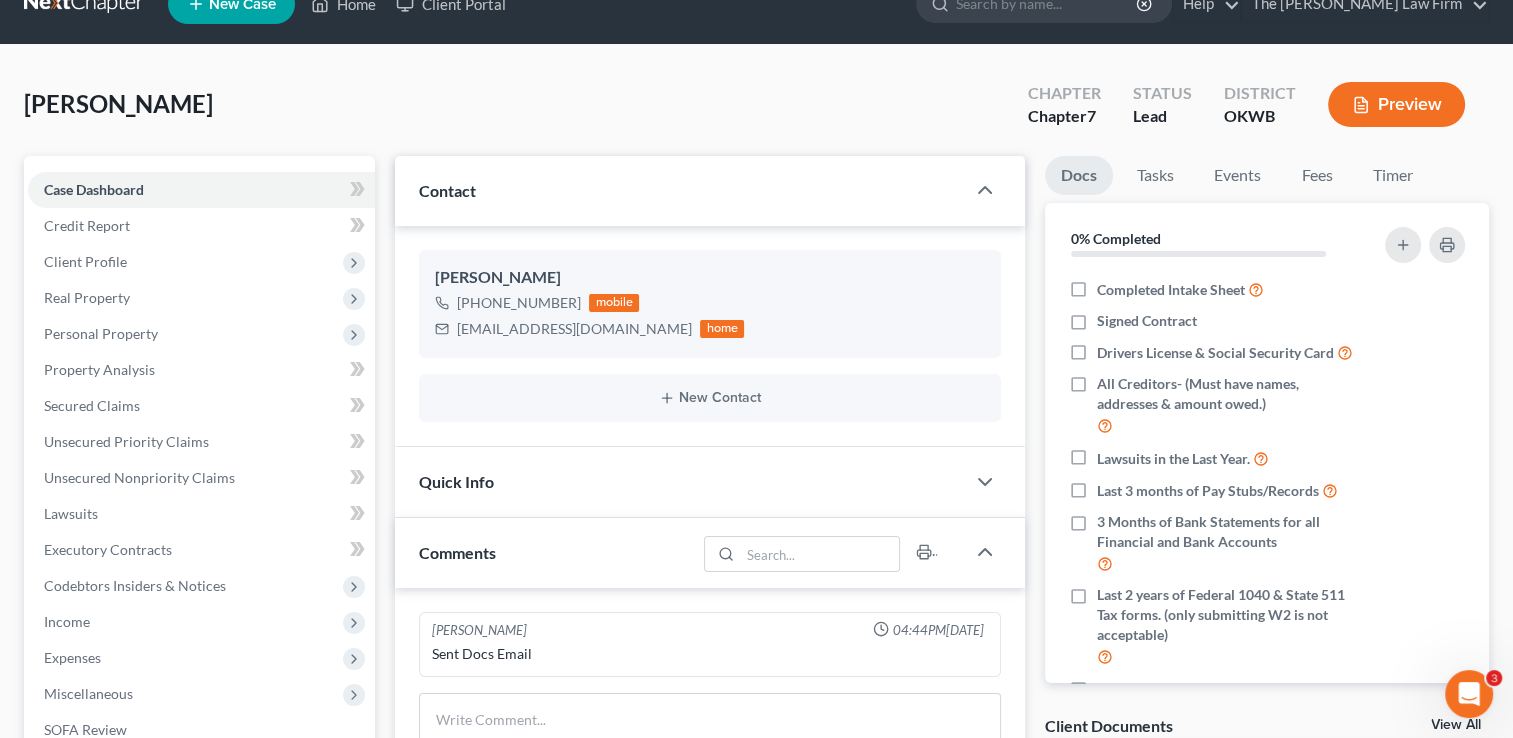 scroll, scrollTop: 0, scrollLeft: 0, axis: both 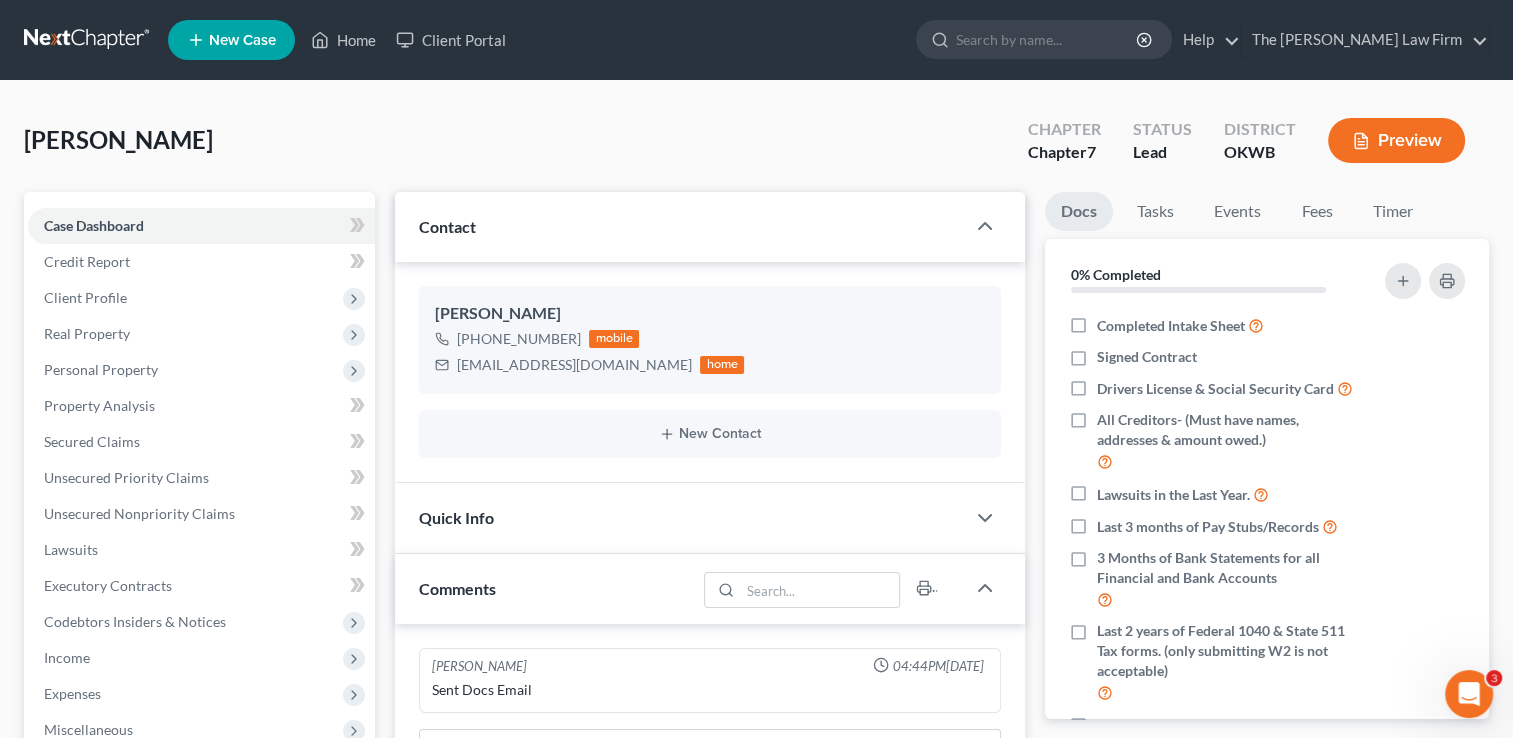 click on "Quick Info" at bounding box center [680, 517] 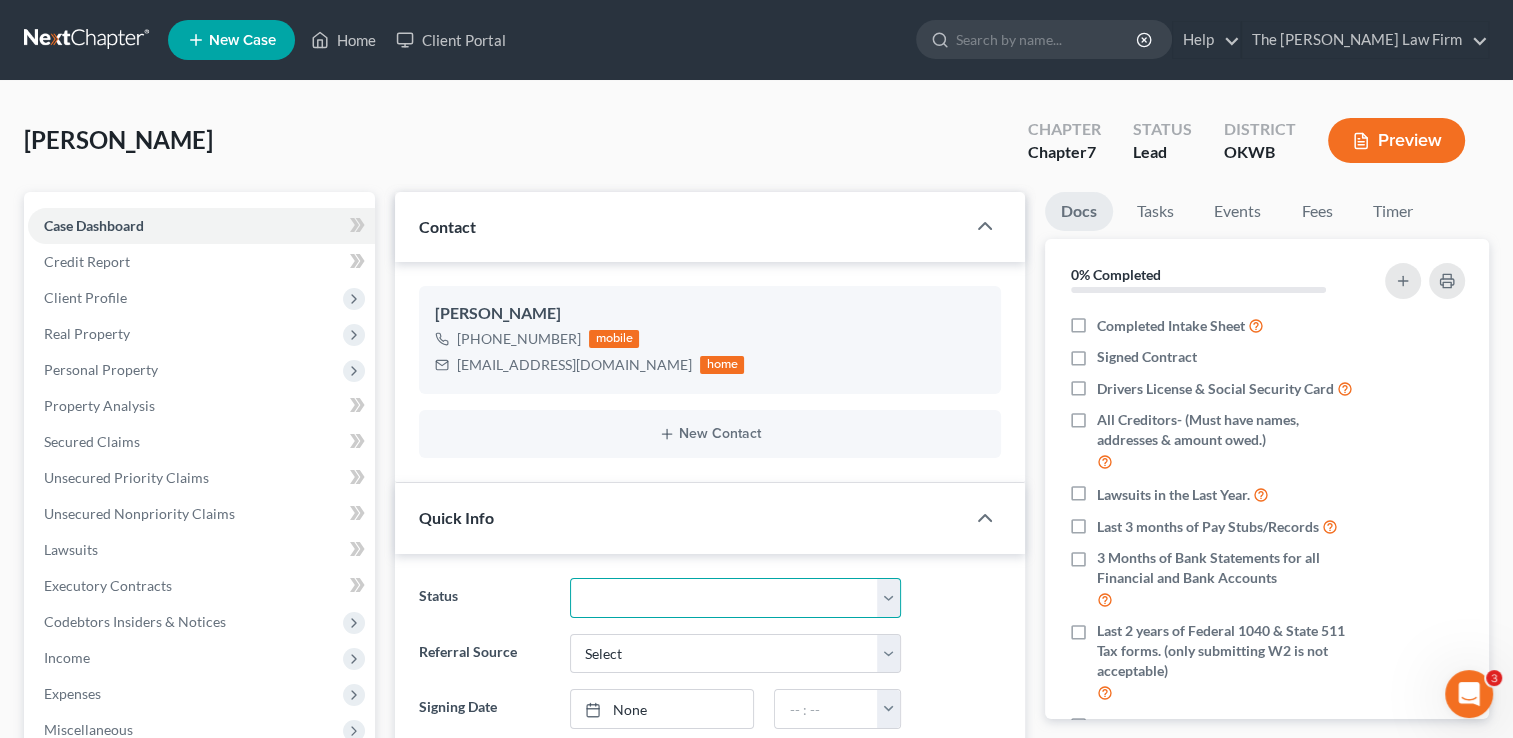 click on "Discharged Dismissed Filed Info Sent In Progress Lead Lost Lead Ready to File Retained To Review" at bounding box center (735, 598) 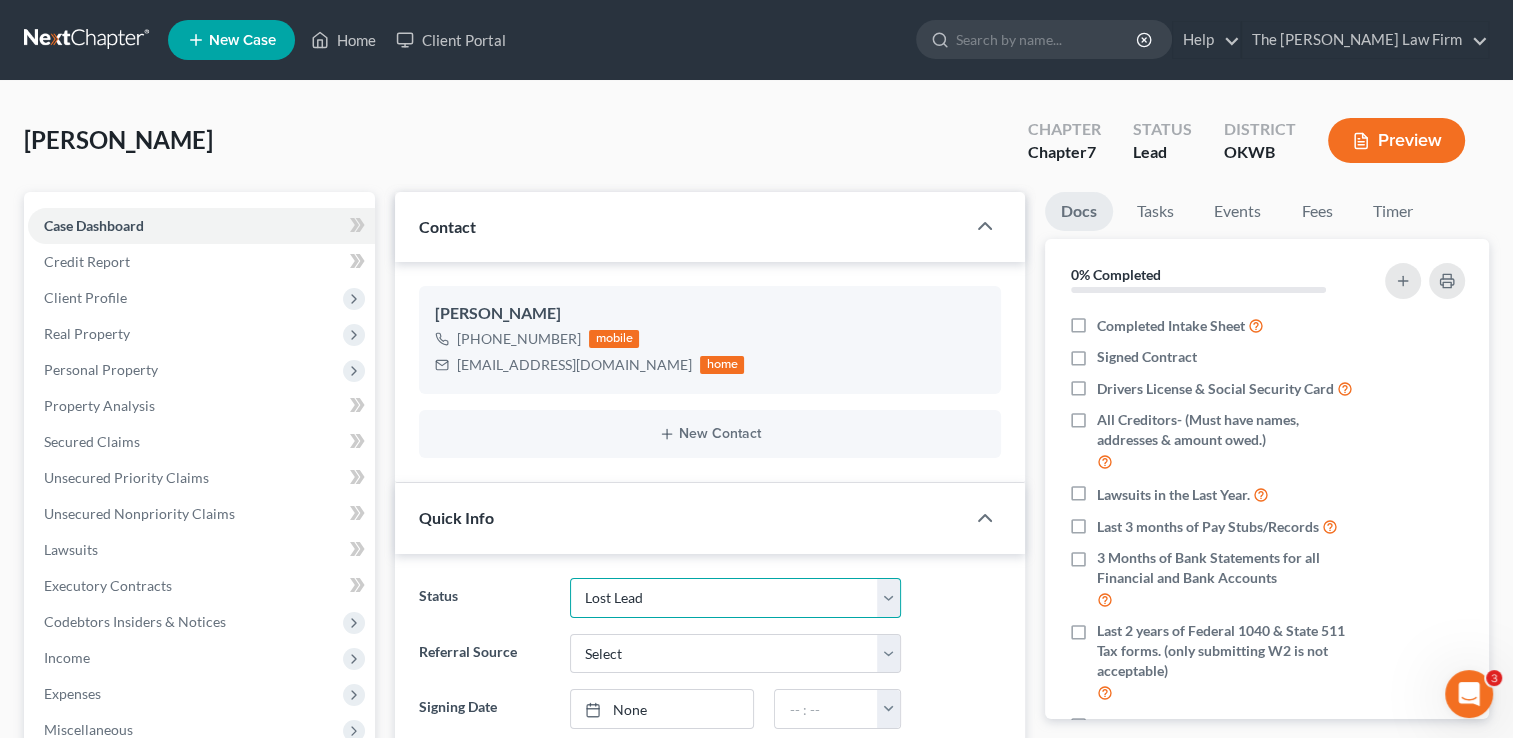 click on "Discharged Dismissed Filed Info Sent In Progress Lead Lost Lead Ready to File Retained To Review" at bounding box center (735, 598) 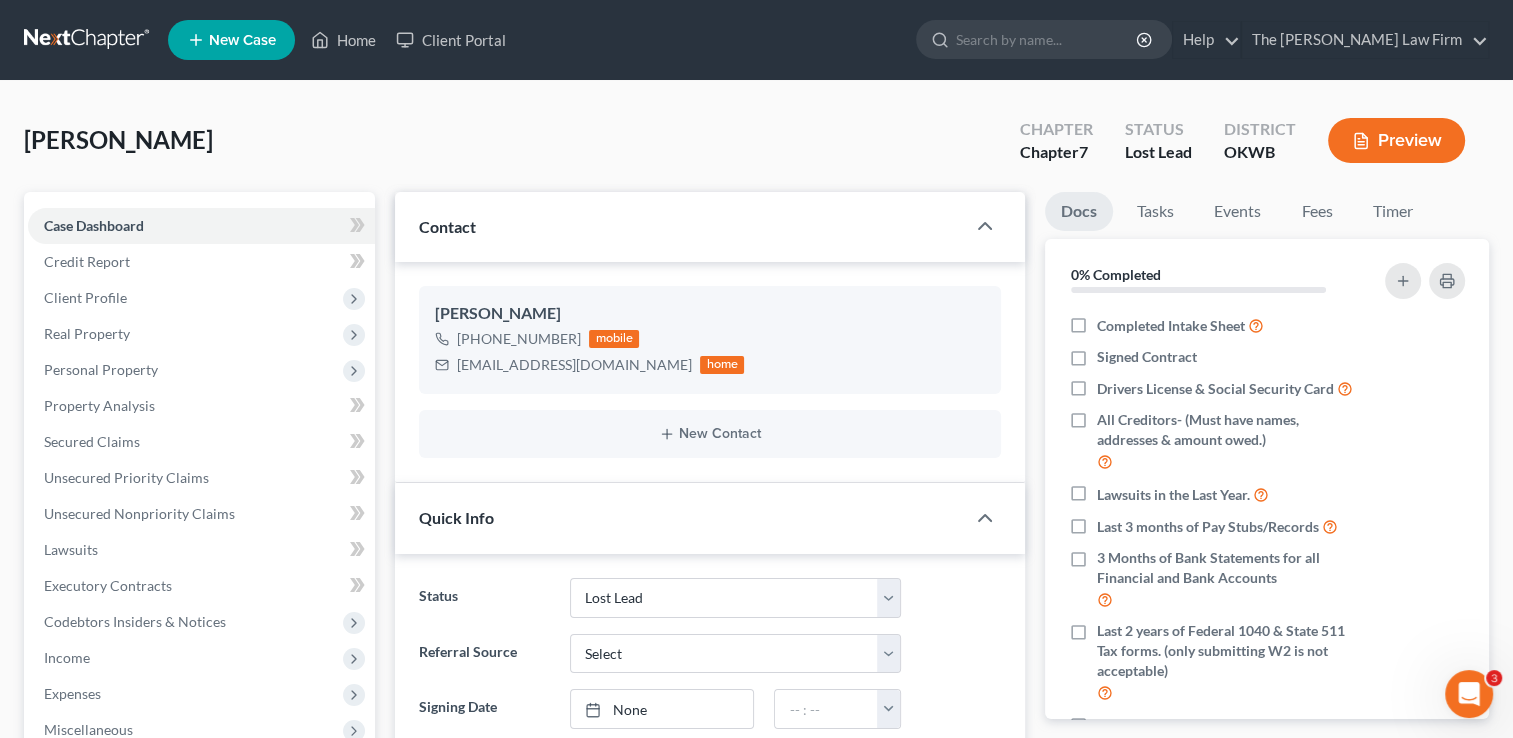 click on "Colins, Lisa Upgraded Chapter Chapter  7 Status Lost Lead District OKWB Preview" at bounding box center [756, 148] 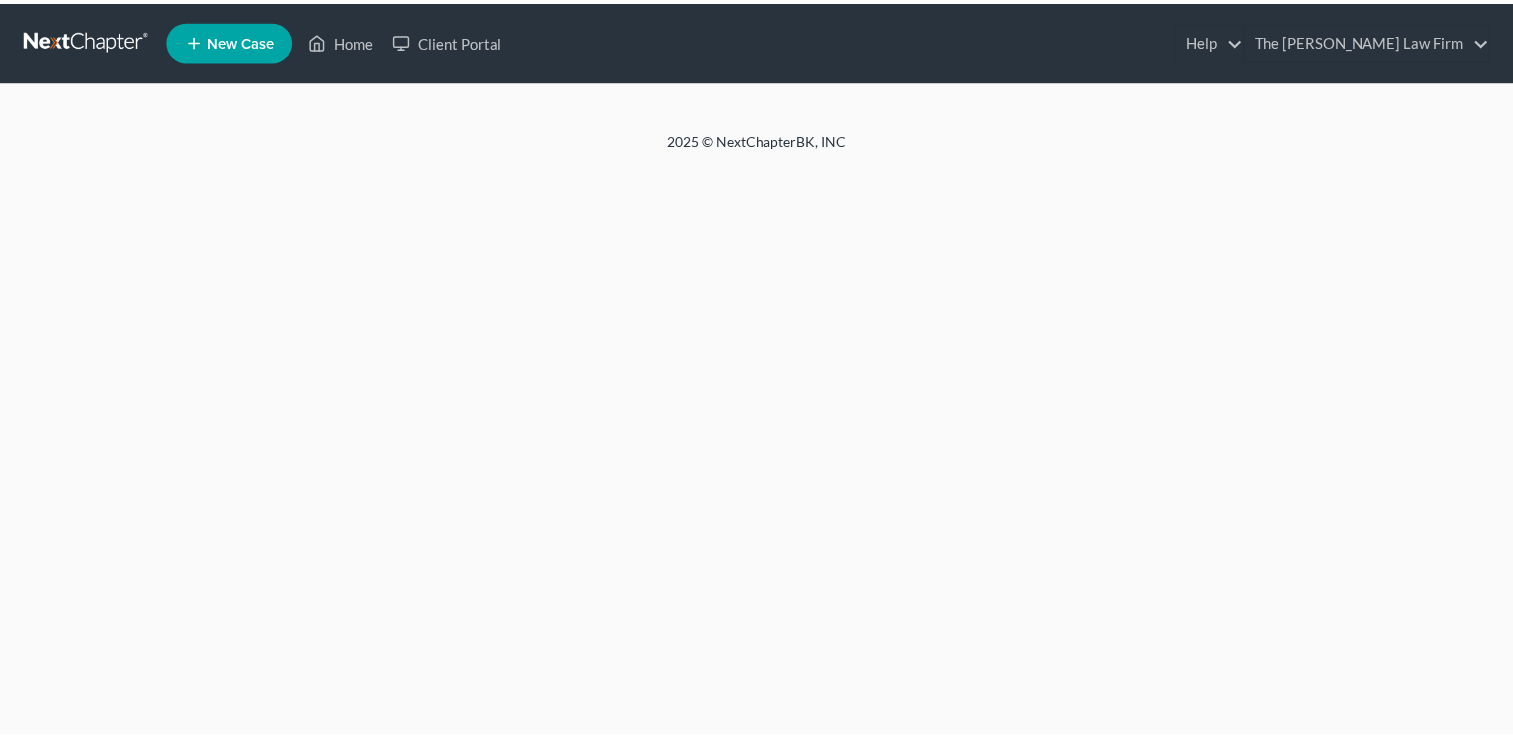 scroll, scrollTop: 0, scrollLeft: 0, axis: both 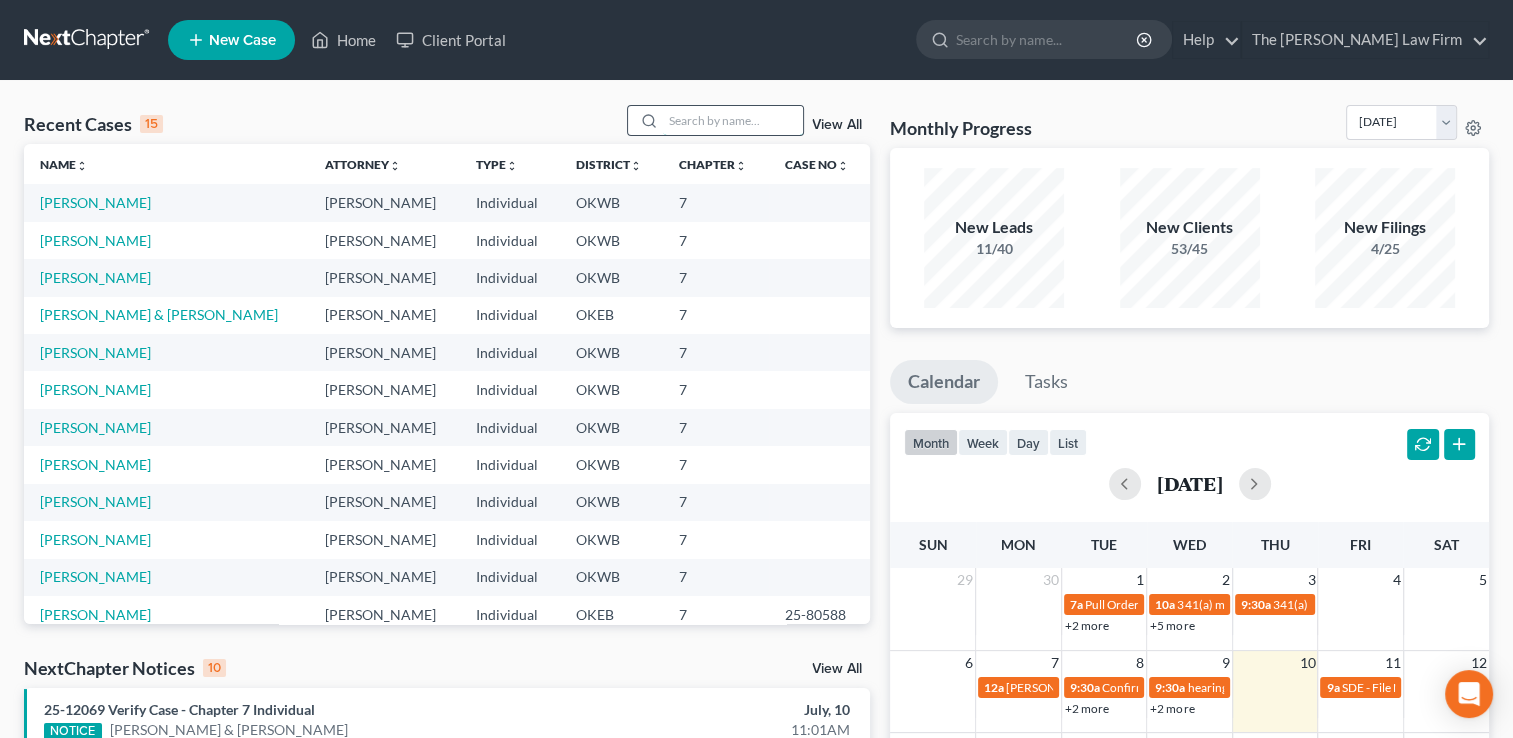 click at bounding box center (733, 120) 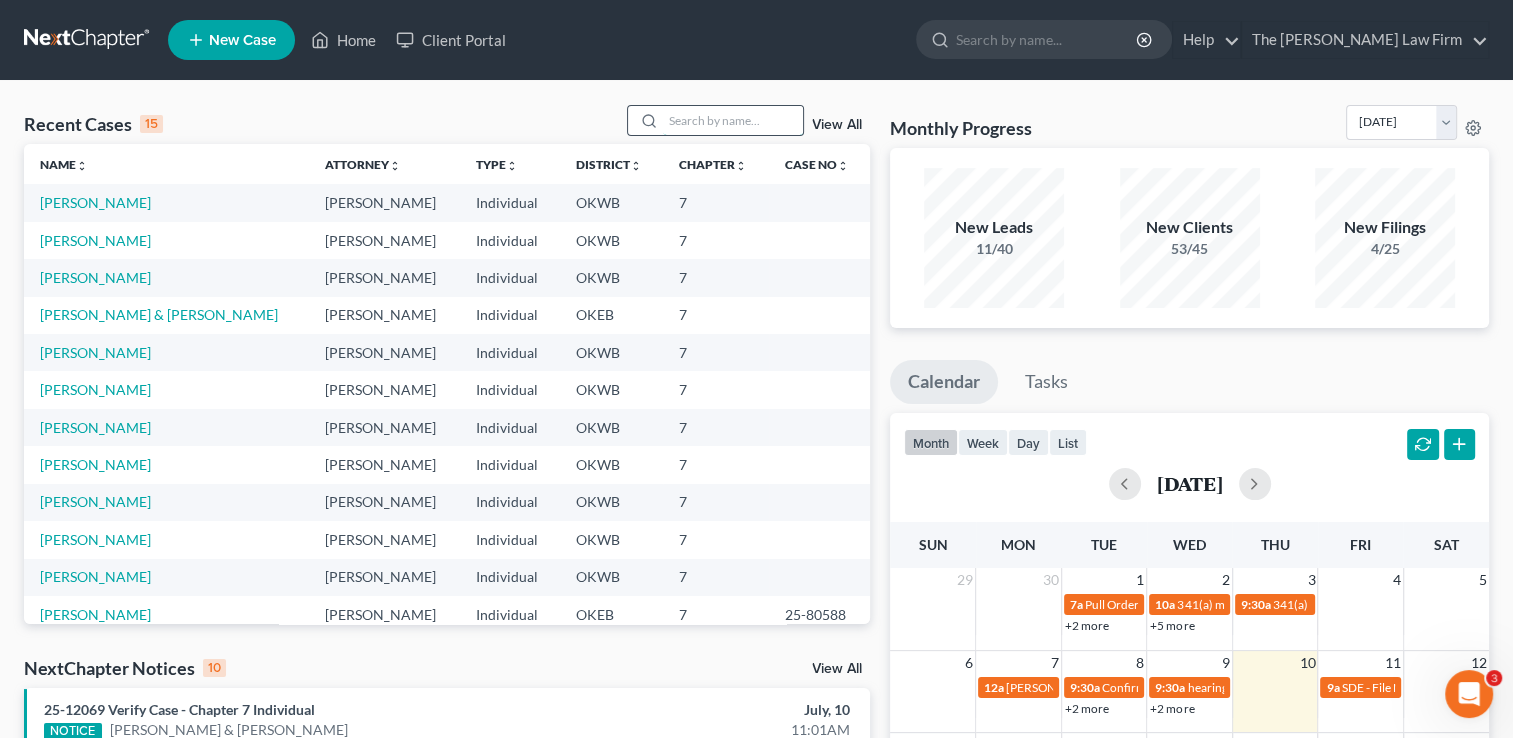 scroll, scrollTop: 0, scrollLeft: 0, axis: both 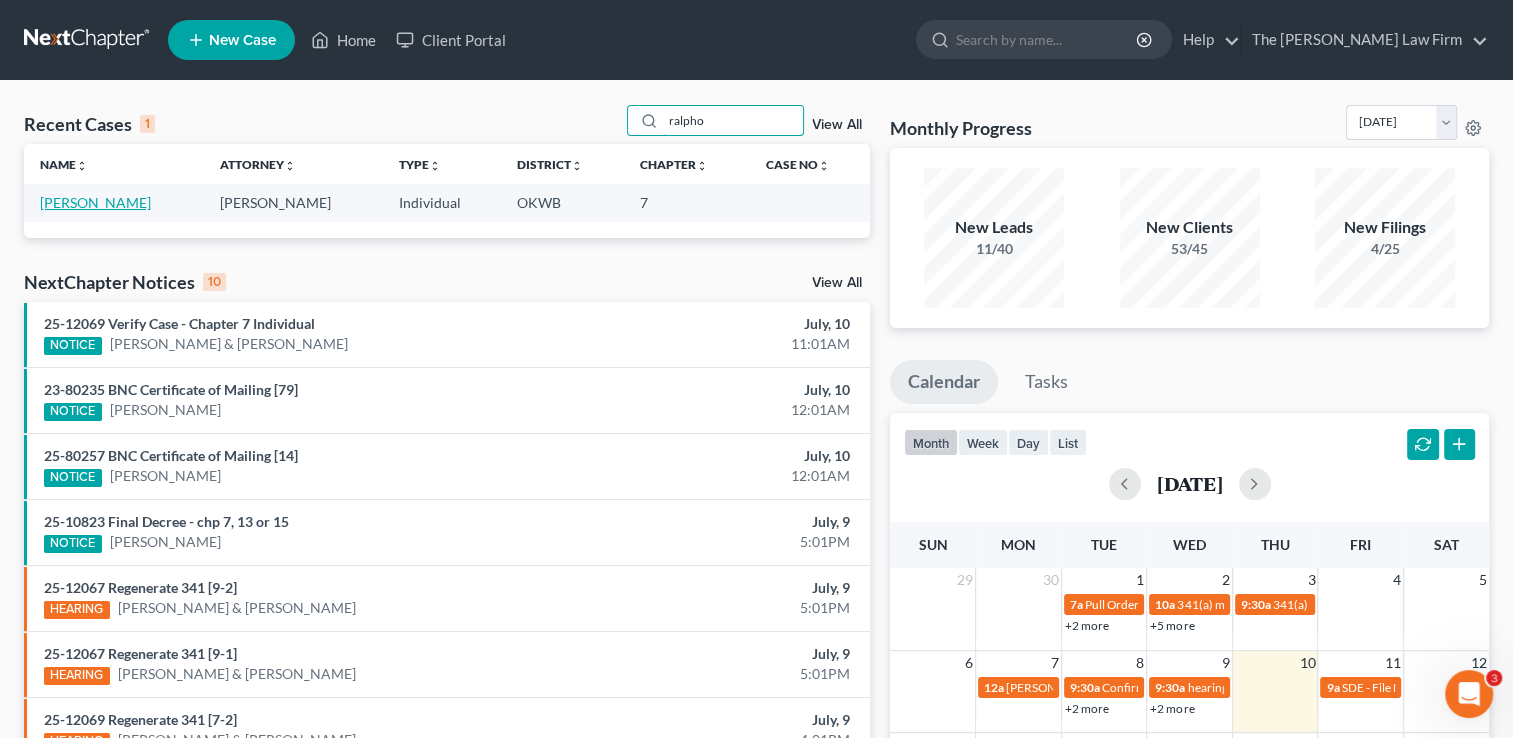 type on "ralpho" 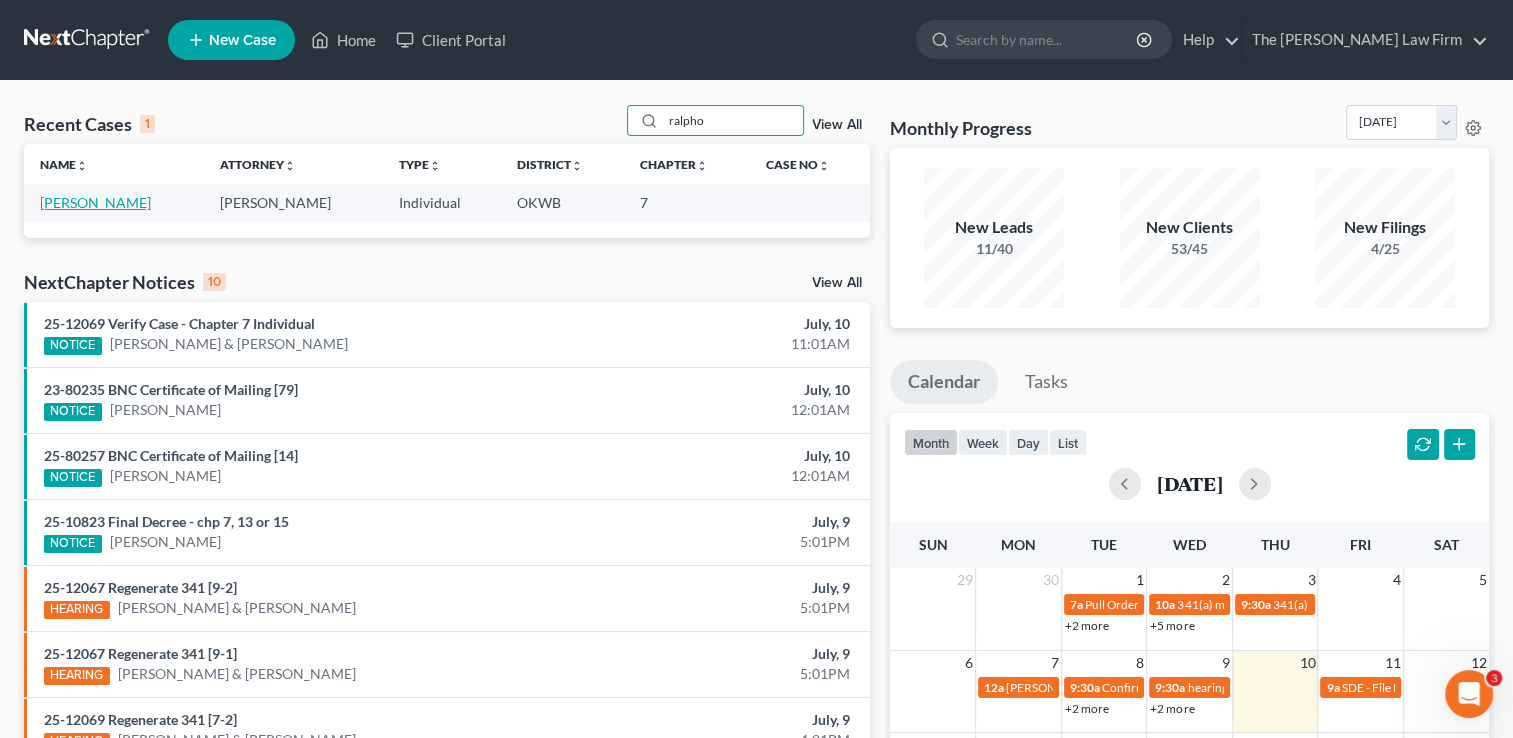 click on "[PERSON_NAME]" at bounding box center [95, 202] 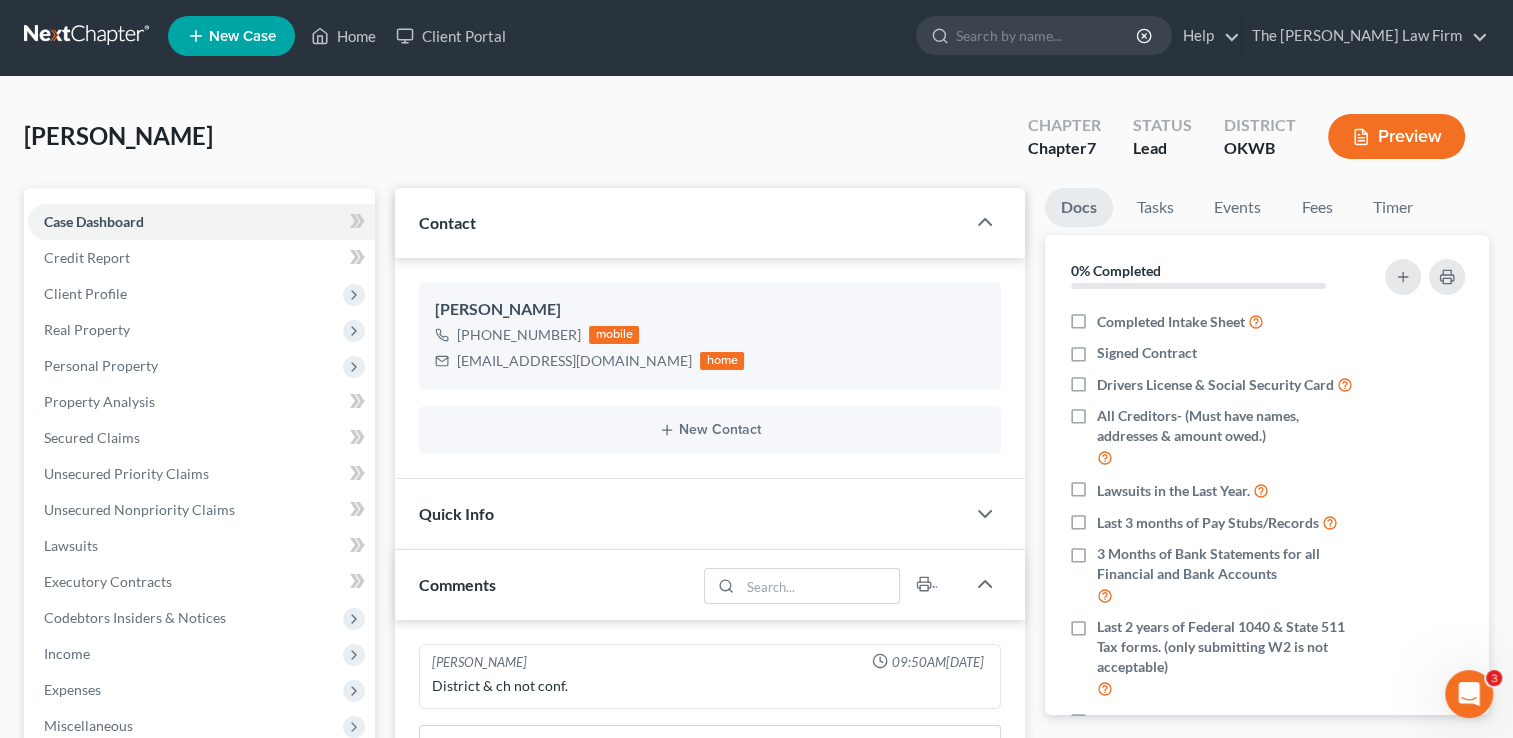 scroll, scrollTop: 0, scrollLeft: 0, axis: both 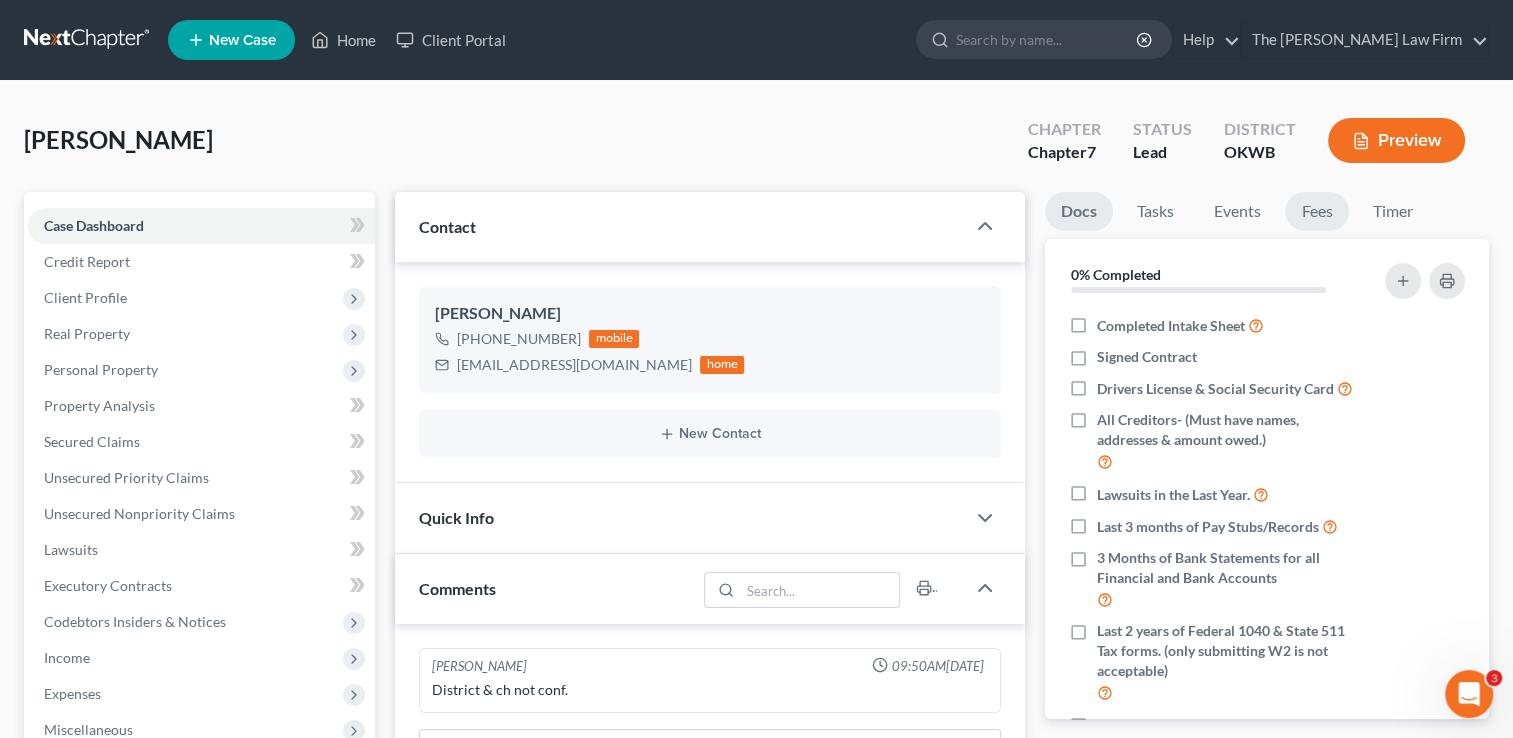 click on "Fees" at bounding box center [1317, 211] 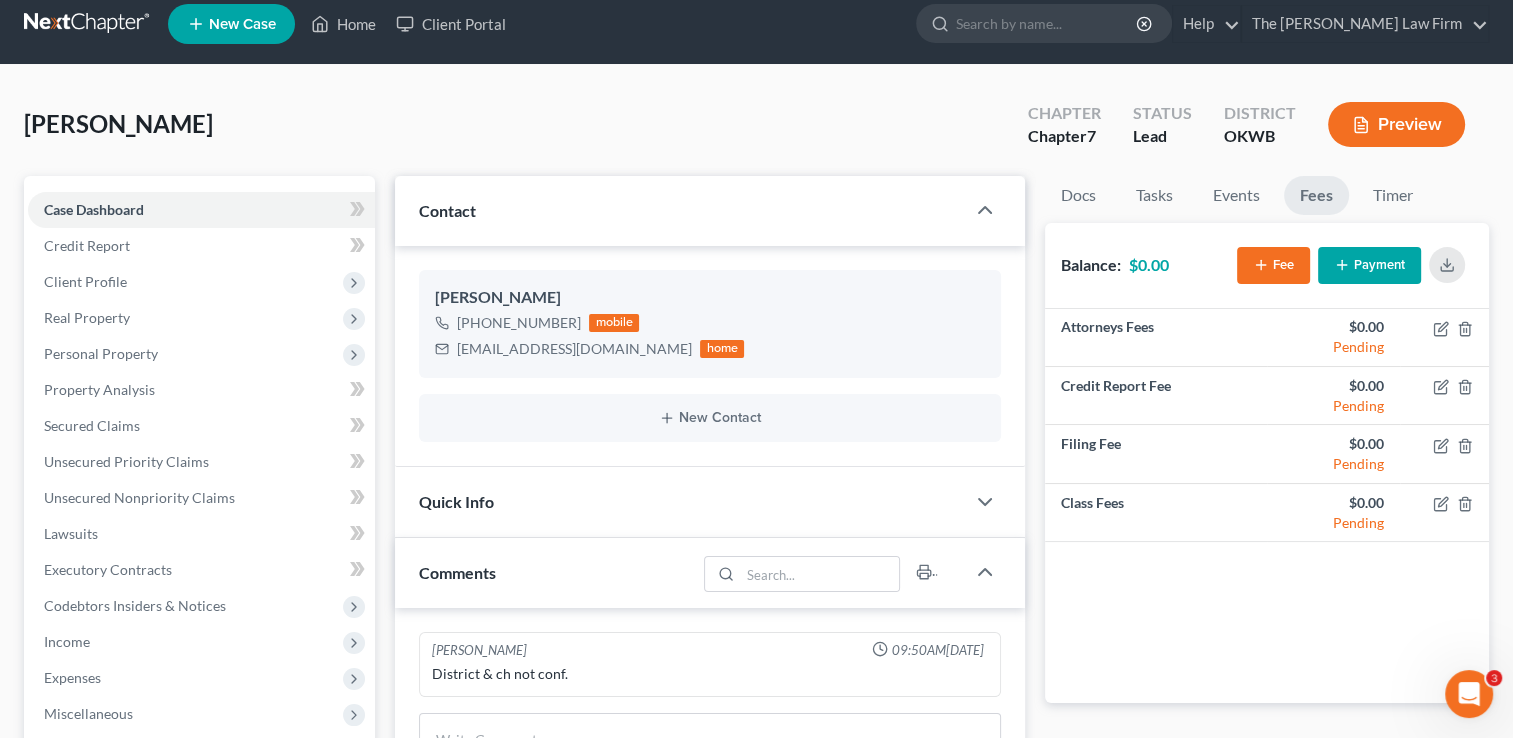 scroll, scrollTop: 0, scrollLeft: 0, axis: both 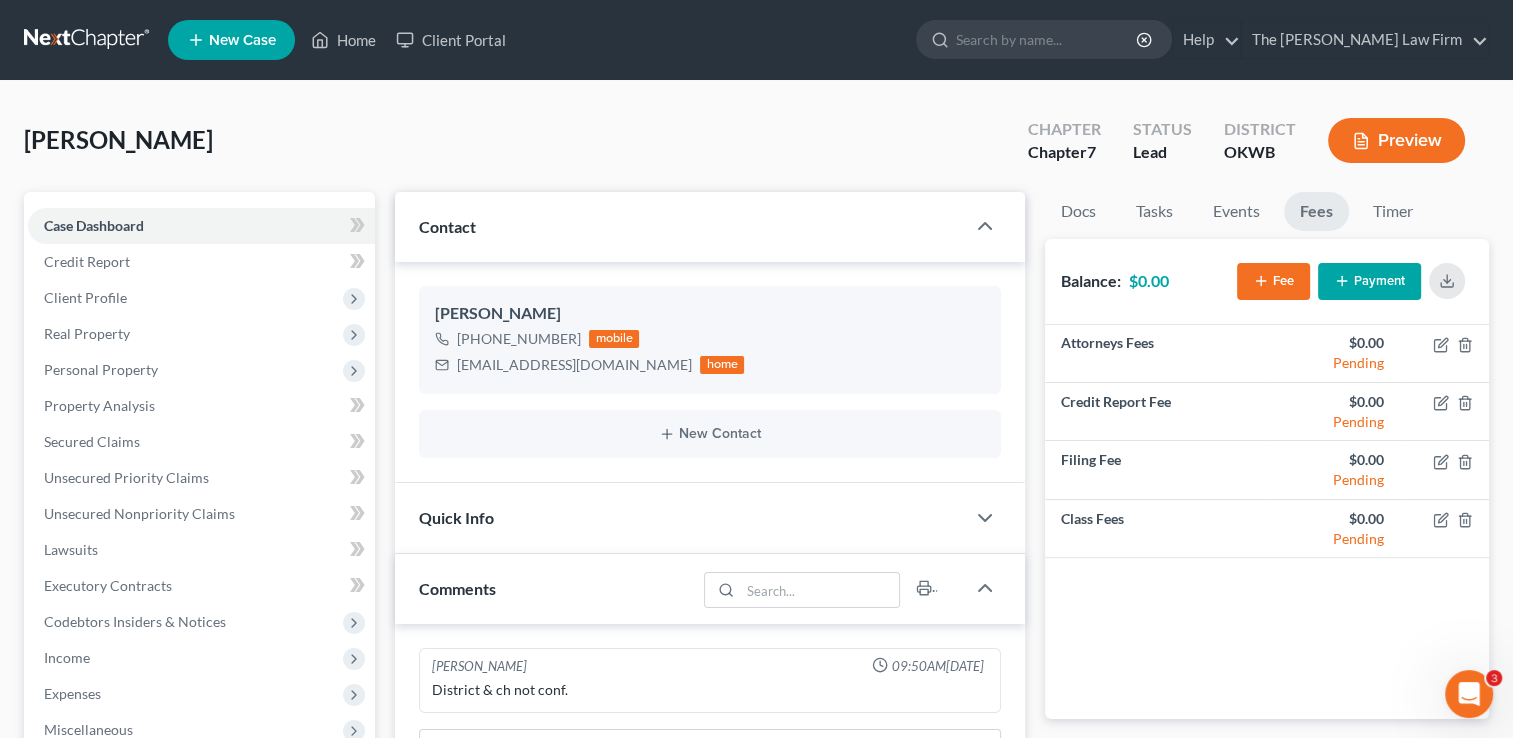 click at bounding box center [88, 40] 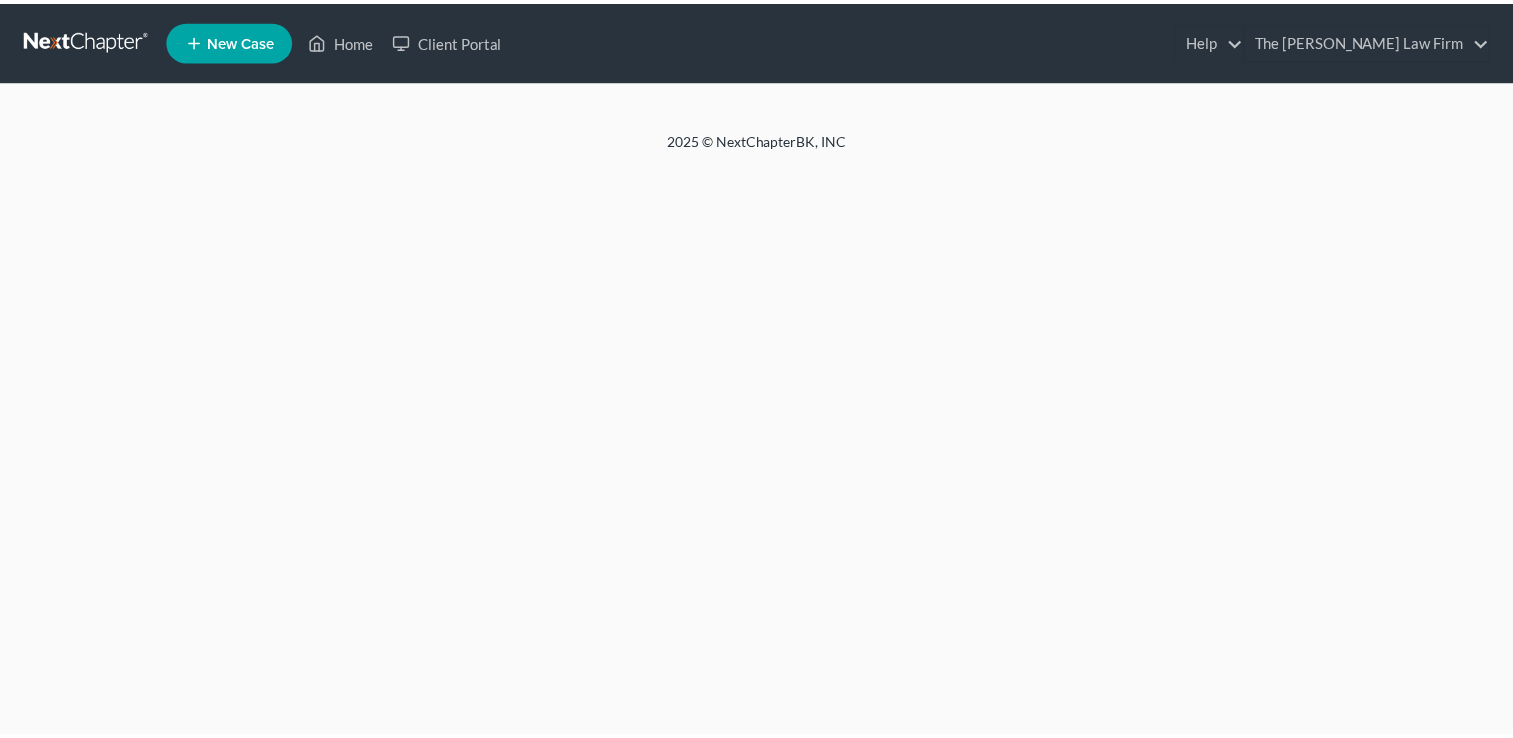 scroll, scrollTop: 0, scrollLeft: 0, axis: both 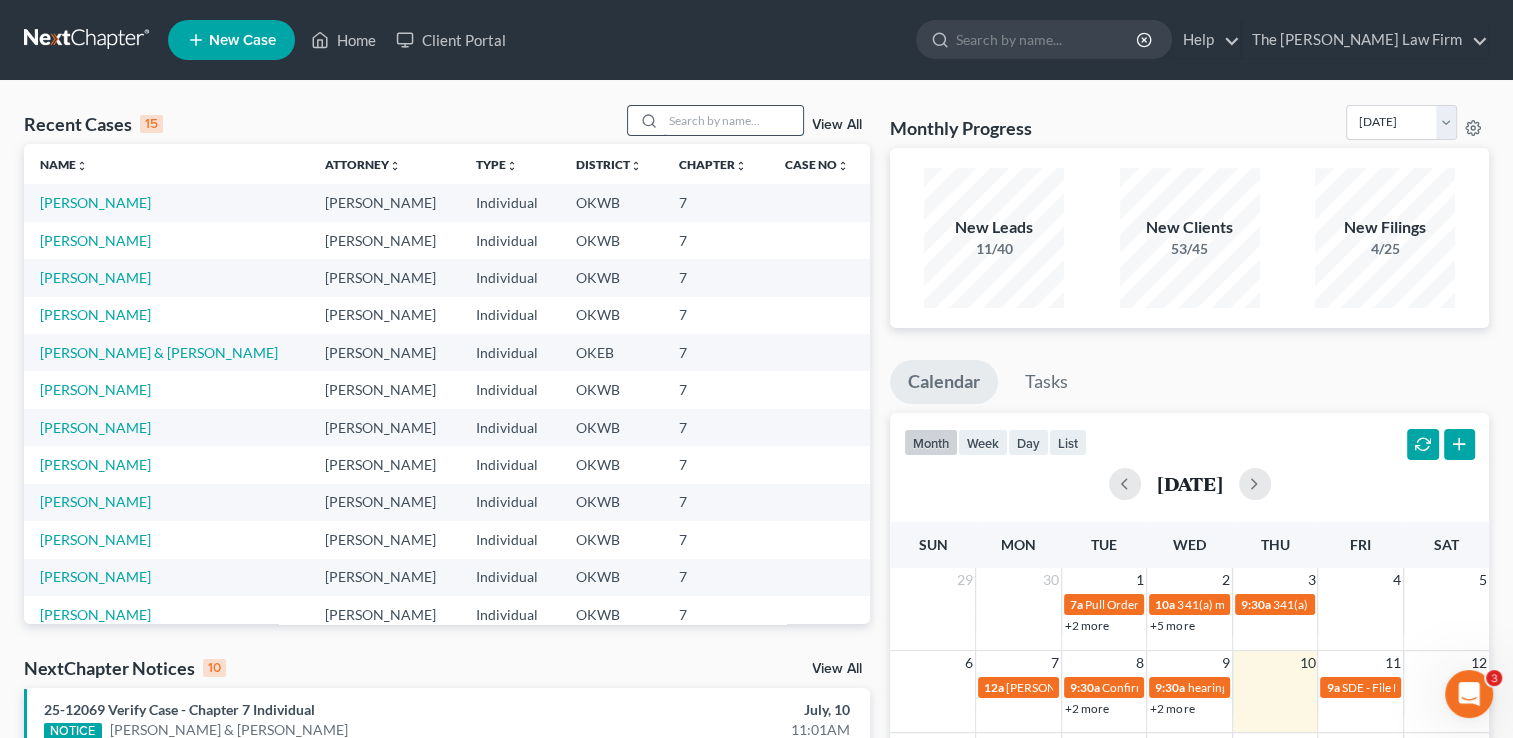 click at bounding box center [733, 120] 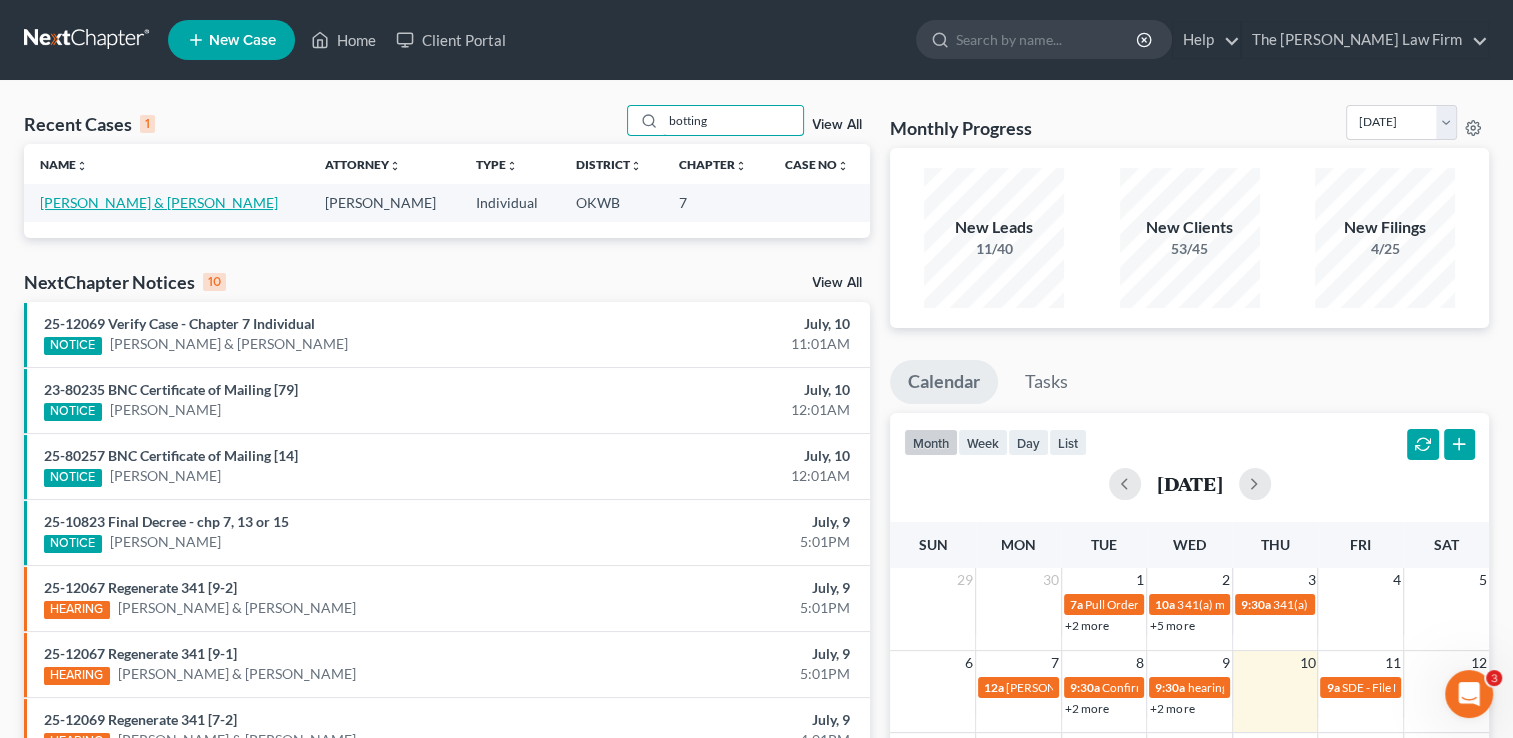 type on "botting" 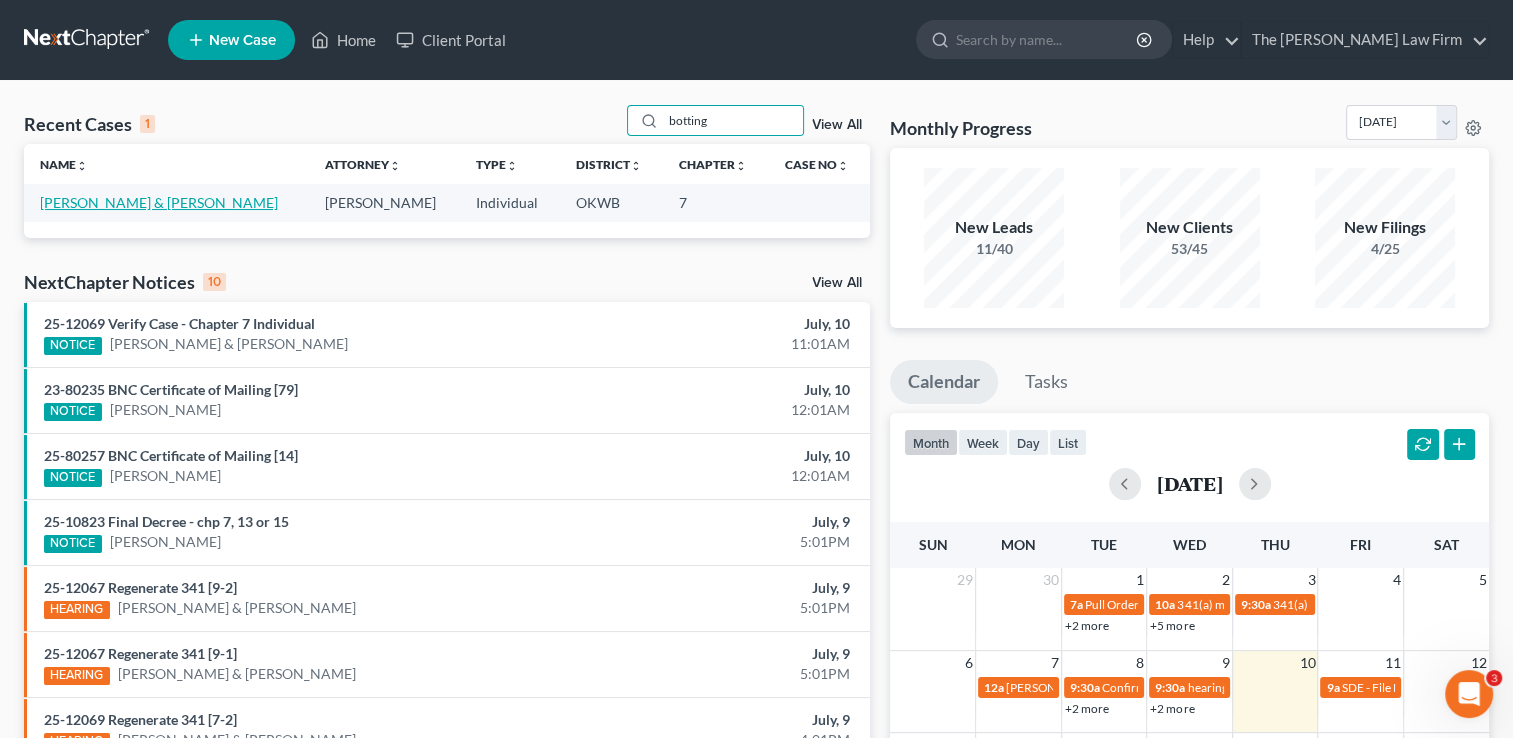 click on "[PERSON_NAME] & [PERSON_NAME]" at bounding box center [159, 202] 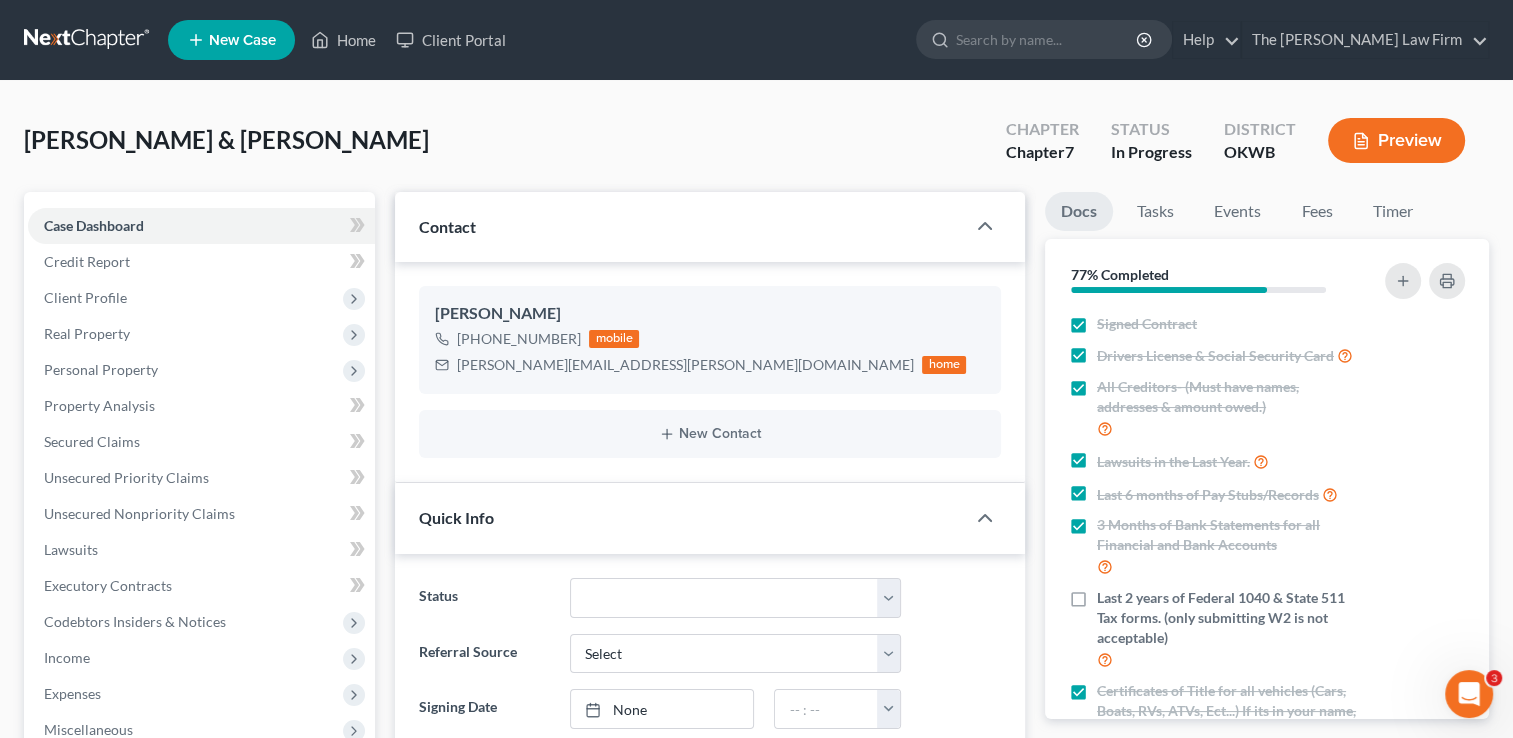 scroll, scrollTop: 533, scrollLeft: 0, axis: vertical 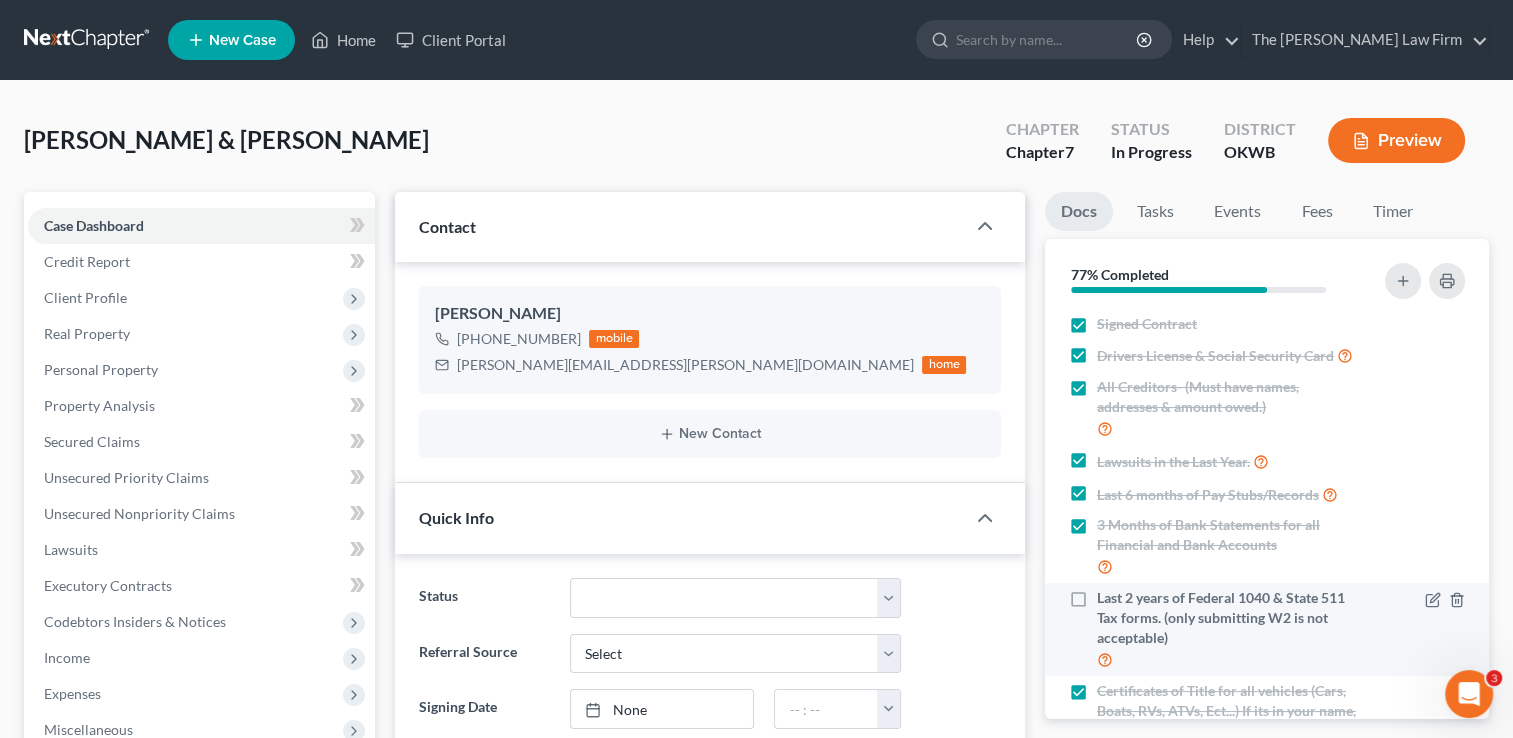 click on "Last 2 years of Federal 1040 & State 511 Tax forms. (only submitting W2 is not acceptable)" at bounding box center (1229, 618) 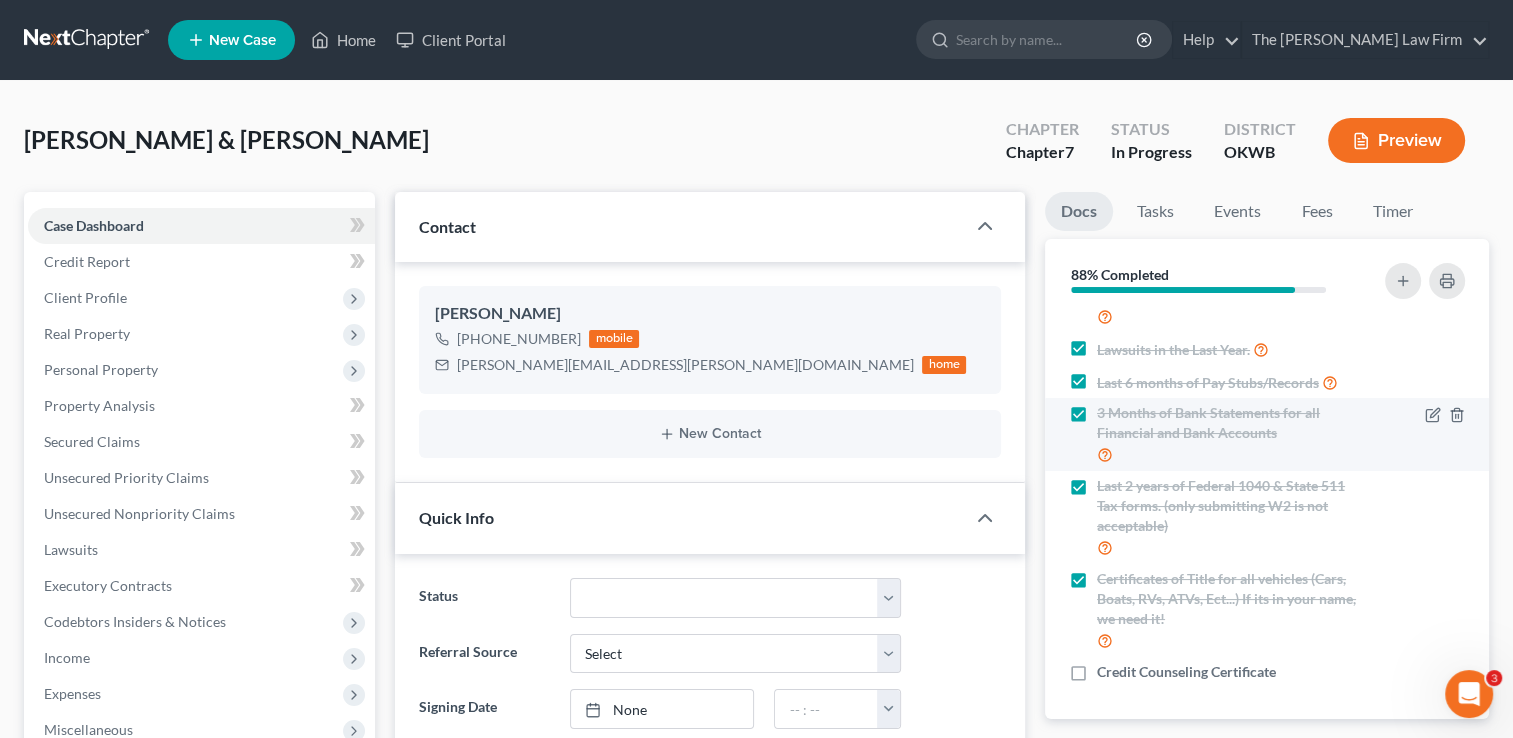 scroll, scrollTop: 132, scrollLeft: 0, axis: vertical 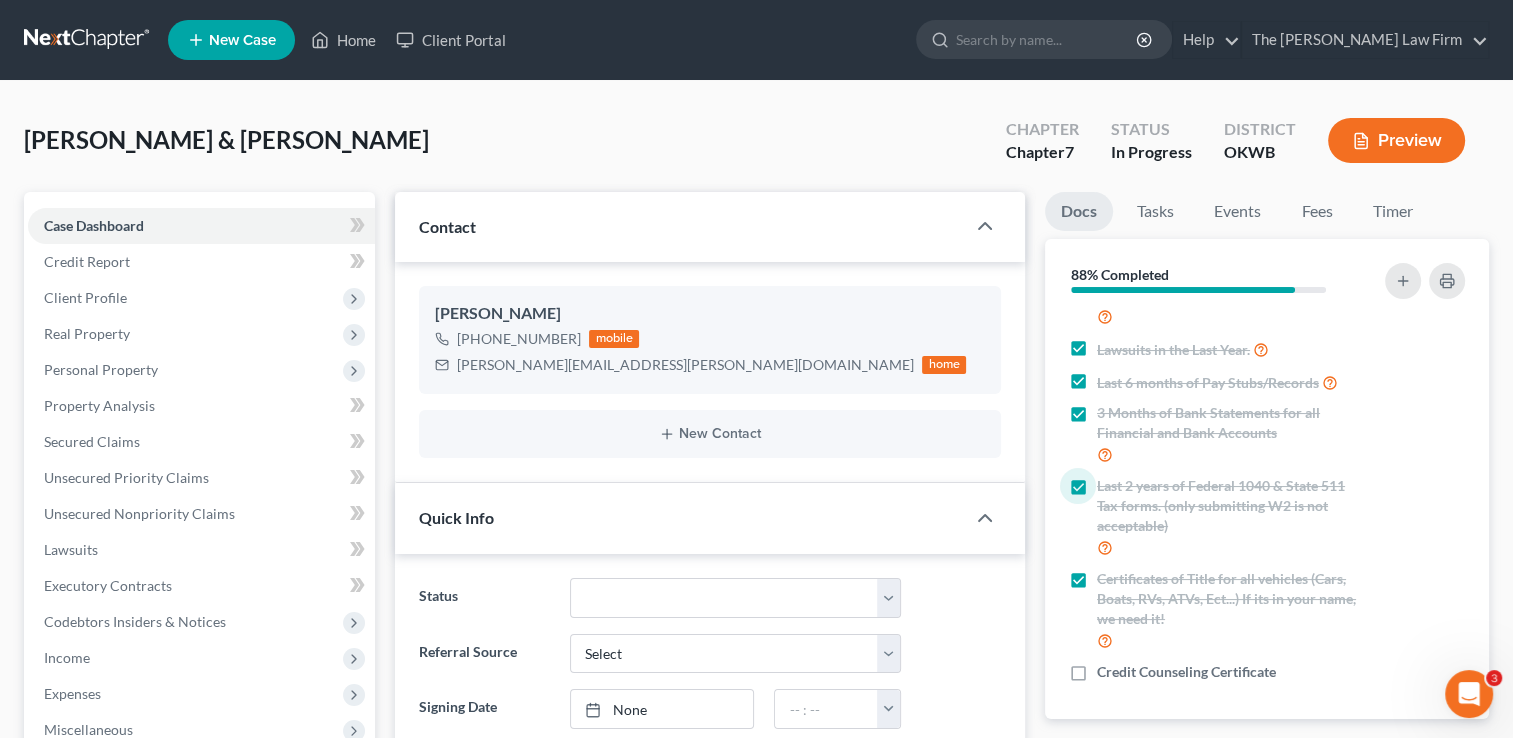 click at bounding box center [88, 40] 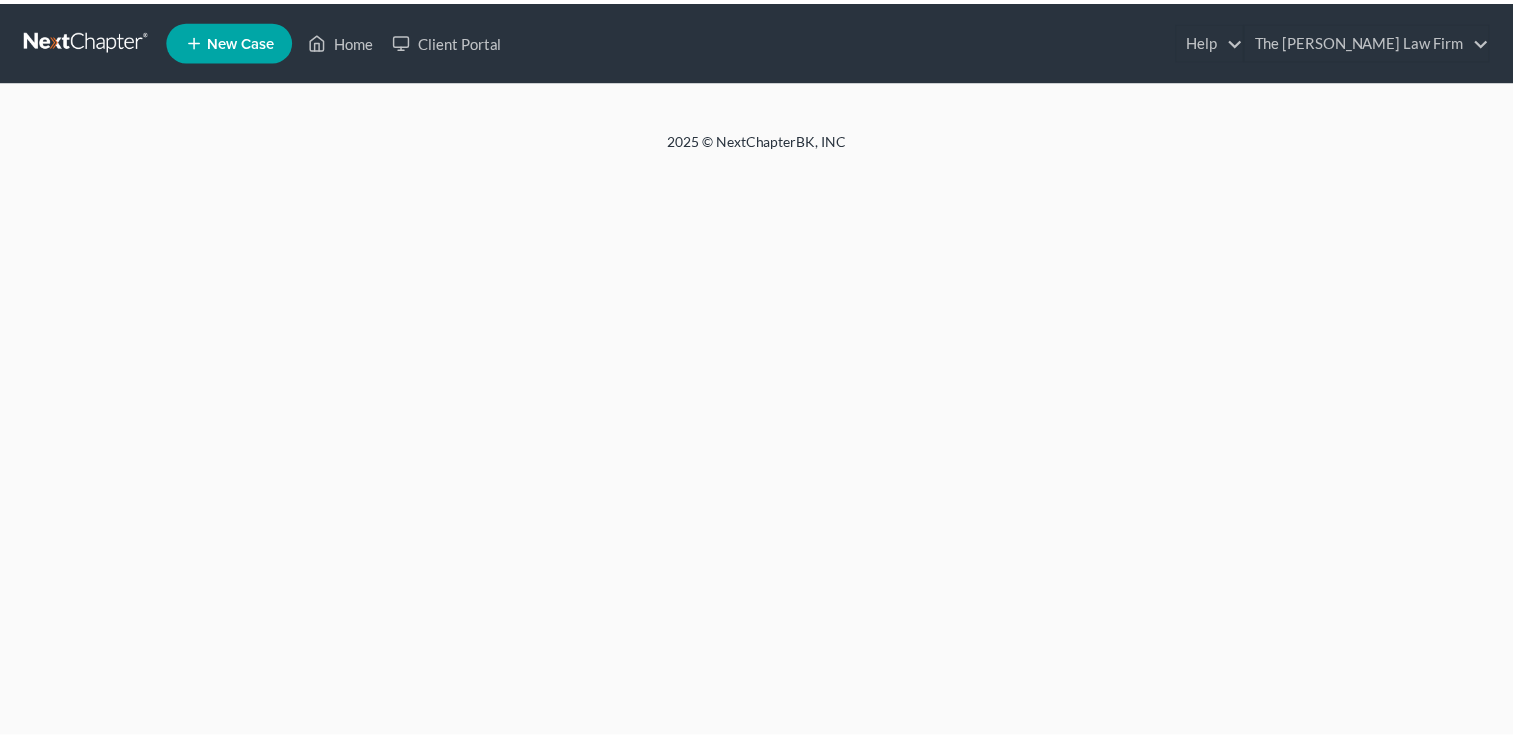 scroll, scrollTop: 0, scrollLeft: 0, axis: both 